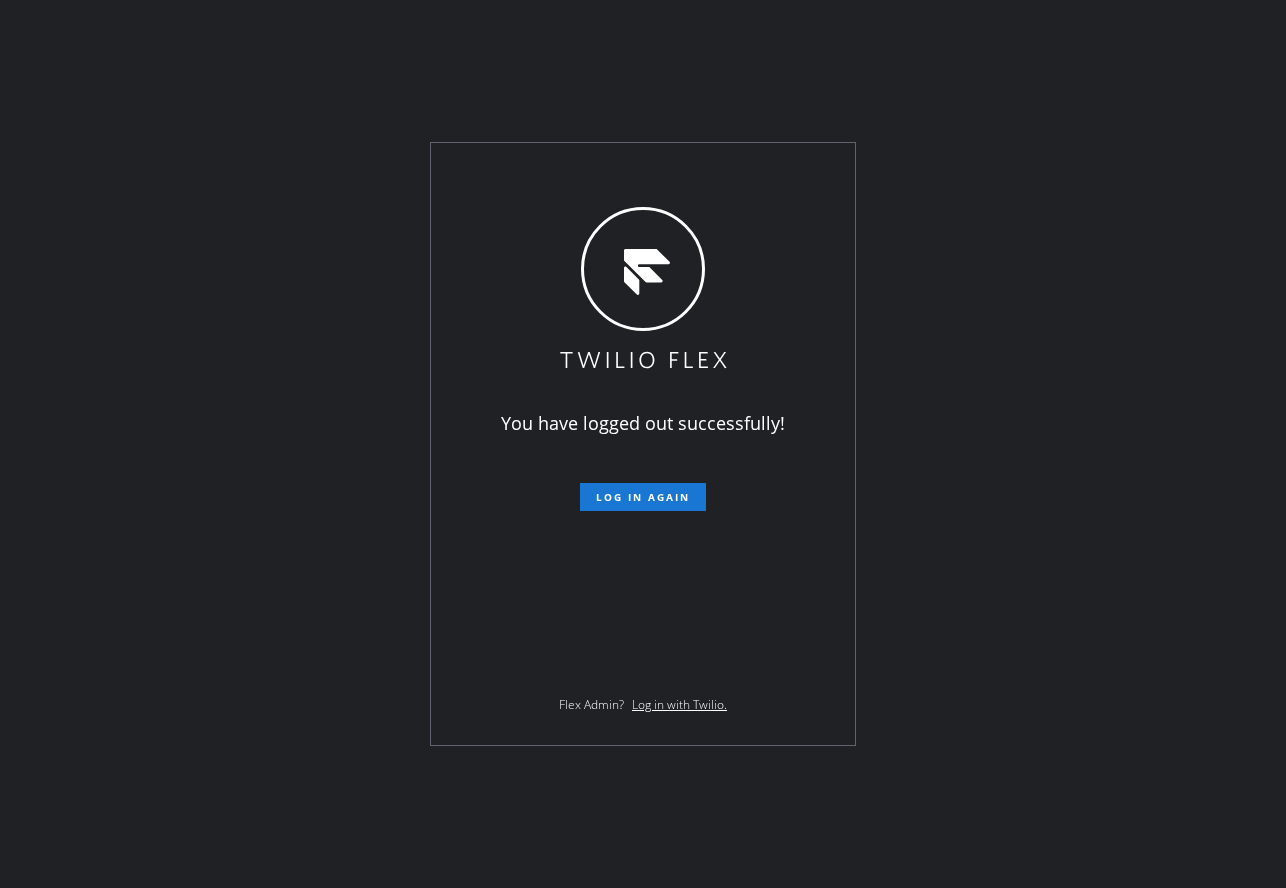 scroll, scrollTop: 0, scrollLeft: 0, axis: both 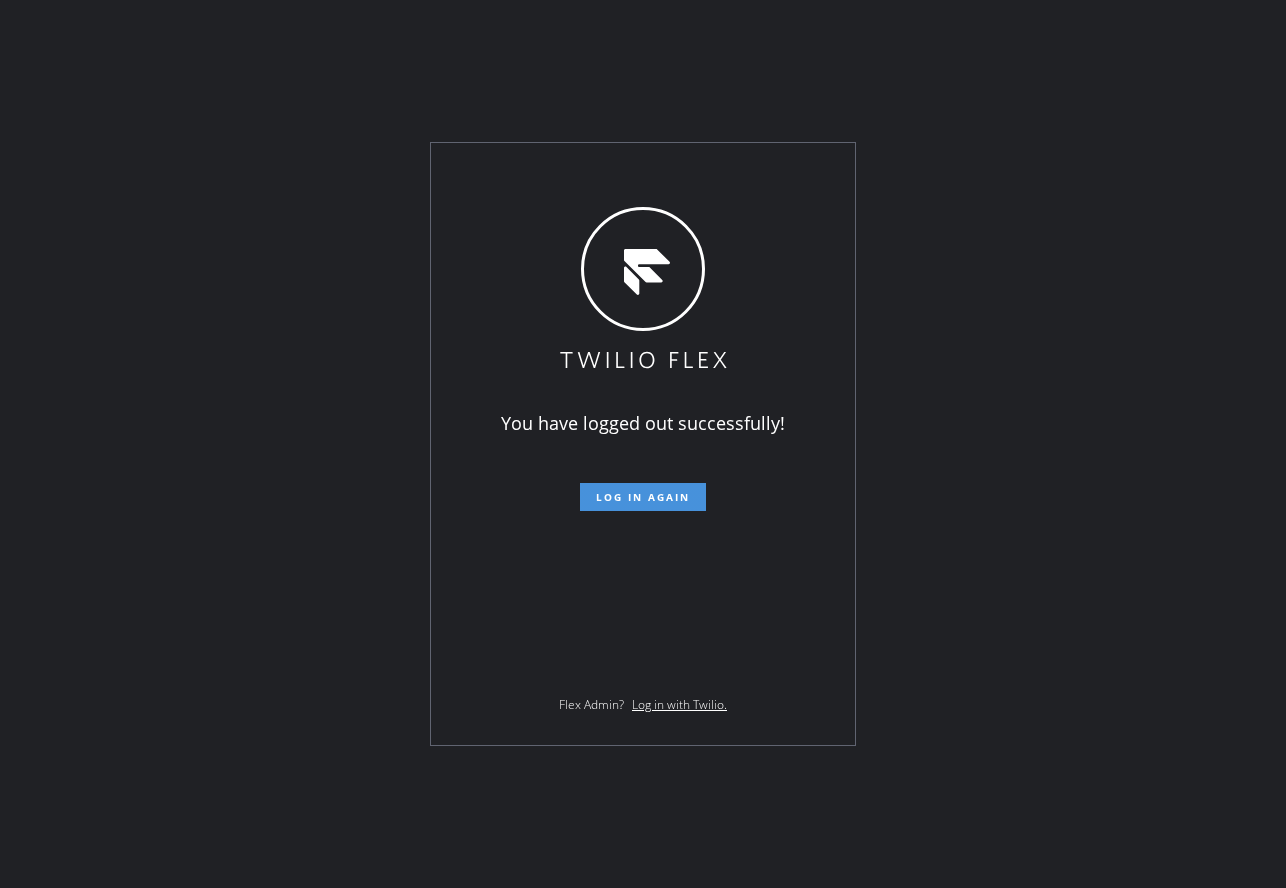 click on "Log in again" at bounding box center [643, 497] 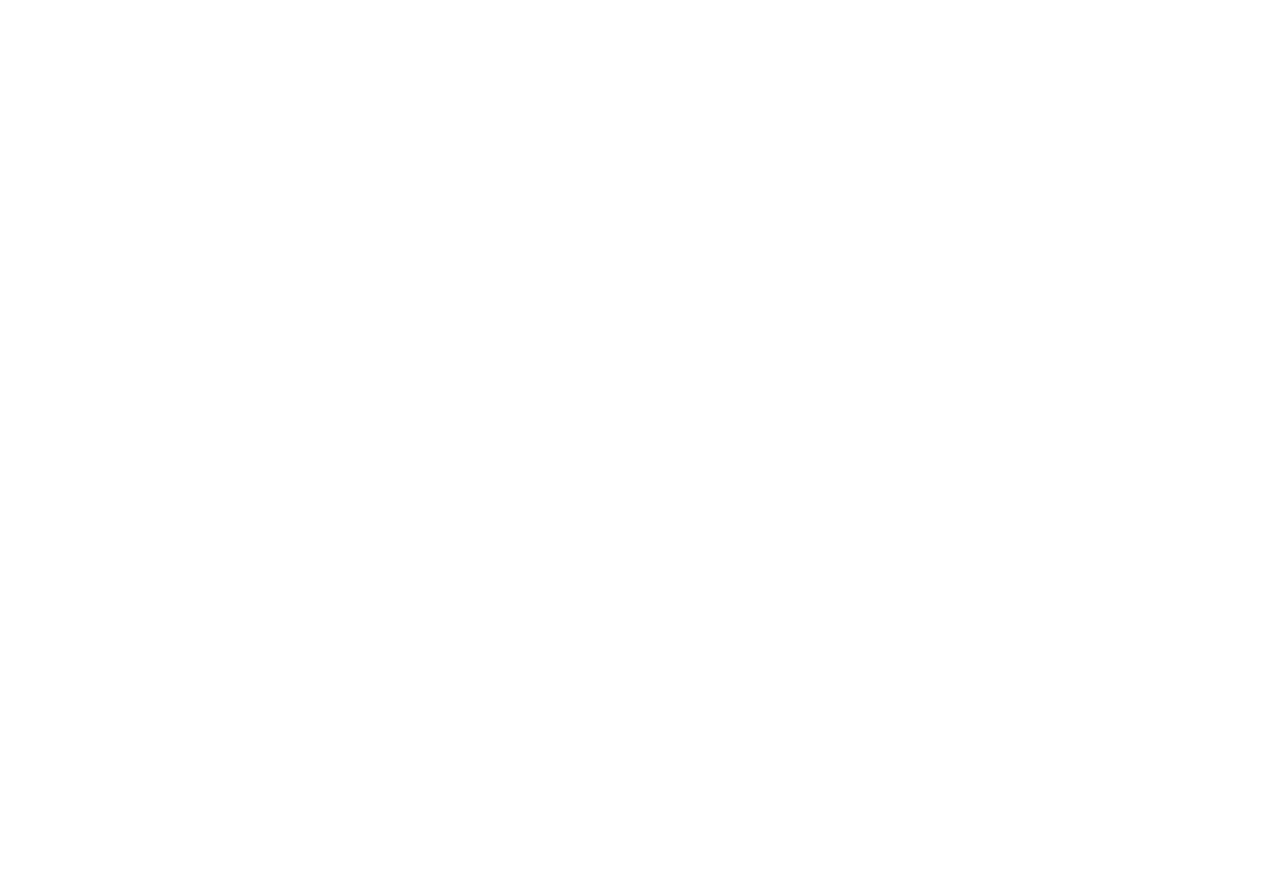 scroll, scrollTop: 0, scrollLeft: 0, axis: both 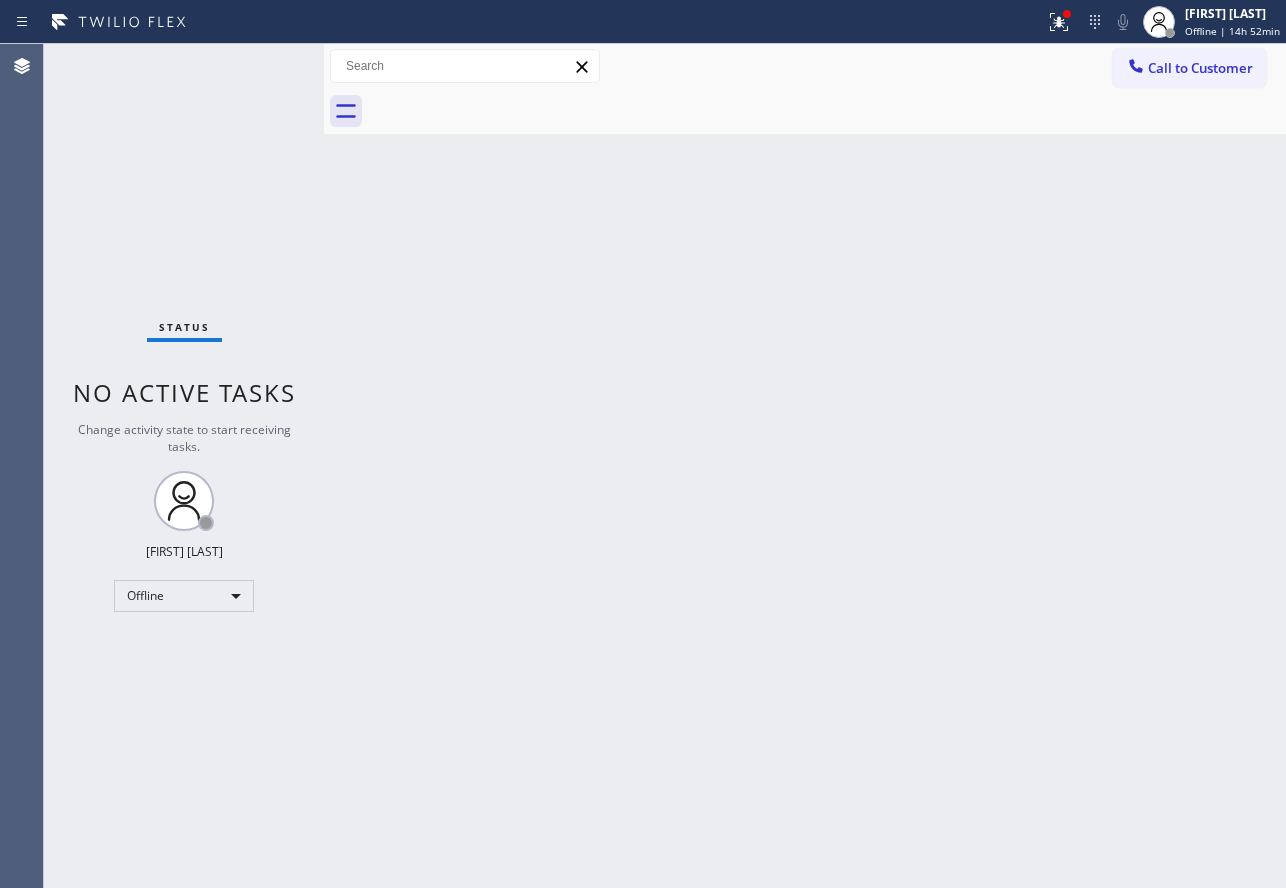 click on "Call to Customer Outbound call Location Search location Your caller id phone number Customer number Call Outbound call Technician Search Technician Your caller id phone number Your caller id phone number Call" at bounding box center (805, 66) 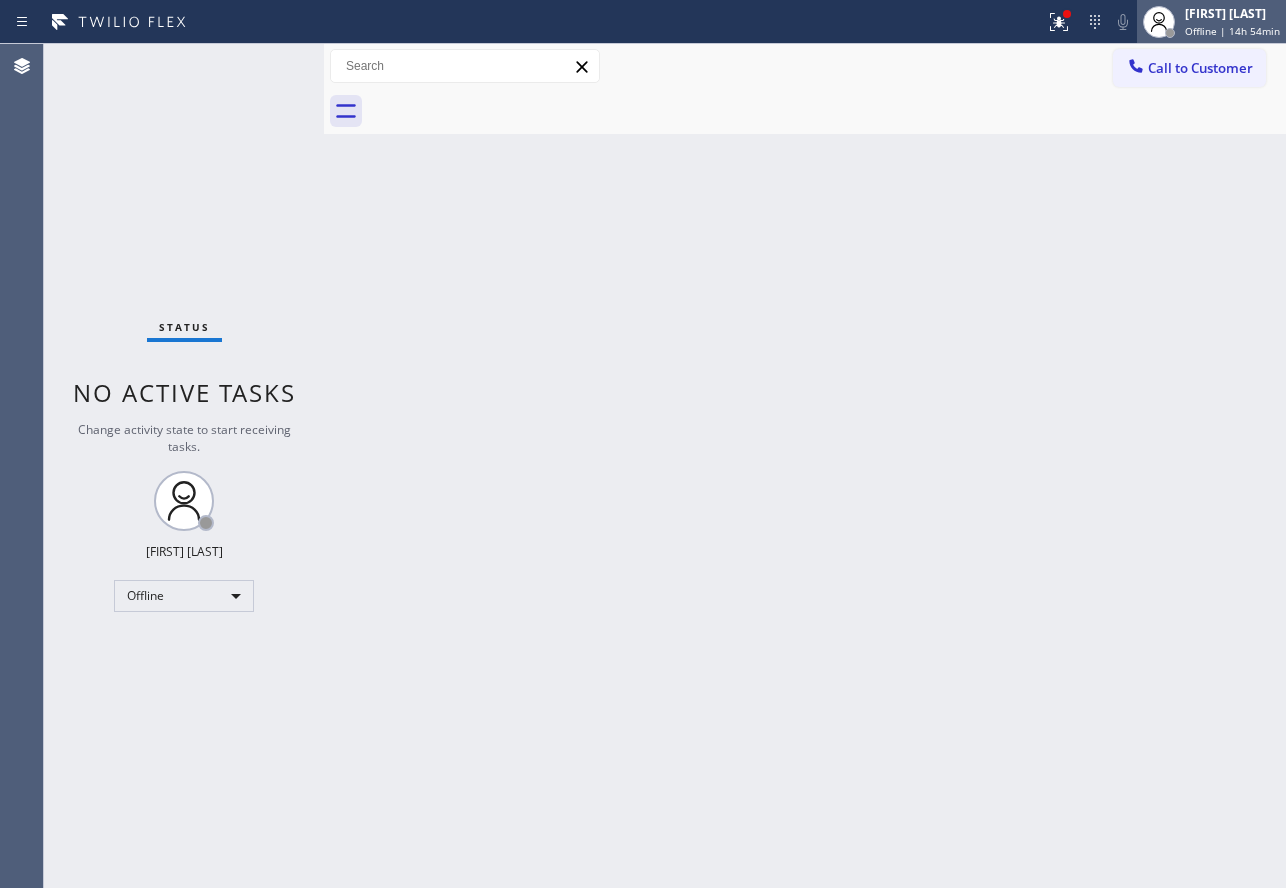 click on "[FIRST] [LAST] Offline | 14h 54min" at bounding box center [1211, 22] 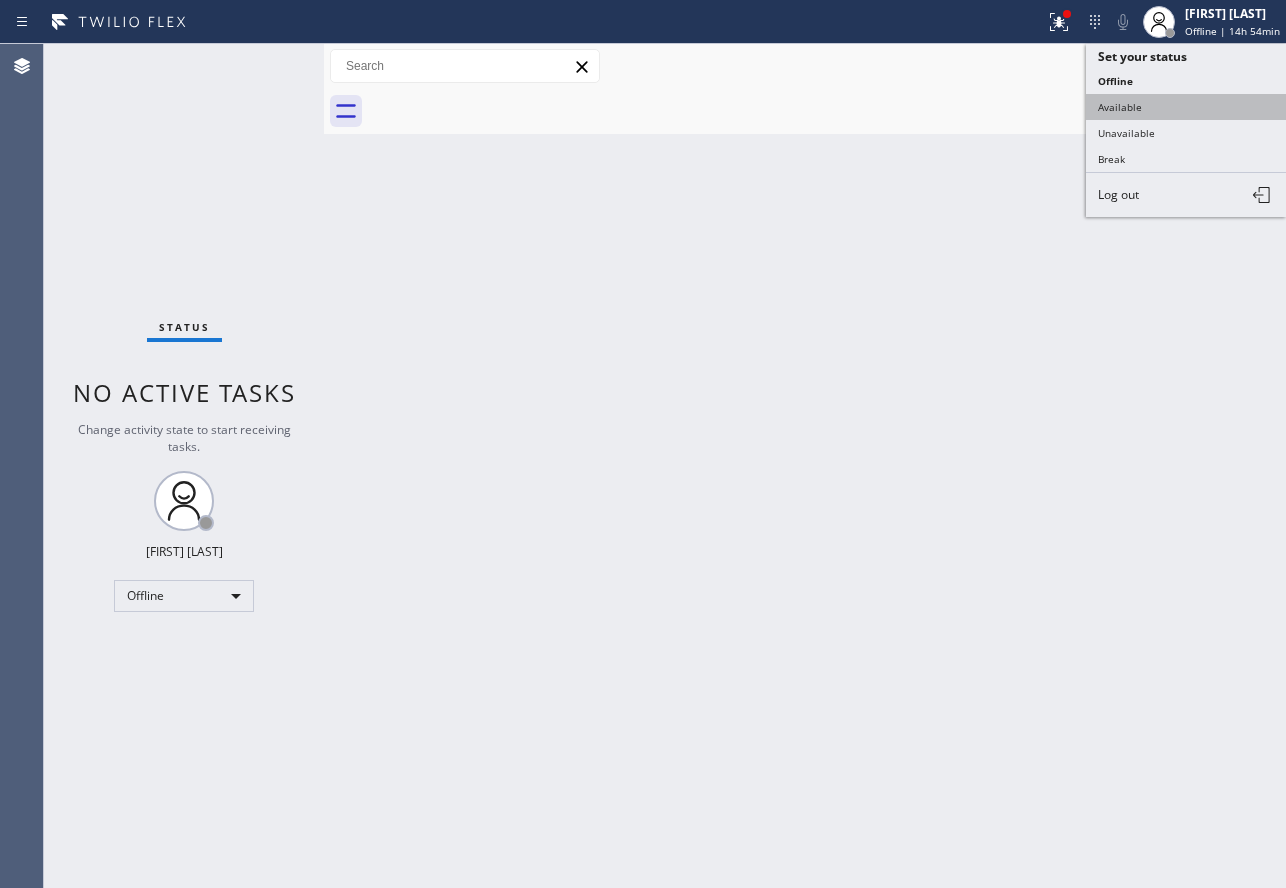 click on "Available" at bounding box center (1186, 107) 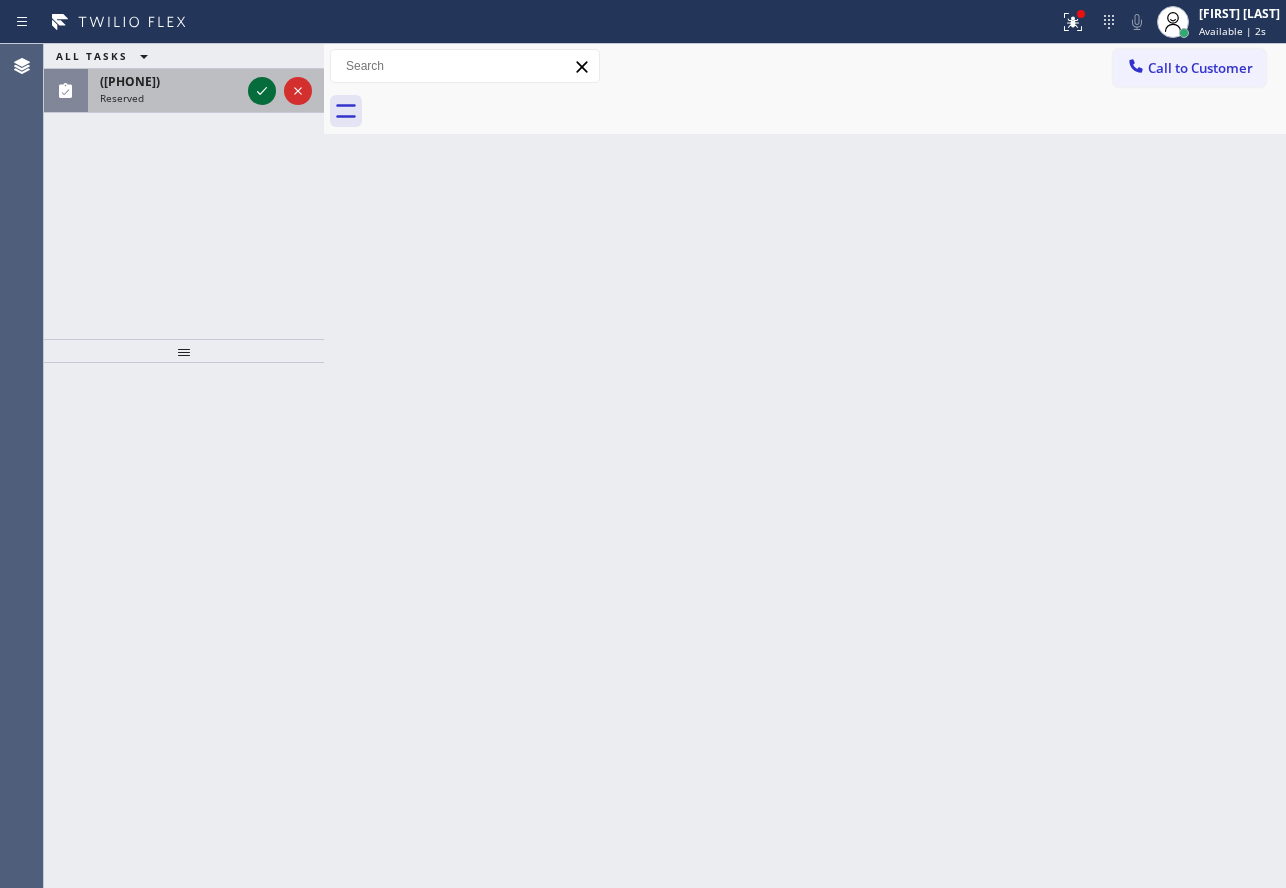 click 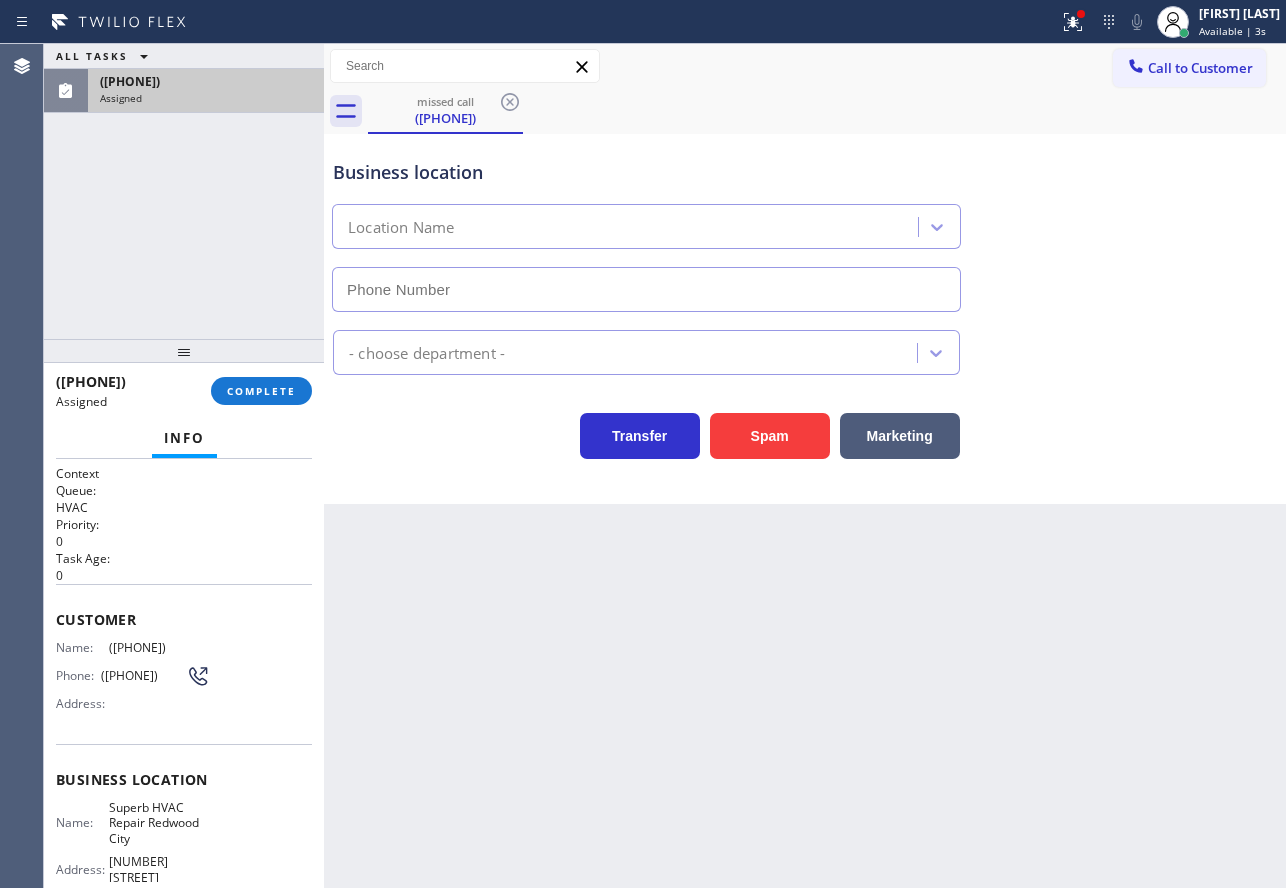 type on "([PHONE]) [PHONE]-[PHONE]" 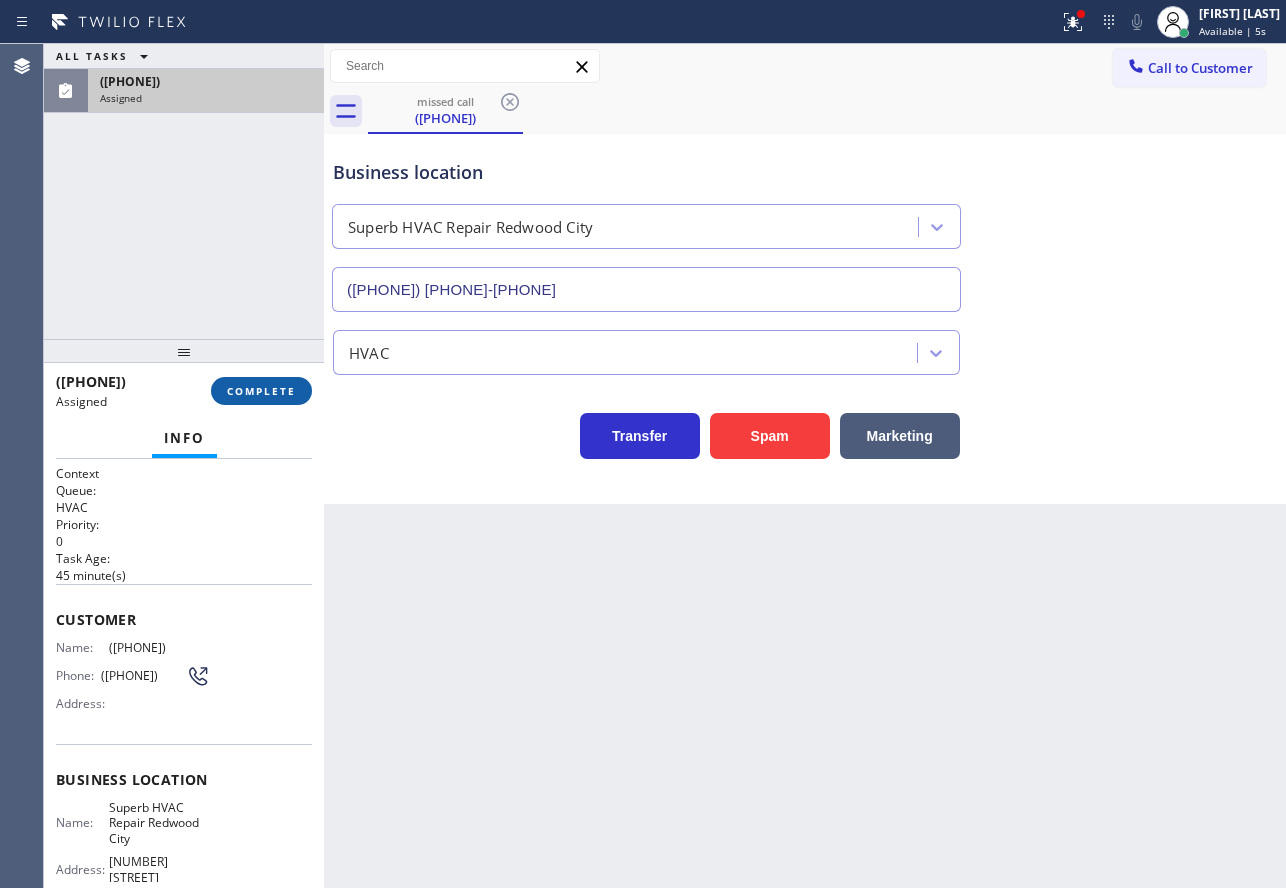 click on "COMPLETE" at bounding box center (261, 391) 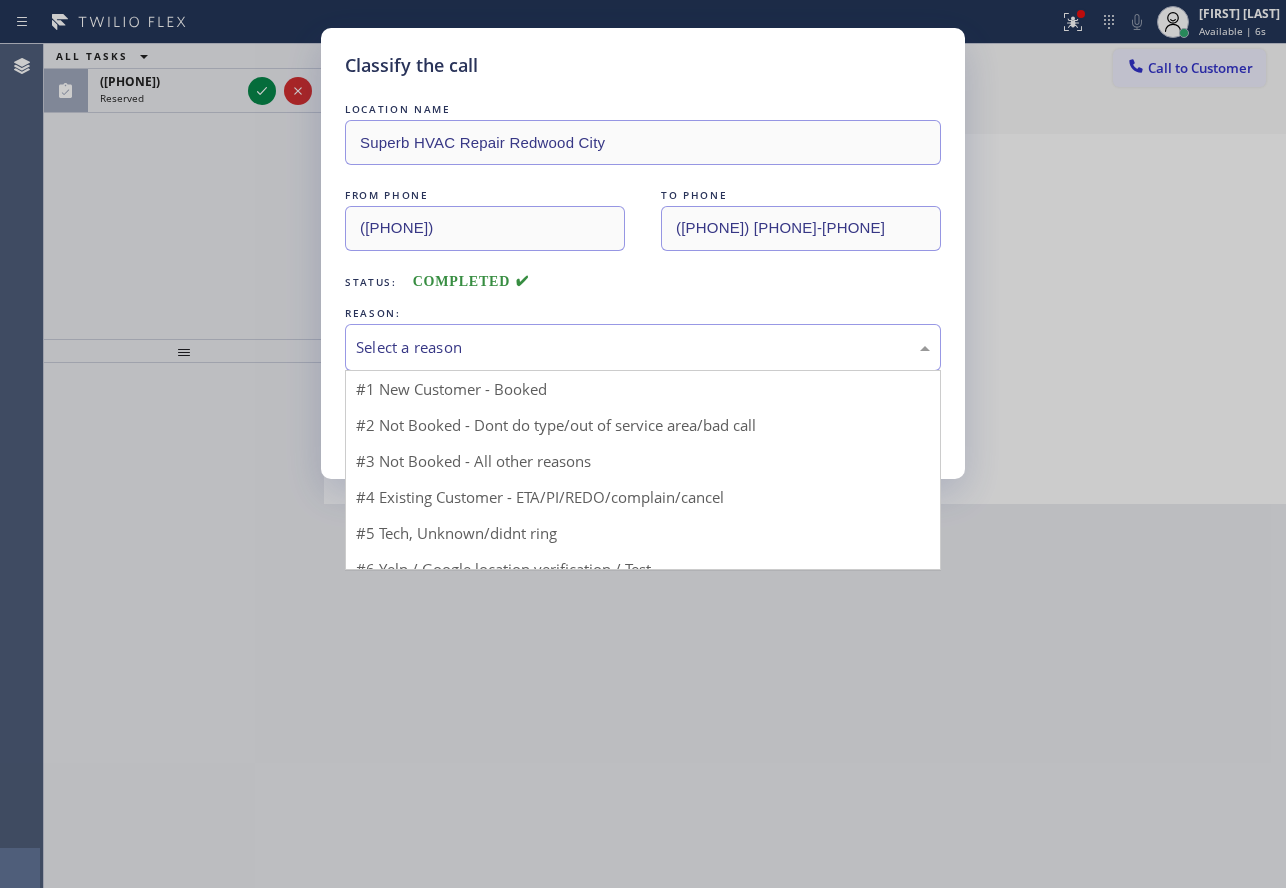 click on "Select a reason" at bounding box center [643, 347] 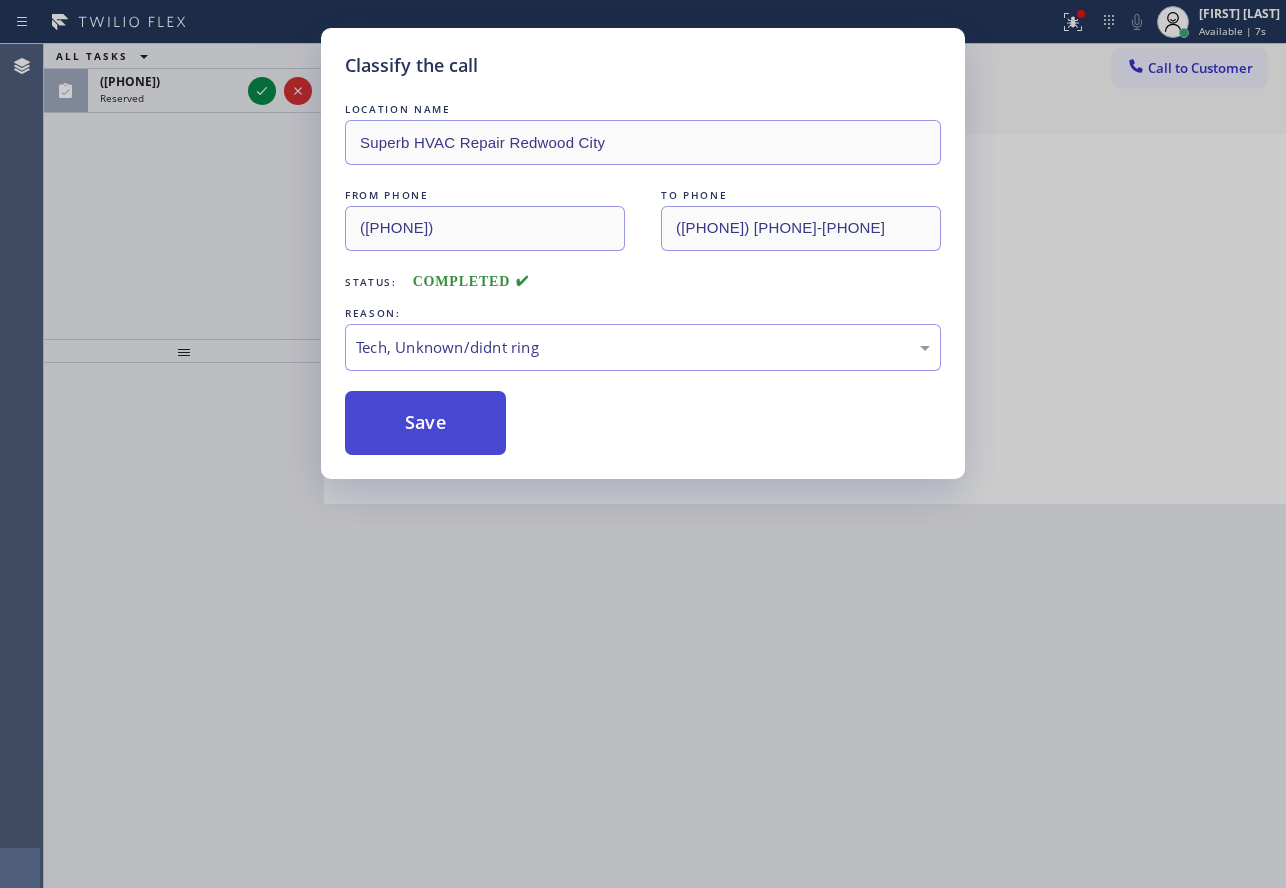 click on "Save" at bounding box center (425, 423) 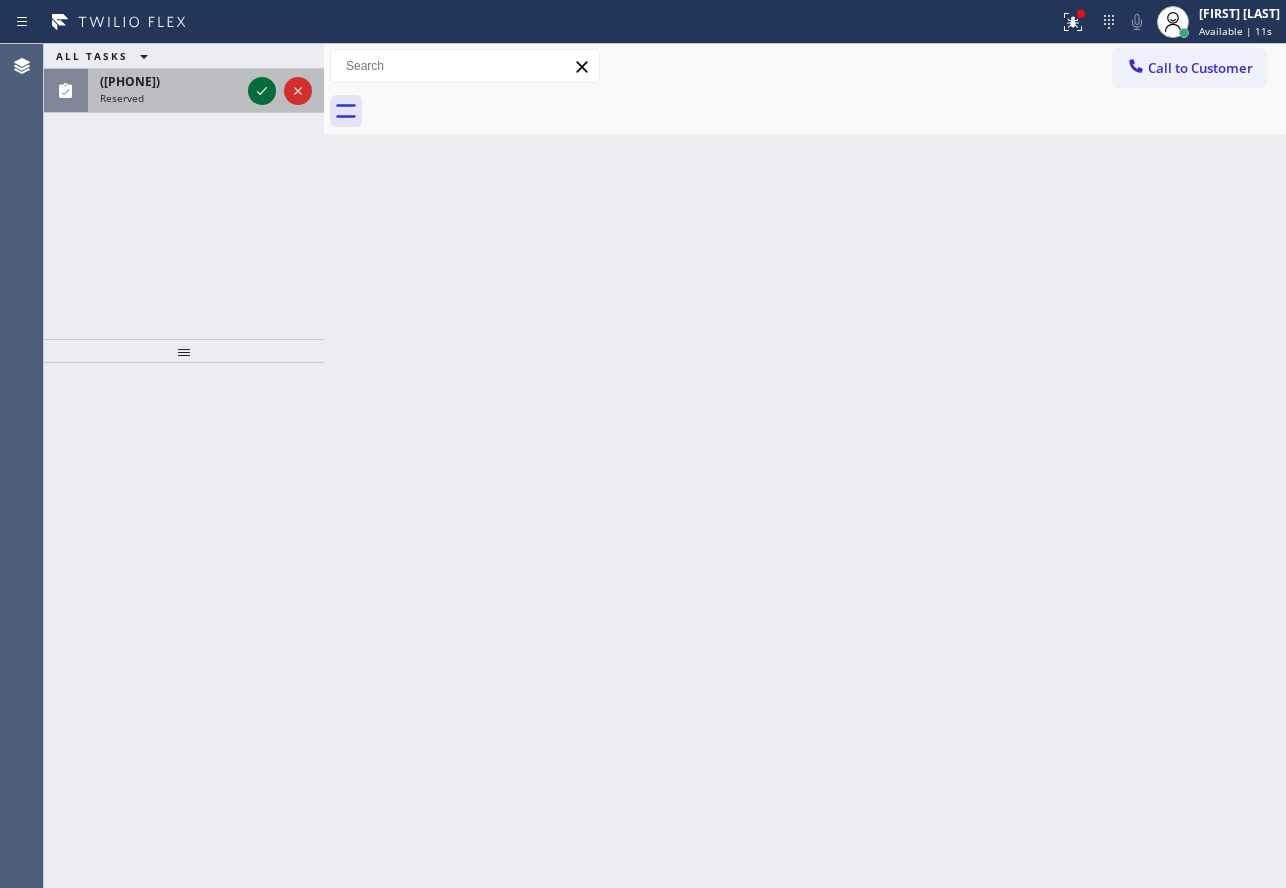 click 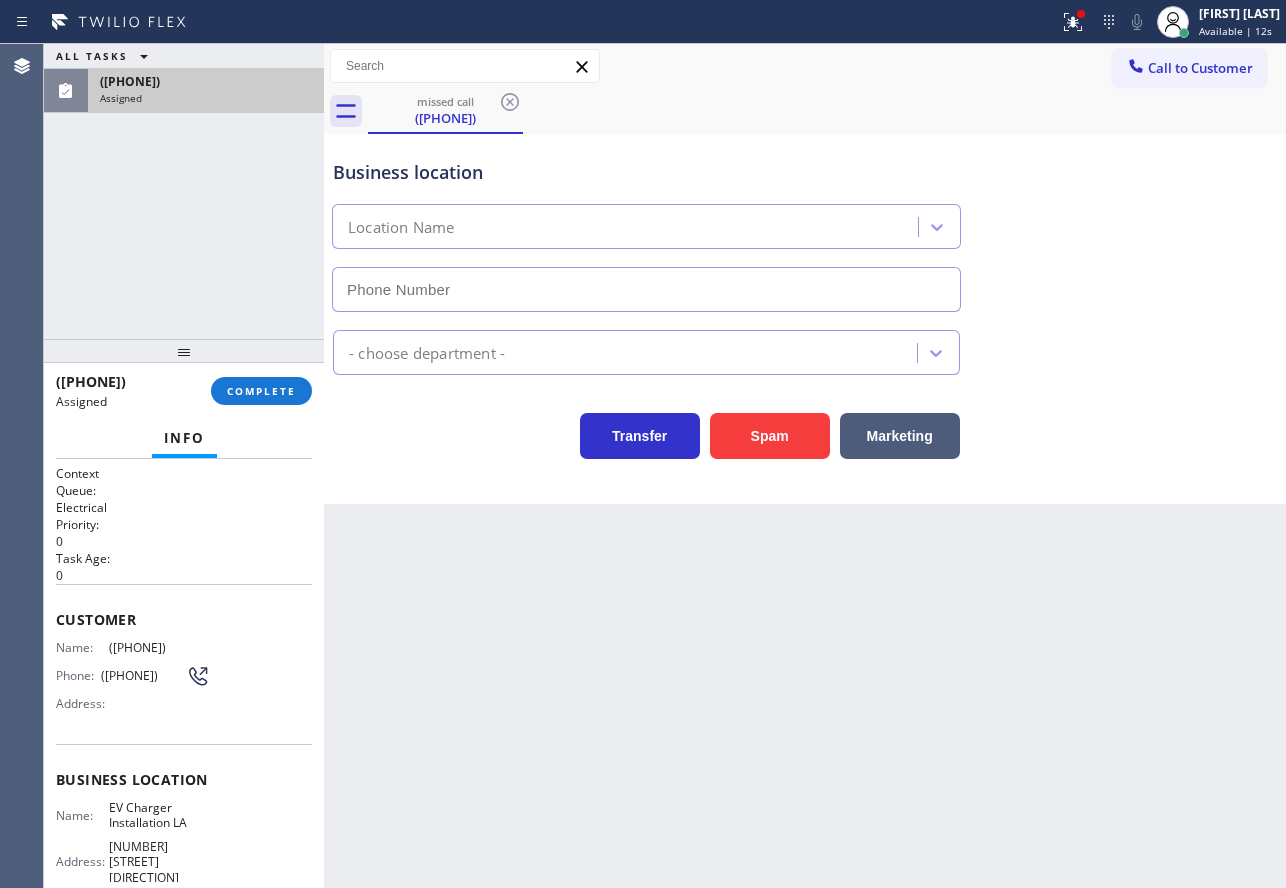 type on "([PHONE]) [PHONE]-[PHONE]" 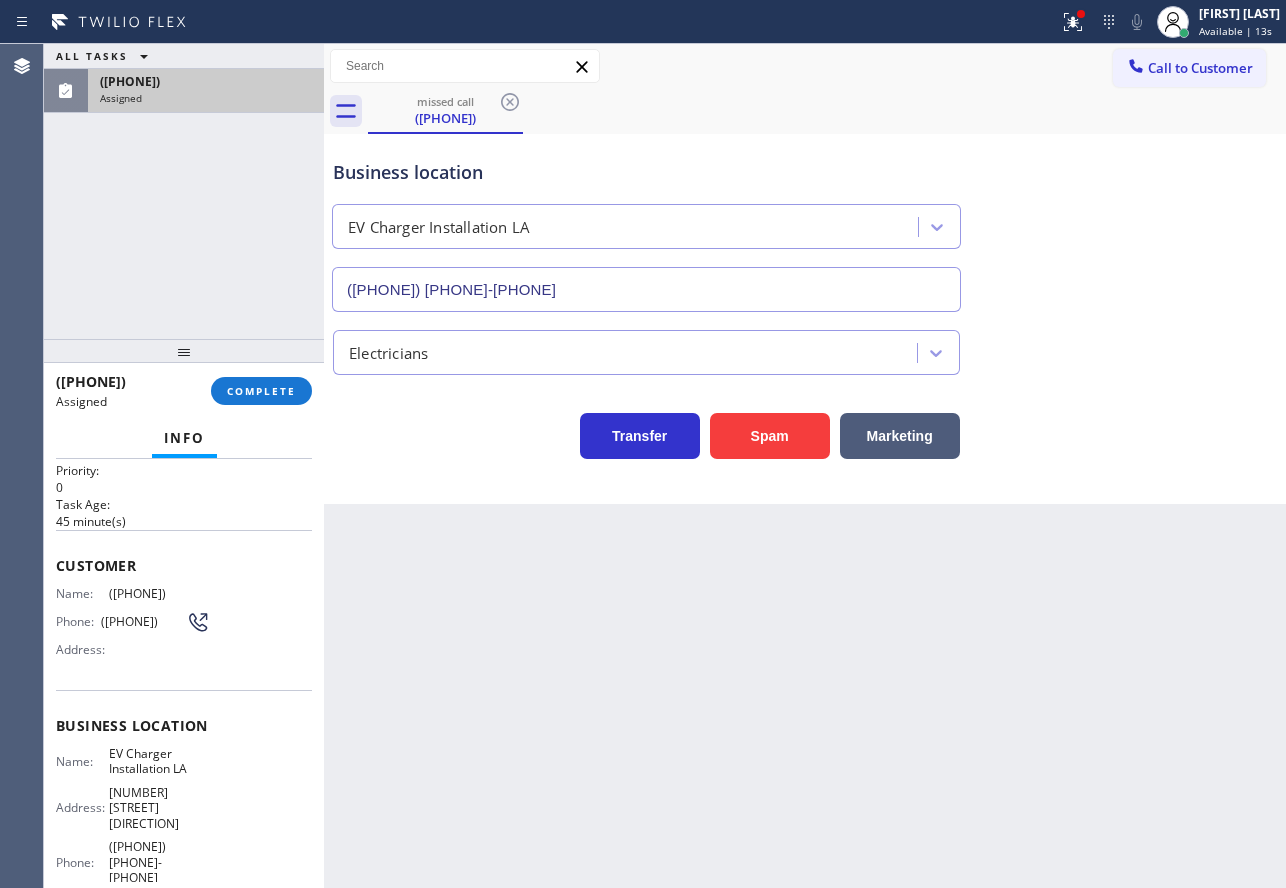 scroll, scrollTop: 100, scrollLeft: 0, axis: vertical 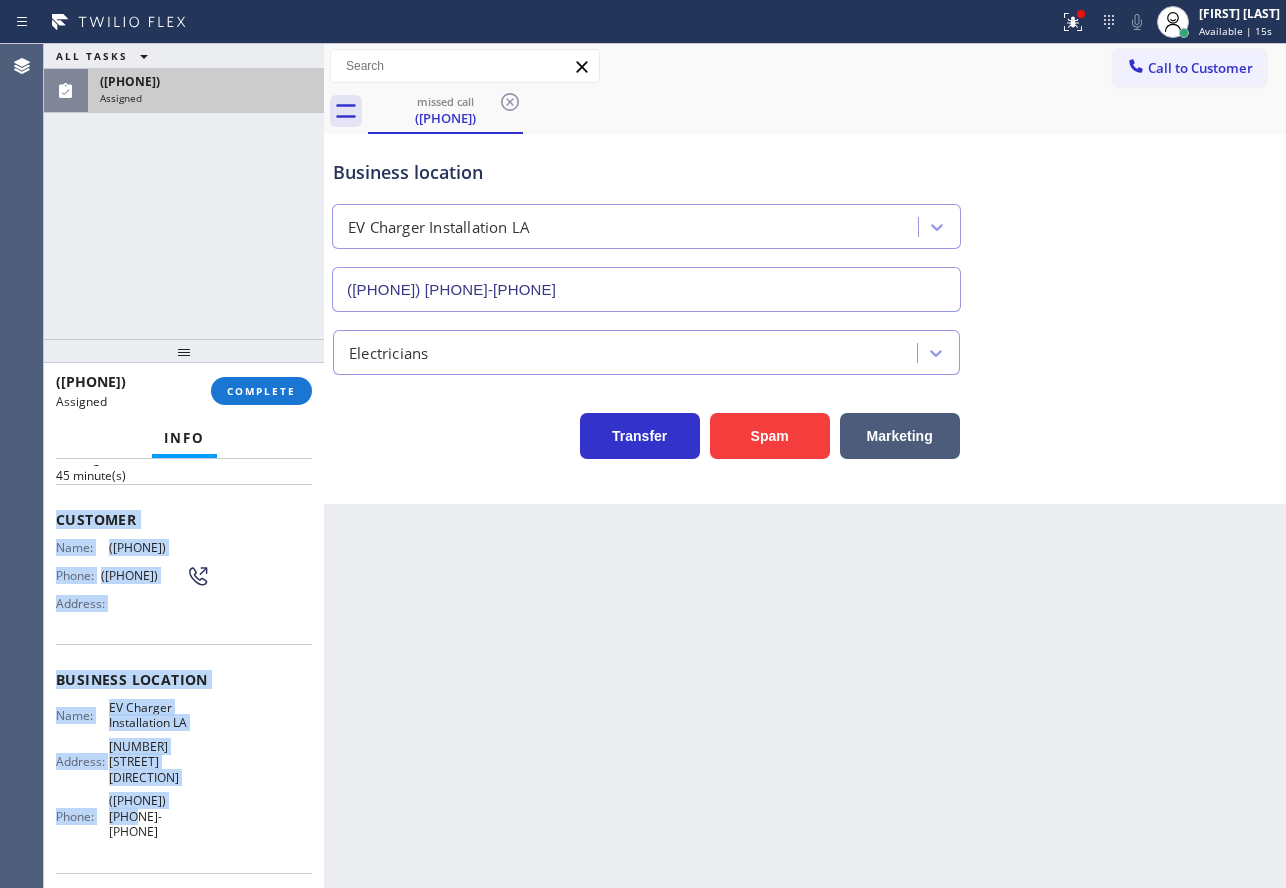 drag, startPoint x: 207, startPoint y: 808, endPoint x: 52, endPoint y: 524, distance: 323.54443 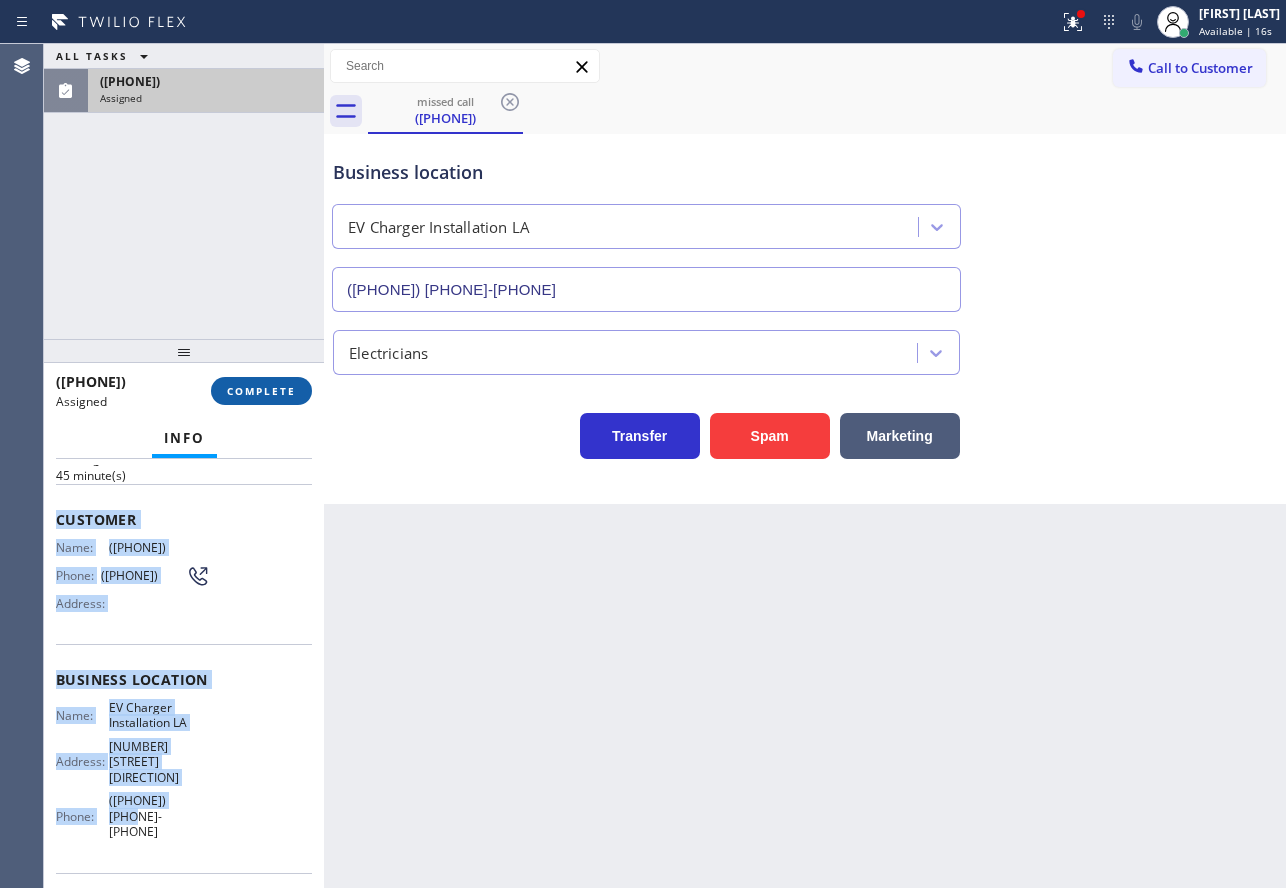 click on "COMPLETE" at bounding box center [261, 391] 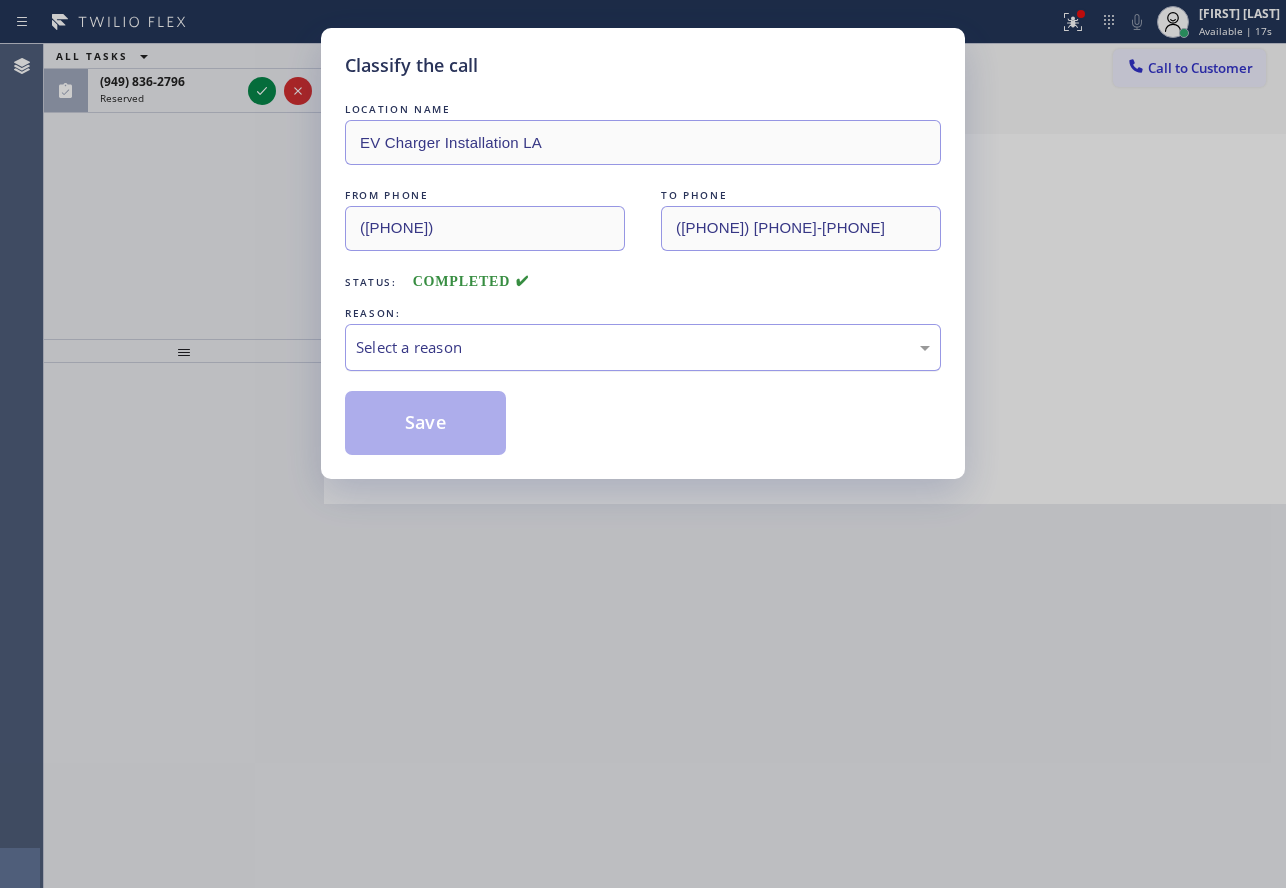 click on "Select a reason" at bounding box center [643, 347] 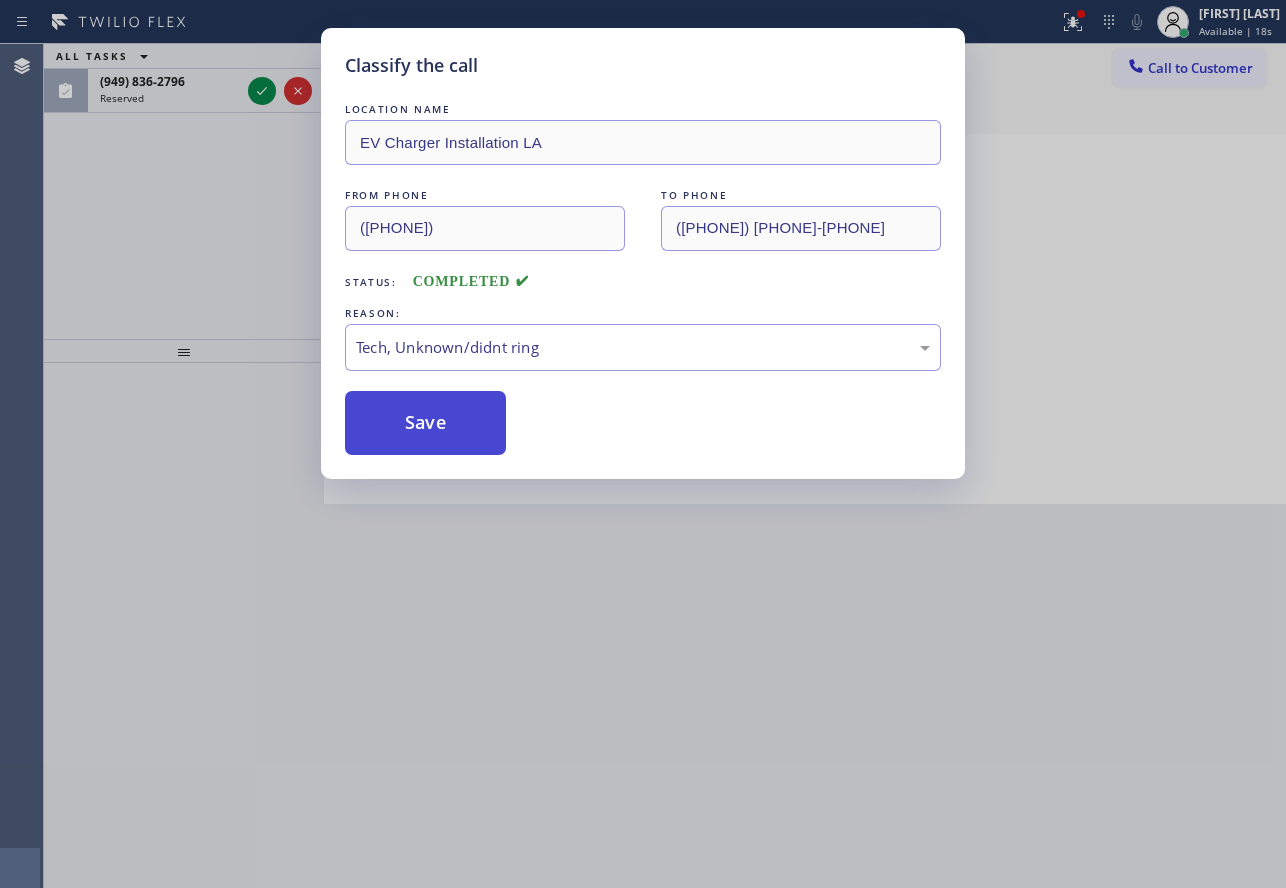 click on "Save" at bounding box center [425, 423] 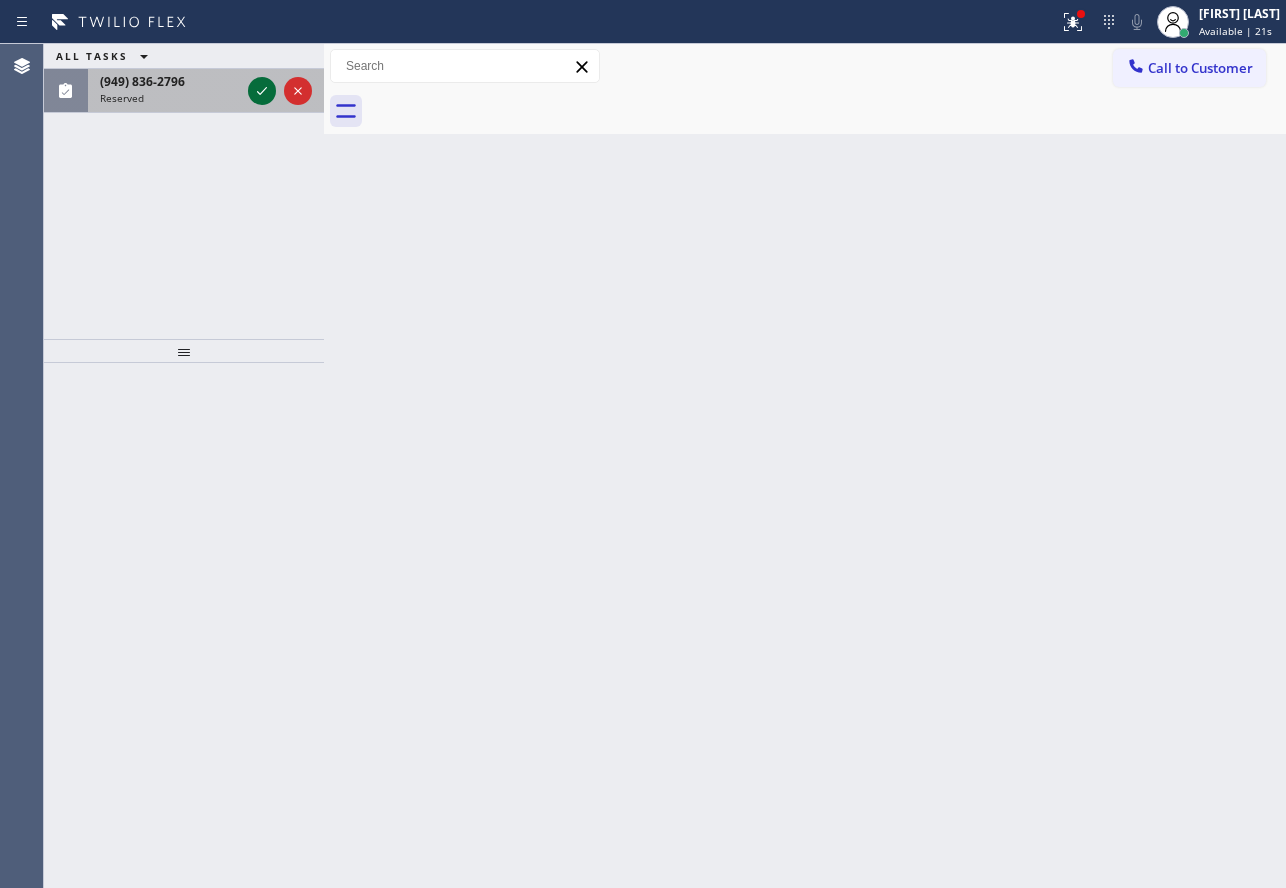 click 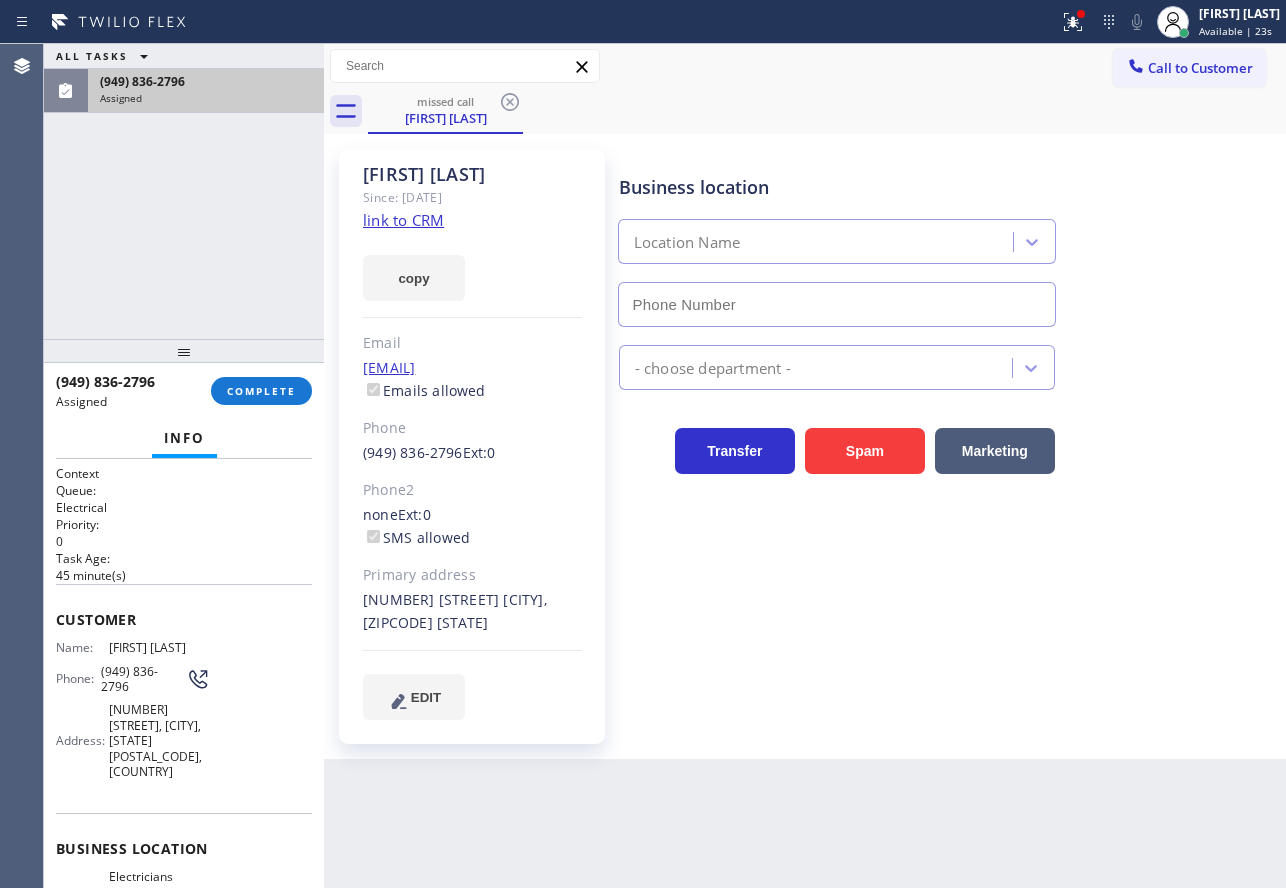 type on "(657) 315-6775" 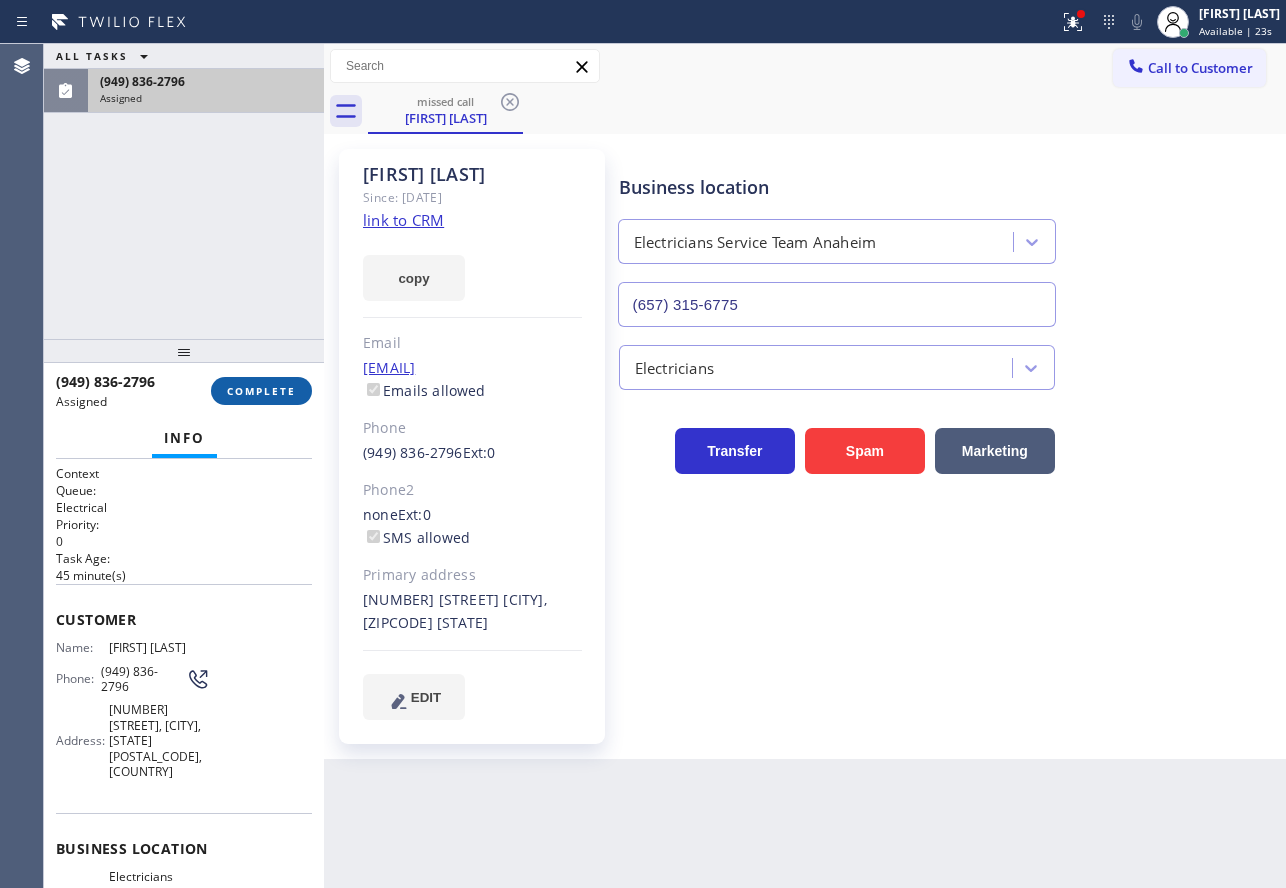 click on "COMPLETE" at bounding box center (261, 391) 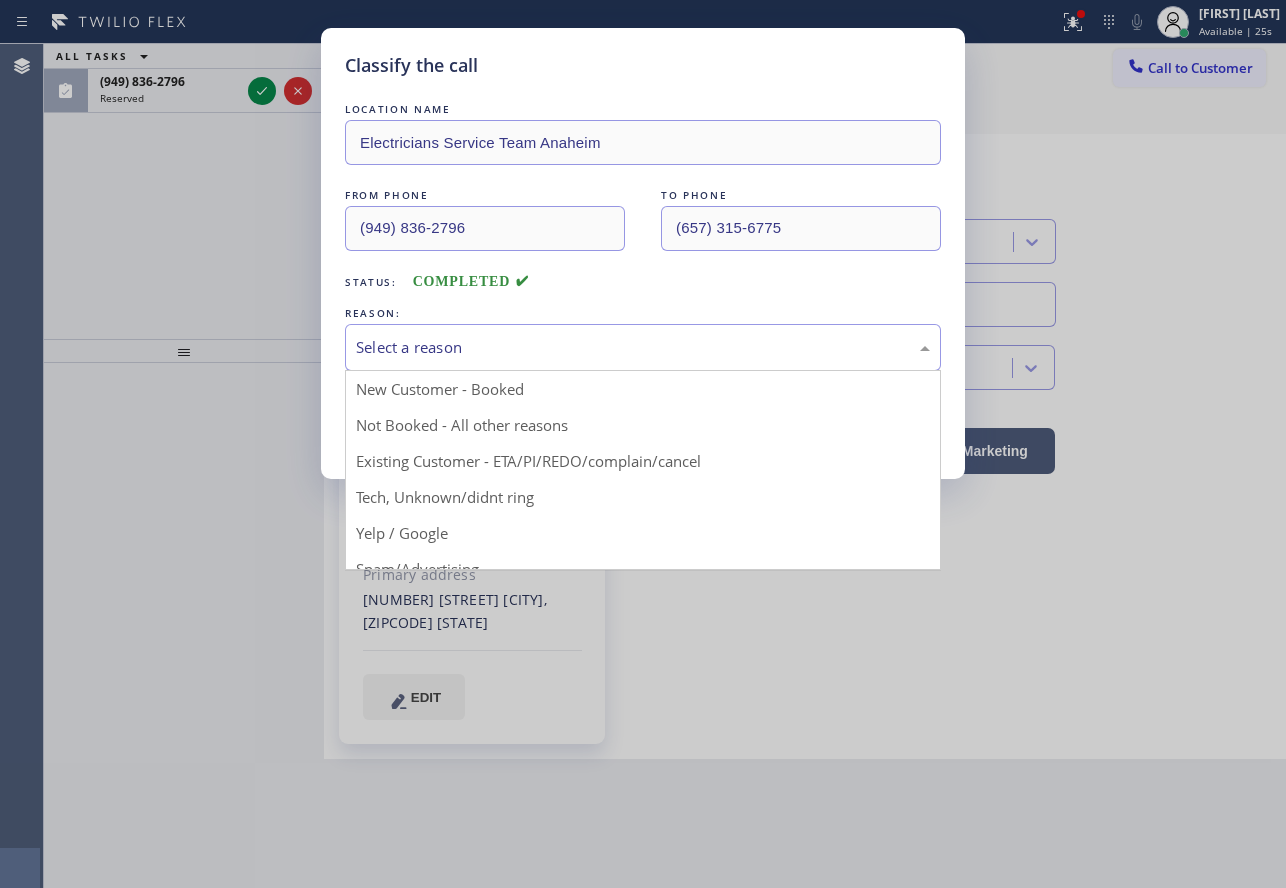click on "Select a reason" at bounding box center (643, 347) 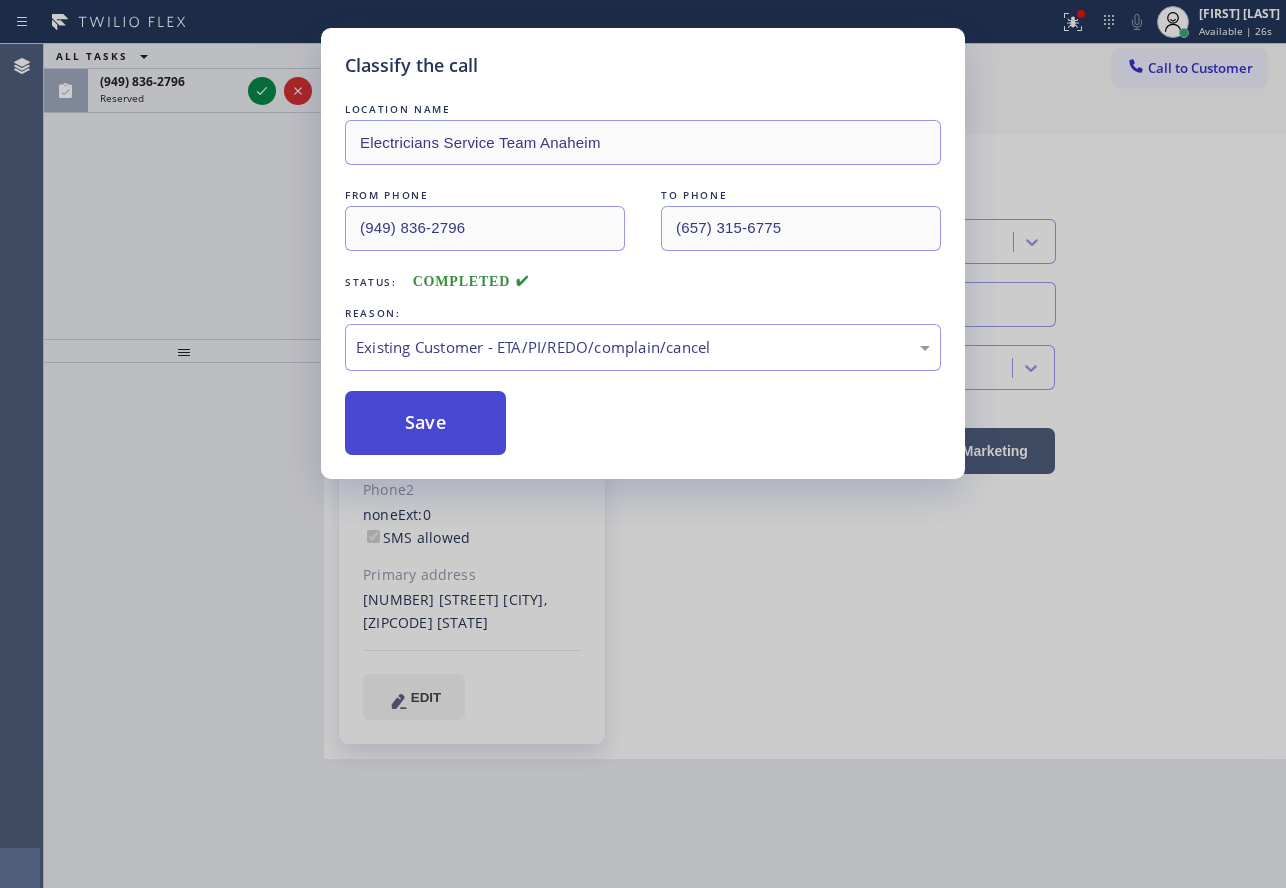 click on "Save" at bounding box center (425, 423) 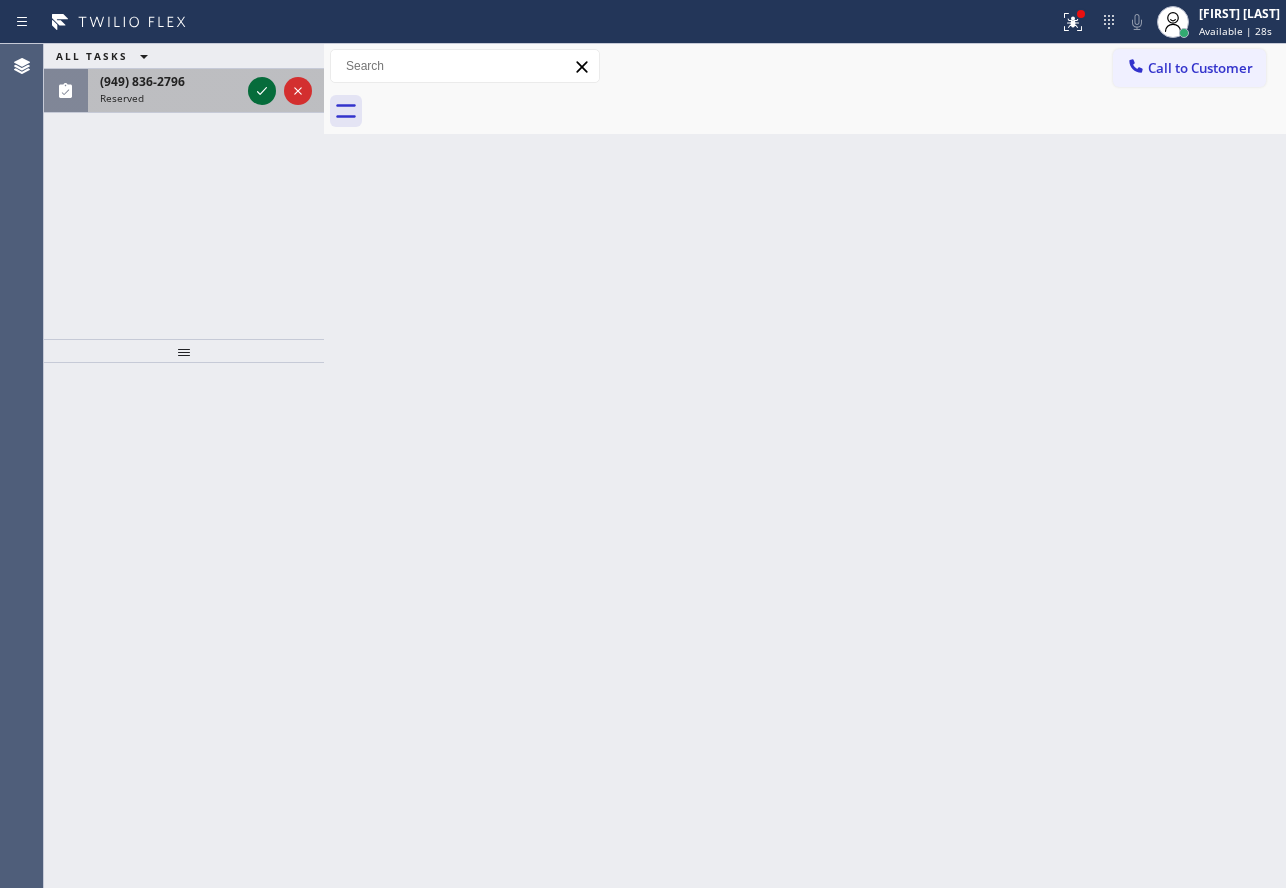 click 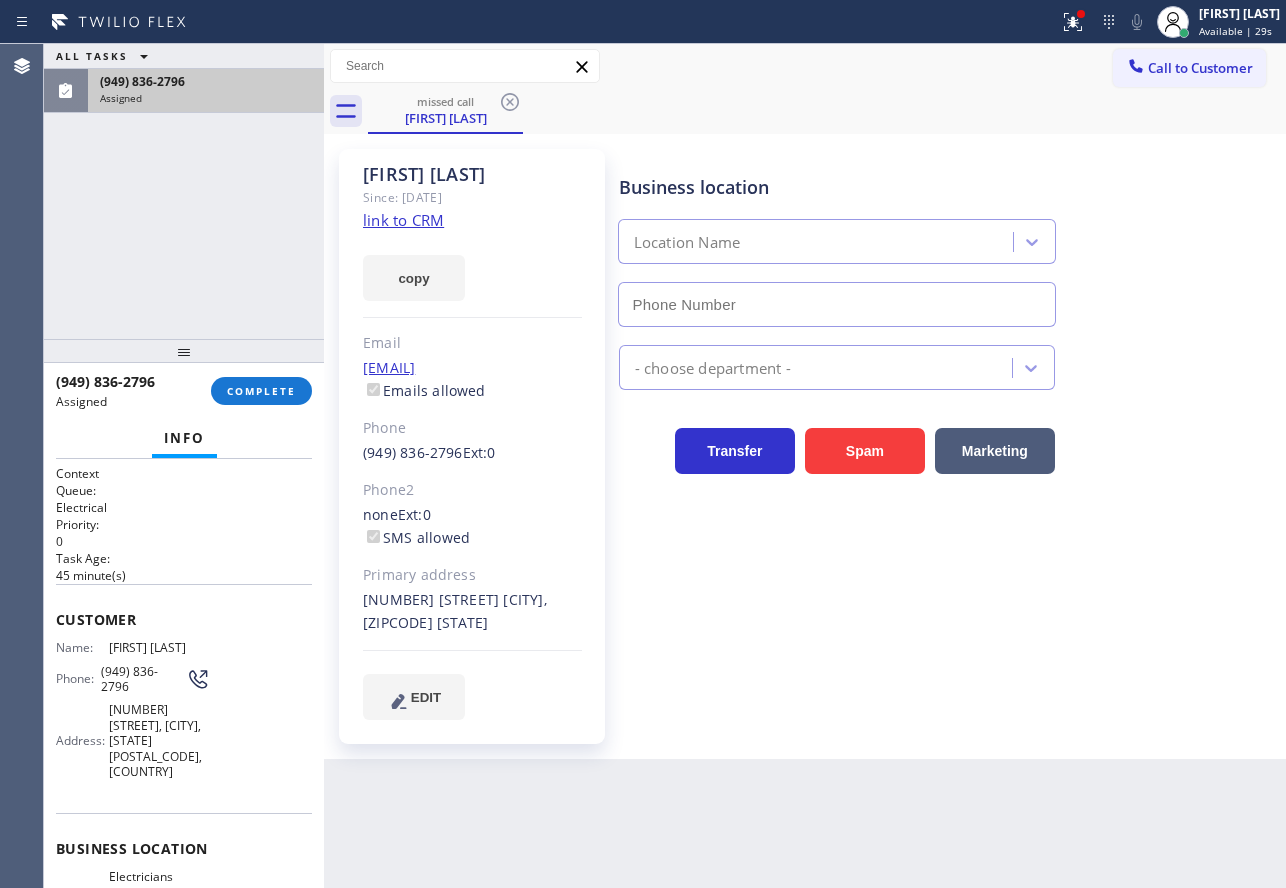 type on "(657) 315-6775" 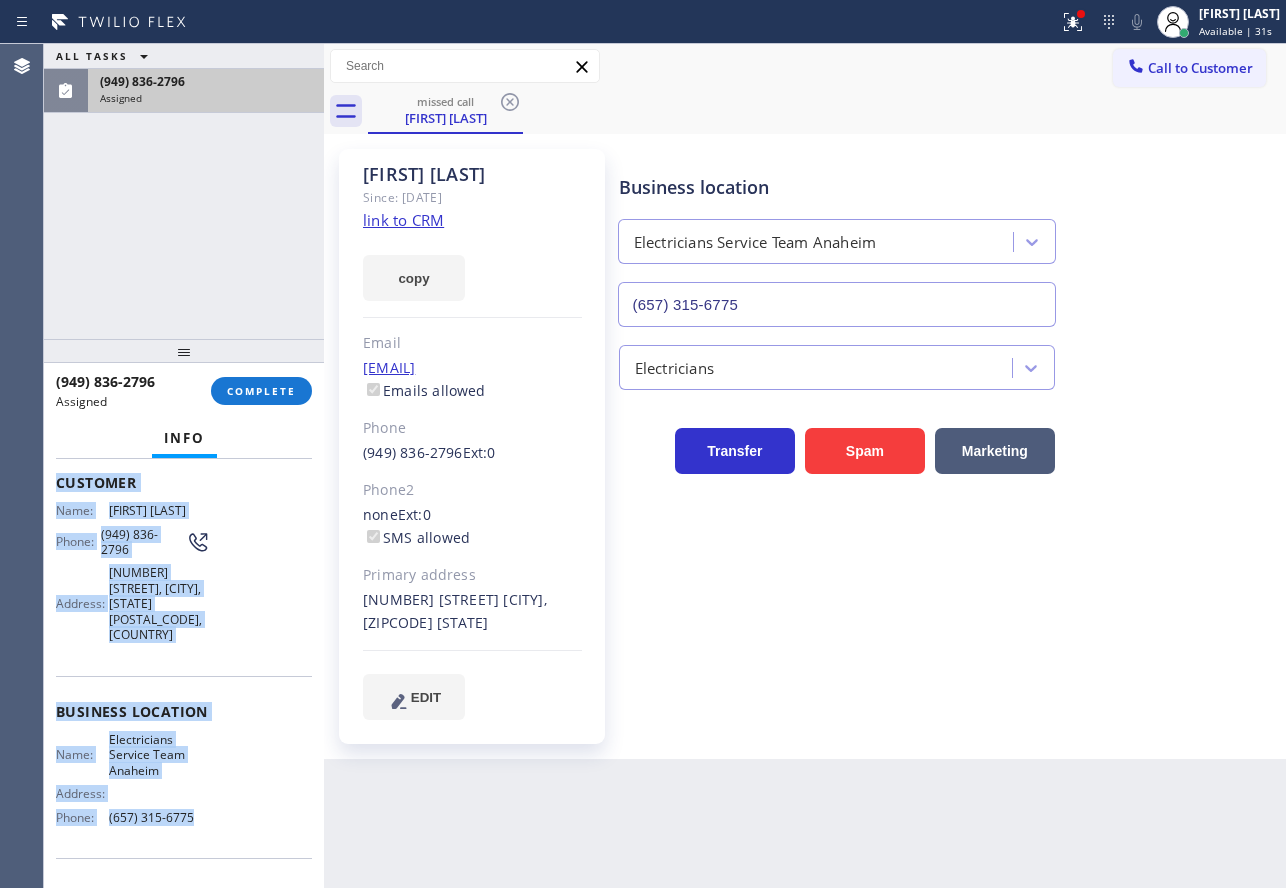 scroll, scrollTop: 0, scrollLeft: 0, axis: both 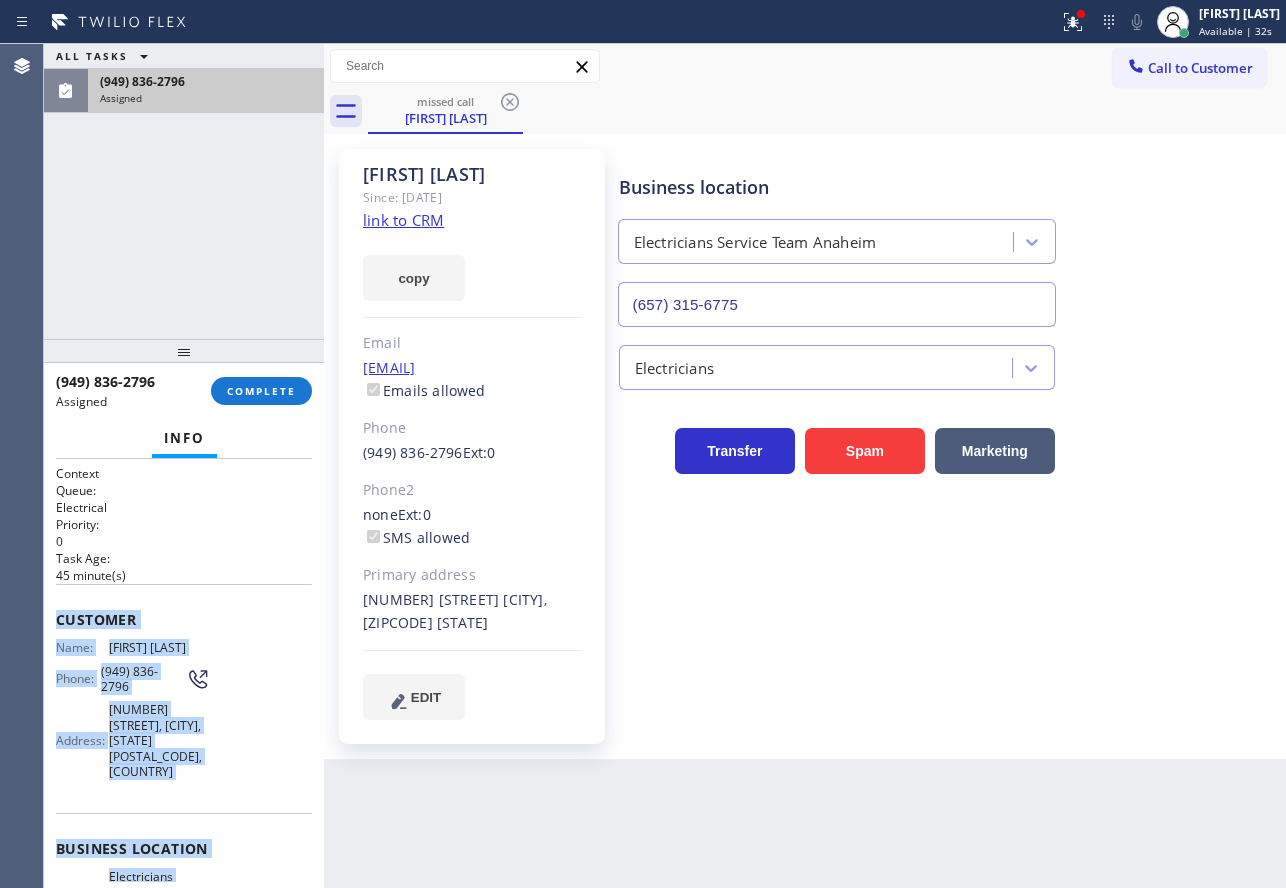 drag, startPoint x: 206, startPoint y: 687, endPoint x: 56, endPoint y: 603, distance: 171.91858 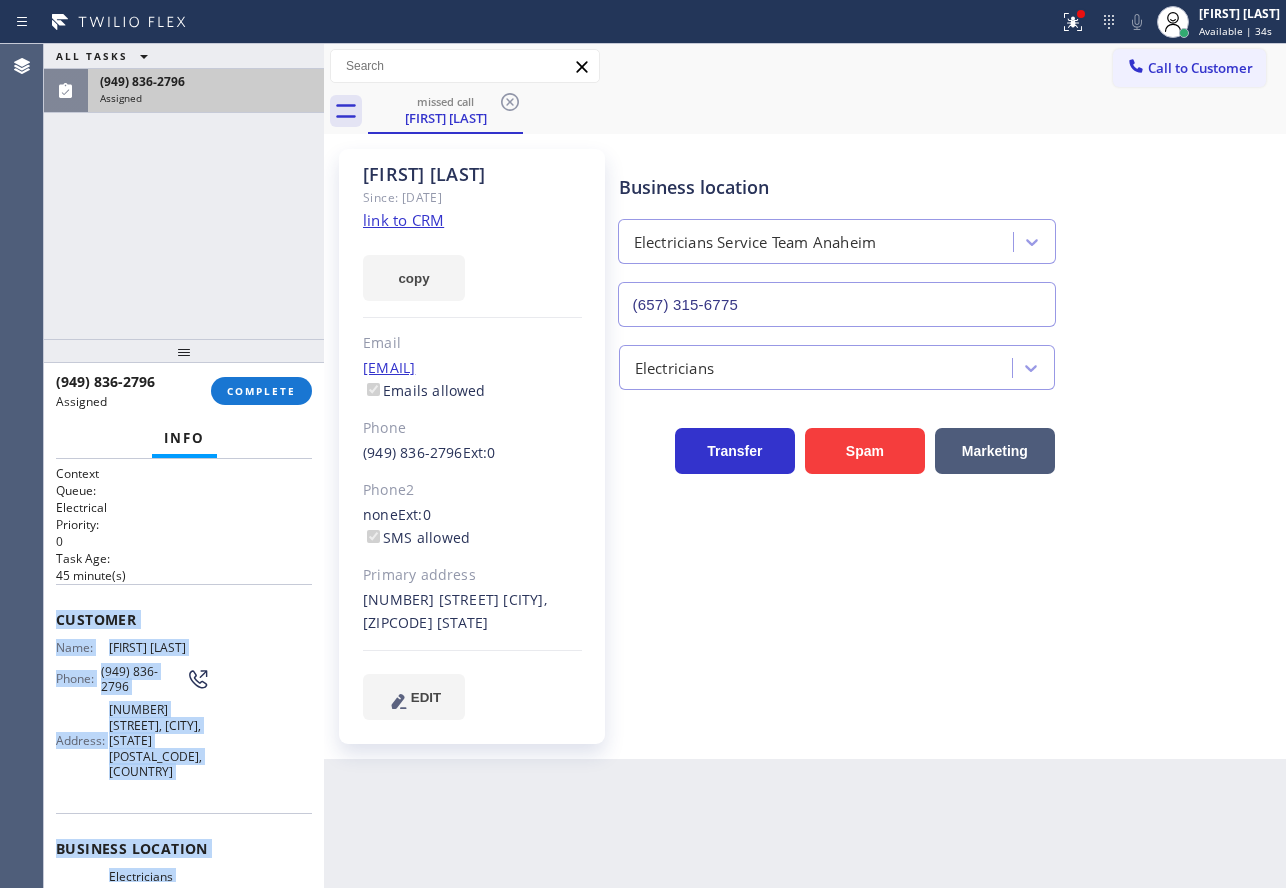 click on "link to CRM" 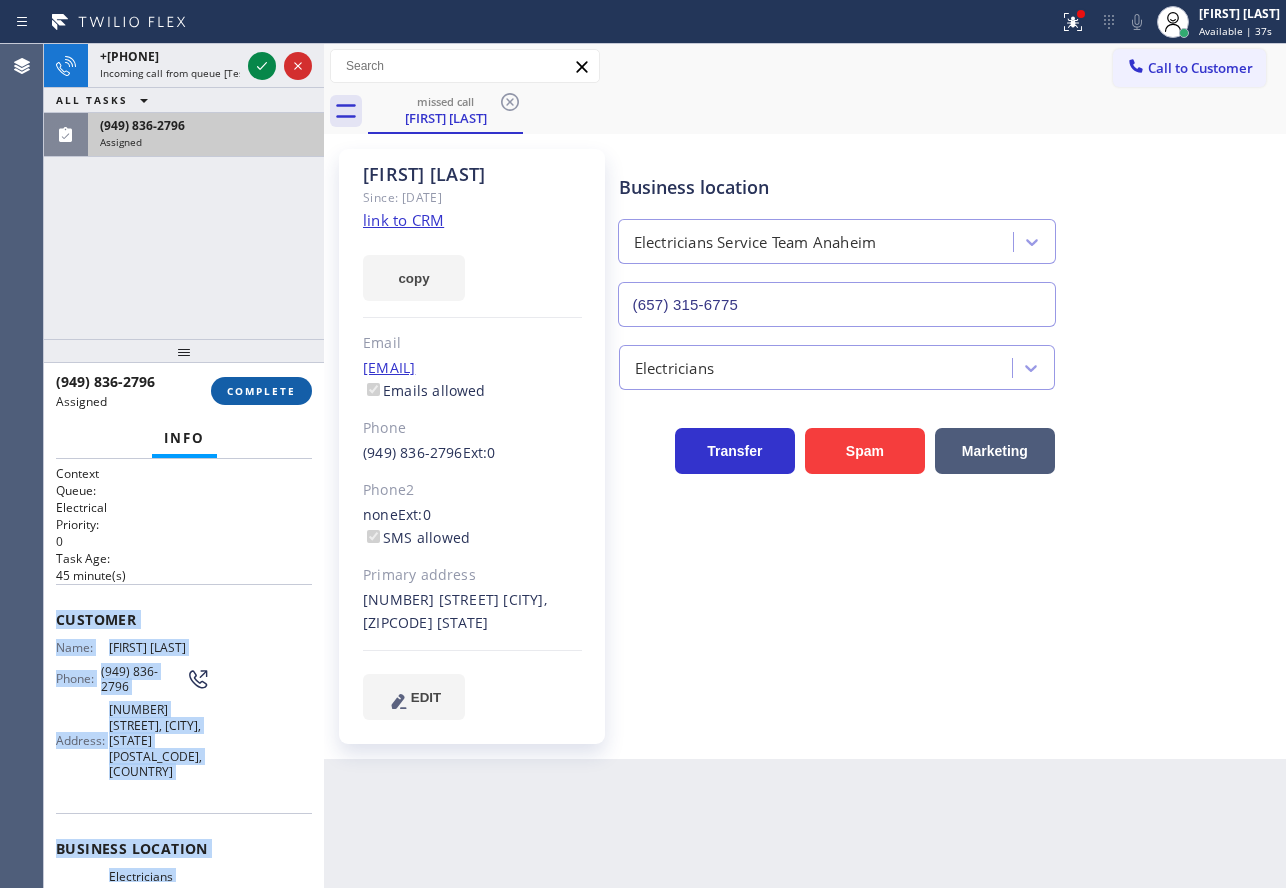 click on "COMPLETE" at bounding box center [261, 391] 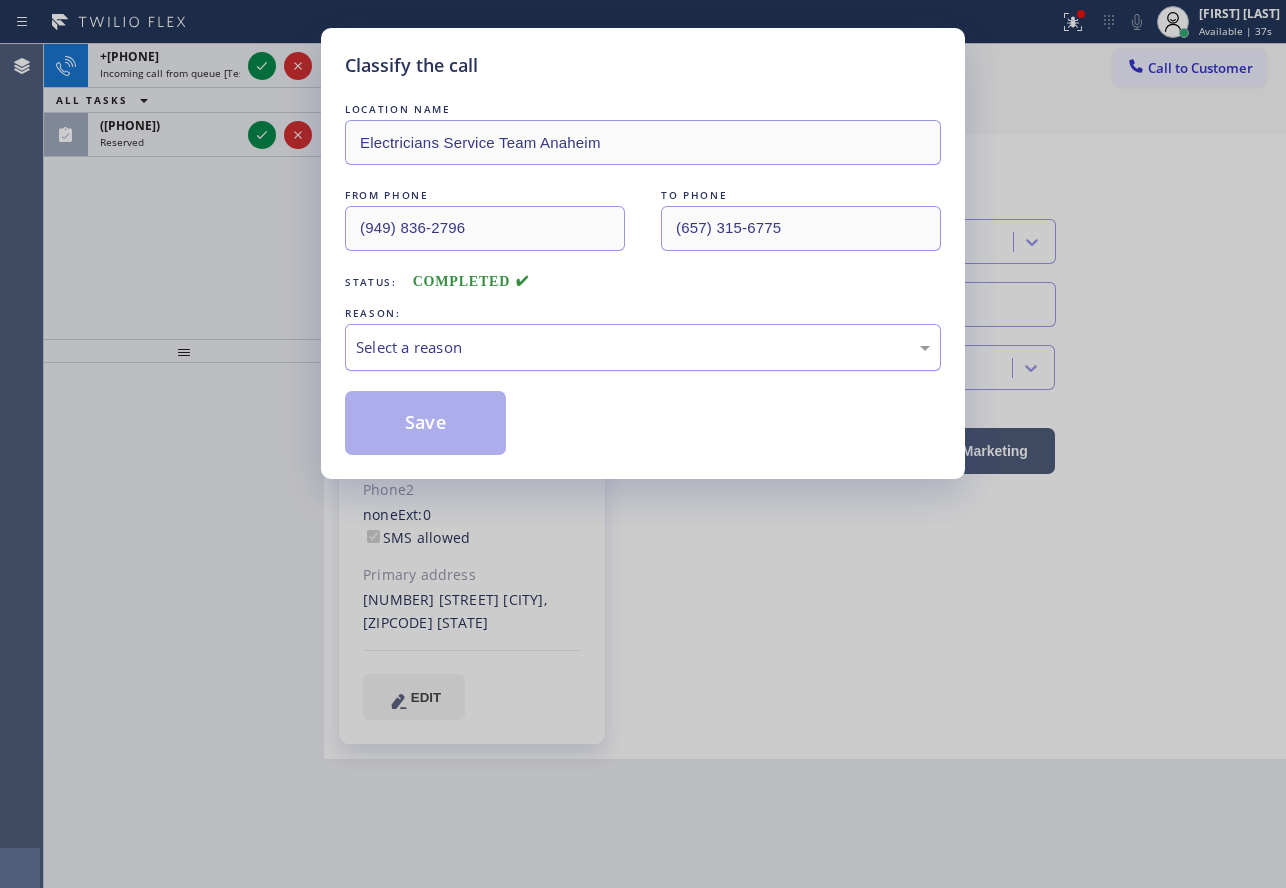 click on "Select a reason" at bounding box center (643, 347) 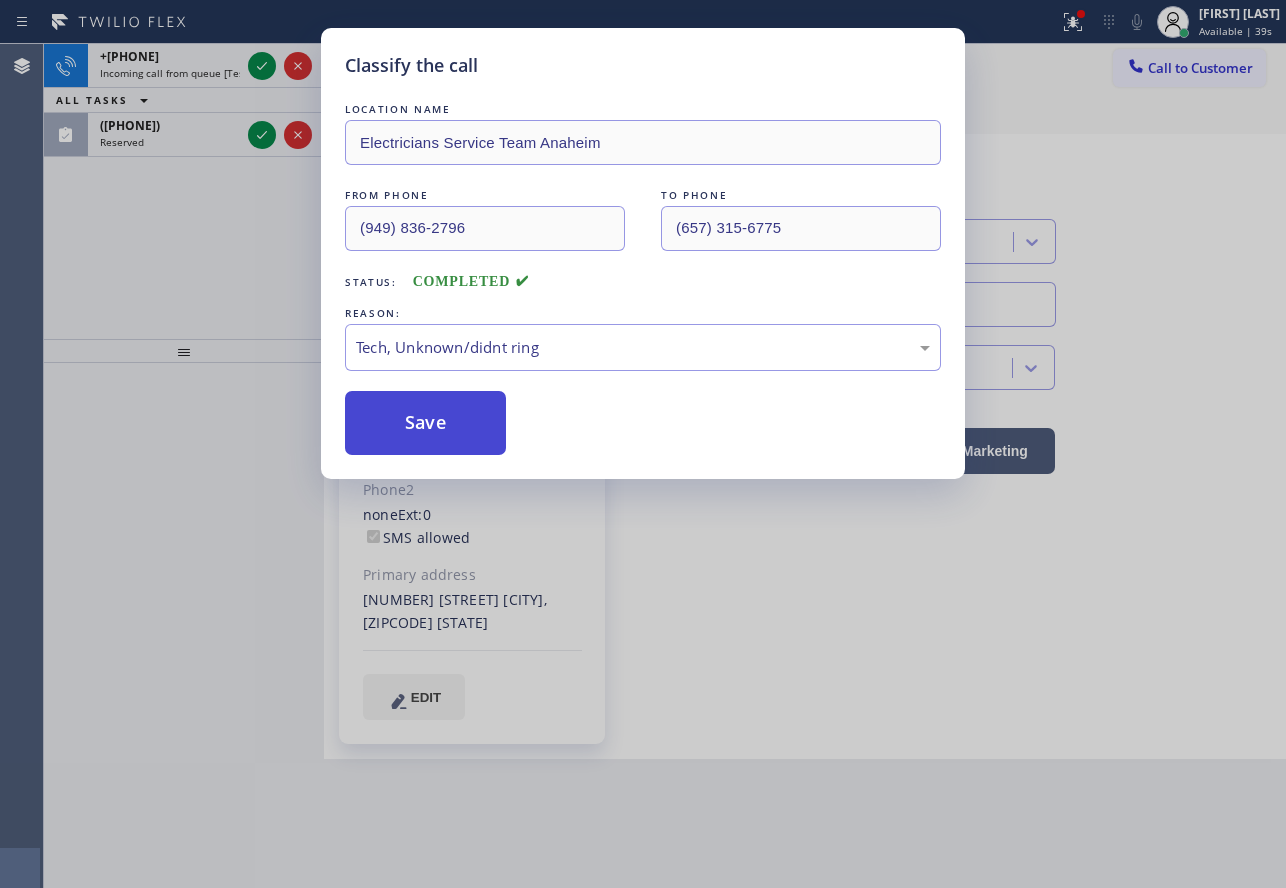 click on "Save" at bounding box center (425, 423) 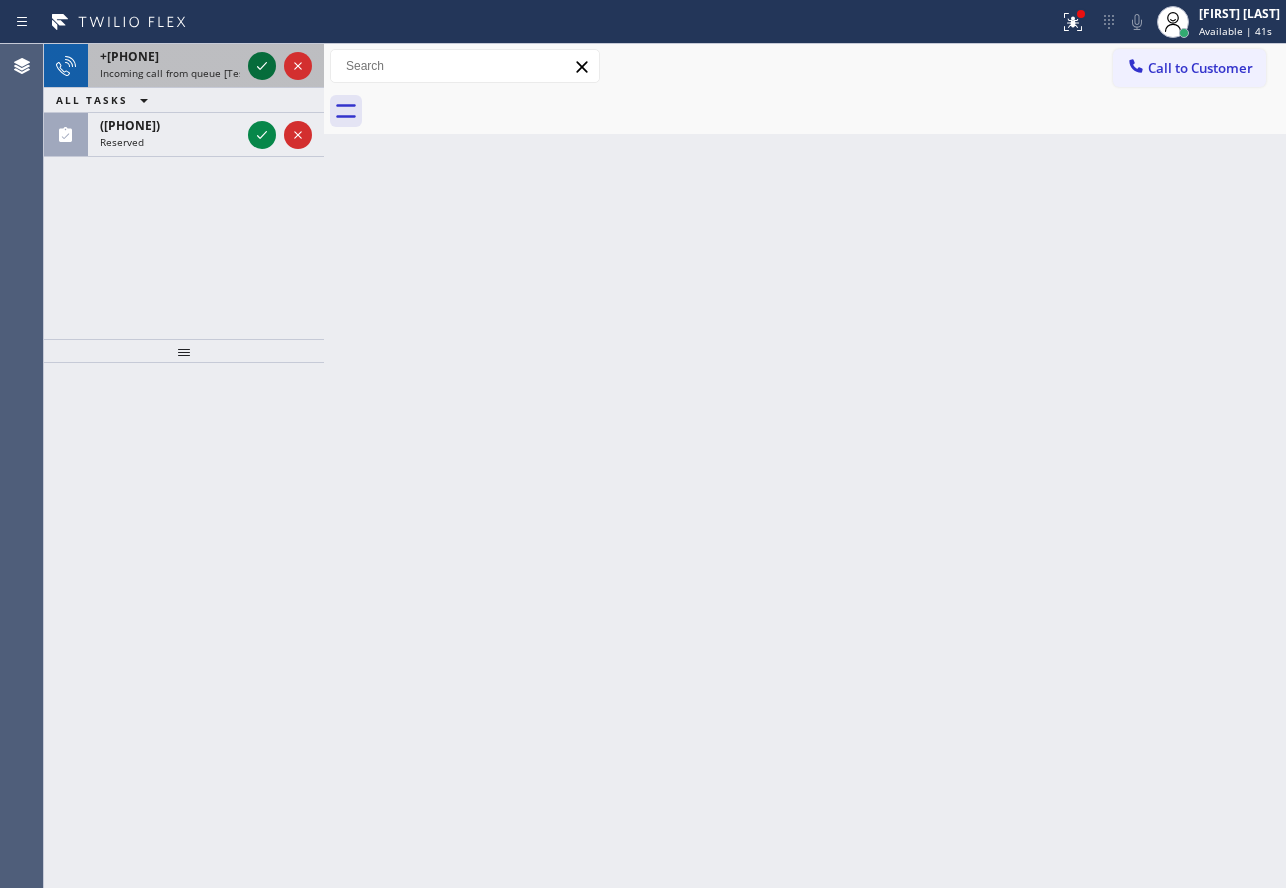 click 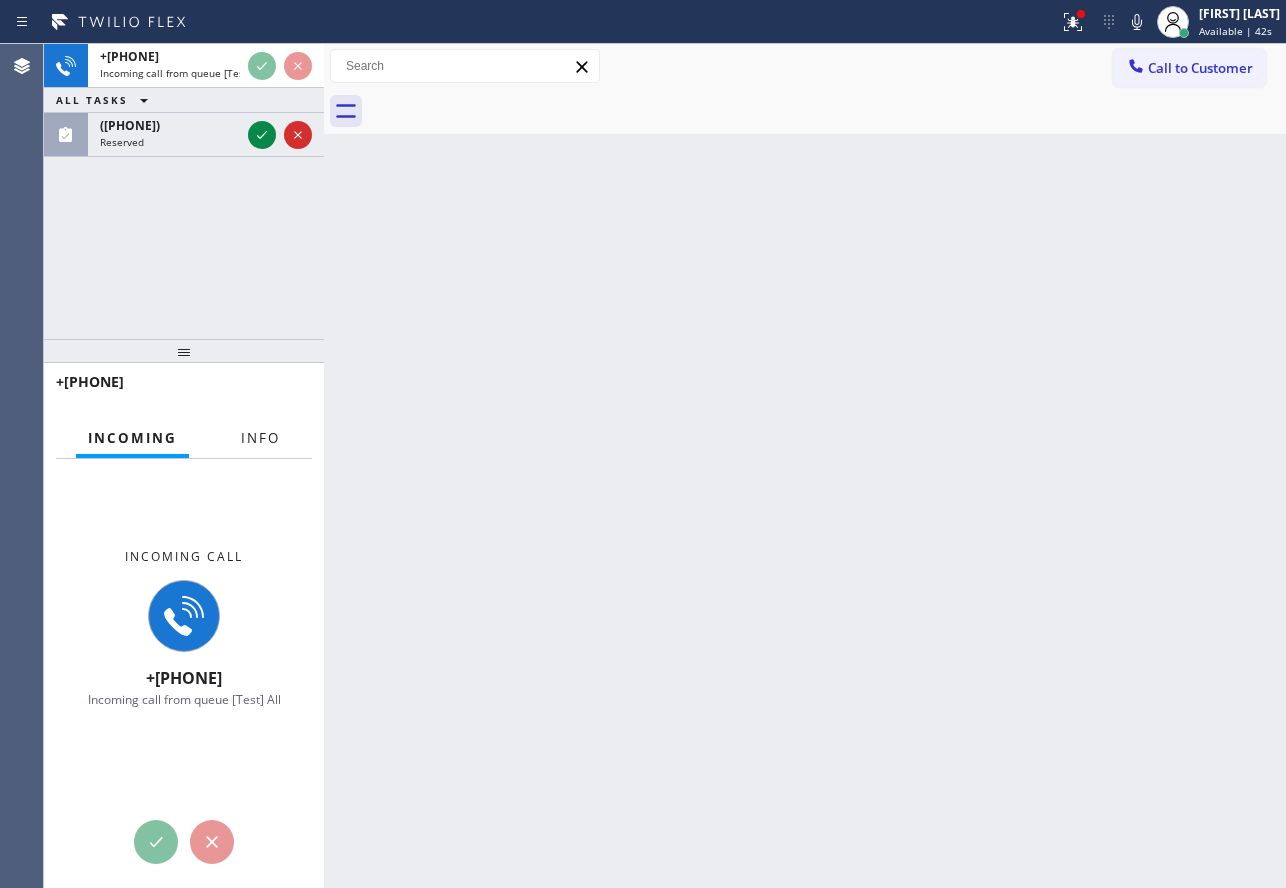 click on "Info" at bounding box center (260, 438) 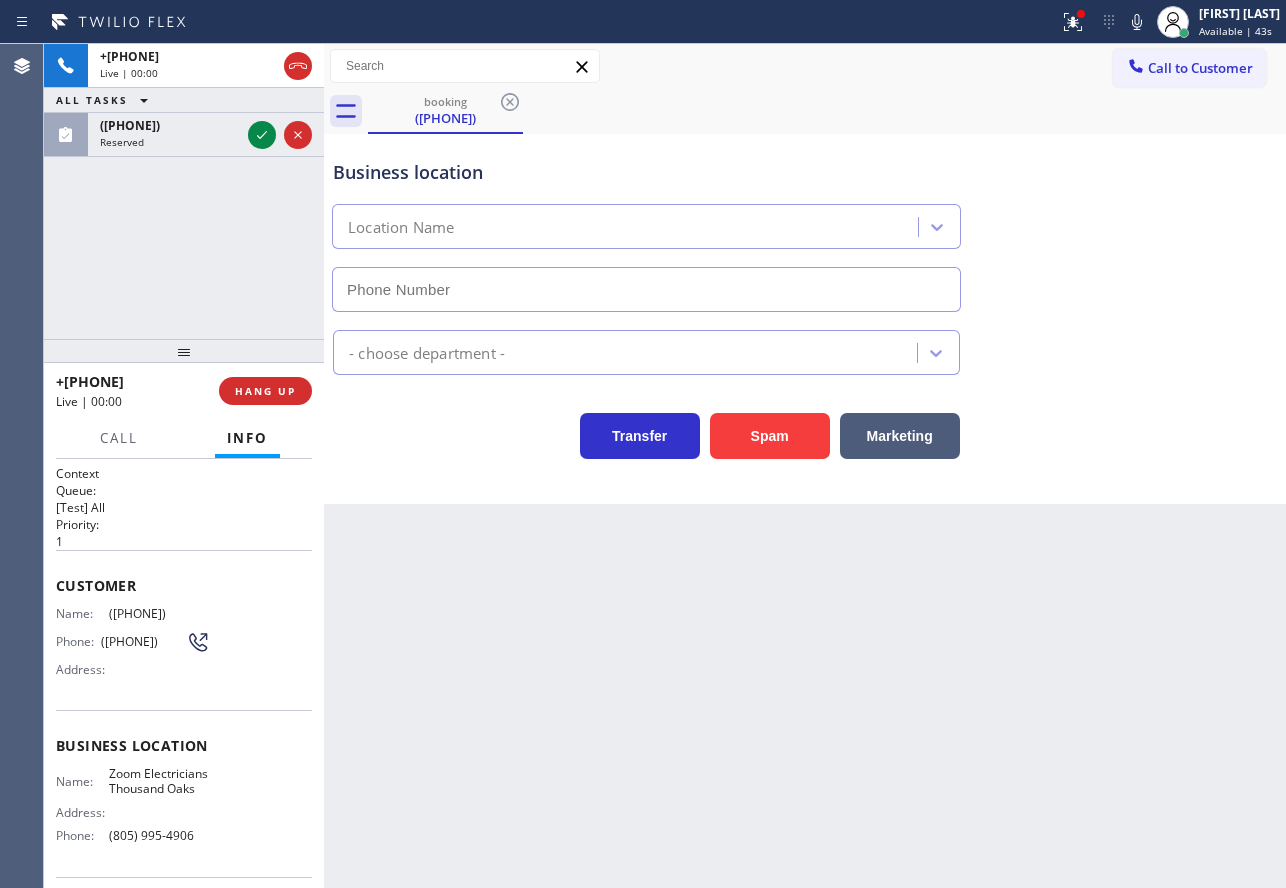 type on "(805) 995-4906" 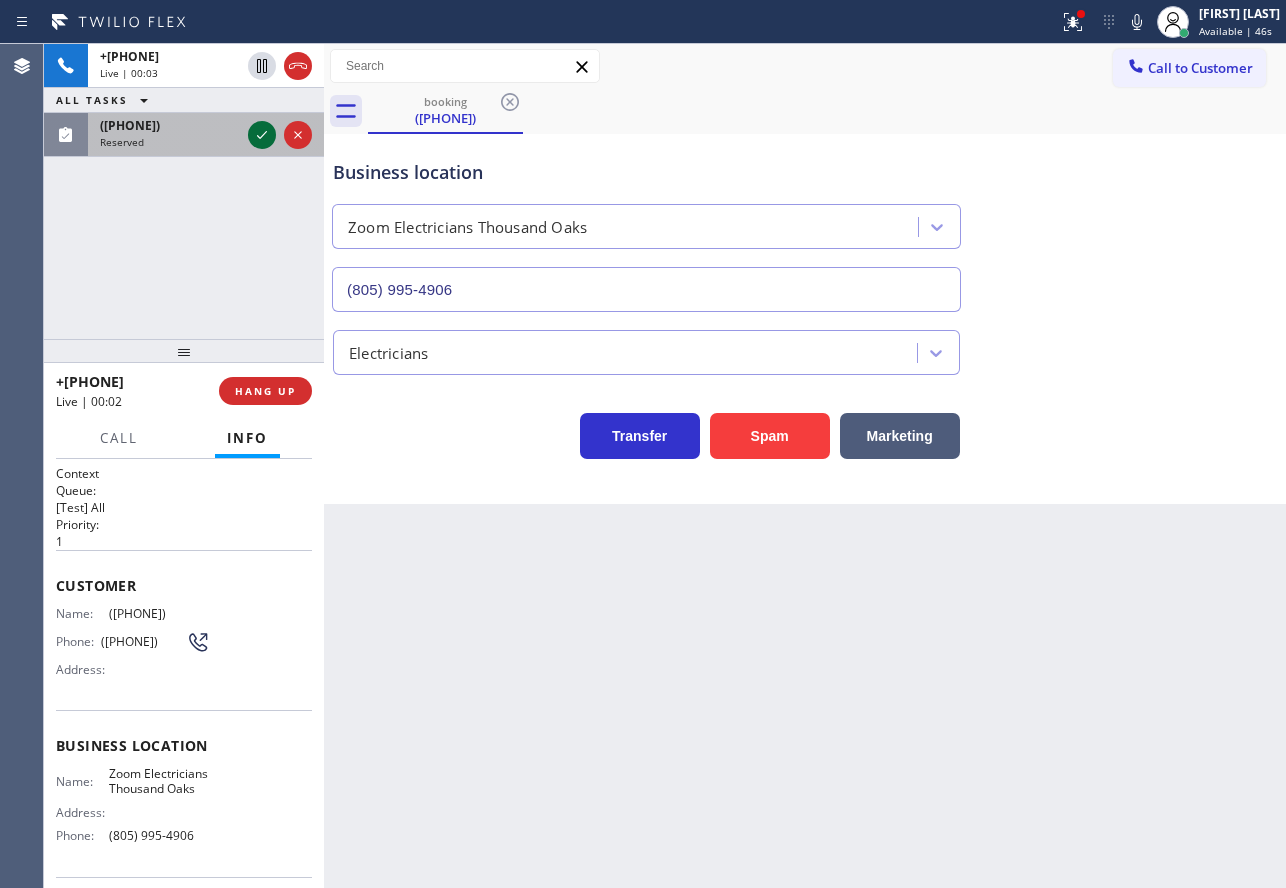 click 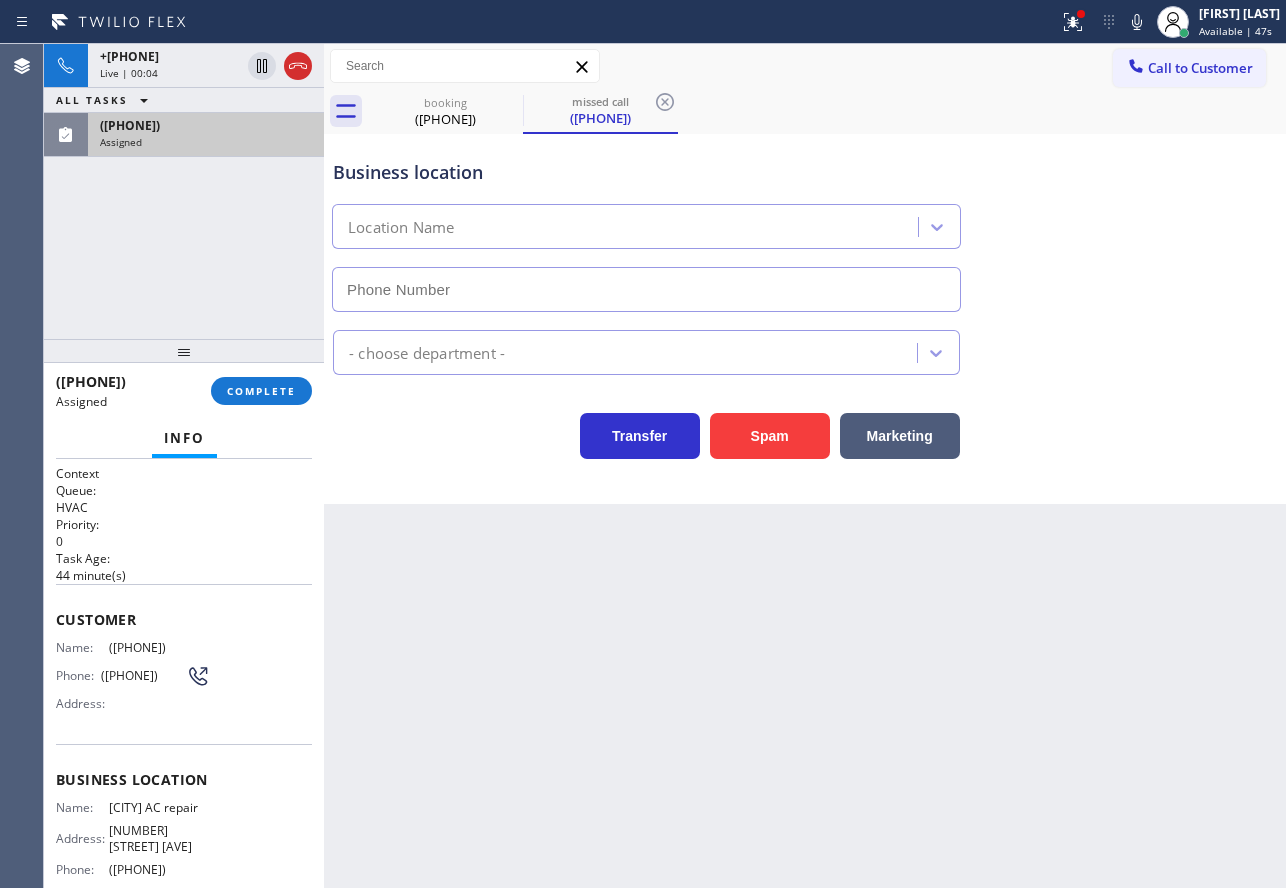 type on "([PHONE])" 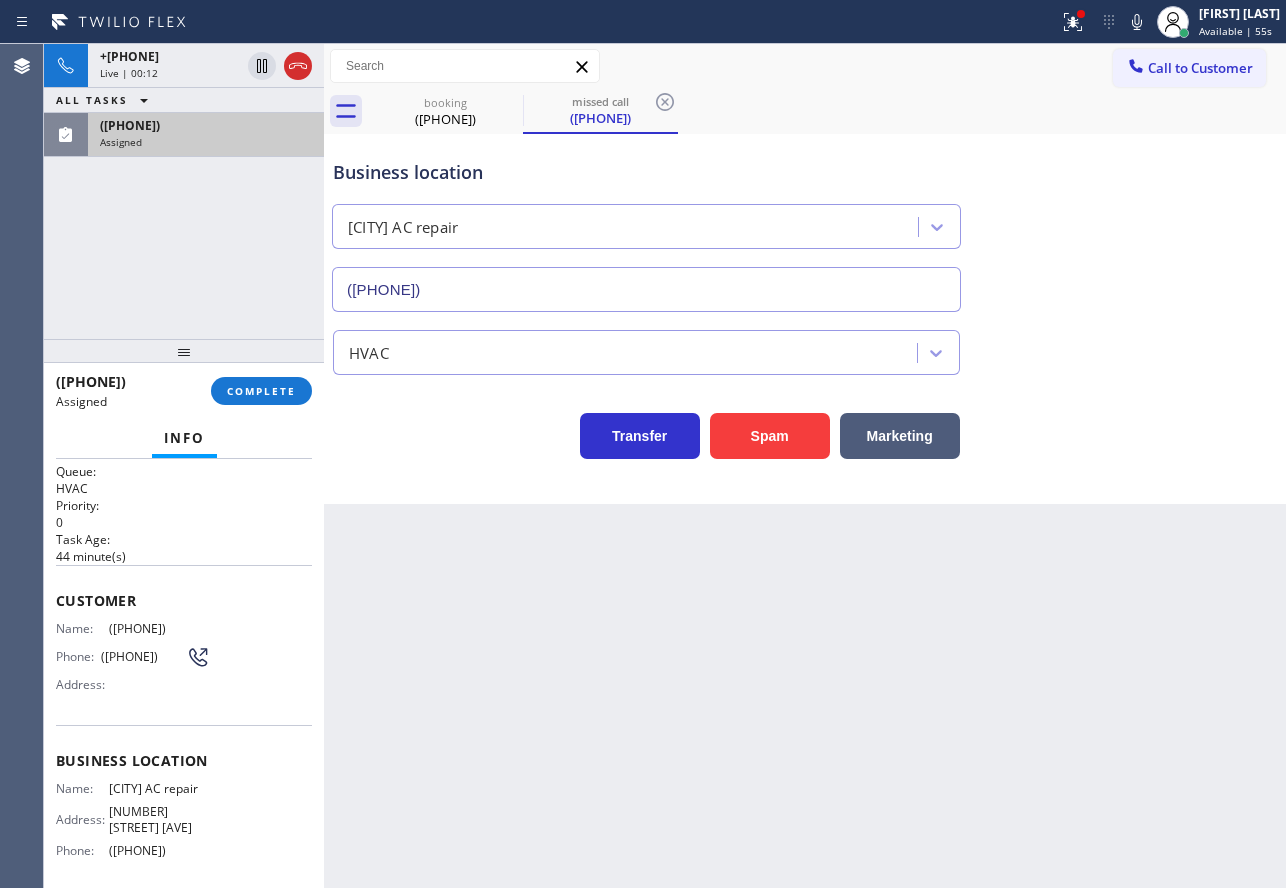 scroll, scrollTop: 0, scrollLeft: 0, axis: both 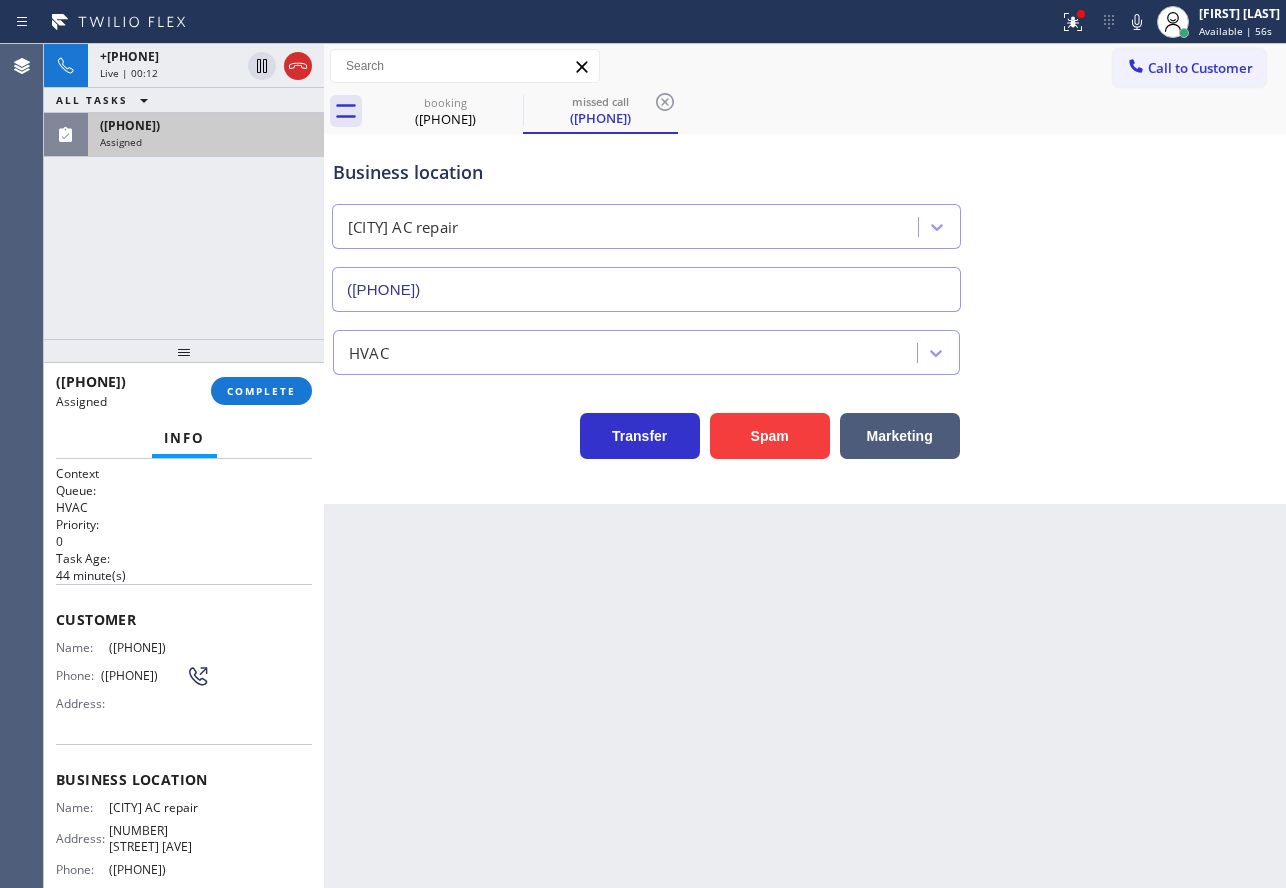 drag, startPoint x: 197, startPoint y: 686, endPoint x: 50, endPoint y: 616, distance: 162.81584 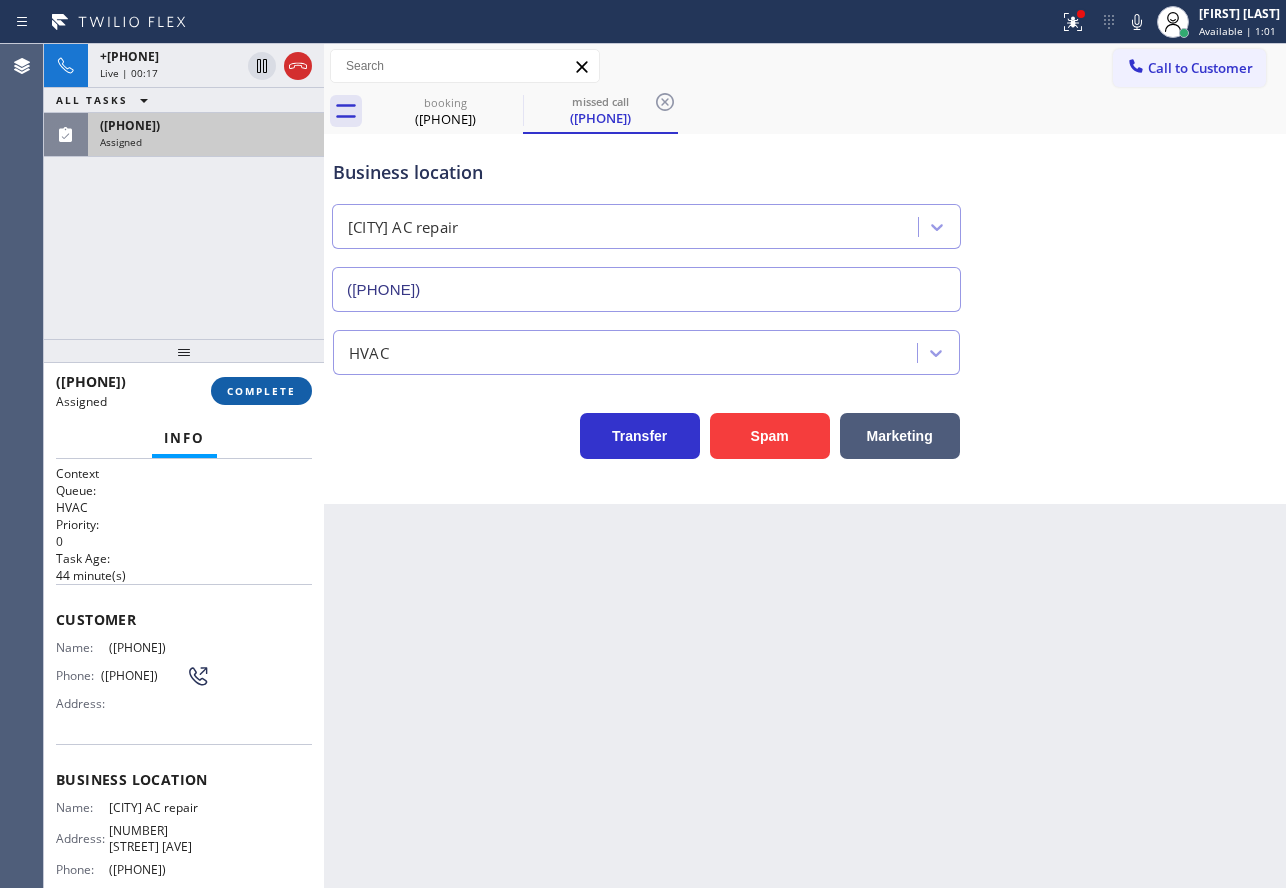 click on "COMPLETE" at bounding box center (261, 391) 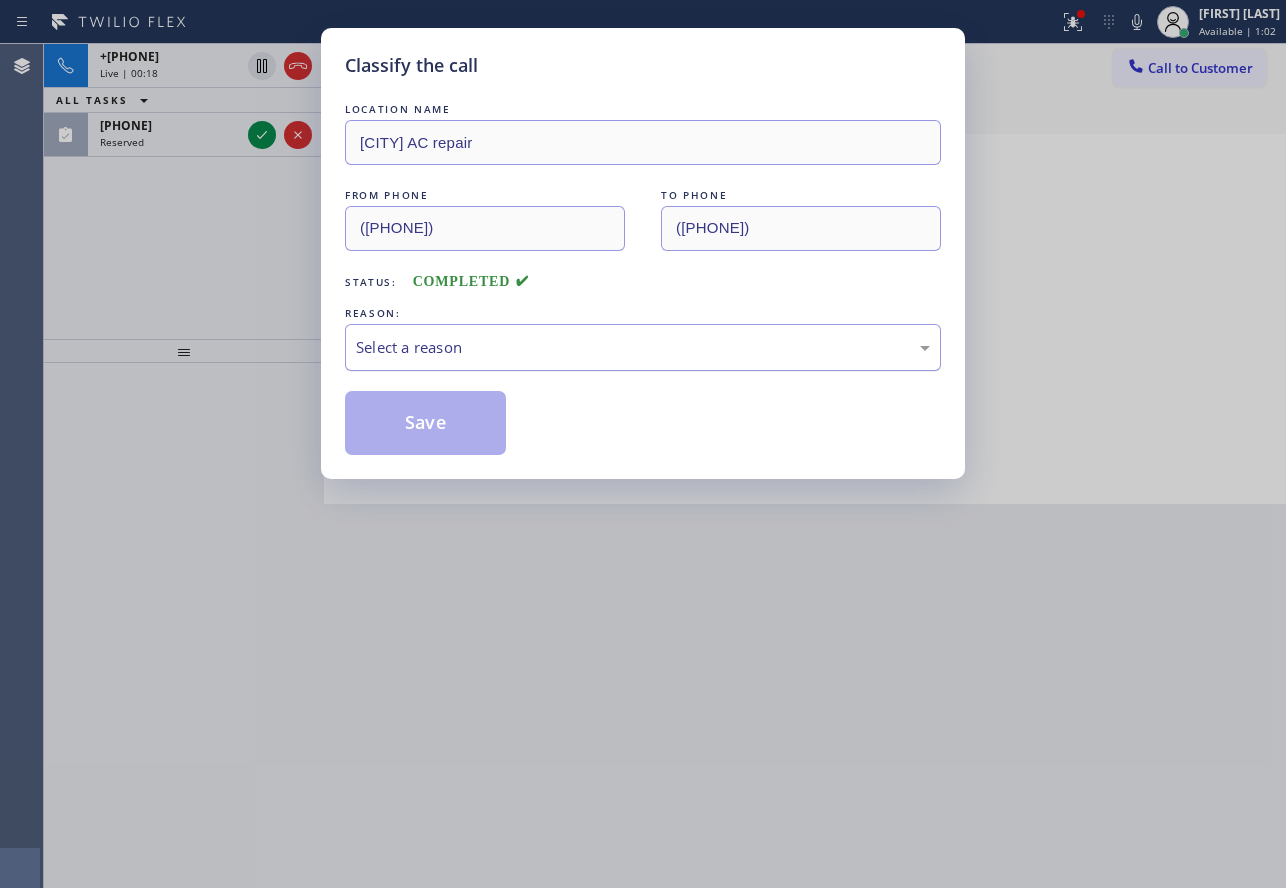 click on "Select a reason" at bounding box center [643, 347] 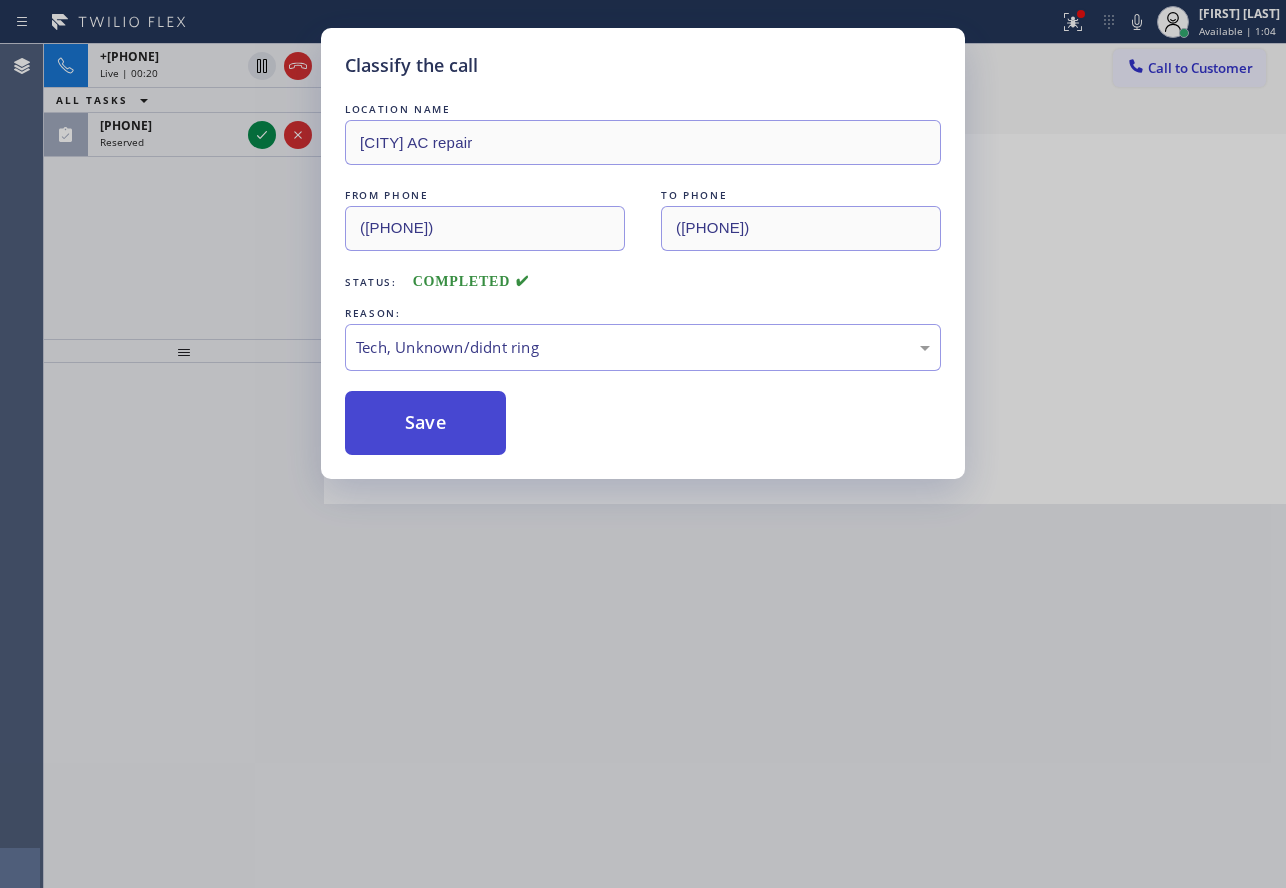 click on "Save" at bounding box center [425, 423] 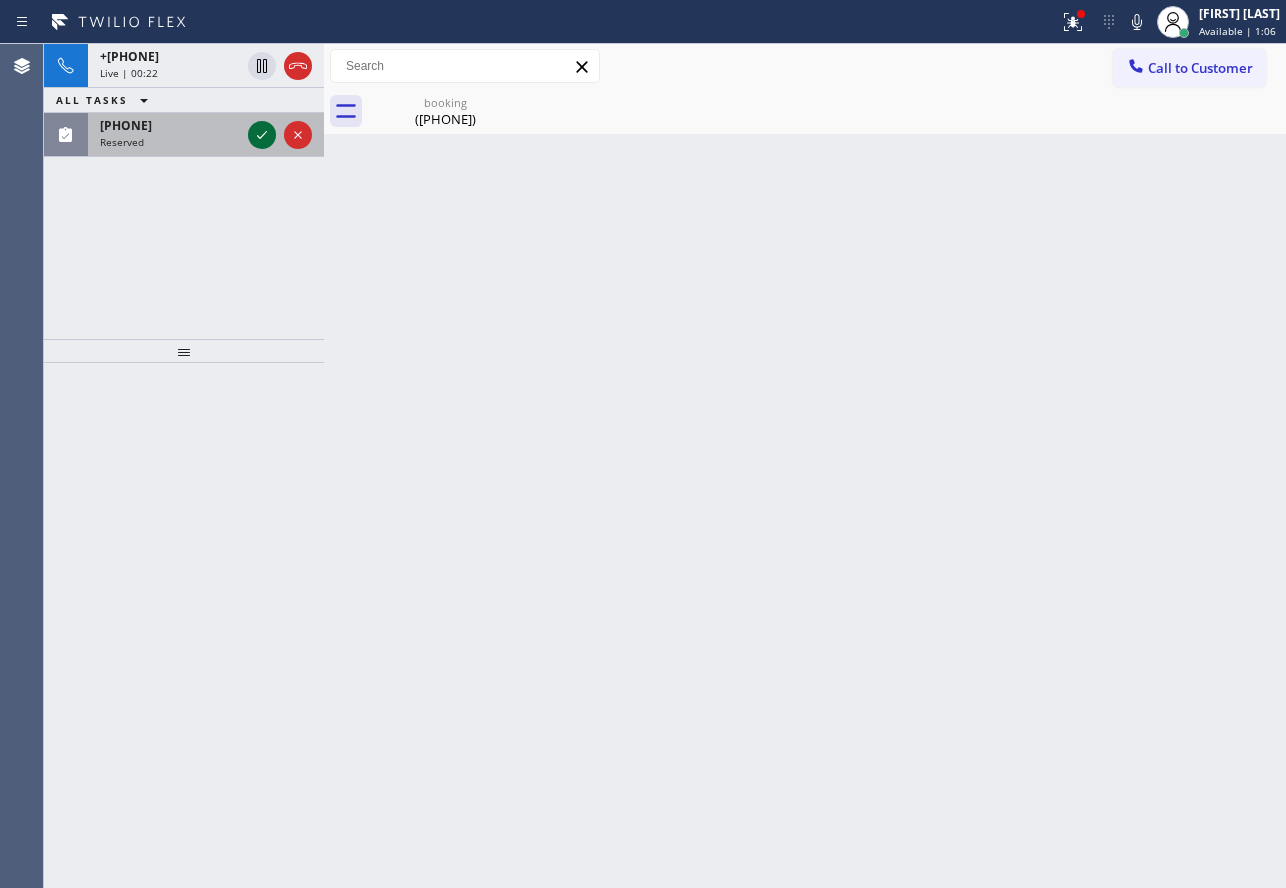 click 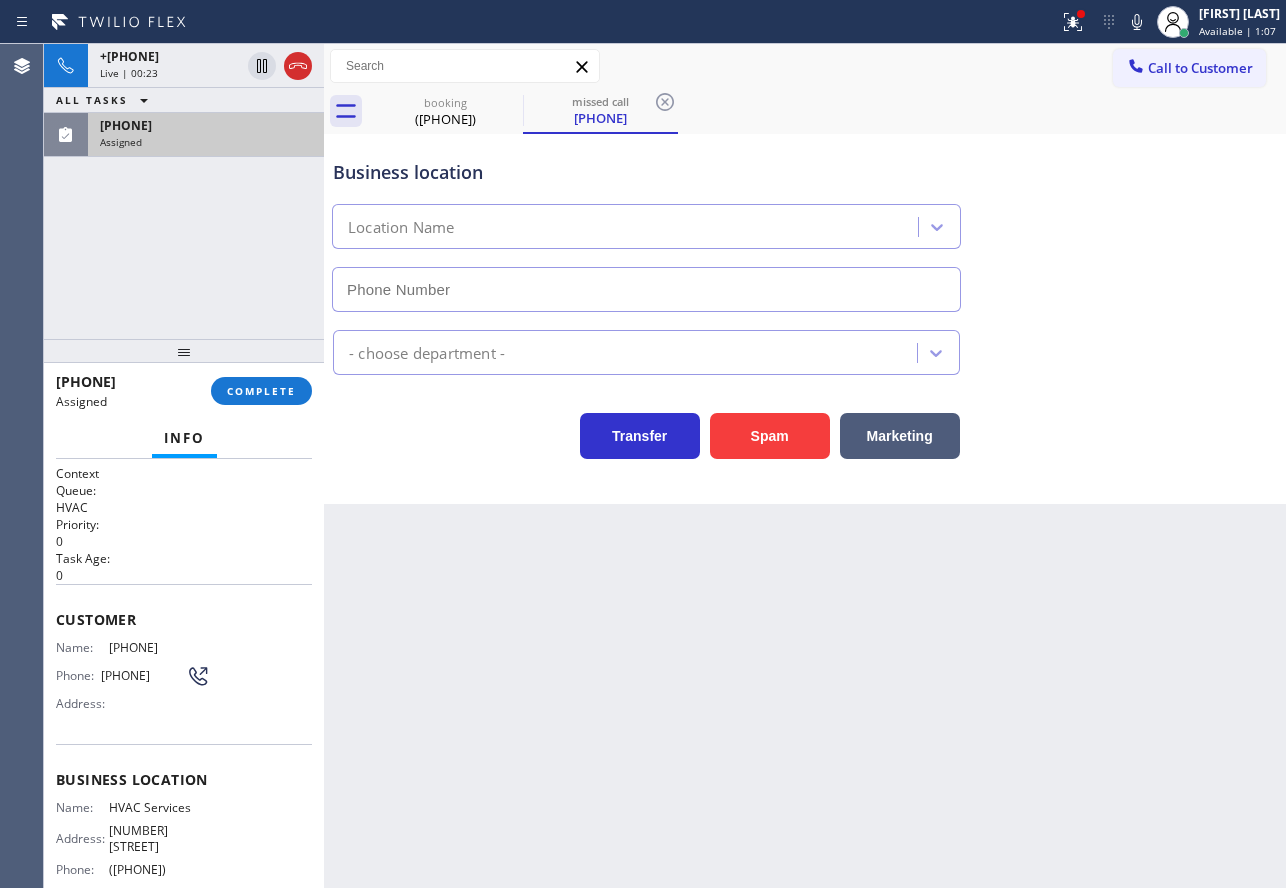 type on "([PHONE])" 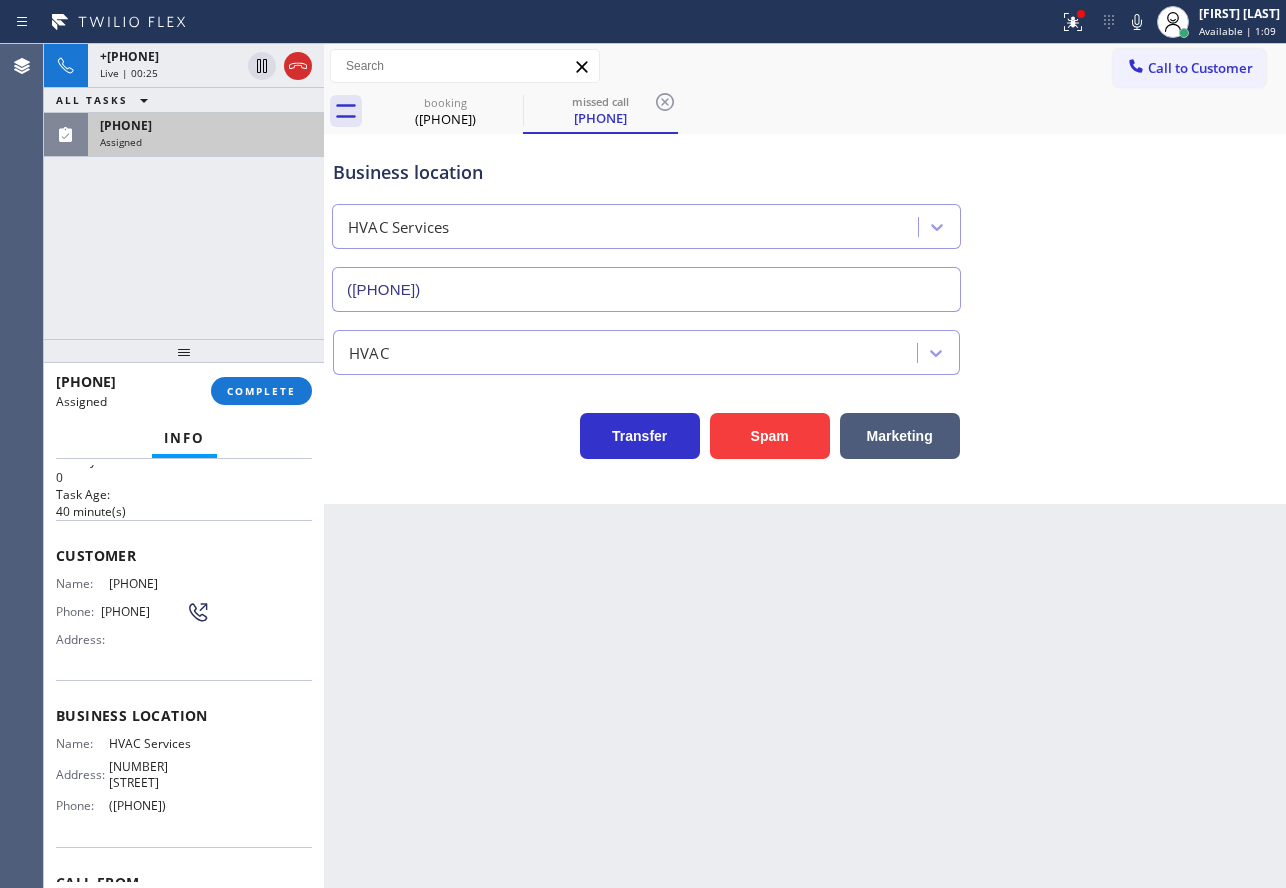 scroll, scrollTop: 100, scrollLeft: 0, axis: vertical 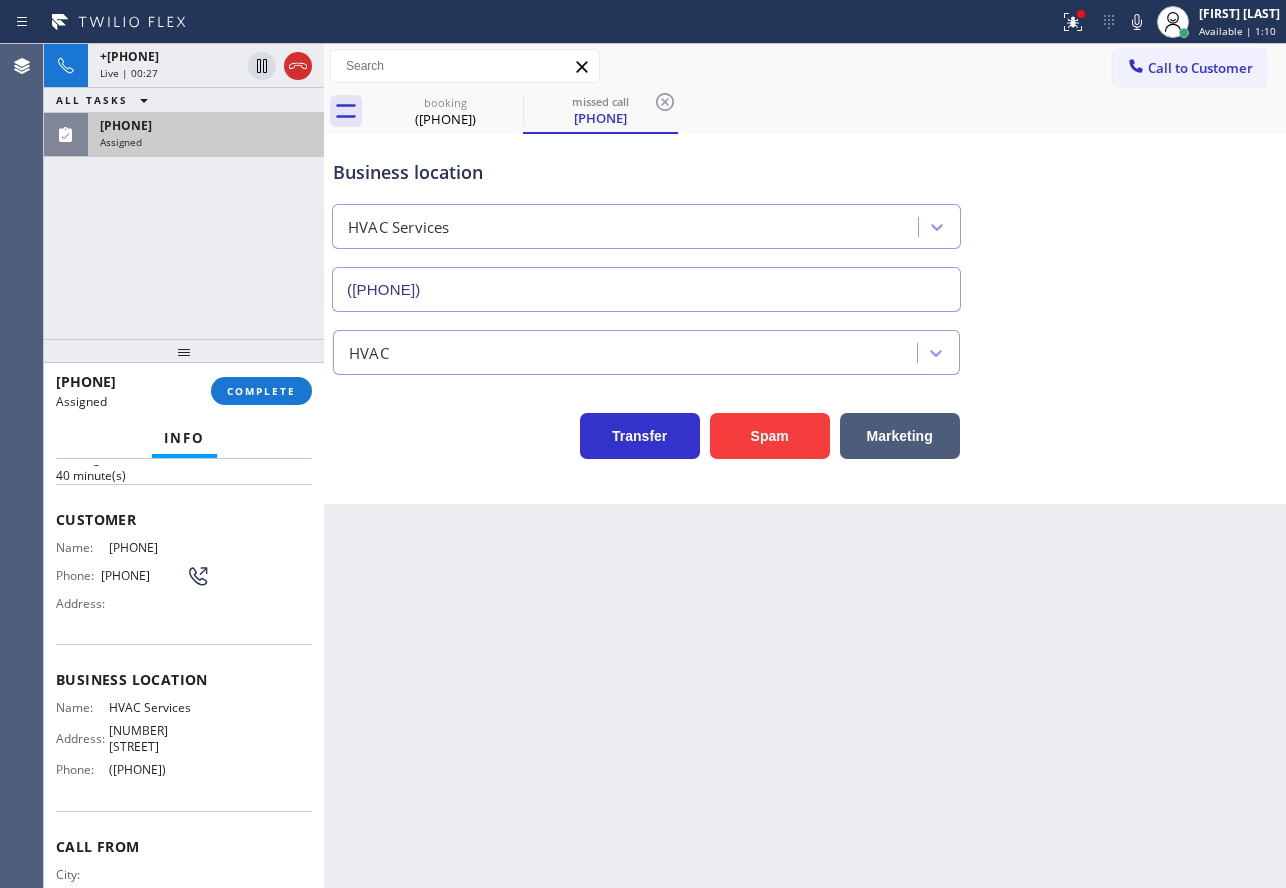 drag, startPoint x: 193, startPoint y: 780, endPoint x: 54, endPoint y: 522, distance: 293.06143 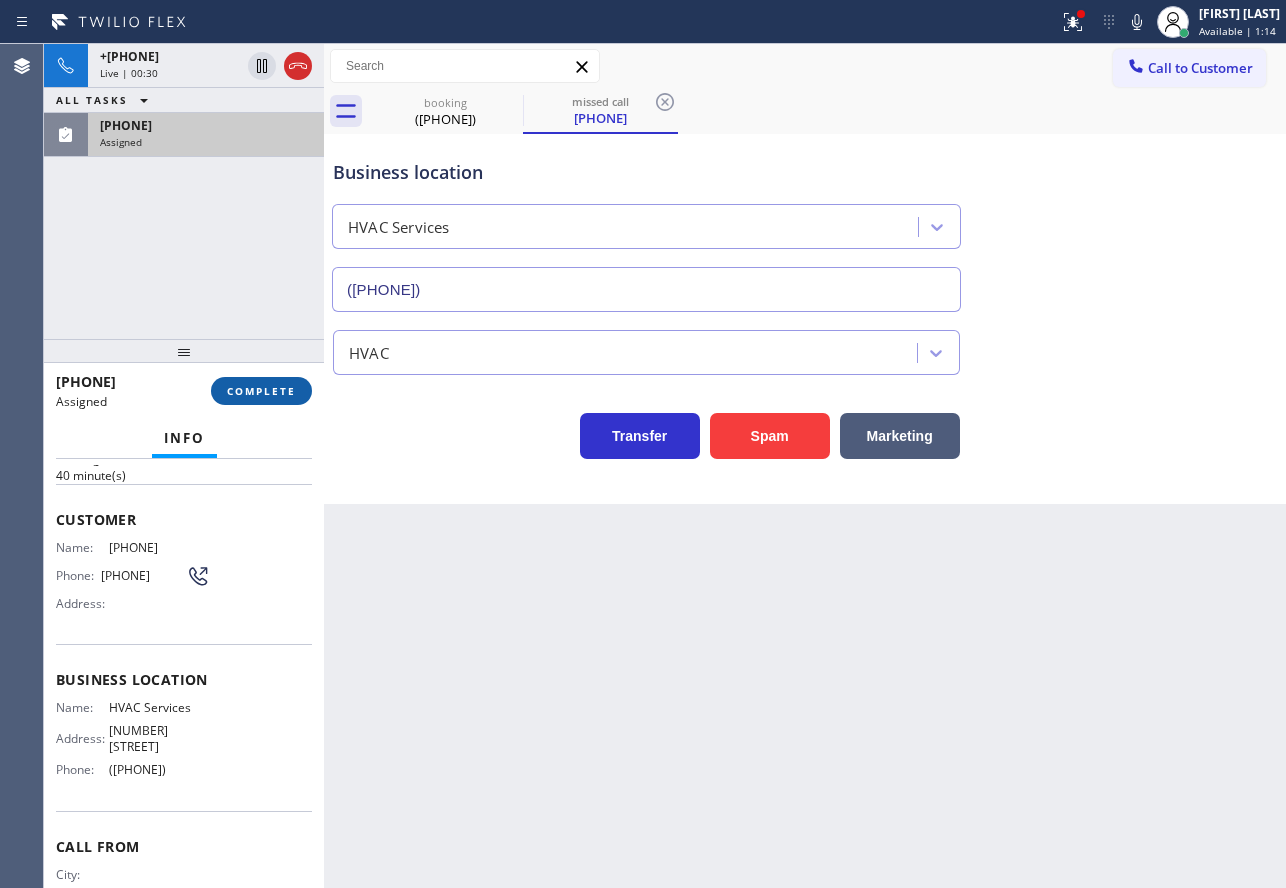 click on "COMPLETE" at bounding box center (261, 391) 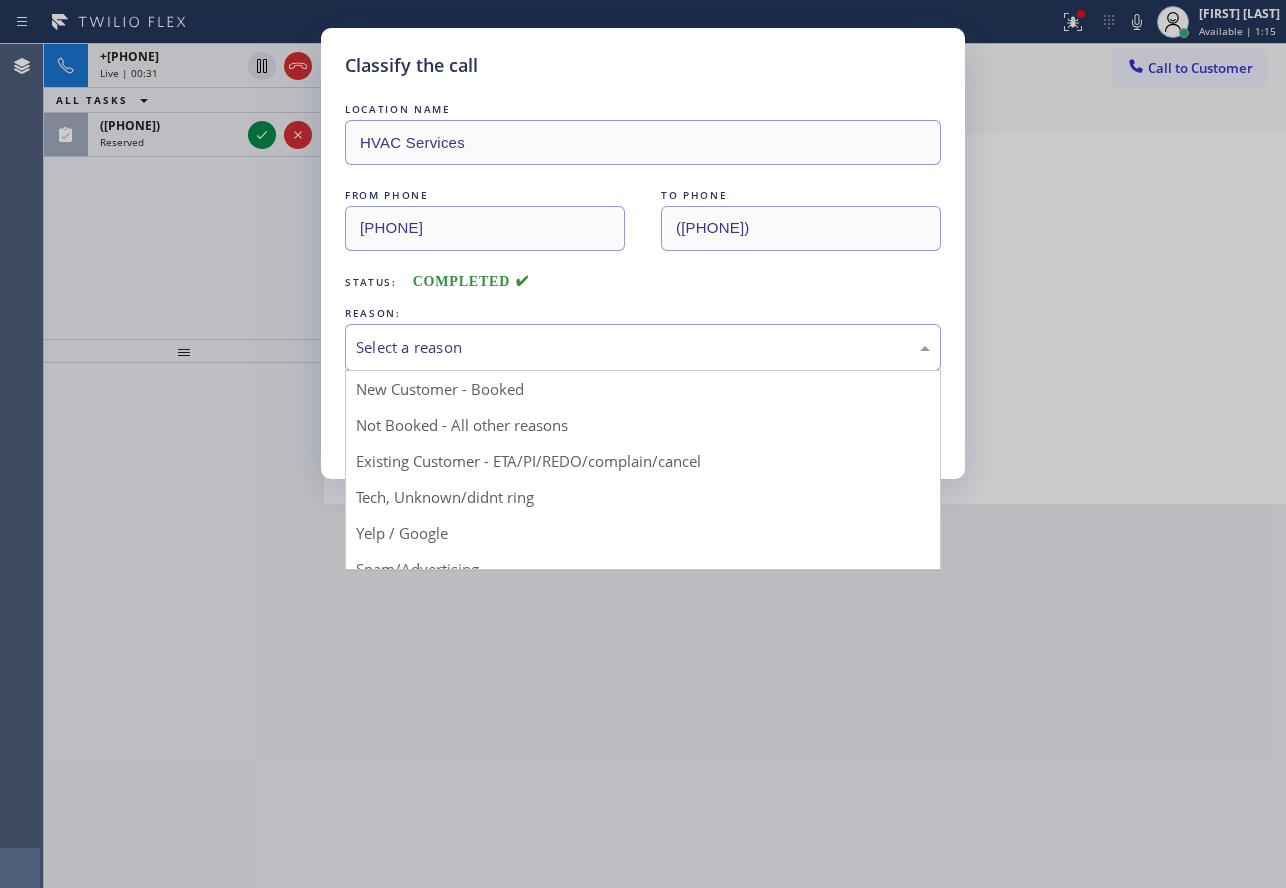 click on "Select a reason" at bounding box center (643, 347) 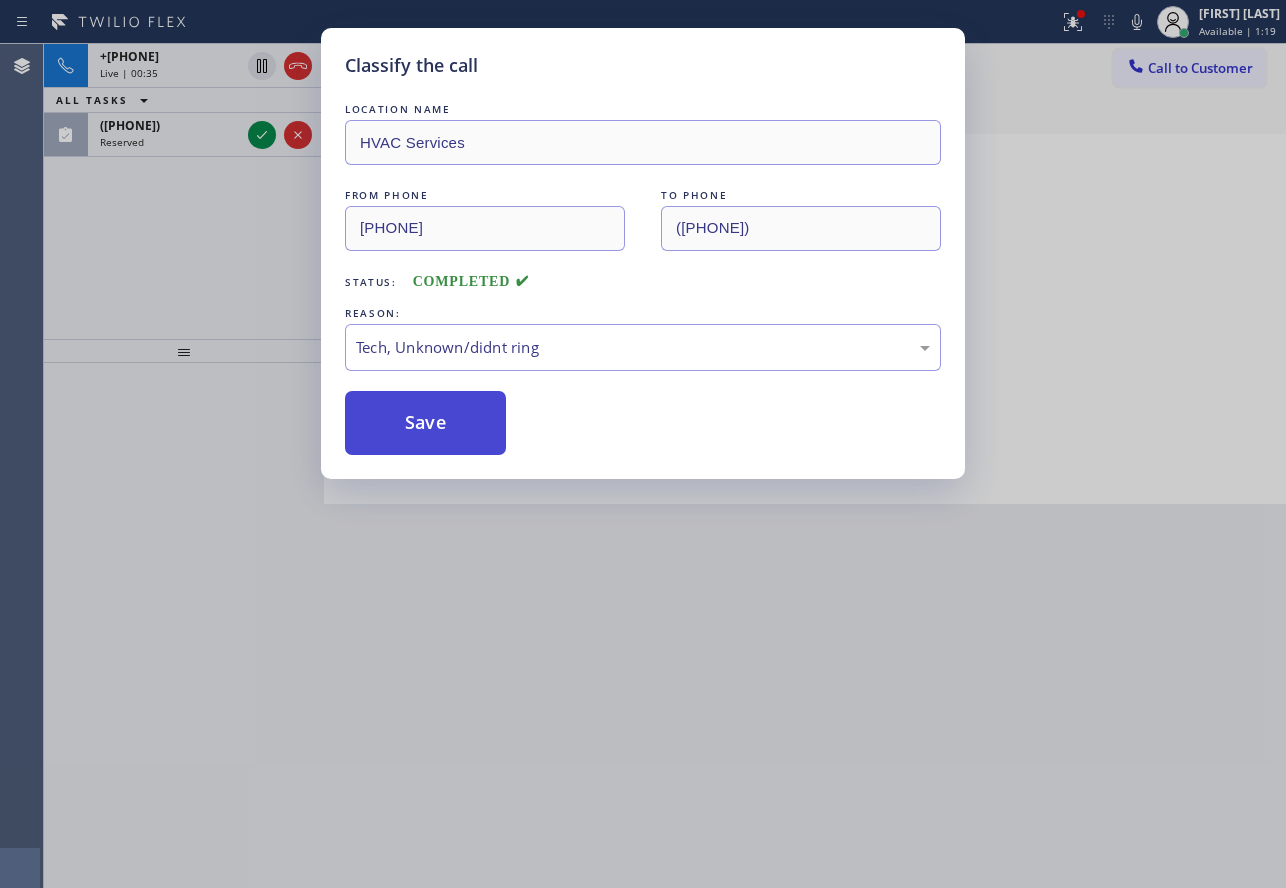 click on "Save" at bounding box center (425, 423) 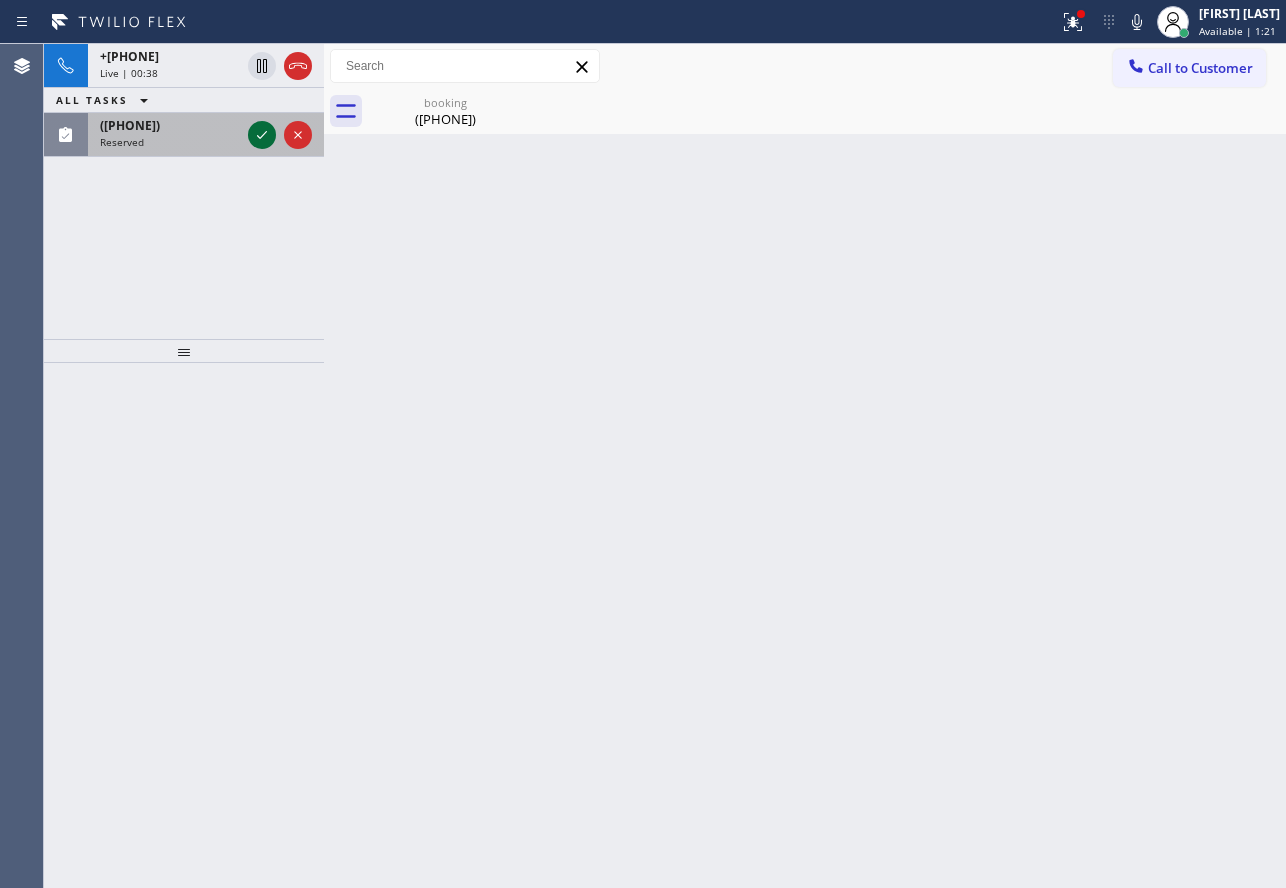 click 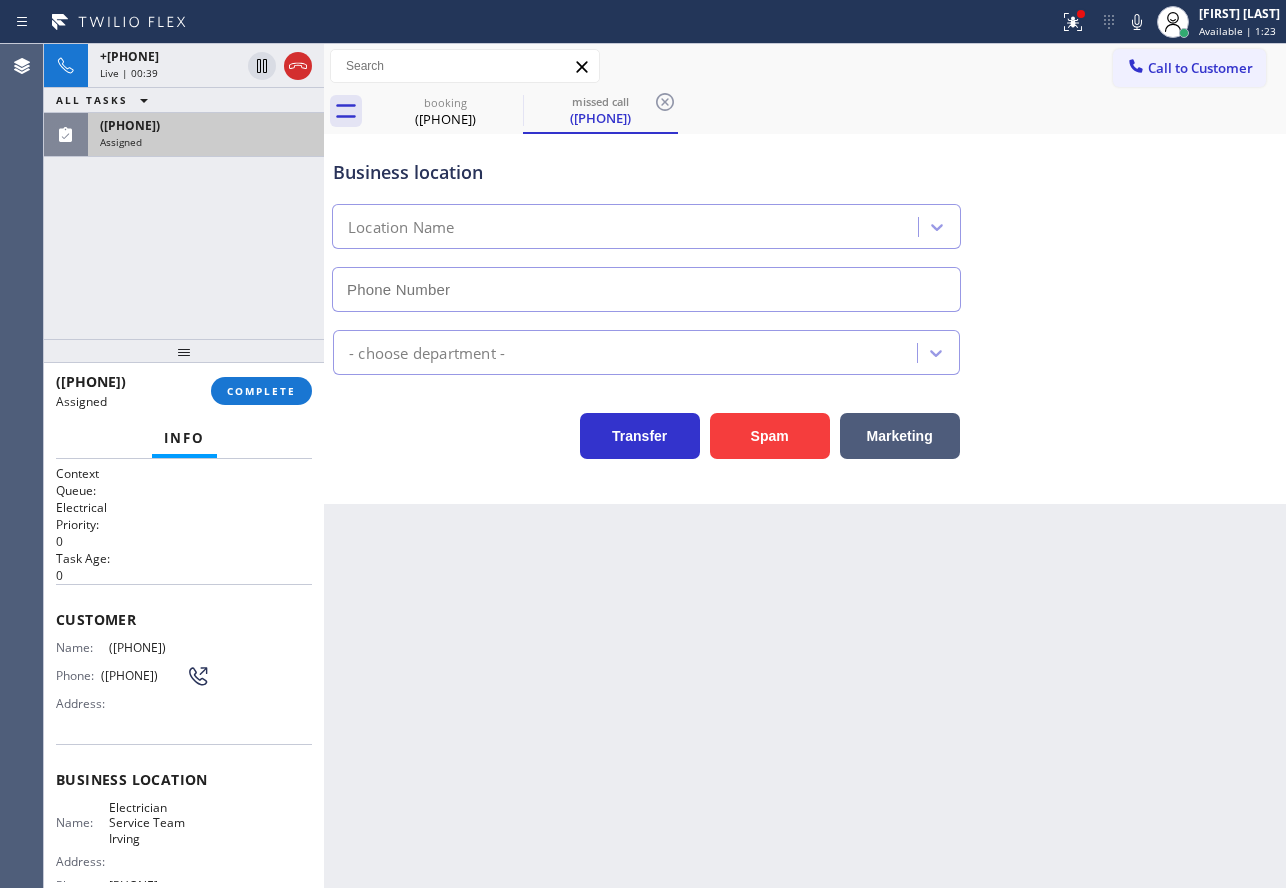 type on "[PHONE]" 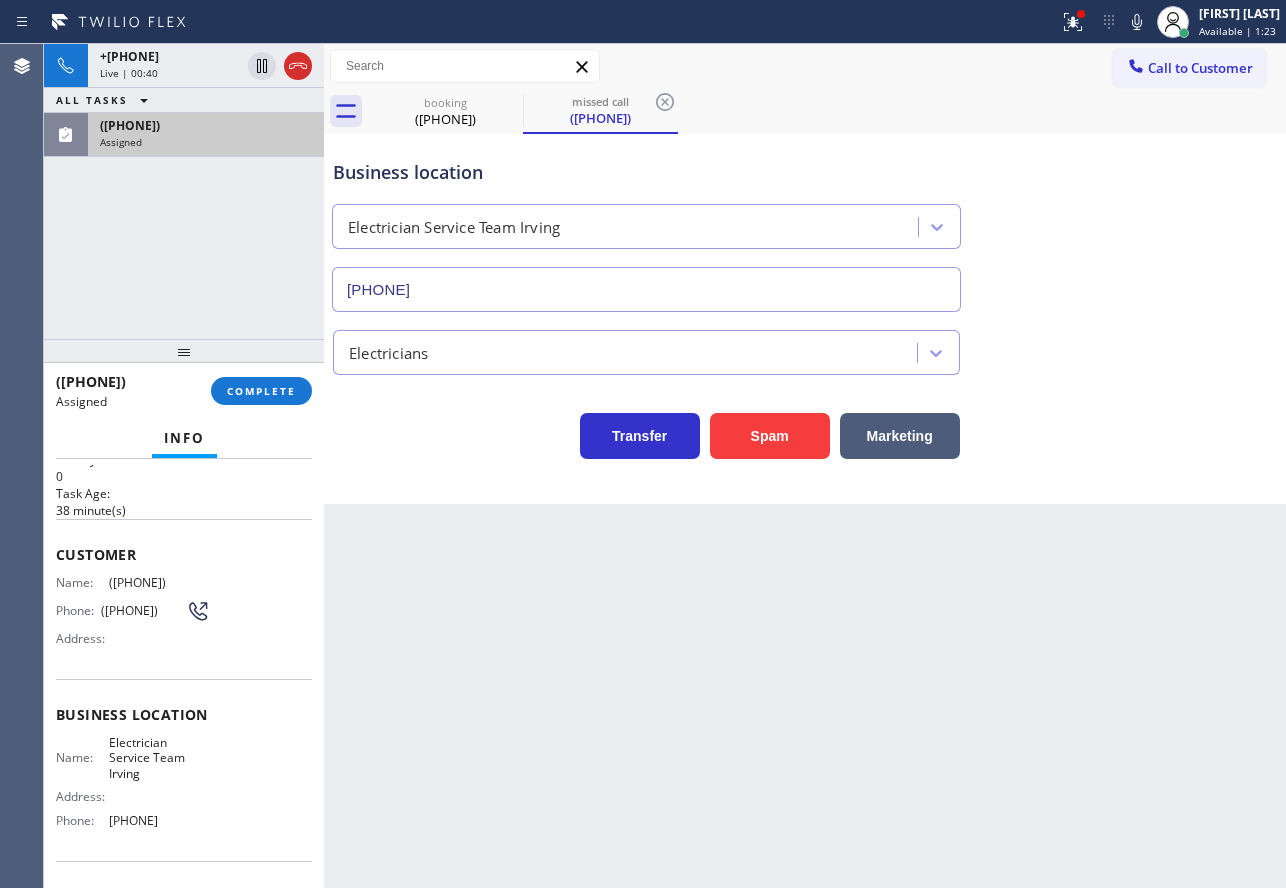 scroll, scrollTop: 100, scrollLeft: 0, axis: vertical 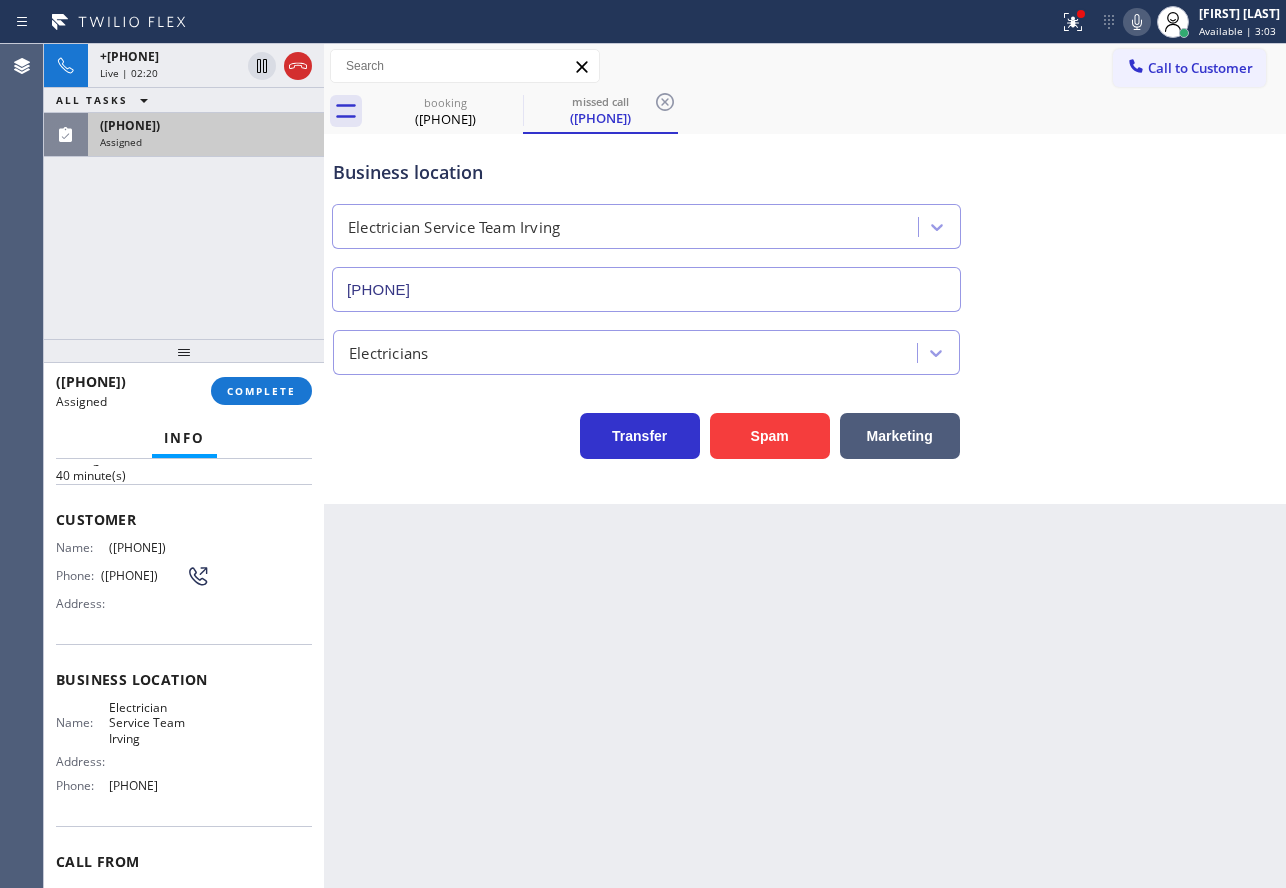 click 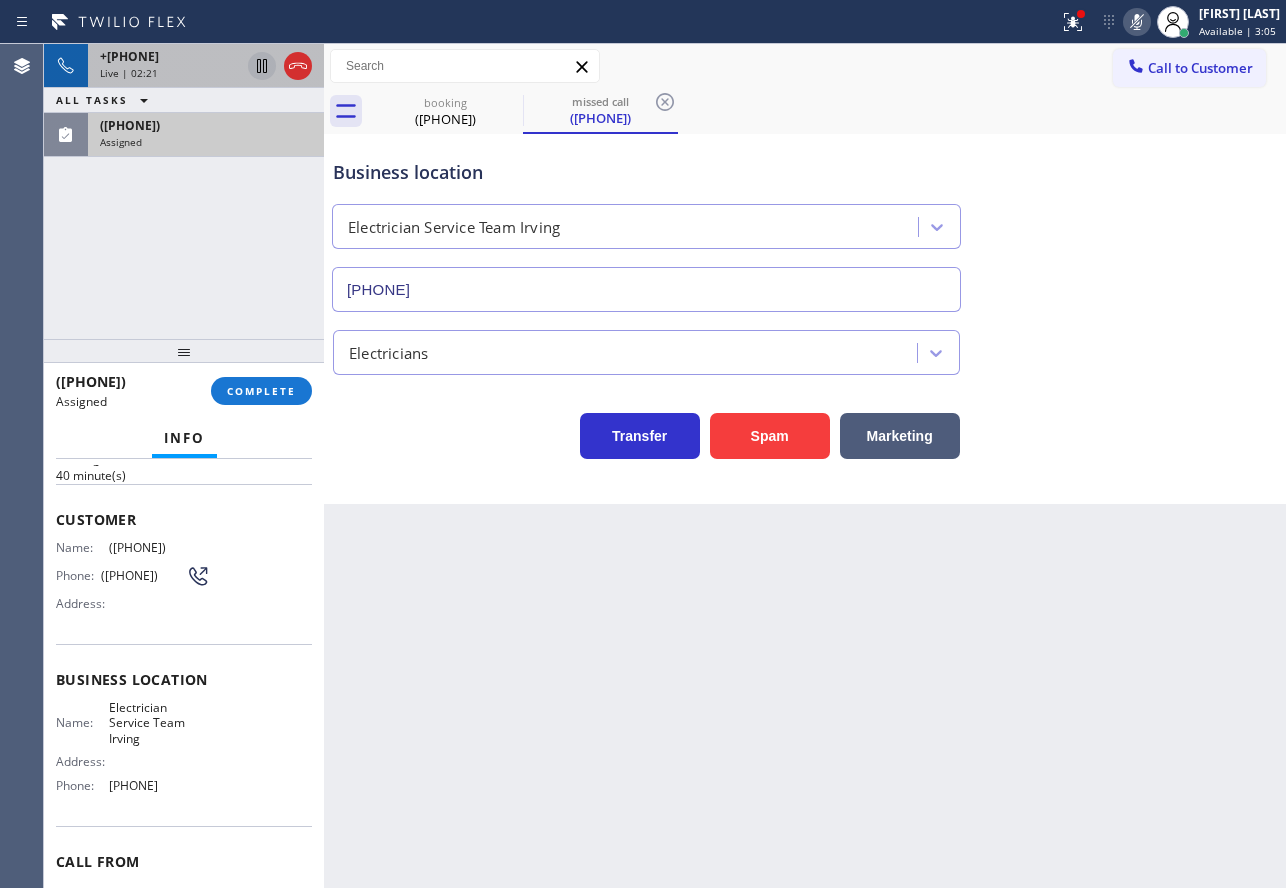 click 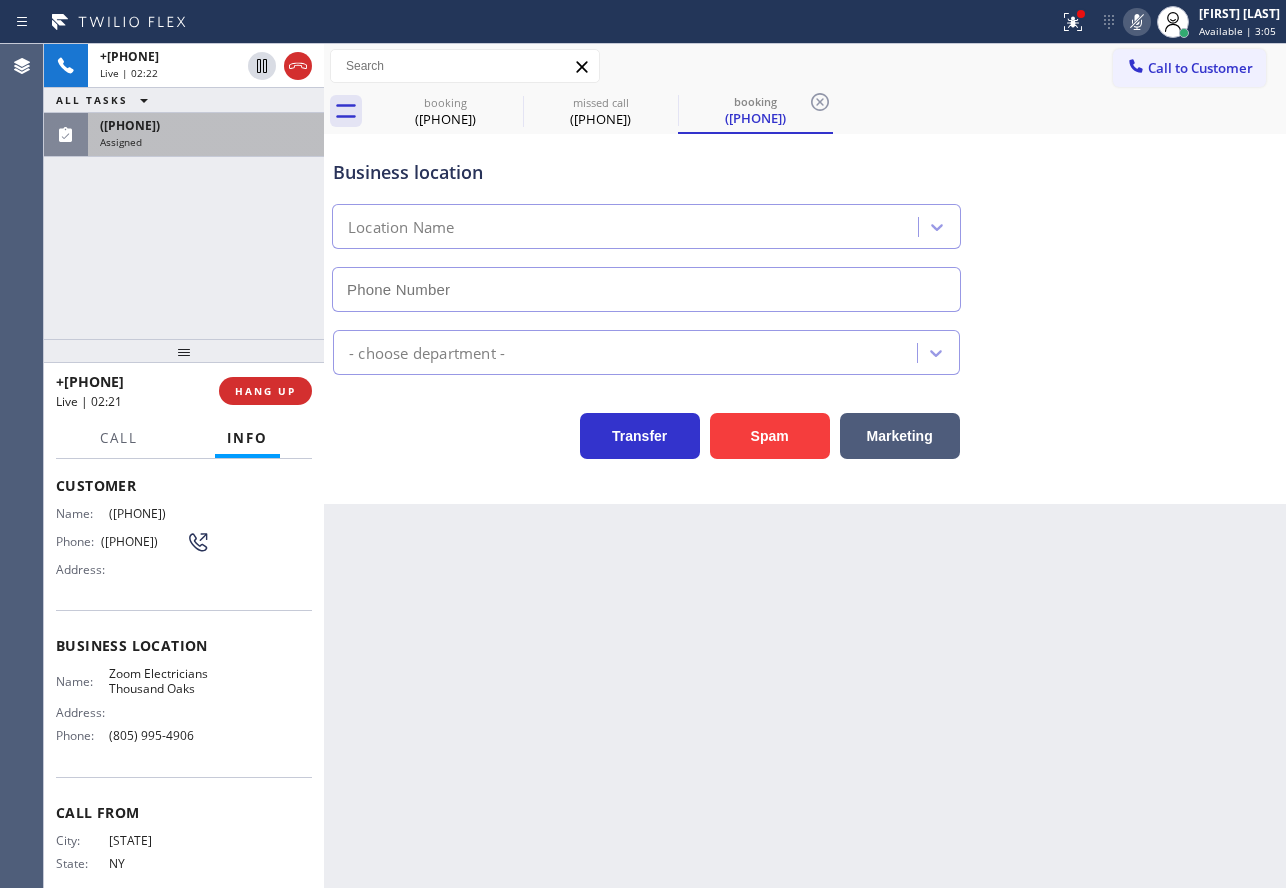 type on "(805) 995-4906" 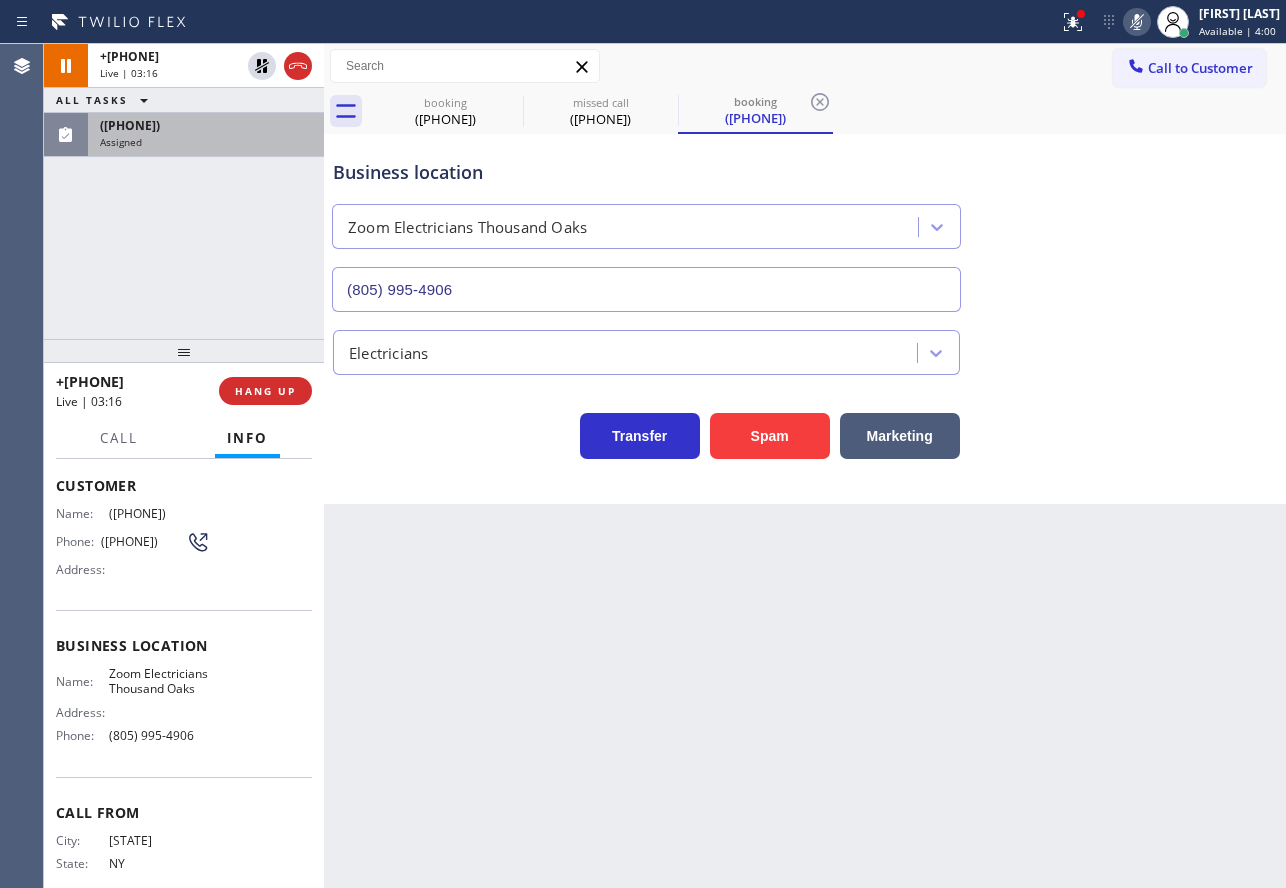 click on "Assigned" at bounding box center (206, 142) 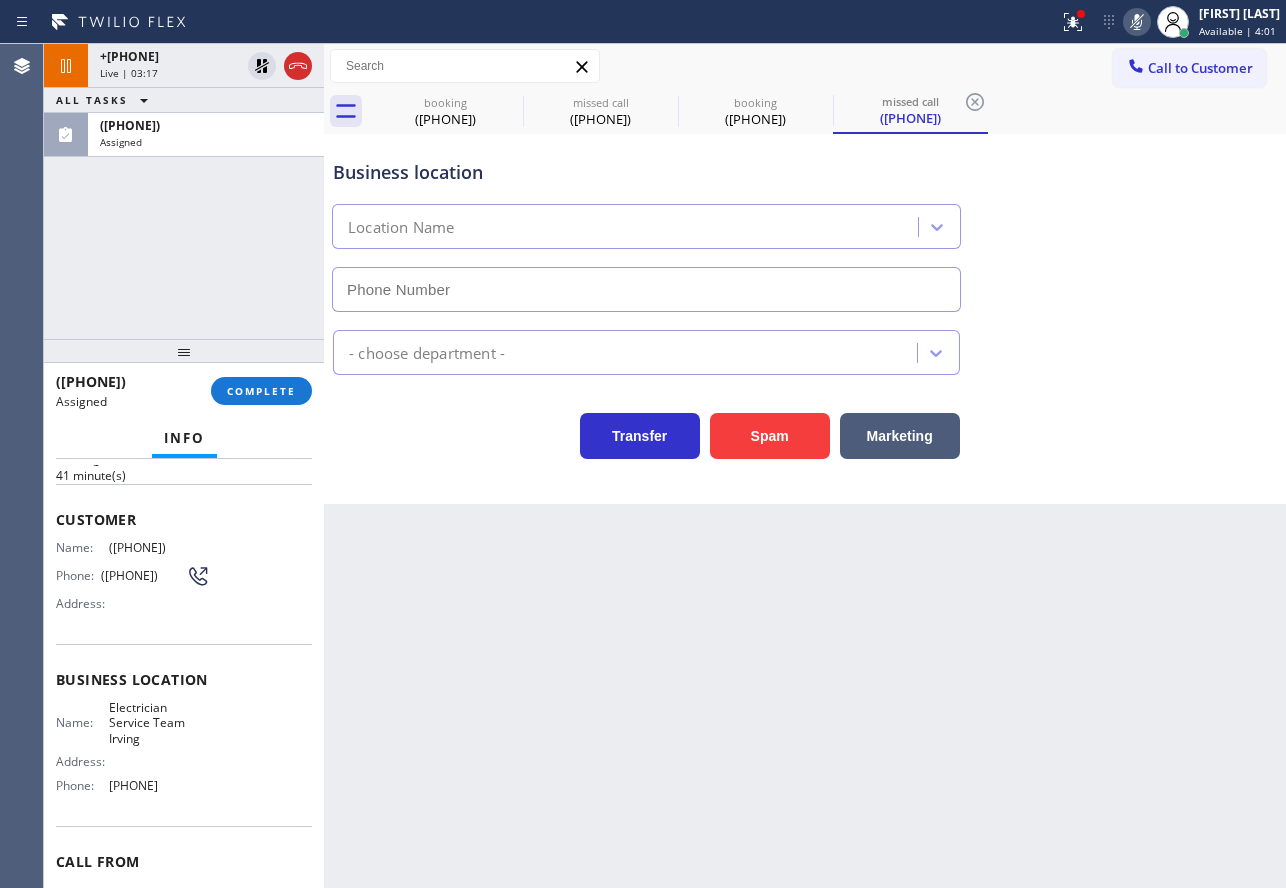 type on "[PHONE]" 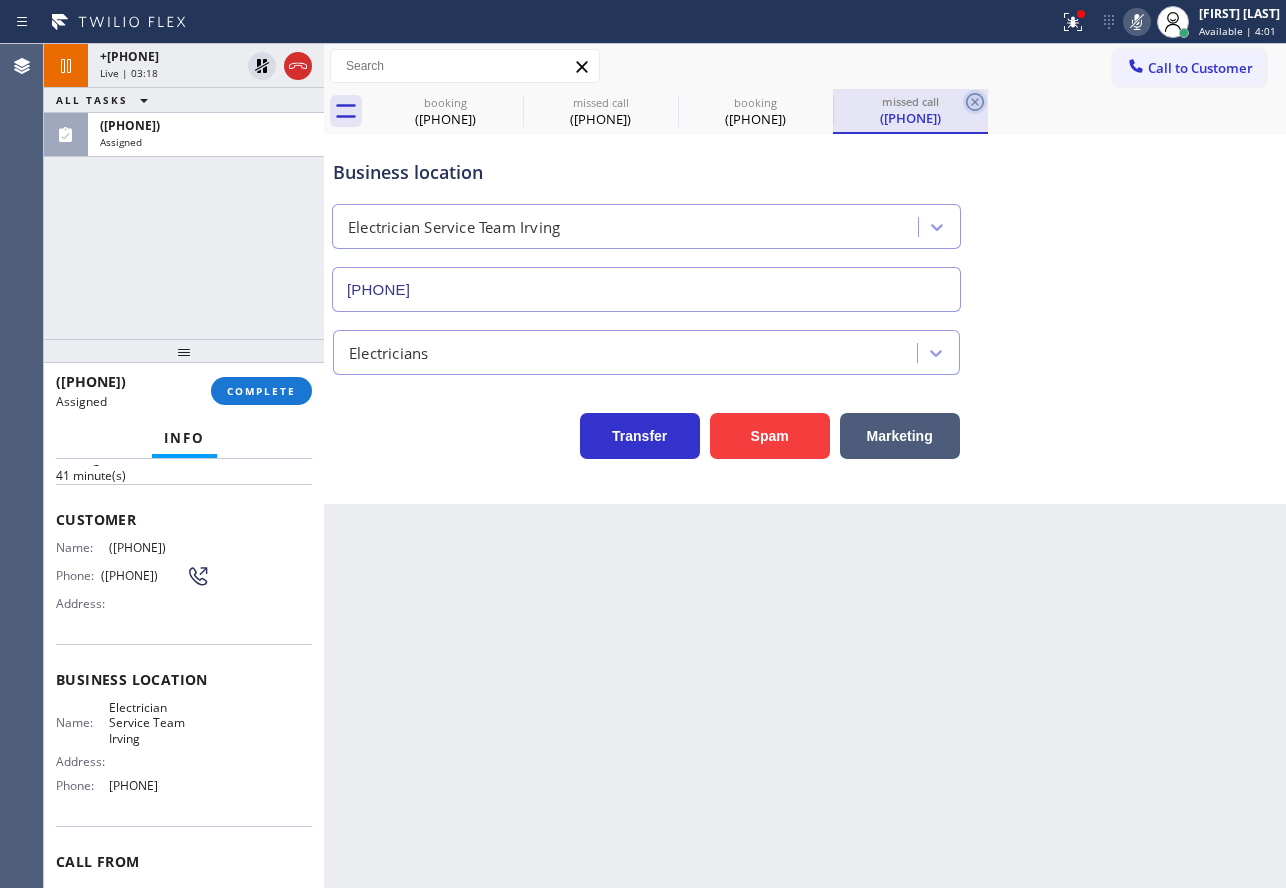 click 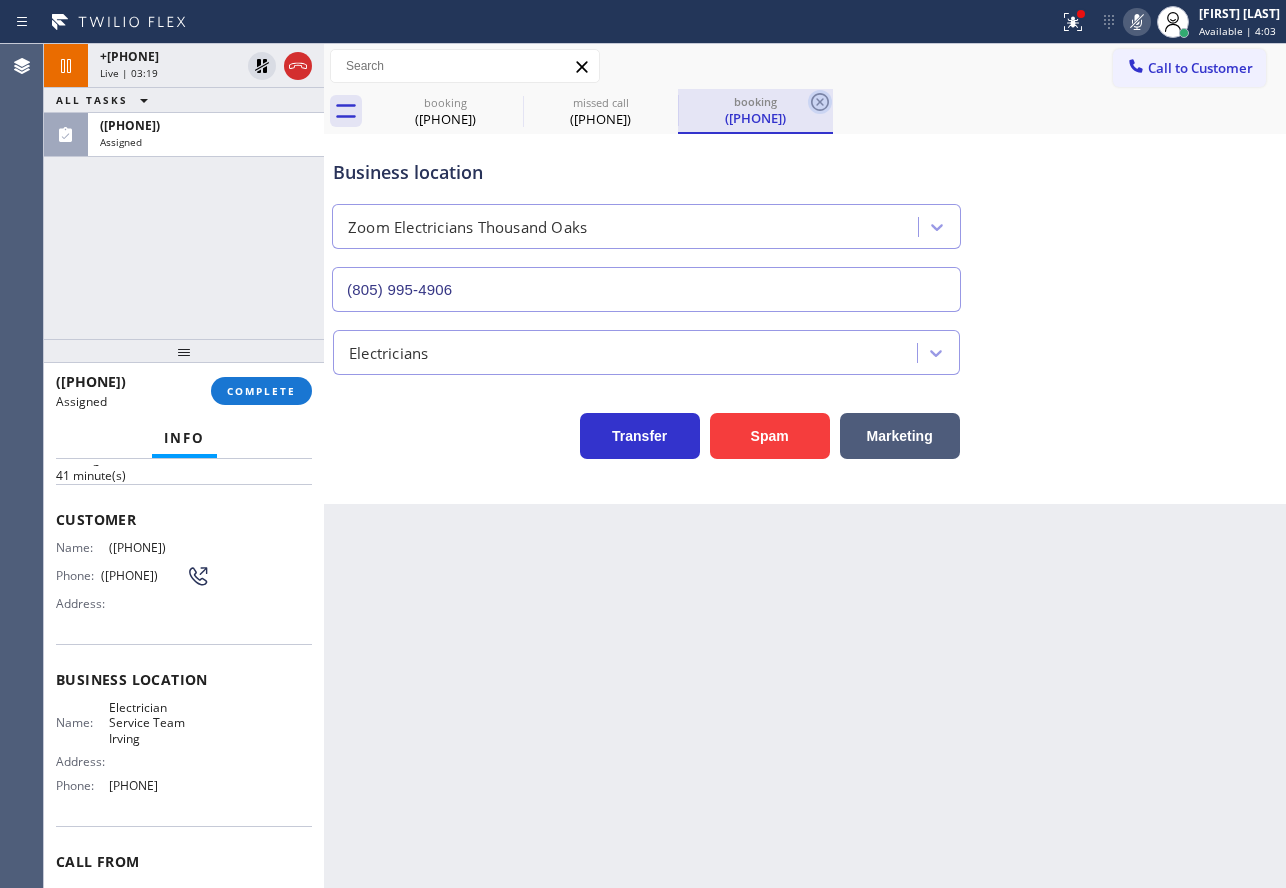 click 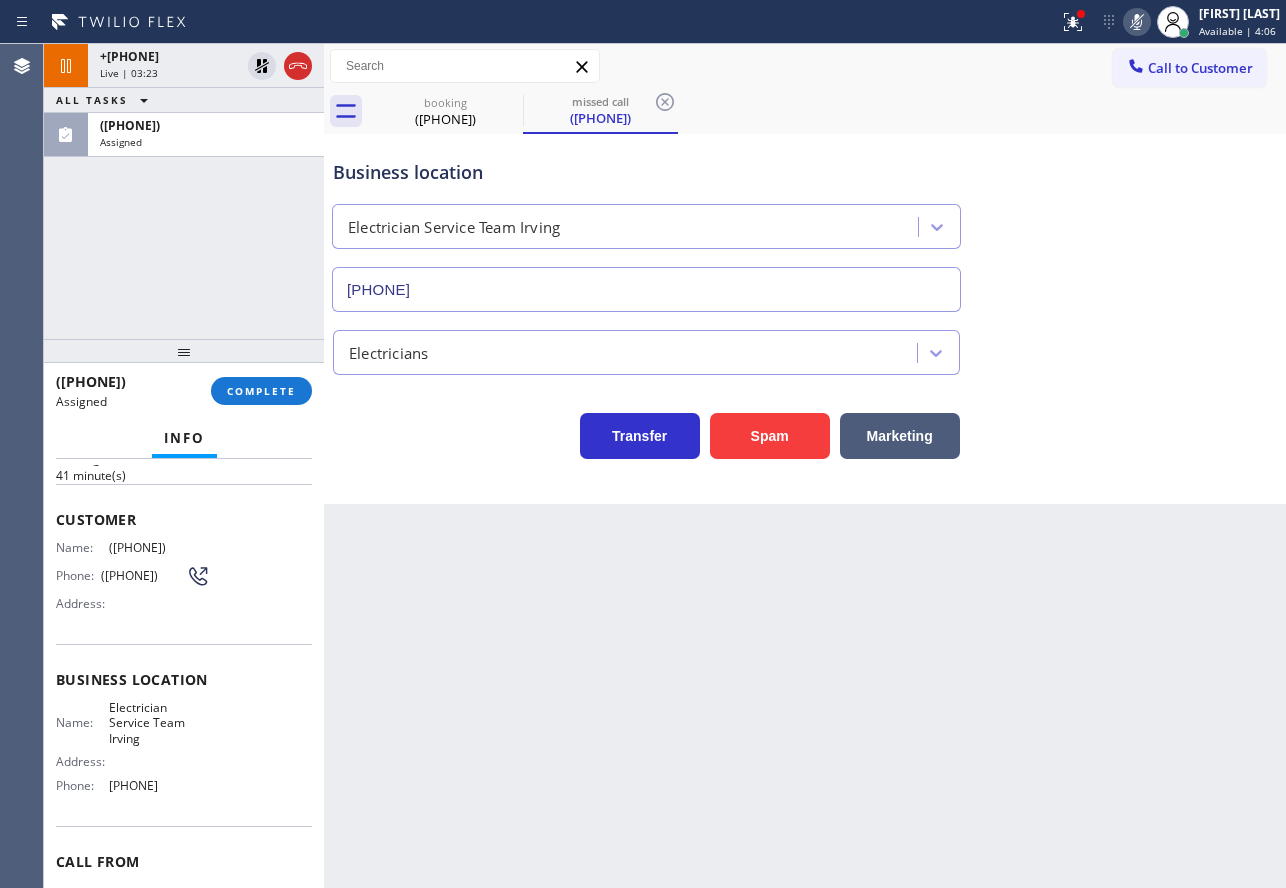 drag, startPoint x: 210, startPoint y: 806, endPoint x: 47, endPoint y: 520, distance: 329.1884 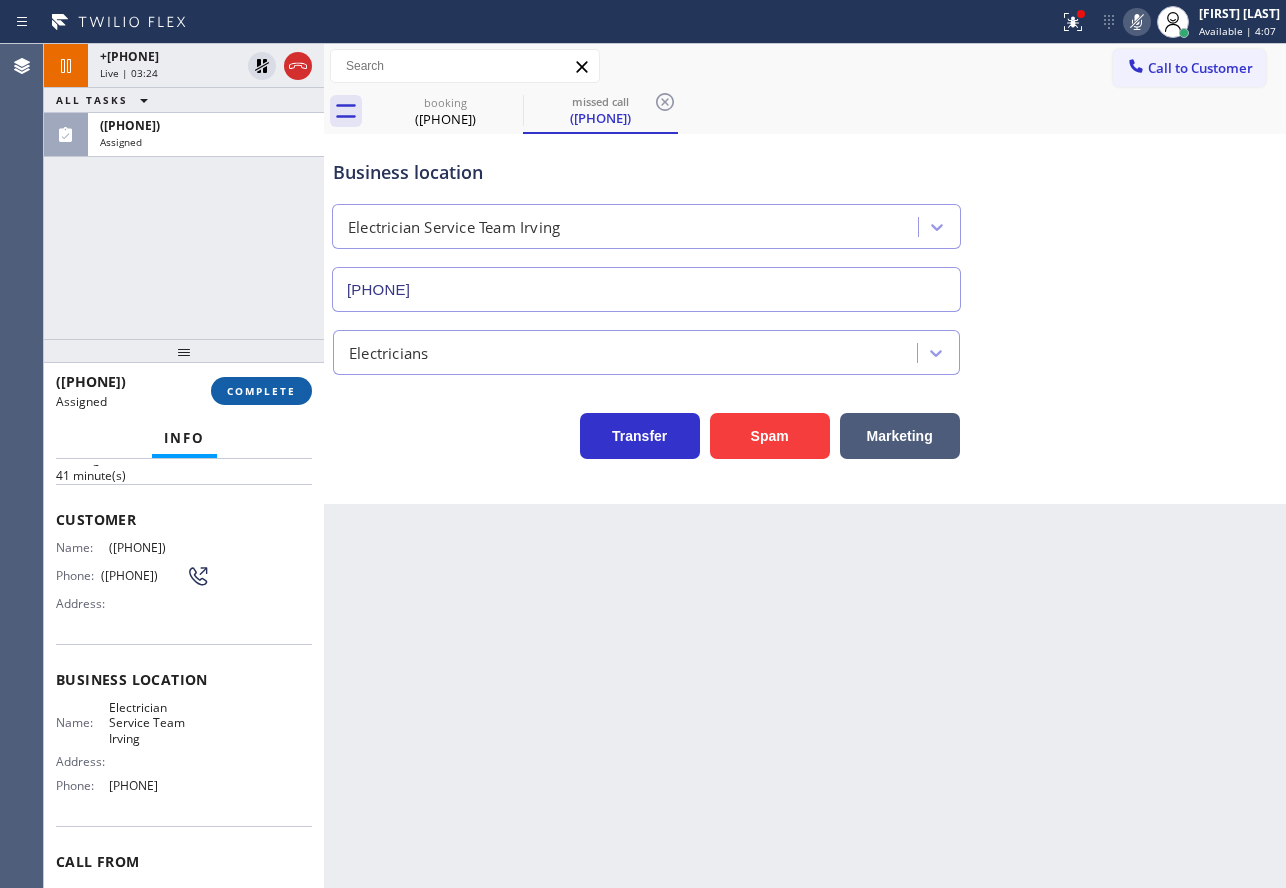 click on "COMPLETE" at bounding box center (261, 391) 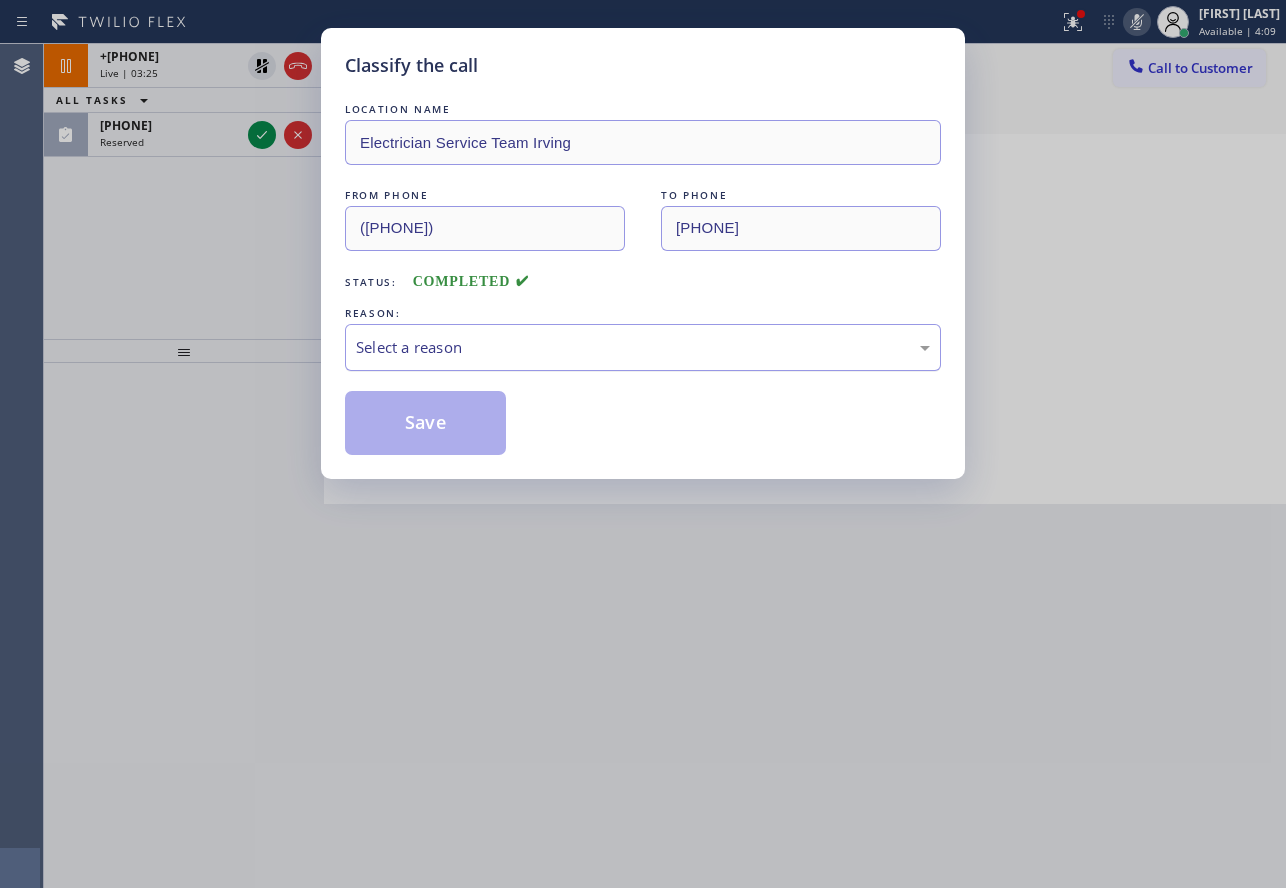click on "Select a reason" at bounding box center [643, 347] 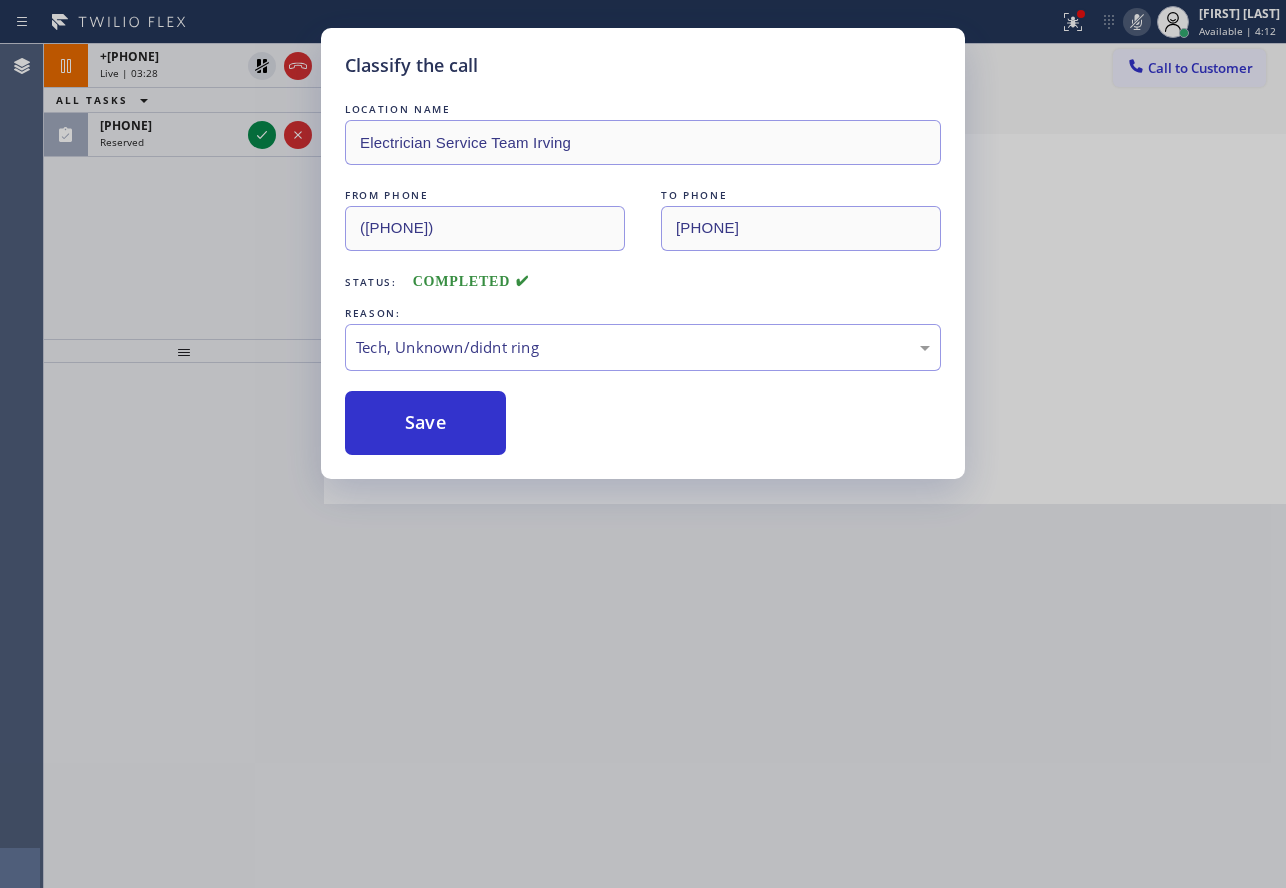 drag, startPoint x: 402, startPoint y: 442, endPoint x: 1107, endPoint y: 533, distance: 710.8488 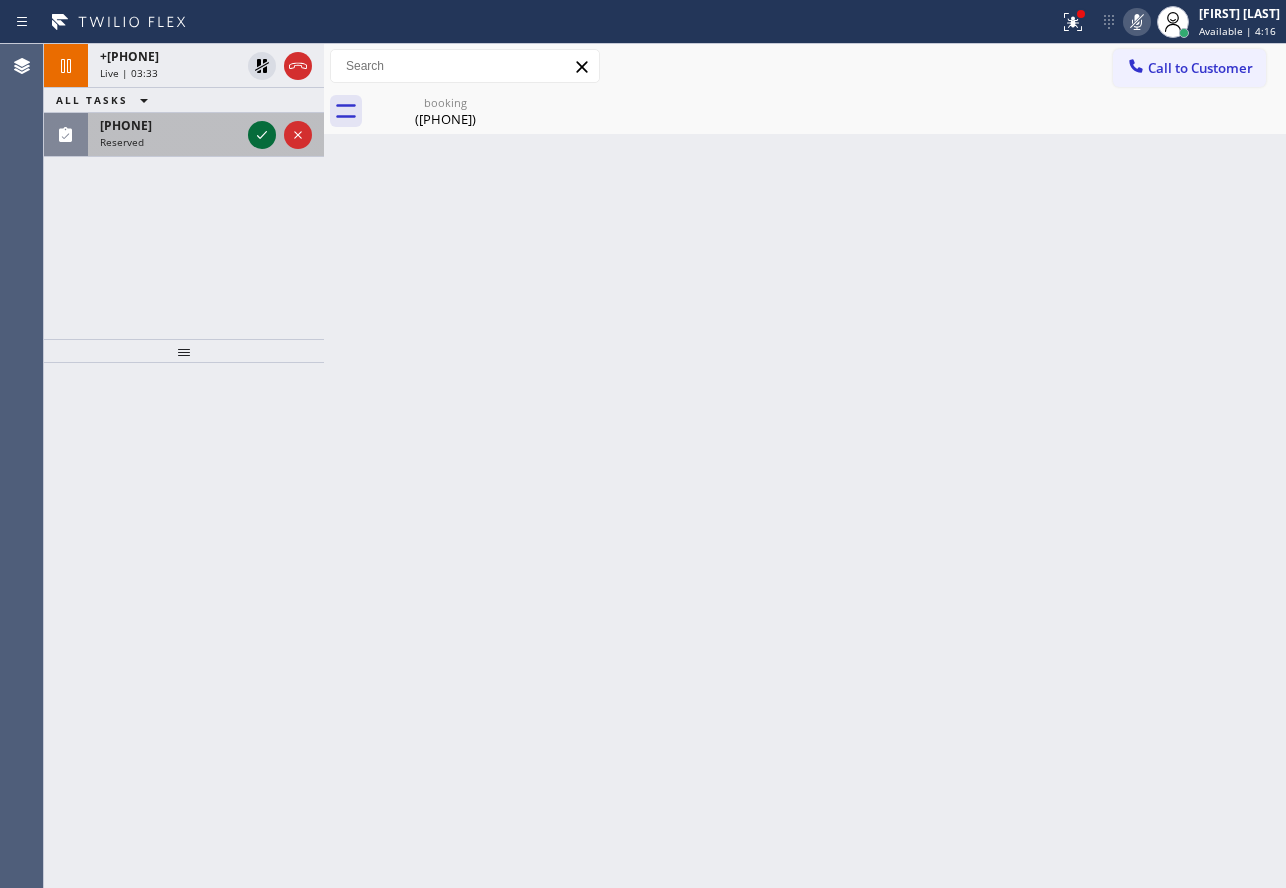 click 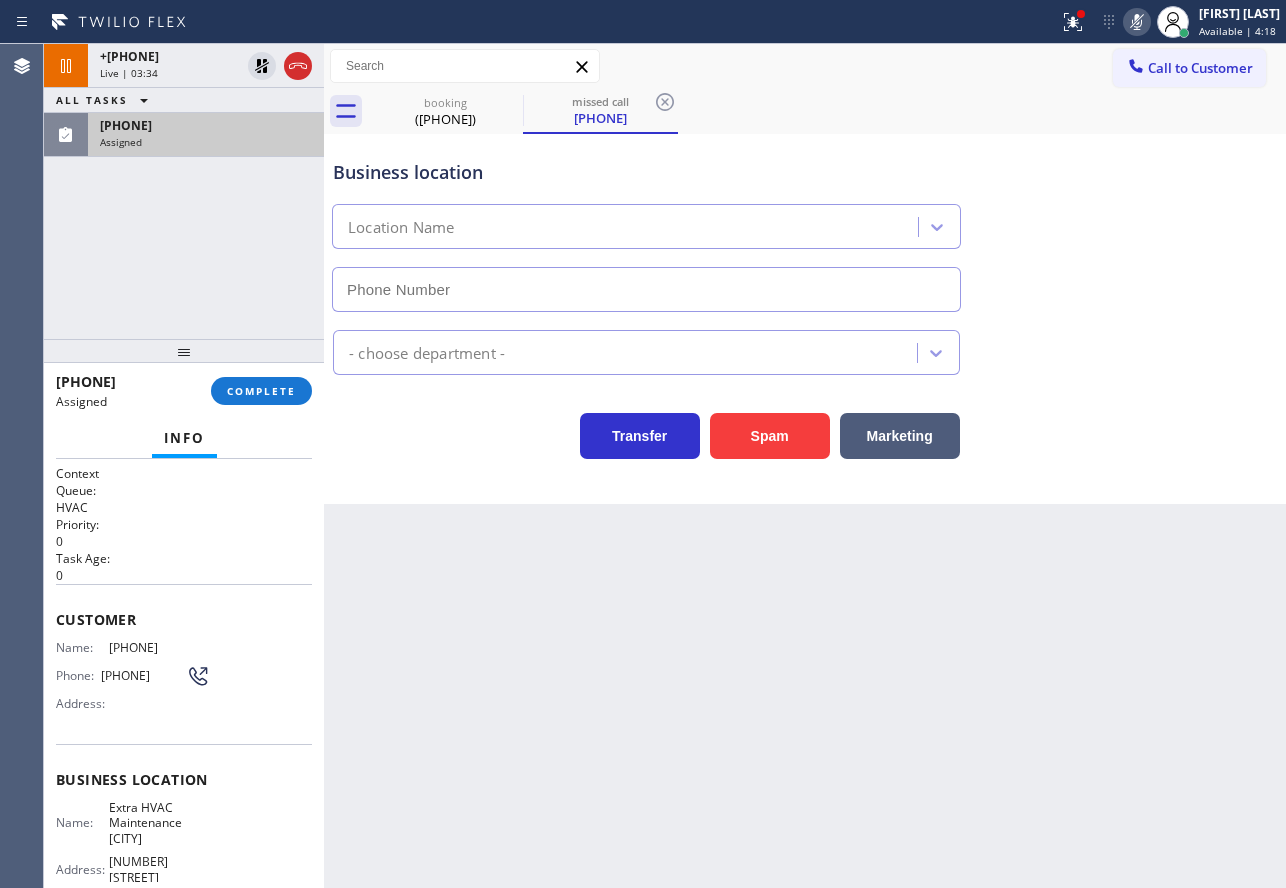 type on "([PHONE])" 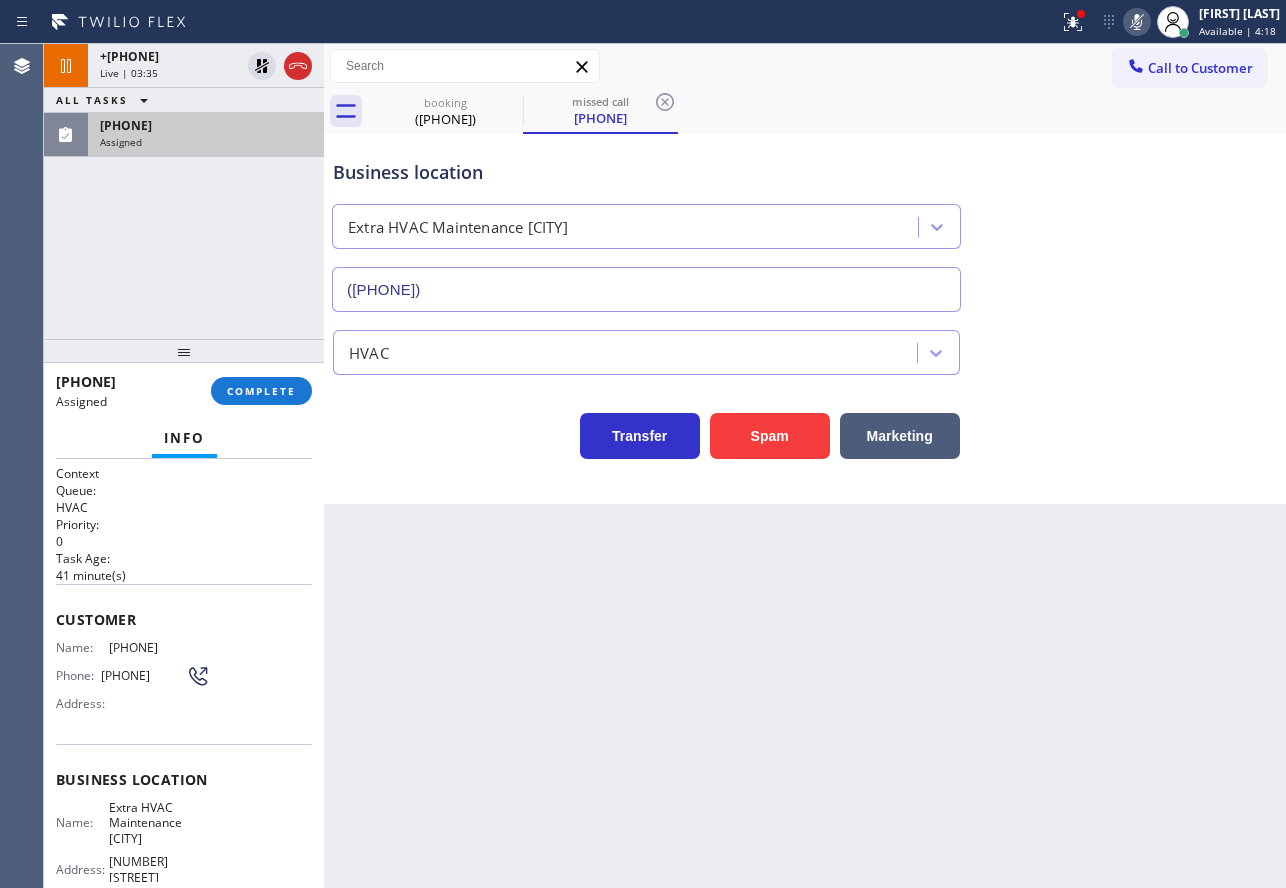 scroll, scrollTop: 100, scrollLeft: 0, axis: vertical 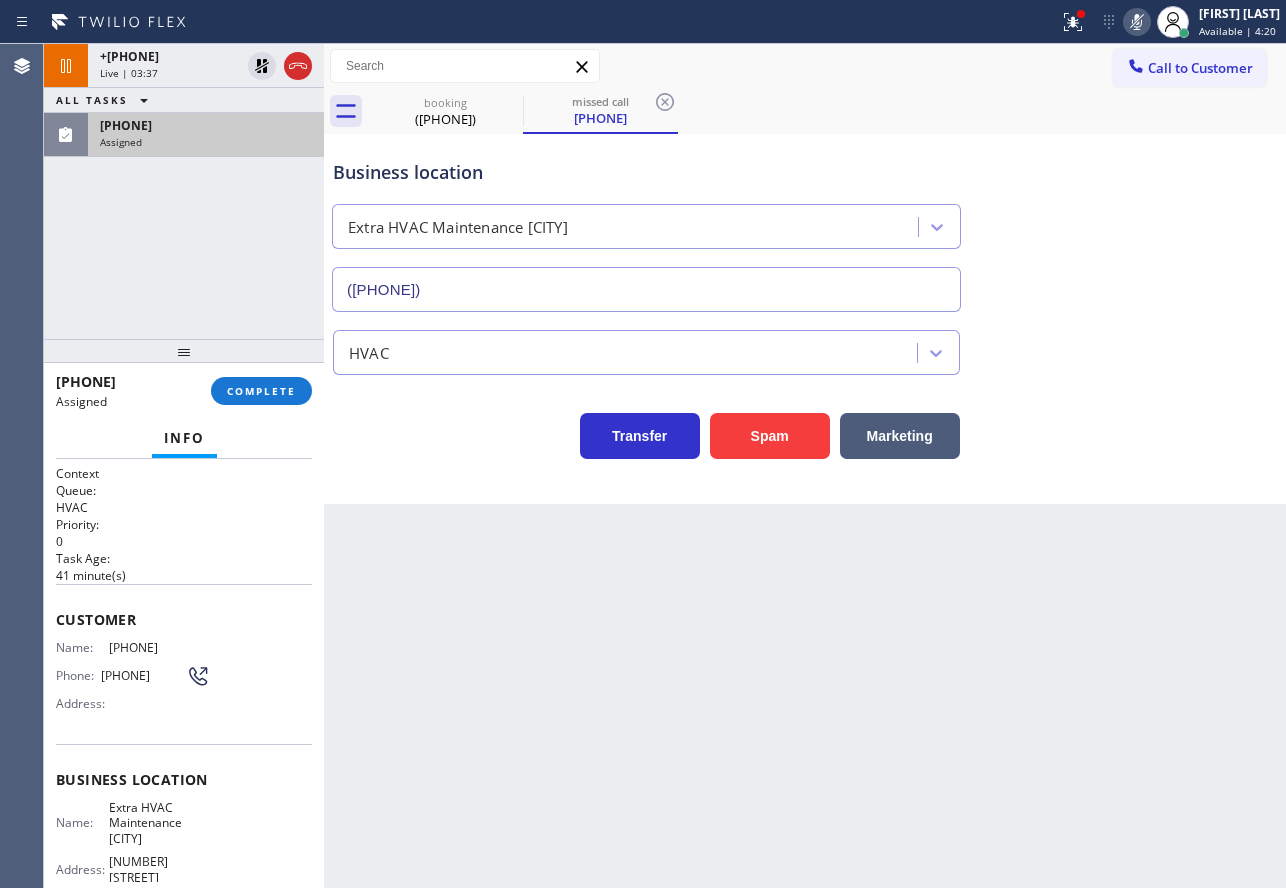 drag, startPoint x: 201, startPoint y: 809, endPoint x: 46, endPoint y: 615, distance: 248.31633 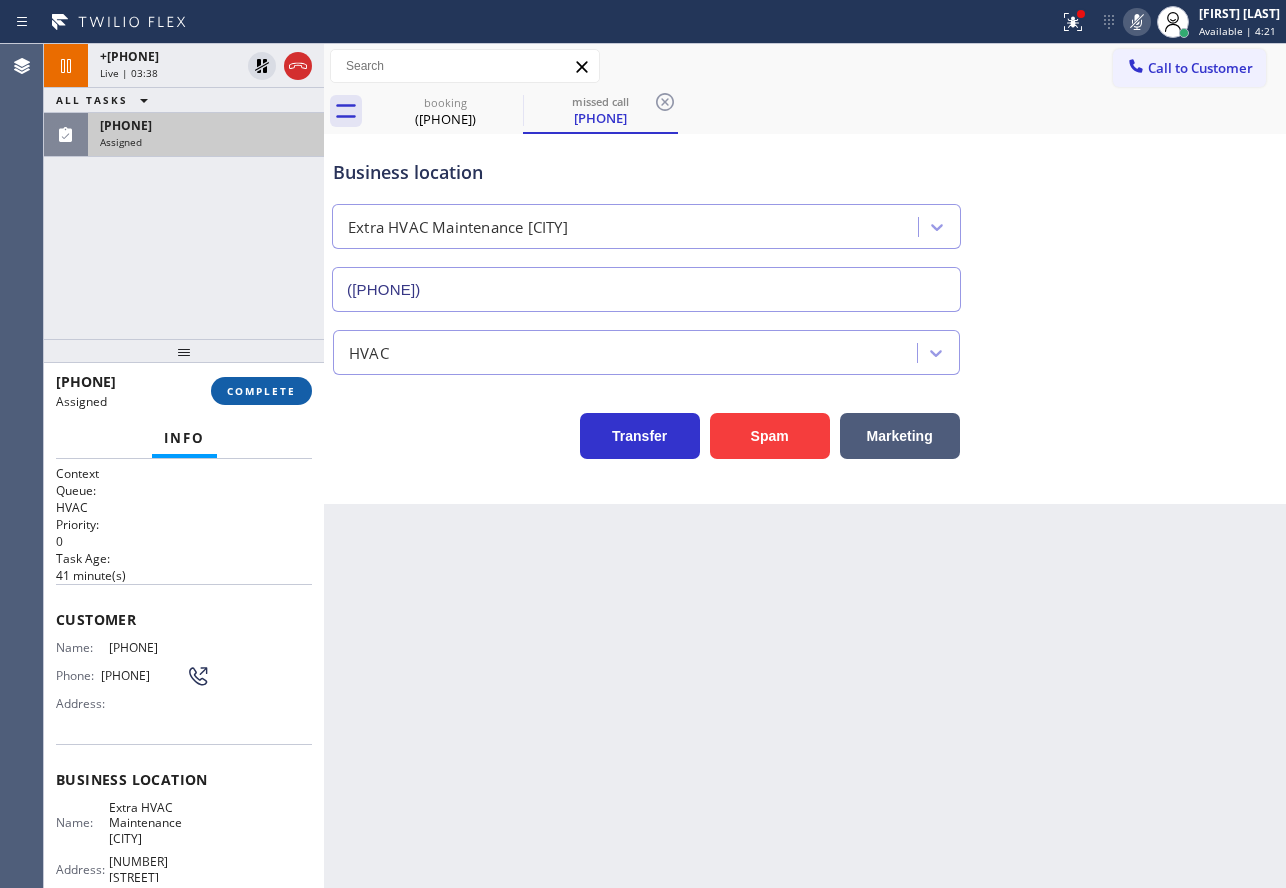 click on "COMPLETE" at bounding box center (261, 391) 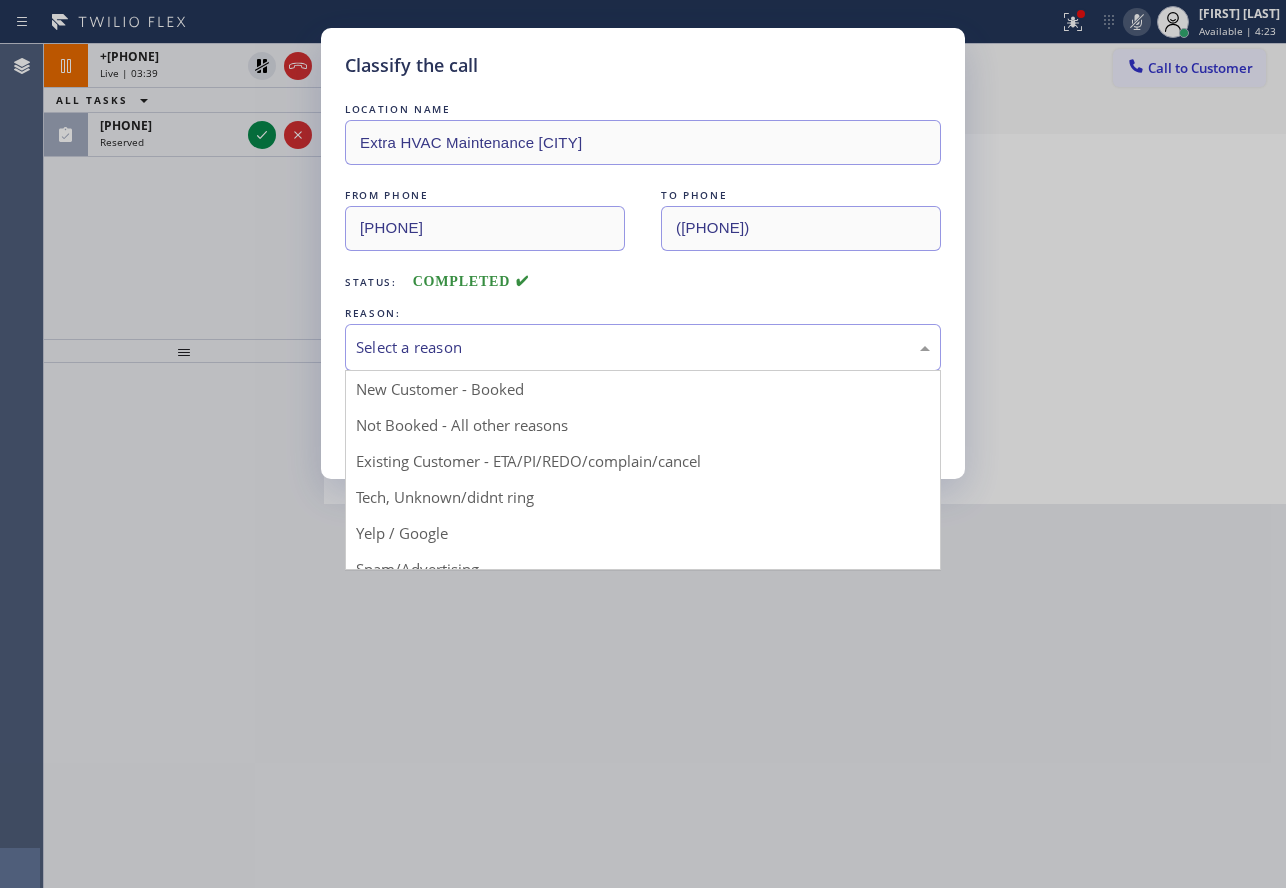 click on "Select a reason" at bounding box center [643, 347] 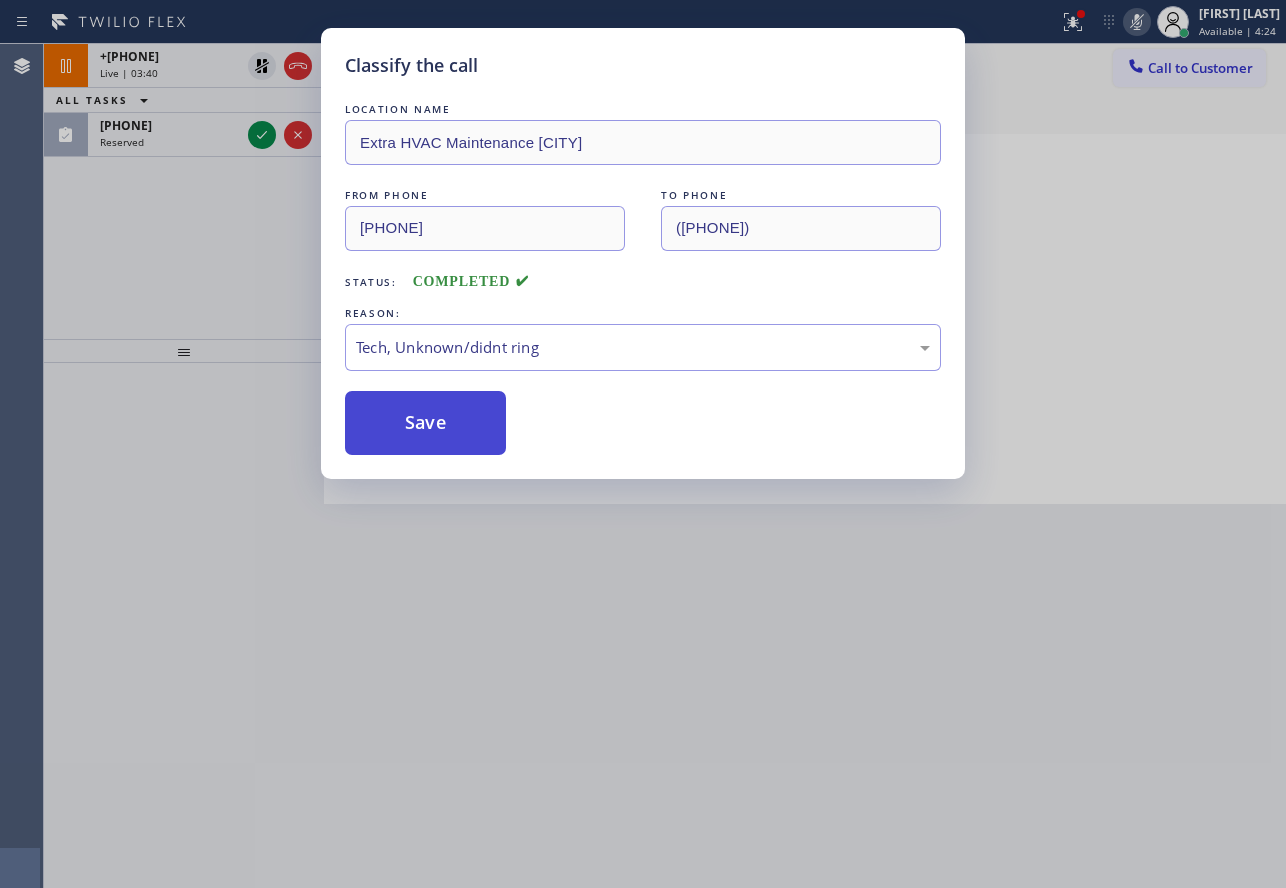 click on "Save" at bounding box center [425, 423] 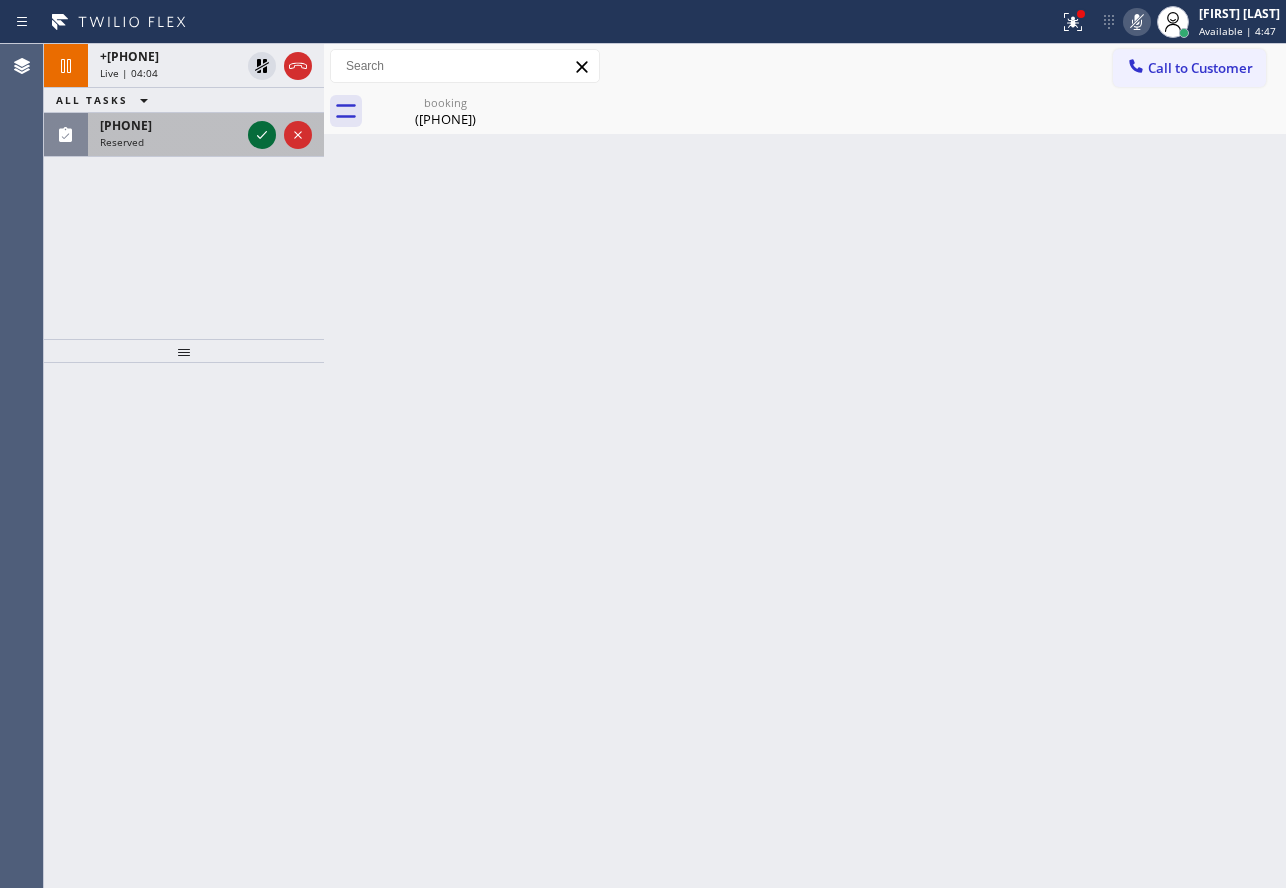 click 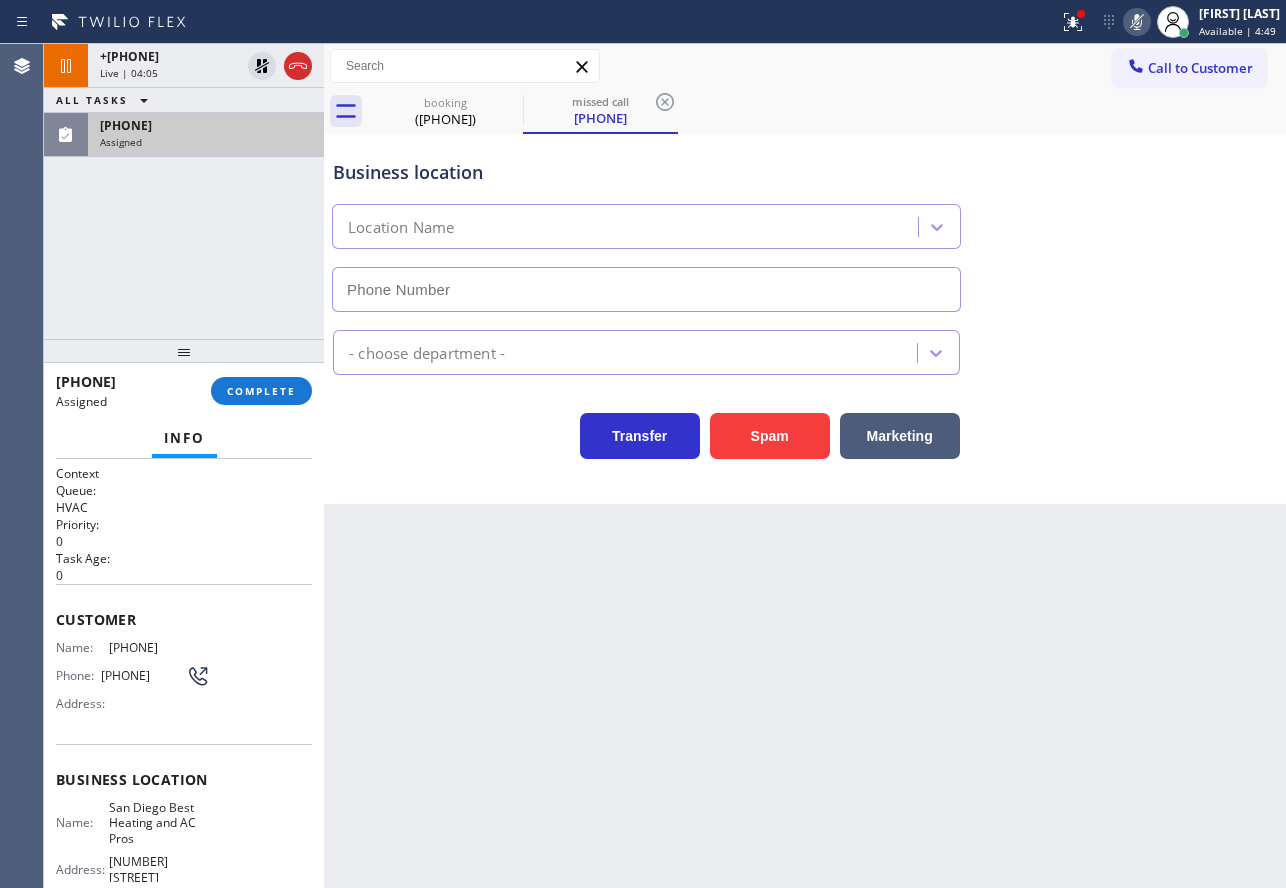 type on "([PHONE]) [PHONE]-[PHONE]" 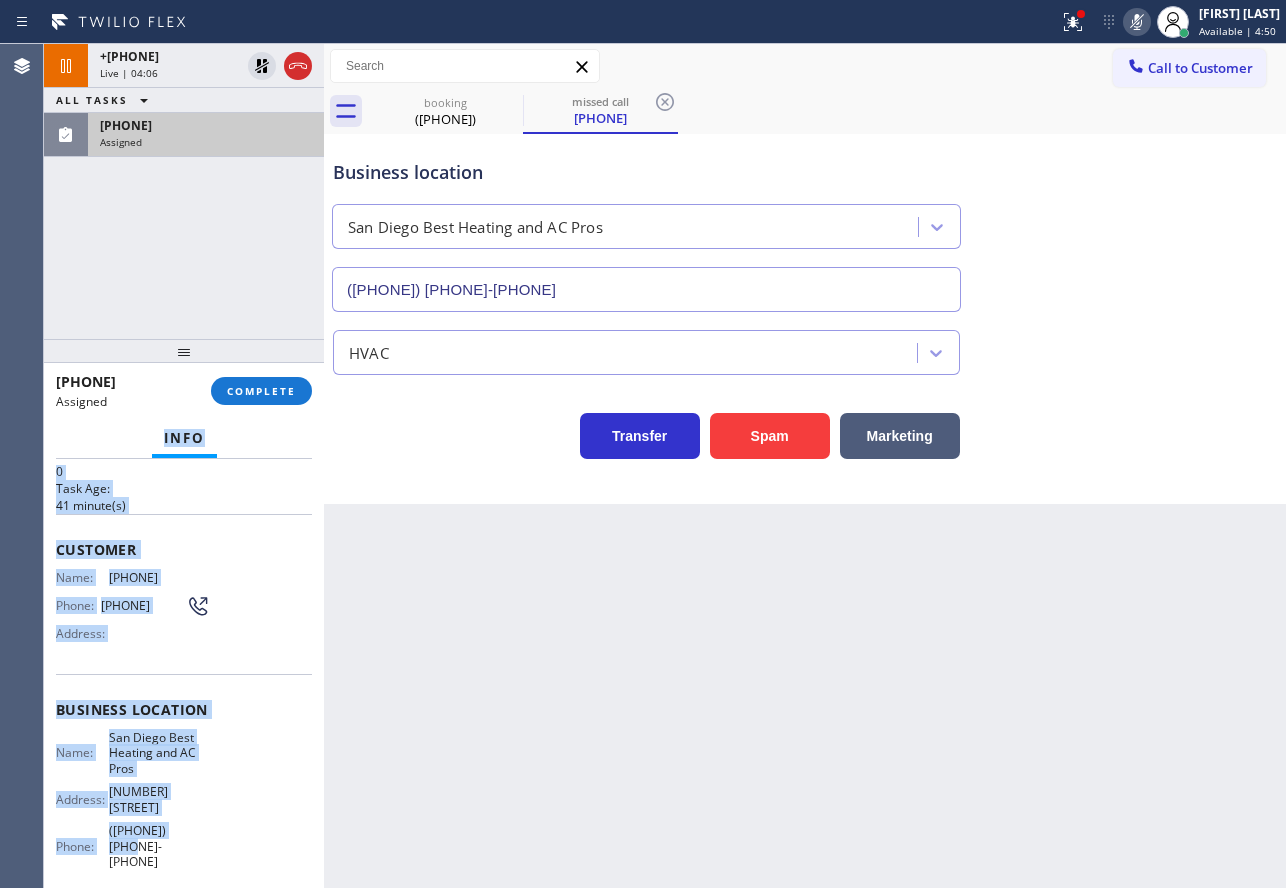 scroll, scrollTop: 0, scrollLeft: 0, axis: both 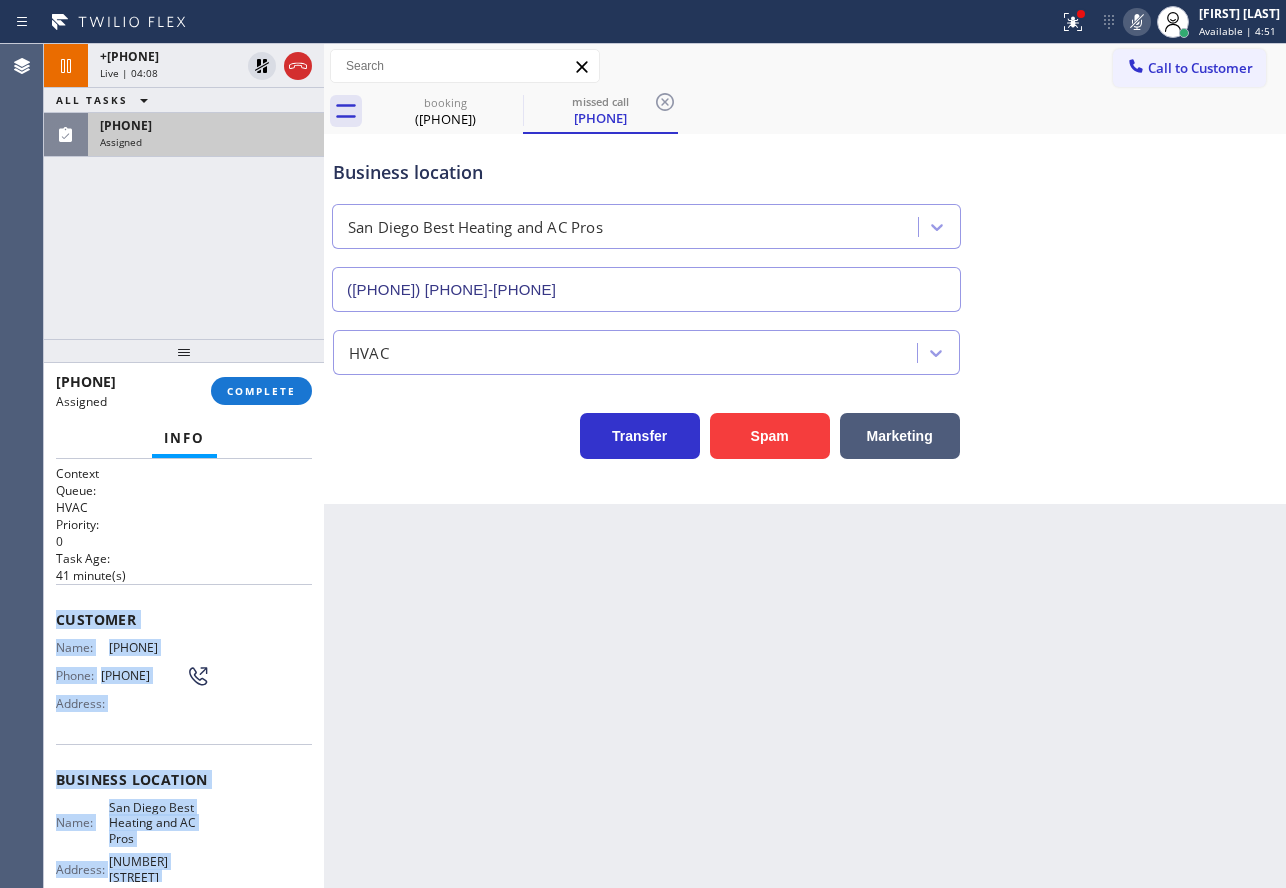 drag, startPoint x: 203, startPoint y: 710, endPoint x: 52, endPoint y: 614, distance: 178.93295 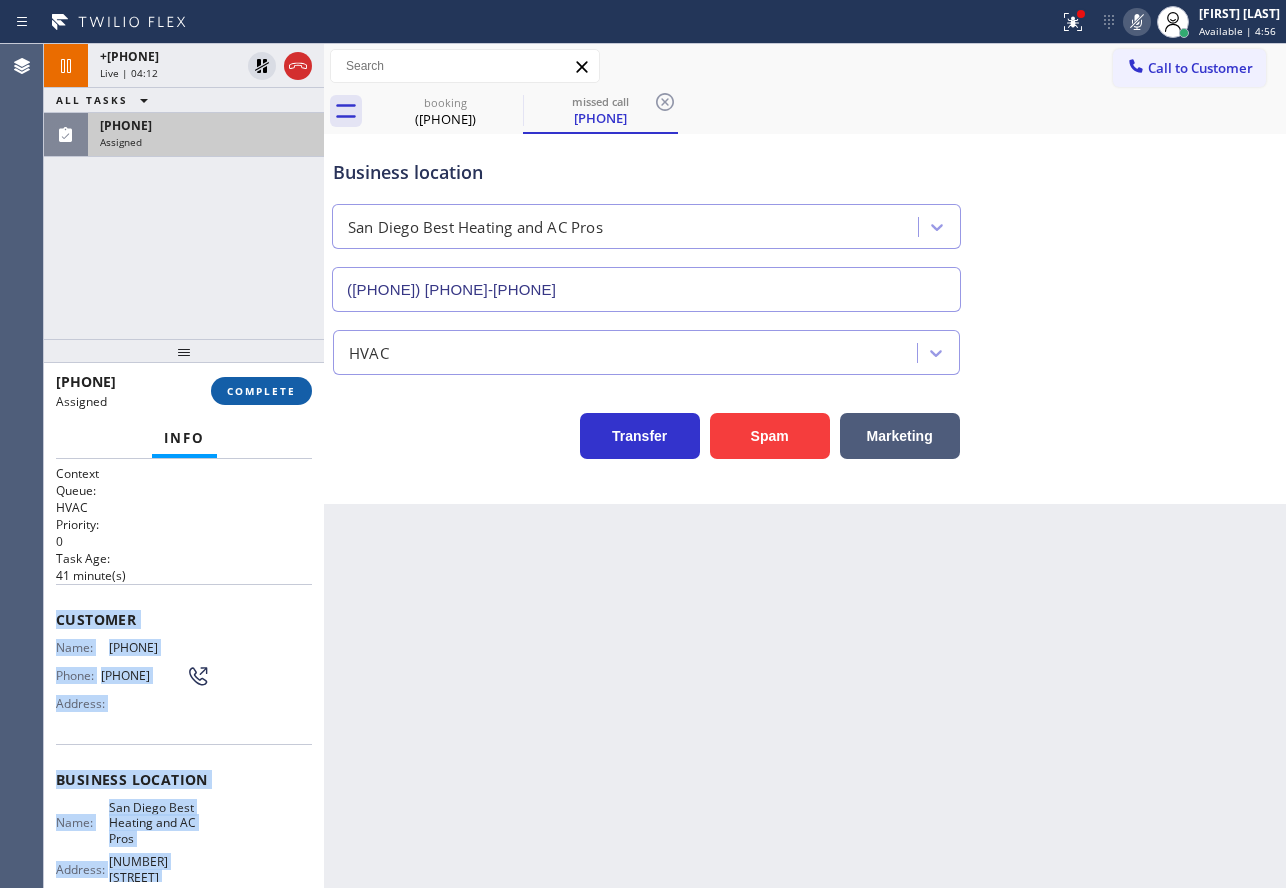 click on "COMPLETE" at bounding box center (261, 391) 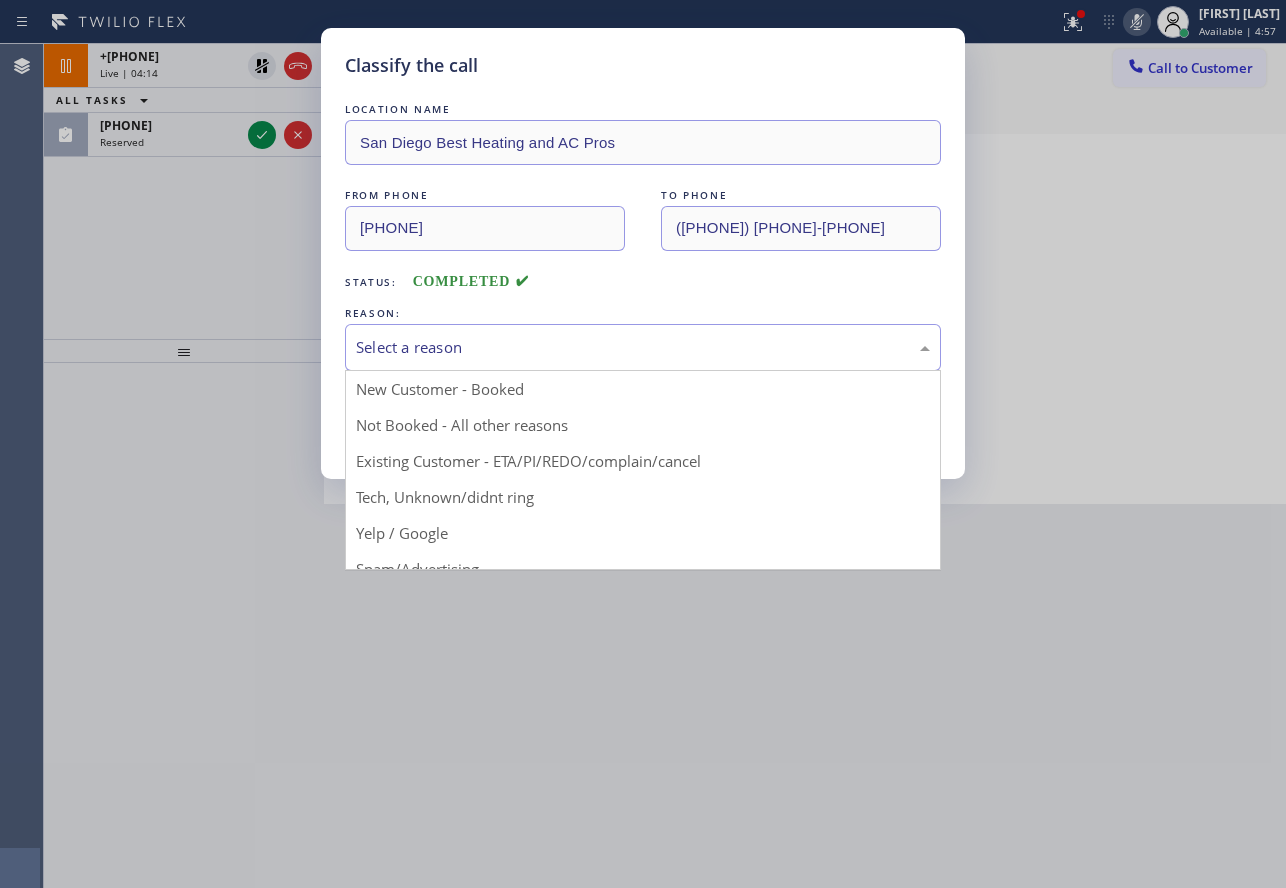 click on "Select a reason" at bounding box center [643, 347] 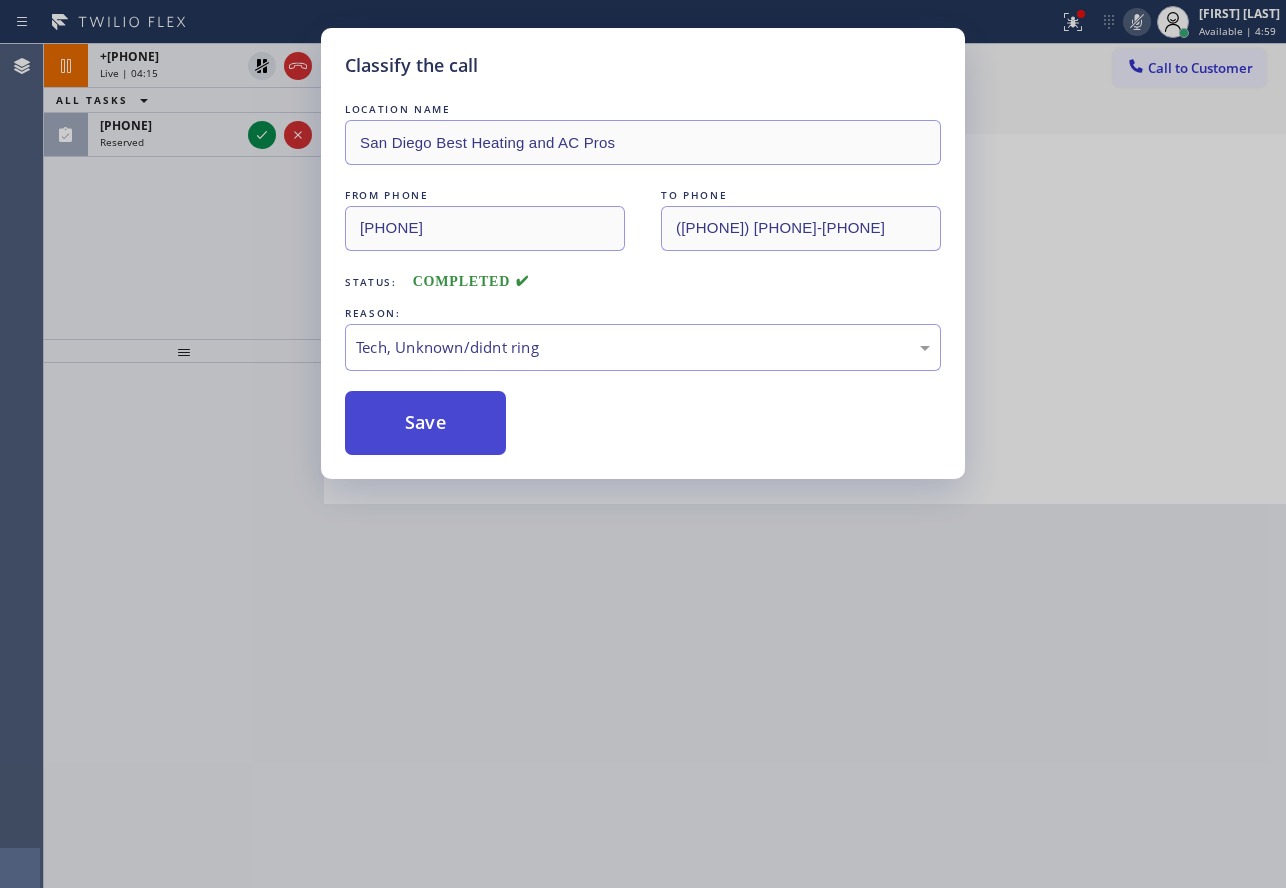 click on "Save" at bounding box center (425, 423) 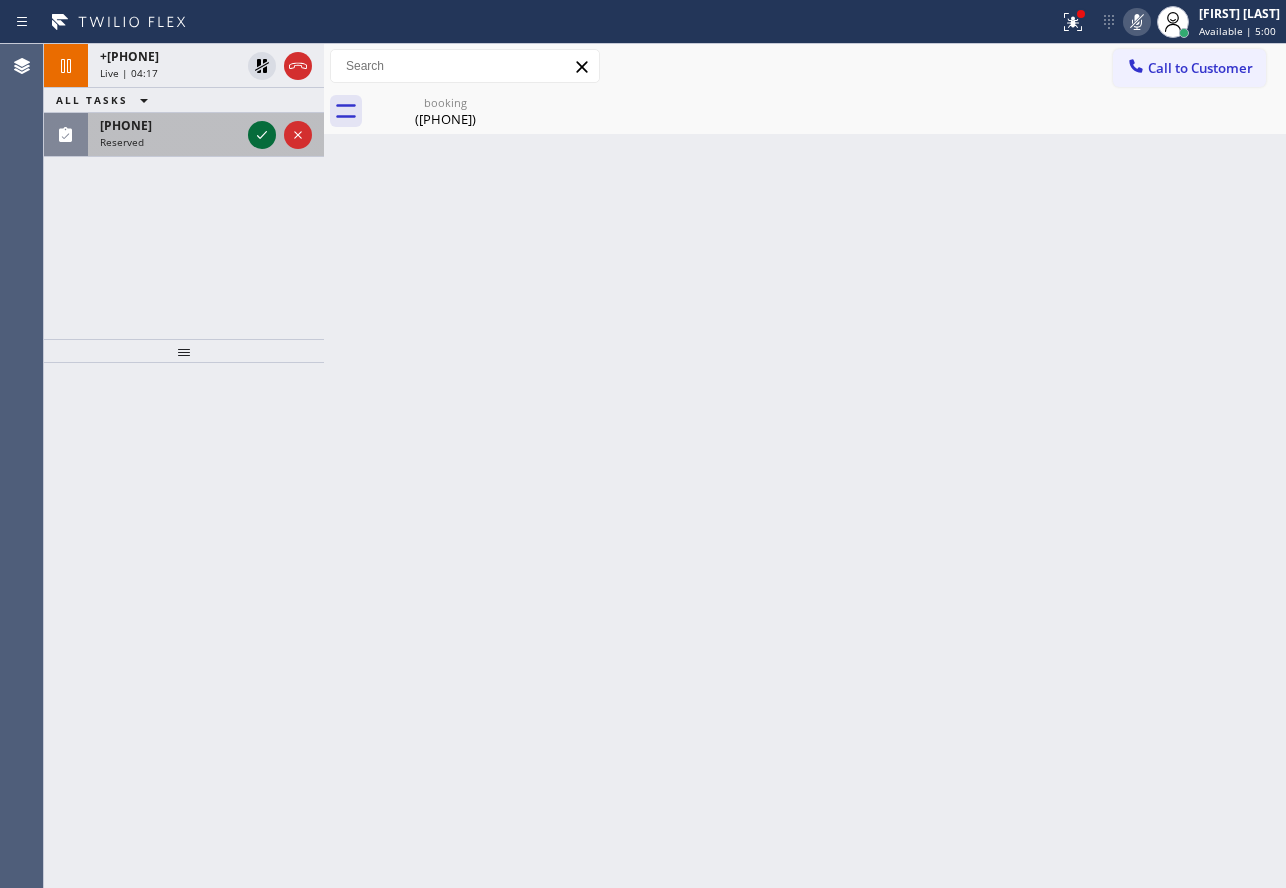 click 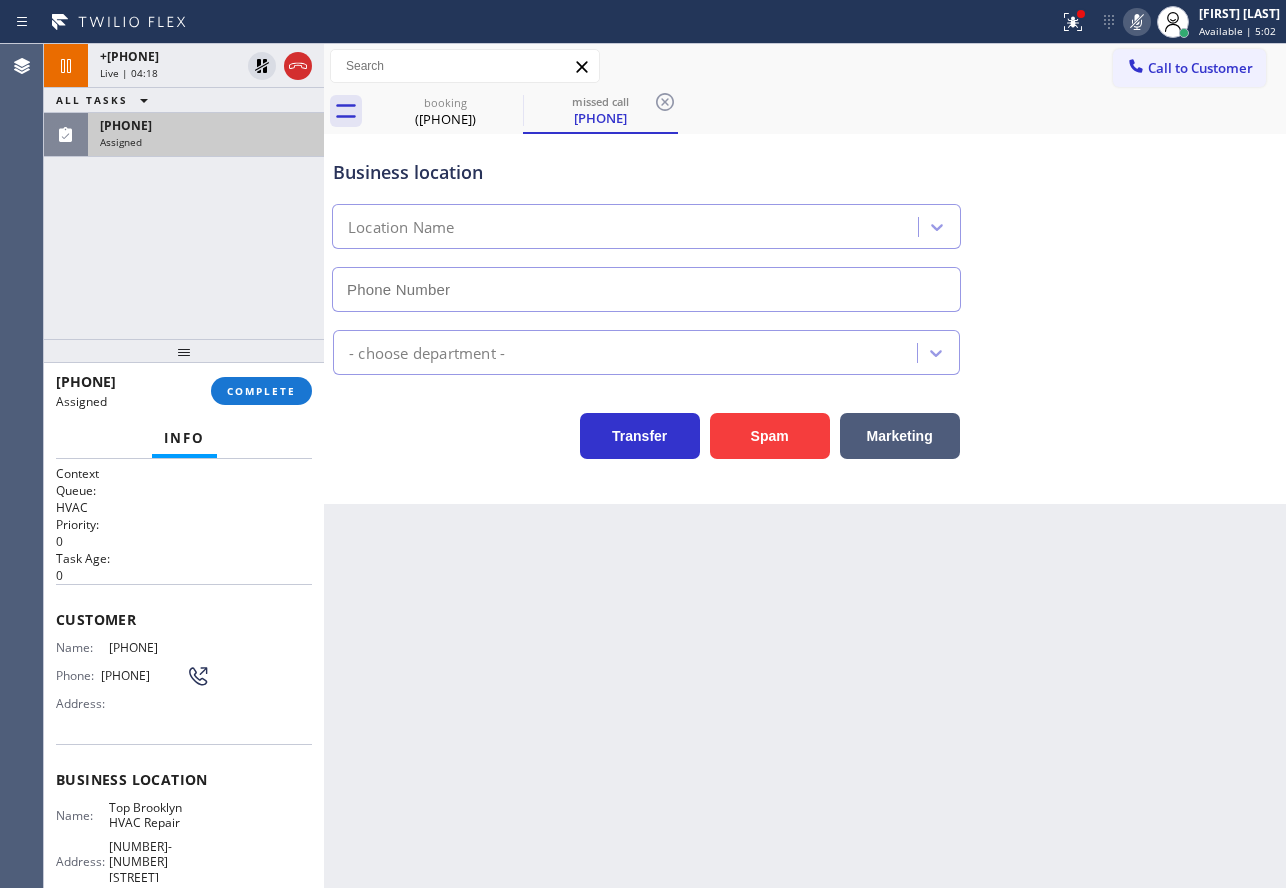 type on "(347) 236-3991" 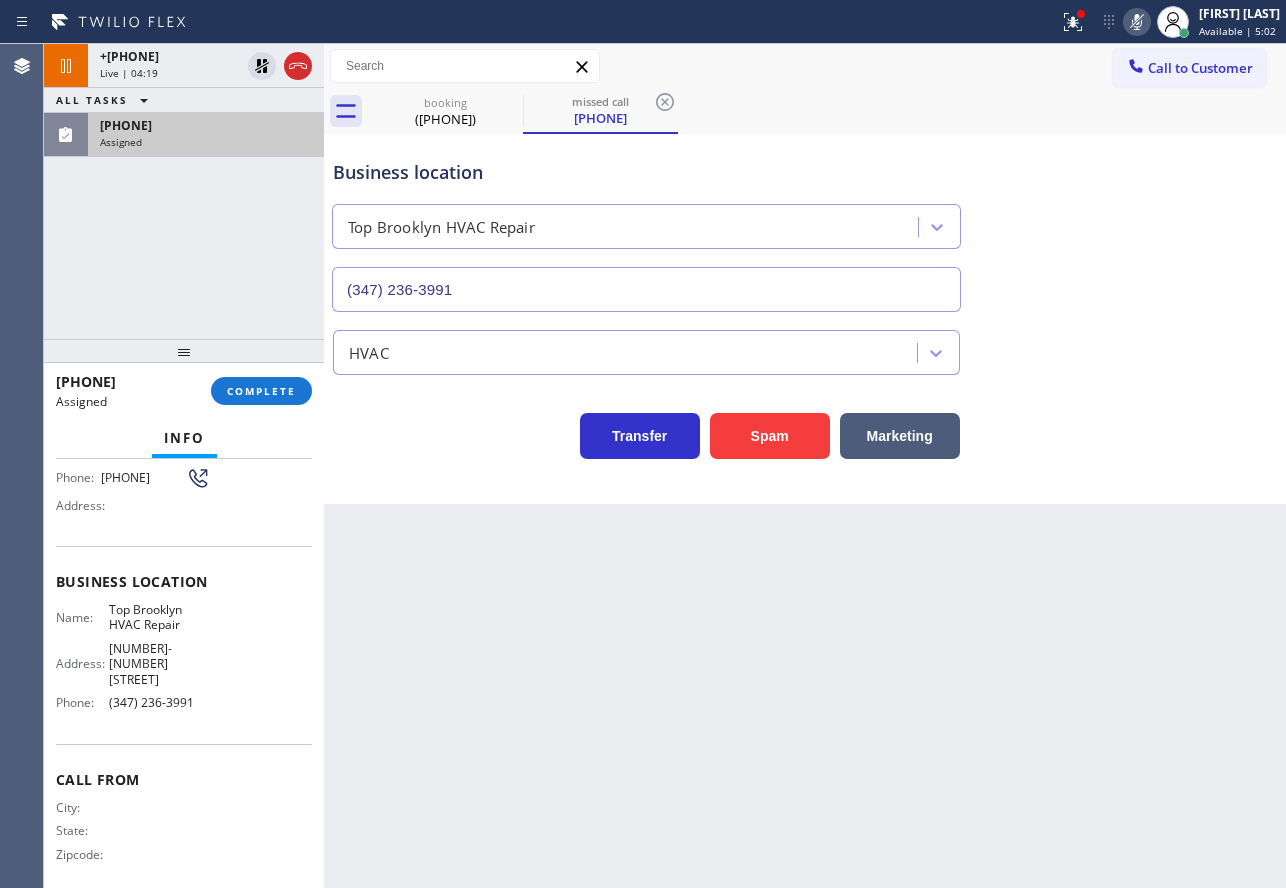 scroll, scrollTop: 200, scrollLeft: 0, axis: vertical 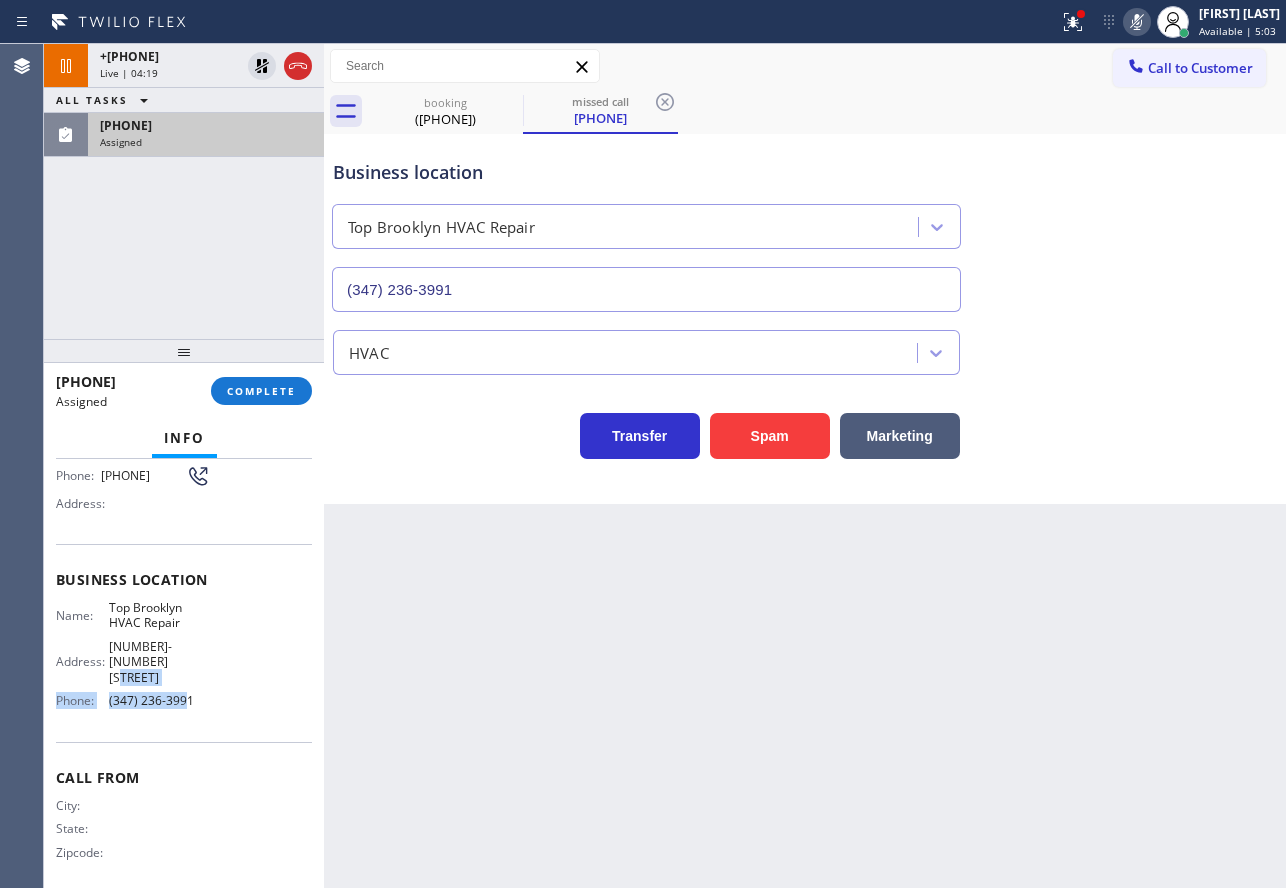 drag, startPoint x: 183, startPoint y: 706, endPoint x: 176, endPoint y: 662, distance: 44.553337 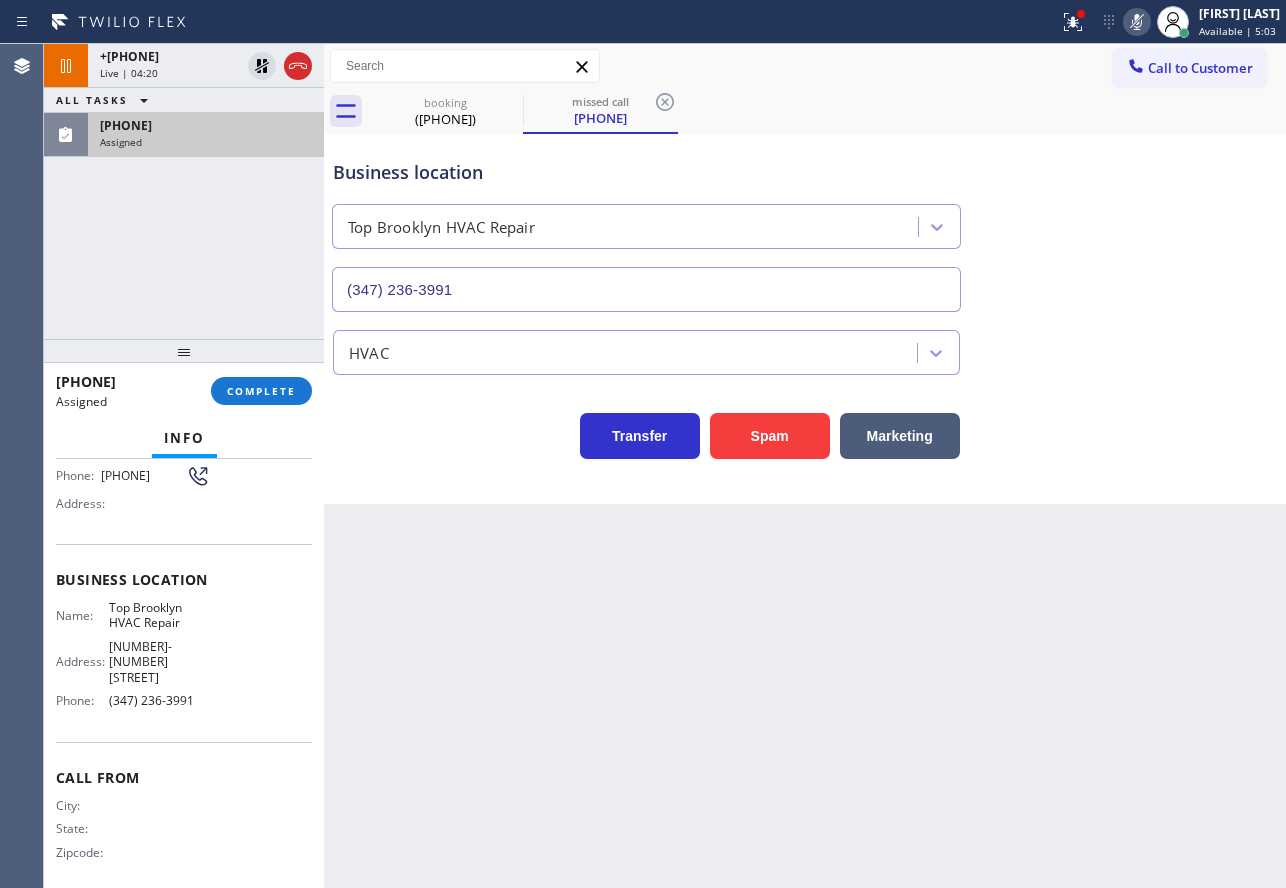 click on "Name: [BUSINESS_NAME] Address: [NUMBER]-[NUMBER] [STREET]  Phone: ([PHONE])" at bounding box center [184, 658] 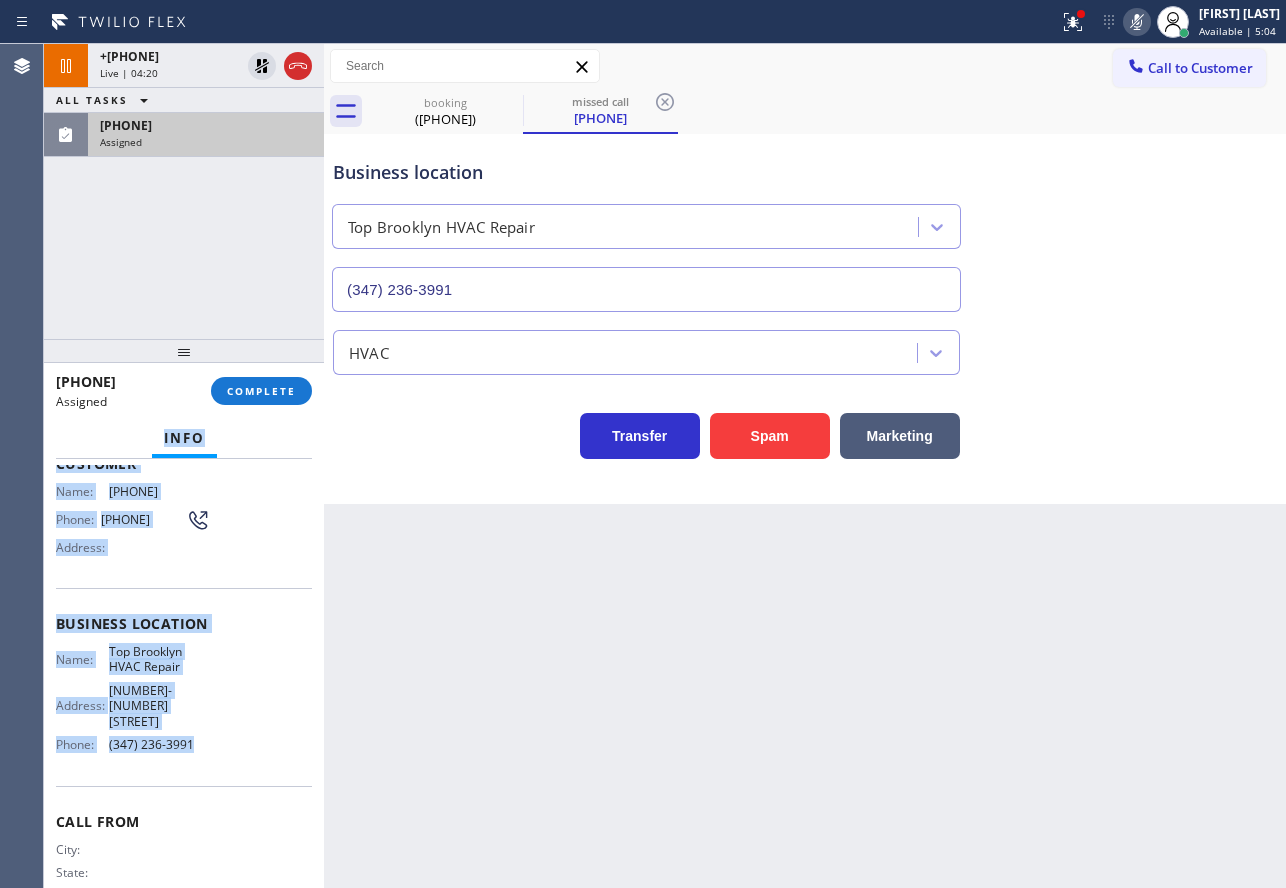 scroll, scrollTop: 0, scrollLeft: 0, axis: both 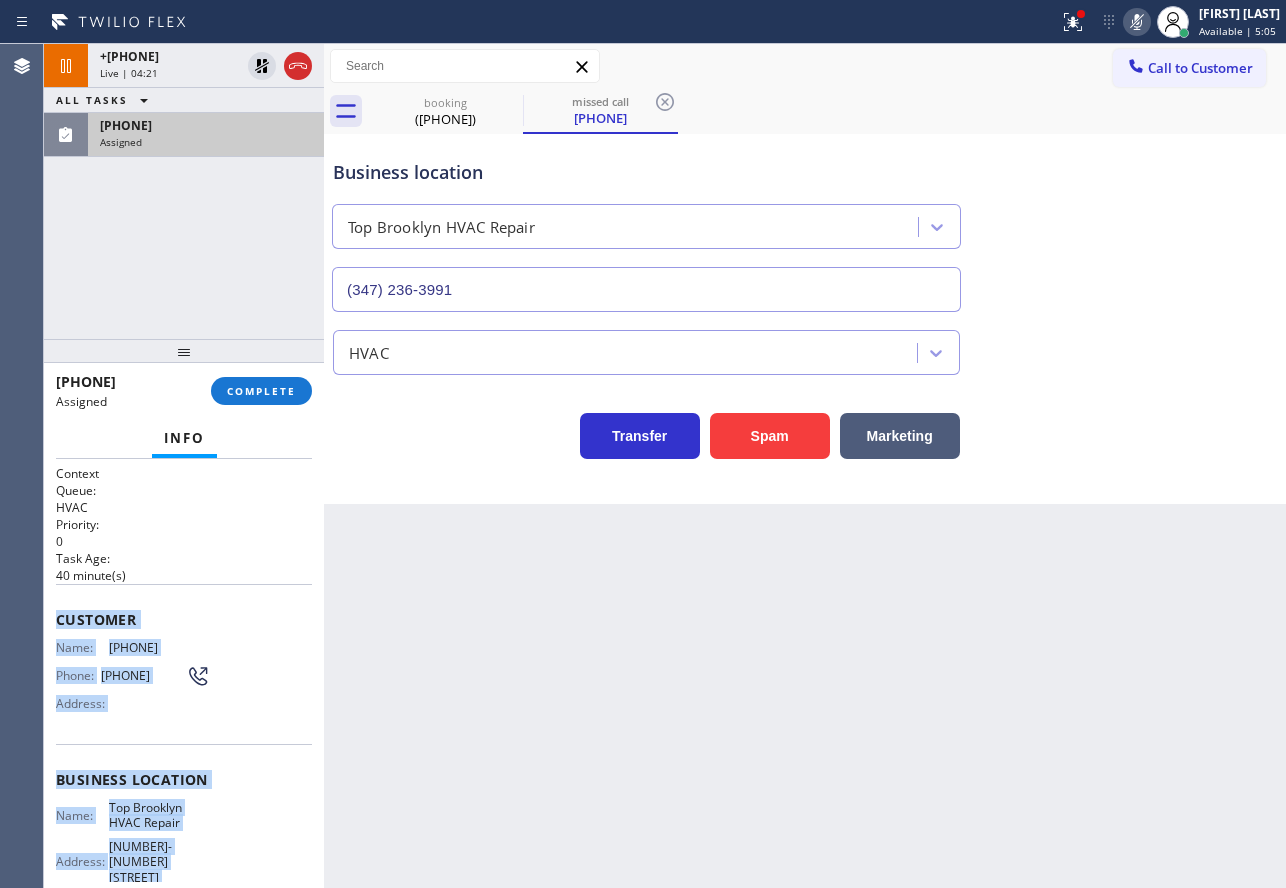 drag, startPoint x: 201, startPoint y: 695, endPoint x: 54, endPoint y: 618, distance: 165.94577 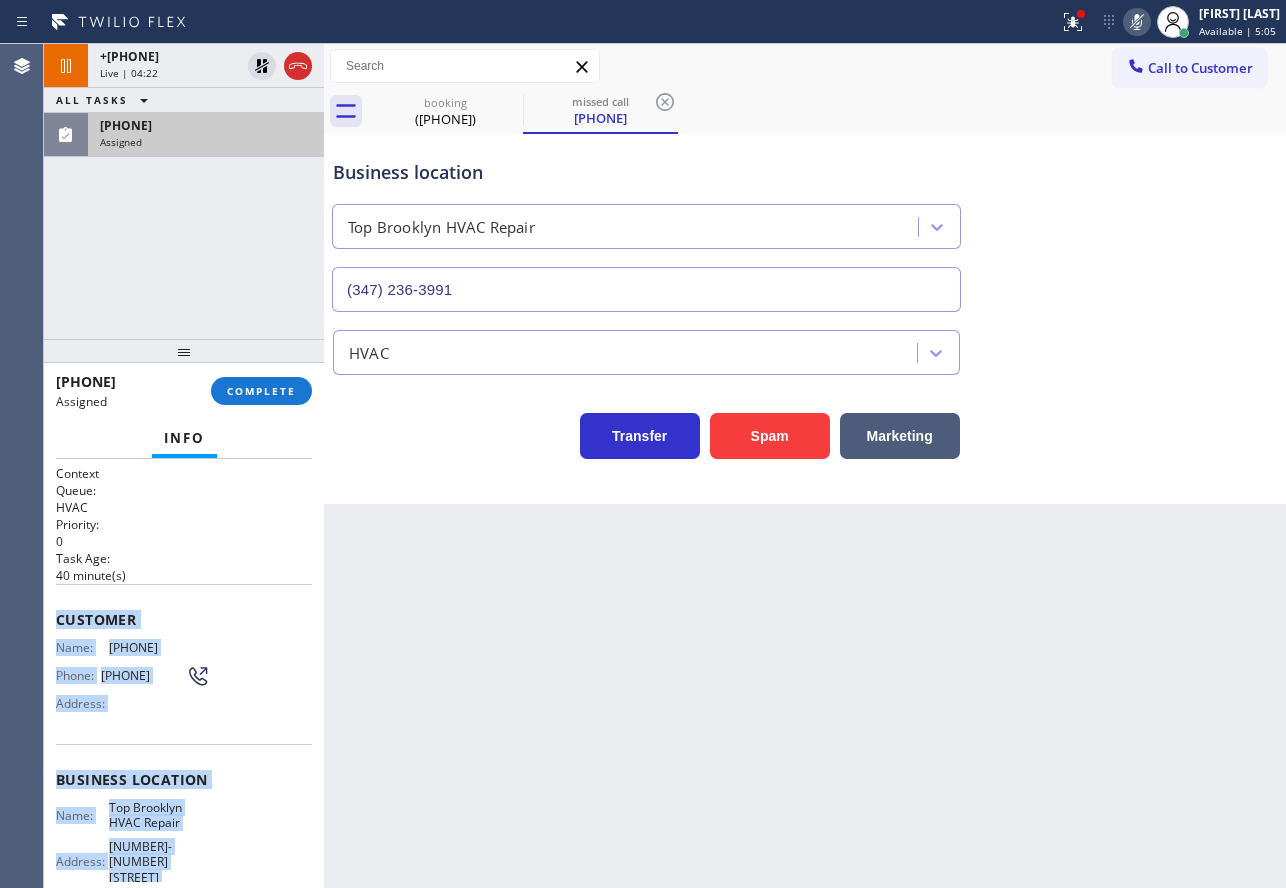 copy on "Customer Name: ([PHONE]) Phone: ([PHONE]) Address: Business location Name: Top Brooklyn HVAC Repair Address: [NUMBER]-[NUMBER] [STREET] Phone: ([PHONE])" 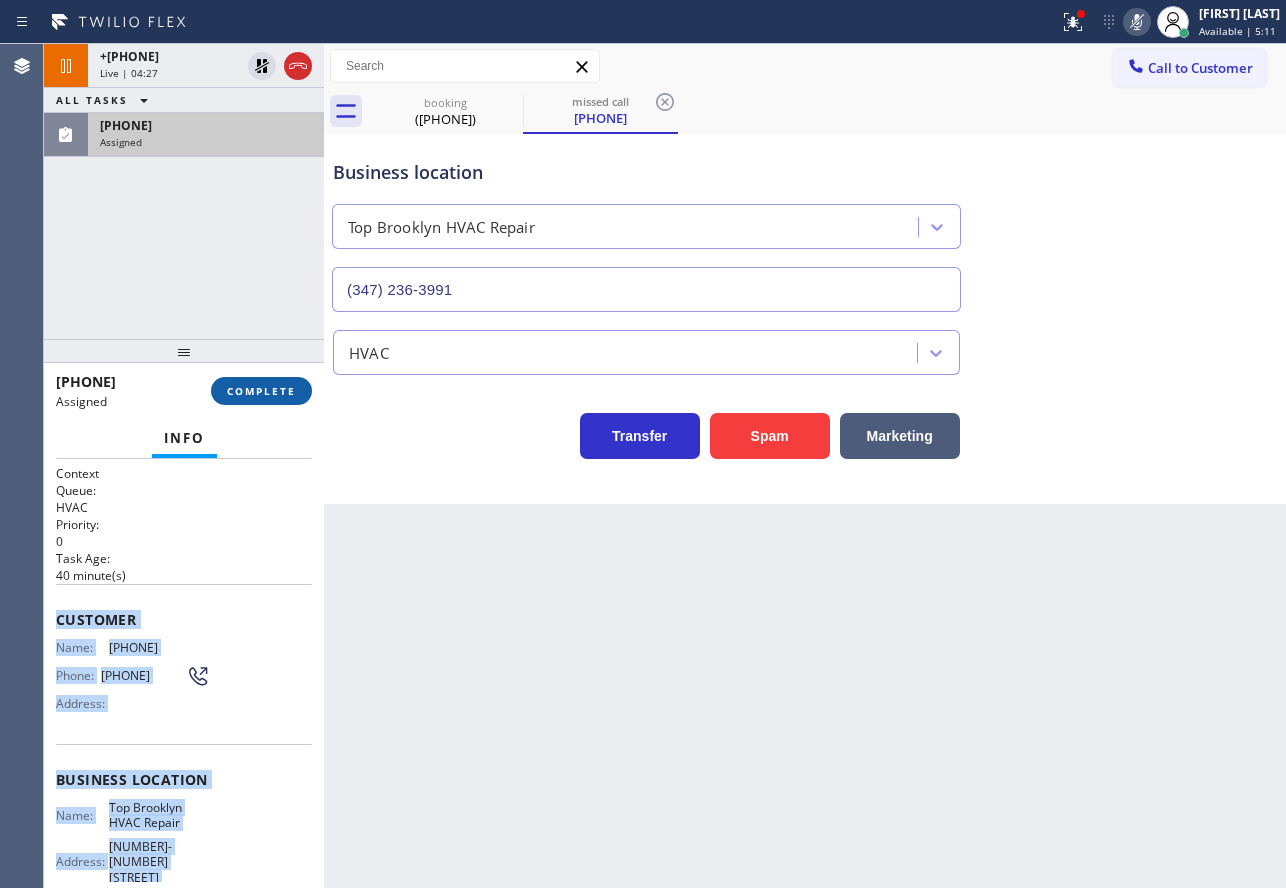 click on "COMPLETE" at bounding box center [261, 391] 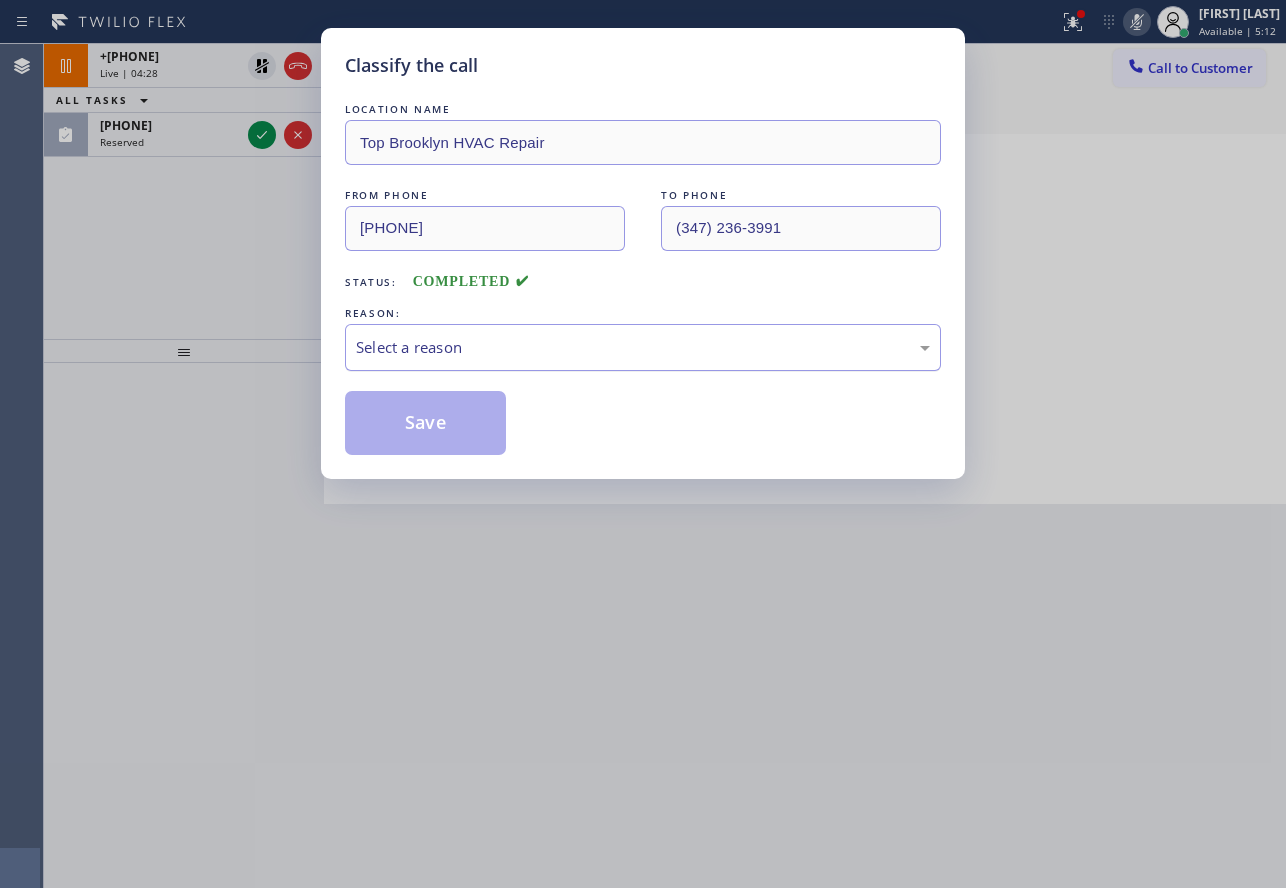 click on "Select a reason" at bounding box center [643, 347] 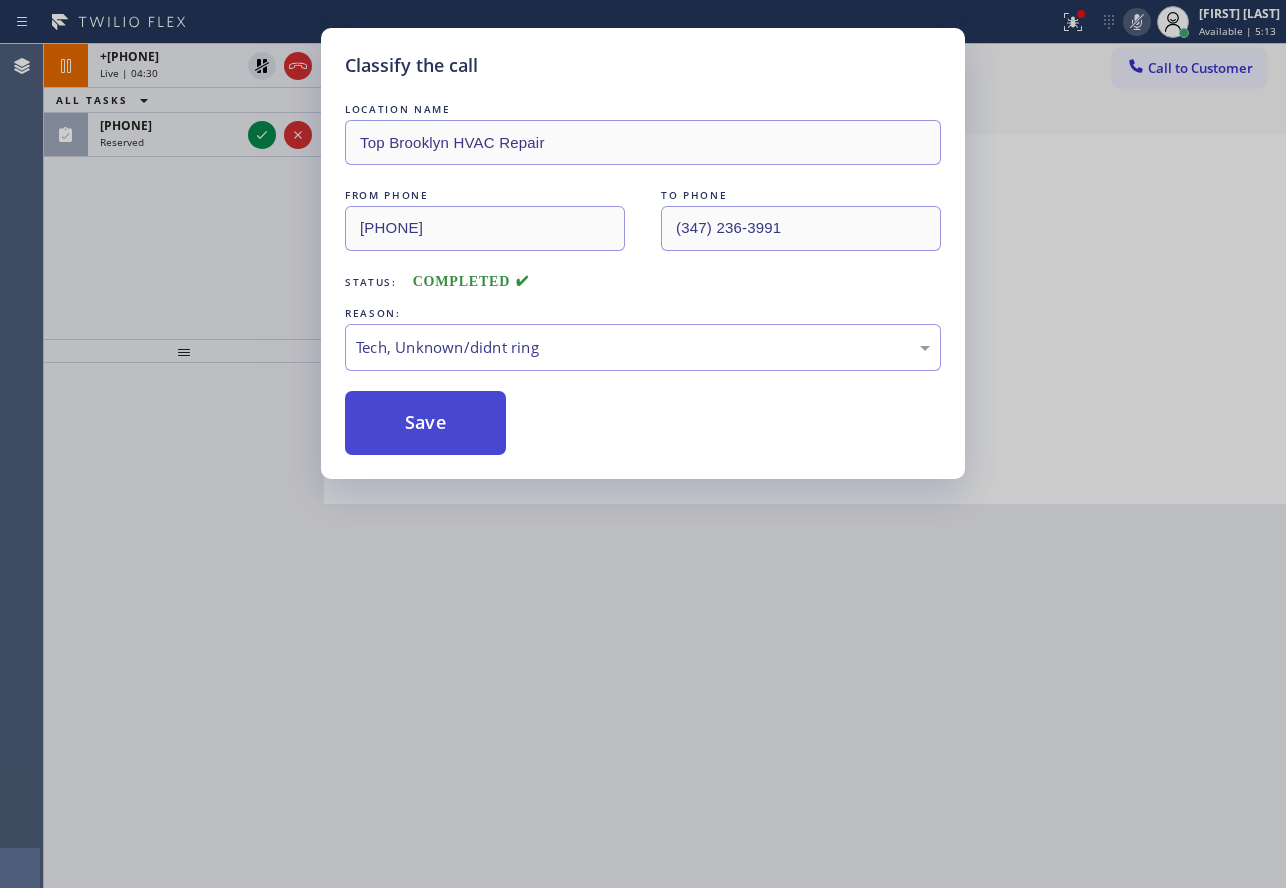 click on "Save" at bounding box center [425, 423] 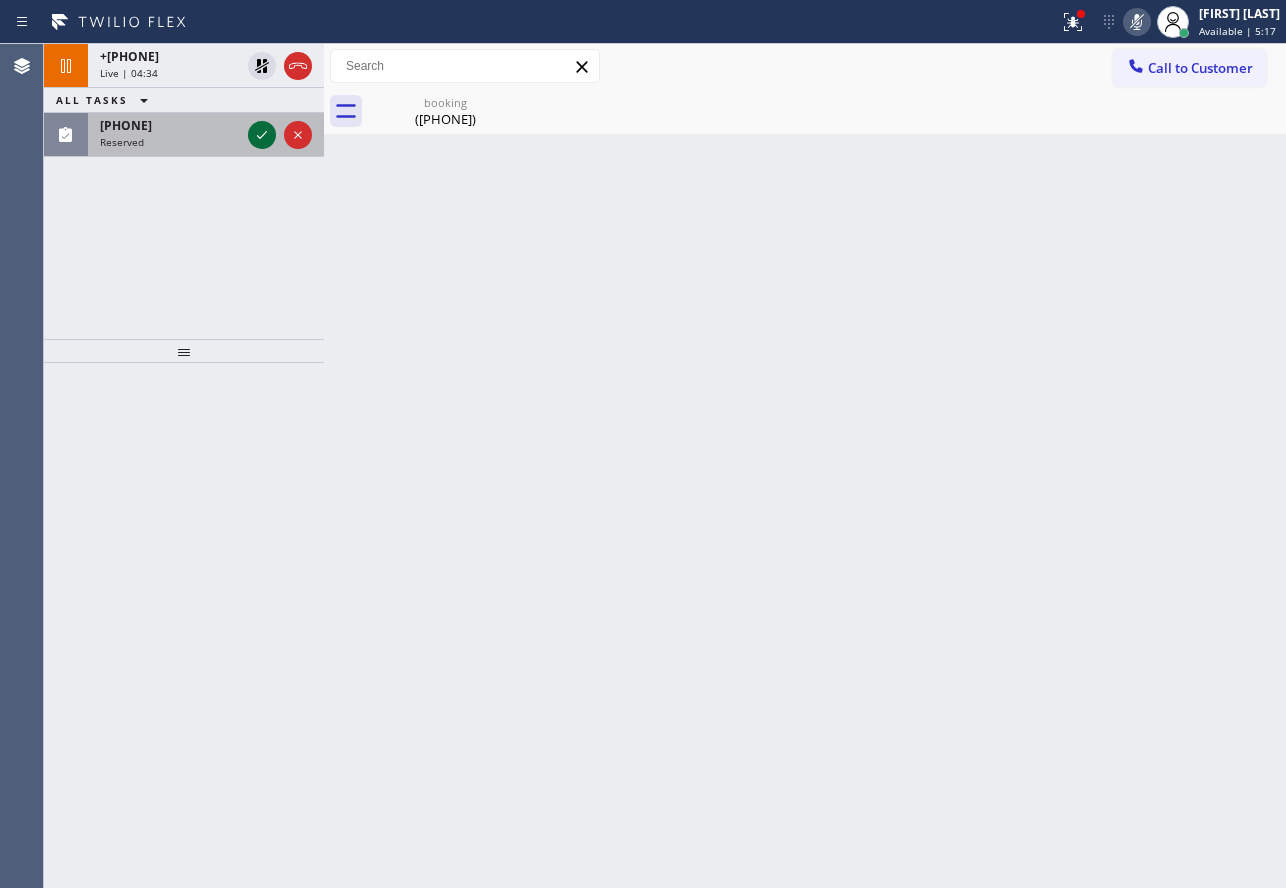 click 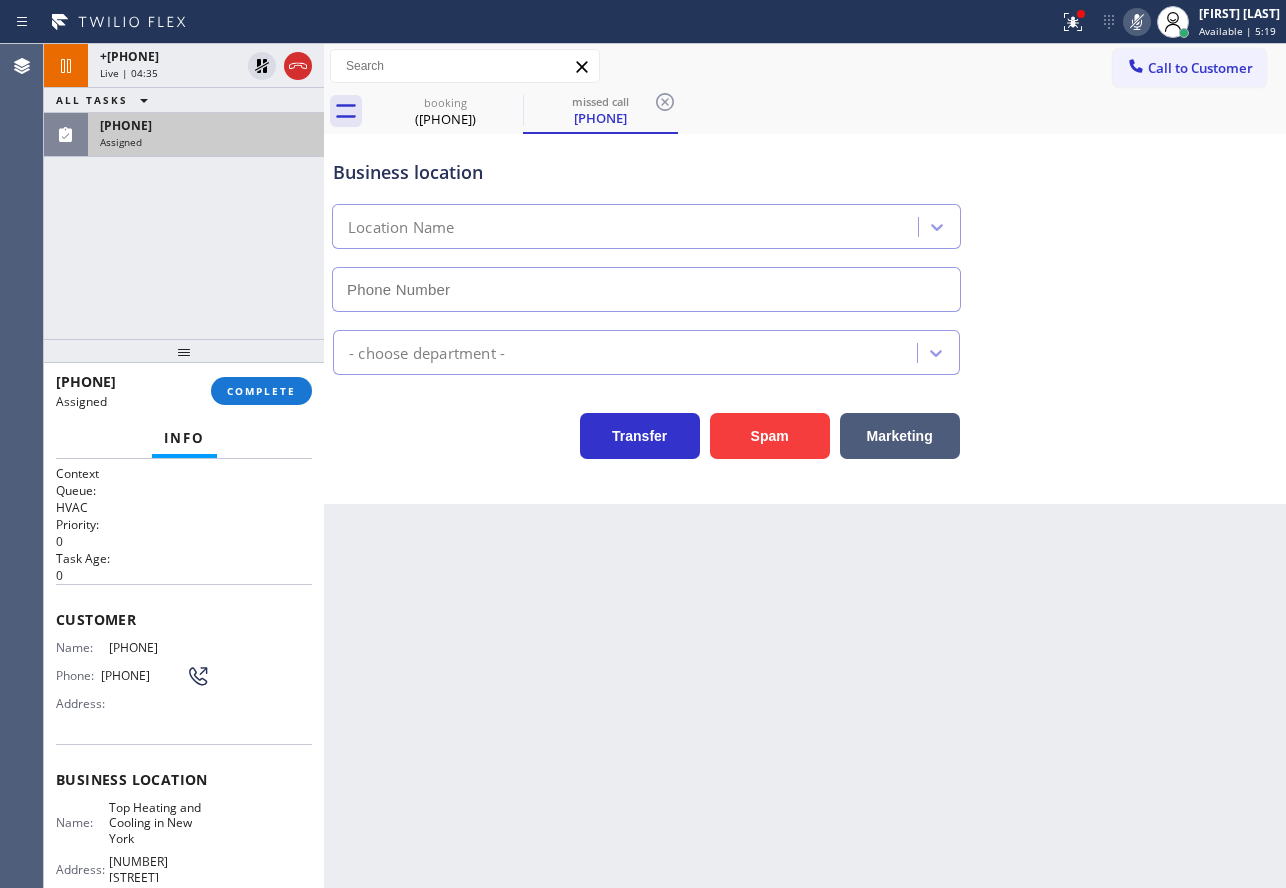 type on "([PHONE])" 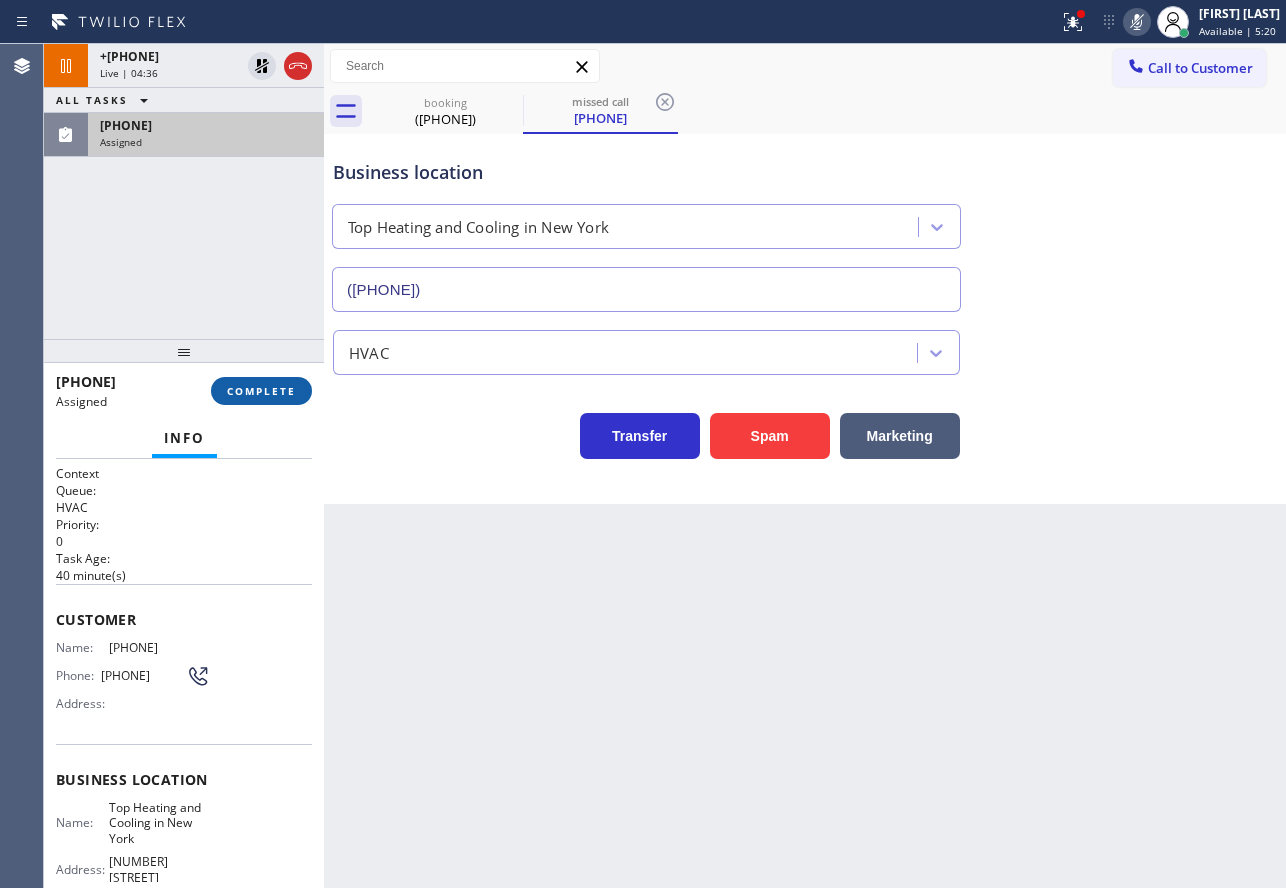 click on "COMPLETE" at bounding box center [261, 391] 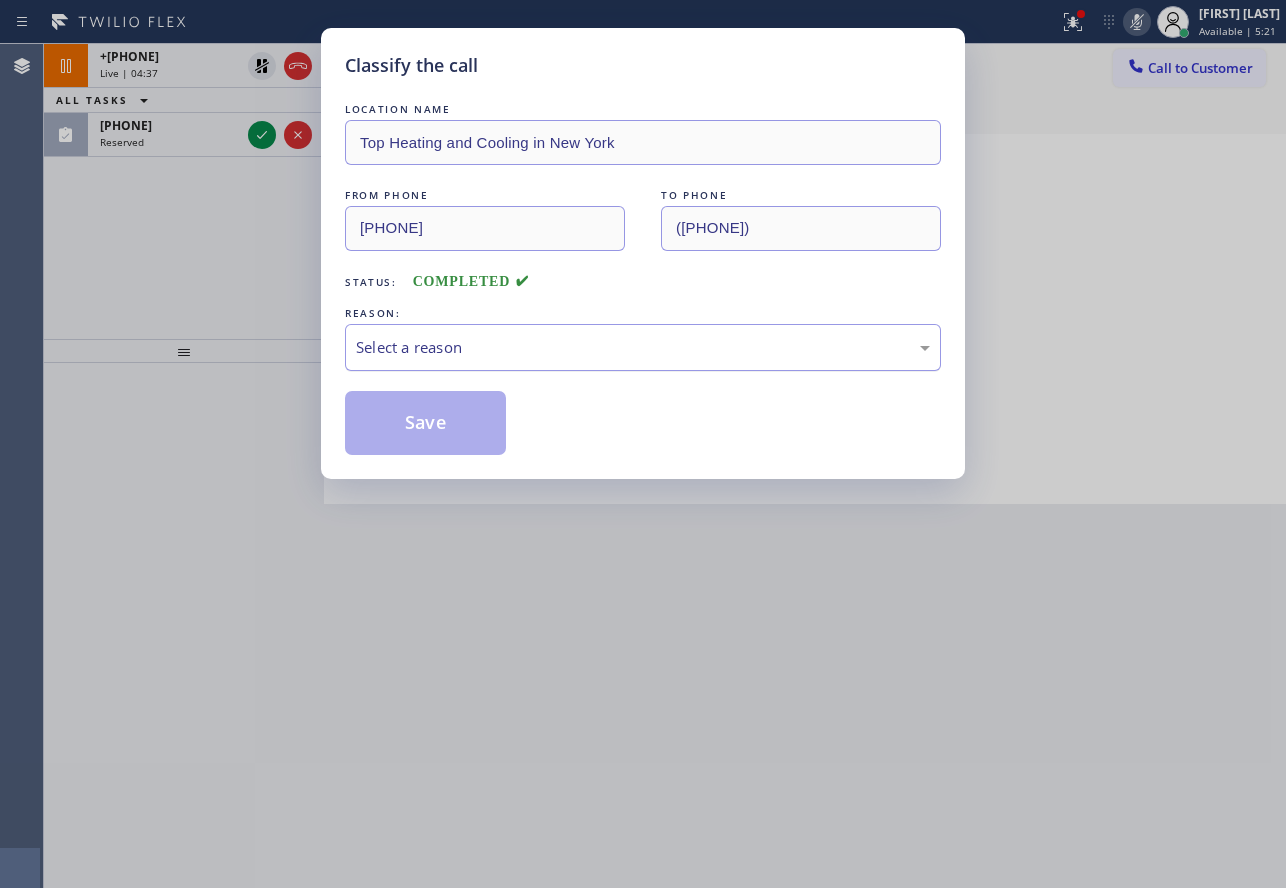 click on "Select a reason" at bounding box center (643, 347) 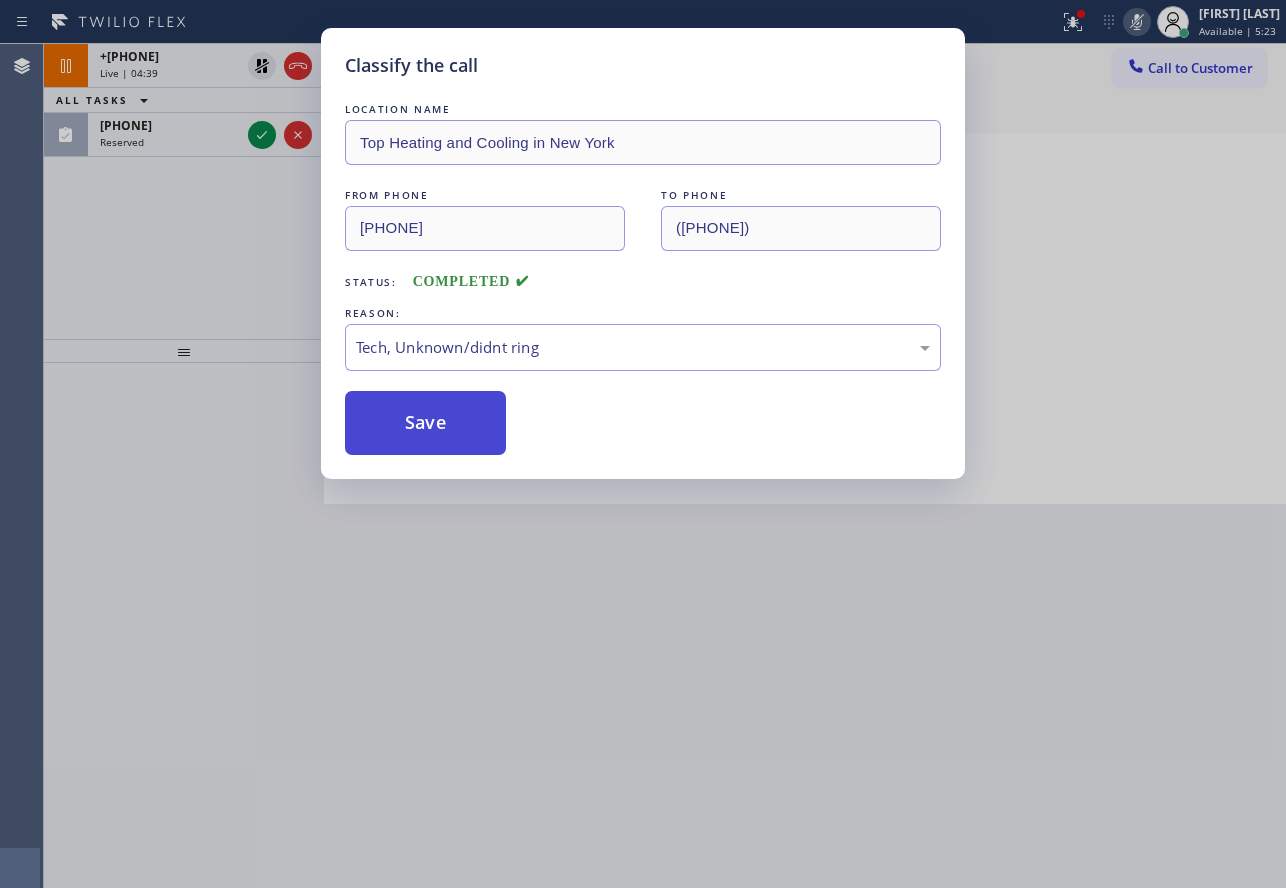 click on "Save" at bounding box center (425, 423) 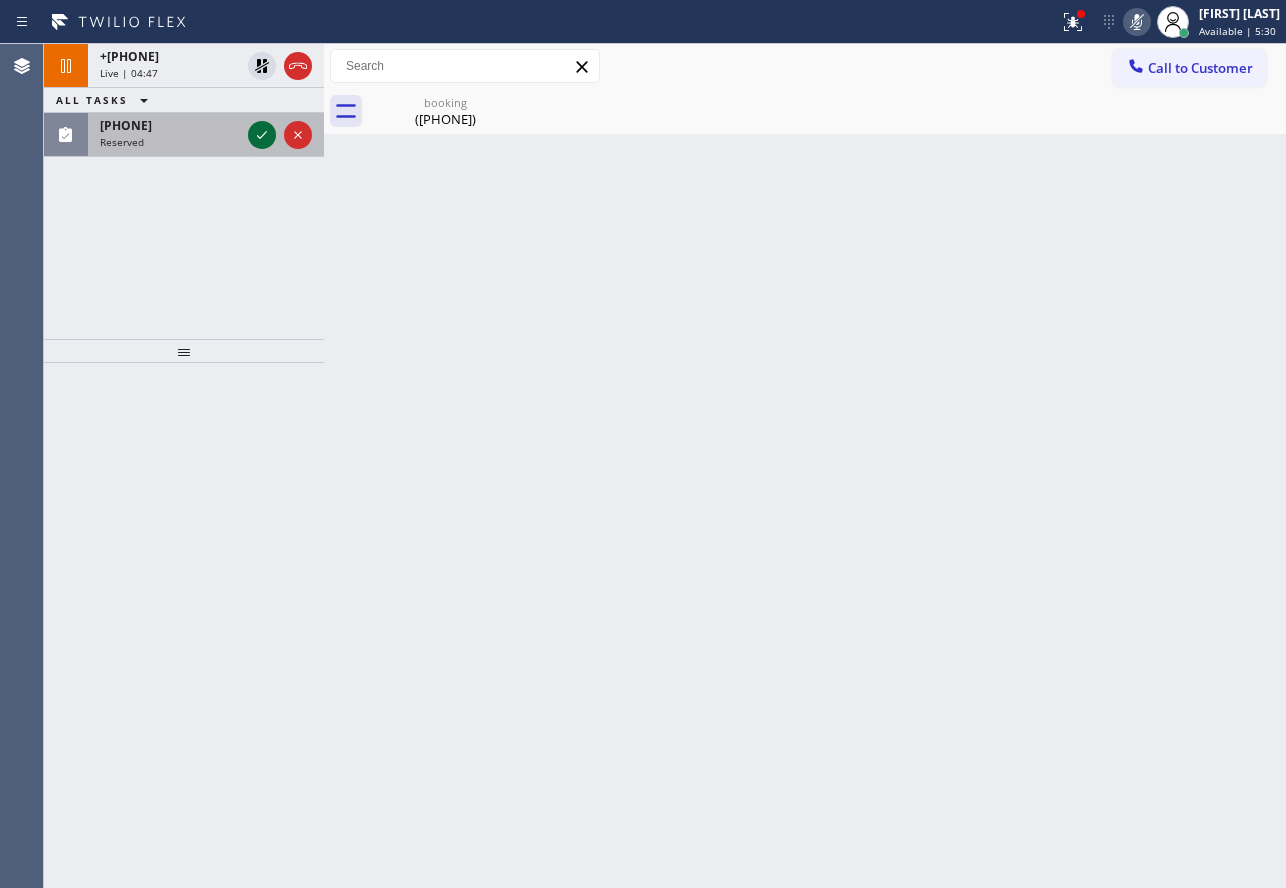 click 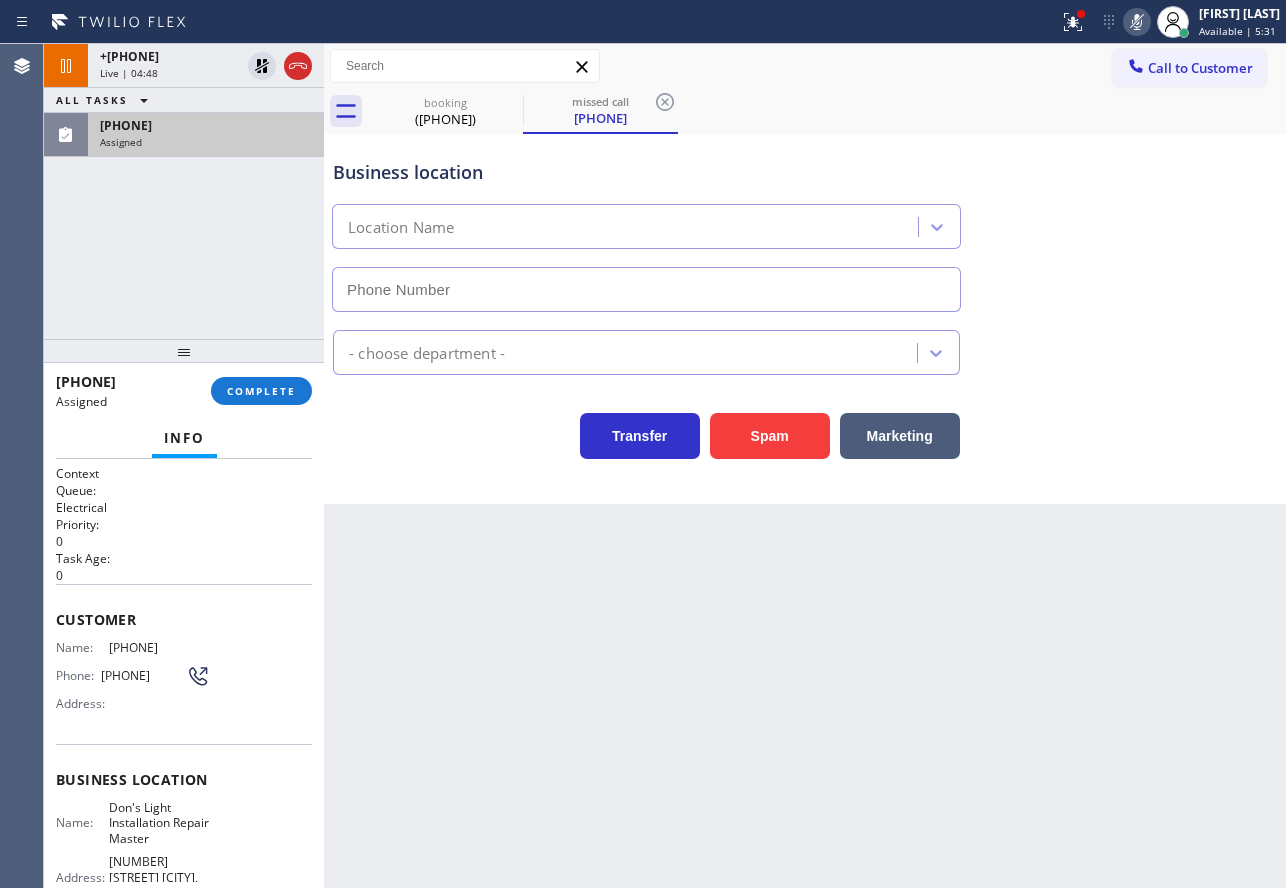 type on "[PHONE]" 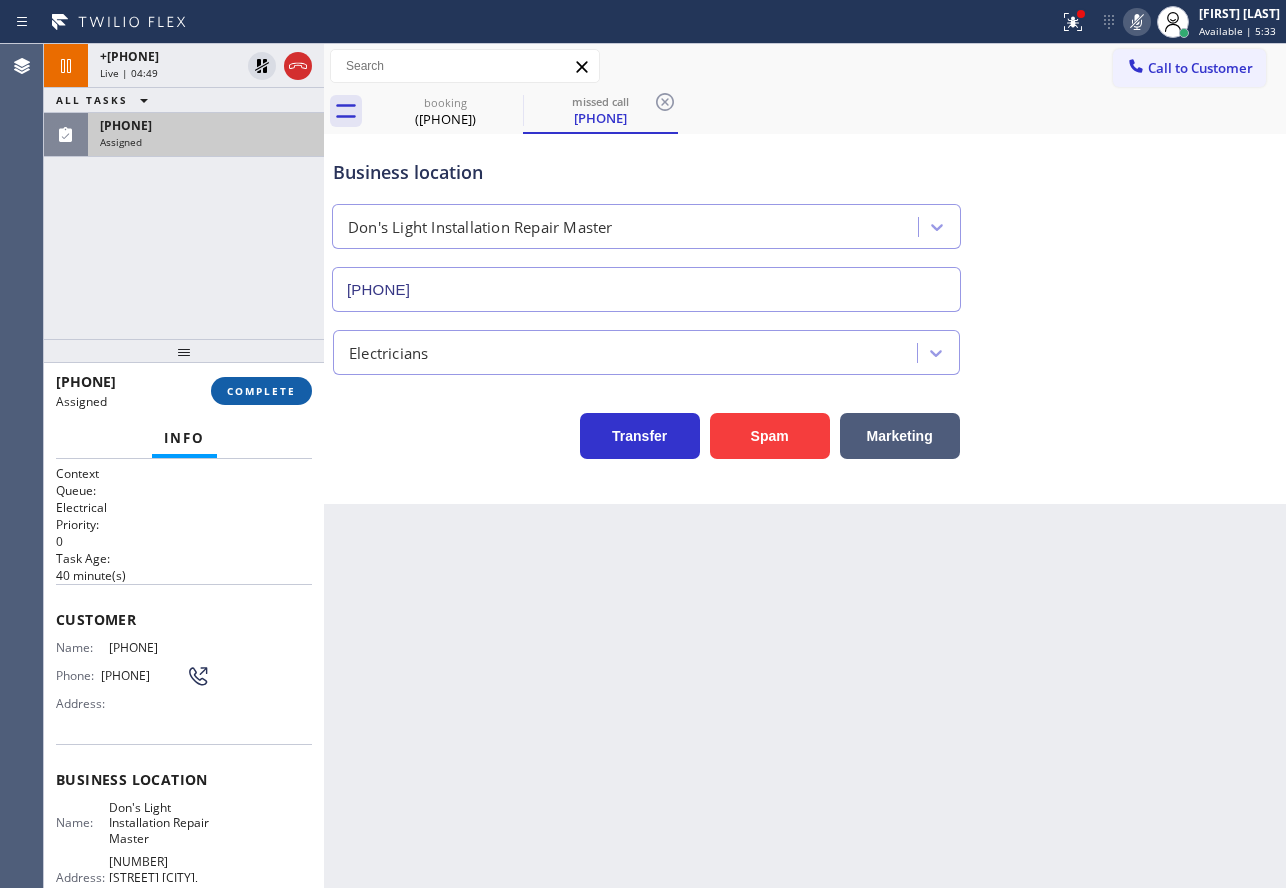 click on "COMPLETE" at bounding box center [261, 391] 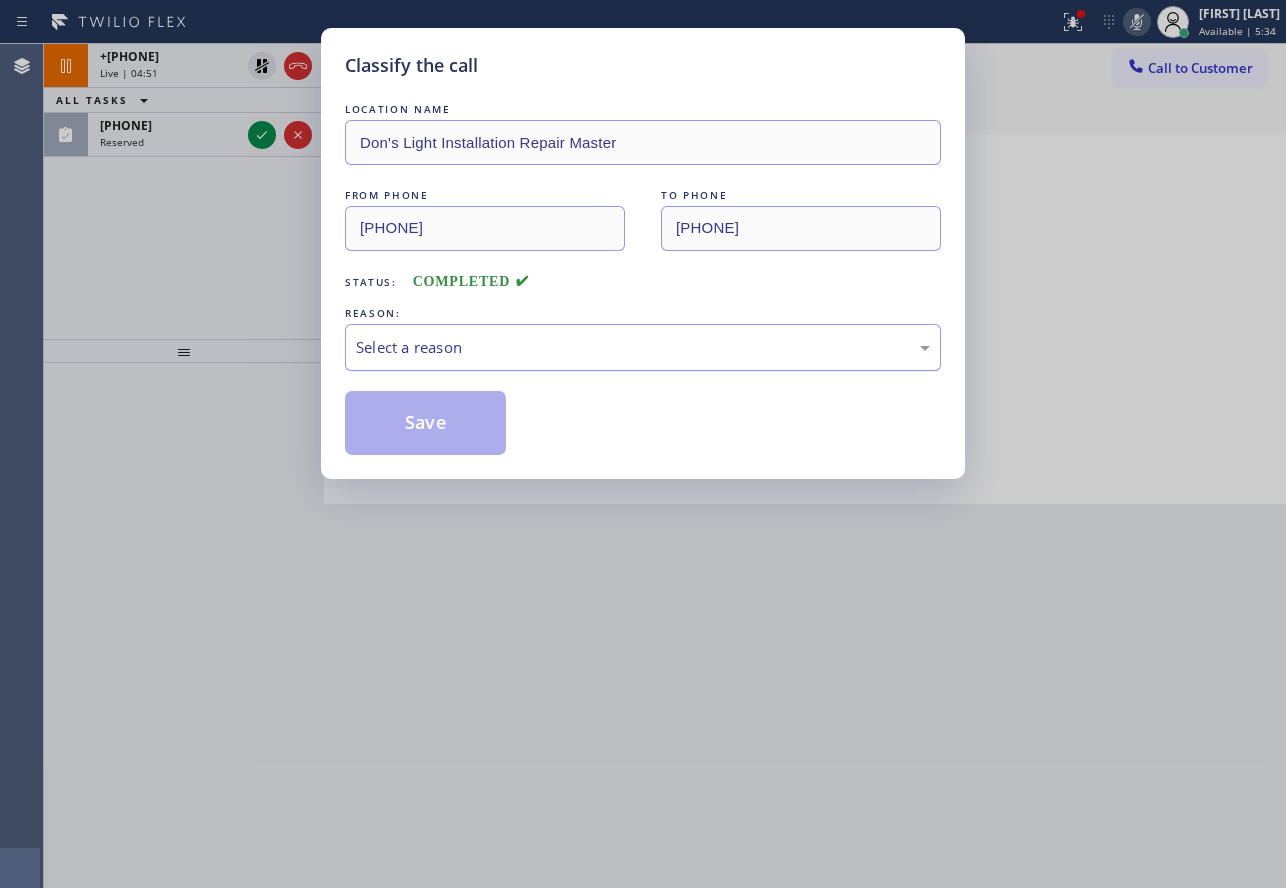 click on "Select a reason" at bounding box center (643, 347) 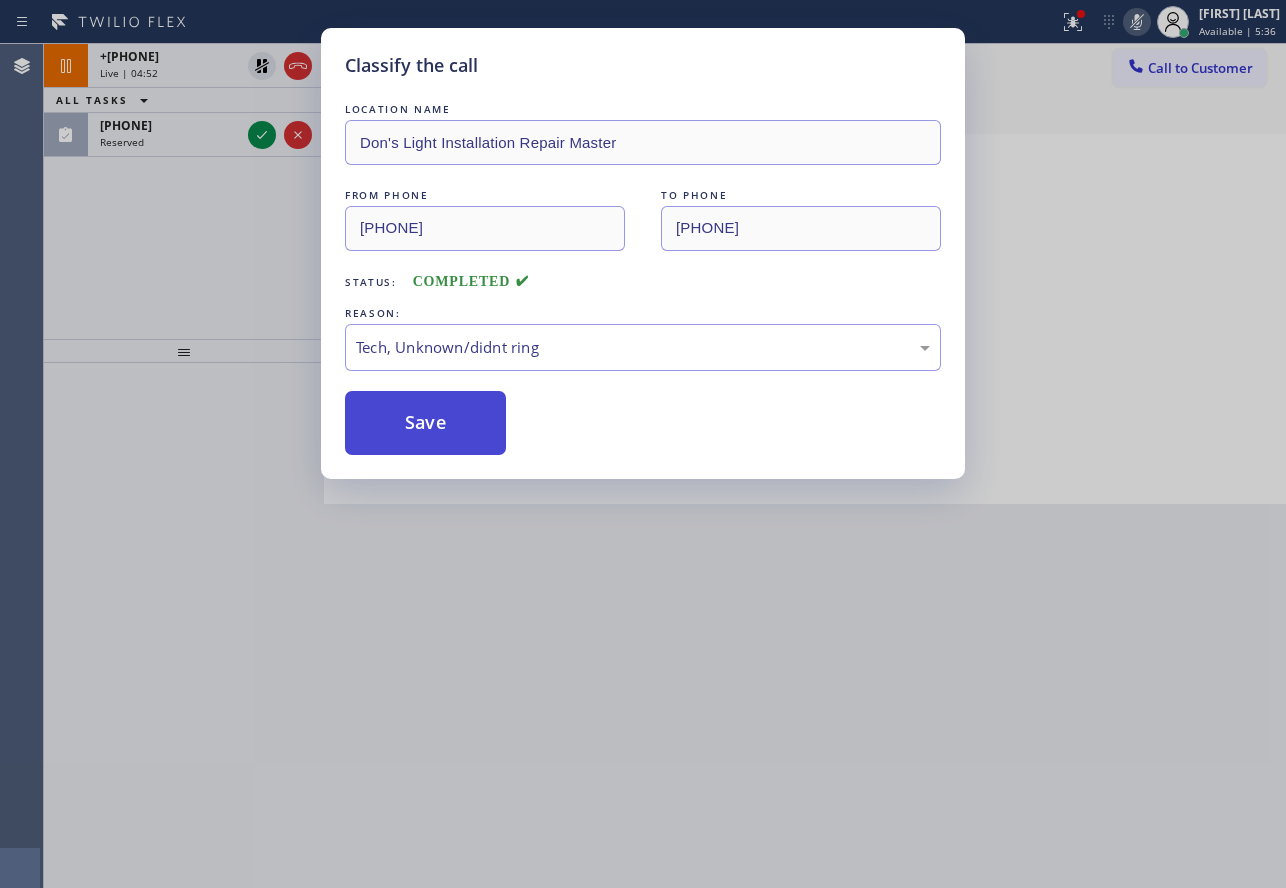 click on "Save" at bounding box center (425, 423) 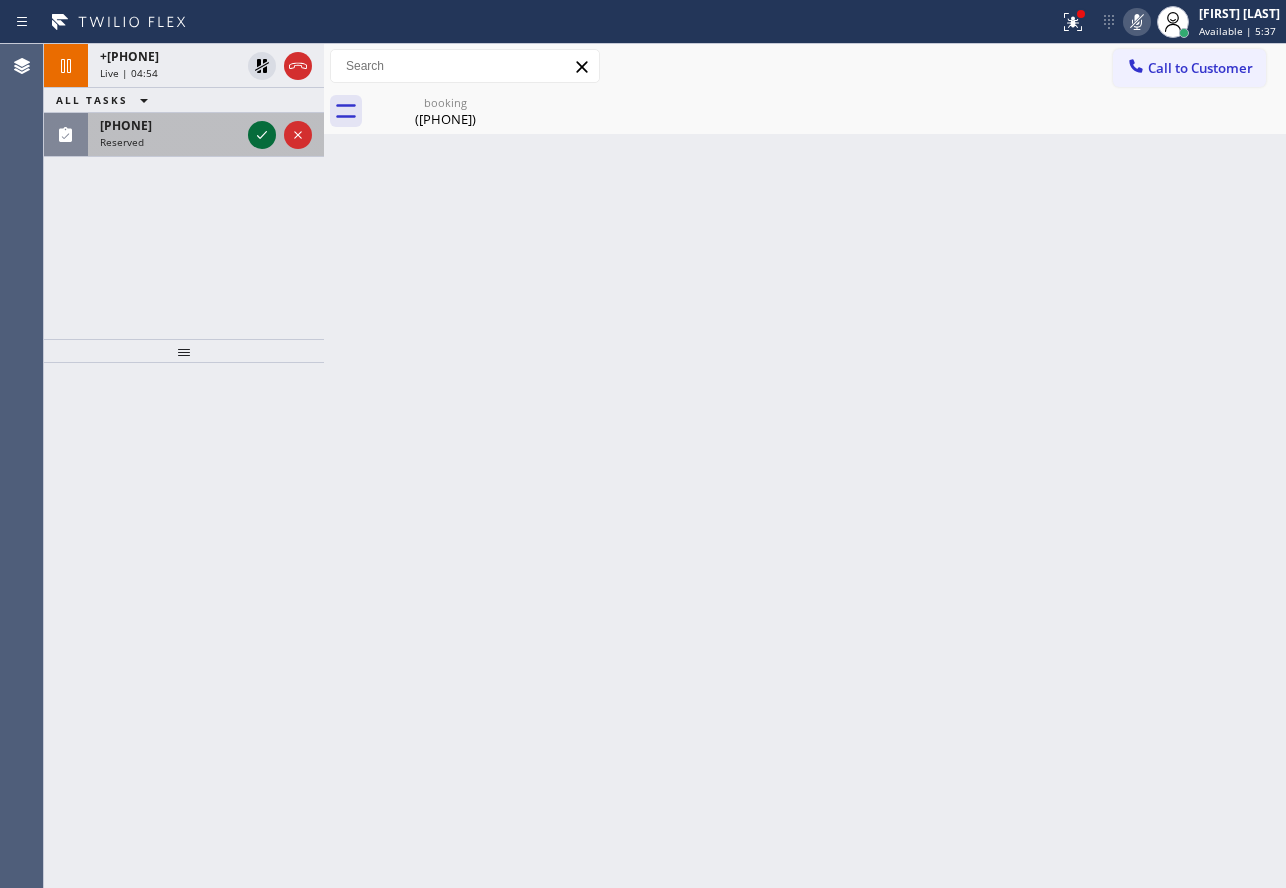 click 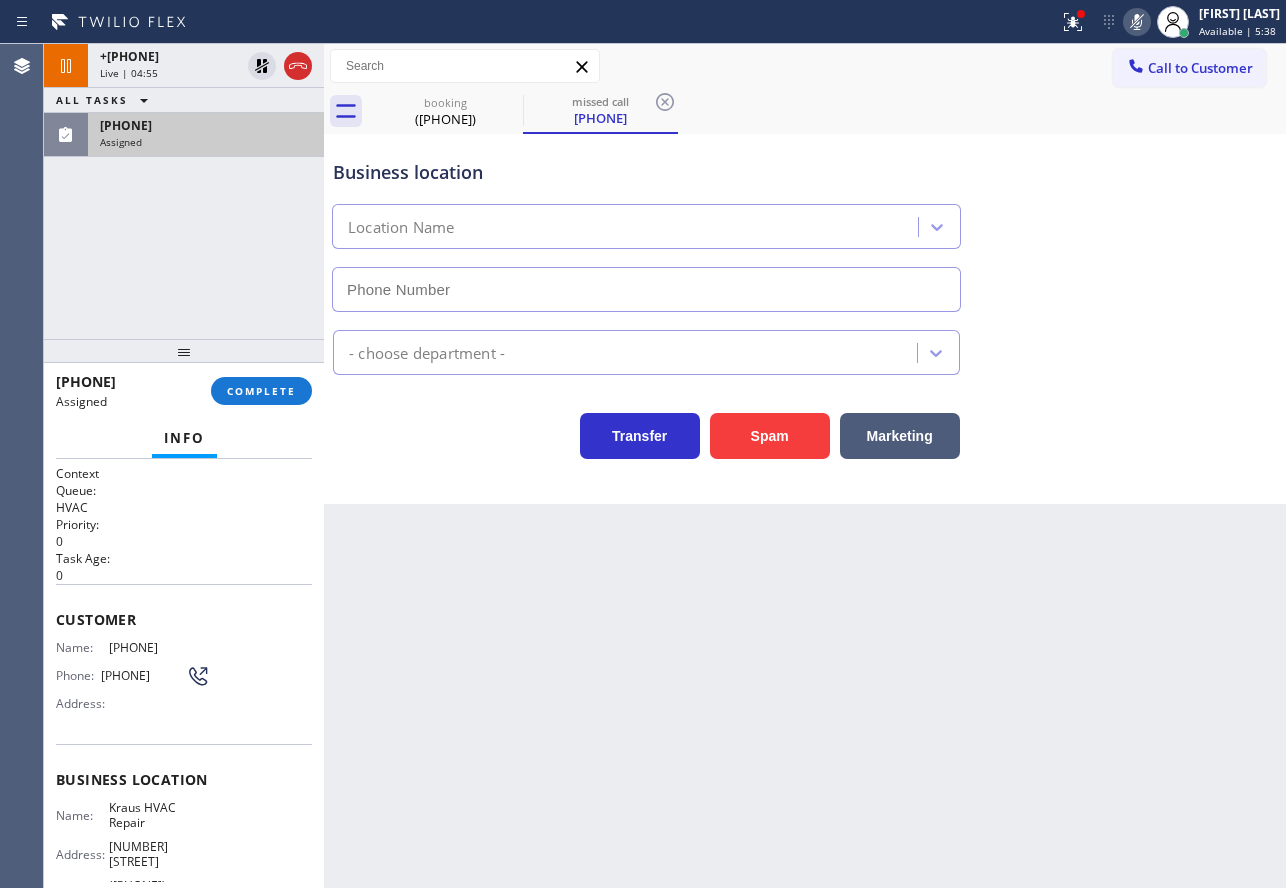 type on "([PHONE]) [PHONE]-[PHONE]" 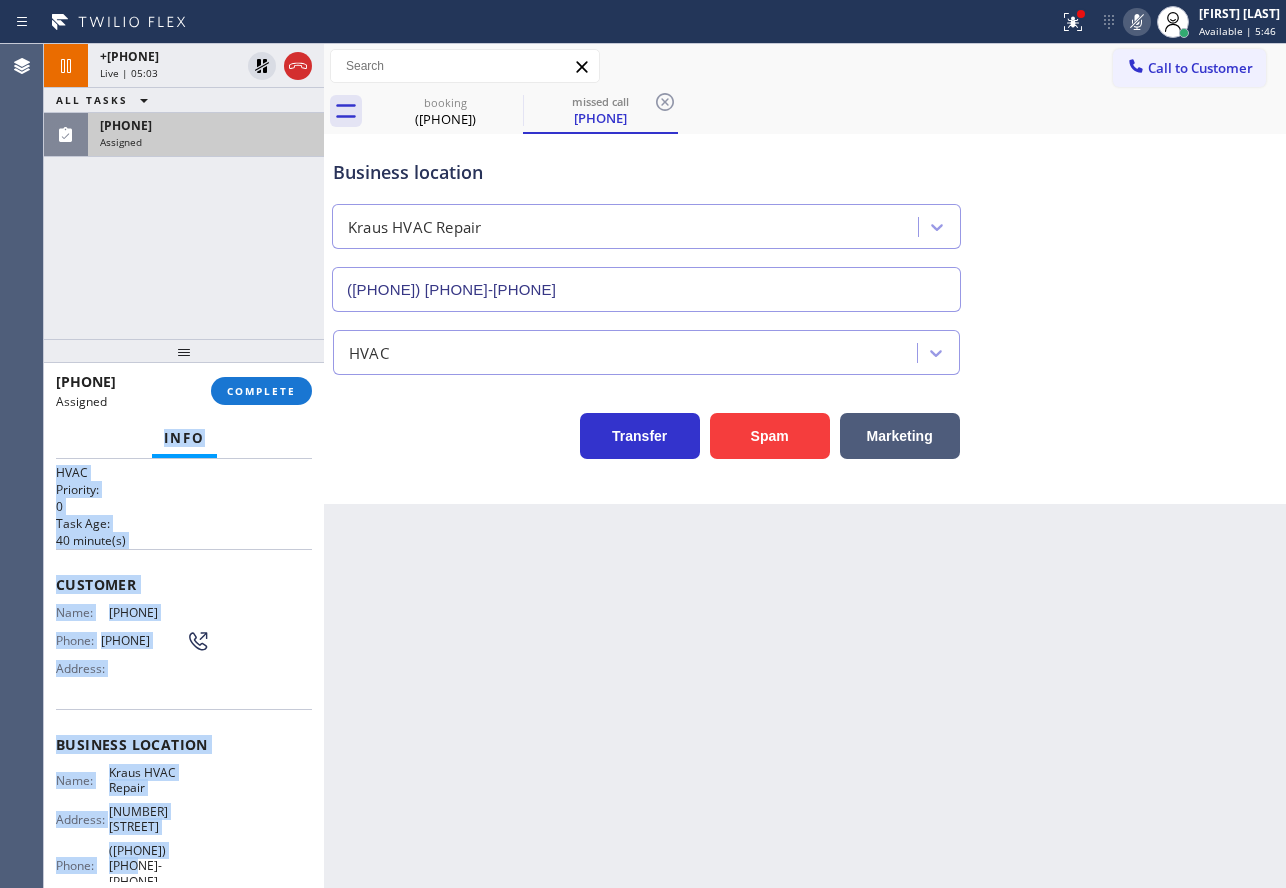 scroll, scrollTop: 0, scrollLeft: 0, axis: both 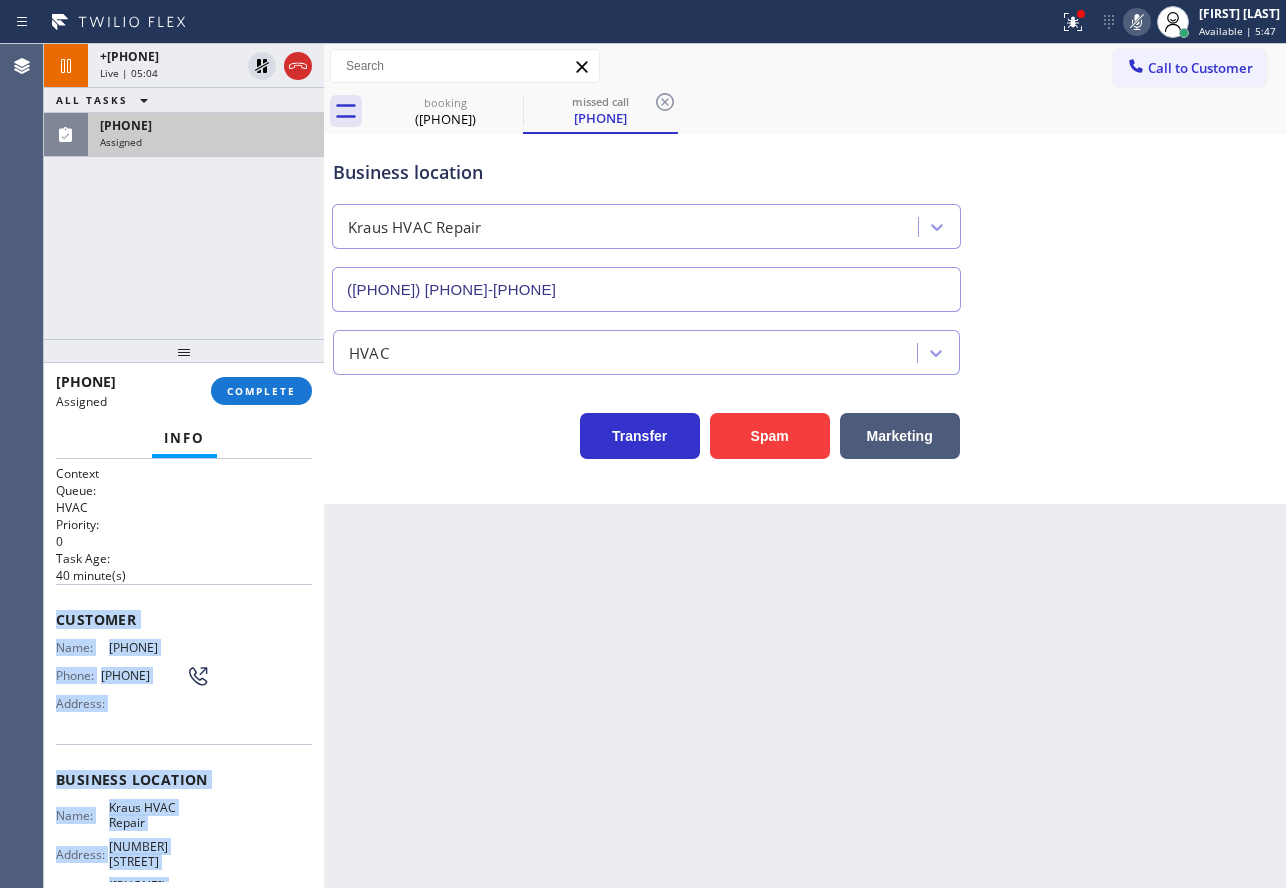 drag, startPoint x: 211, startPoint y: 700, endPoint x: 57, endPoint y: 630, distance: 169.16264 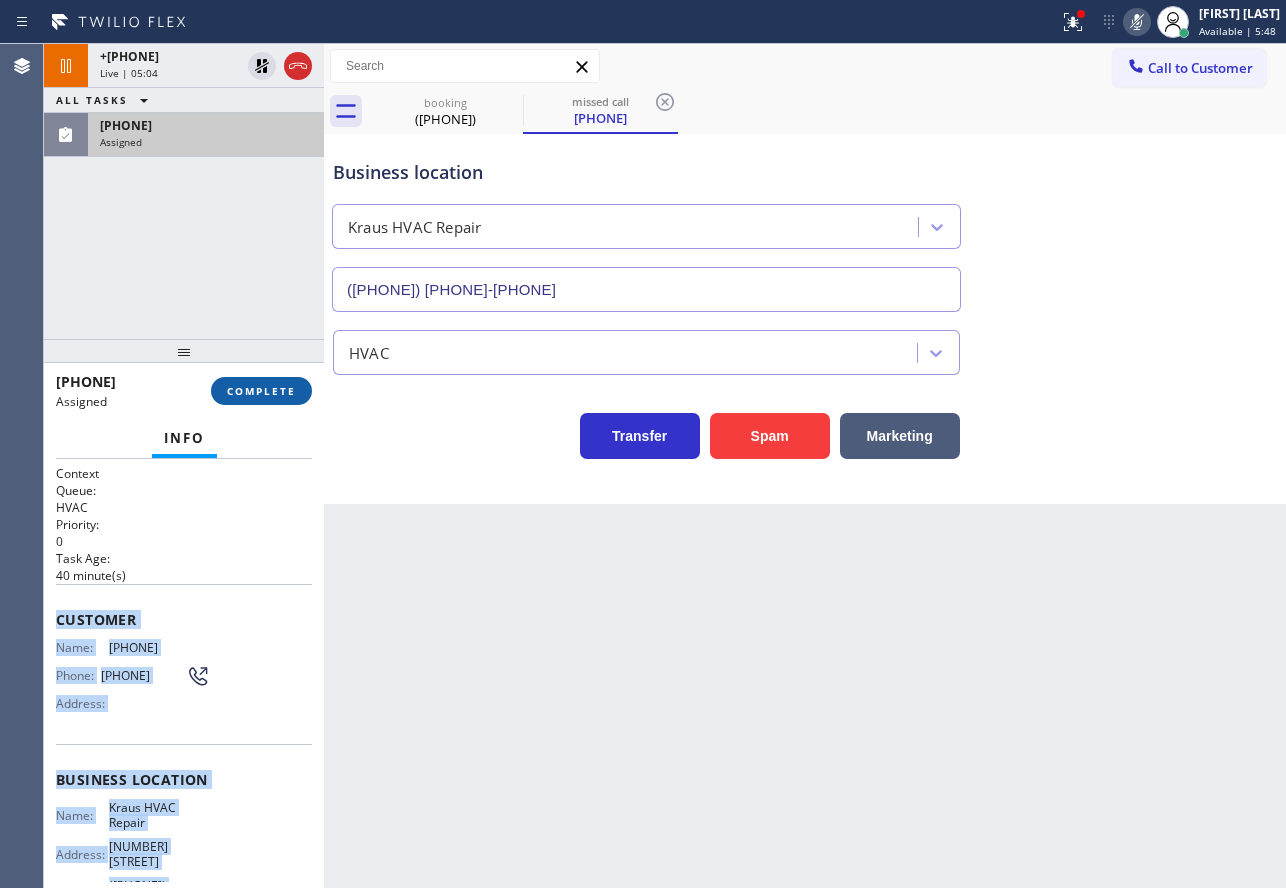 click on "COMPLETE" at bounding box center [261, 391] 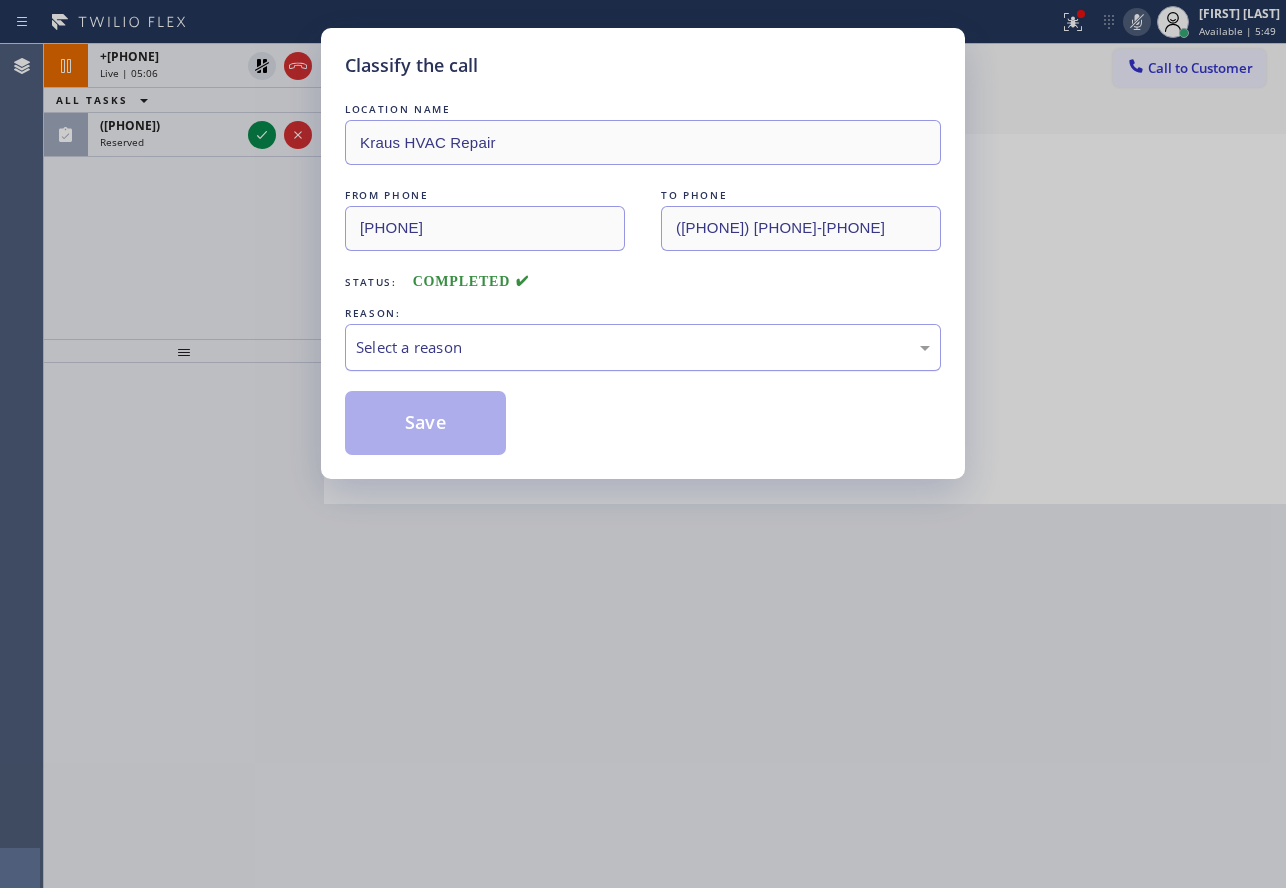 click on "Select a reason" at bounding box center (643, 347) 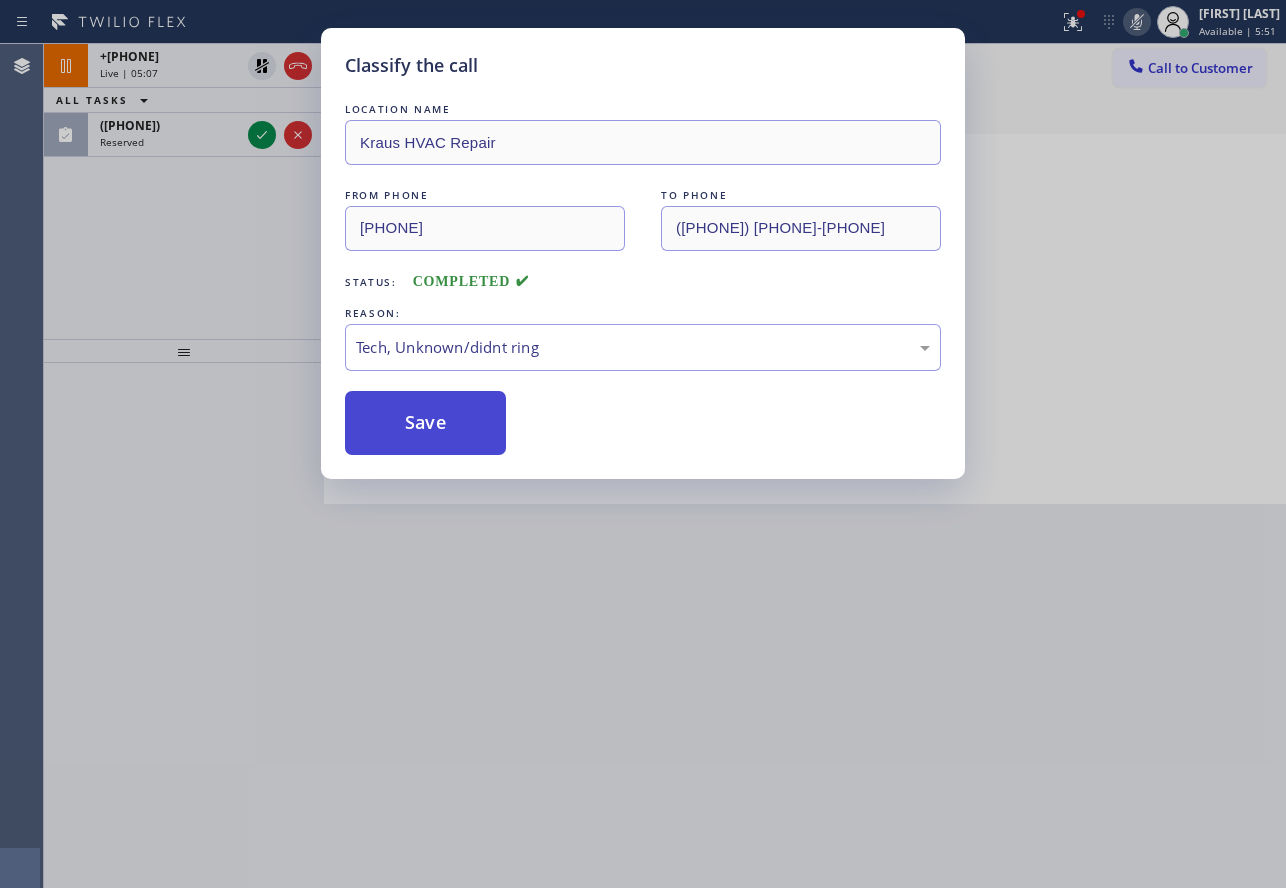 click on "Save" at bounding box center (425, 423) 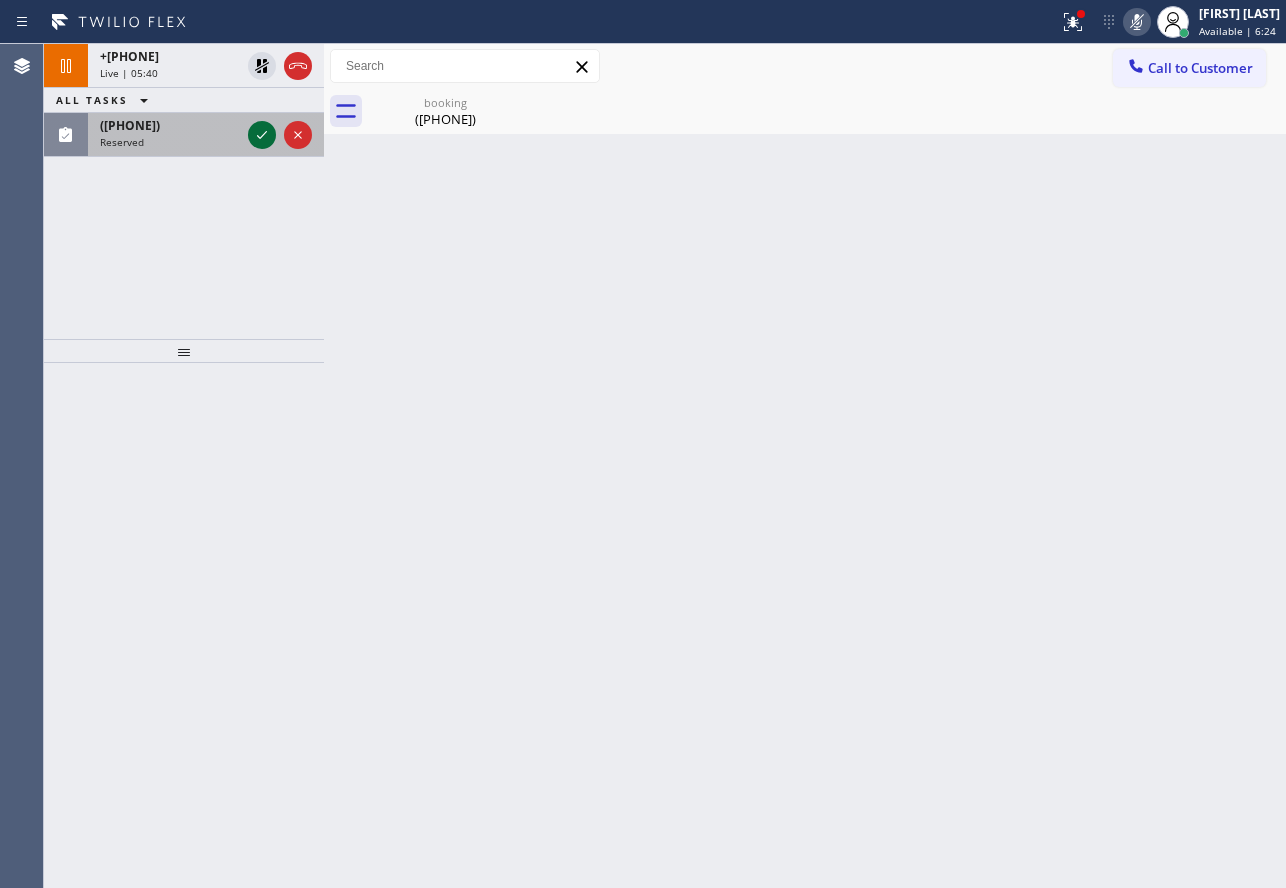 click 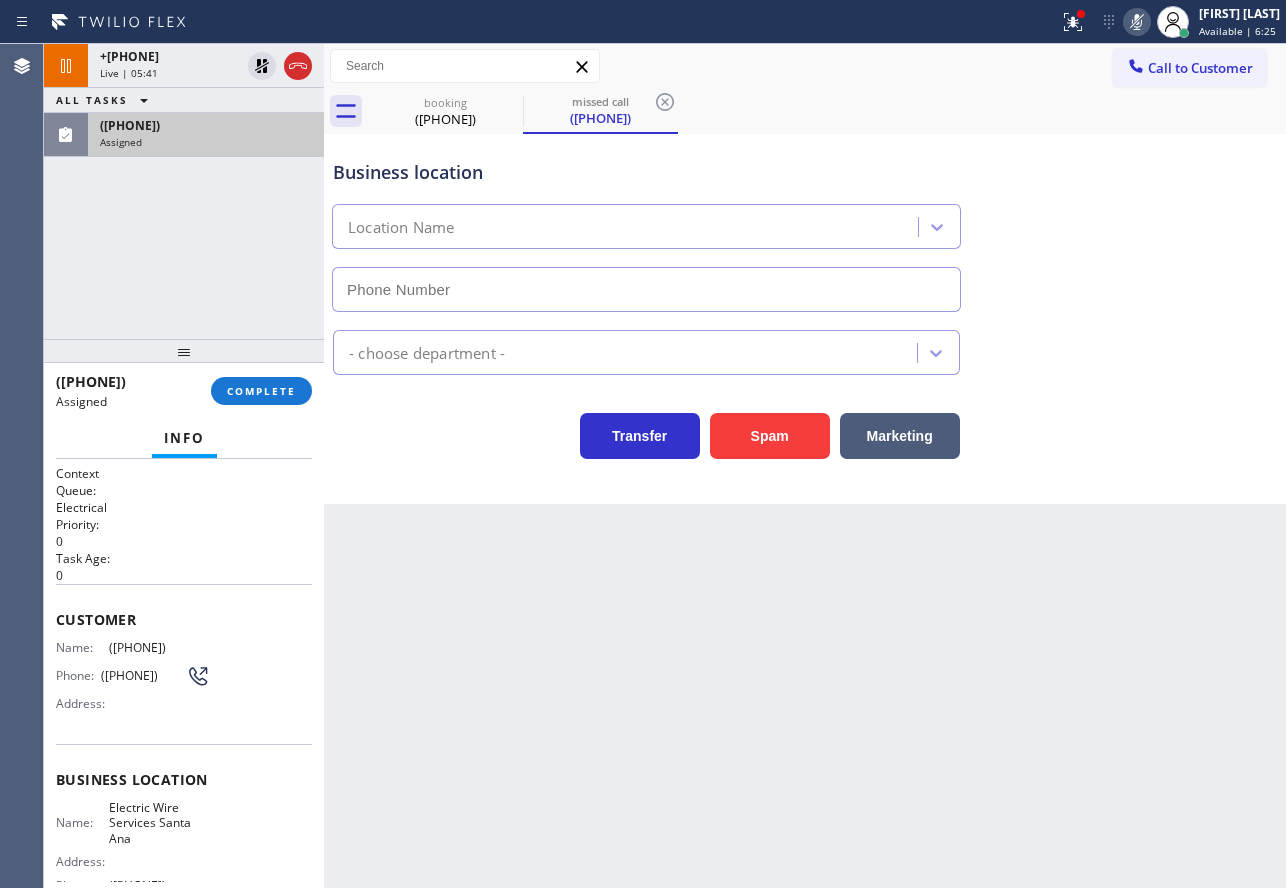 type on "([PHONE])" 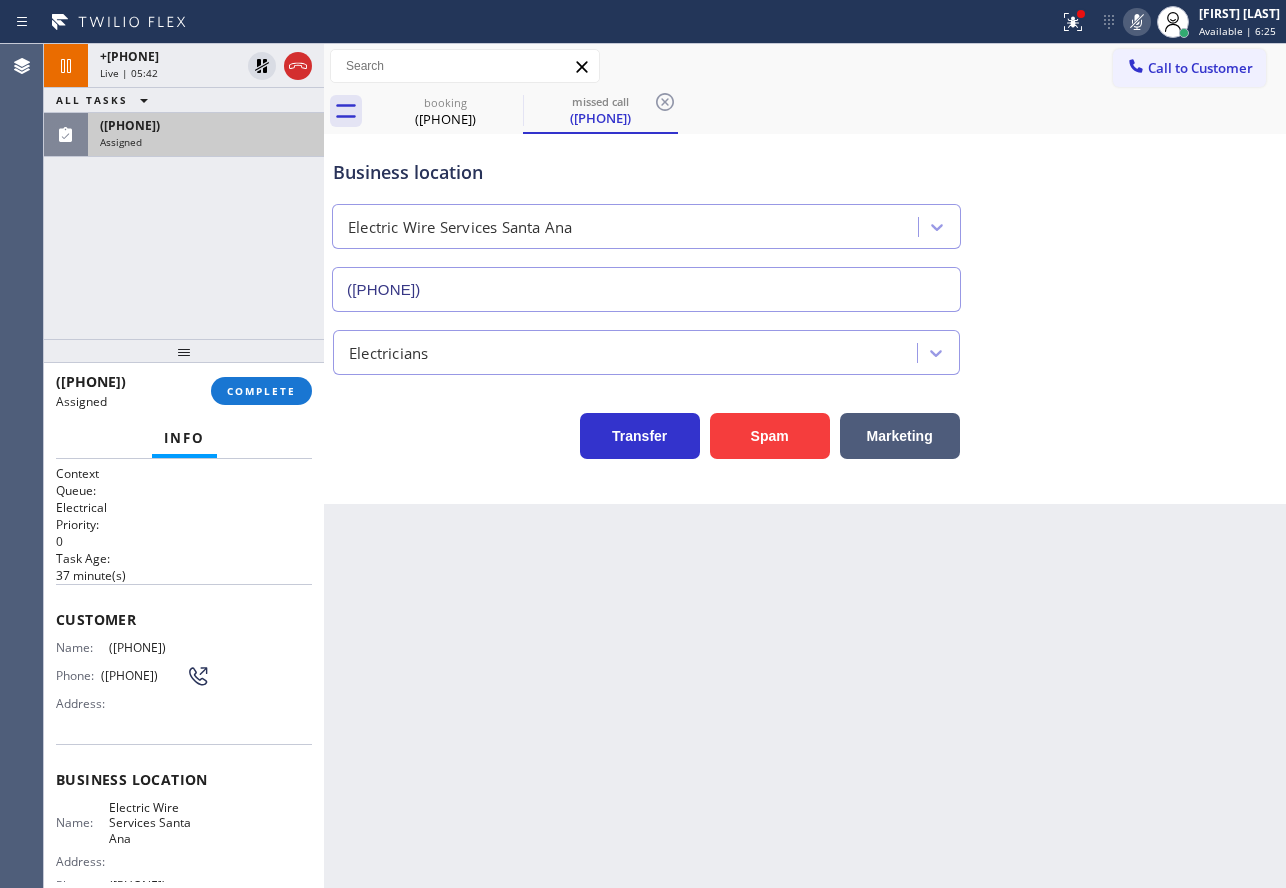 scroll, scrollTop: 100, scrollLeft: 0, axis: vertical 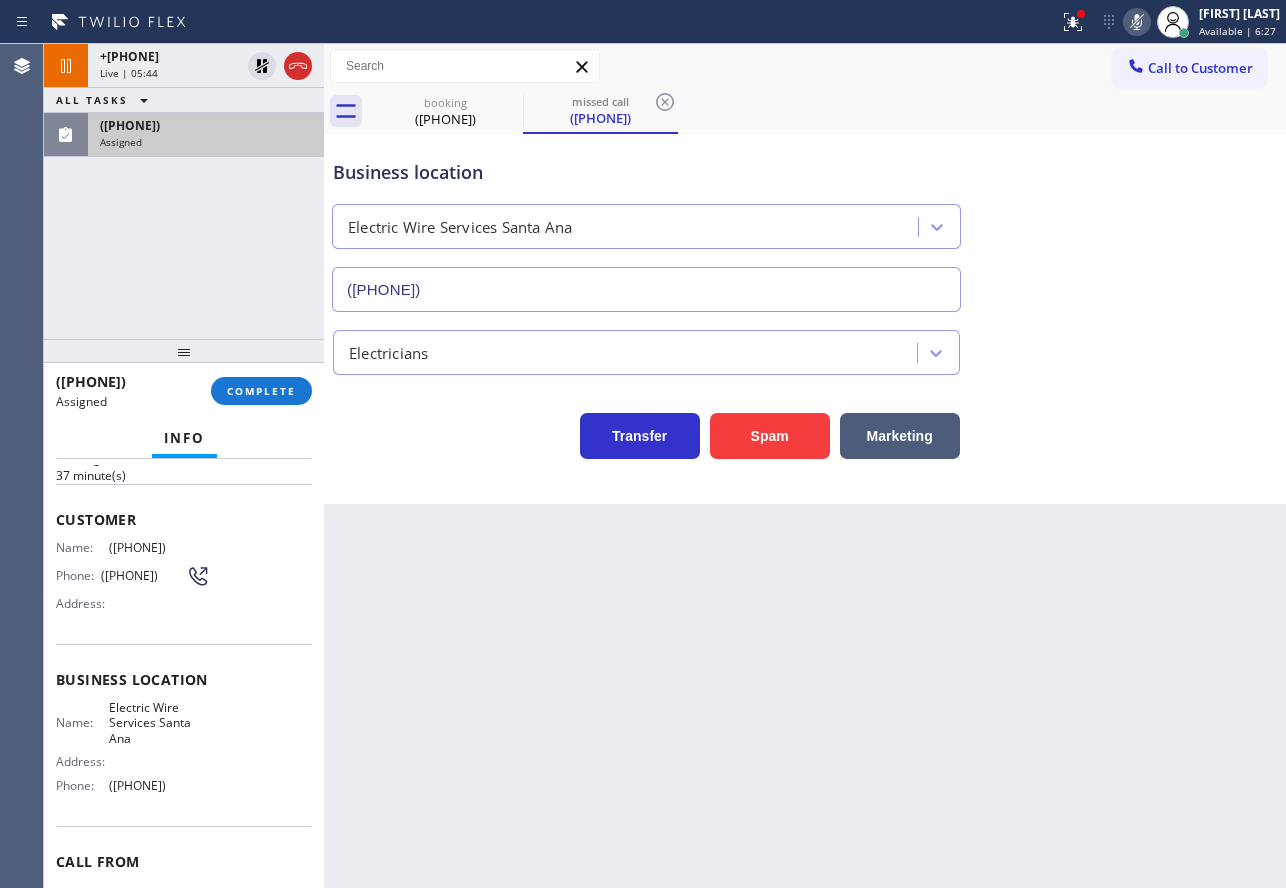 drag, startPoint x: 192, startPoint y: 796, endPoint x: 51, endPoint y: 519, distance: 310.8215 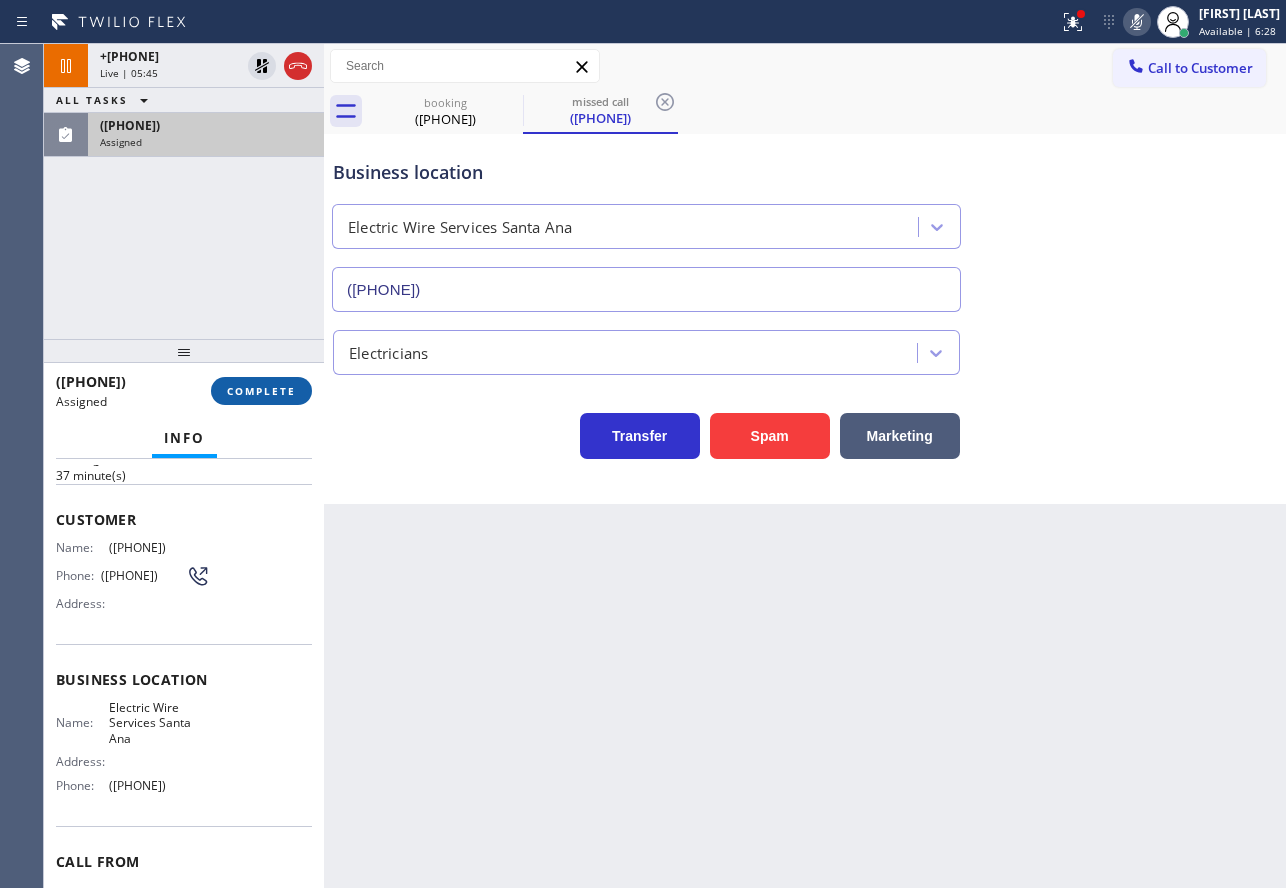 click on "COMPLETE" at bounding box center (261, 391) 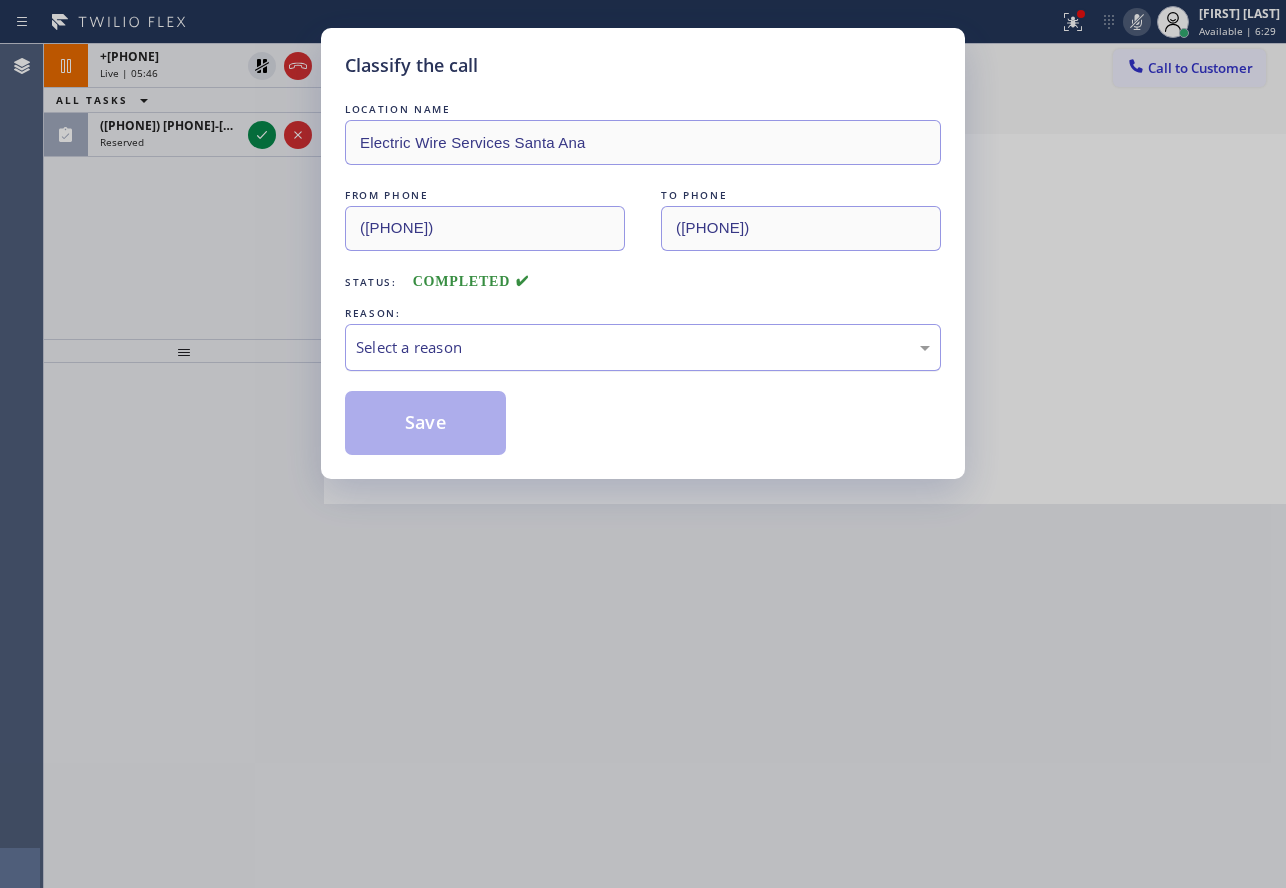 click on "Select a reason" at bounding box center (643, 347) 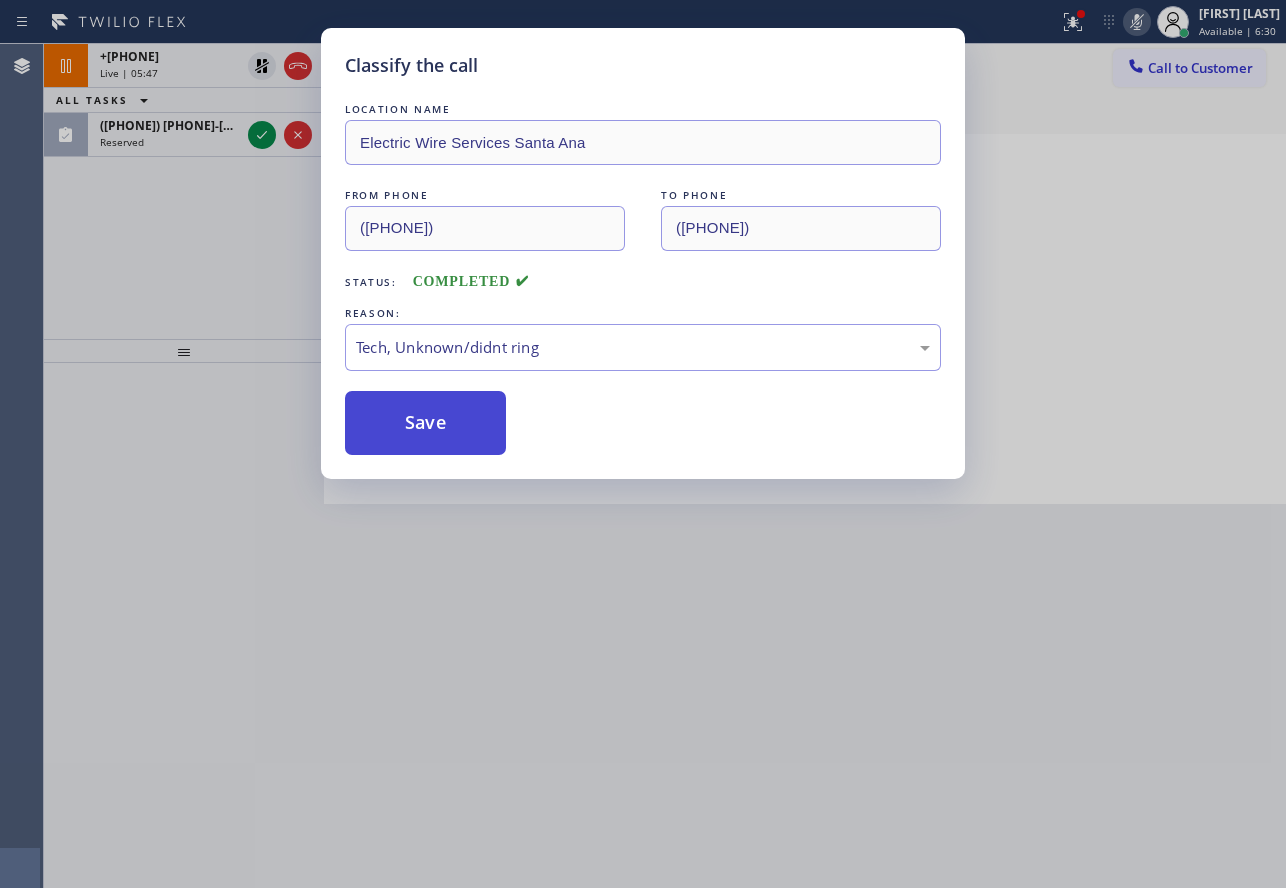 click on "Save" at bounding box center [425, 423] 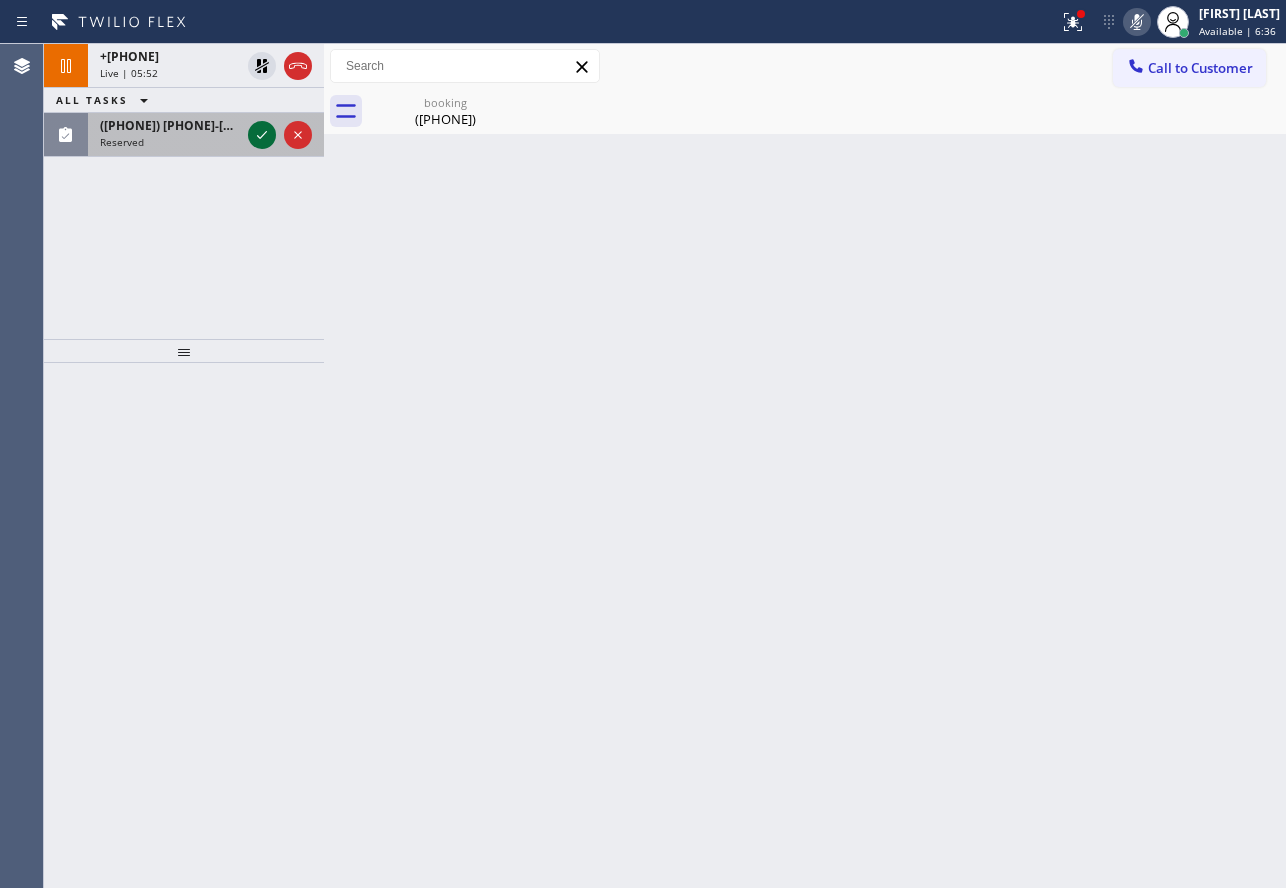 click 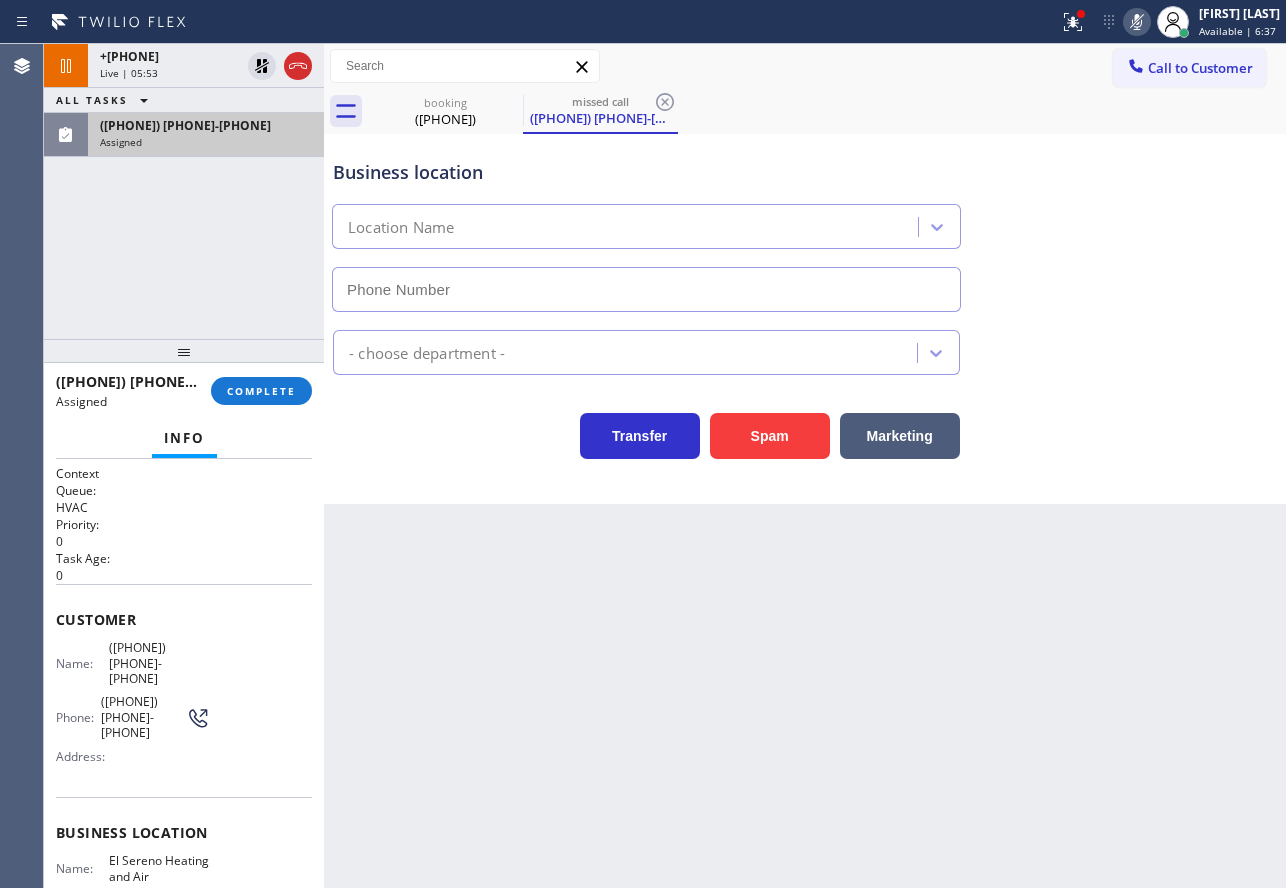 type on "([PHONE])" 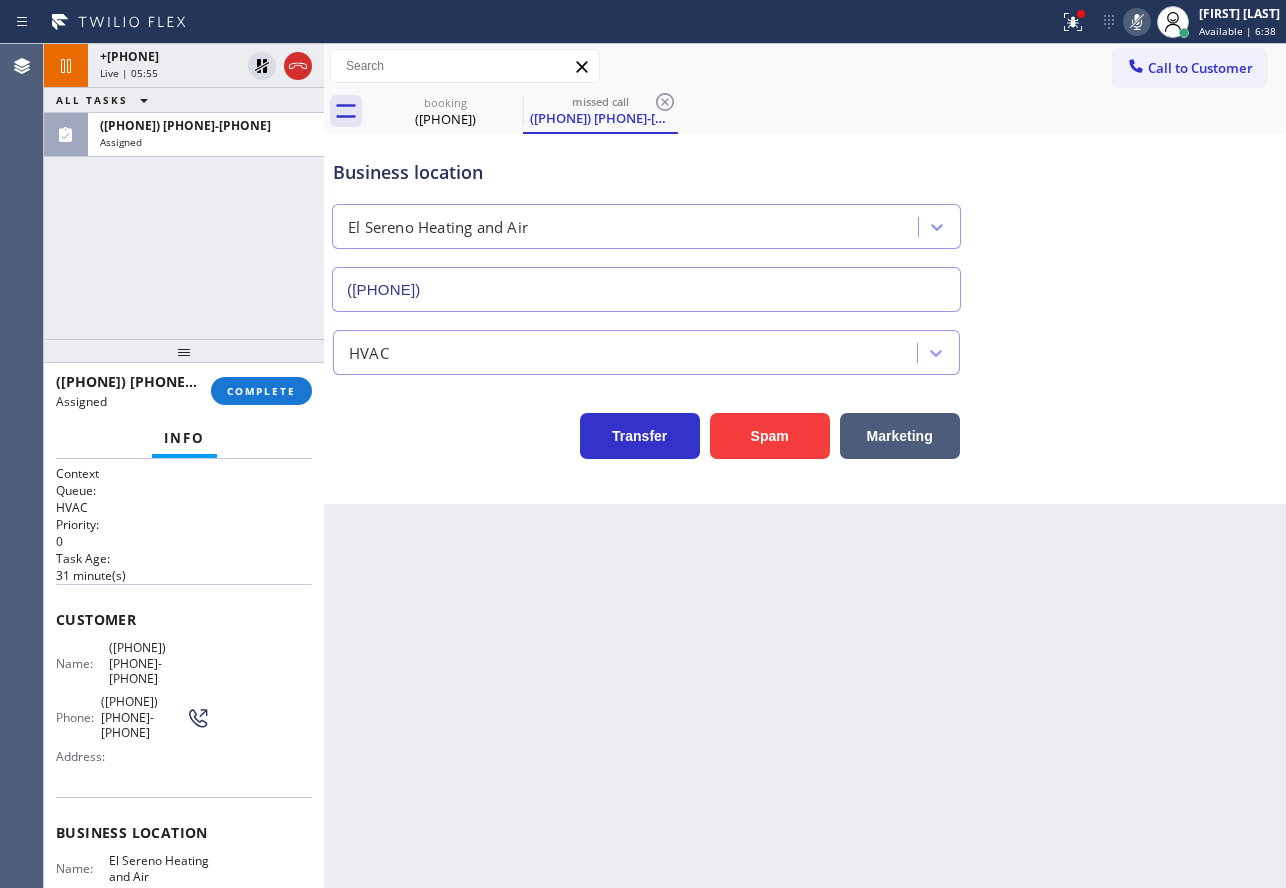 scroll, scrollTop: 100, scrollLeft: 0, axis: vertical 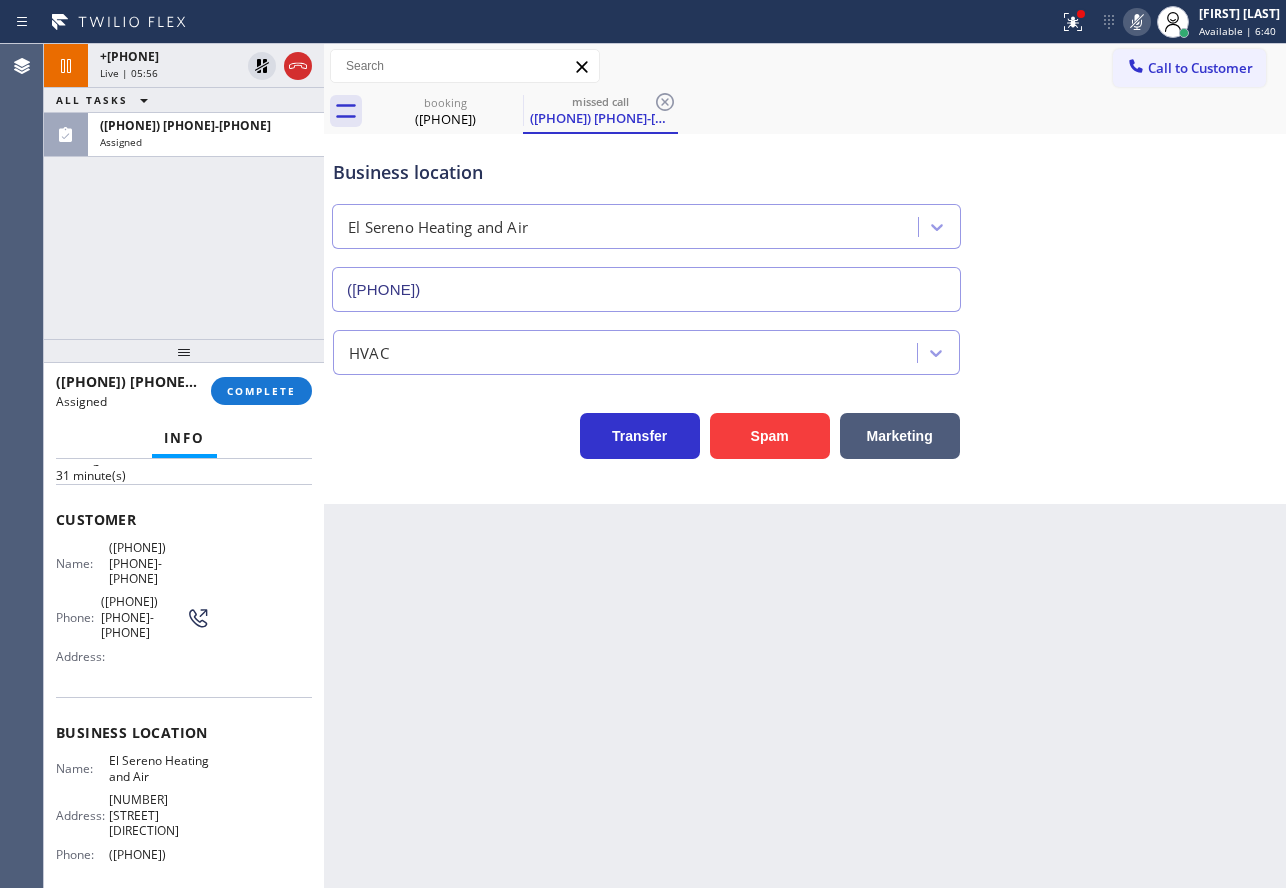 drag, startPoint x: 210, startPoint y: 802, endPoint x: 52, endPoint y: 534, distance: 311.1077 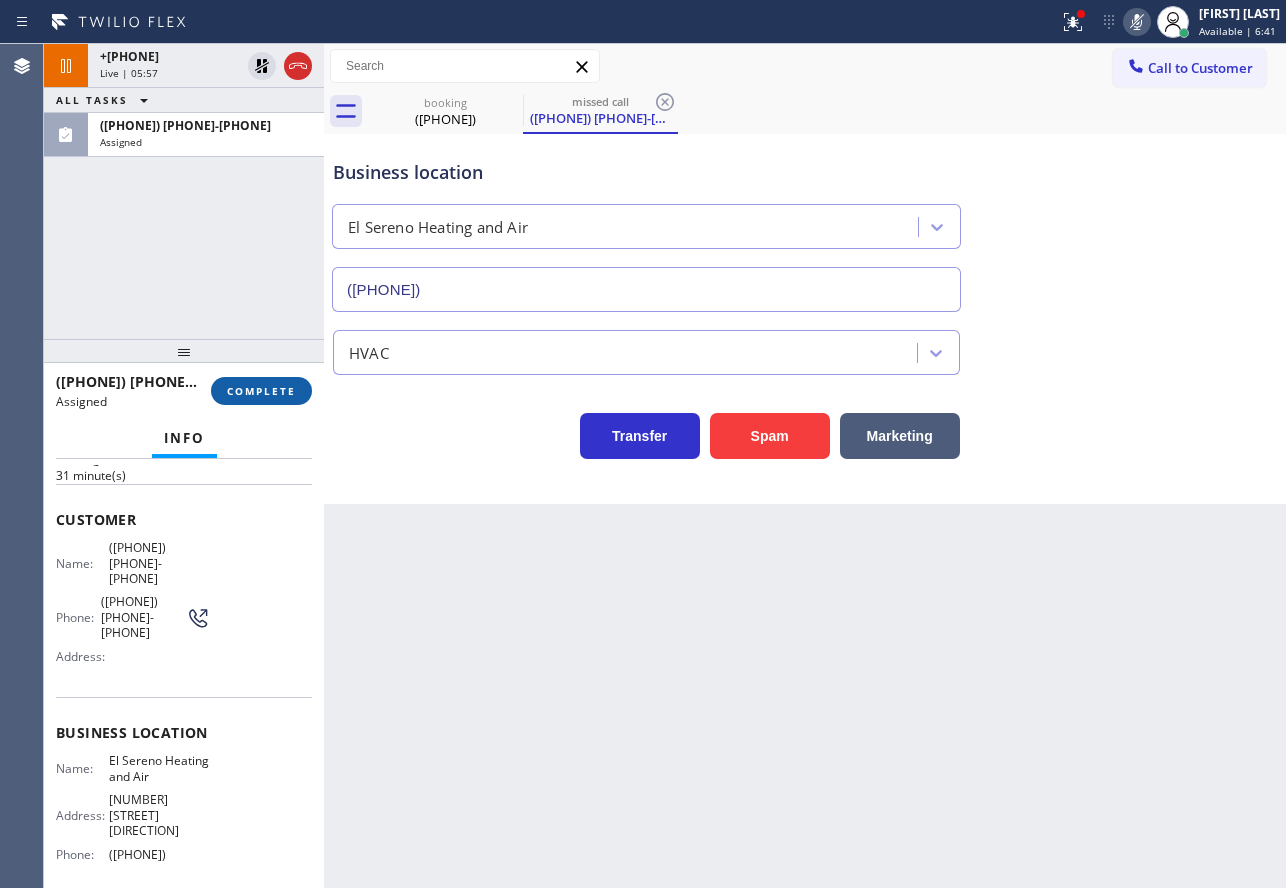 click on "COMPLETE" at bounding box center (261, 391) 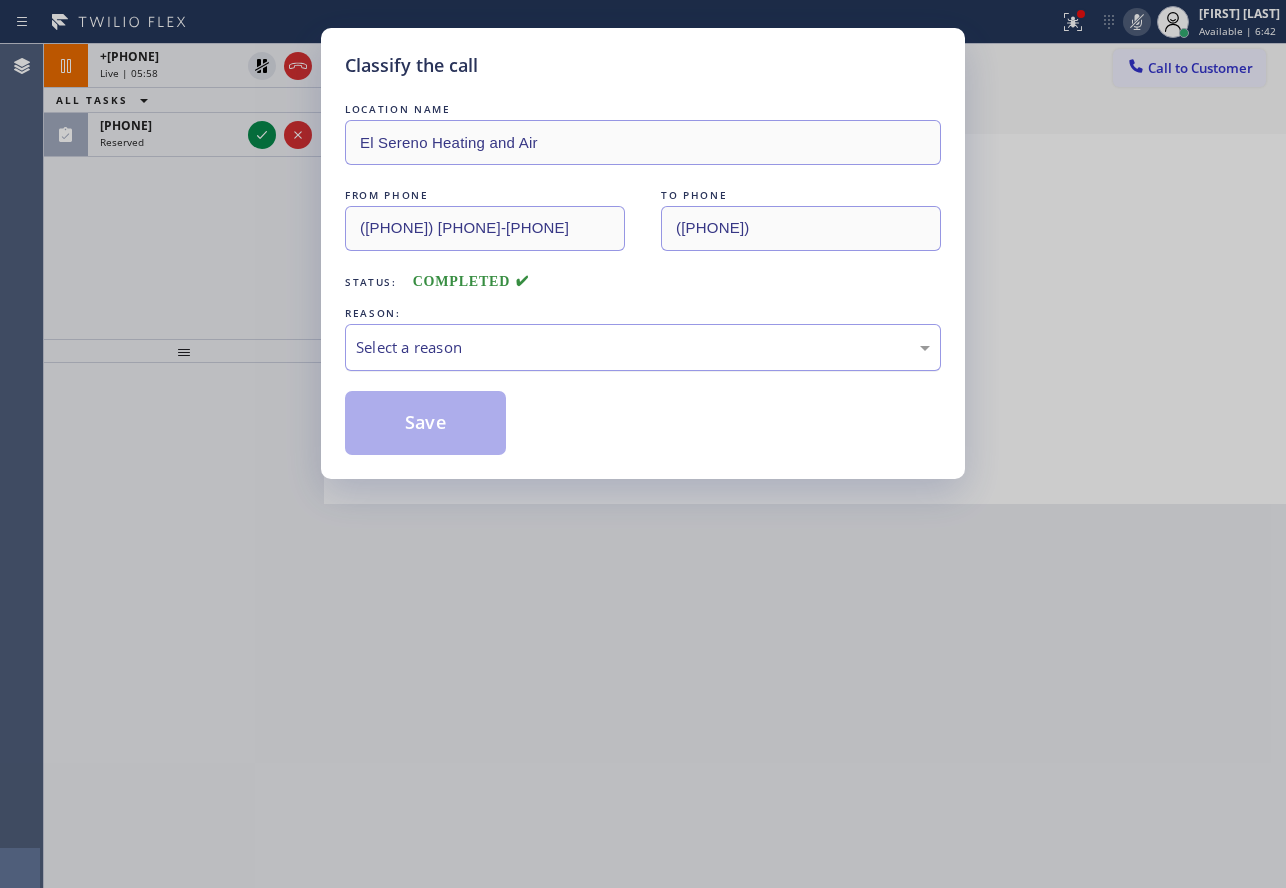 click on "Select a reason" at bounding box center (643, 347) 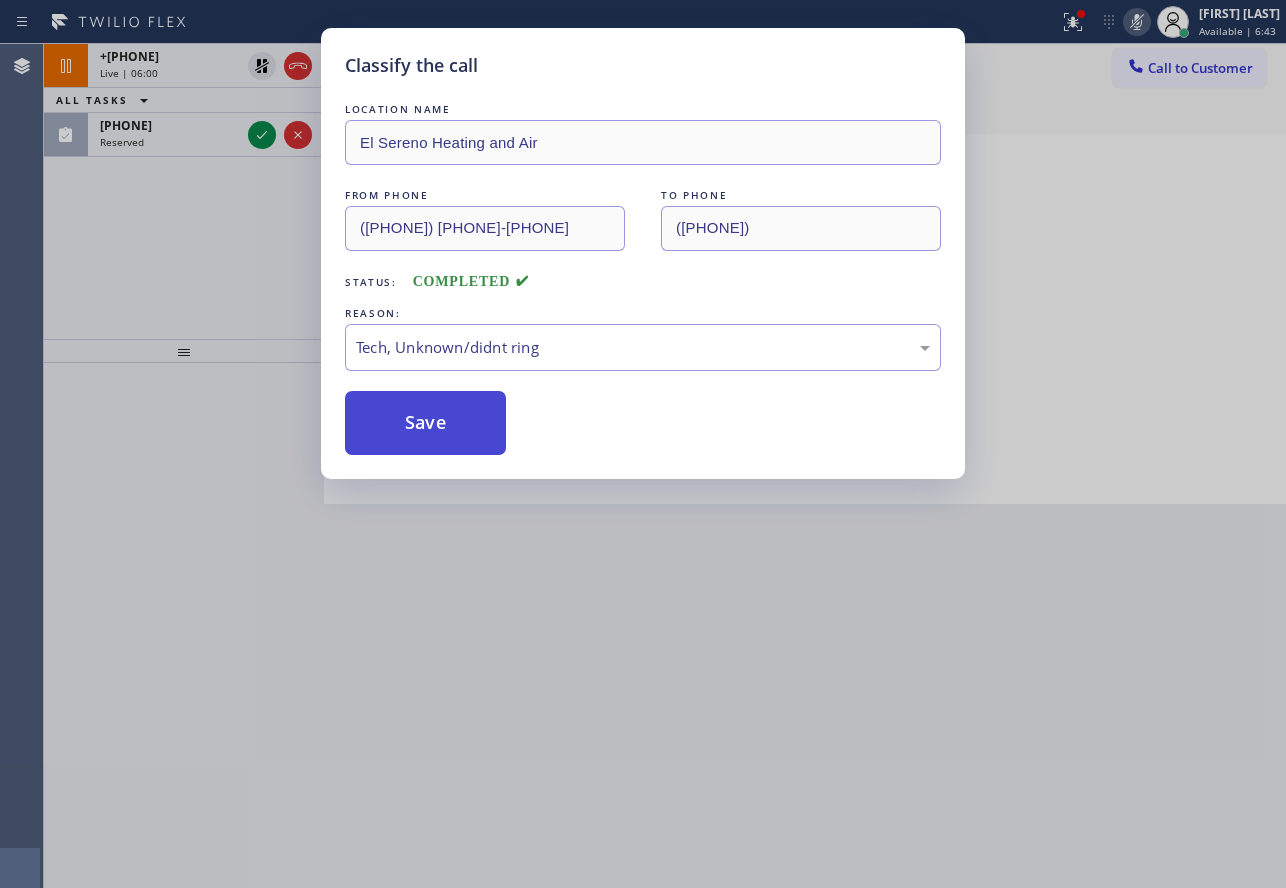 click on "Save" at bounding box center [425, 423] 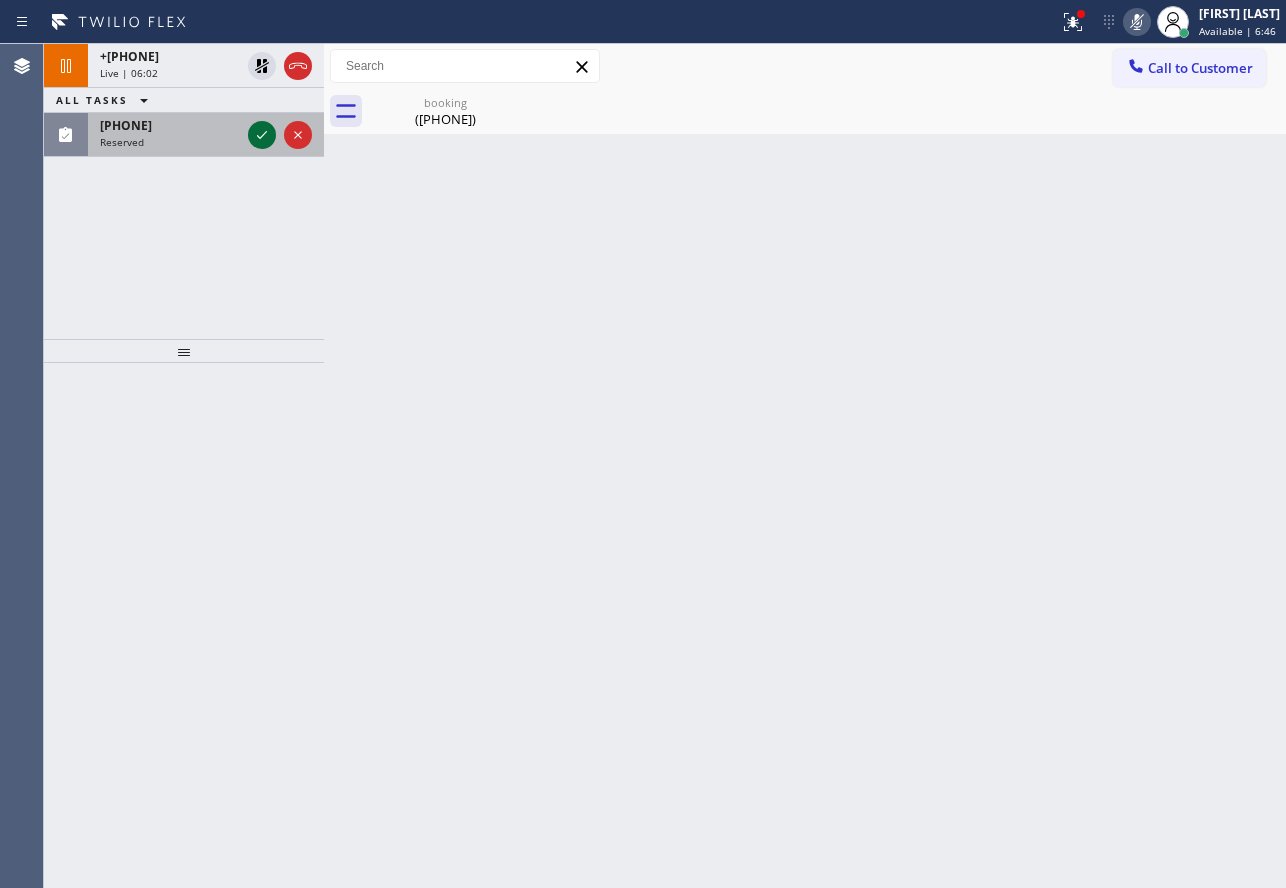 click at bounding box center [262, 135] 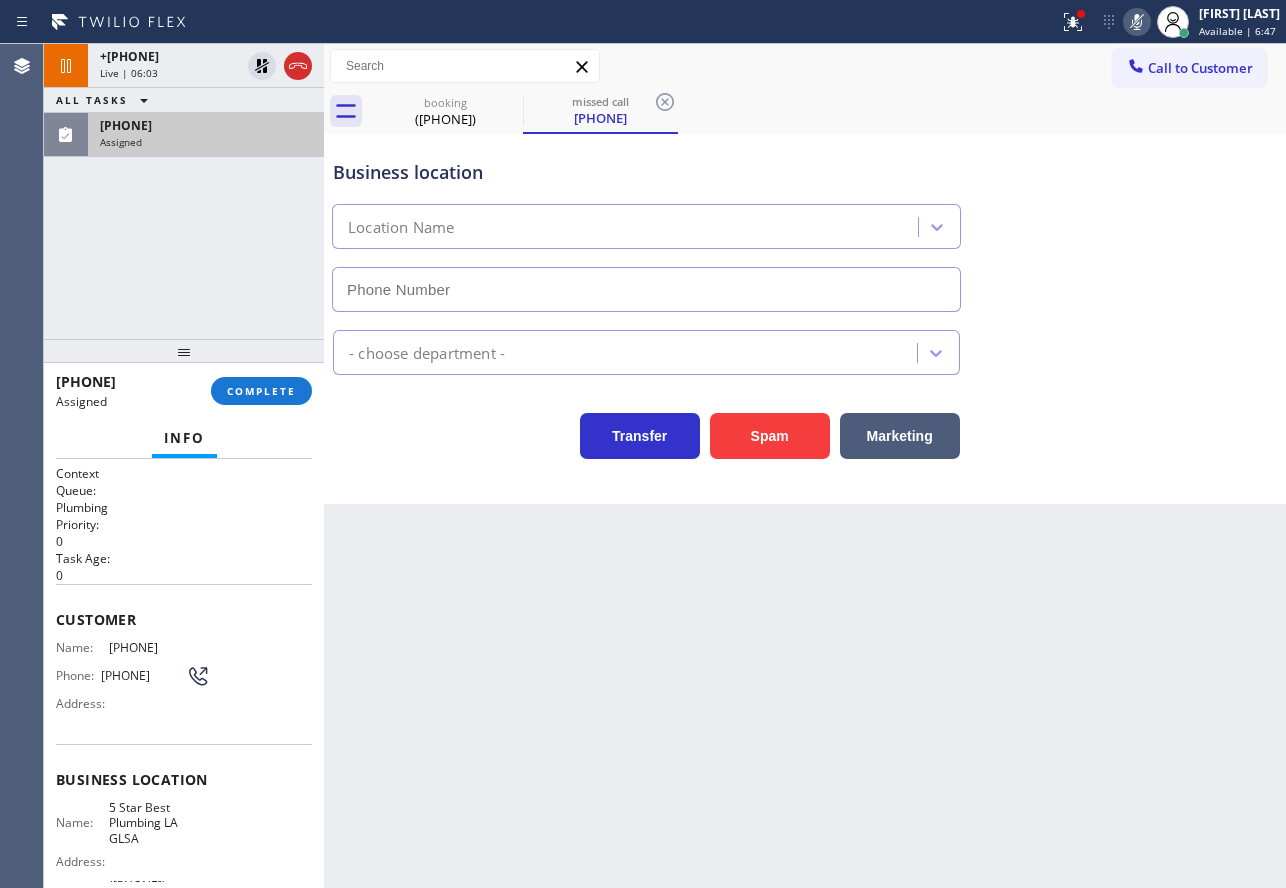 type on "([PHONE]) [PHONE]-[PHONE]" 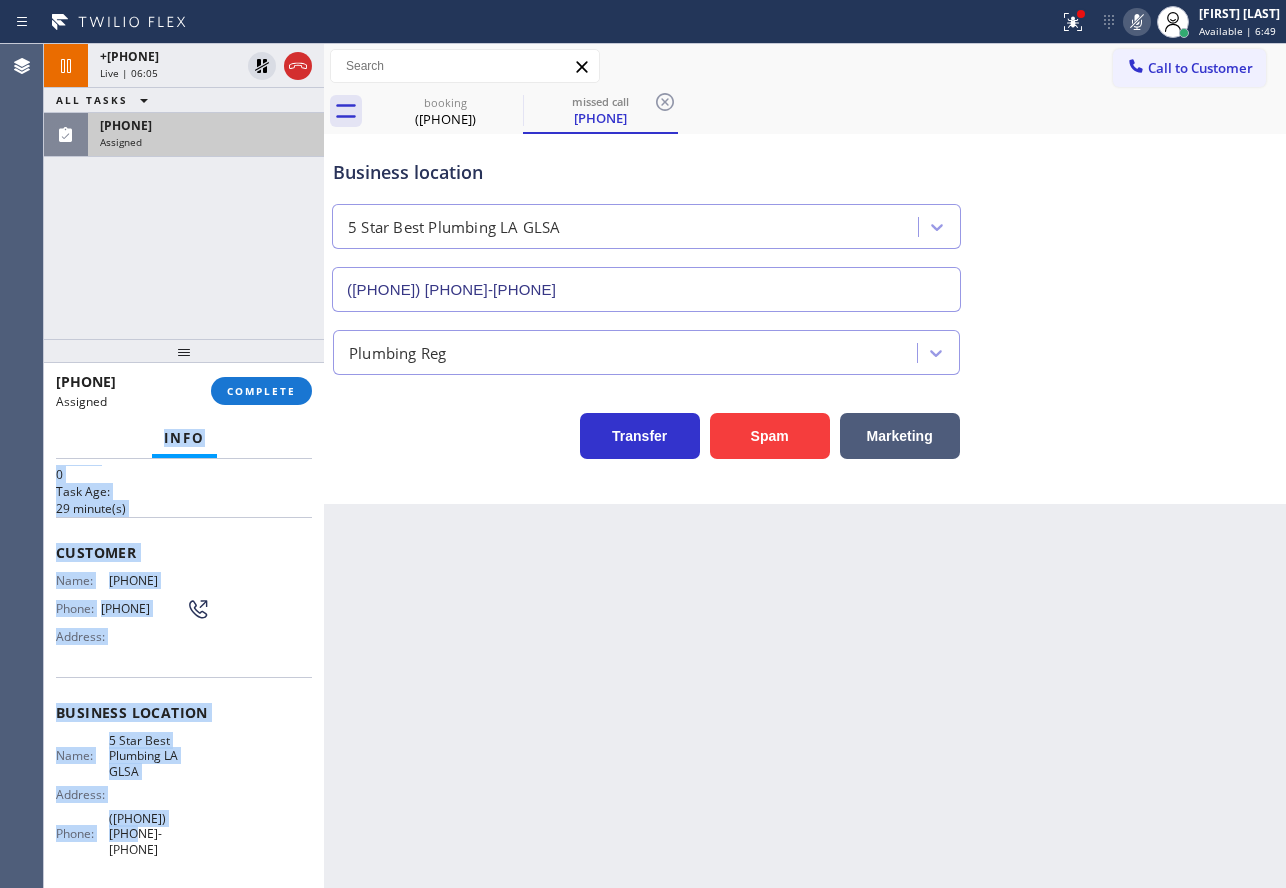 scroll, scrollTop: 0, scrollLeft: 0, axis: both 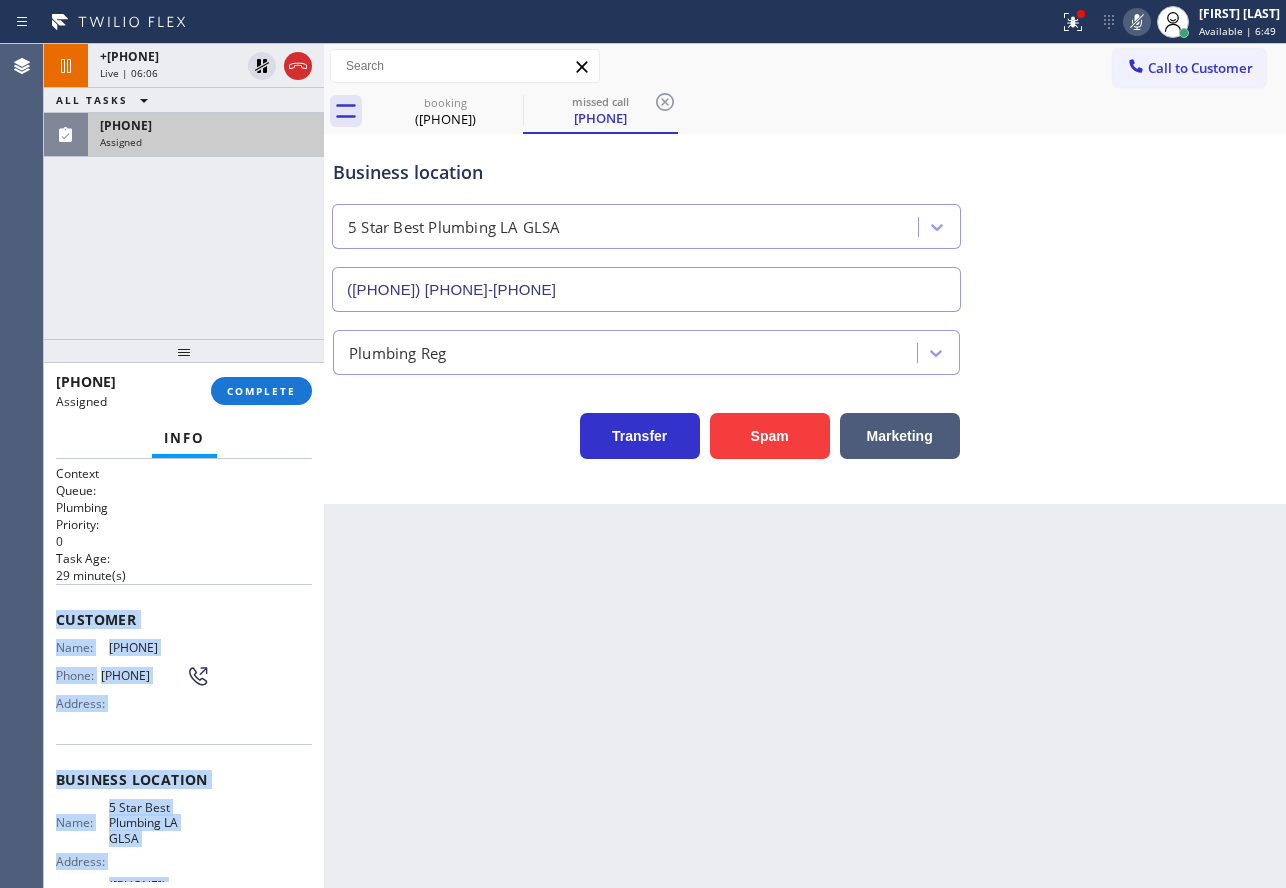 drag, startPoint x: 164, startPoint y: 627, endPoint x: 50, endPoint y: 614, distance: 114.73883 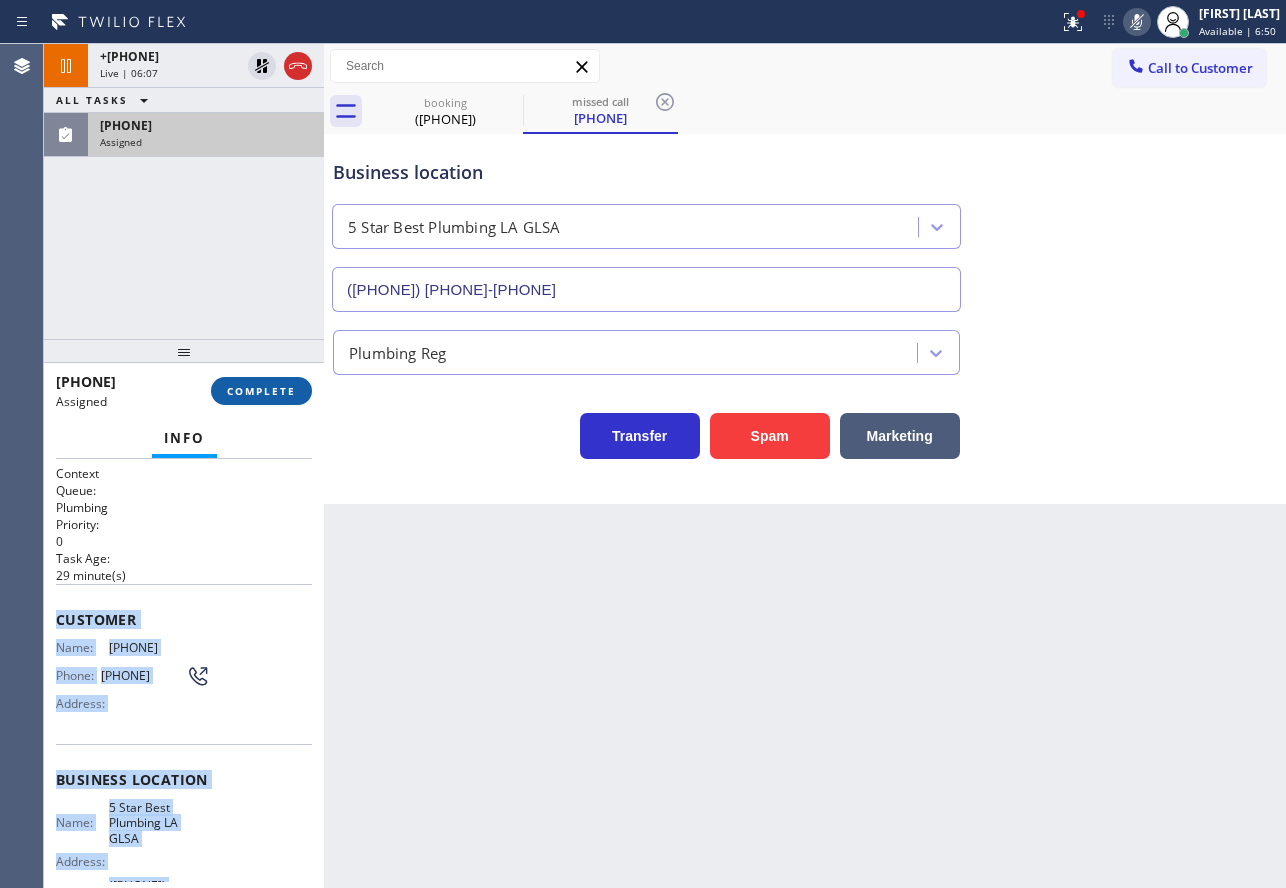 click on "COMPLETE" at bounding box center (261, 391) 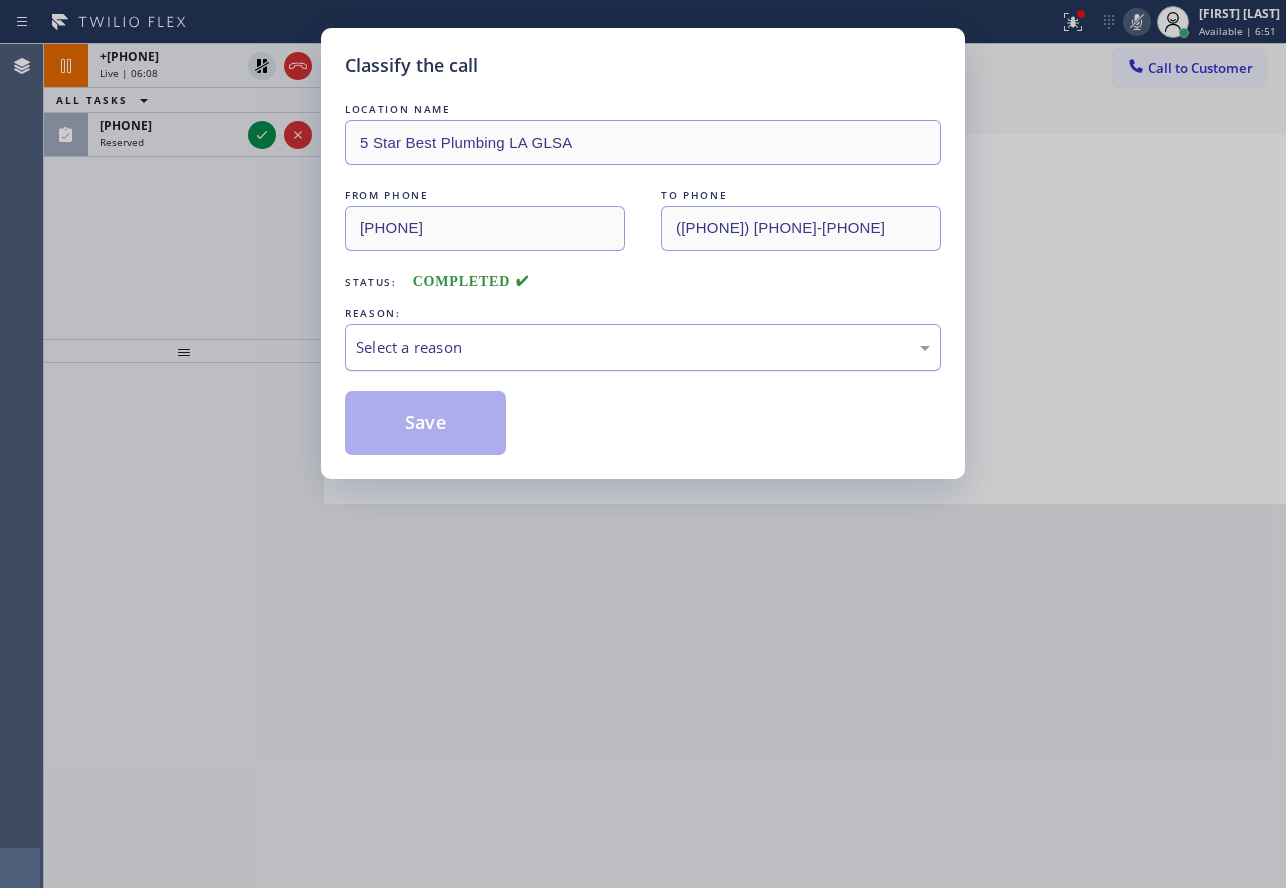 click on "Select a reason" at bounding box center (643, 347) 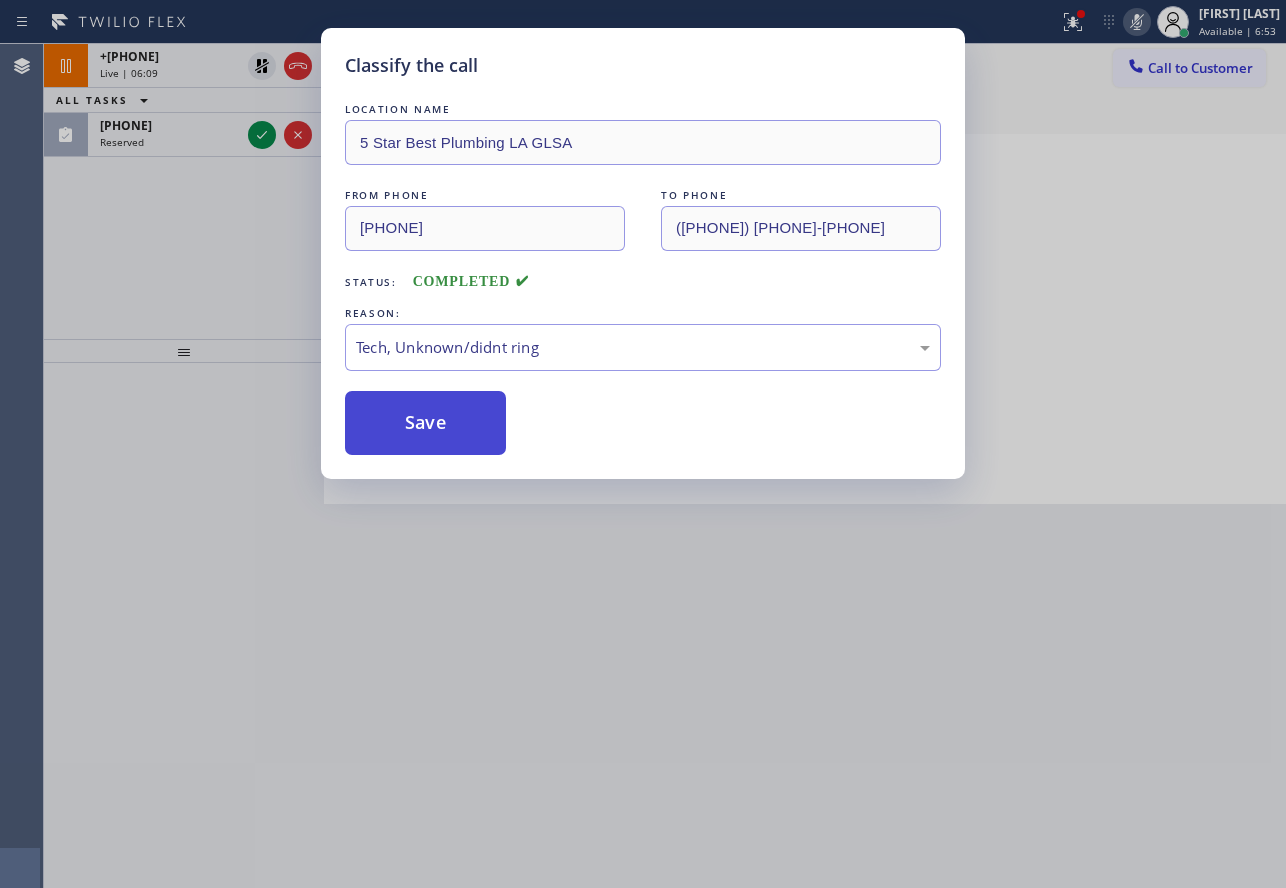 click on "Save" at bounding box center (425, 423) 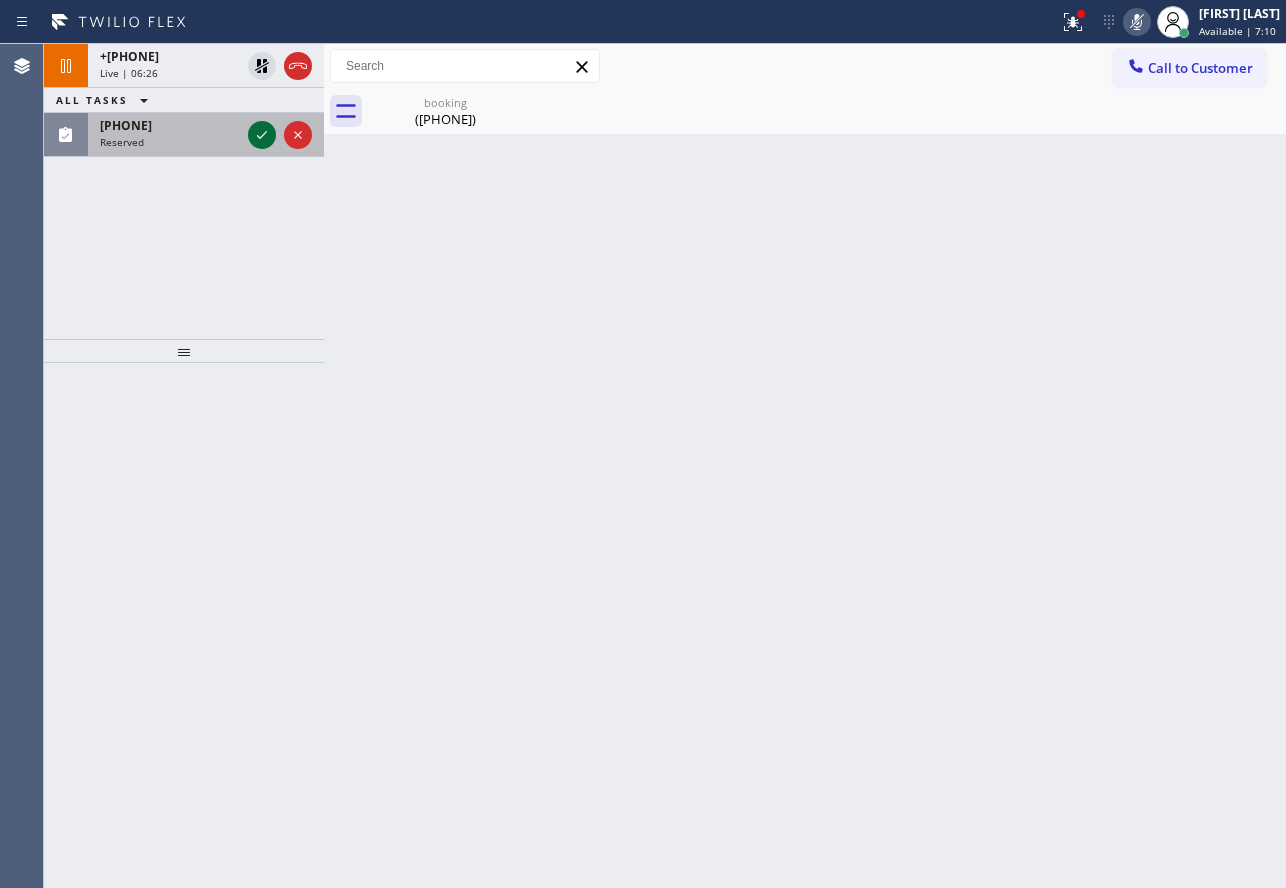 click 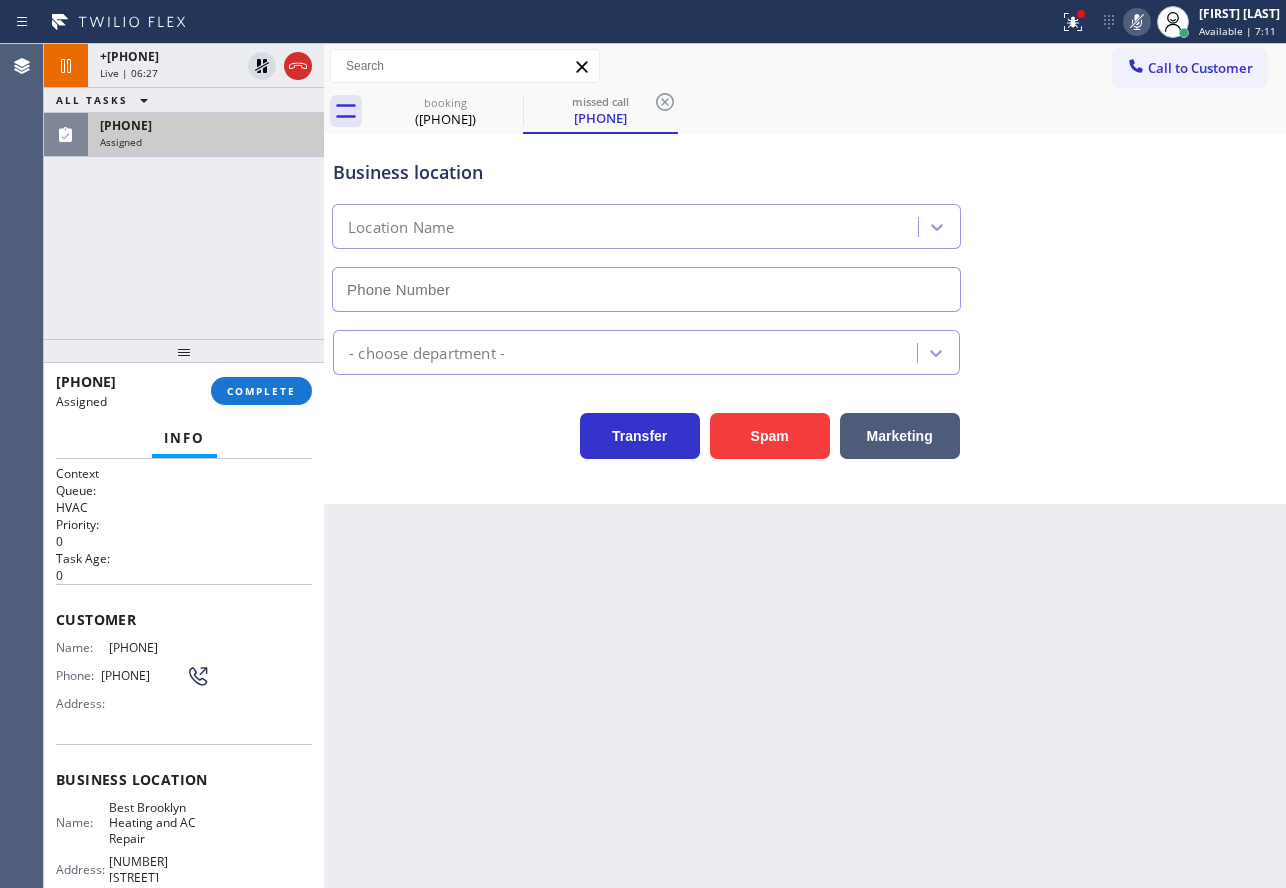 type on "[PHONE]" 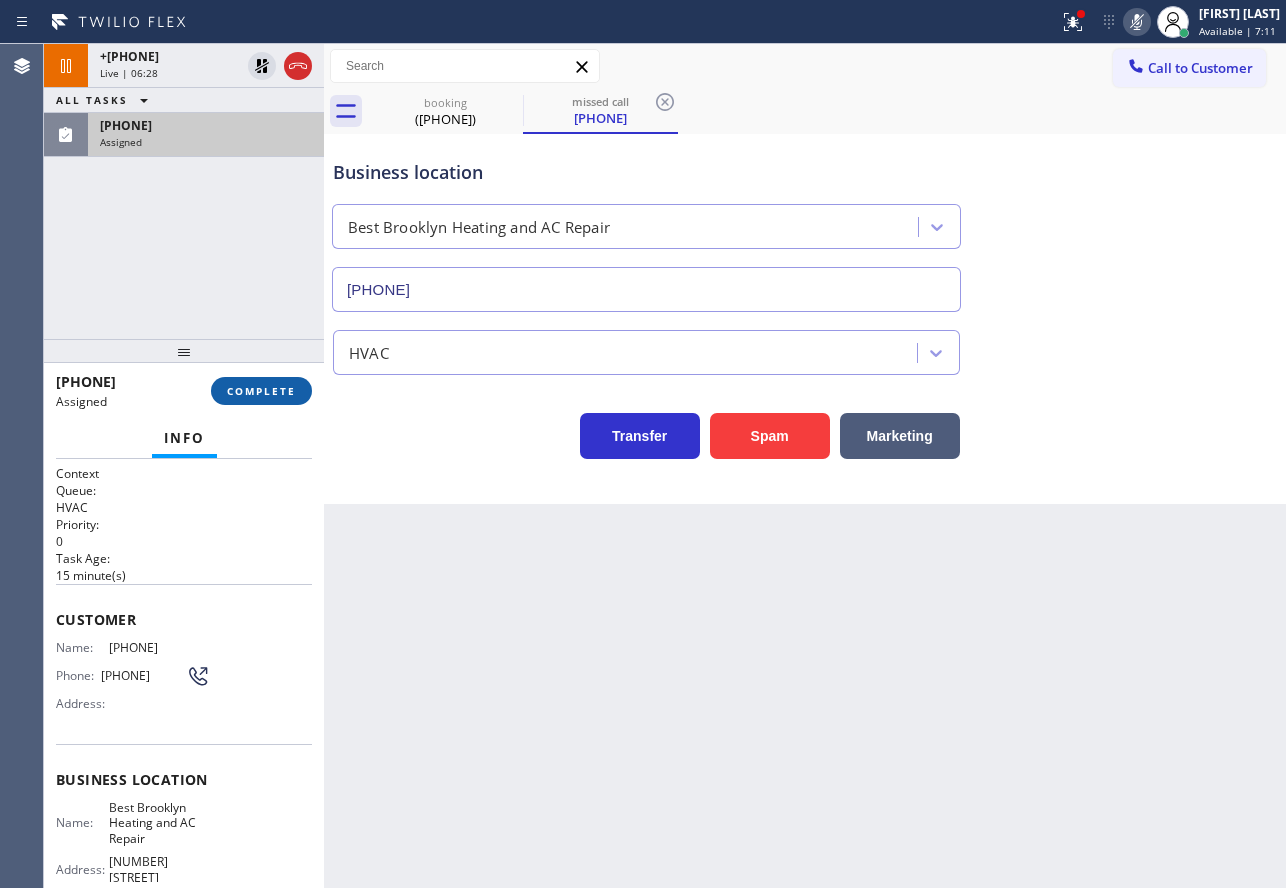 click on "COMPLETE" at bounding box center (261, 391) 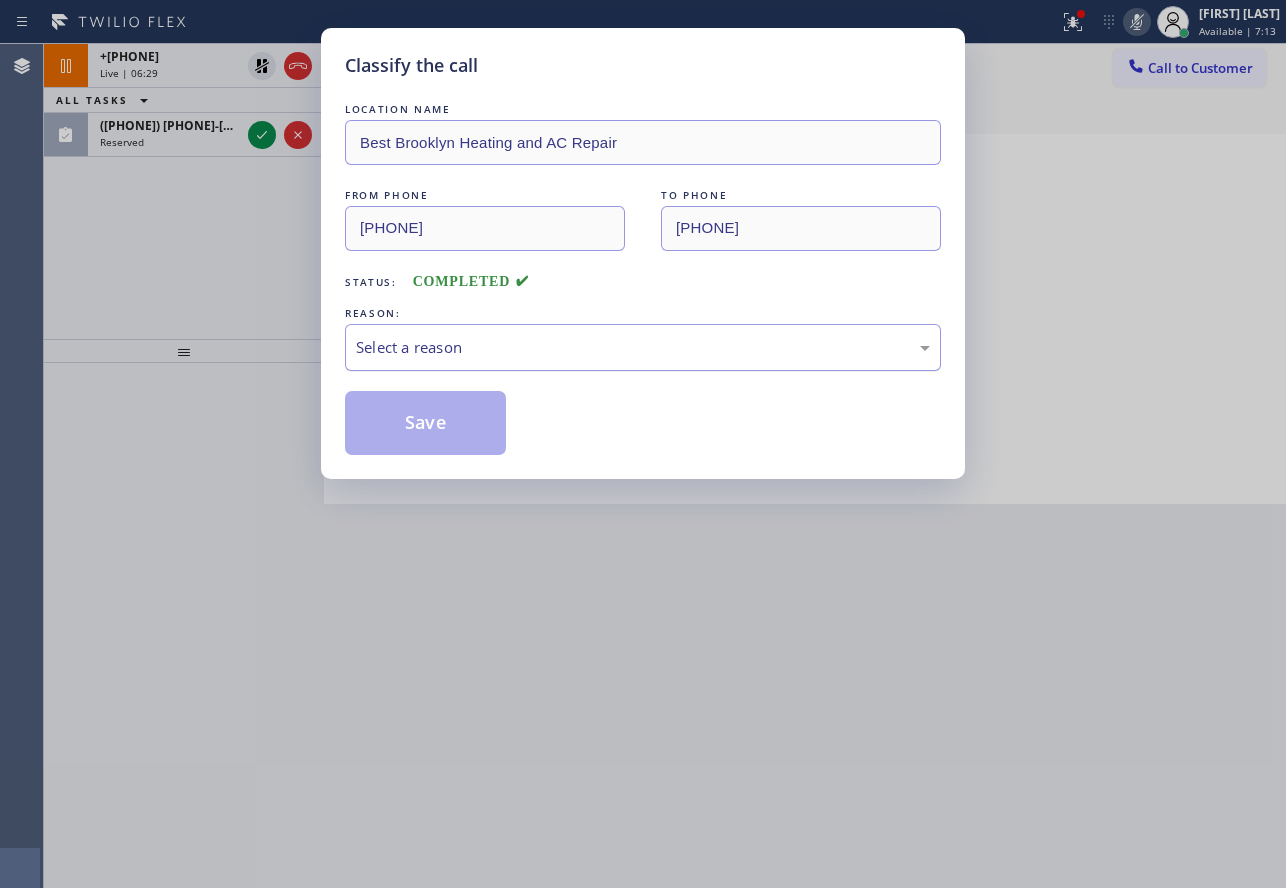 click on "Select a reason" at bounding box center [643, 347] 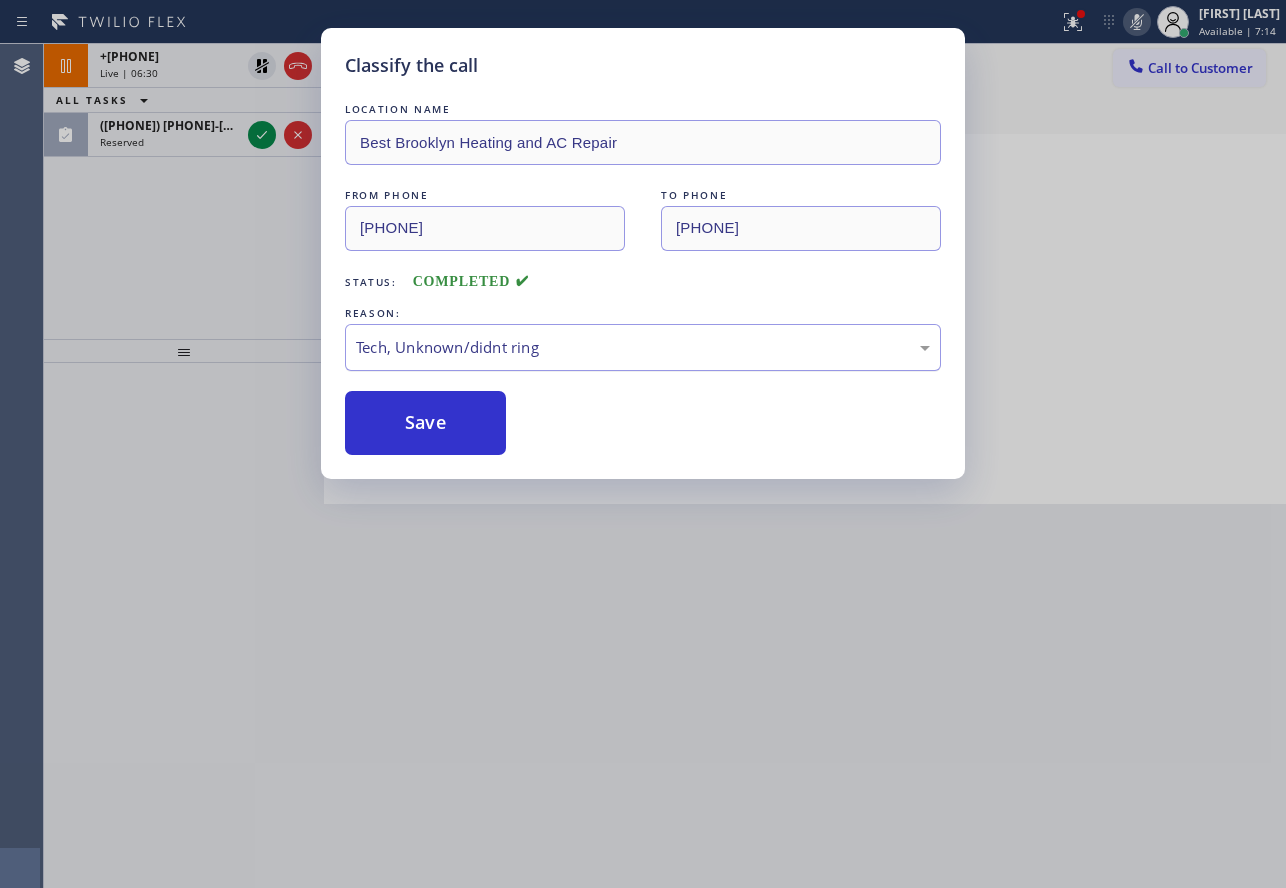 drag, startPoint x: 404, startPoint y: 446, endPoint x: 346, endPoint y: 330, distance: 129.69194 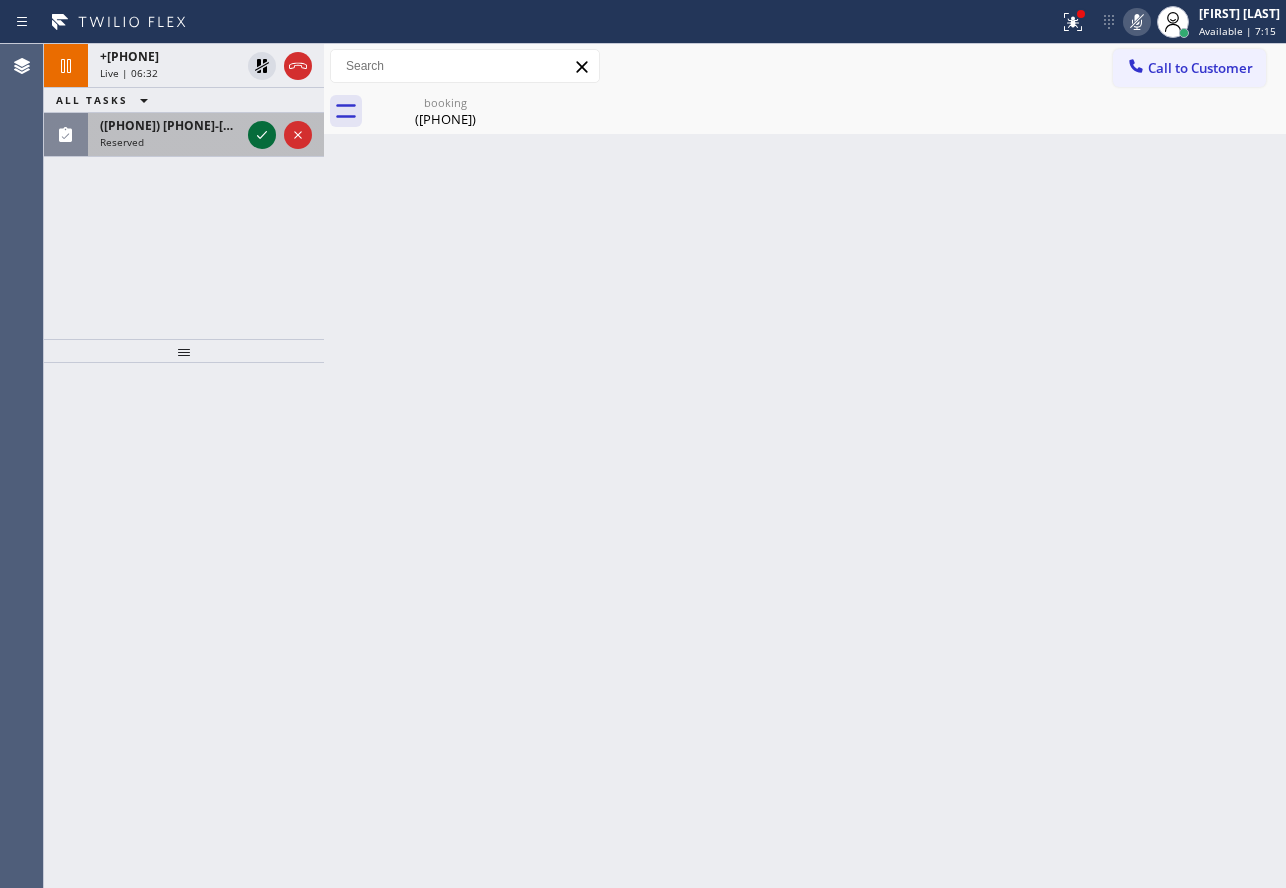 click 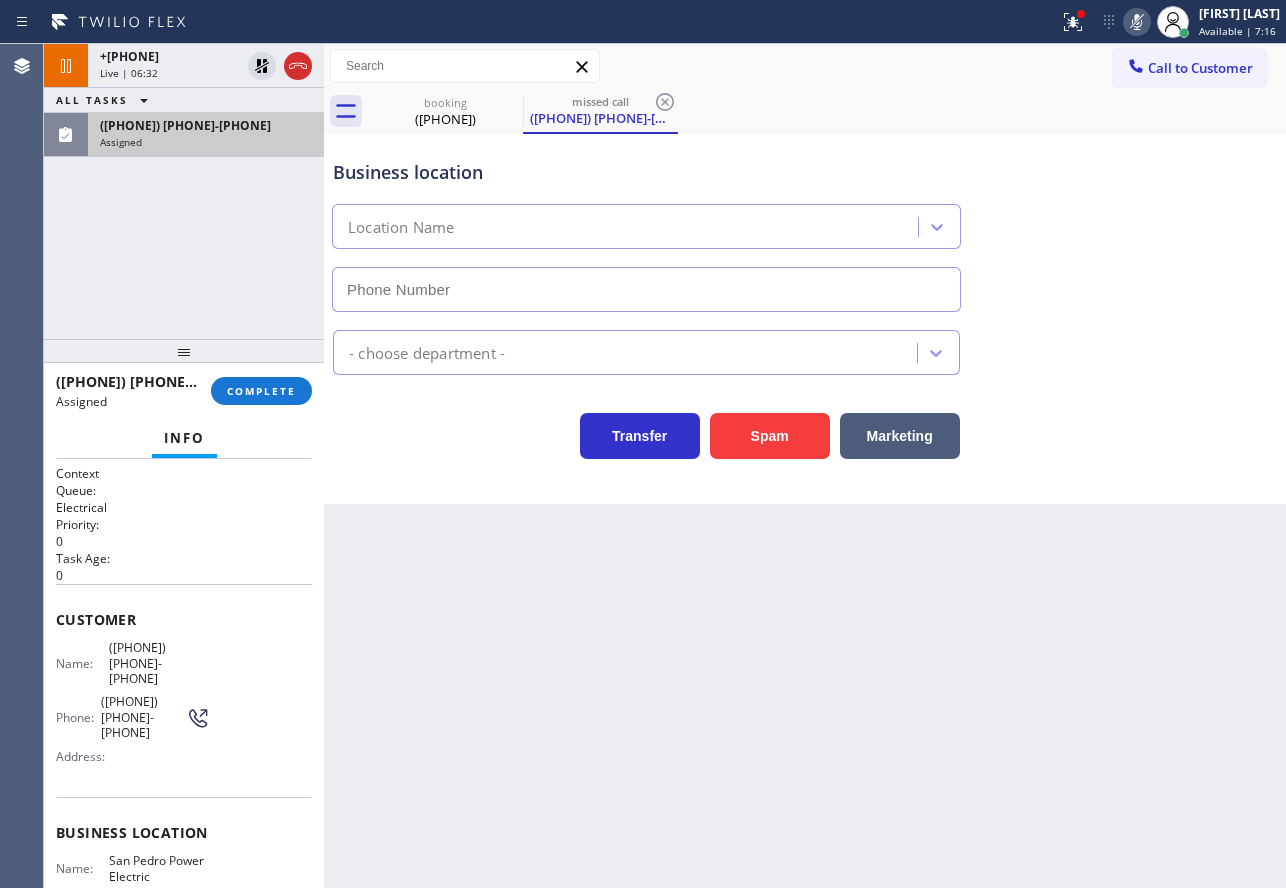 type on "([PHONE]) [PHONE]-[PHONE]" 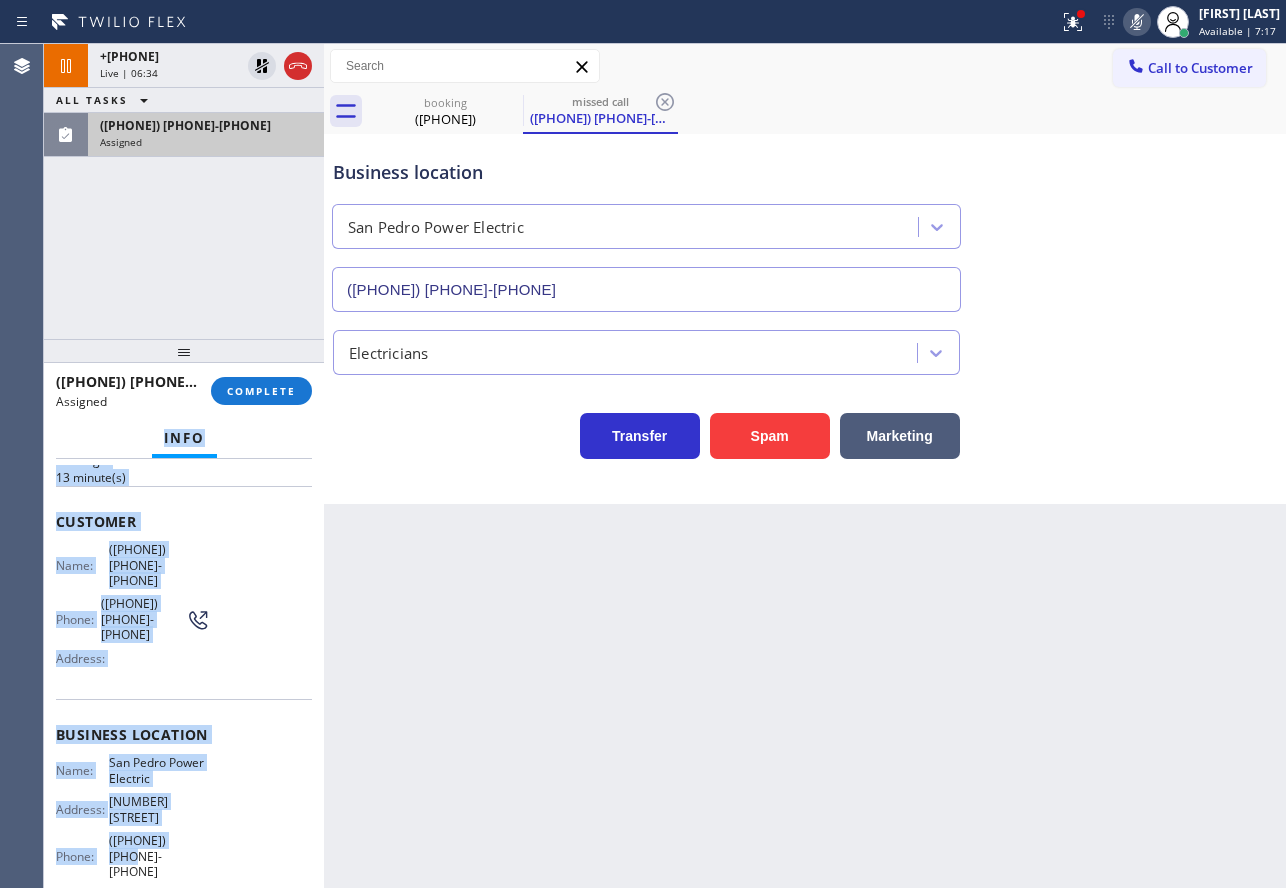 scroll, scrollTop: 0, scrollLeft: 0, axis: both 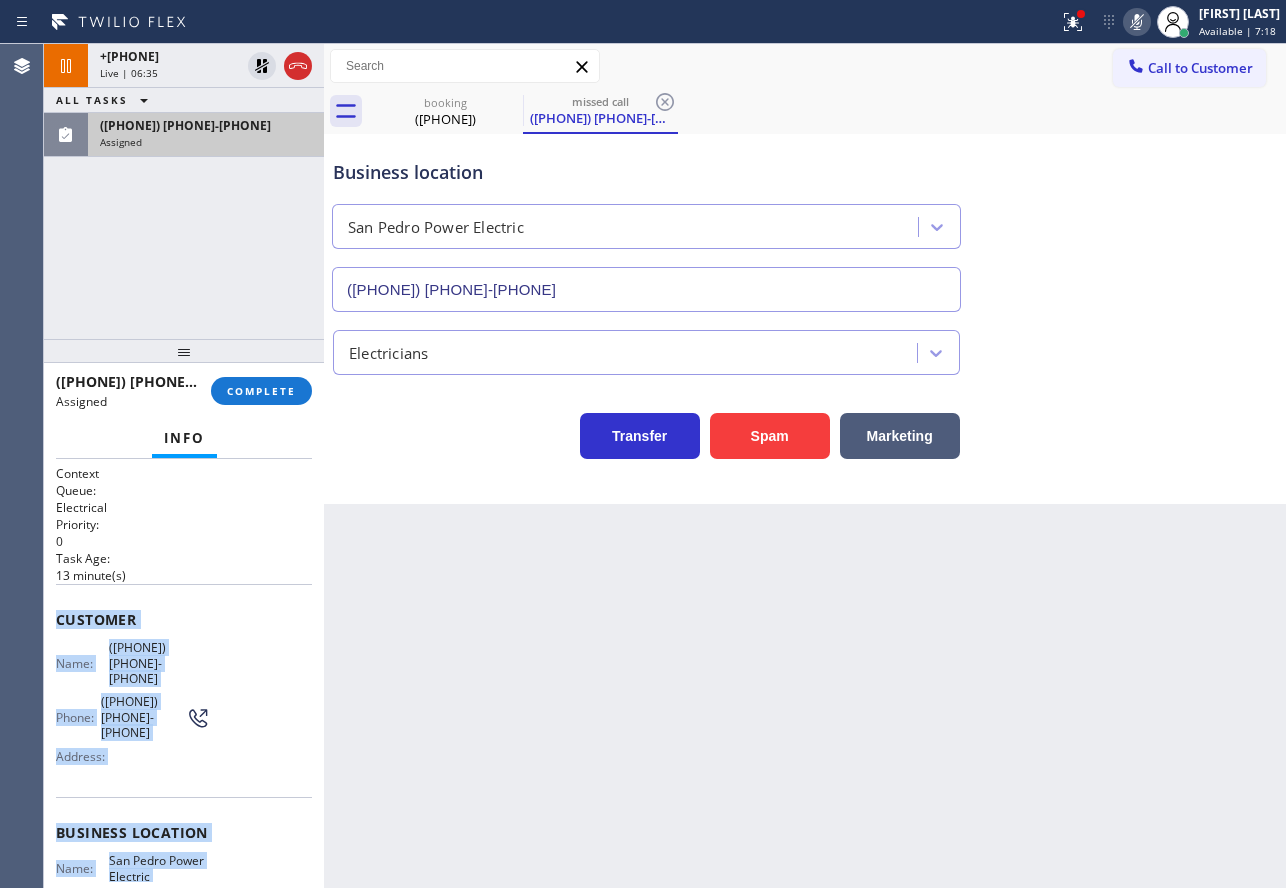 drag, startPoint x: 198, startPoint y: 707, endPoint x: 48, endPoint y: 613, distance: 177.01978 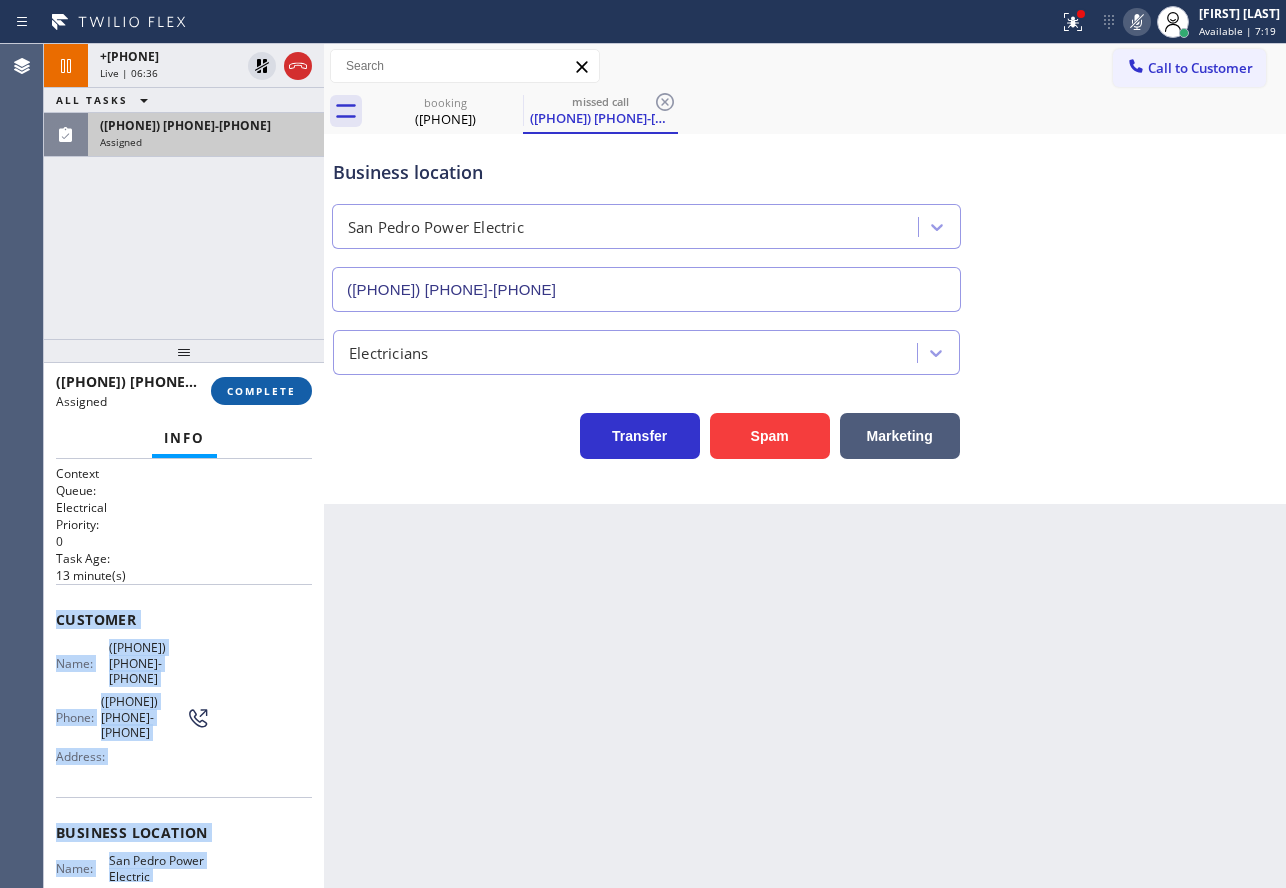 click on "COMPLETE" at bounding box center (261, 391) 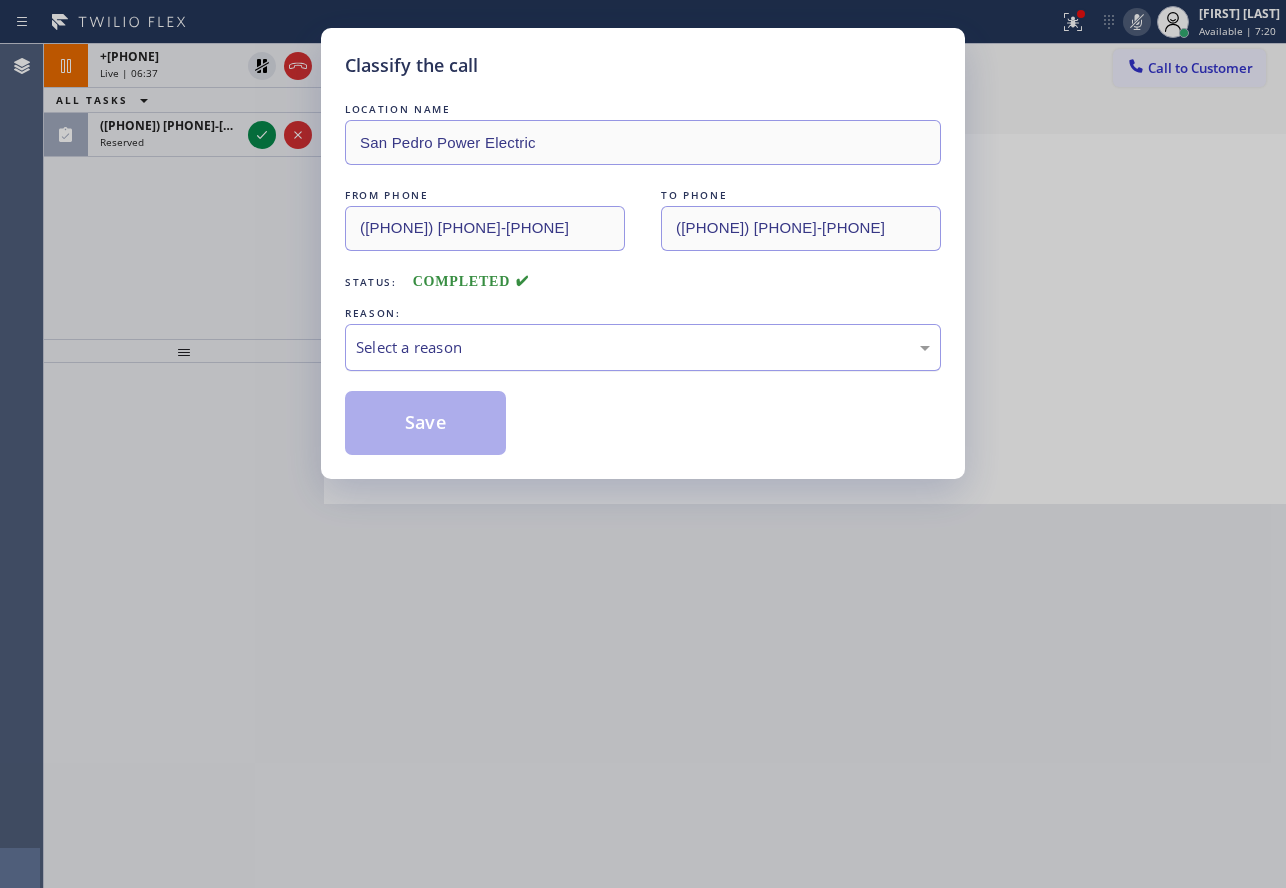 click on "Select a reason" at bounding box center (643, 347) 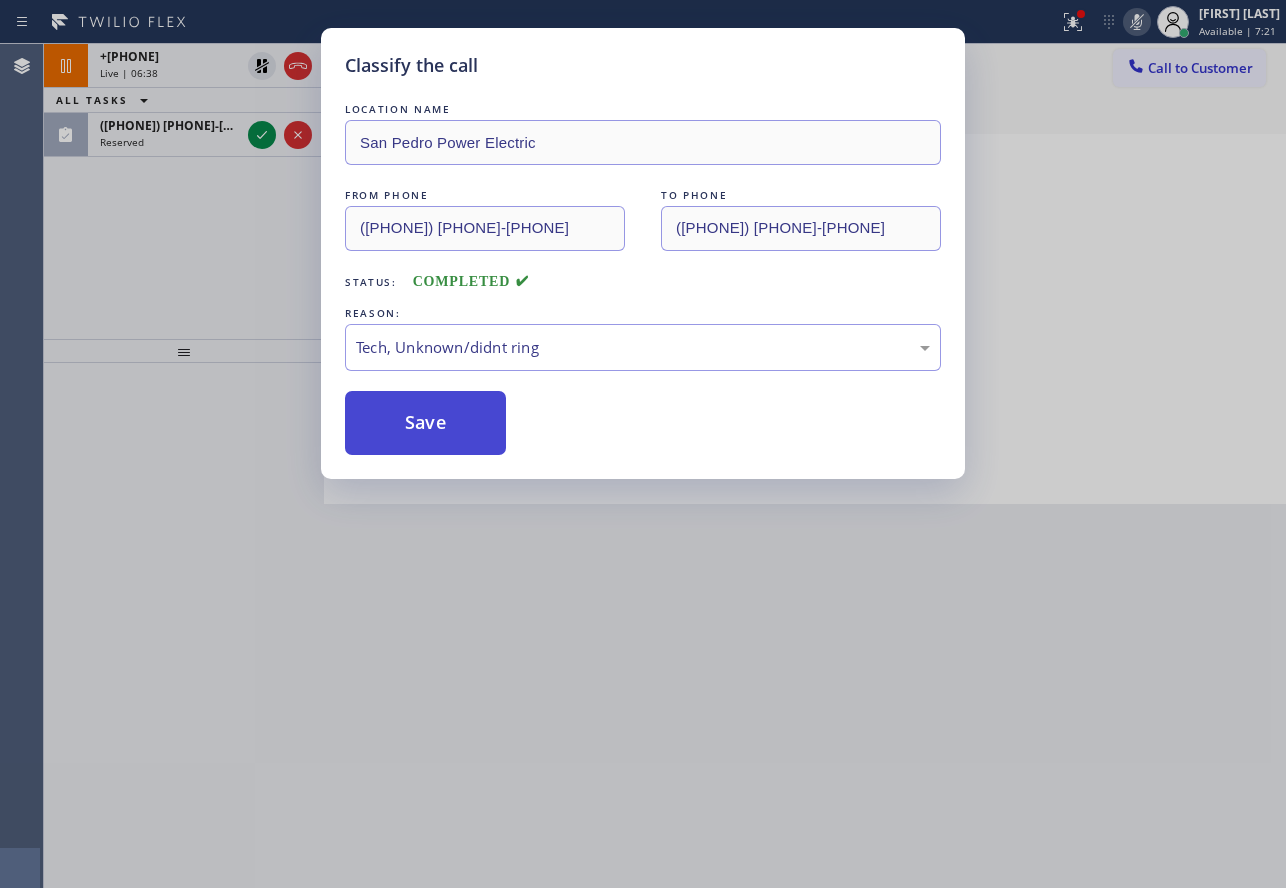 click on "Save" at bounding box center (425, 423) 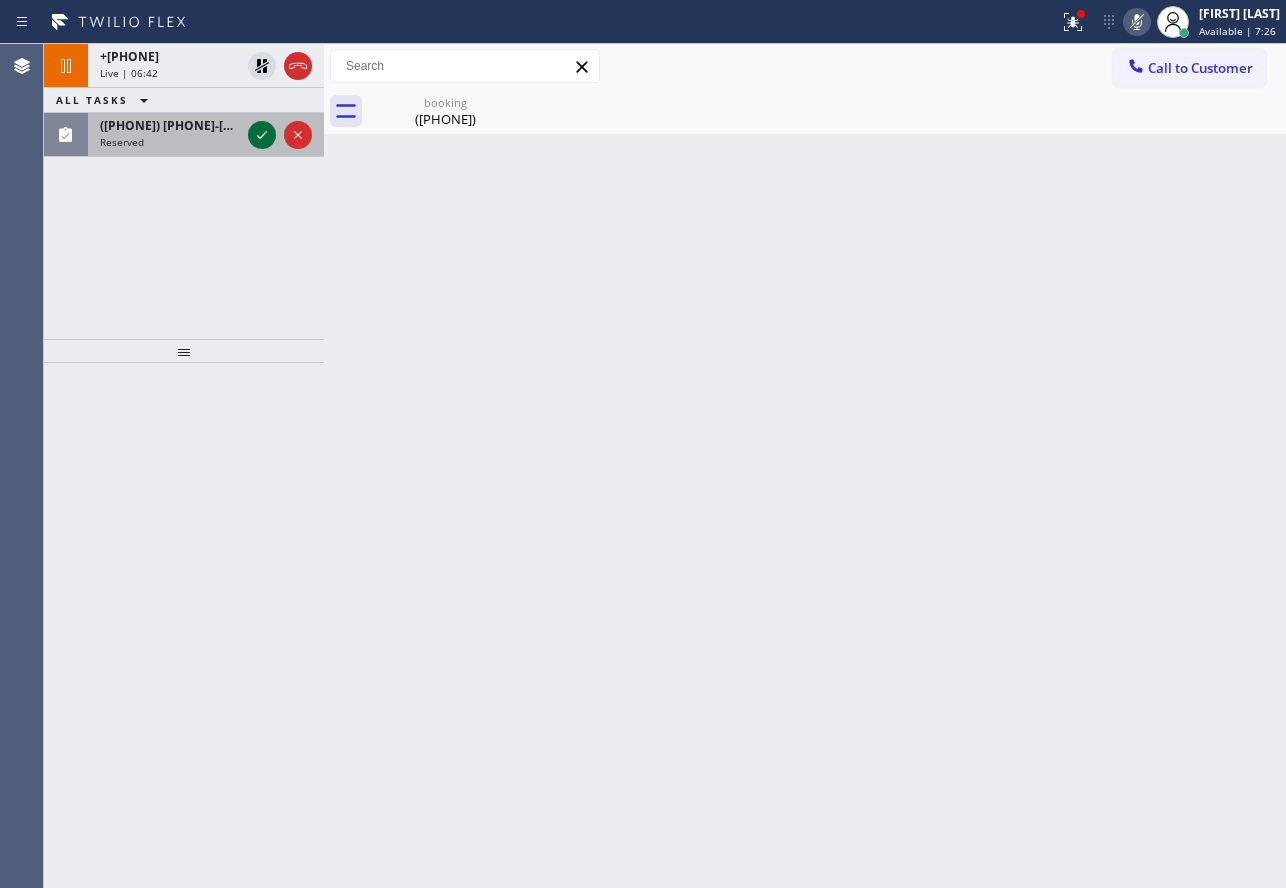 click 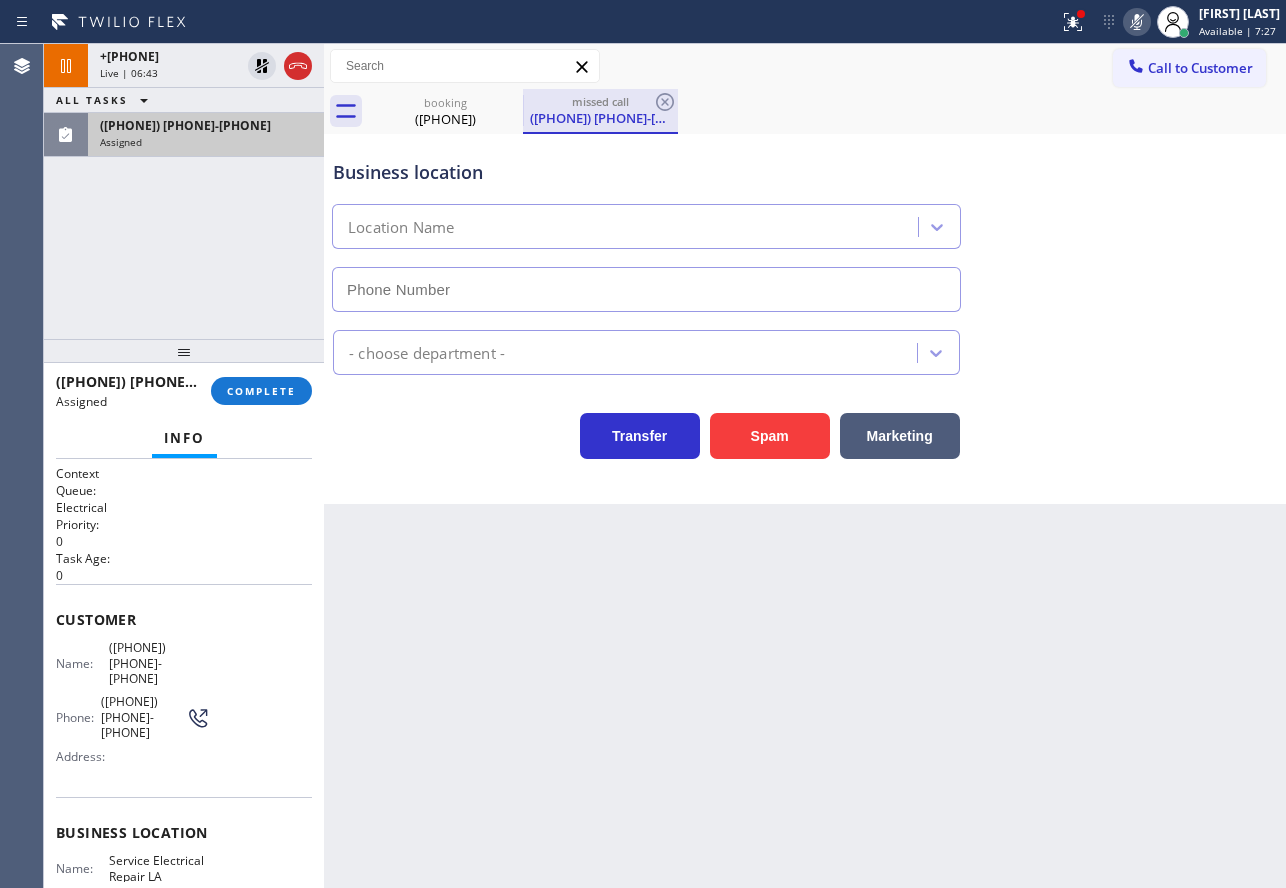type on "([PHONE])" 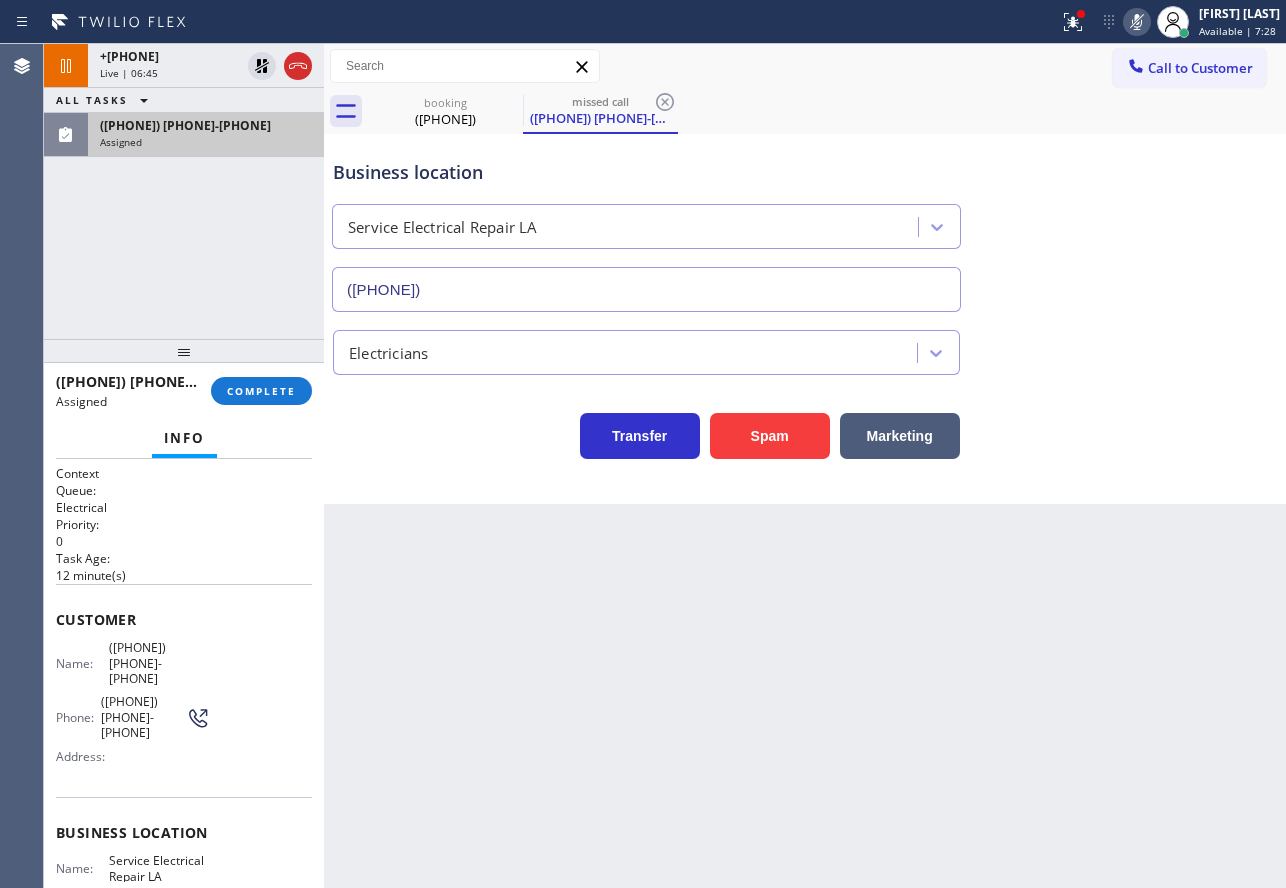 click 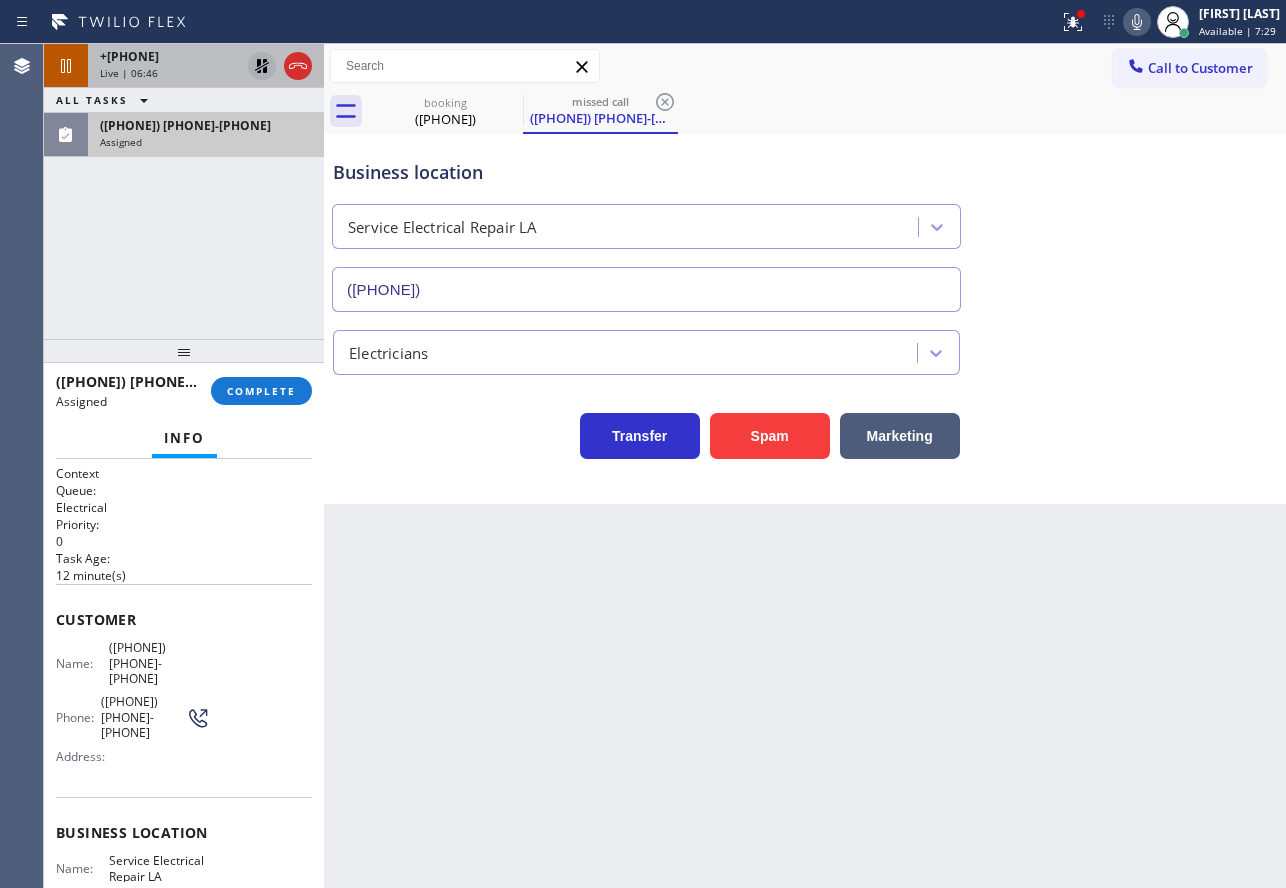 click 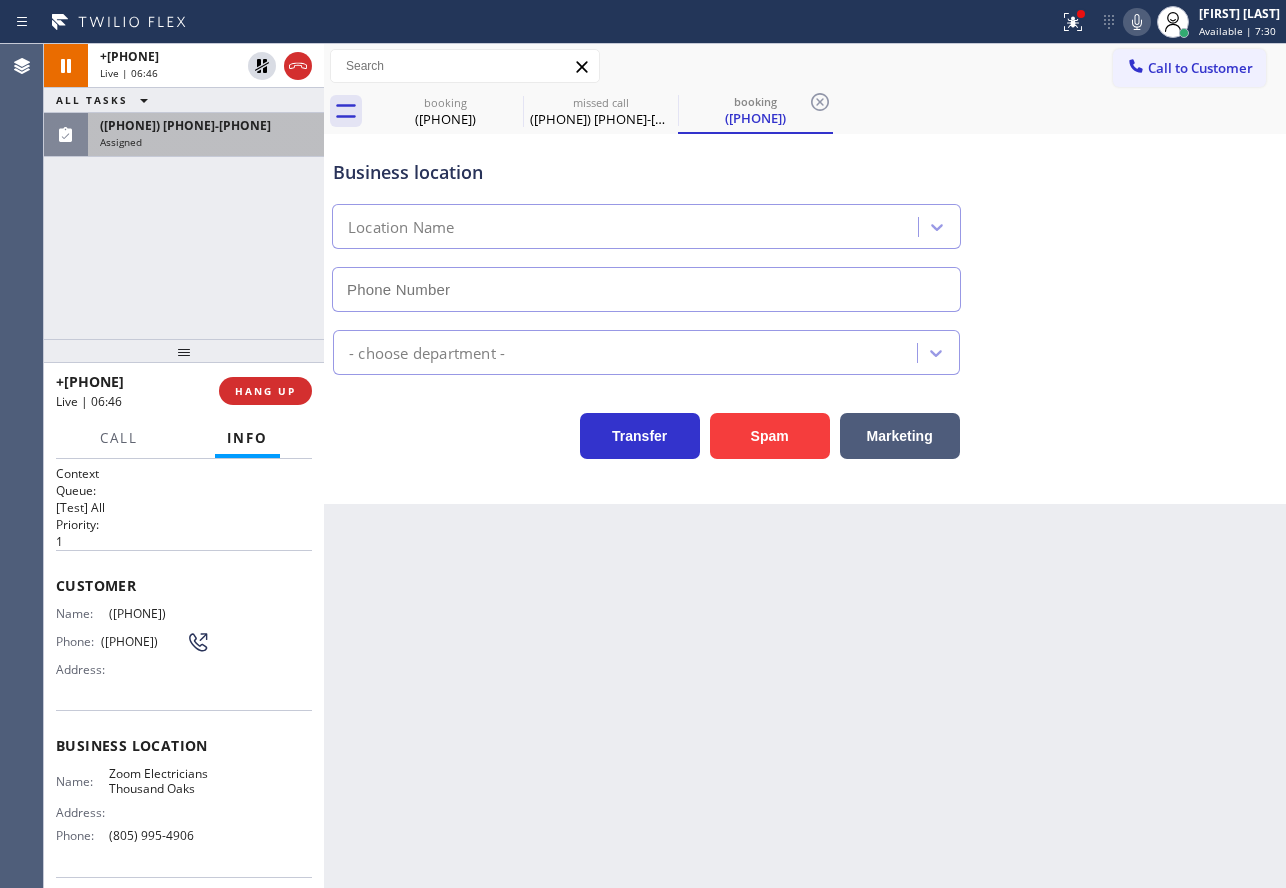 type on "(805) 995-4906" 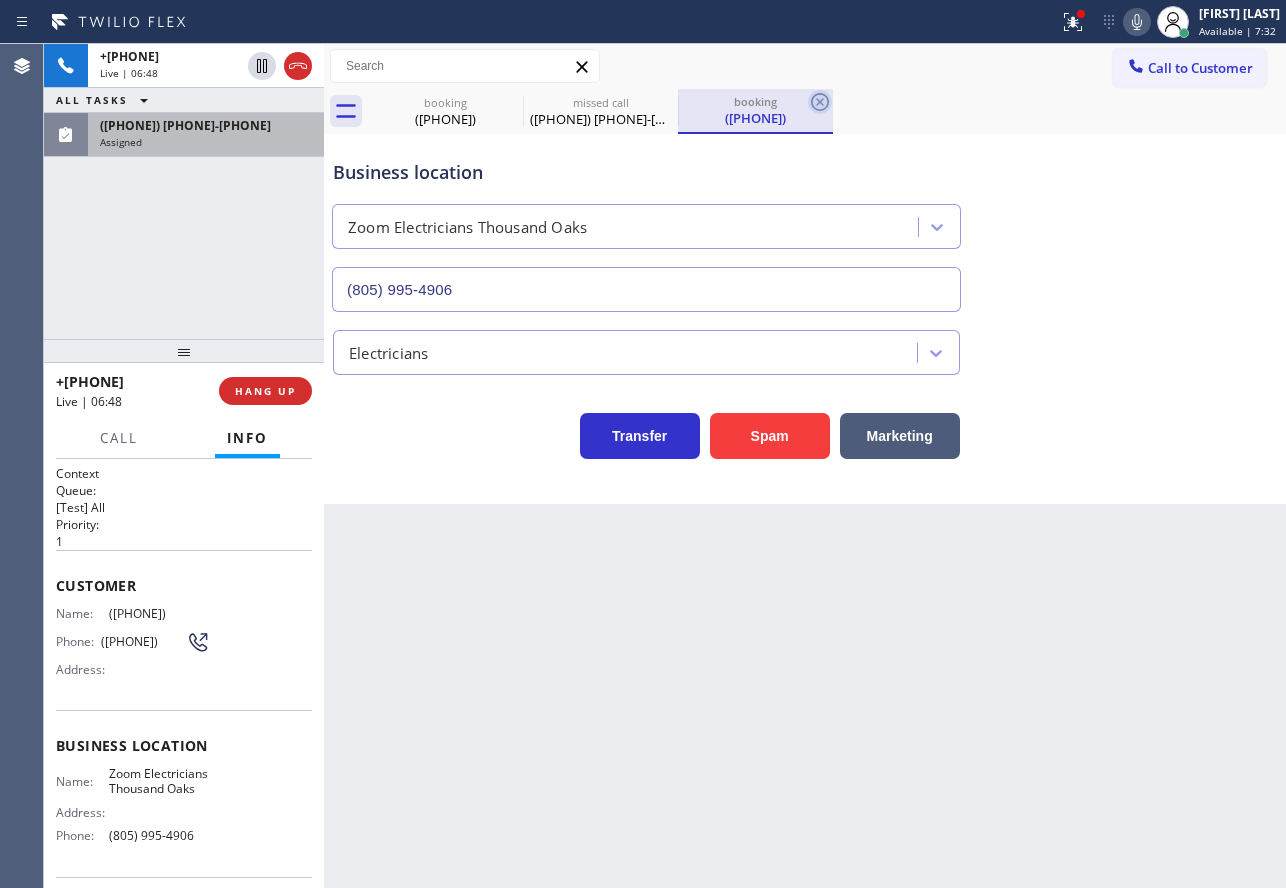 click 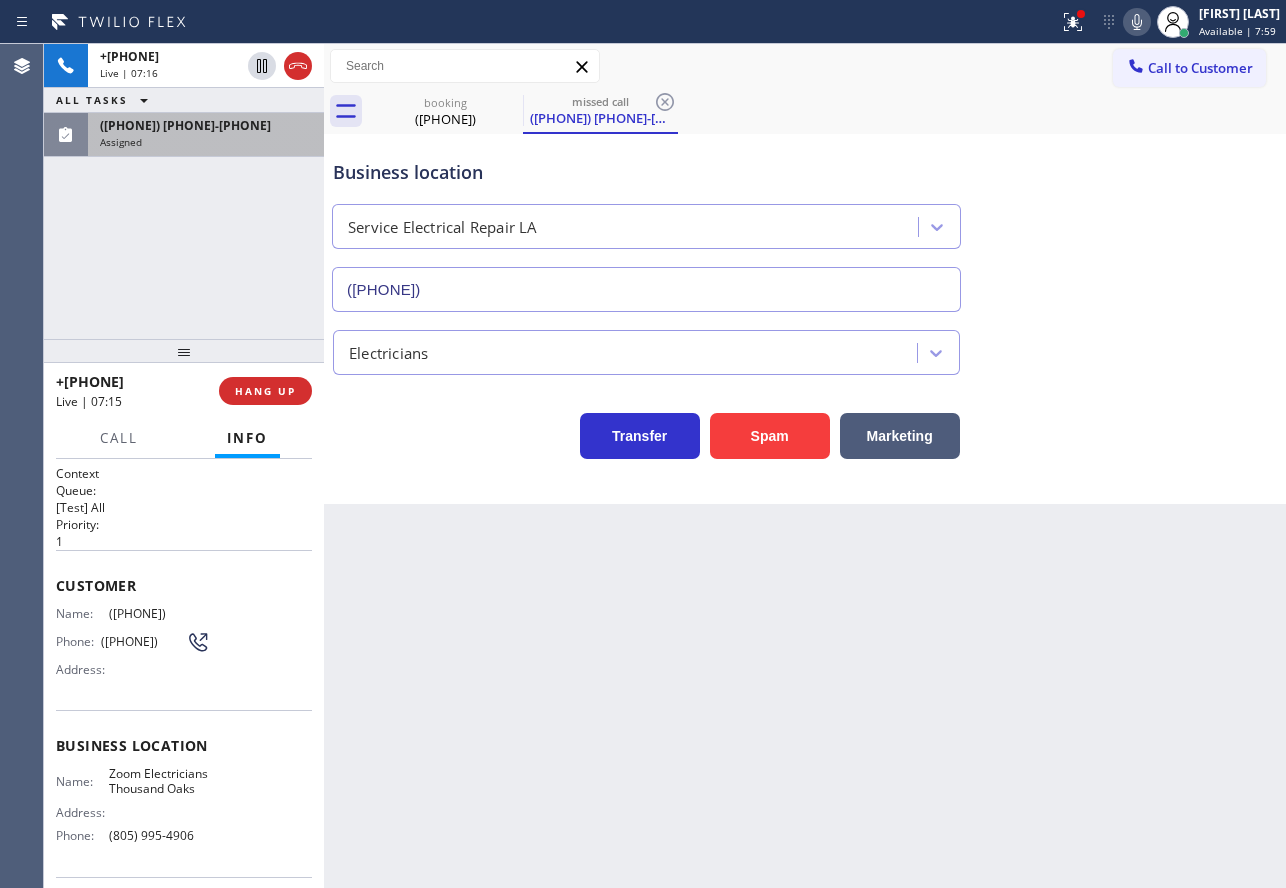 drag, startPoint x: 163, startPoint y: 139, endPoint x: 879, endPoint y: 127, distance: 716.1005 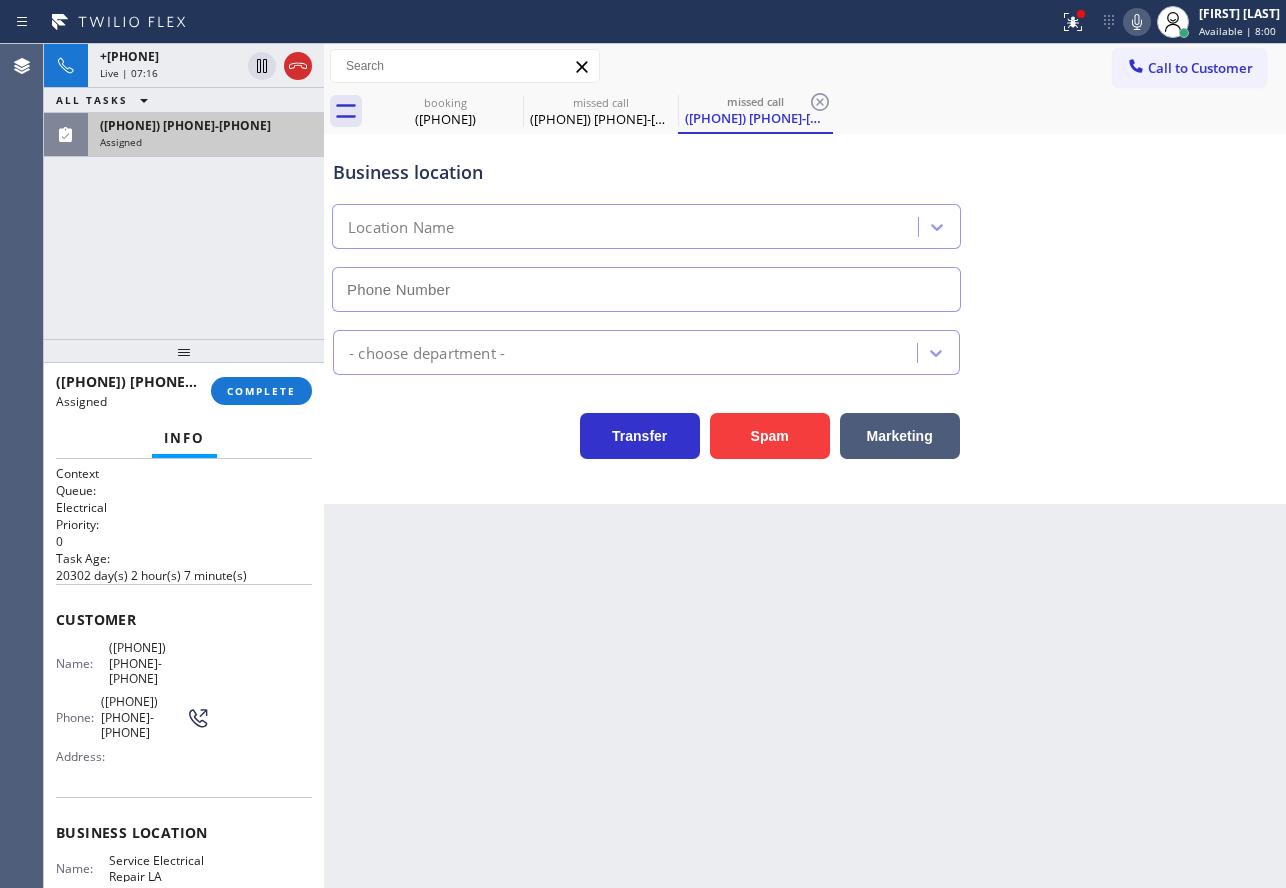 type on "([PHONE])" 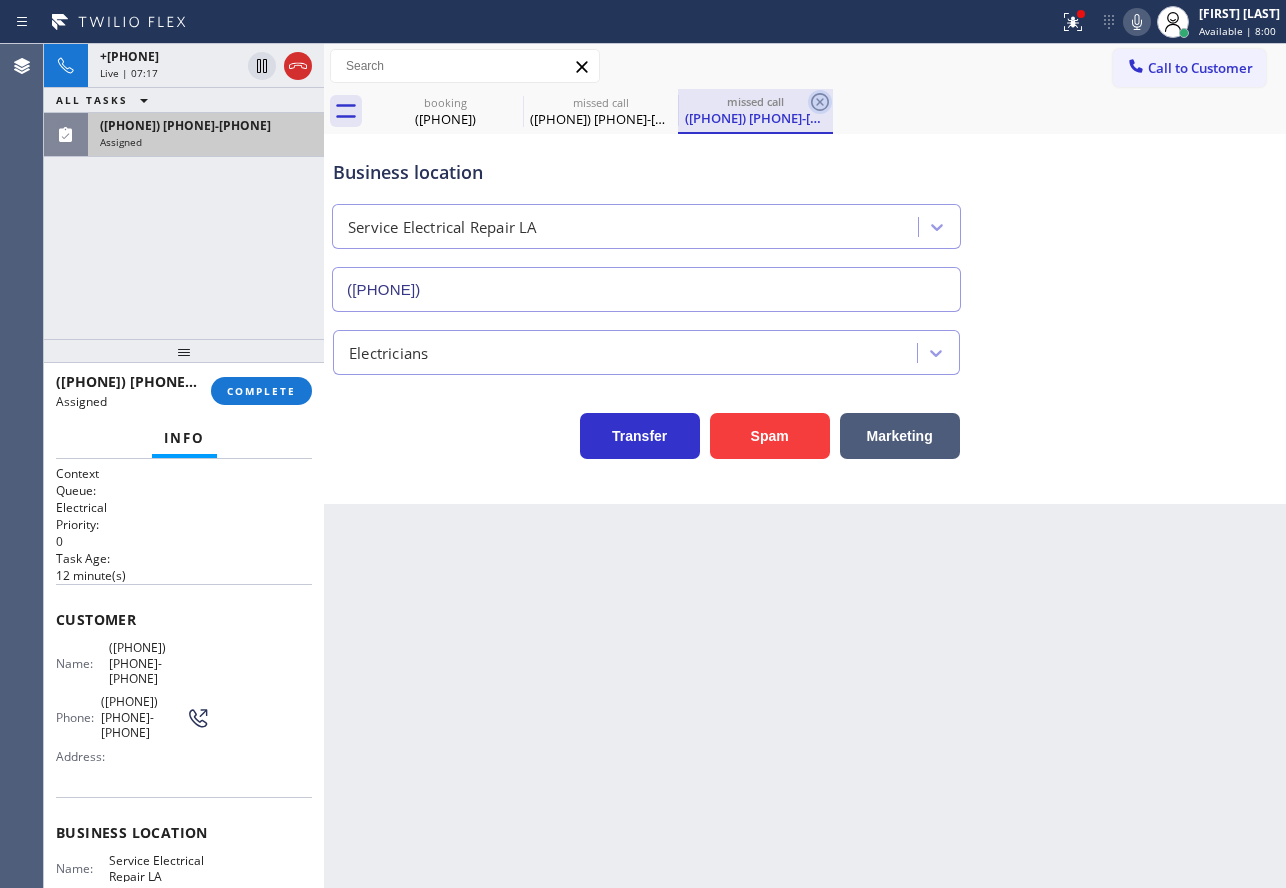 click 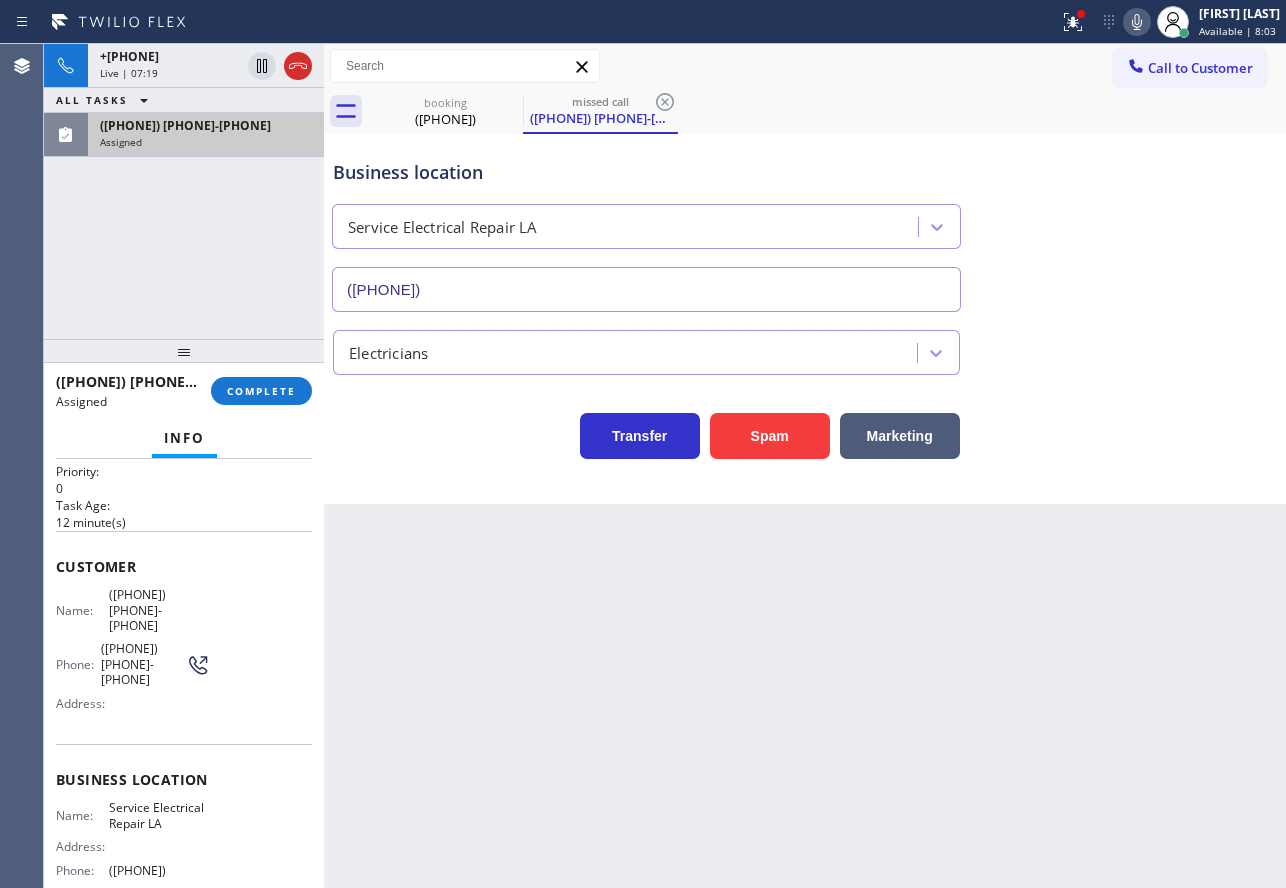 scroll, scrollTop: 100, scrollLeft: 0, axis: vertical 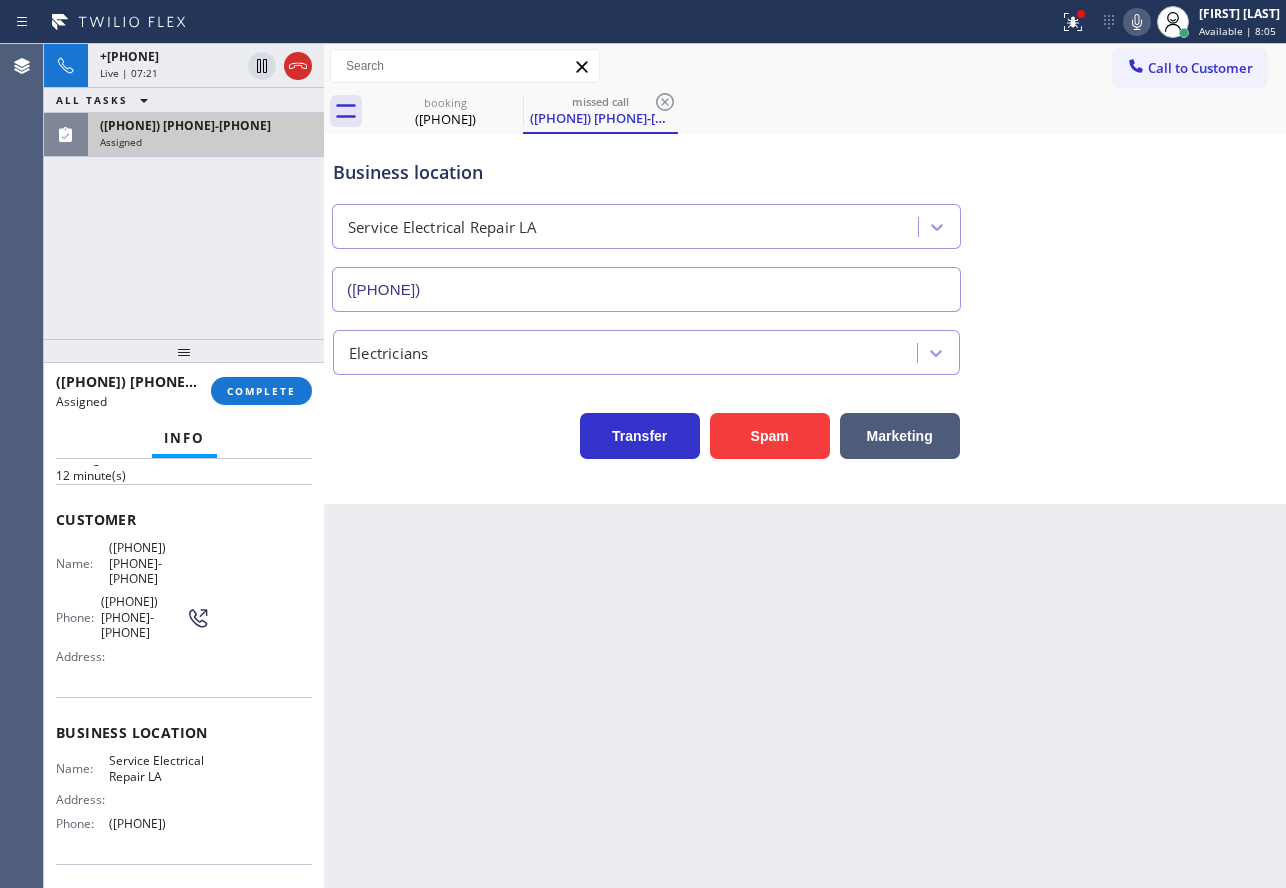 drag, startPoint x: 224, startPoint y: 784, endPoint x: 53, endPoint y: 528, distance: 307.85873 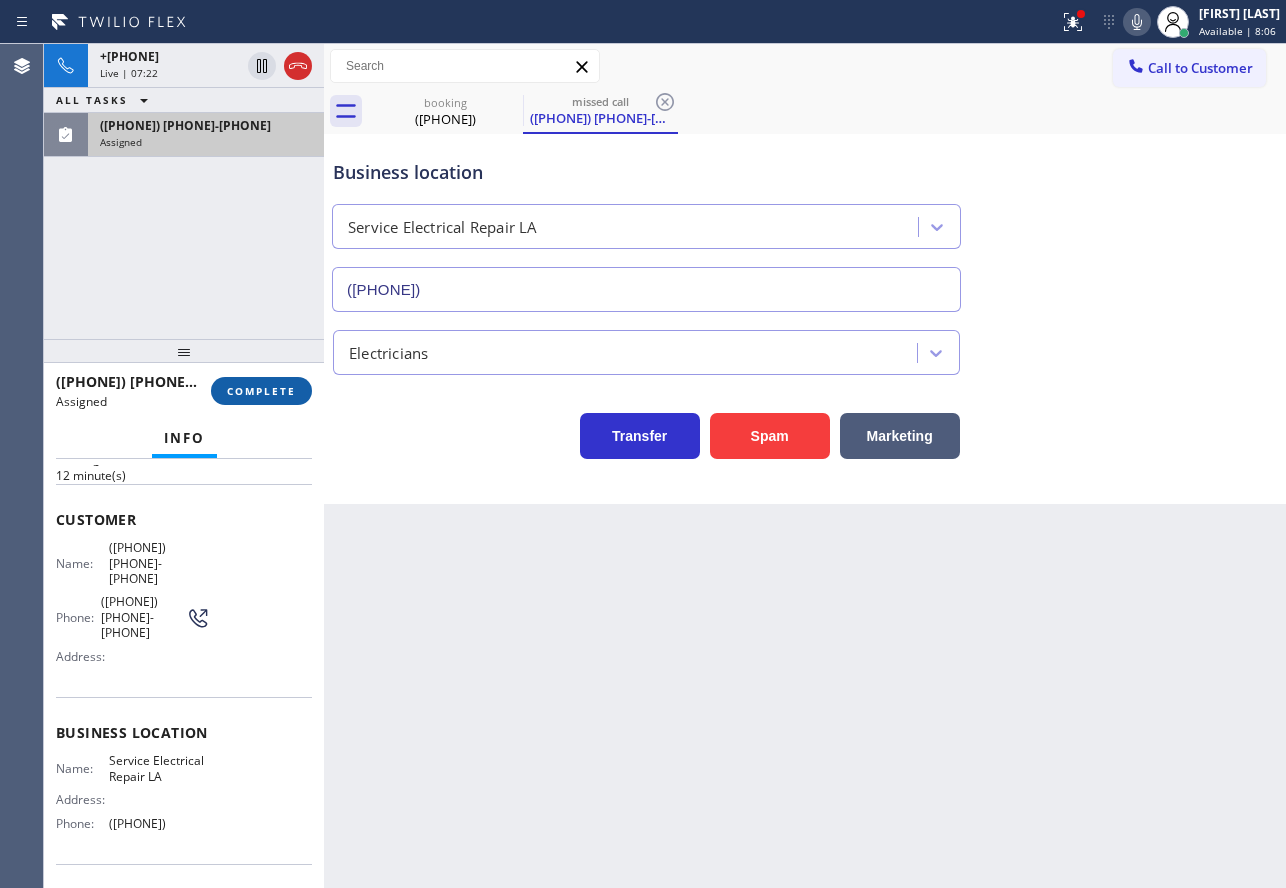 click on "COMPLETE" at bounding box center [261, 391] 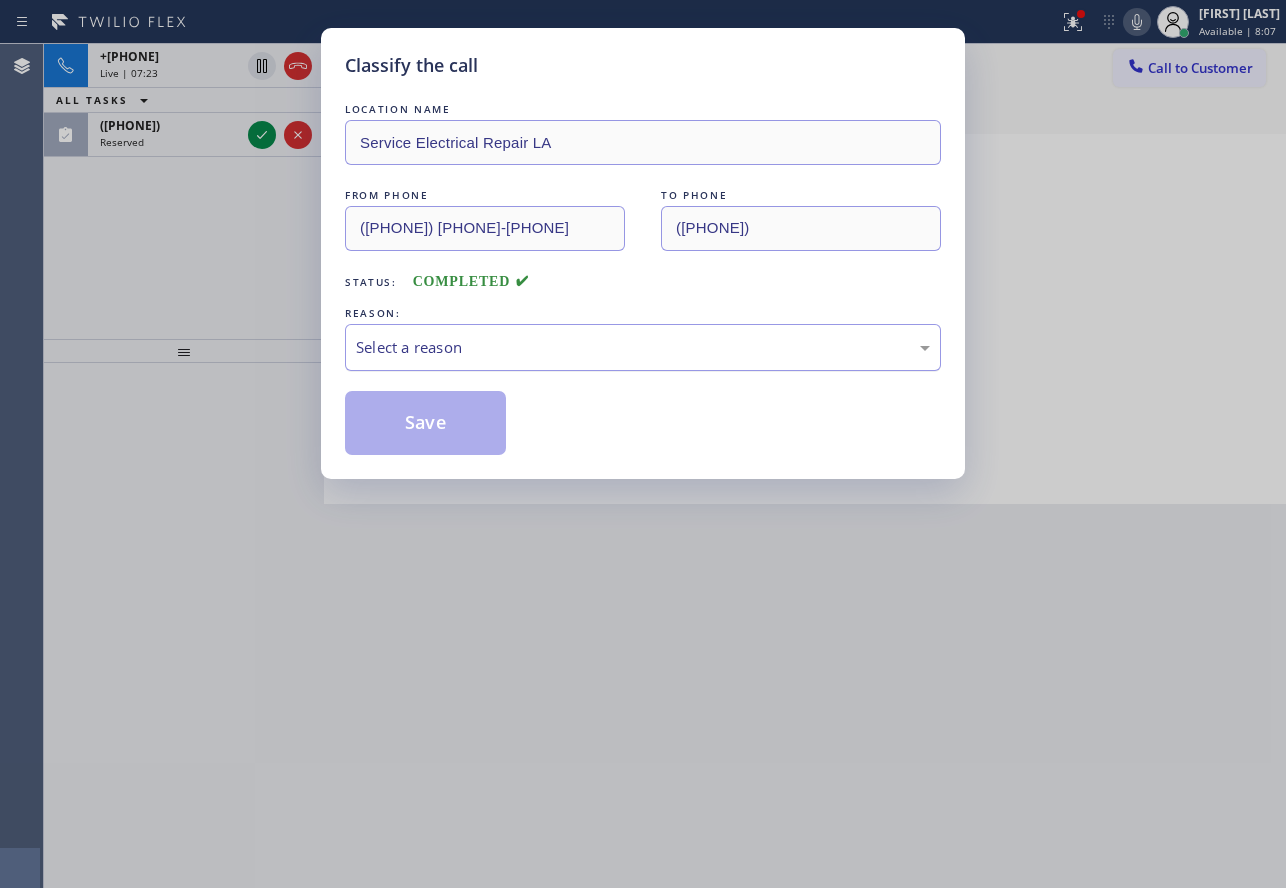 click on "Select a reason" at bounding box center [643, 347] 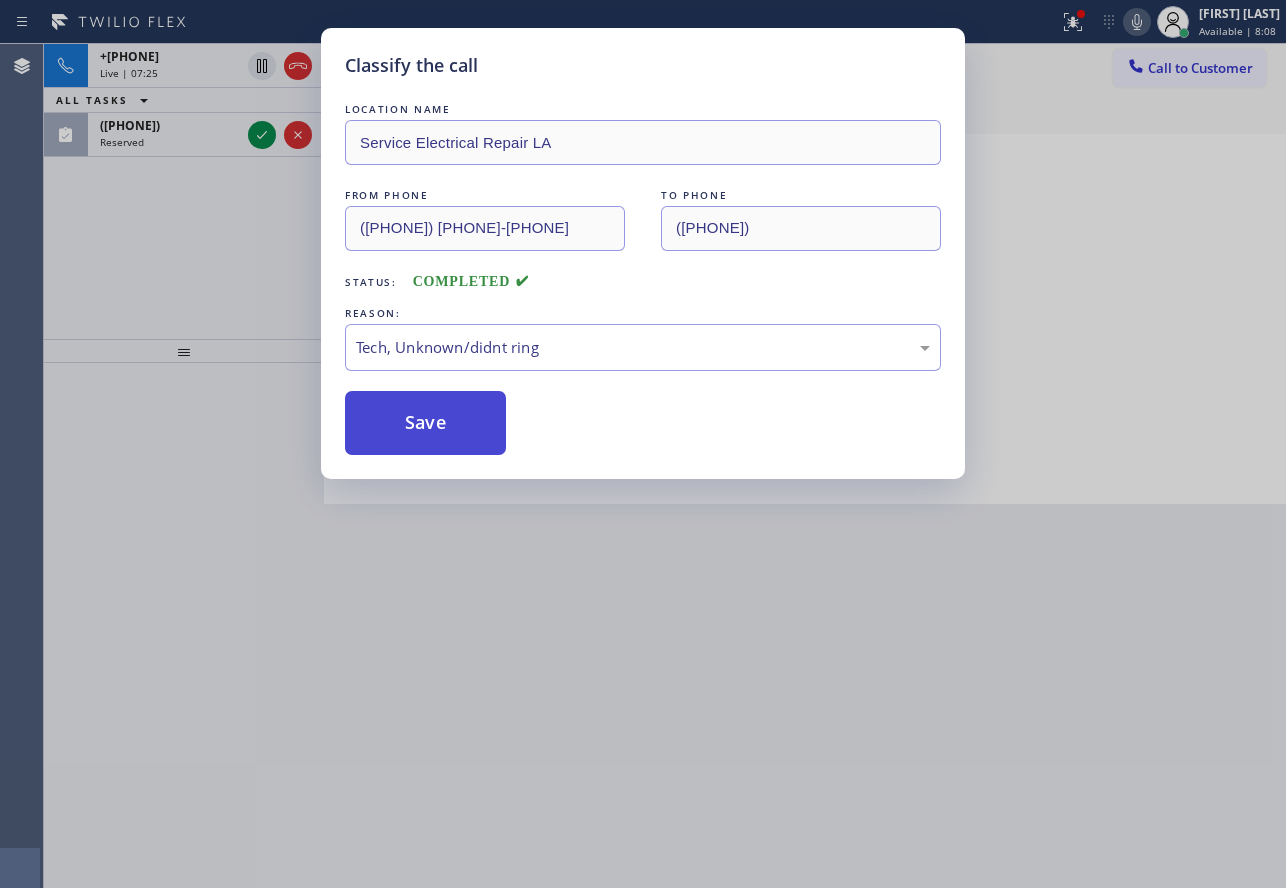 click on "Save" at bounding box center [425, 423] 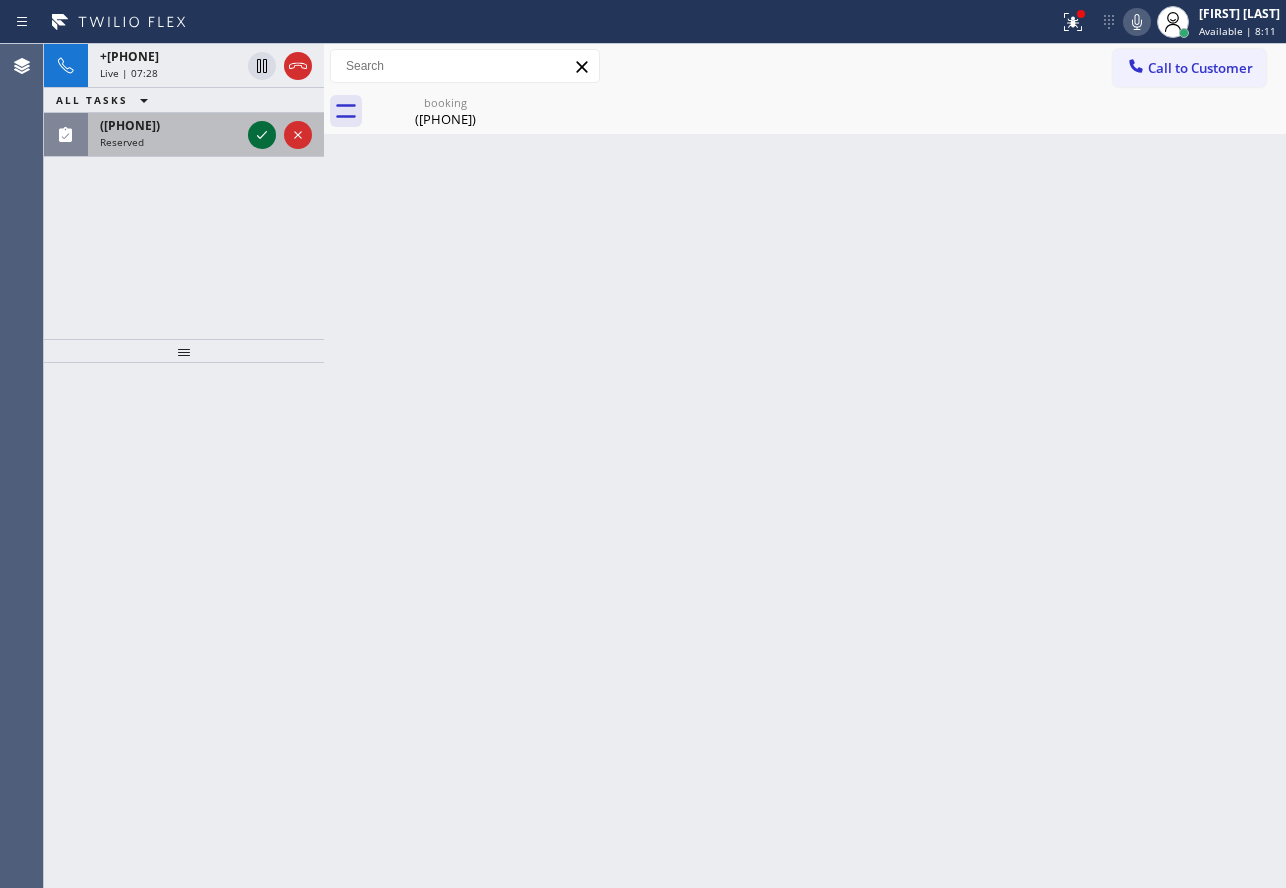 click 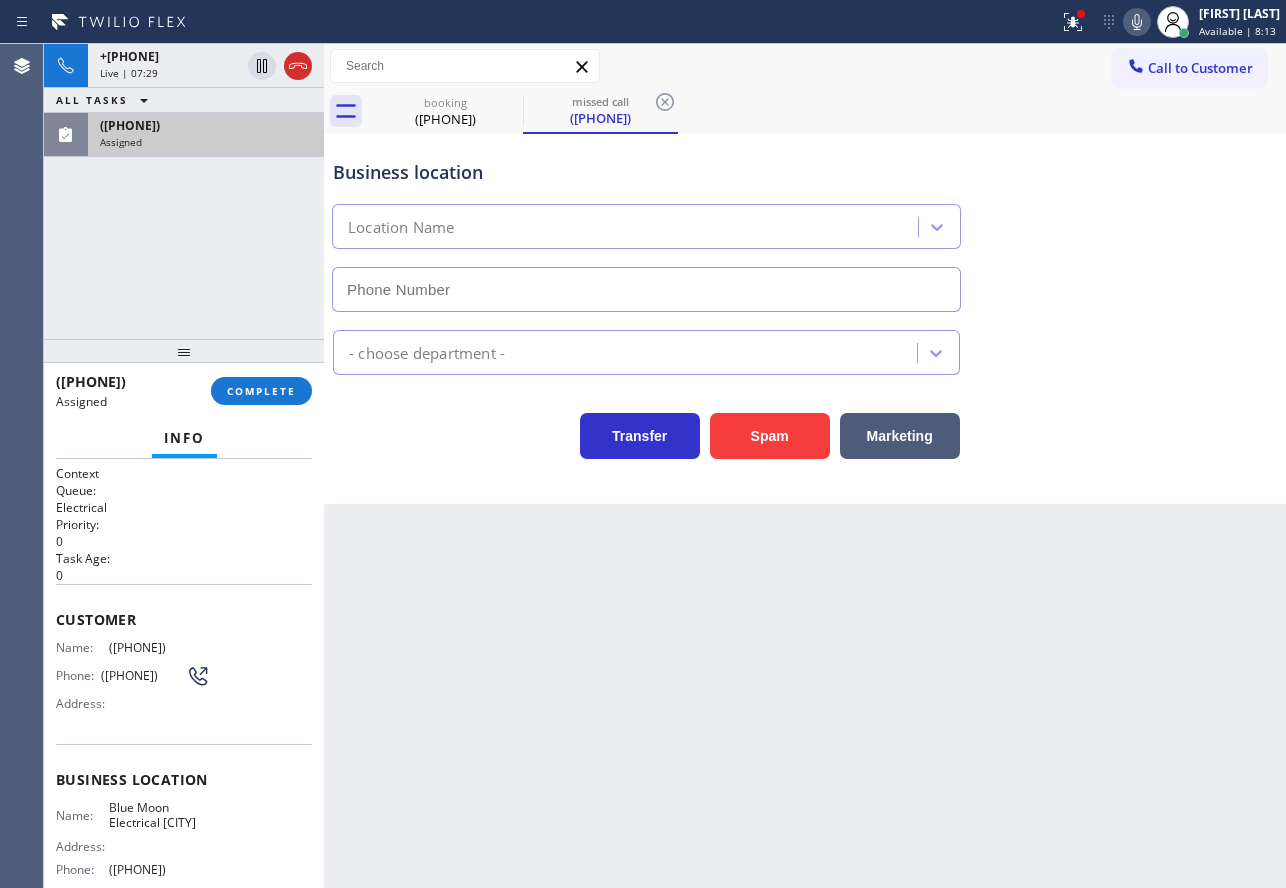 type on "([PHONE])" 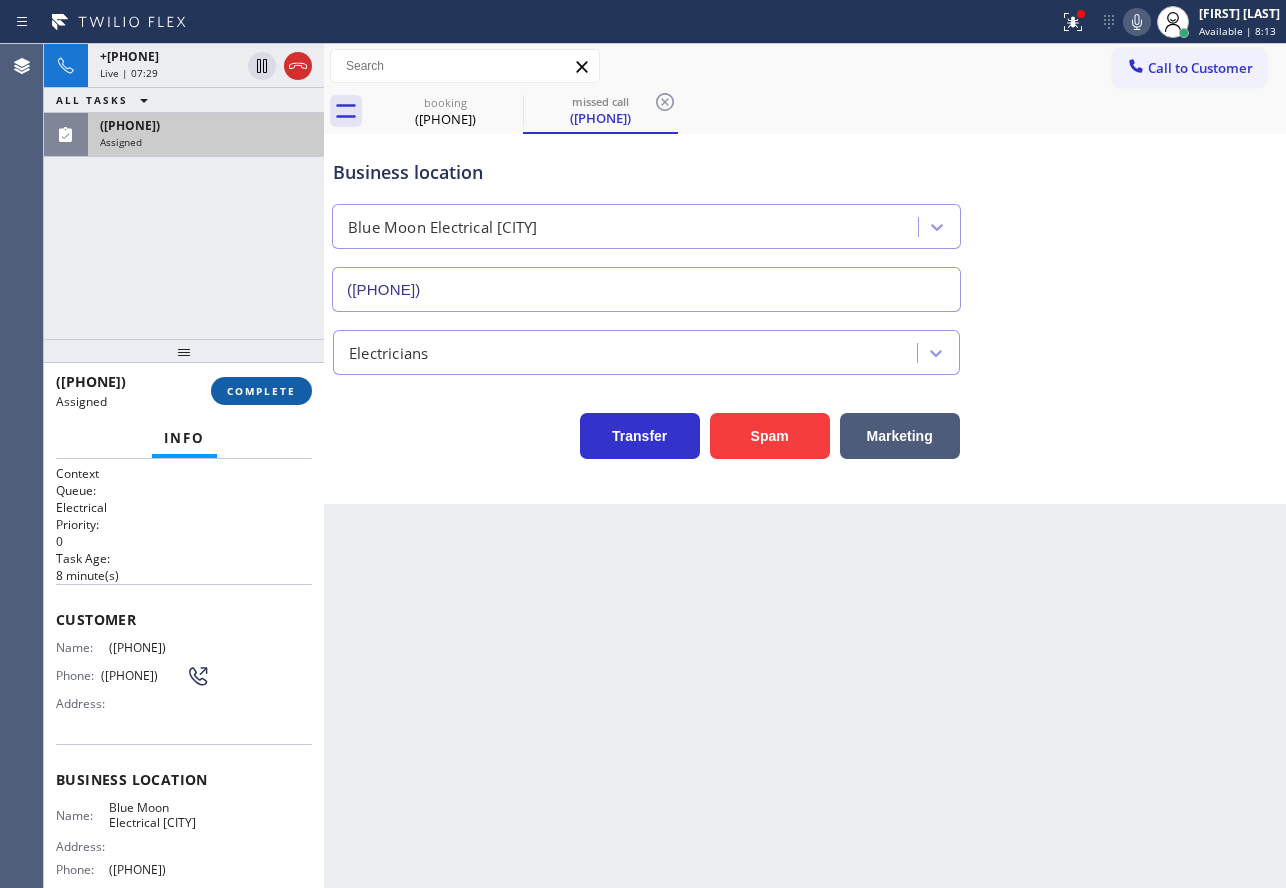click on "COMPLETE" at bounding box center (261, 391) 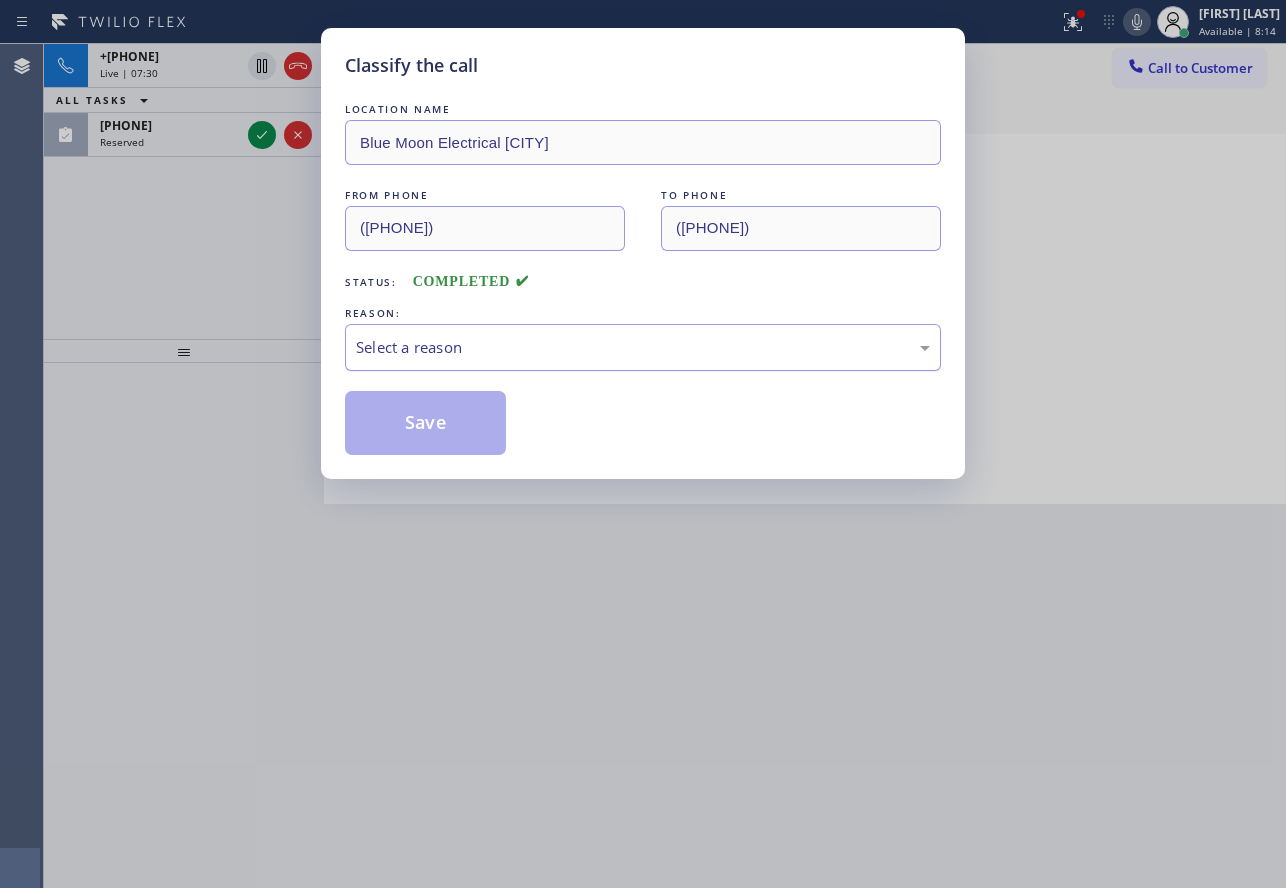click on "Select a reason" at bounding box center (643, 347) 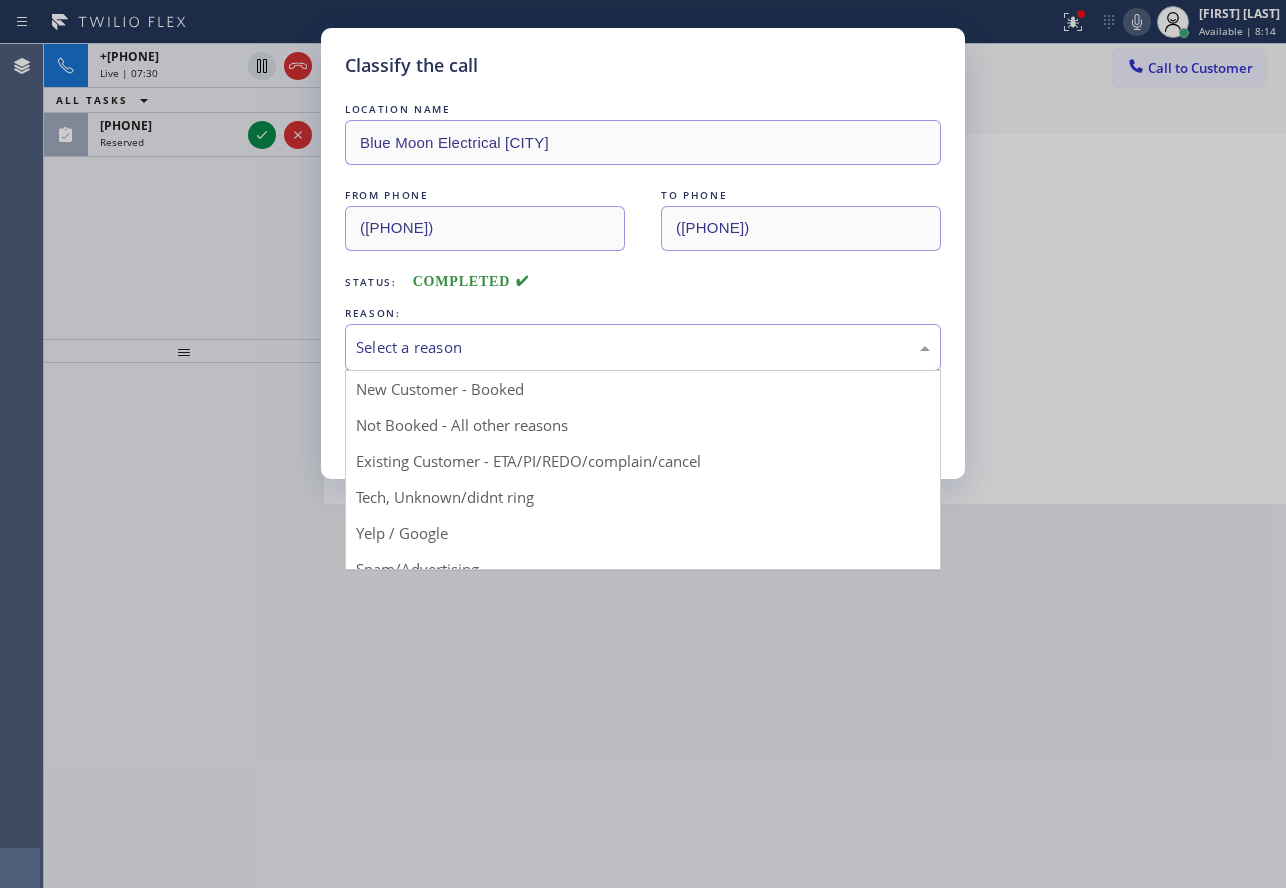 click on "Select a reason" at bounding box center (643, 347) 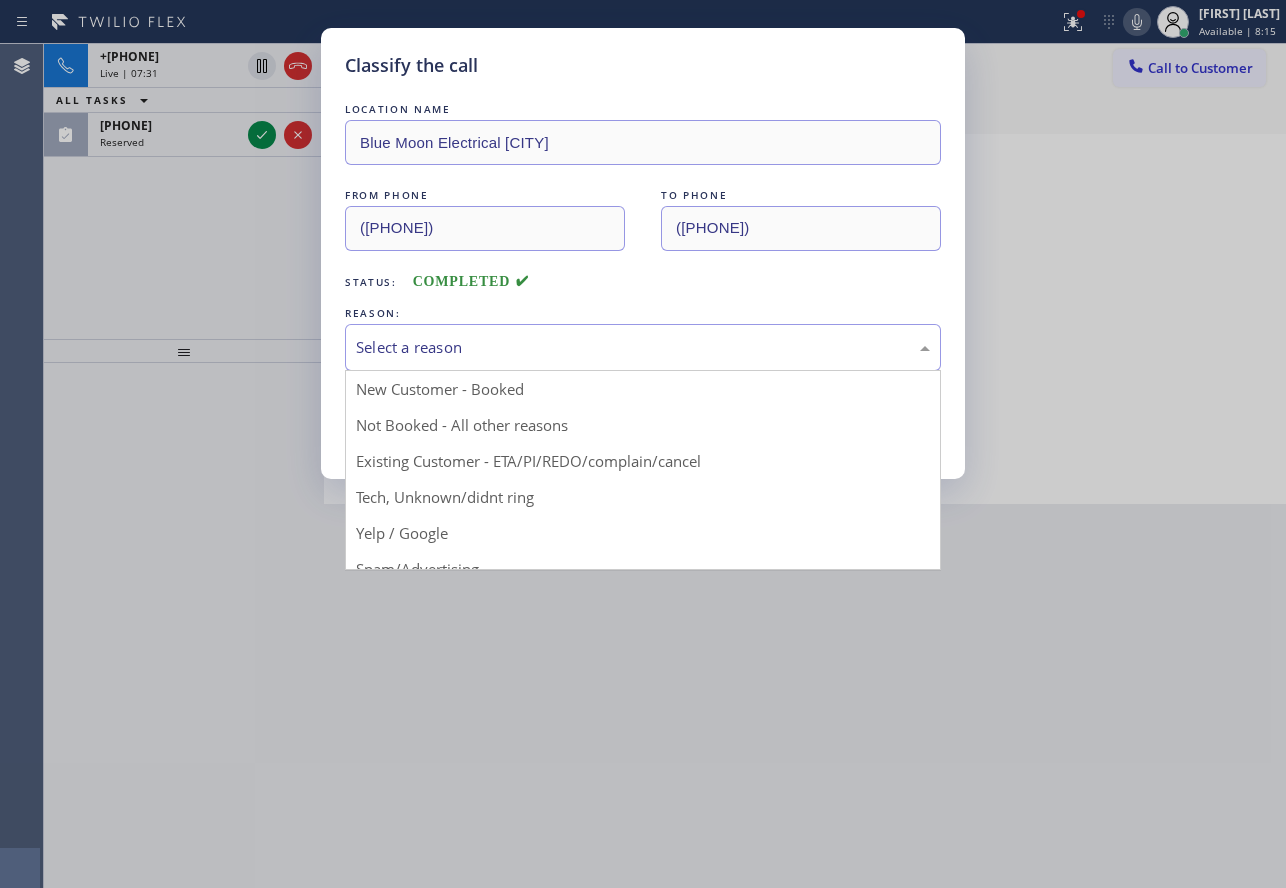 click on "Select a reason" at bounding box center (643, 347) 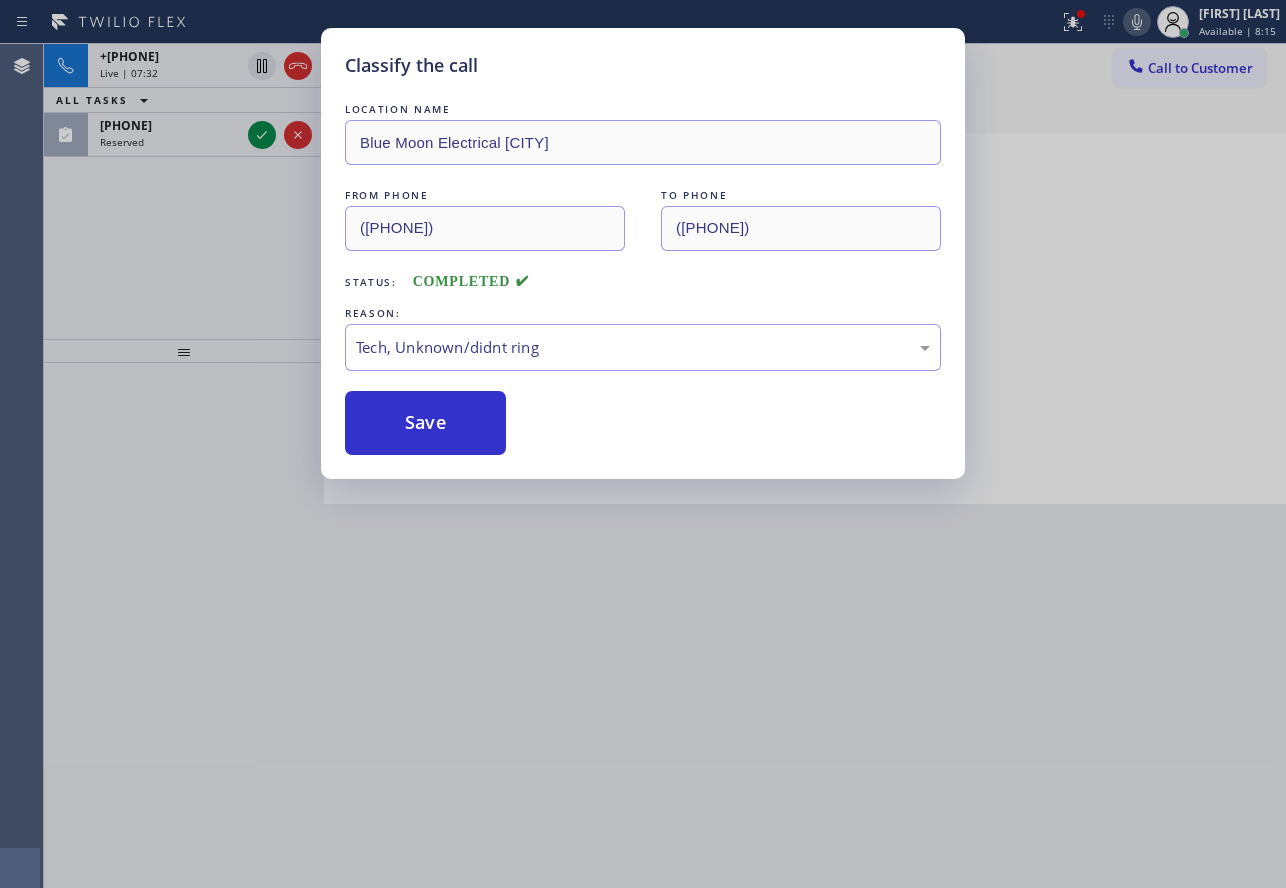 click on "Classify the call LOCATION NAME [COMPANY_NAME] [CITY] FROM PHONE [PHONE] TO PHONE [PHONE] Status: COMPLETED REASON: Tech, Unknown/didnt ring Save" at bounding box center (643, 253) 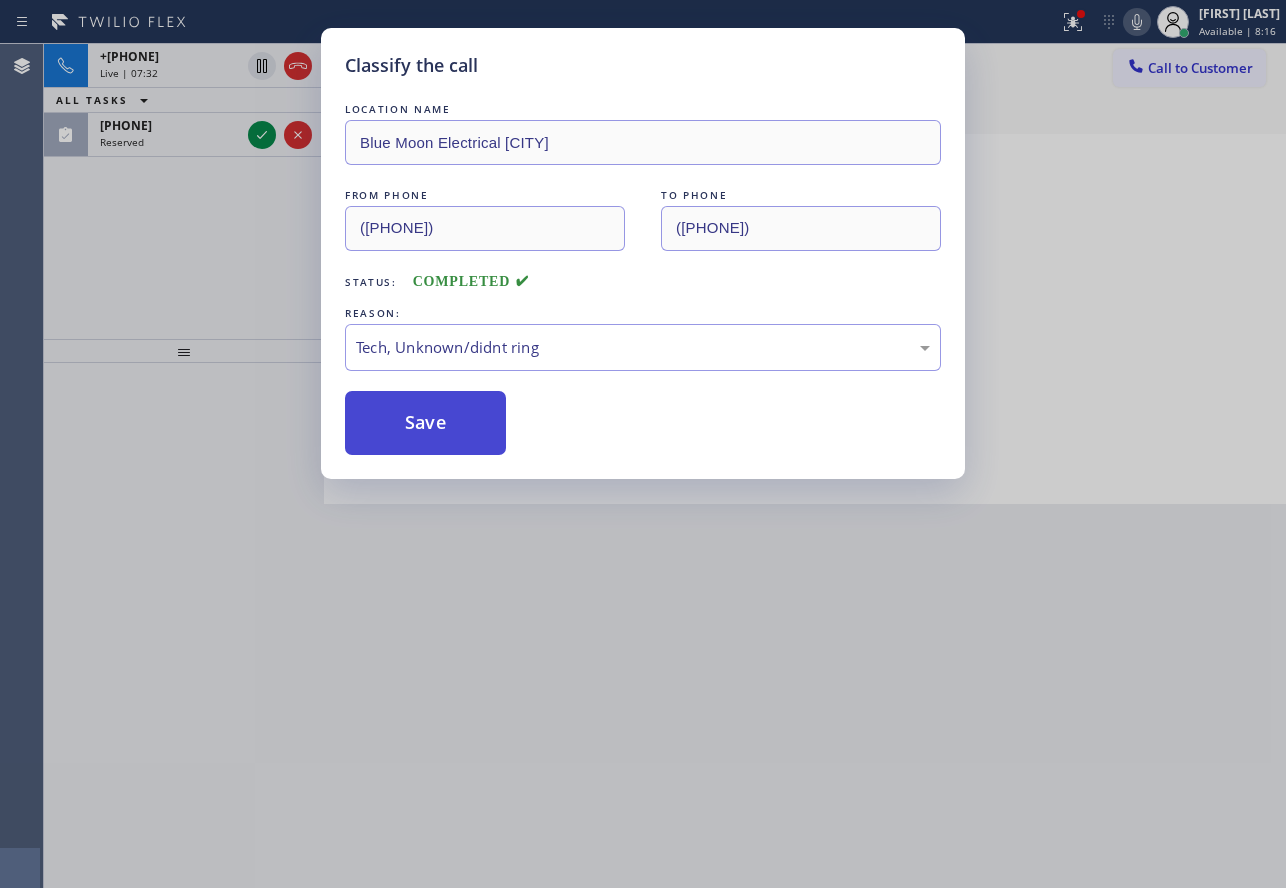 click on "Save" at bounding box center (425, 423) 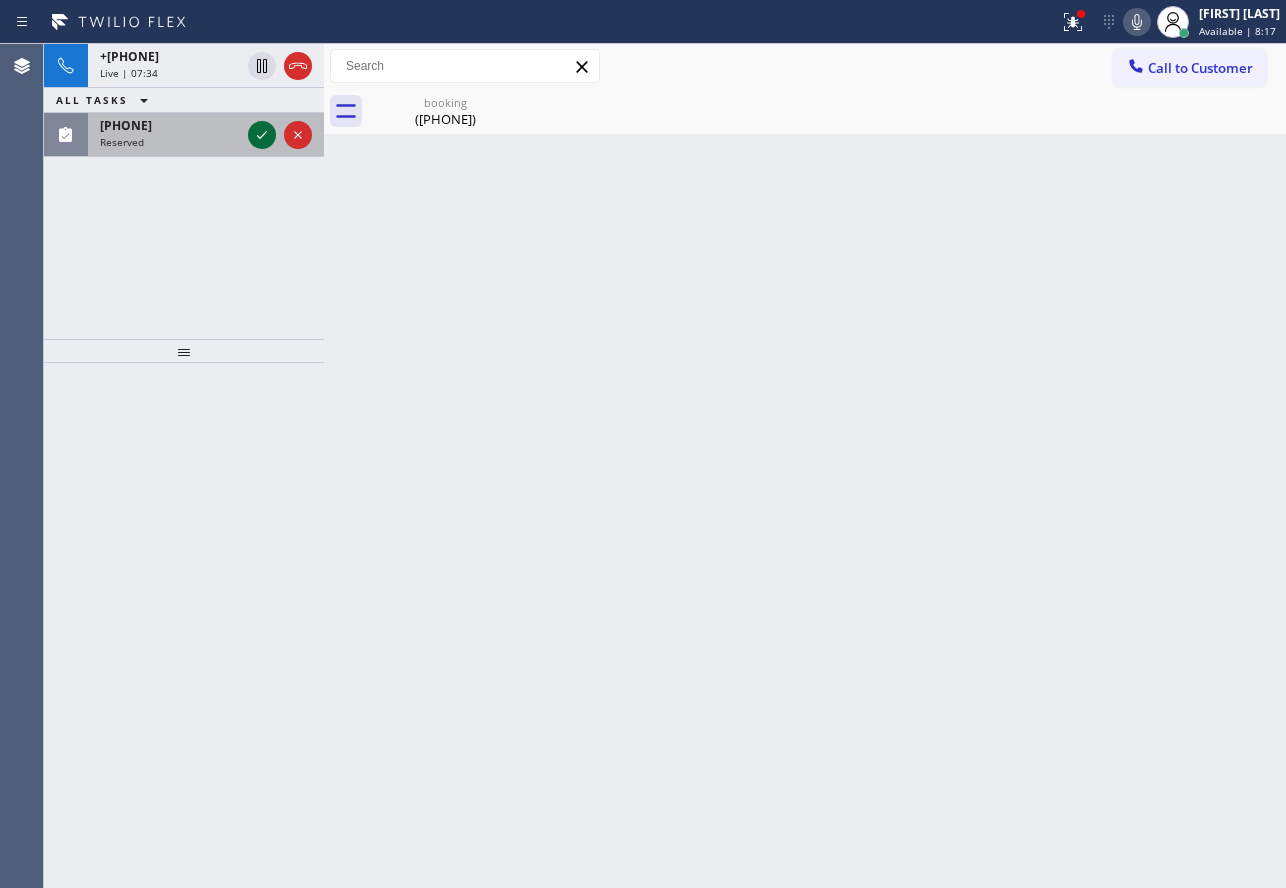 click 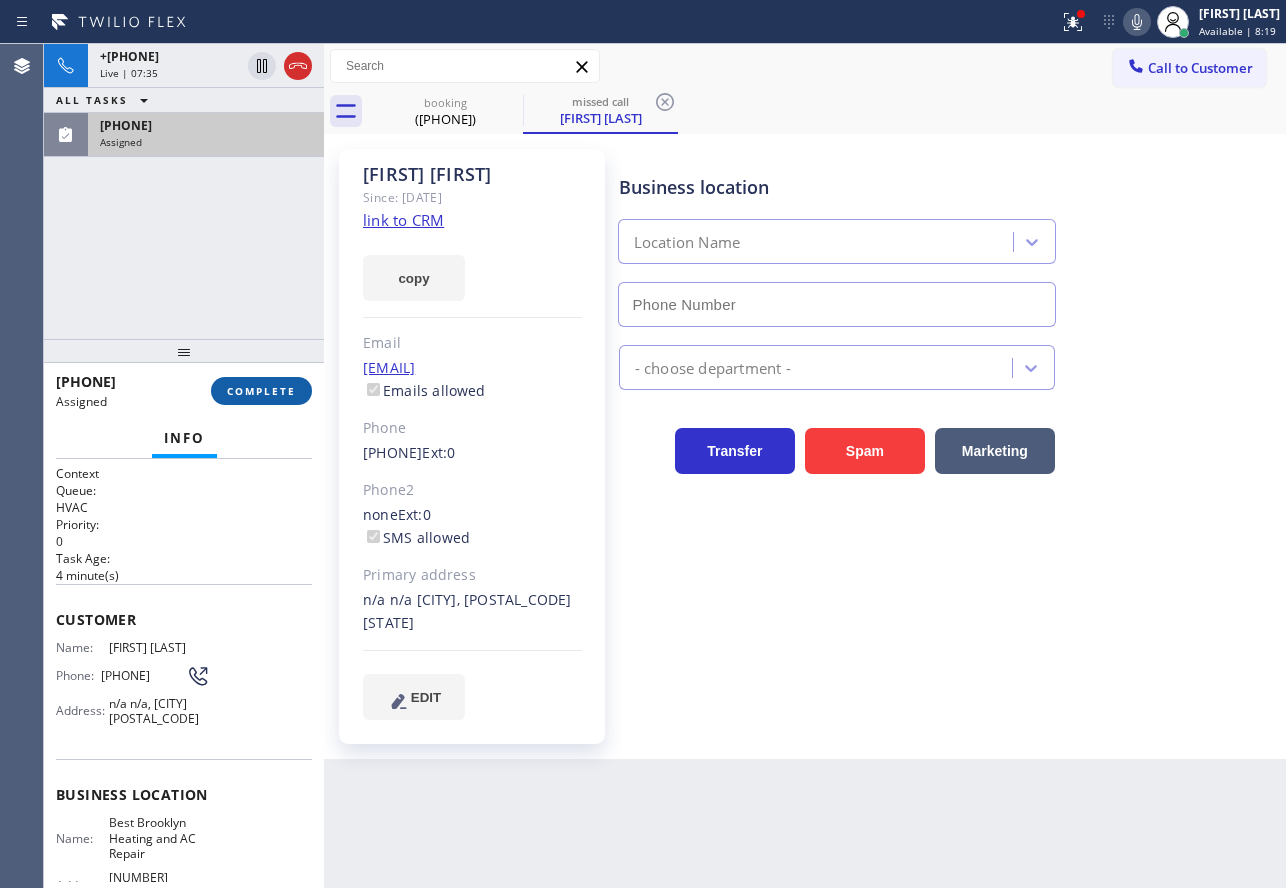 type on "[PHONE]" 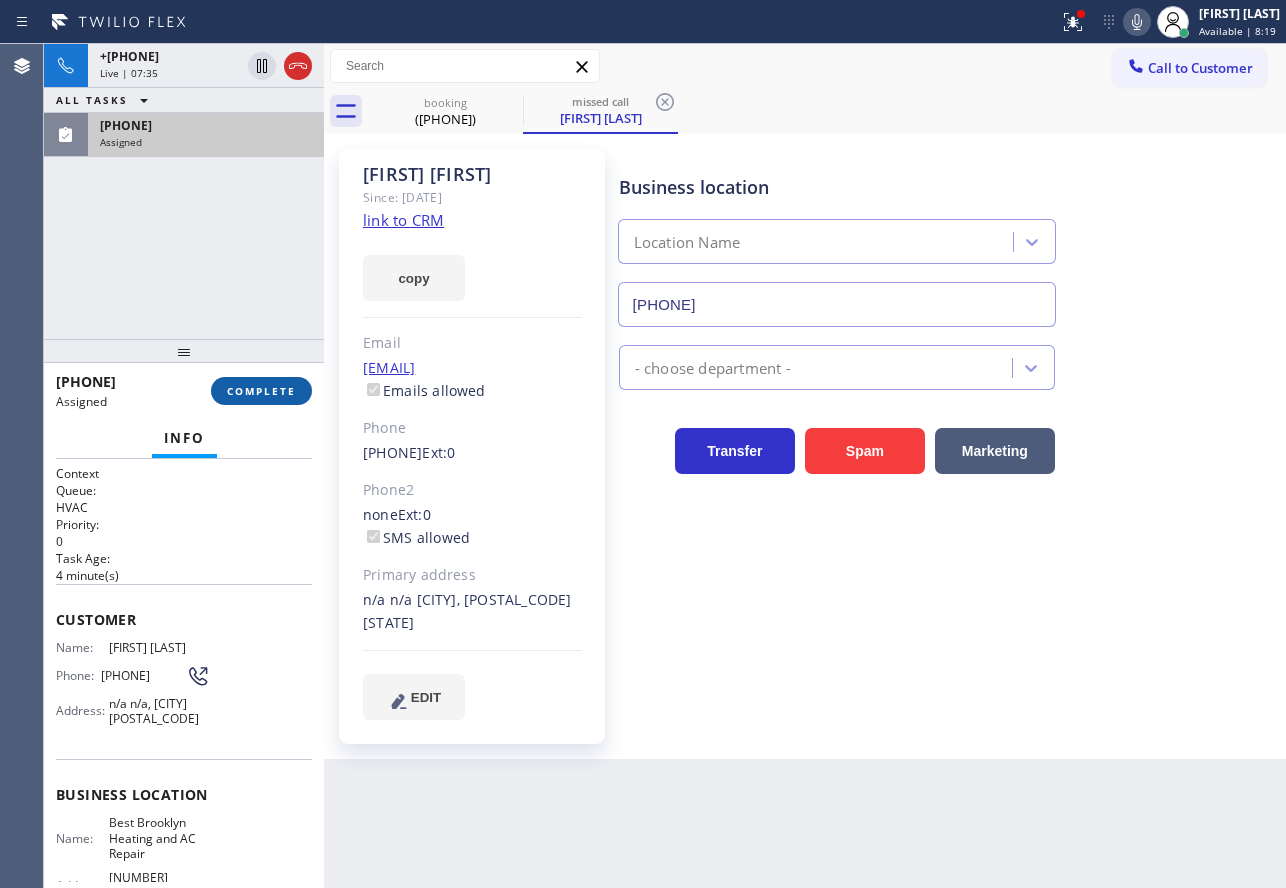 click on "COMPLETE" at bounding box center [261, 391] 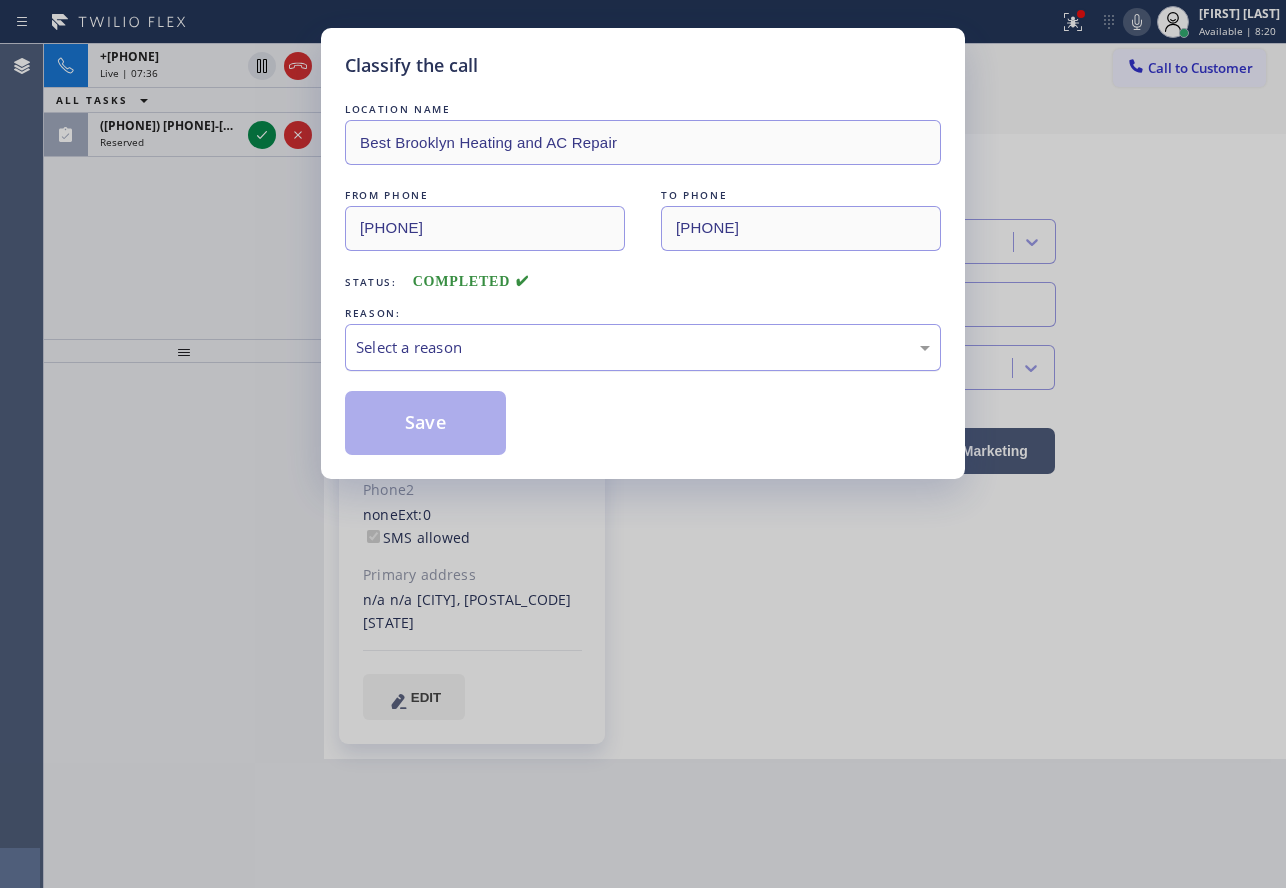click on "Select a reason" at bounding box center [643, 347] 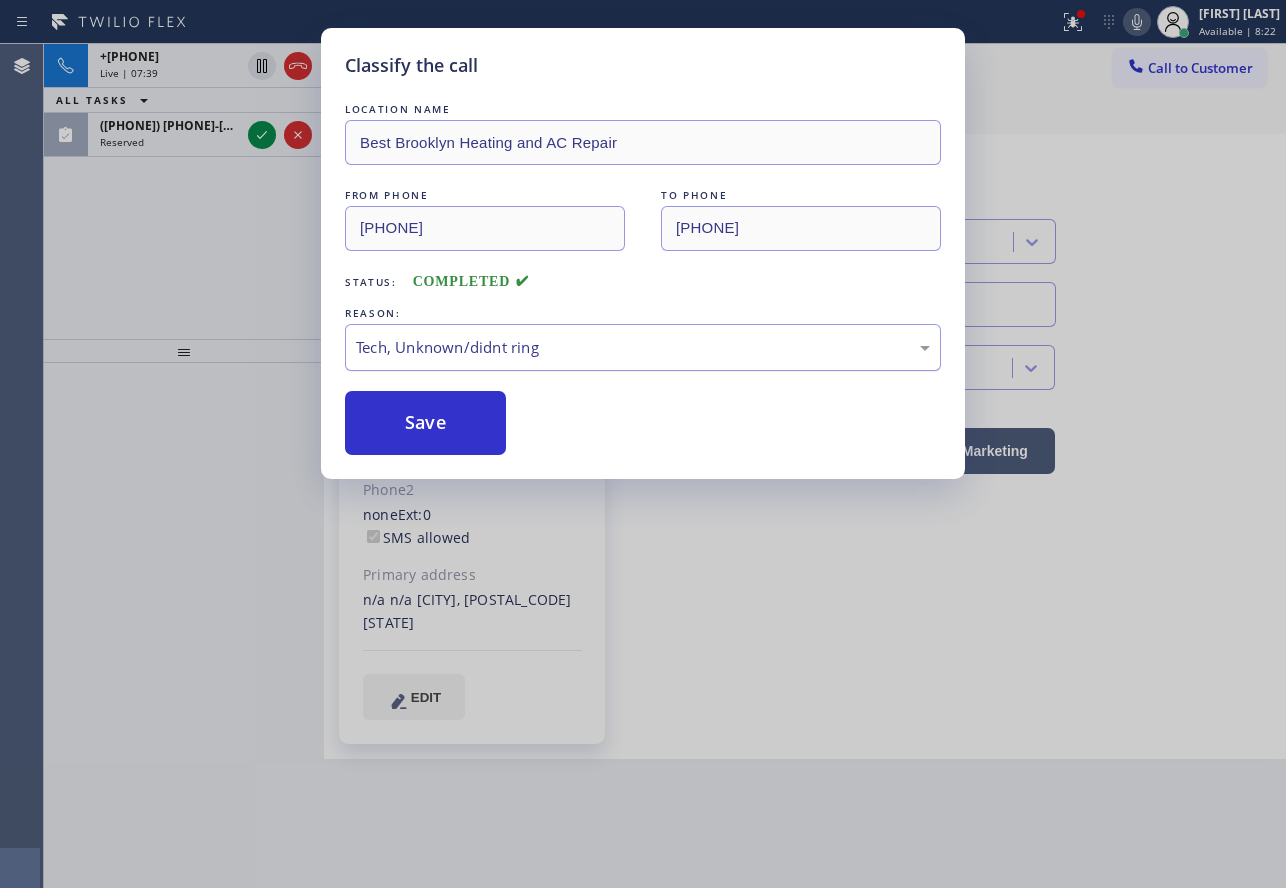 click on "Tech, Unknown/didnt ring" at bounding box center (643, 347) 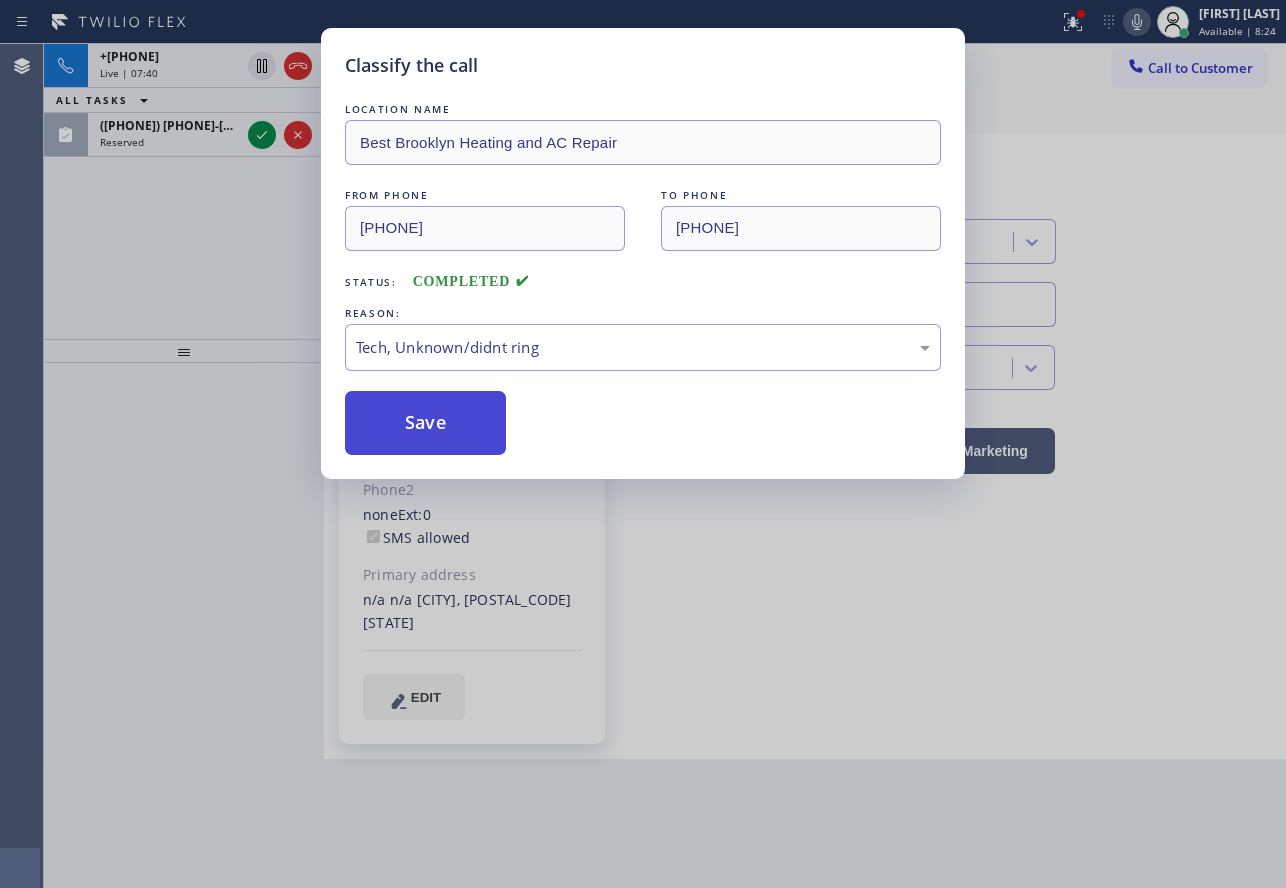 click on "Save" at bounding box center [425, 423] 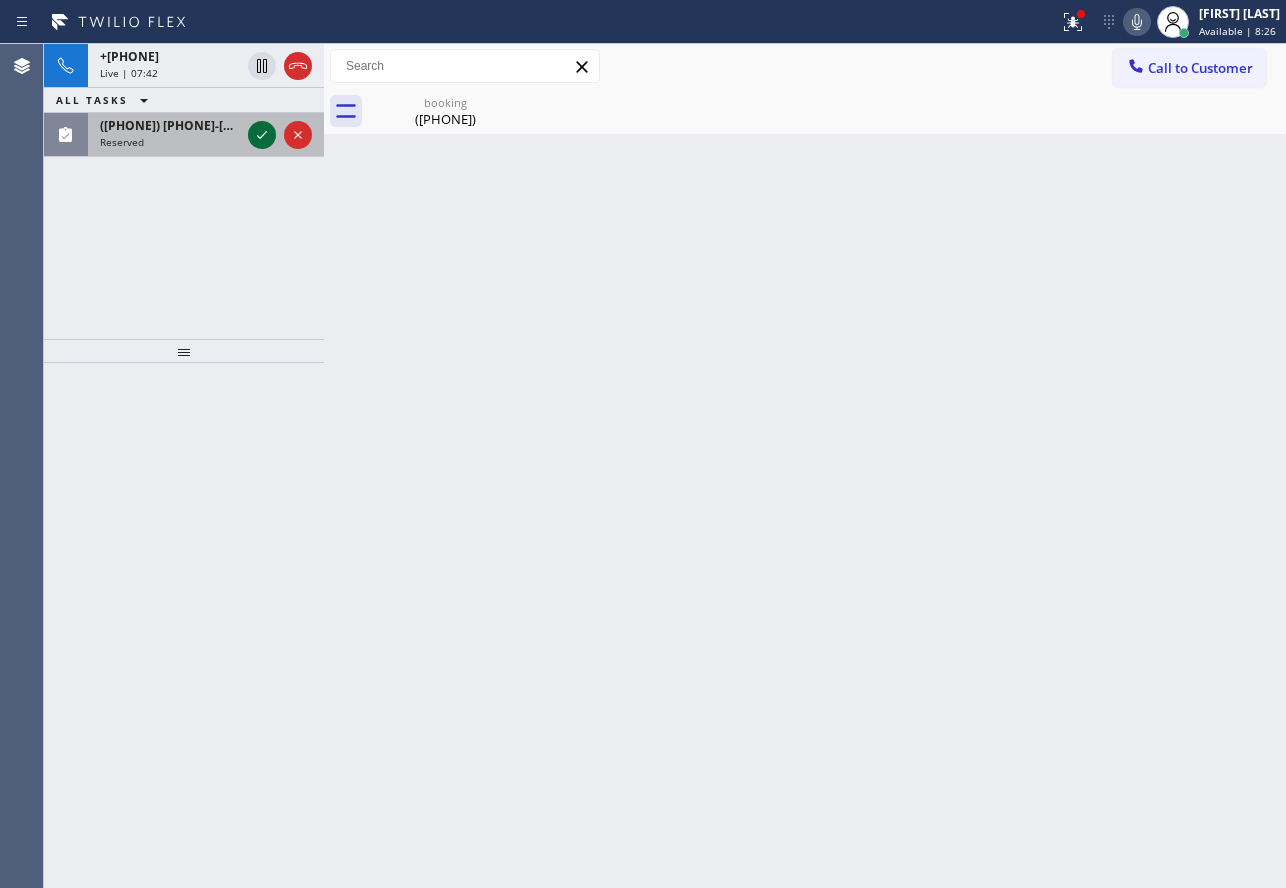 click 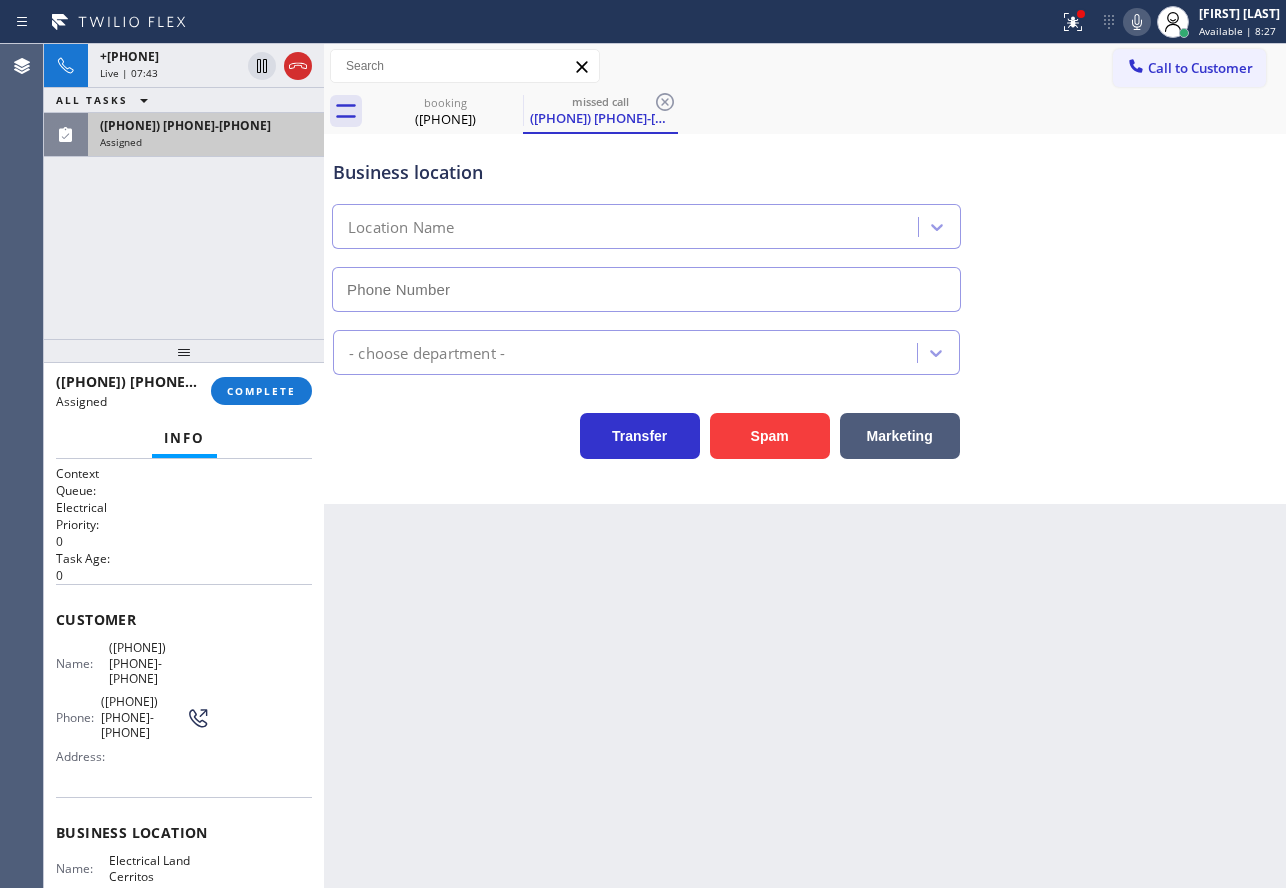 type on "[PHONE]" 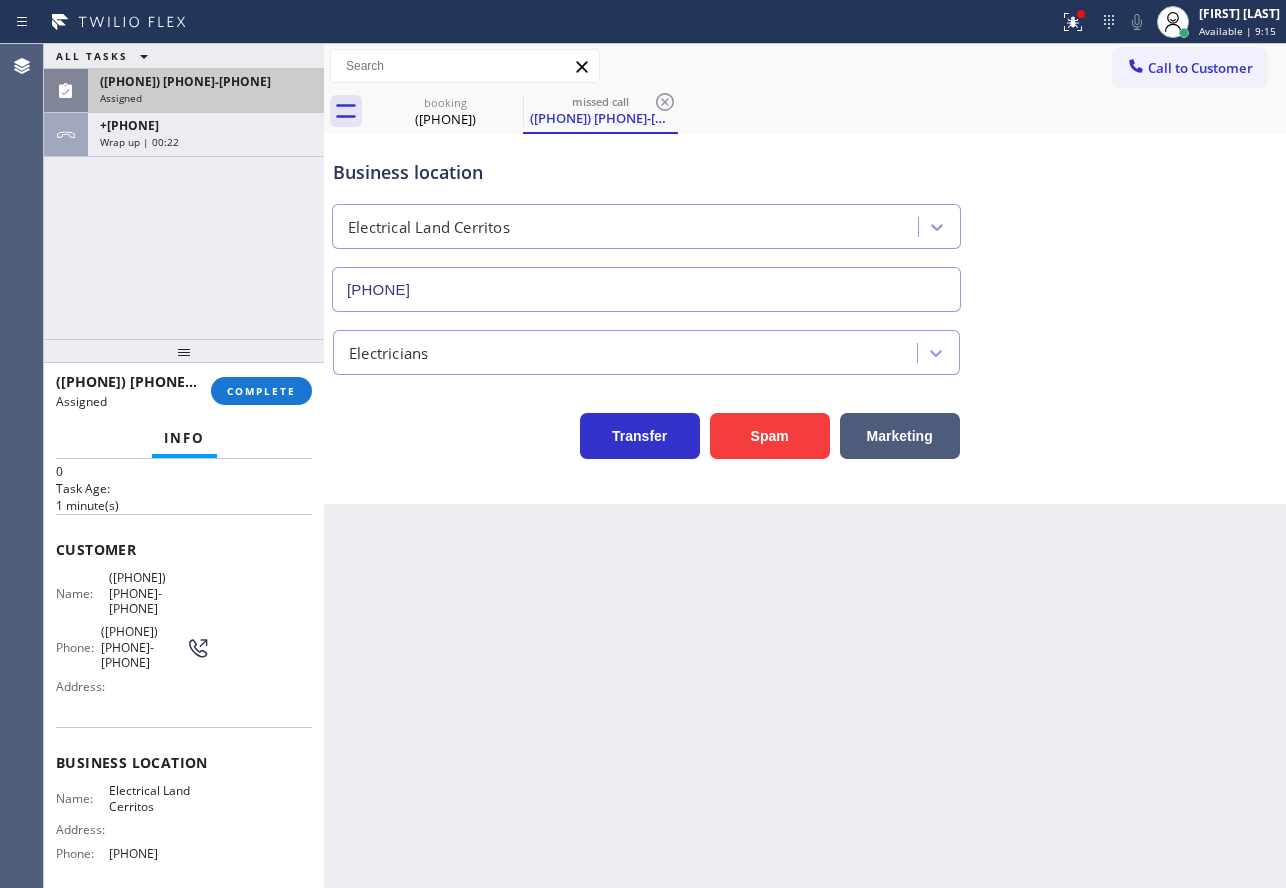 scroll, scrollTop: 100, scrollLeft: 0, axis: vertical 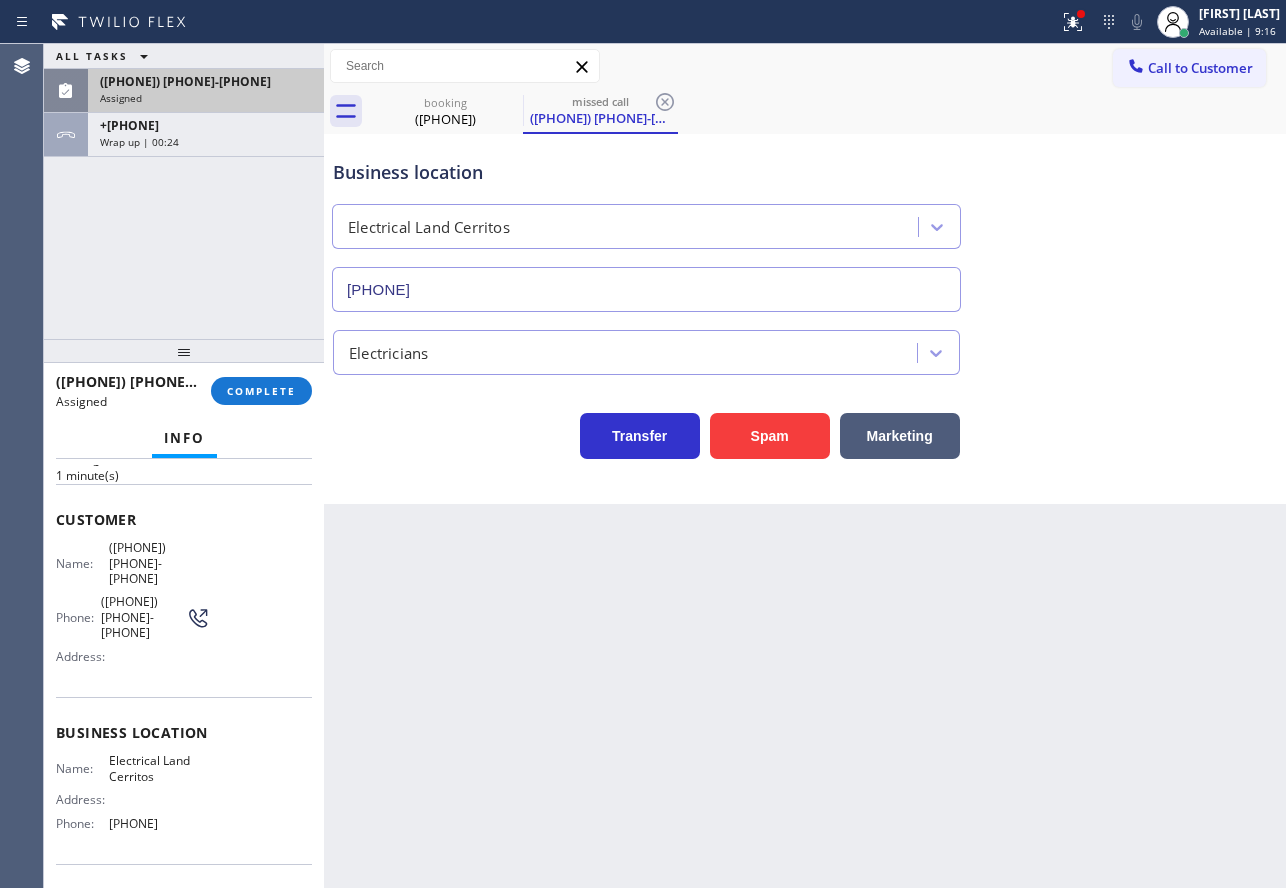drag, startPoint x: 212, startPoint y: 790, endPoint x: 52, endPoint y: 520, distance: 313.8471 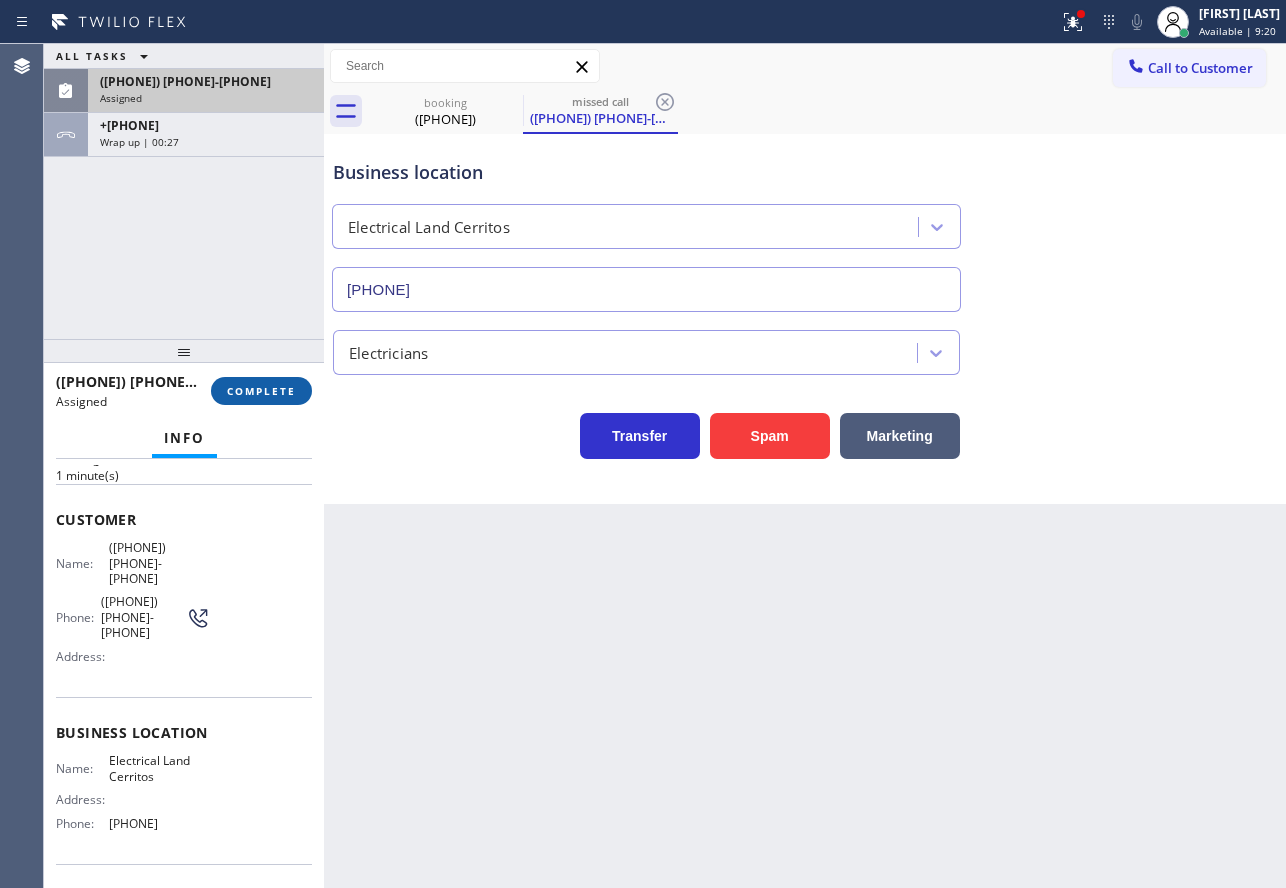 click on "COMPLETE" at bounding box center (261, 391) 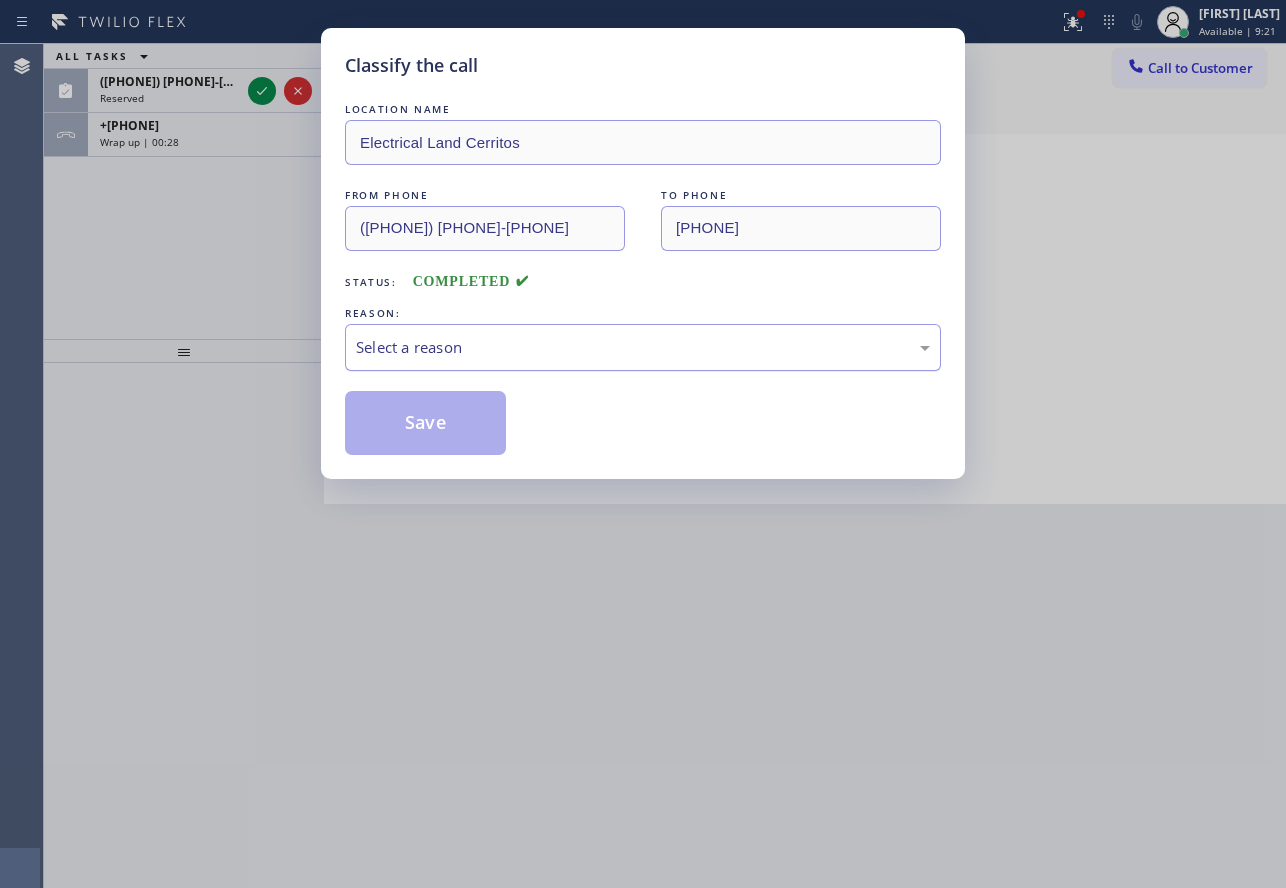 click on "Select a reason" at bounding box center (643, 347) 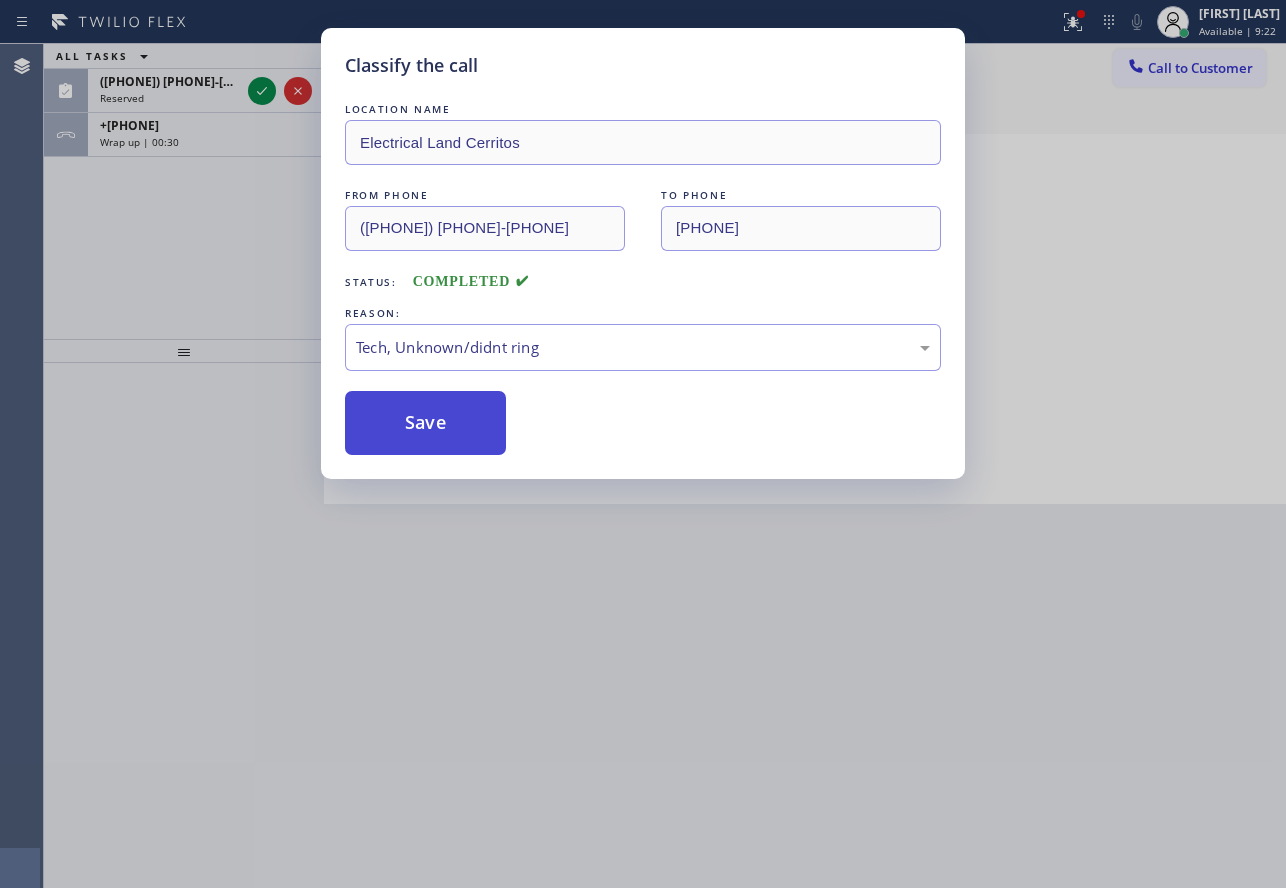 click on "Save" at bounding box center [425, 423] 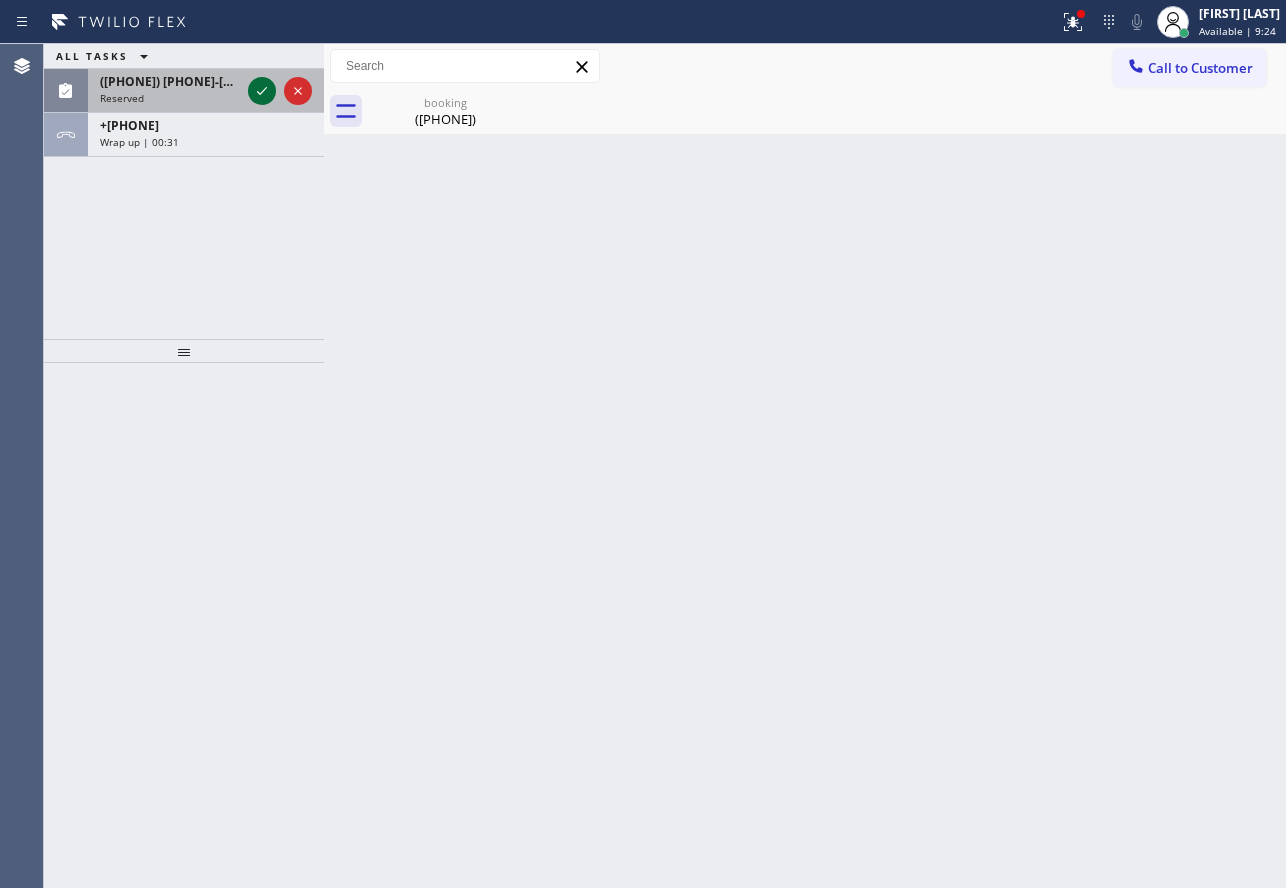 click 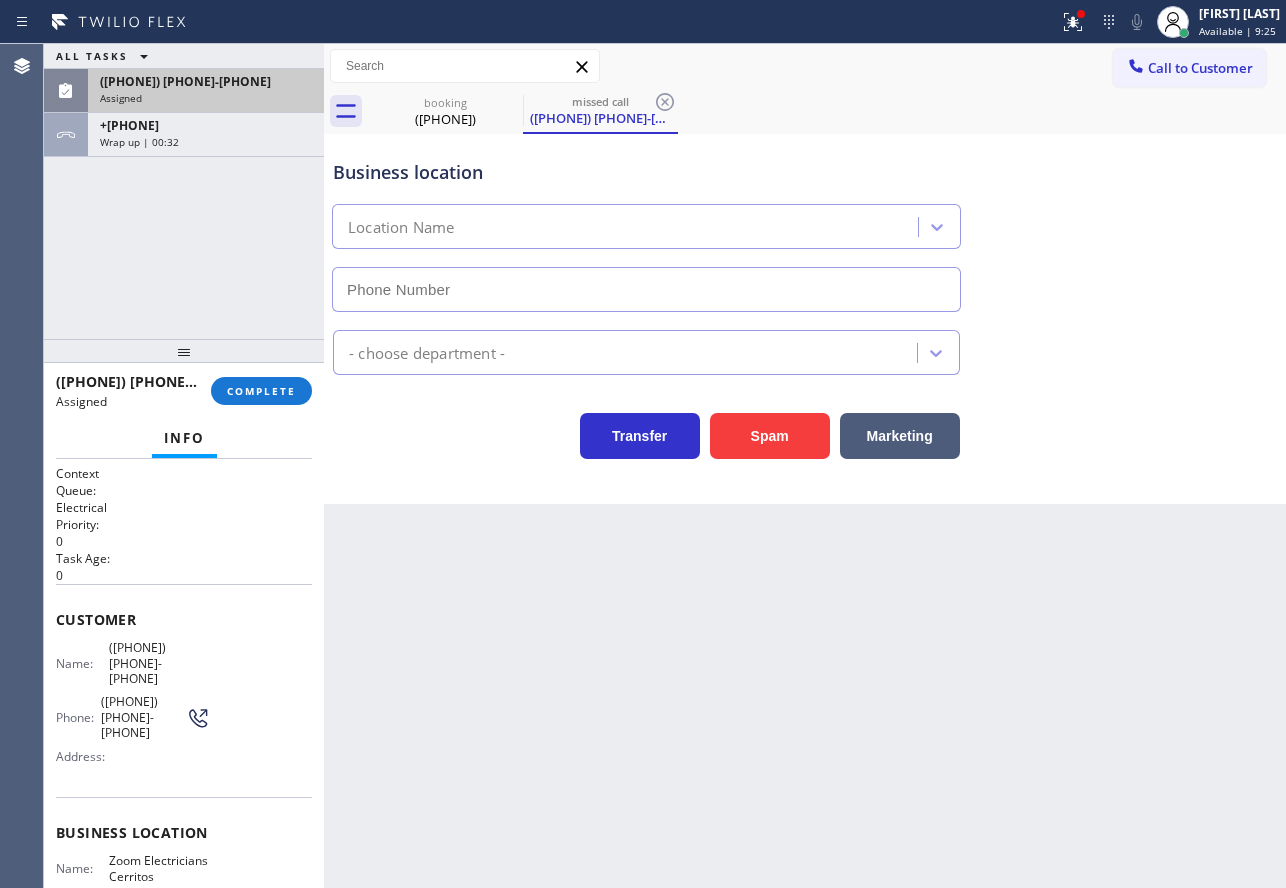 type on "([PHONE])" 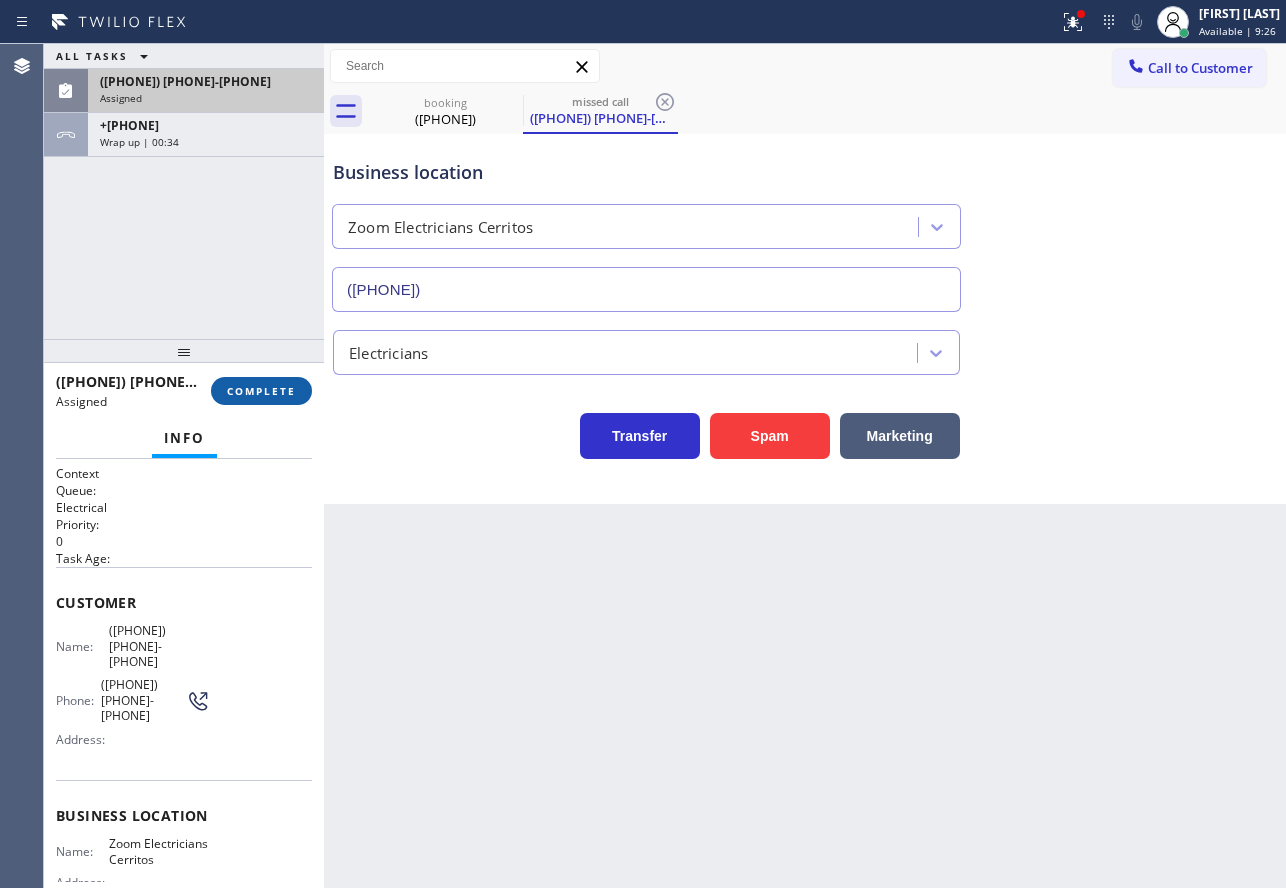click on "COMPLETE" at bounding box center [261, 391] 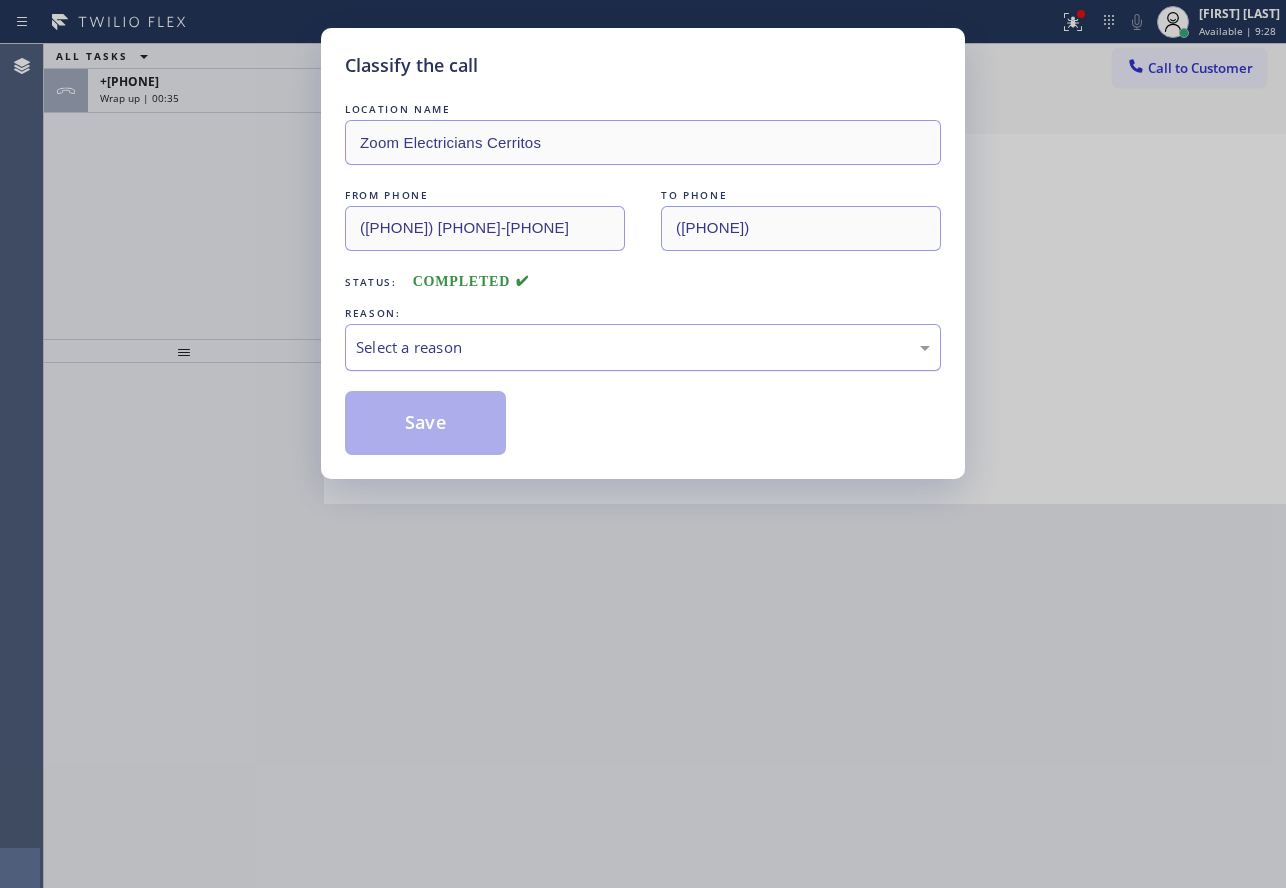 click on "Select a reason" at bounding box center (643, 347) 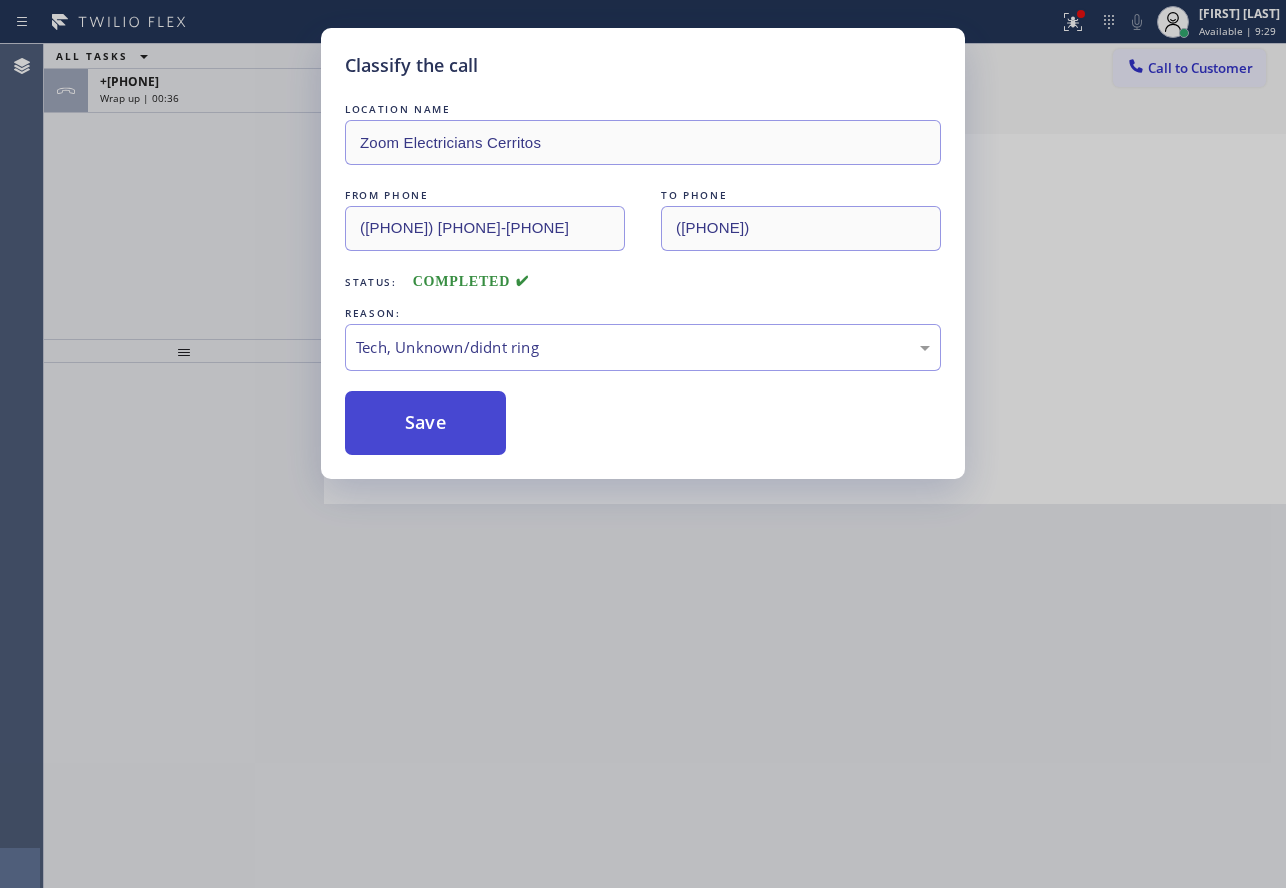 click on "Save" at bounding box center (425, 423) 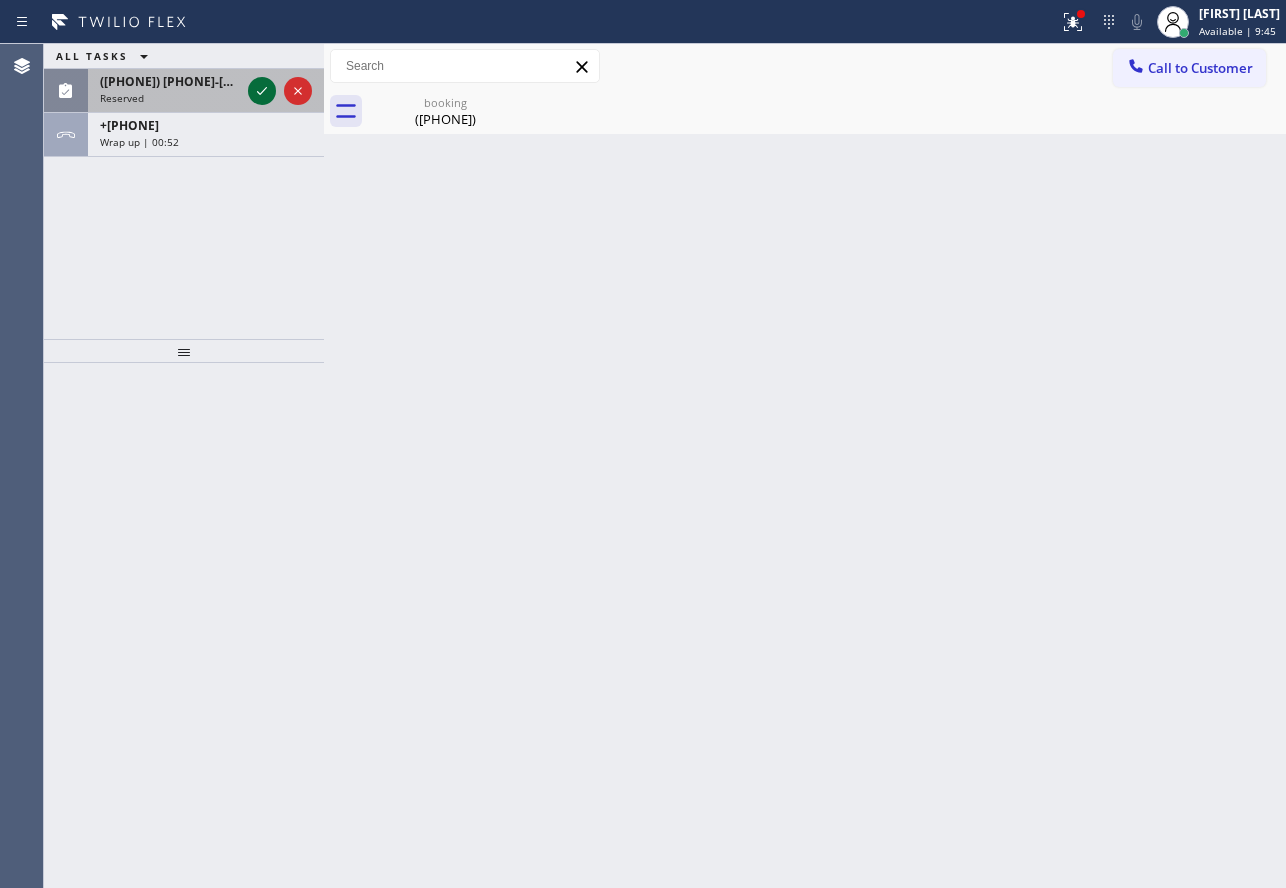 click 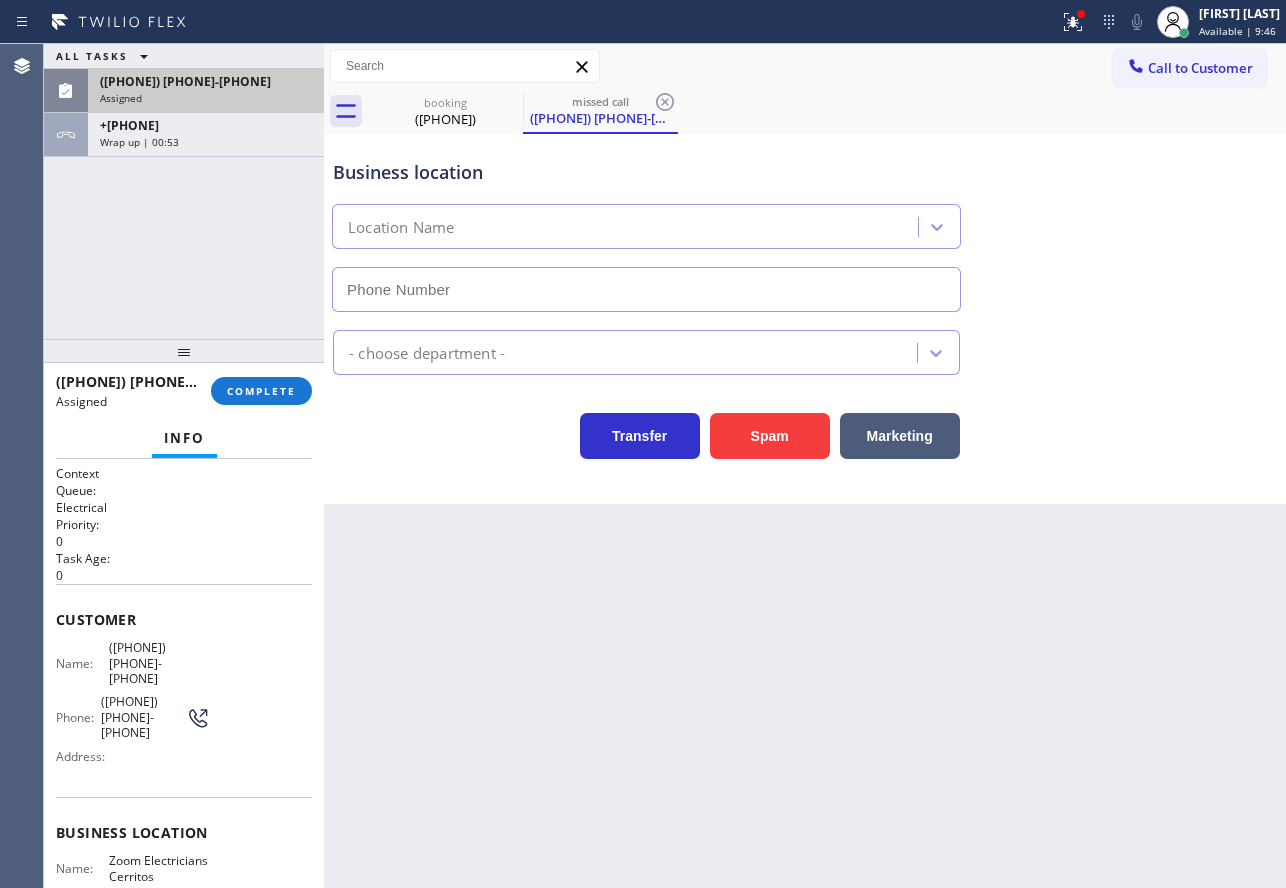 type on "([PHONE])" 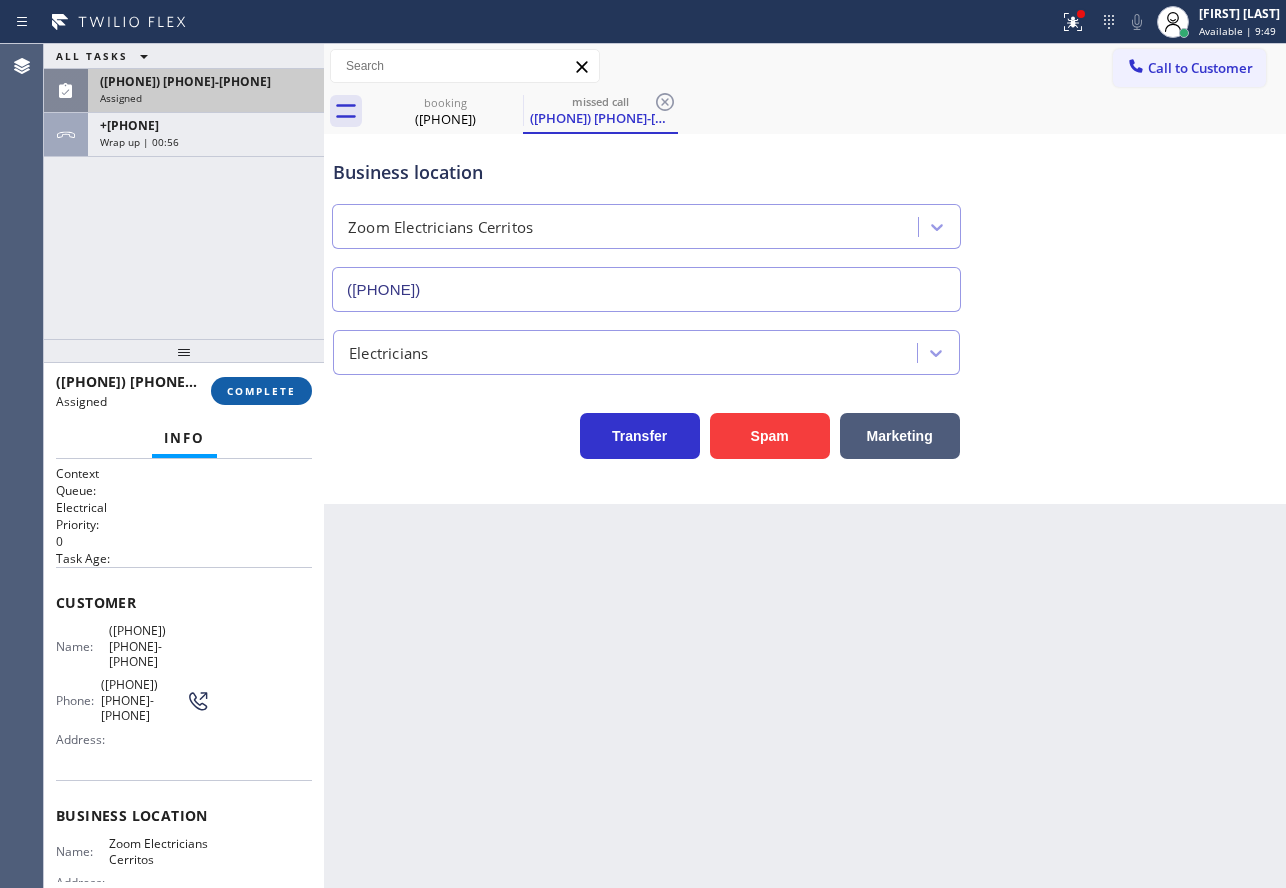 click on "COMPLETE" at bounding box center [261, 391] 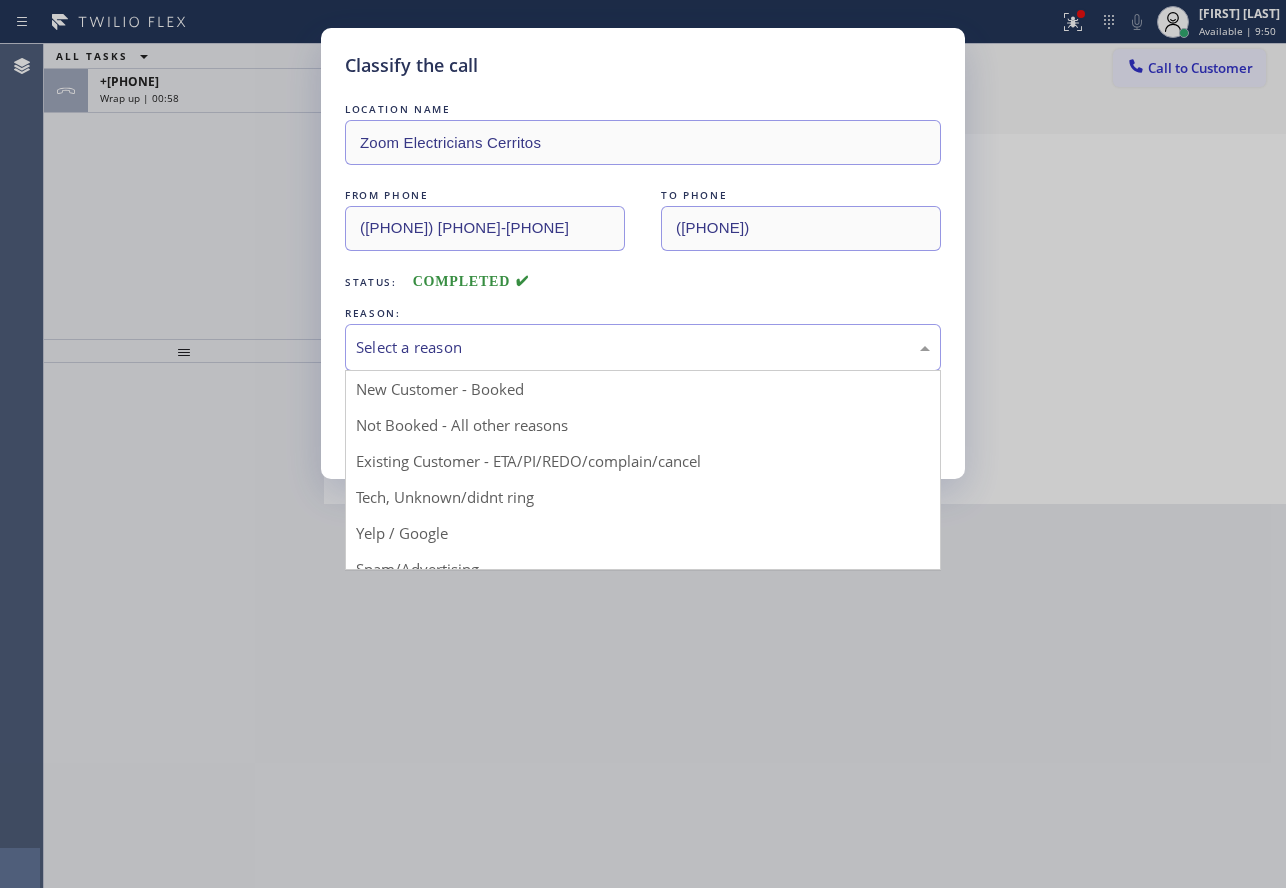 click on "Select a reason" at bounding box center [643, 347] 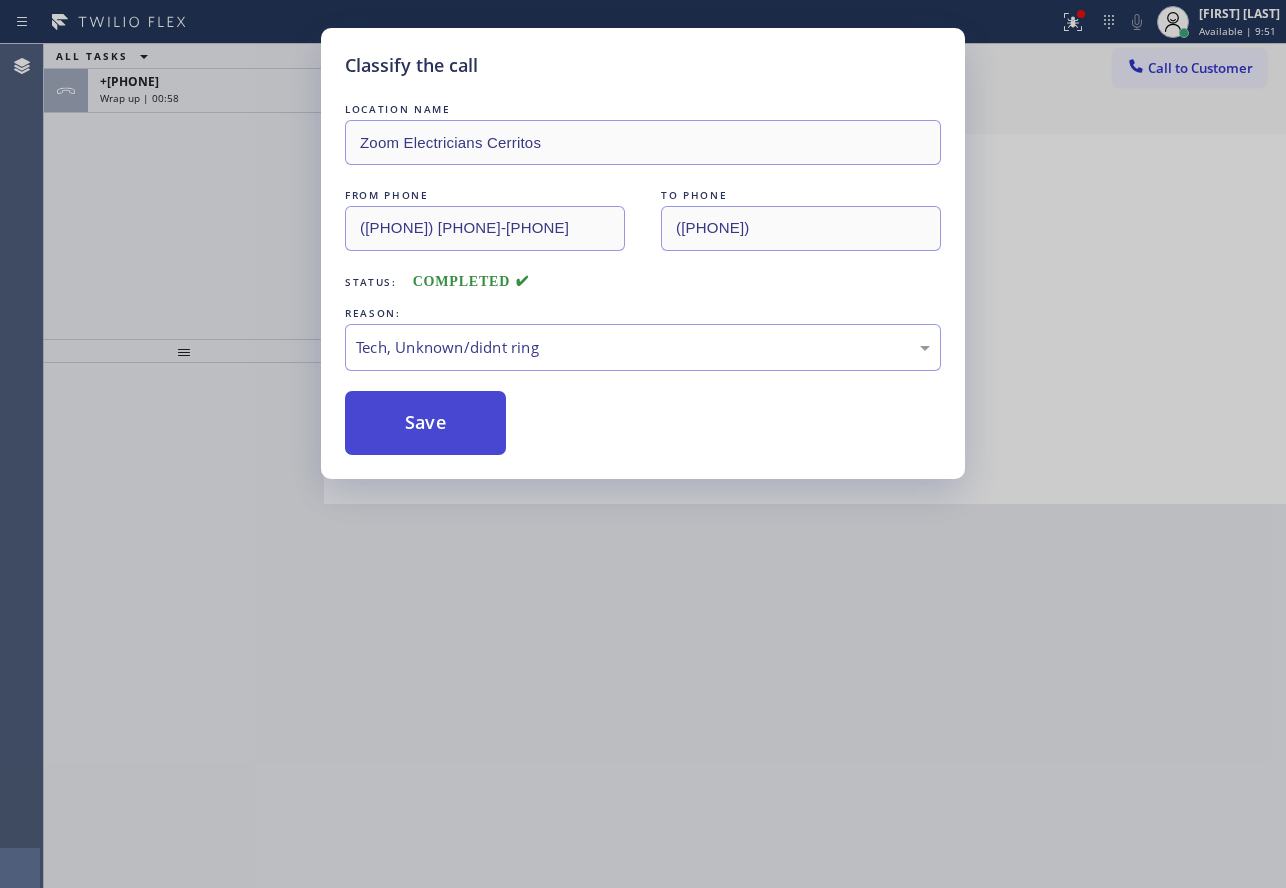 click on "Save" at bounding box center (425, 423) 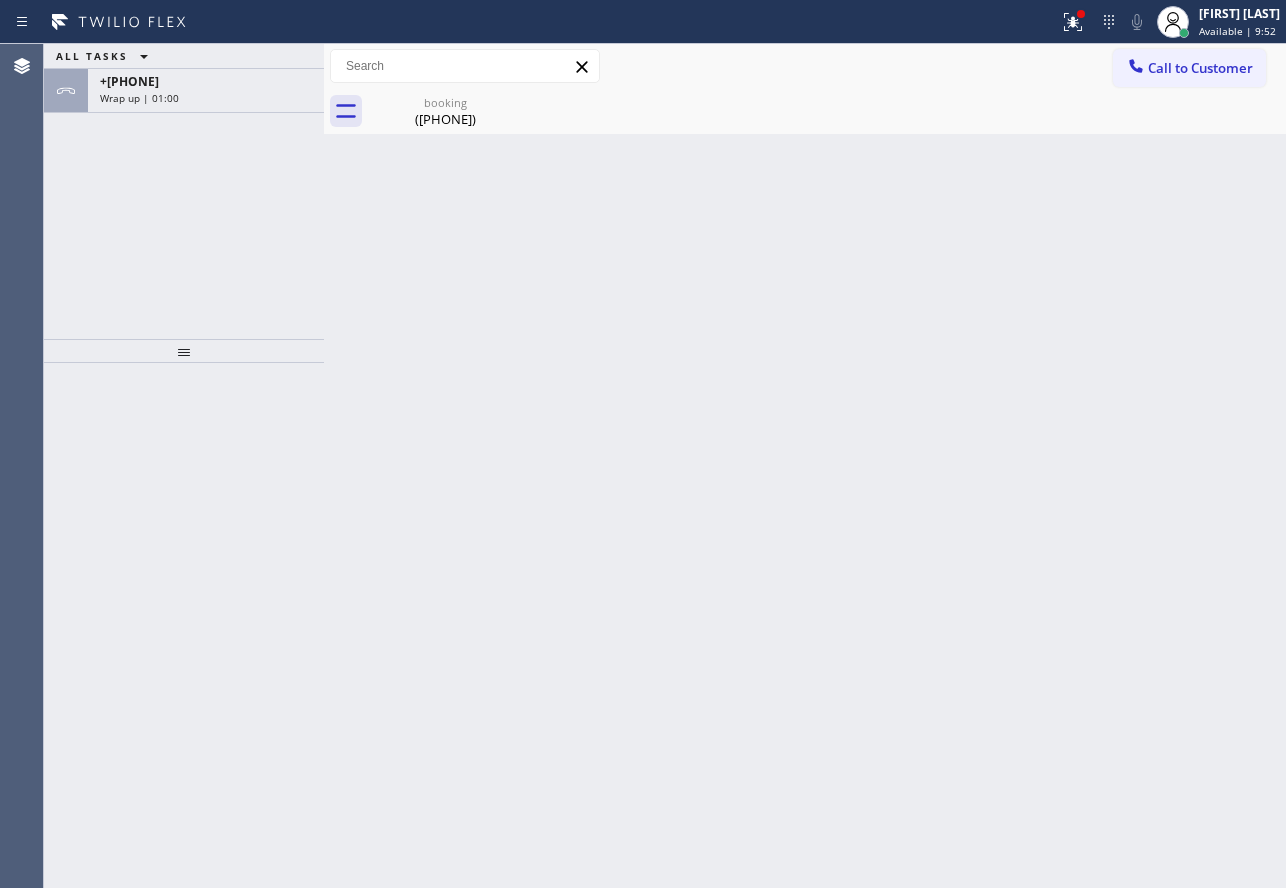 click on "+[PHONE]" at bounding box center [129, 81] 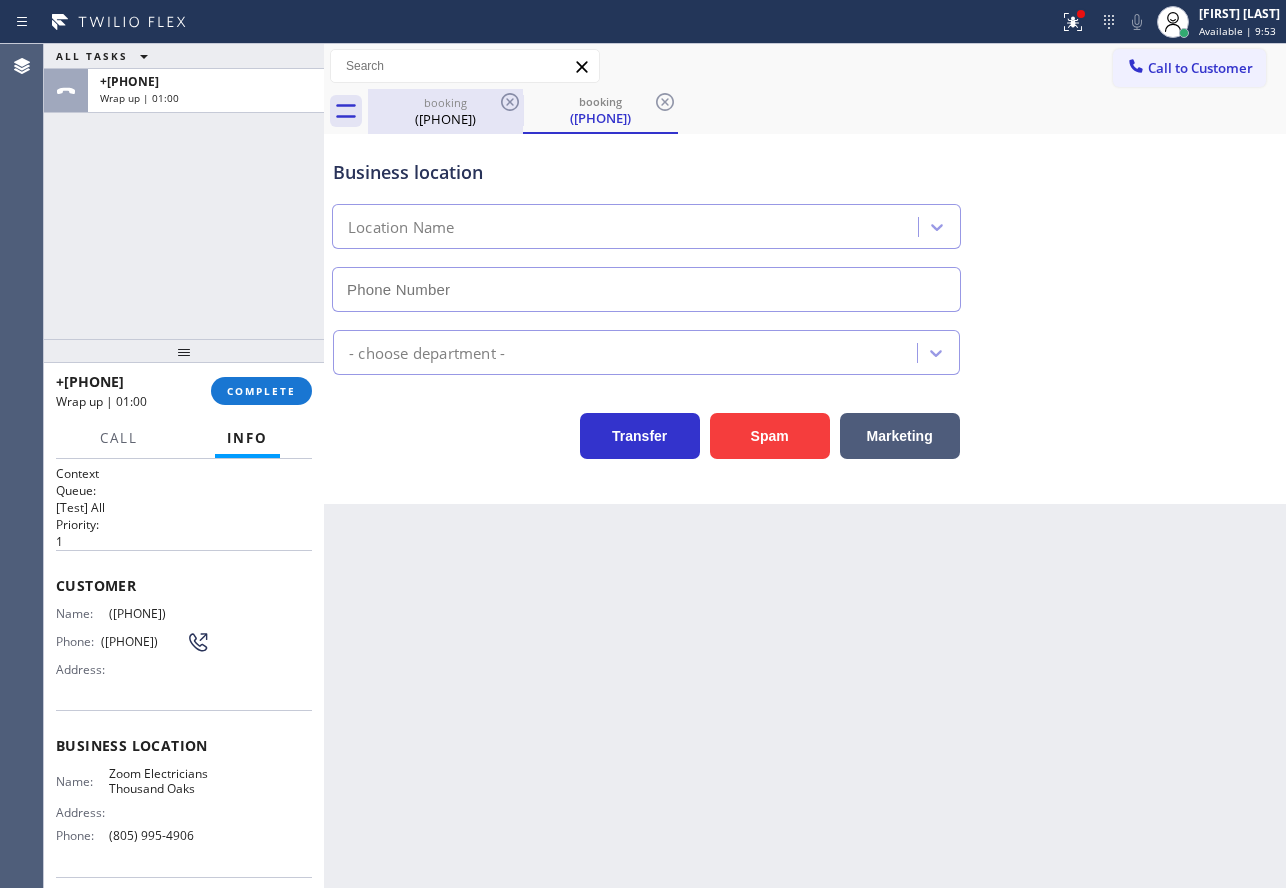 type on "(805) 995-4906" 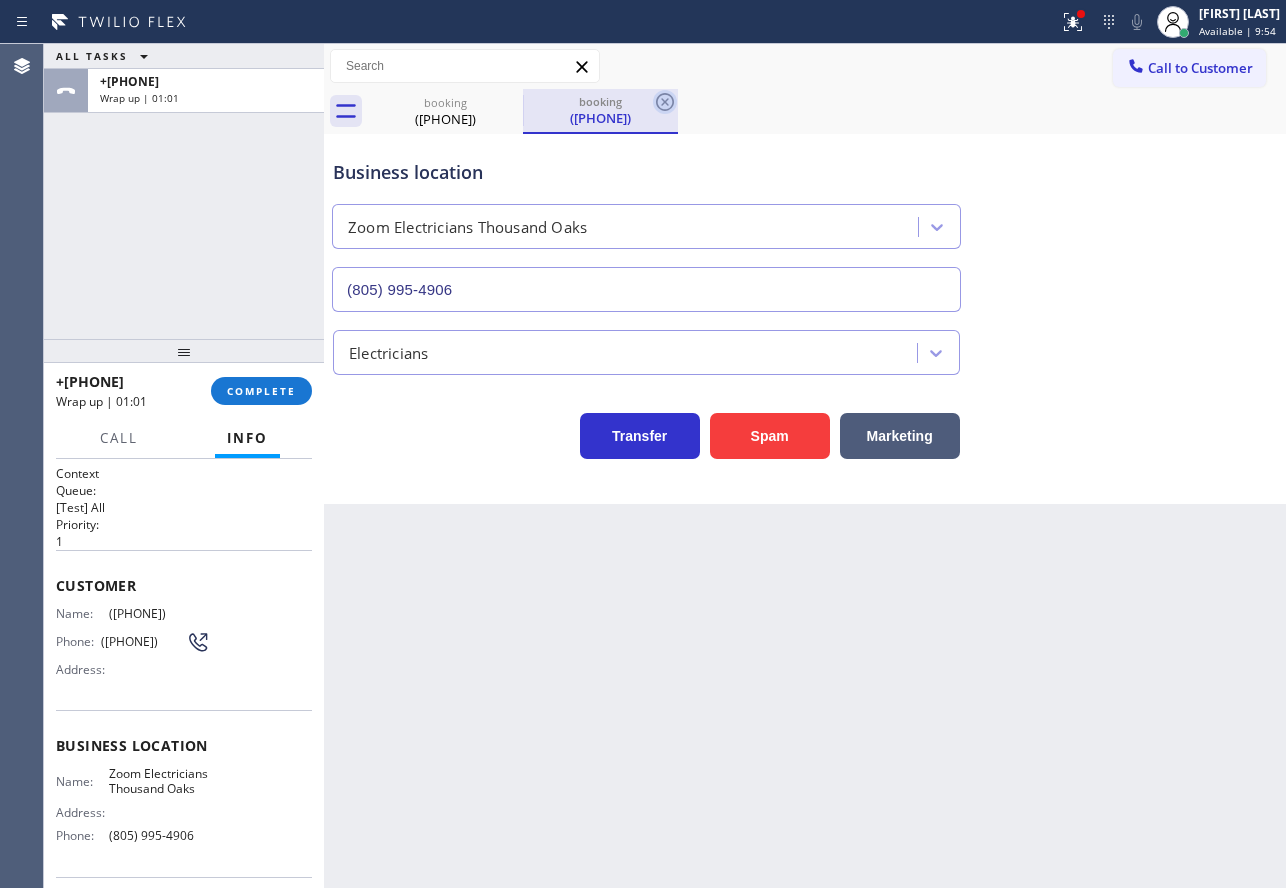 click 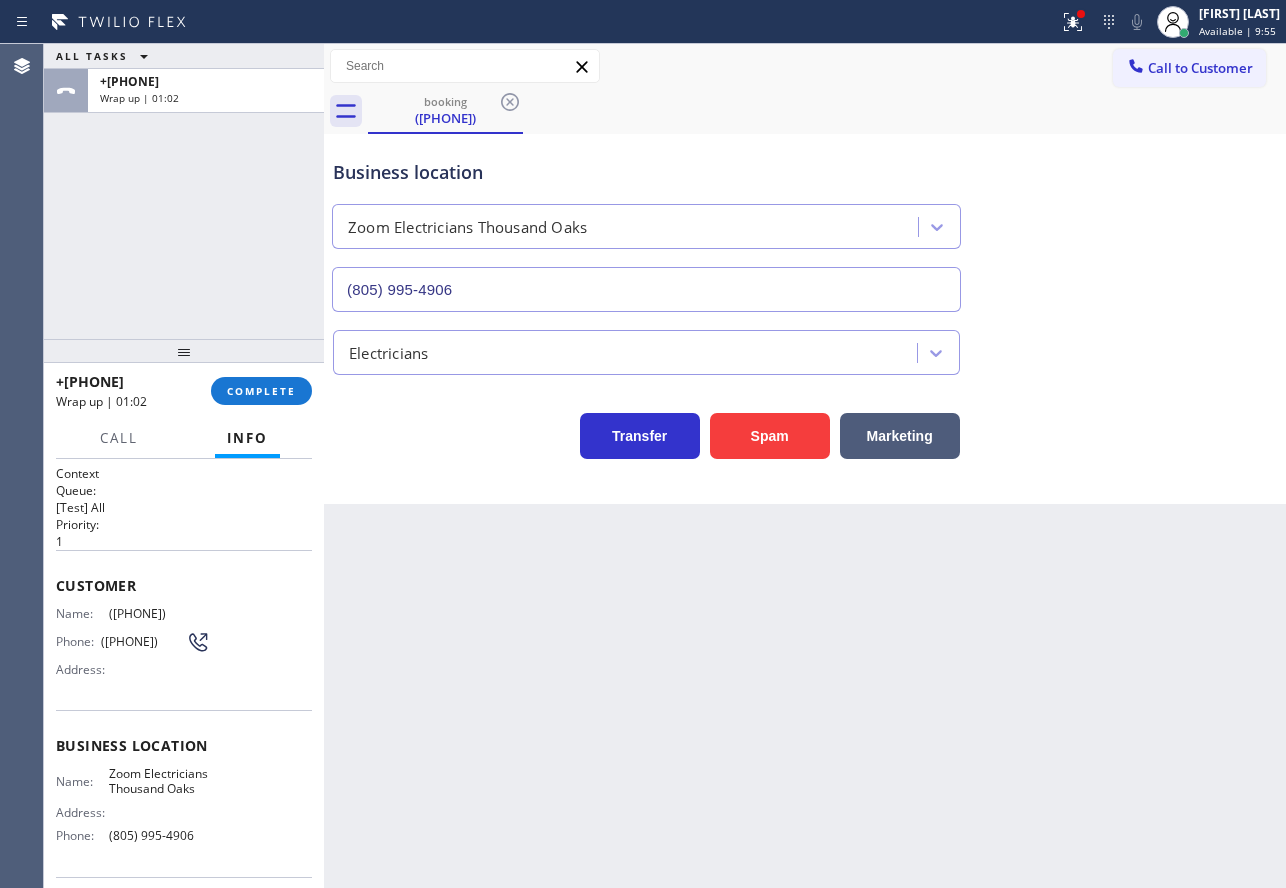 click on "Name: ([PHONE]) Phone: ([PHONE]) Address:" at bounding box center (133, 645) 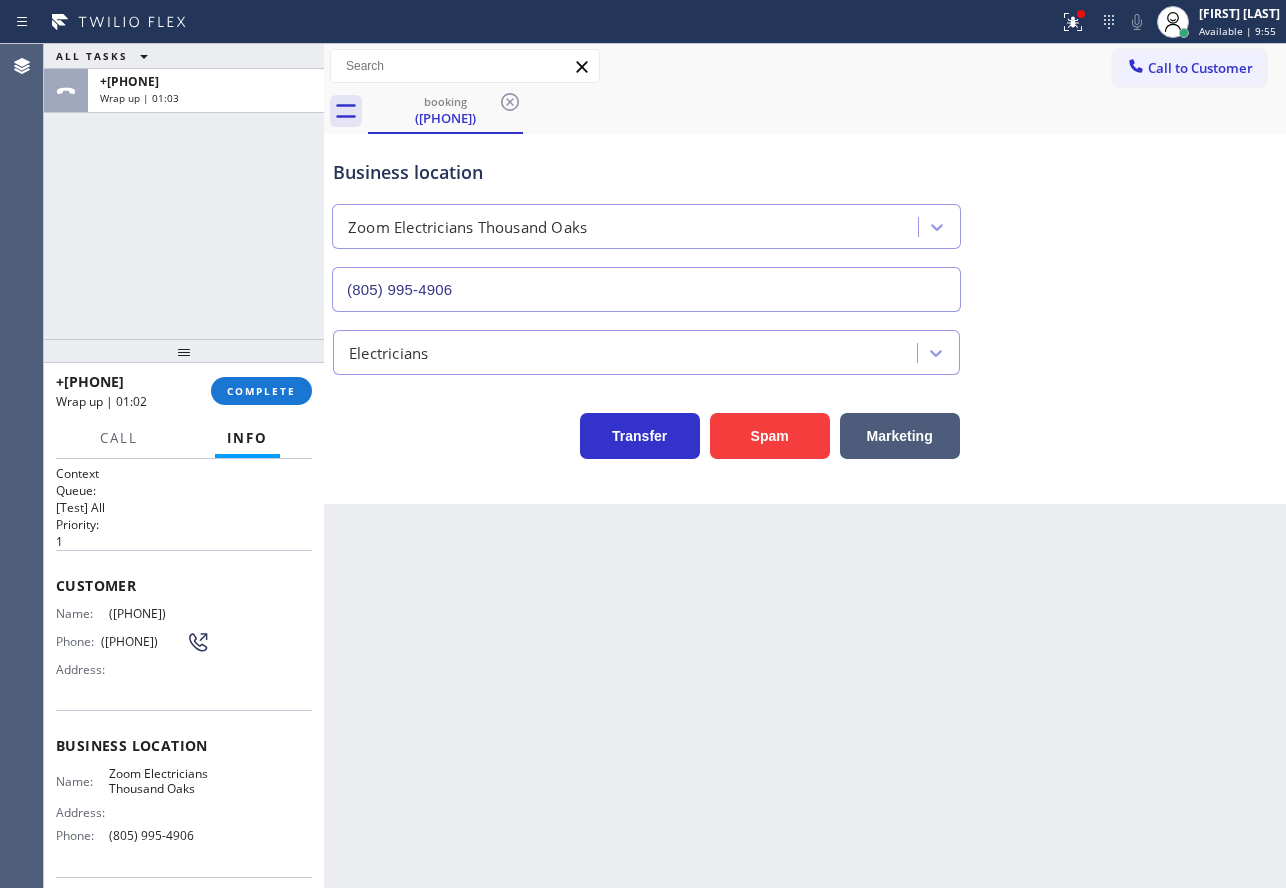 click on "([PHONE])" at bounding box center (159, 613) 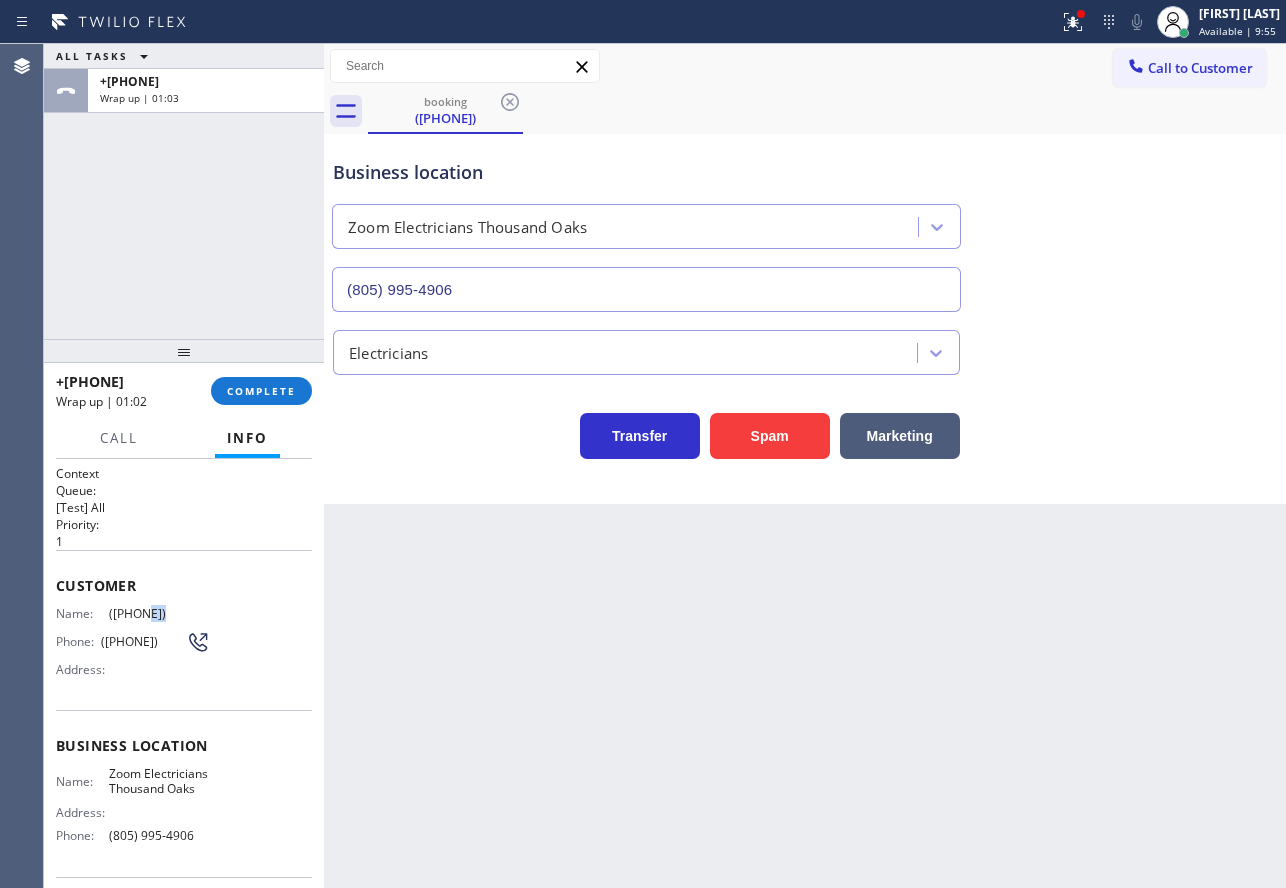 click on "([PHONE])" at bounding box center [159, 613] 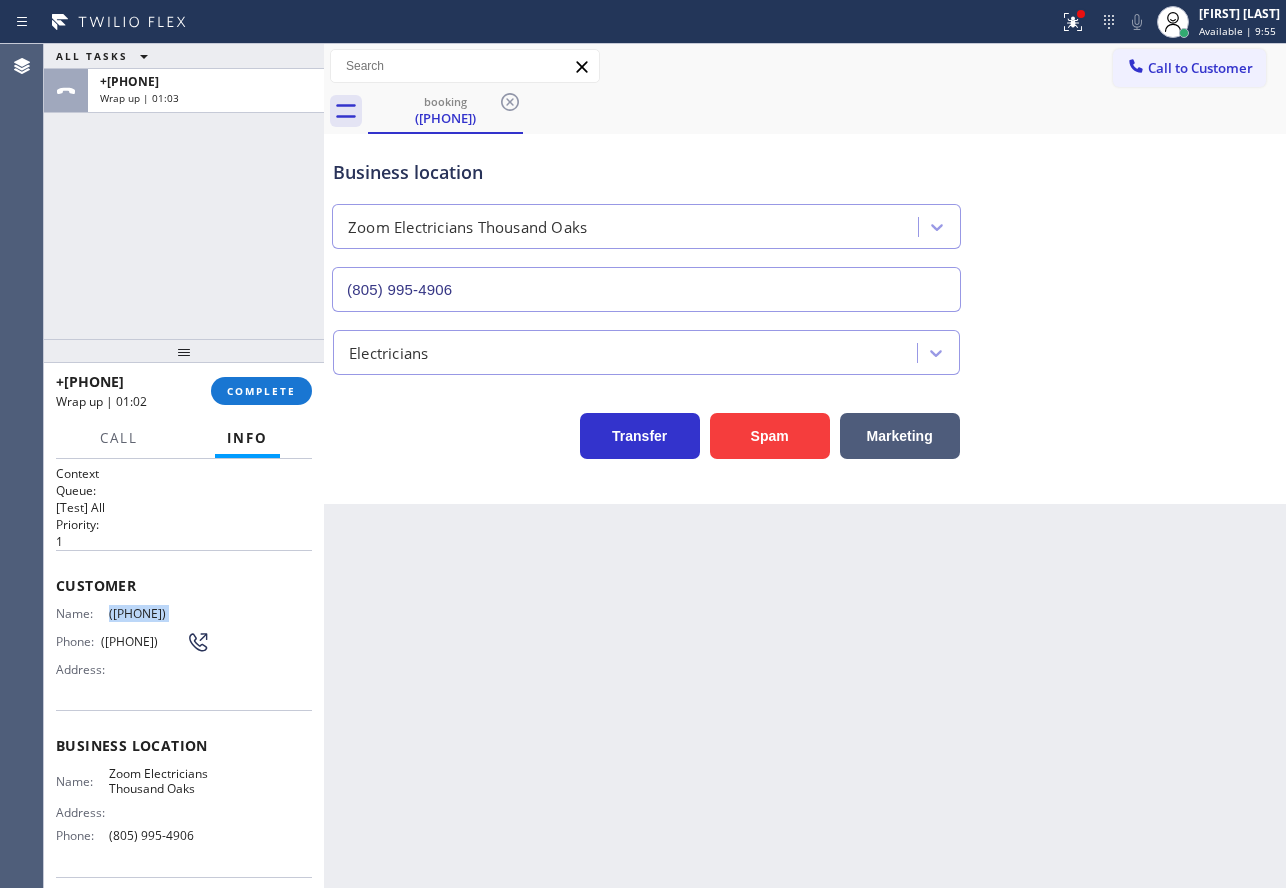 click on "([PHONE])" at bounding box center [159, 613] 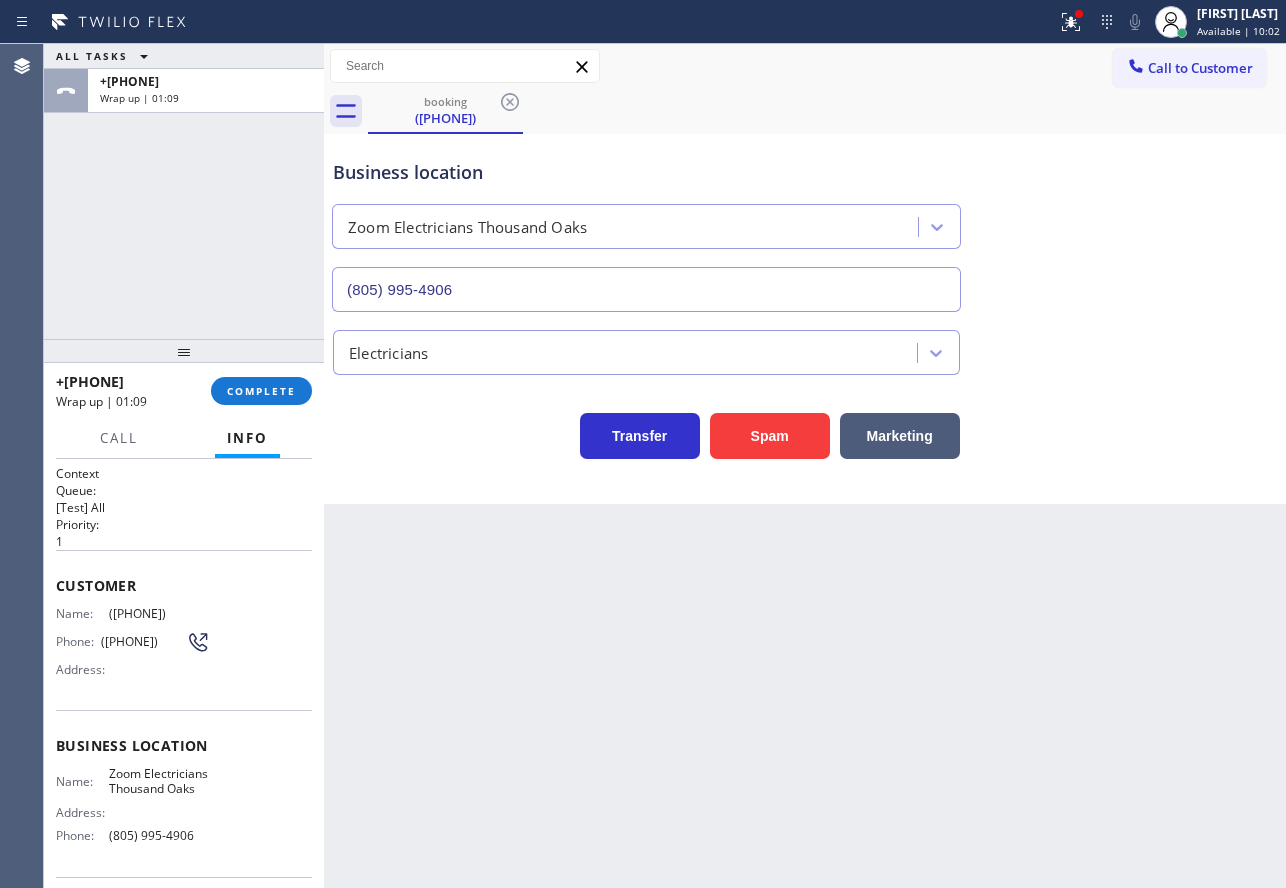 click on "(805) 995-4906" at bounding box center [159, 835] 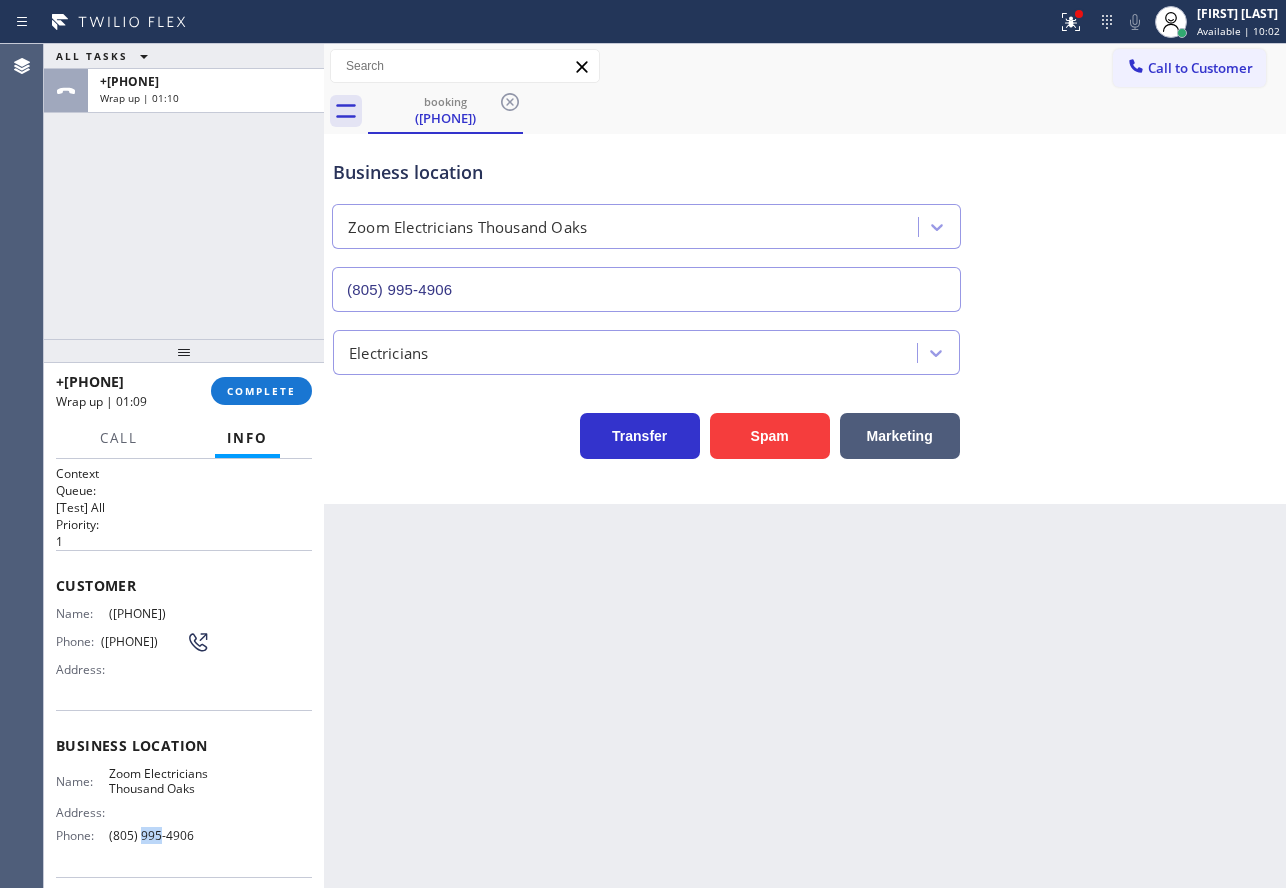 click on "(805) 995-4906" at bounding box center (159, 835) 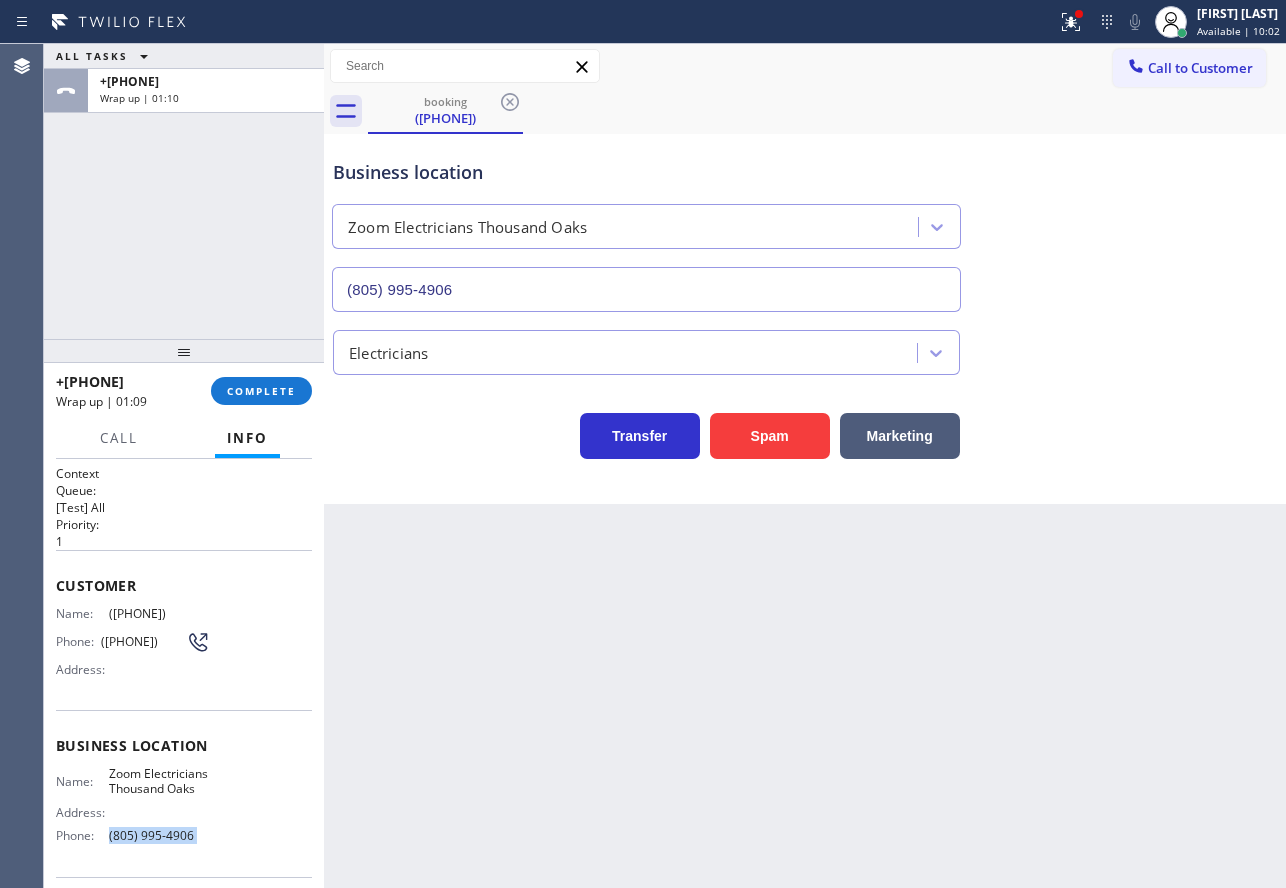 click on "(805) 995-4906" at bounding box center (159, 835) 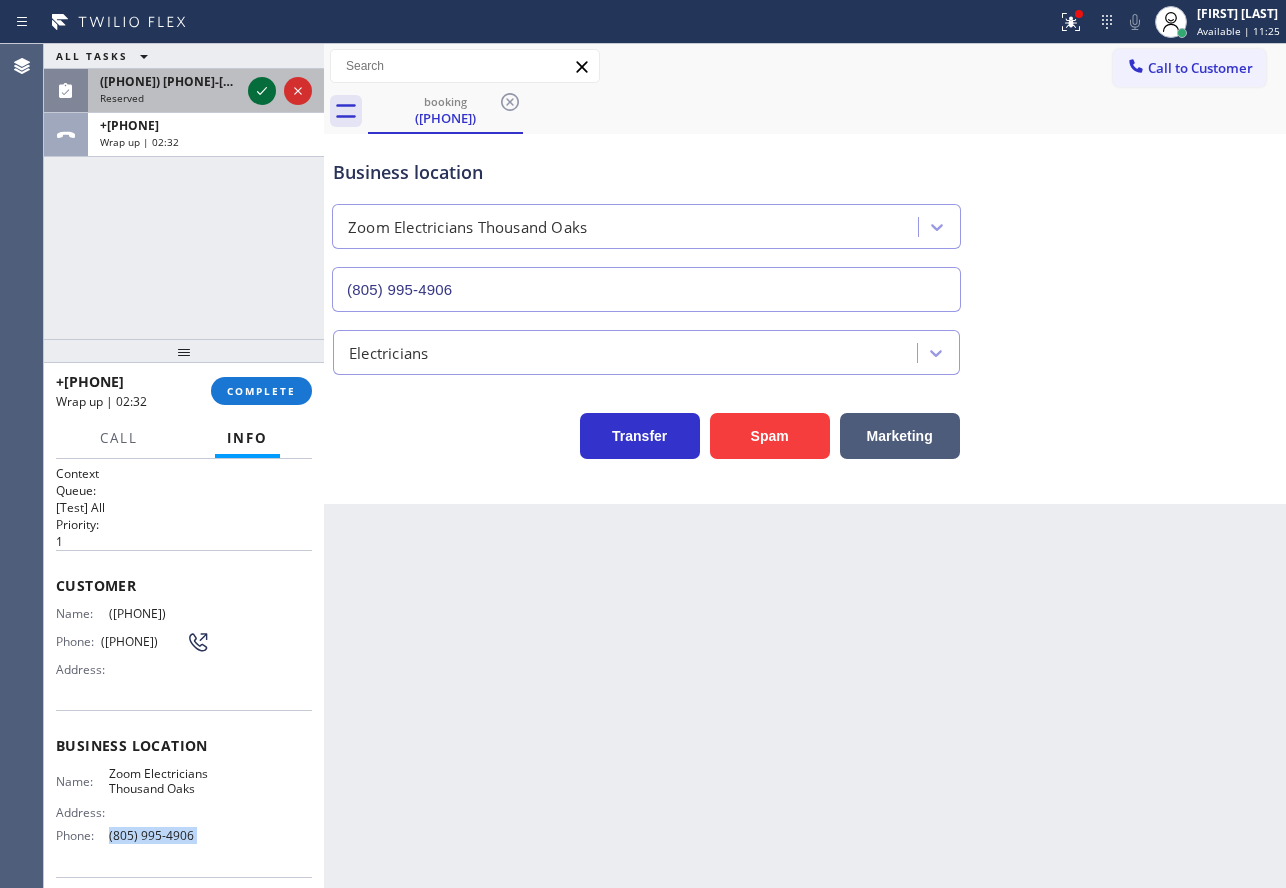 click 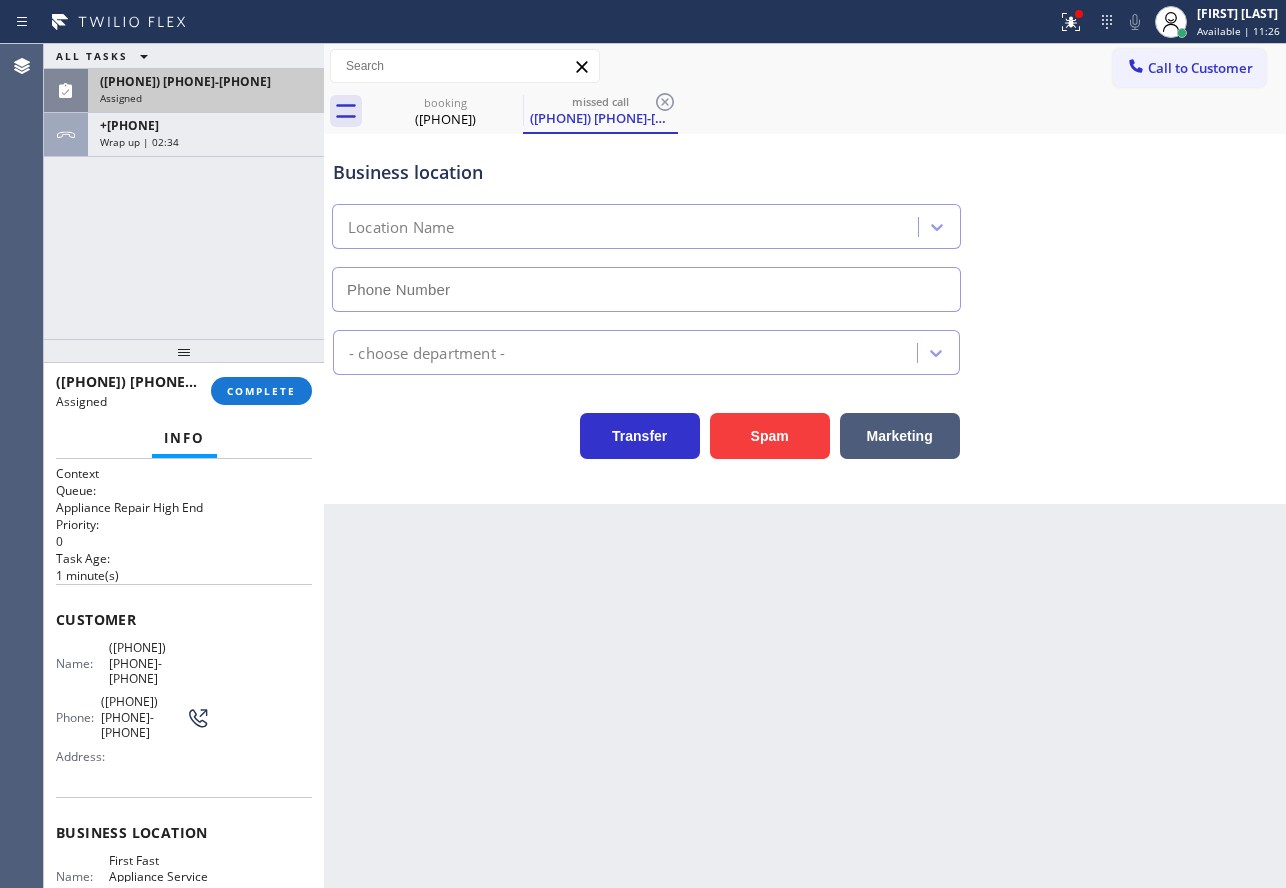 type on "([PHONE]) [PHONE]-[PHONE]" 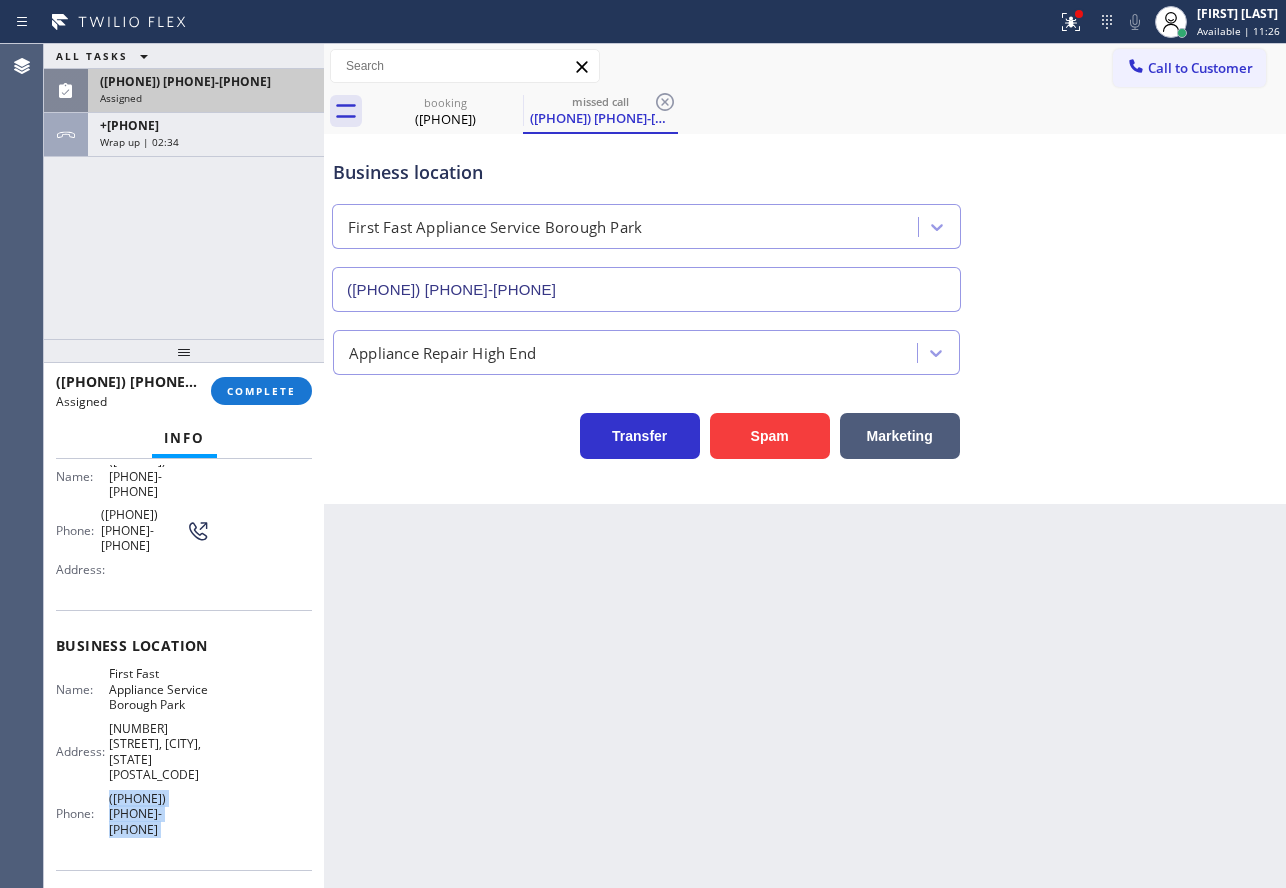 scroll, scrollTop: 200, scrollLeft: 0, axis: vertical 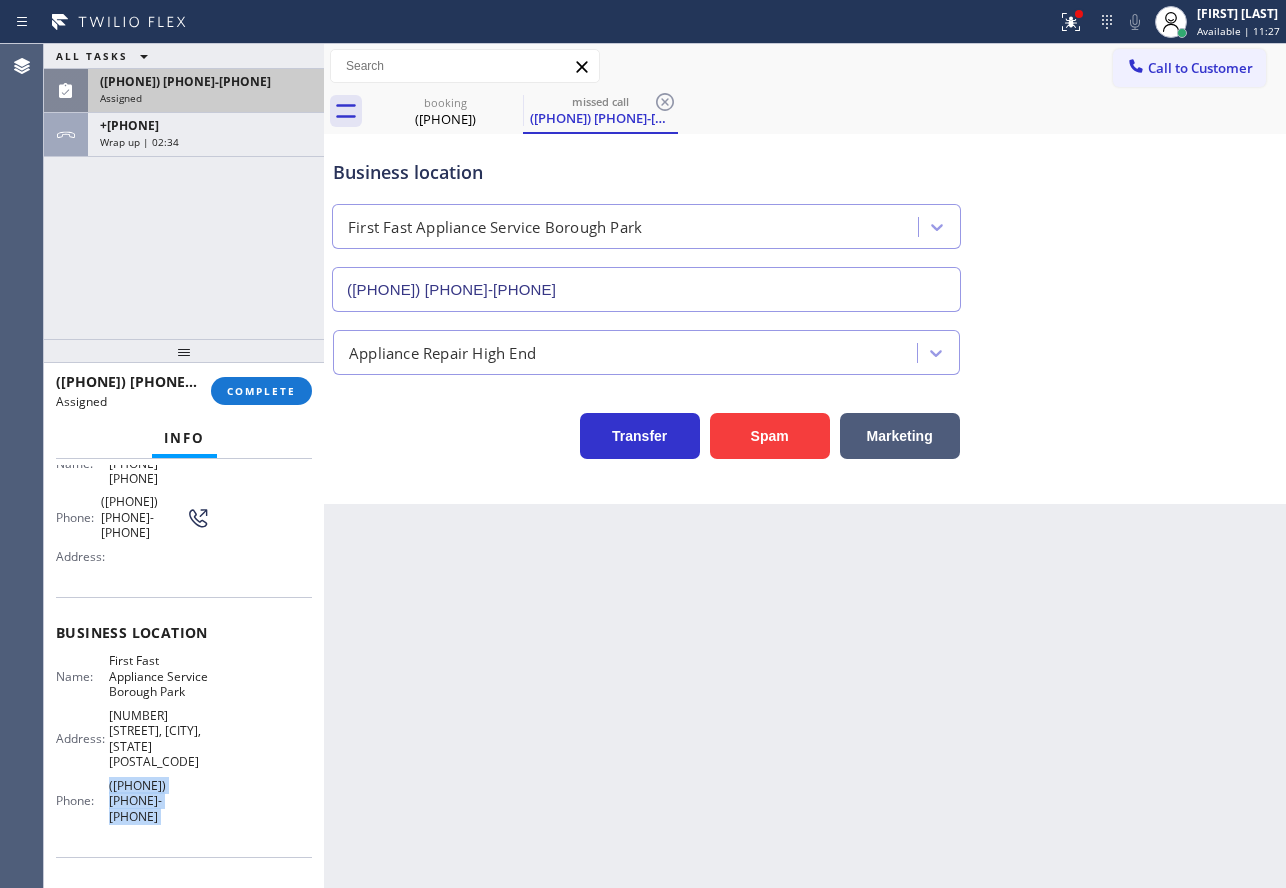 click on "Name: [FIRST] [LAST] Appliance Service [CITY] [BOROUGH], [CITY], [STATE] [POSTAL_CODE]  Phone: ([PHONE]) [PHONE]-[PHONE]" at bounding box center [184, 742] 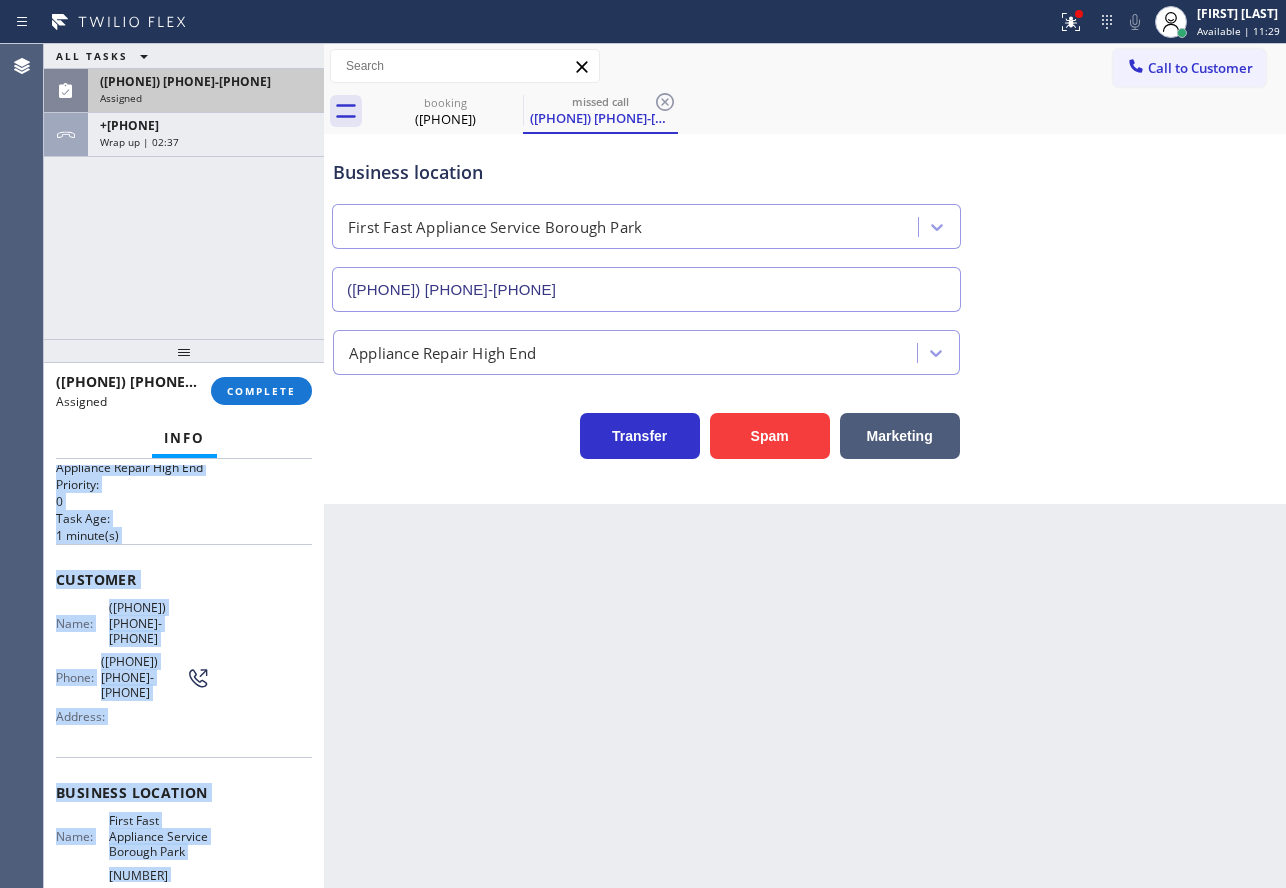 scroll, scrollTop: 0, scrollLeft: 0, axis: both 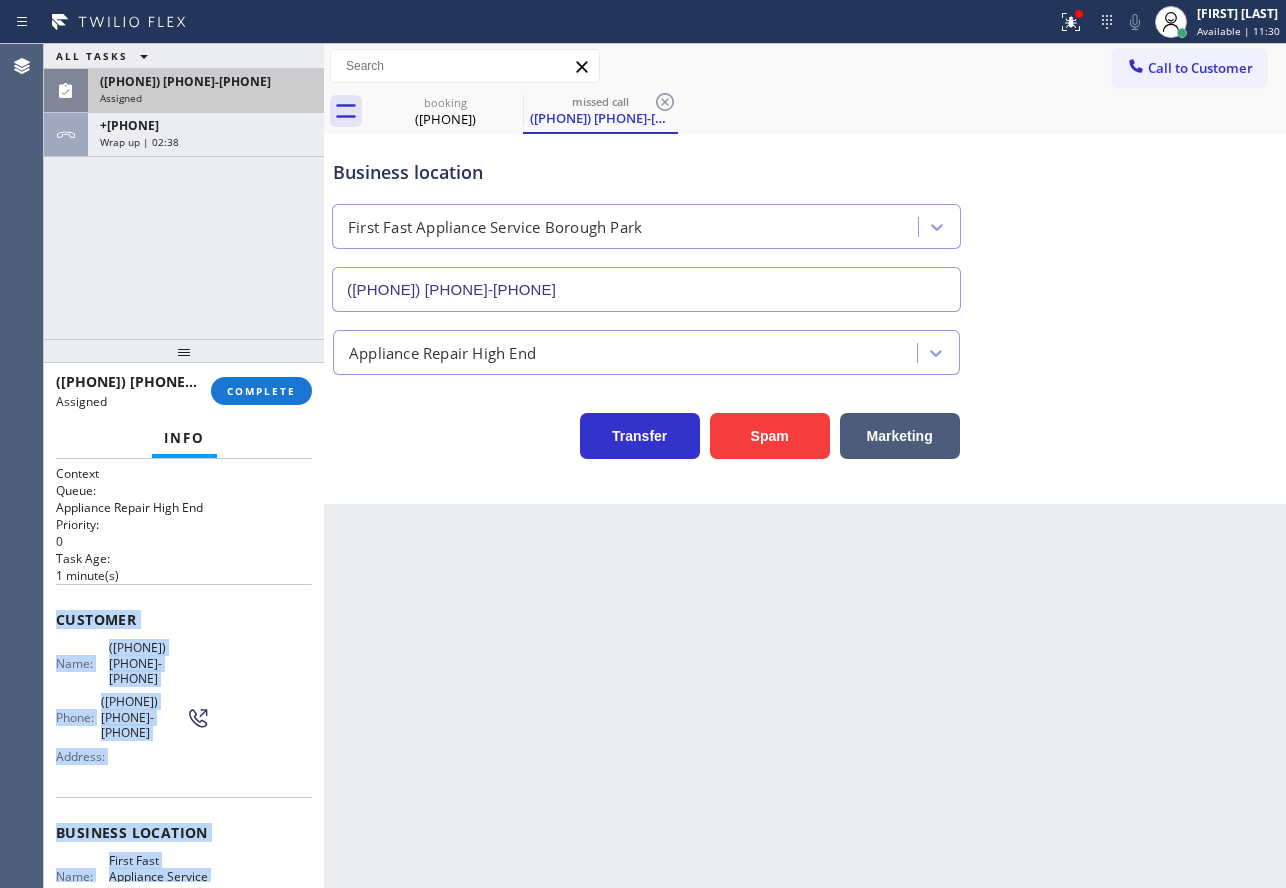 drag, startPoint x: 206, startPoint y: 749, endPoint x: 57, endPoint y: 619, distance: 197.73973 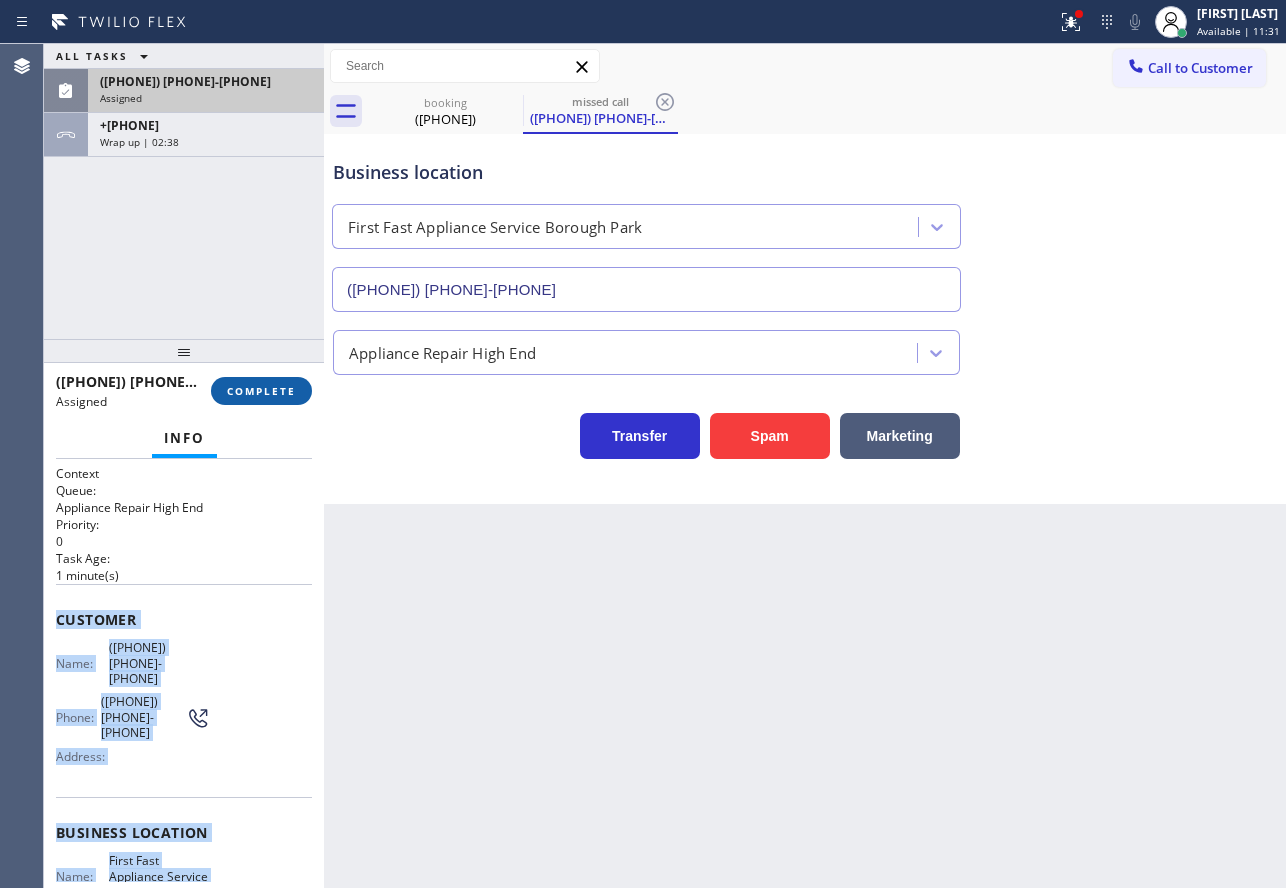 click on "COMPLETE" at bounding box center [261, 391] 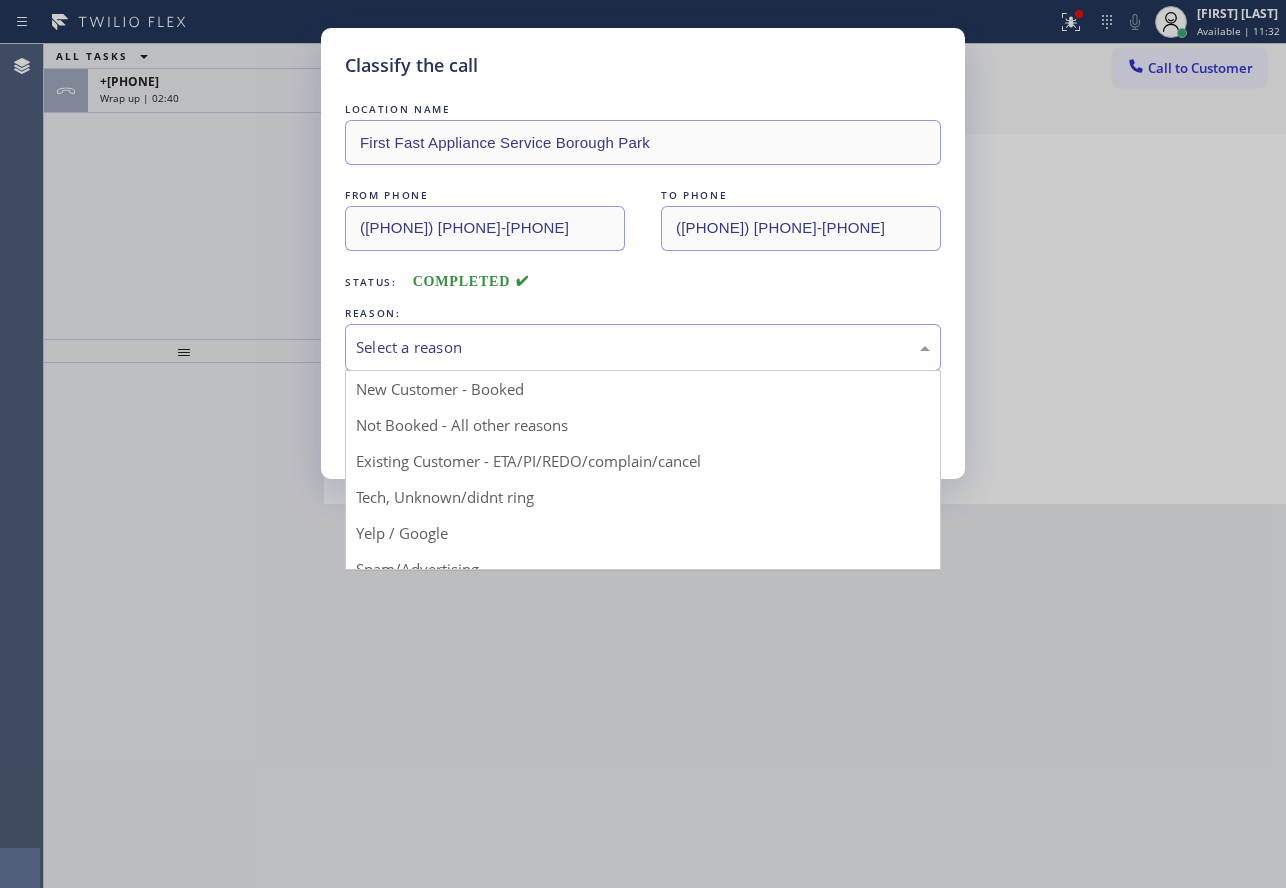 click on "Select a reason" at bounding box center (643, 347) 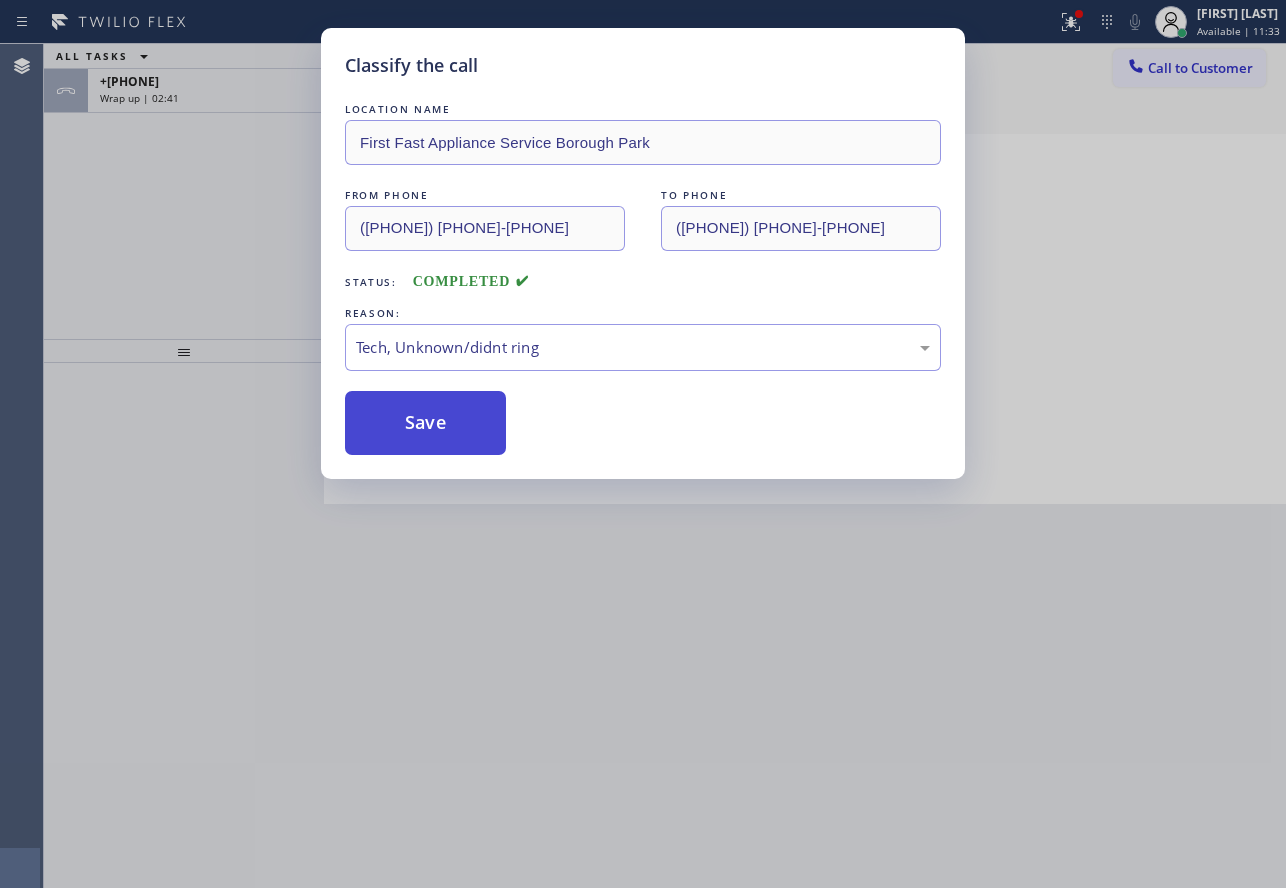 click on "Save" at bounding box center (425, 423) 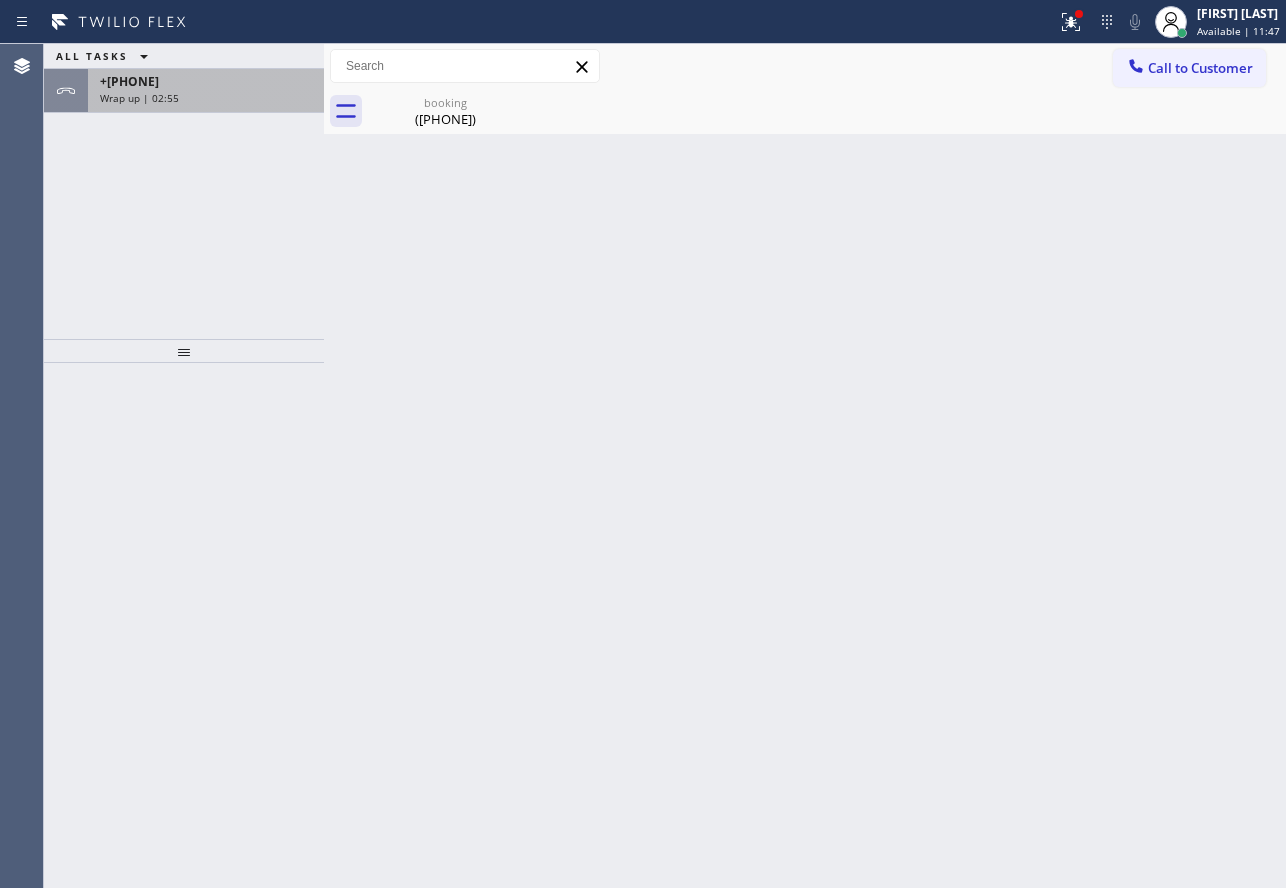 click on "Wrap up | 02:55" at bounding box center (206, 98) 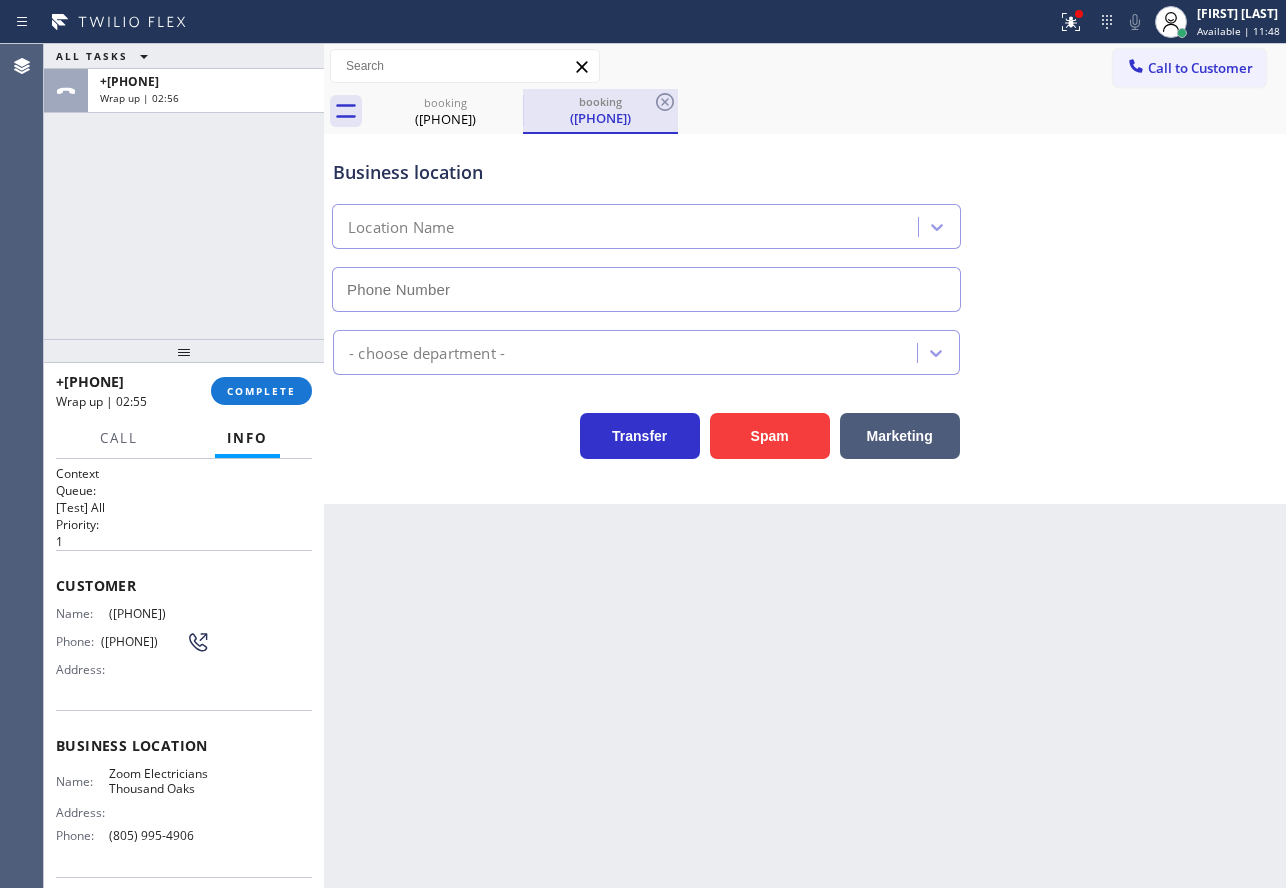 type on "(805) 995-4906" 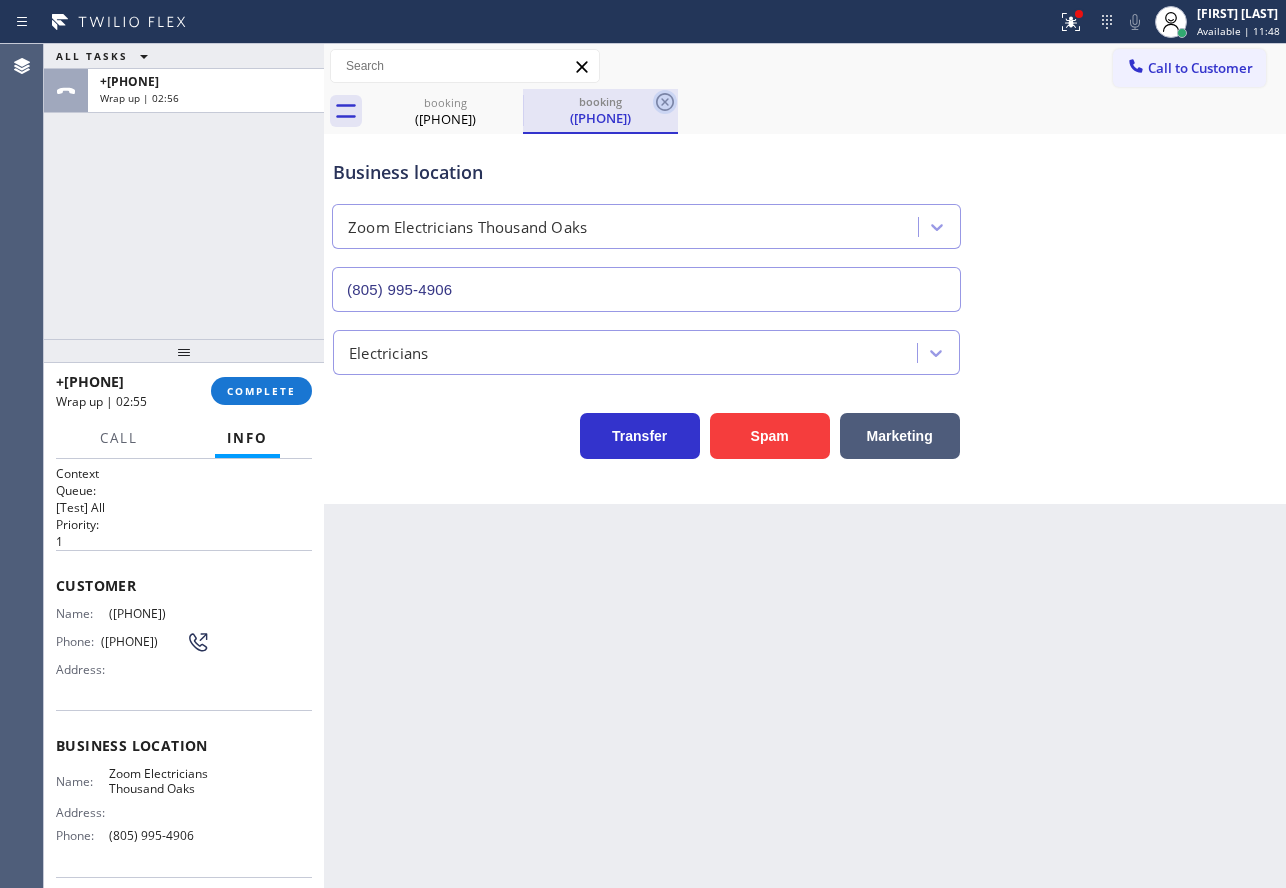 click 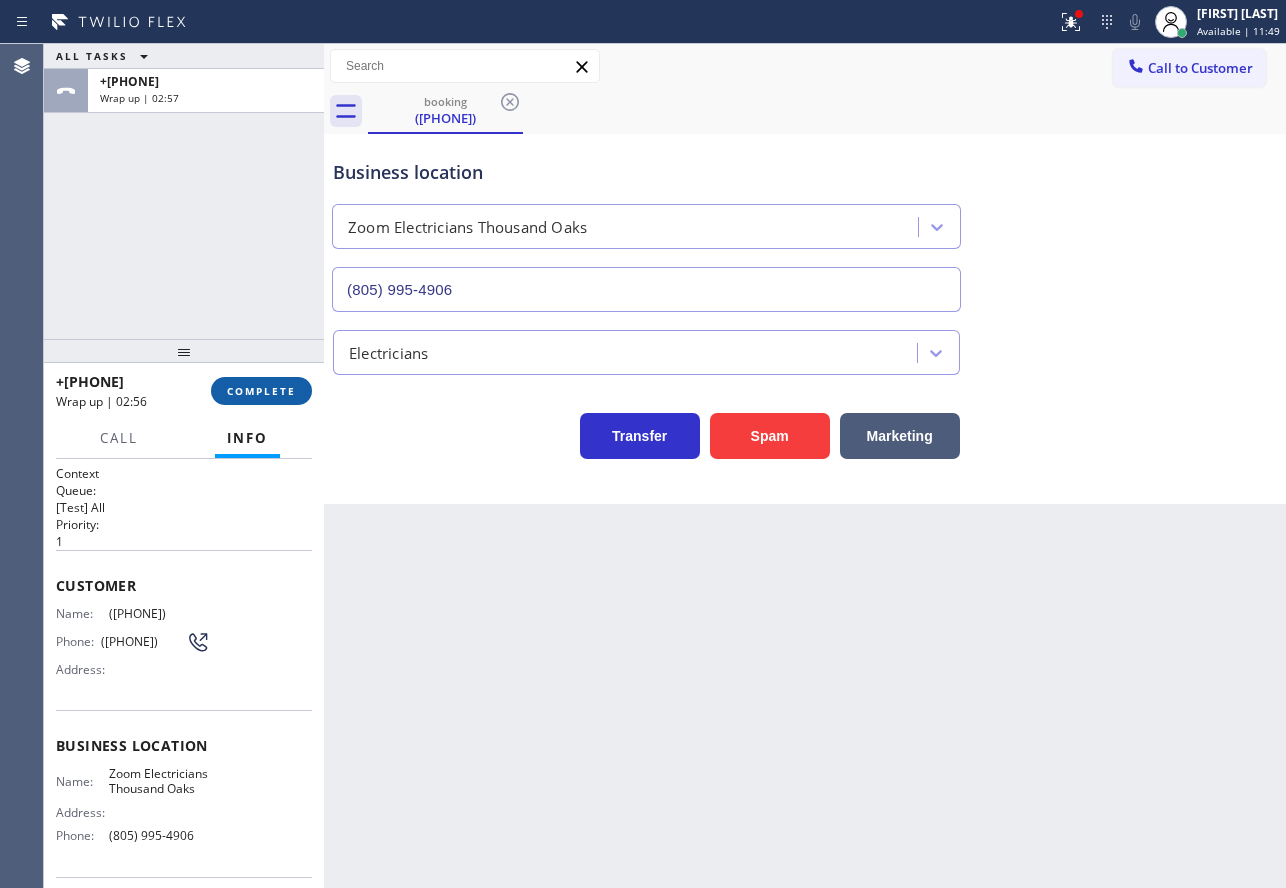 click on "COMPLETE" at bounding box center [261, 391] 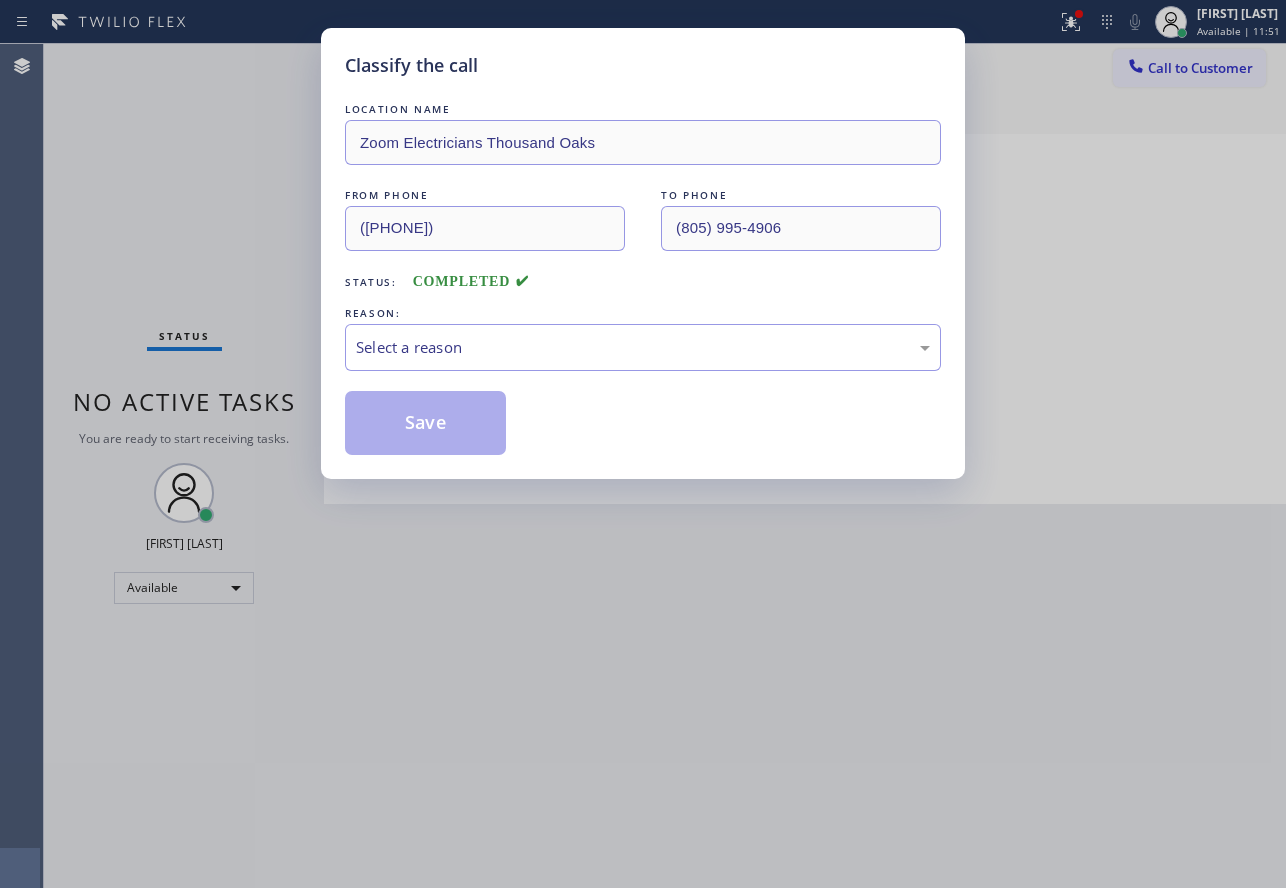click on "Select a reason" at bounding box center (643, 347) 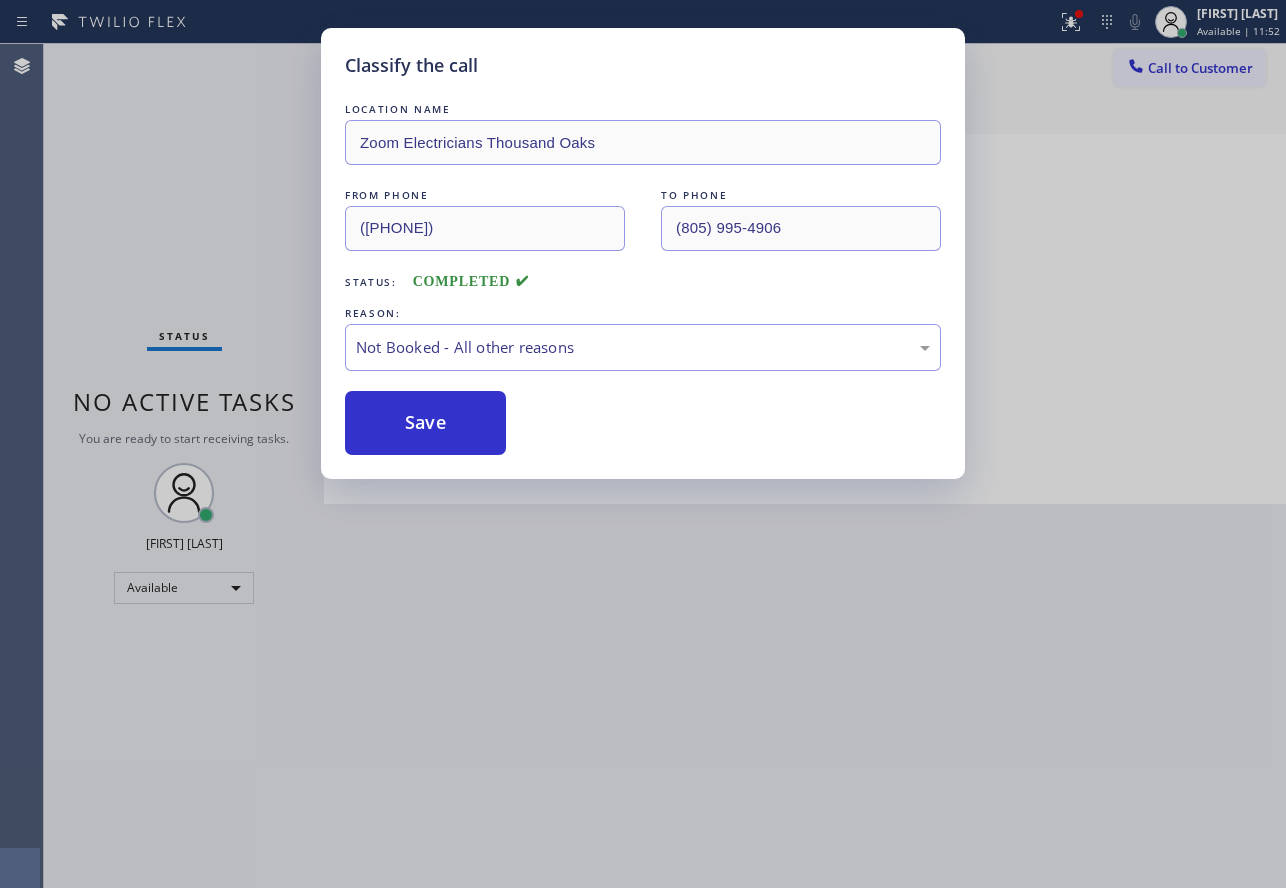 click on "Save" at bounding box center [425, 423] 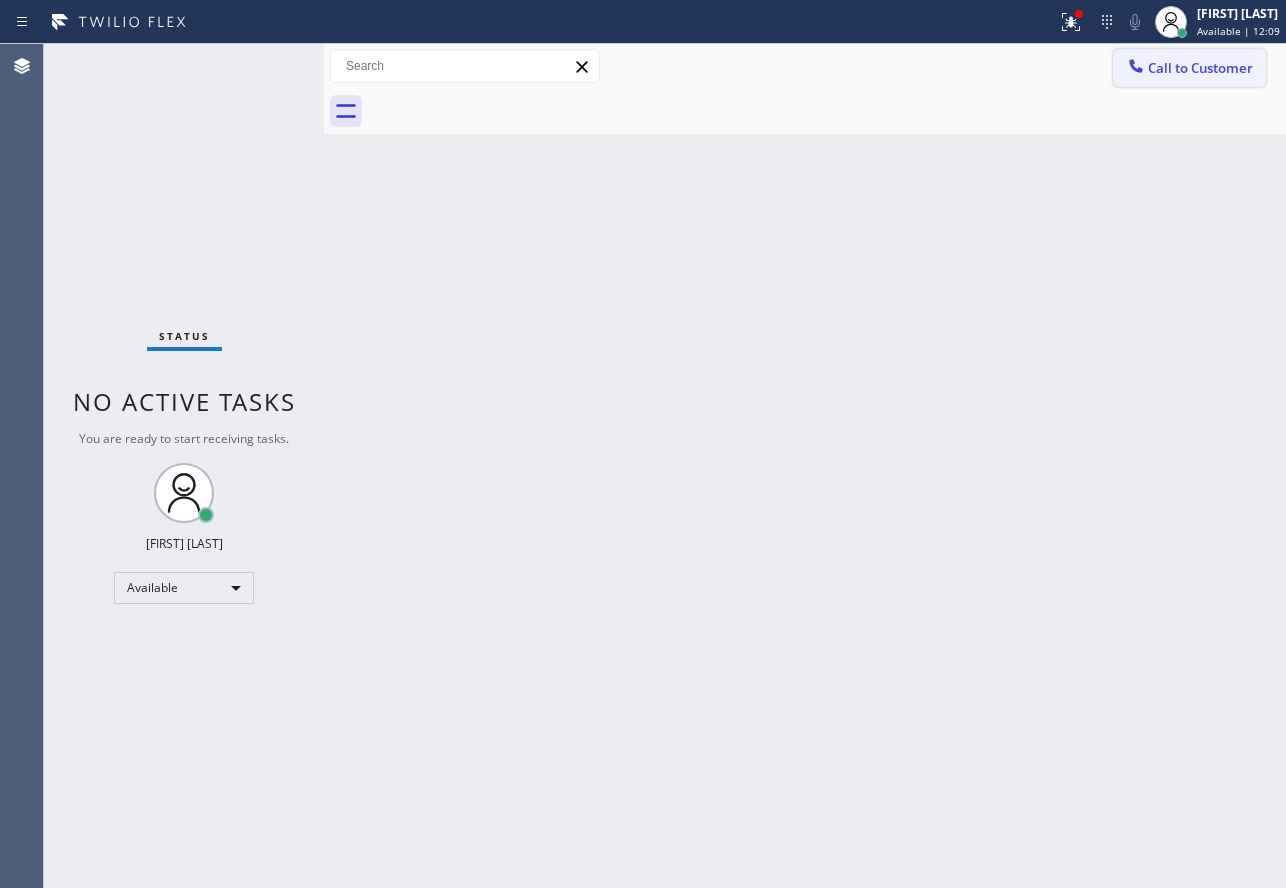 click on "Call to Customer" at bounding box center [1200, 68] 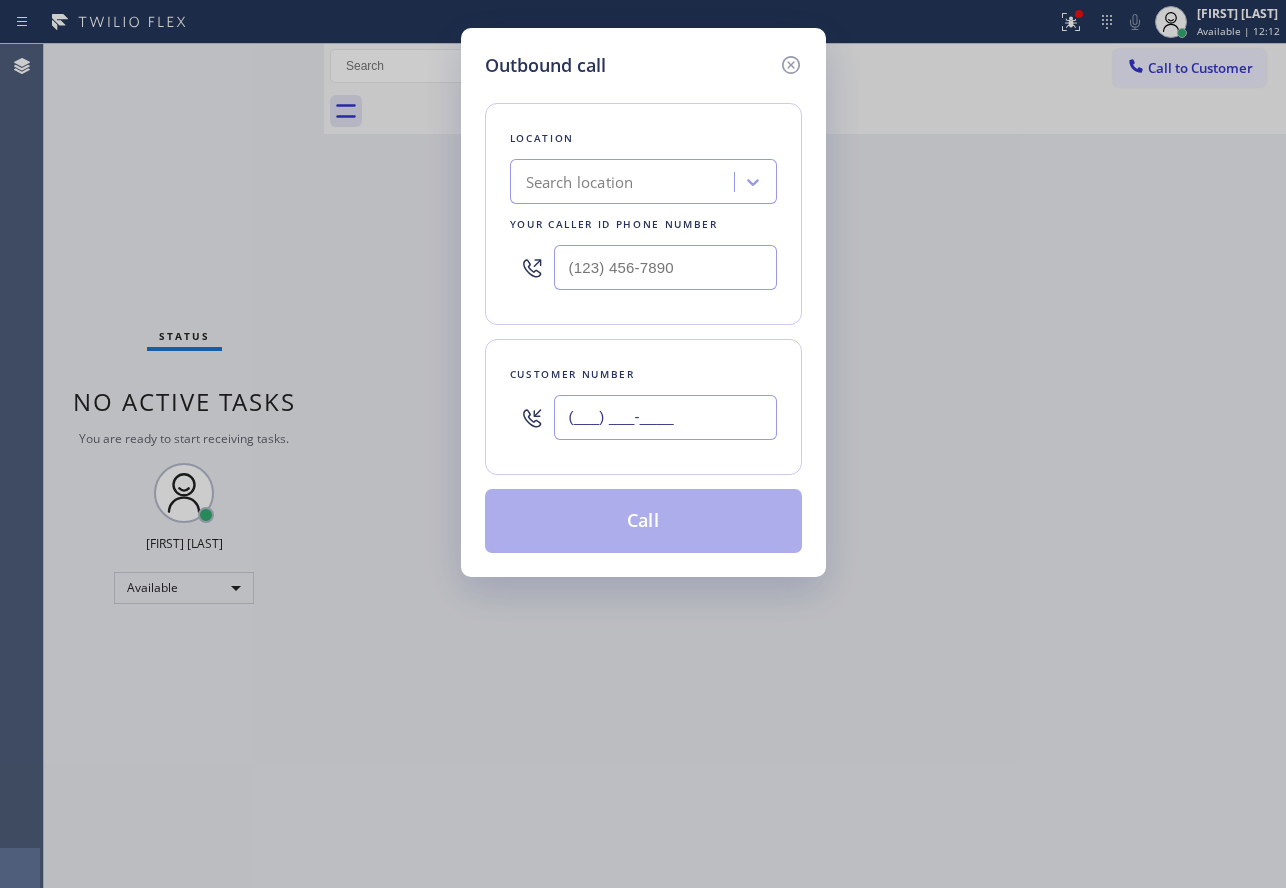 click on "(___) ___-____" at bounding box center (665, 417) 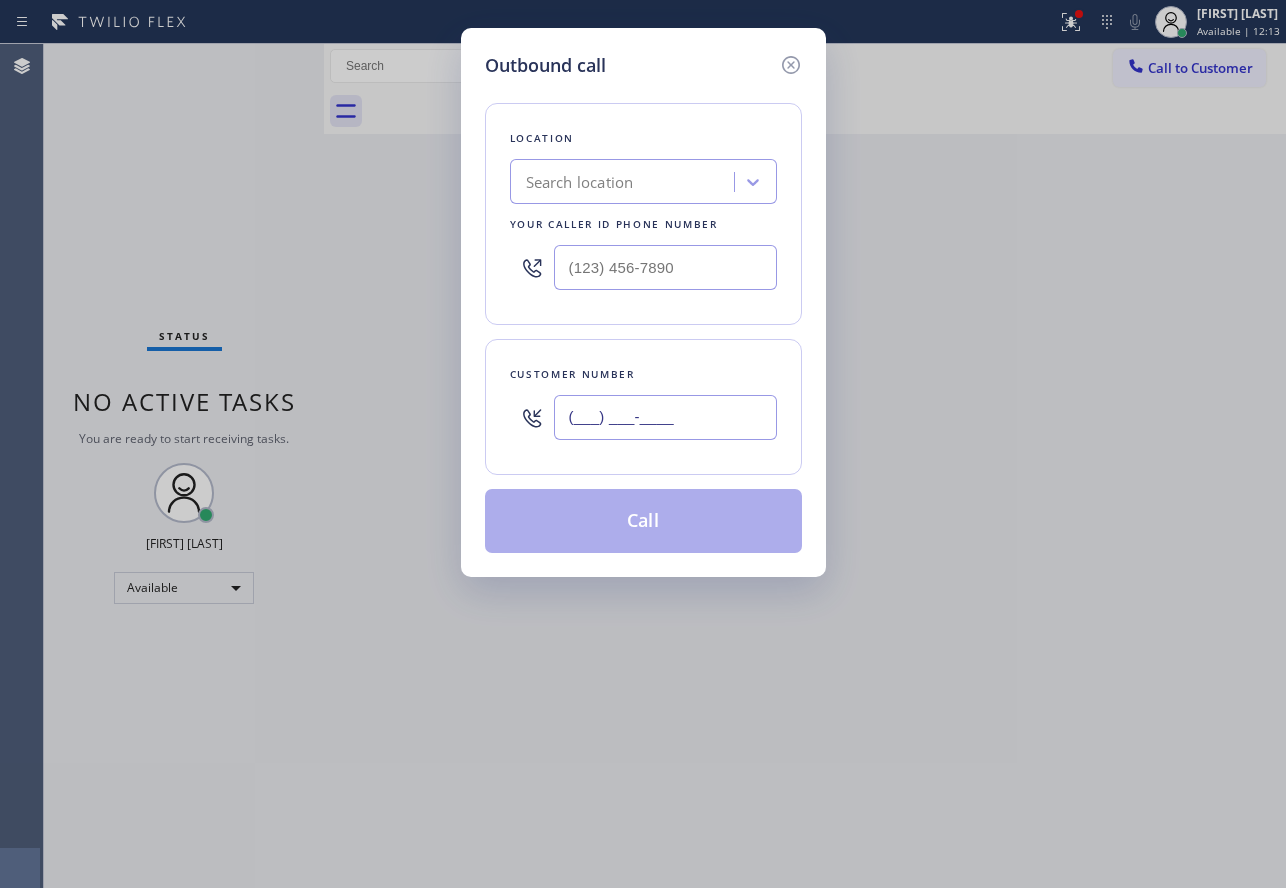 paste on "[PHONE]" 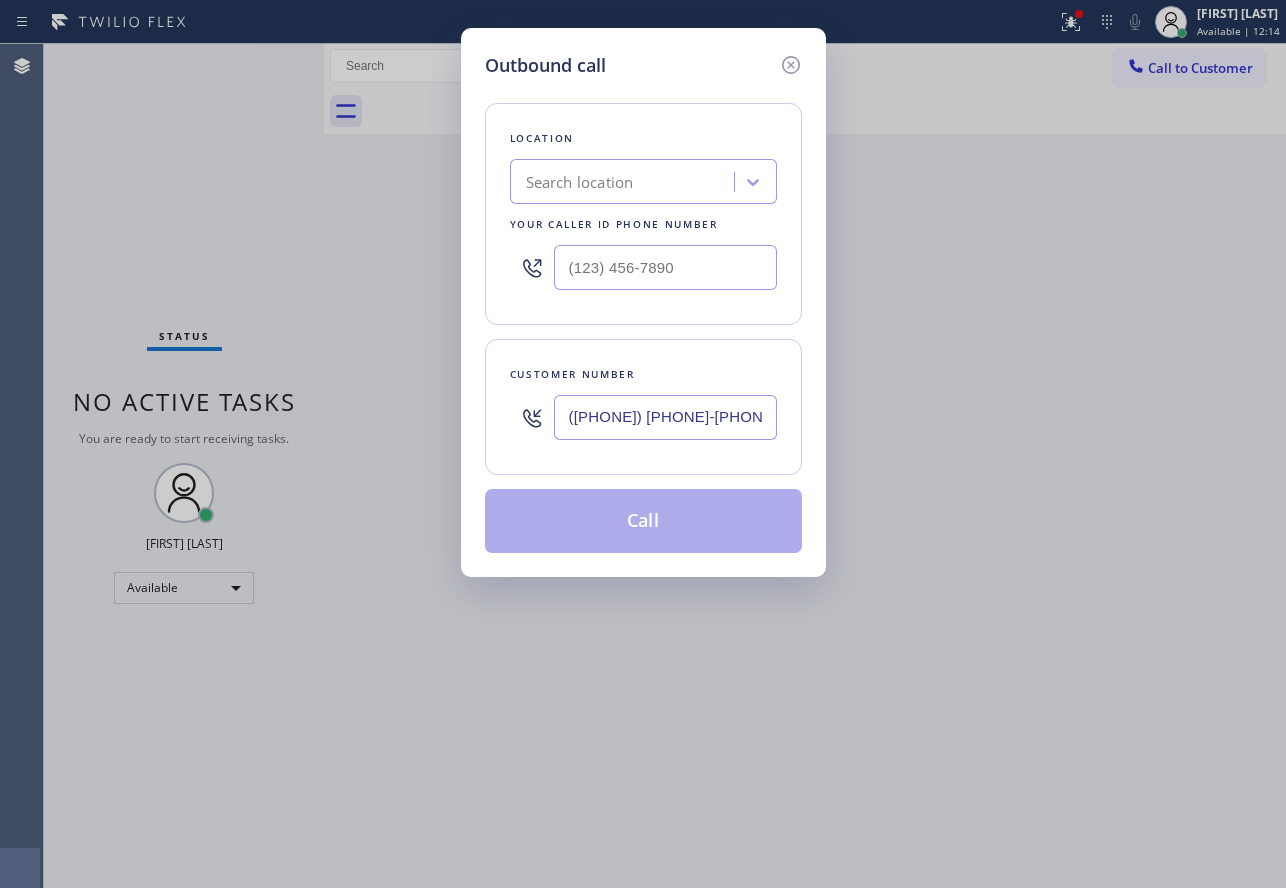 type on "([PHONE]) [PHONE]-[PHONE]" 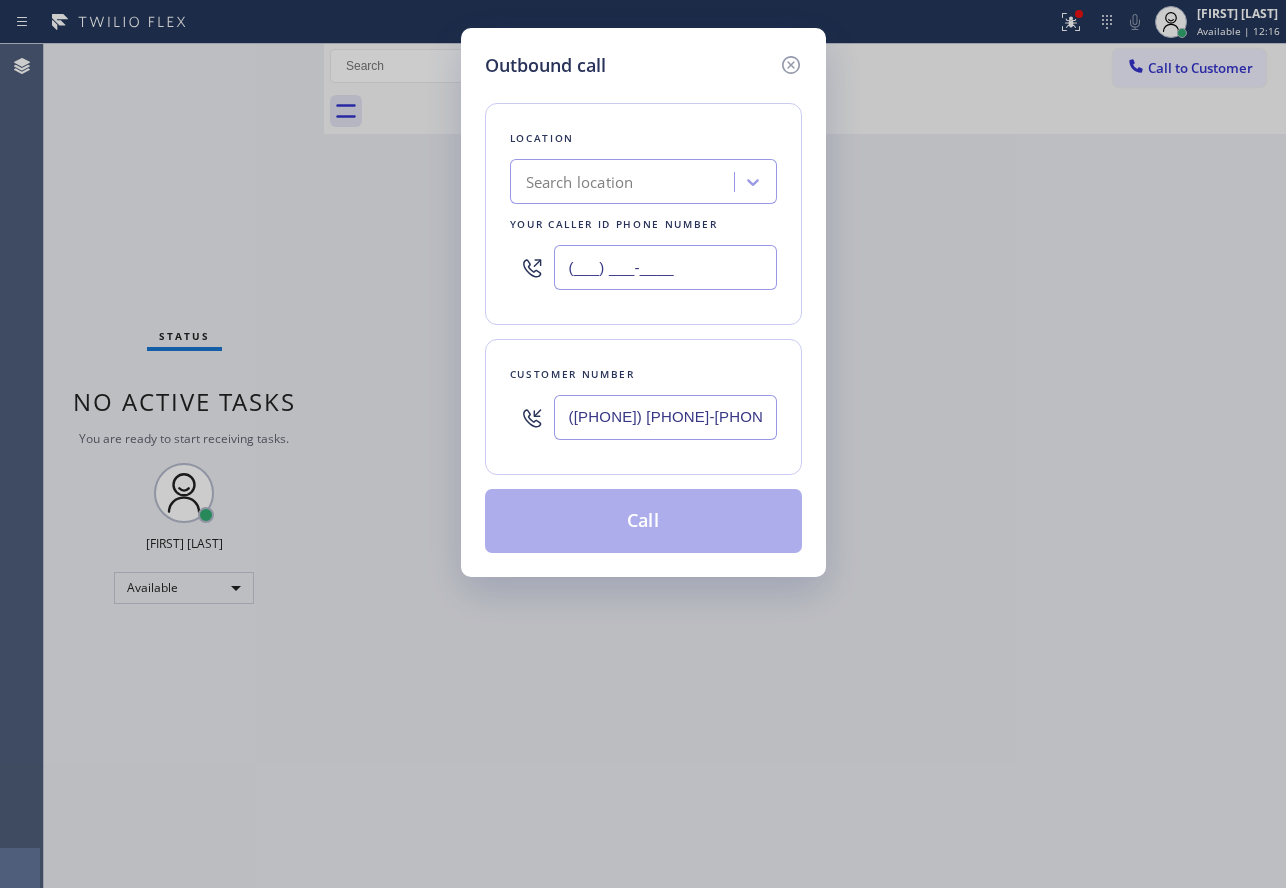 click on "(___) ___-____" at bounding box center (665, 267) 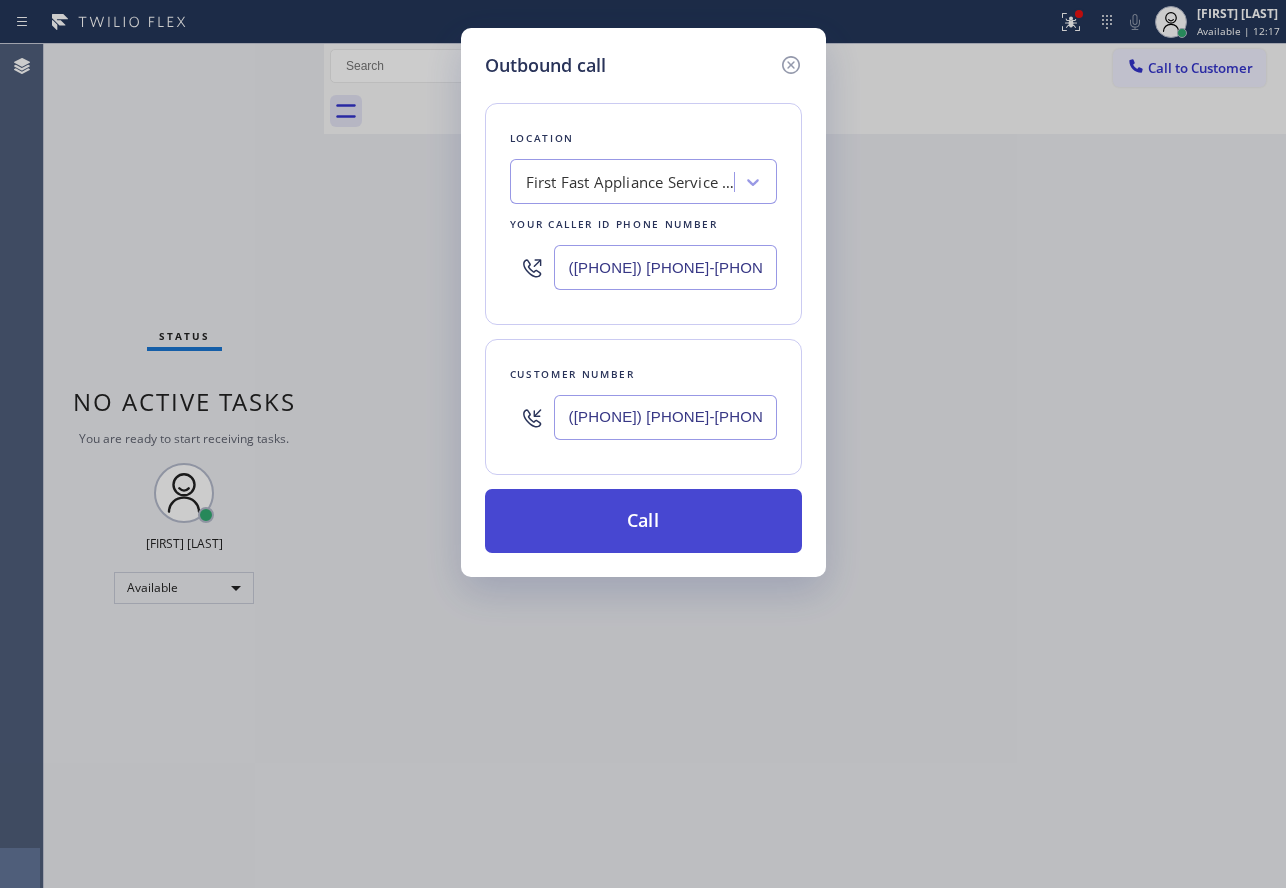 type on "([PHONE]) [PHONE]-[PHONE]" 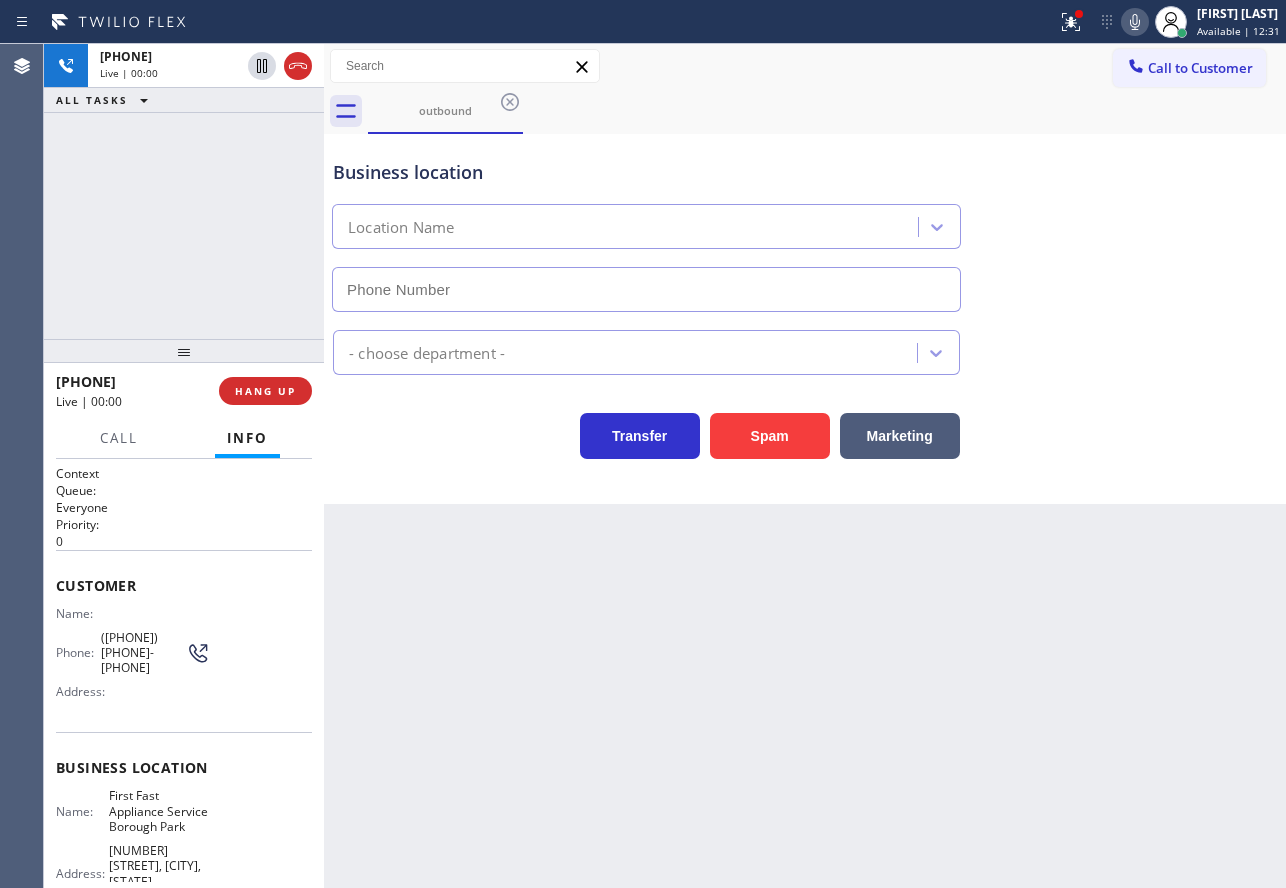 type on "([PHONE]) [PHONE]-[PHONE]" 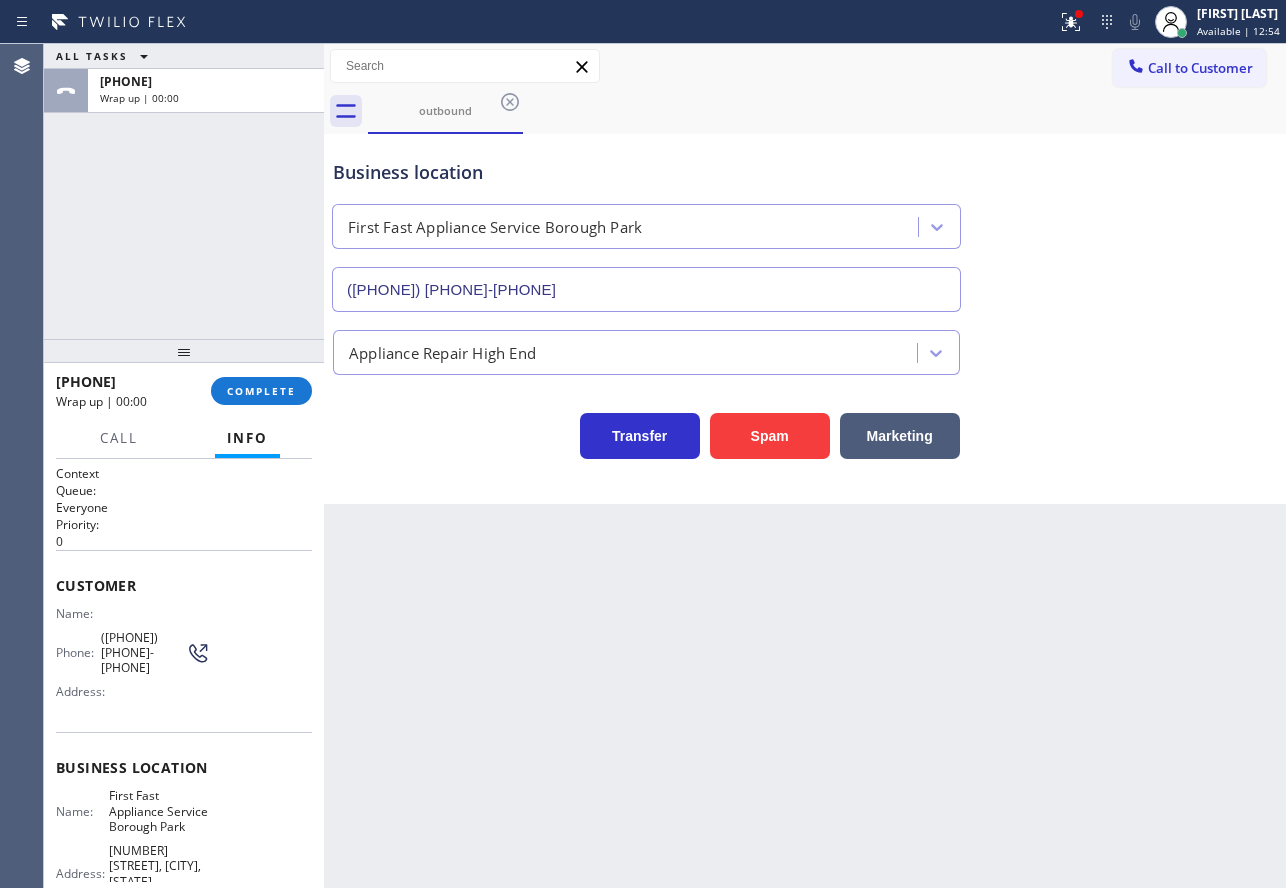drag, startPoint x: 259, startPoint y: 385, endPoint x: 264, endPoint y: 371, distance: 14.866069 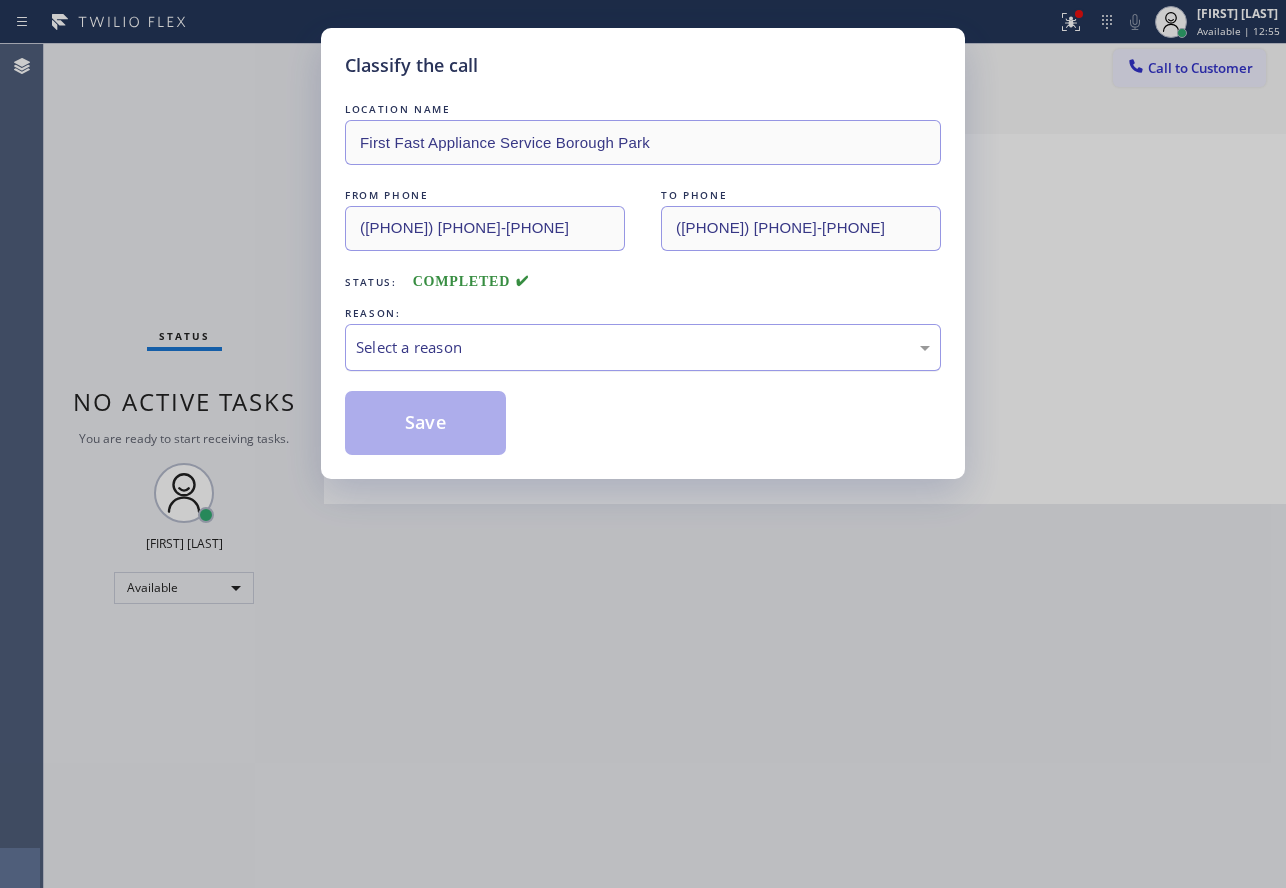click on "Select a reason" at bounding box center [643, 347] 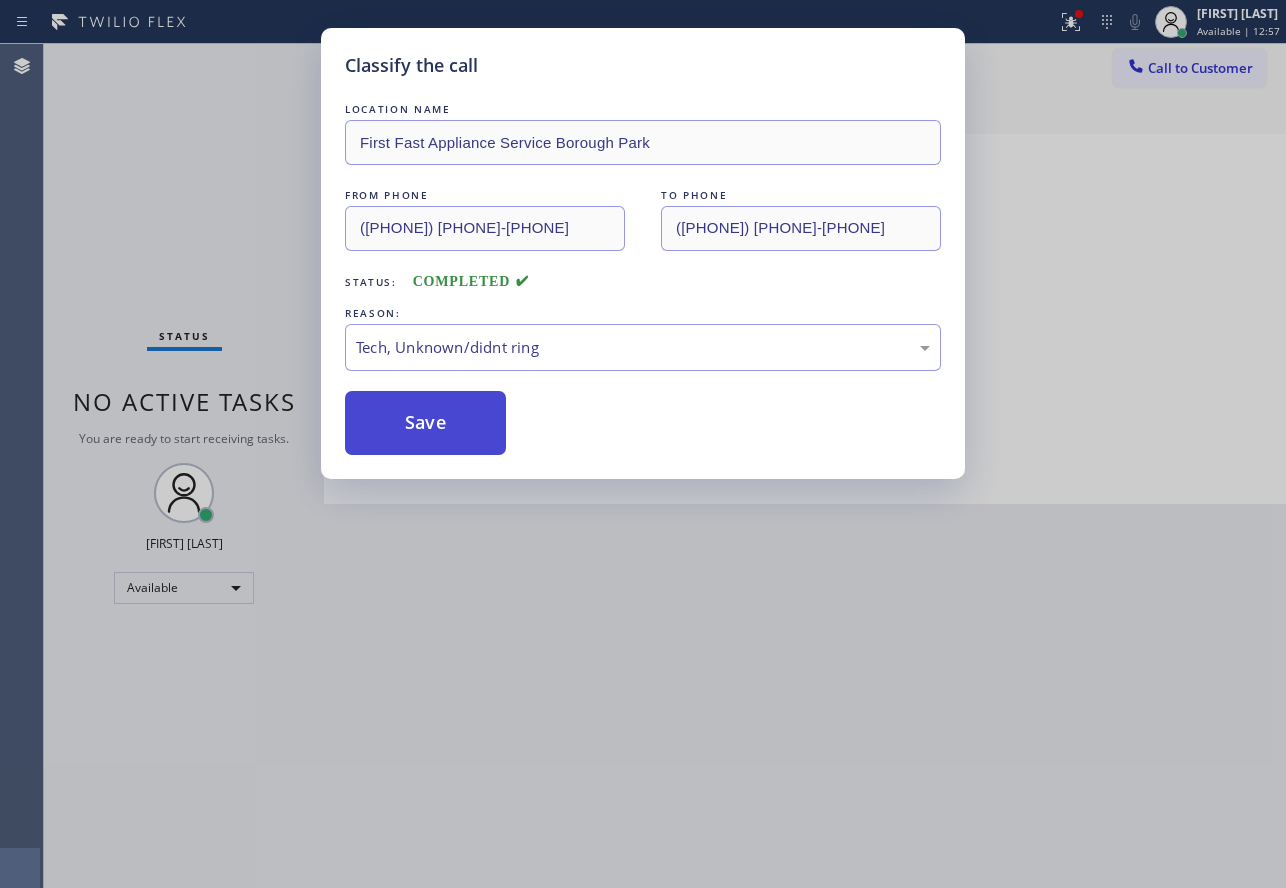 click on "Save" at bounding box center [425, 423] 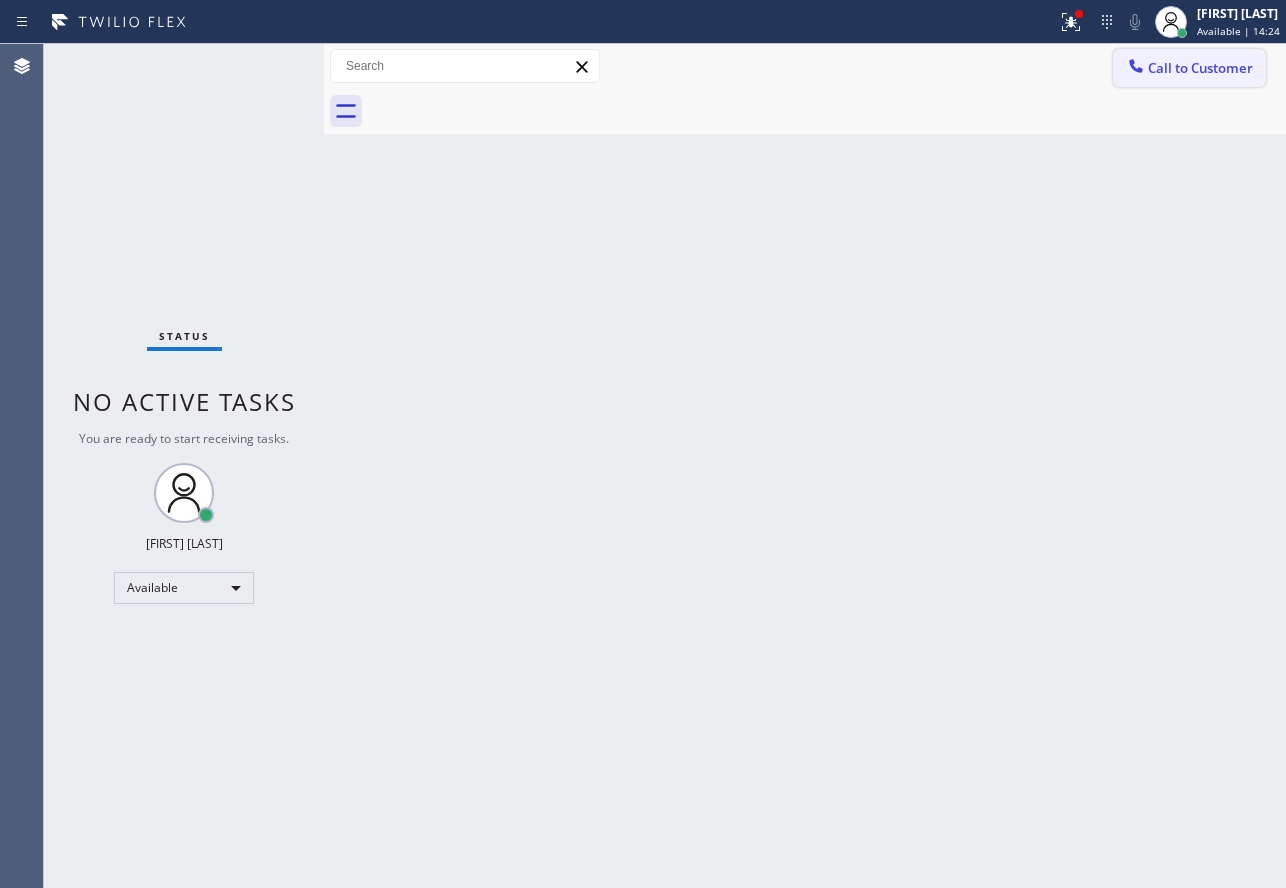 click on "Call to Customer" at bounding box center [1200, 68] 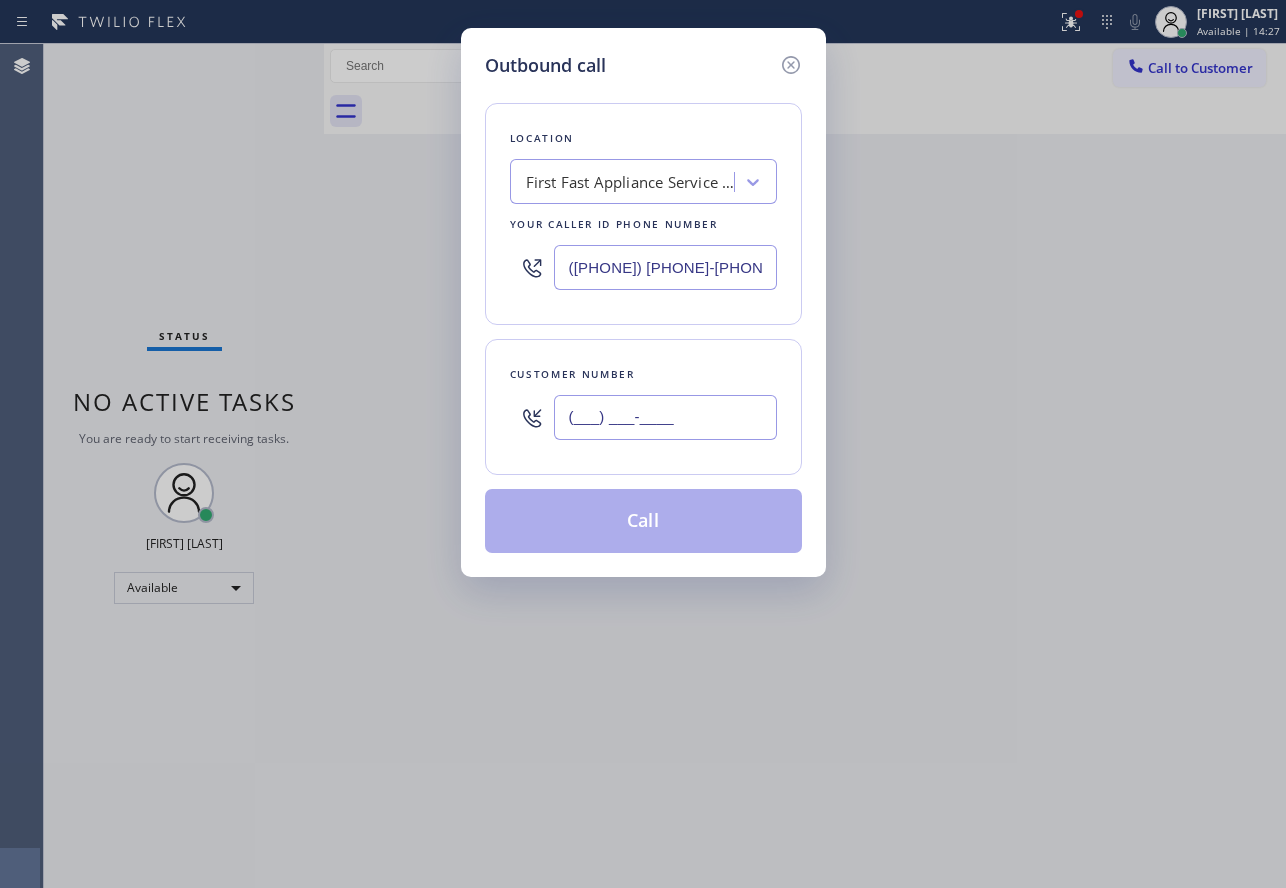 click on "(___) ___-____" at bounding box center (665, 417) 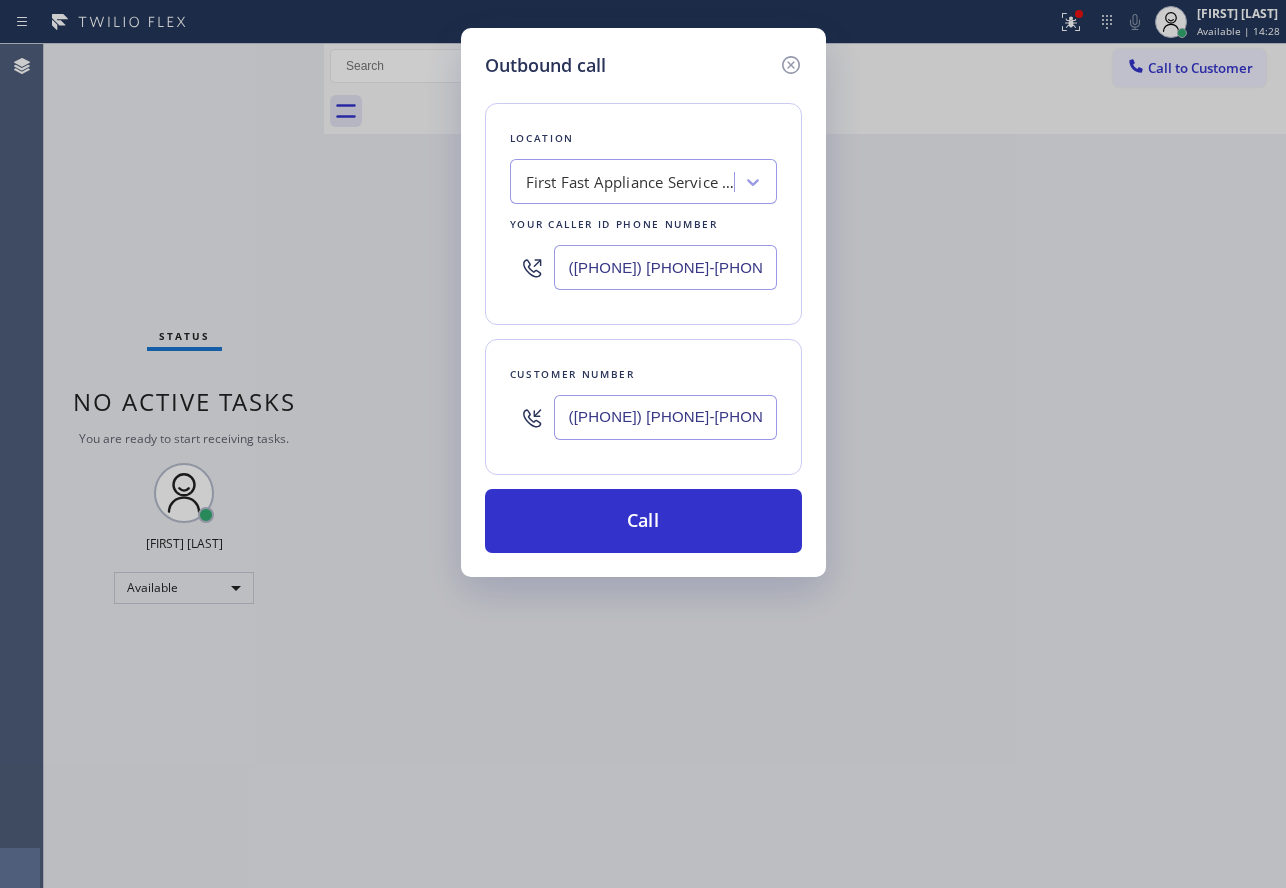 type on "([PHONE]) [PHONE]-[PHONE]" 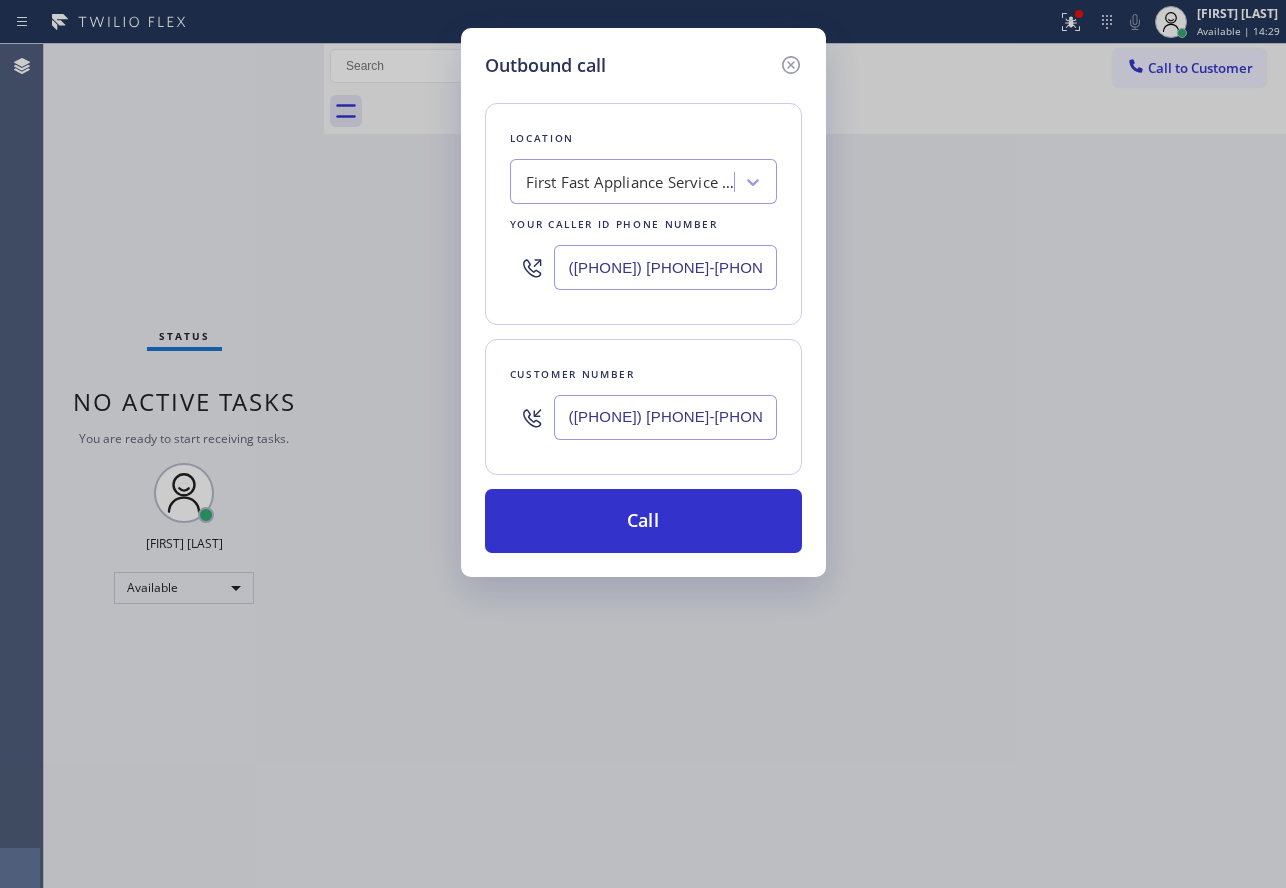 drag, startPoint x: 598, startPoint y: 264, endPoint x: 504, endPoint y: 306, distance: 102.9563 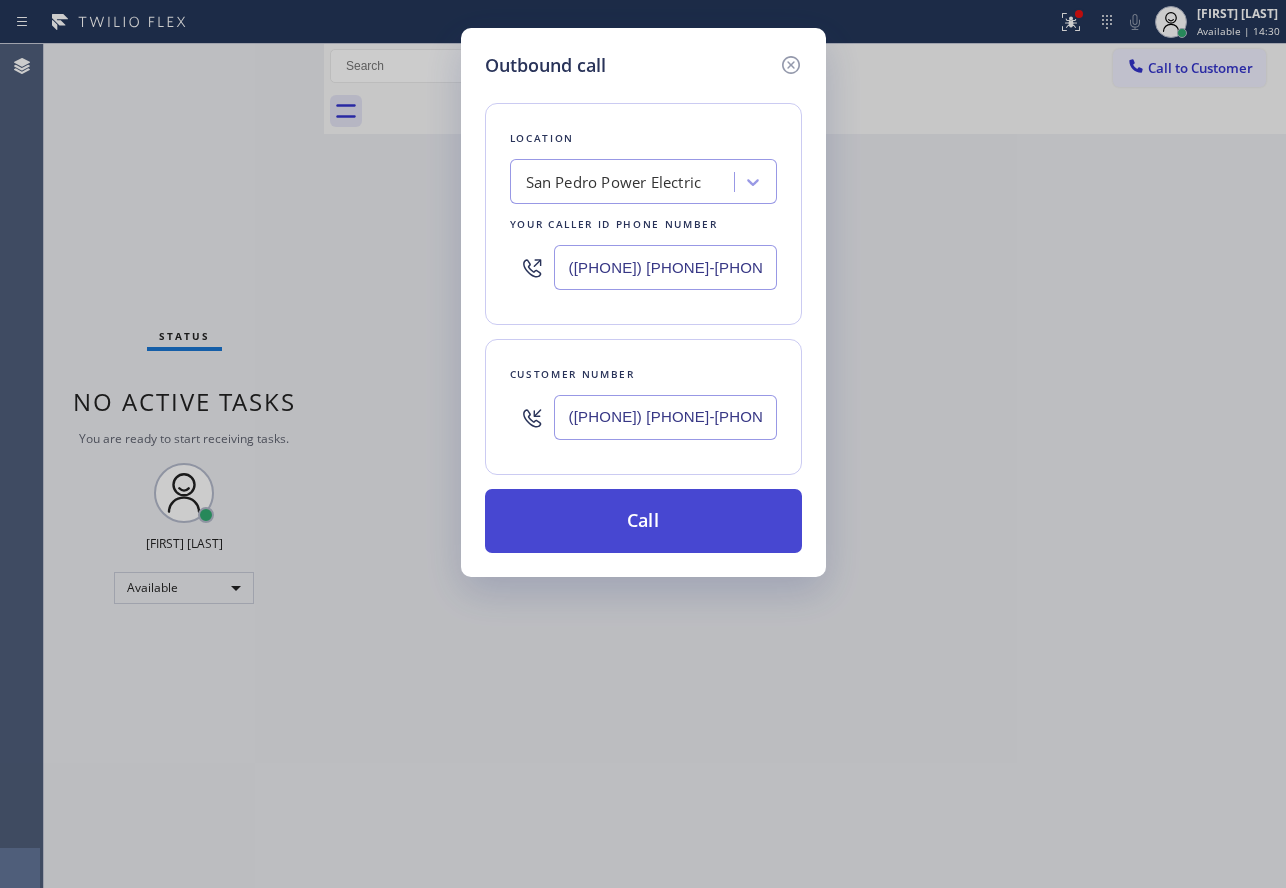 type on "([PHONE]) [PHONE]-[PHONE]" 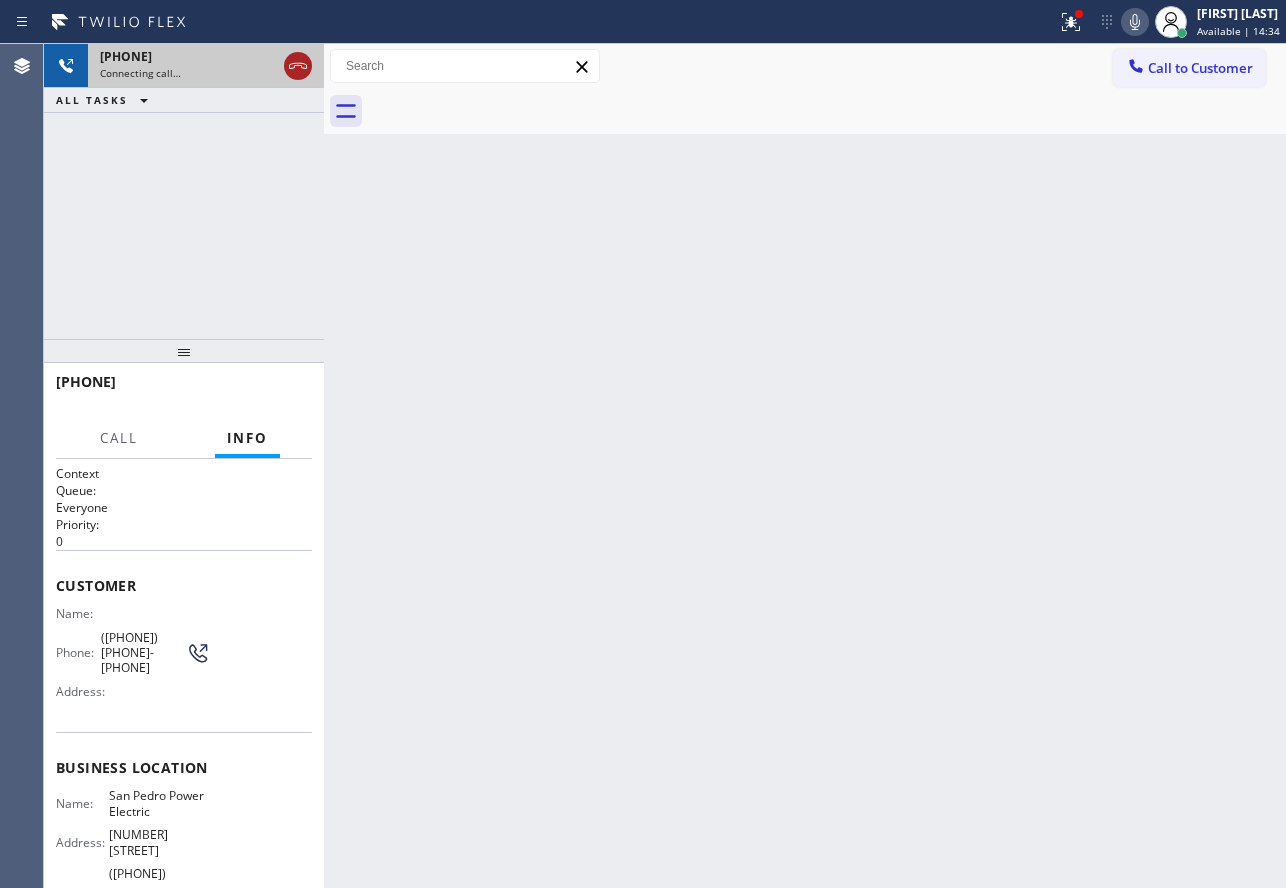 click 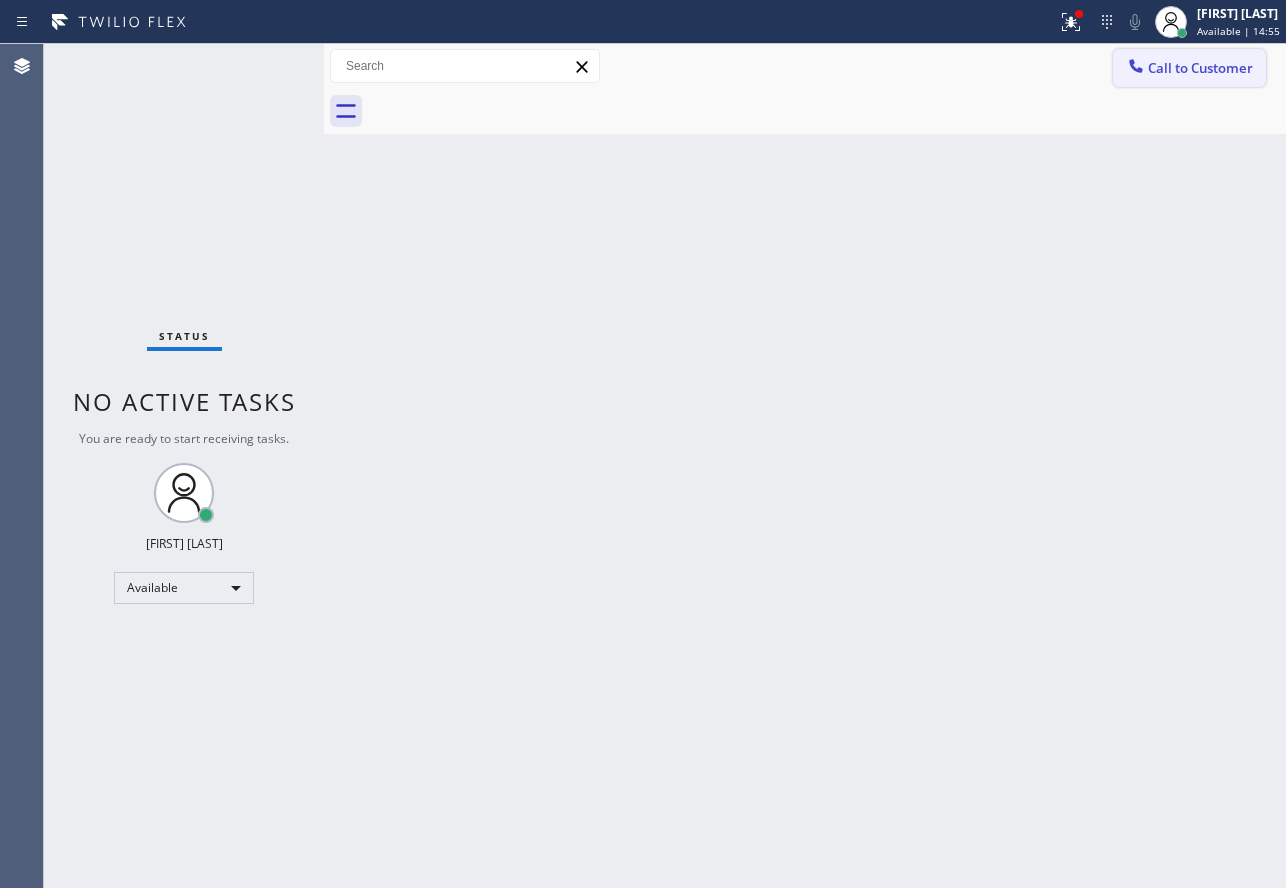 click at bounding box center [1136, 68] 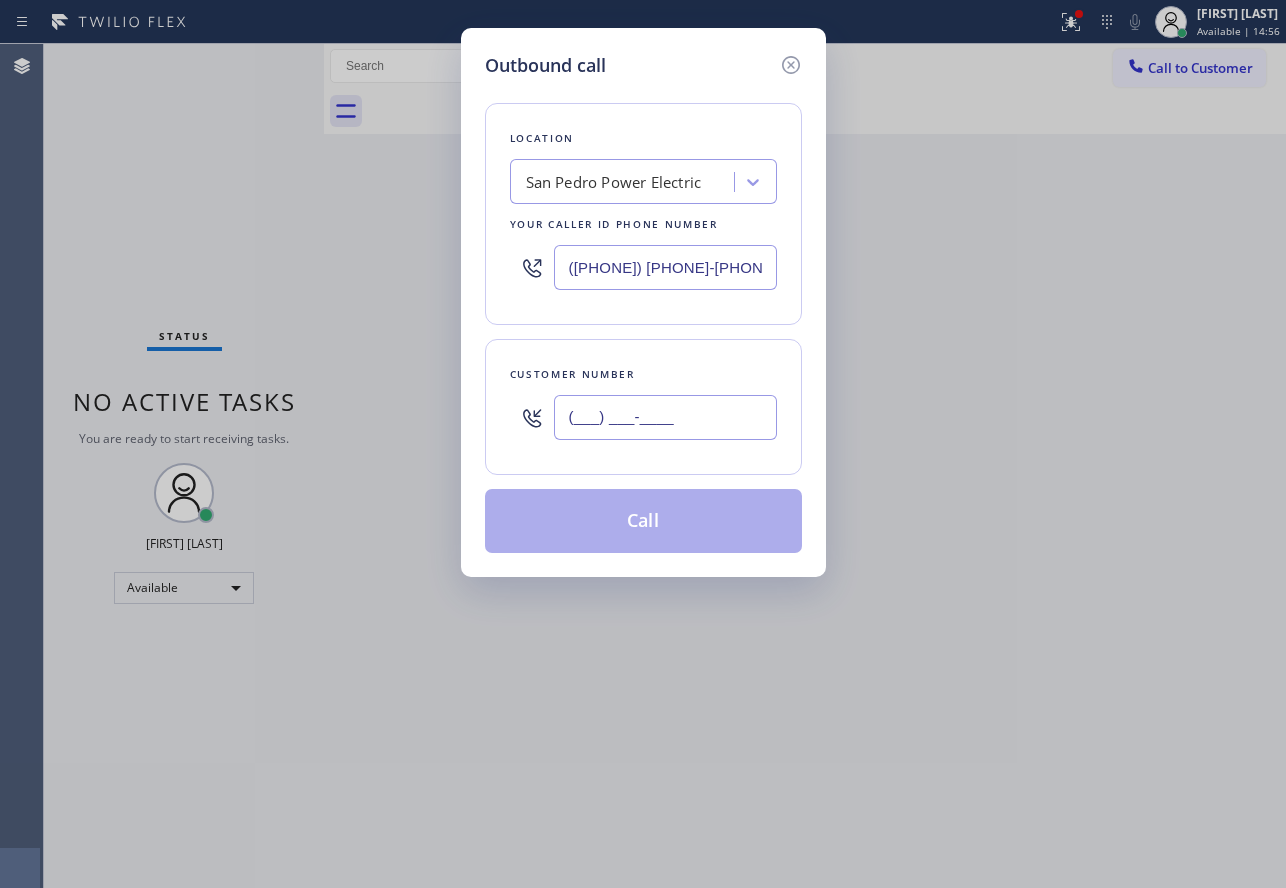 click on "(___) ___-____" at bounding box center [665, 417] 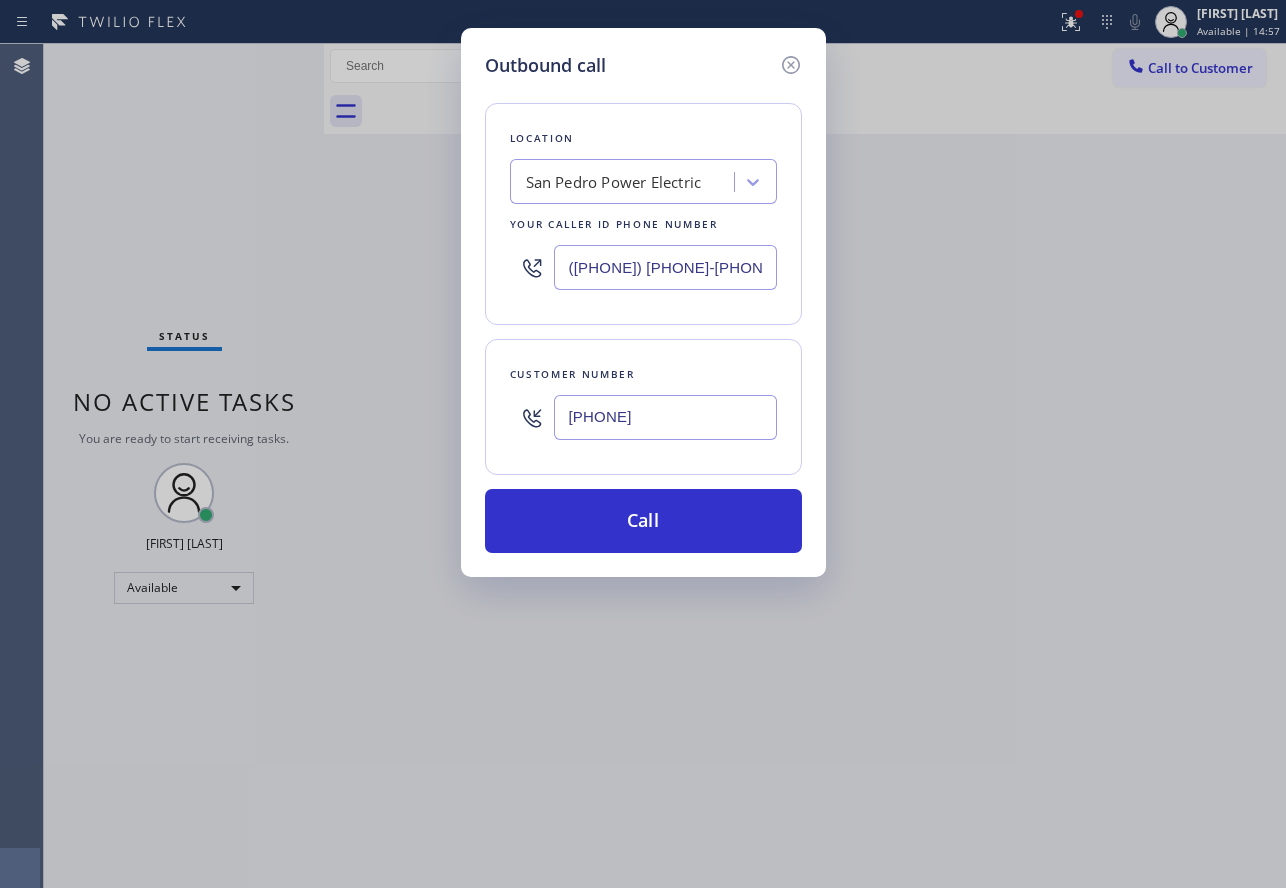 type on "[PHONE]" 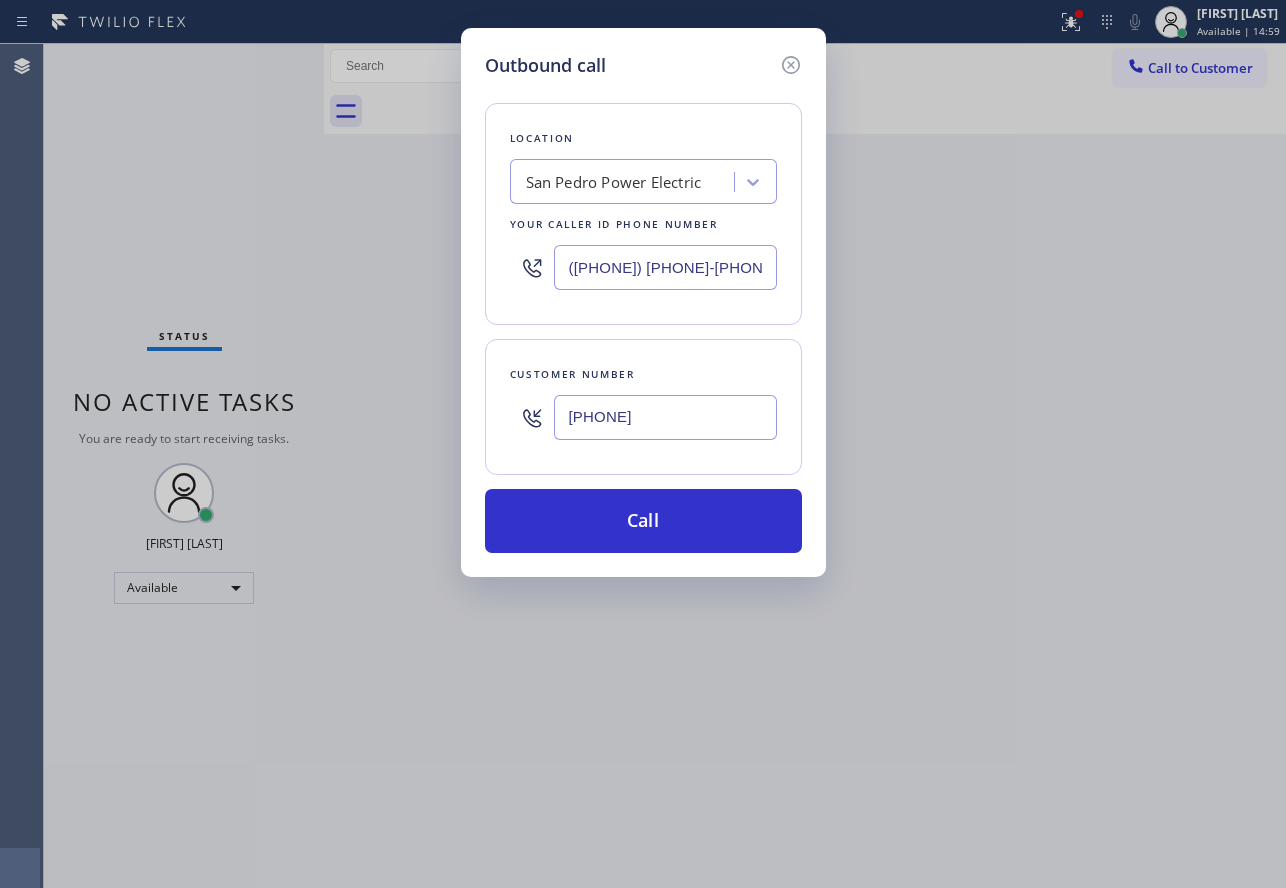 drag, startPoint x: 630, startPoint y: 264, endPoint x: 407, endPoint y: 258, distance: 223.0807 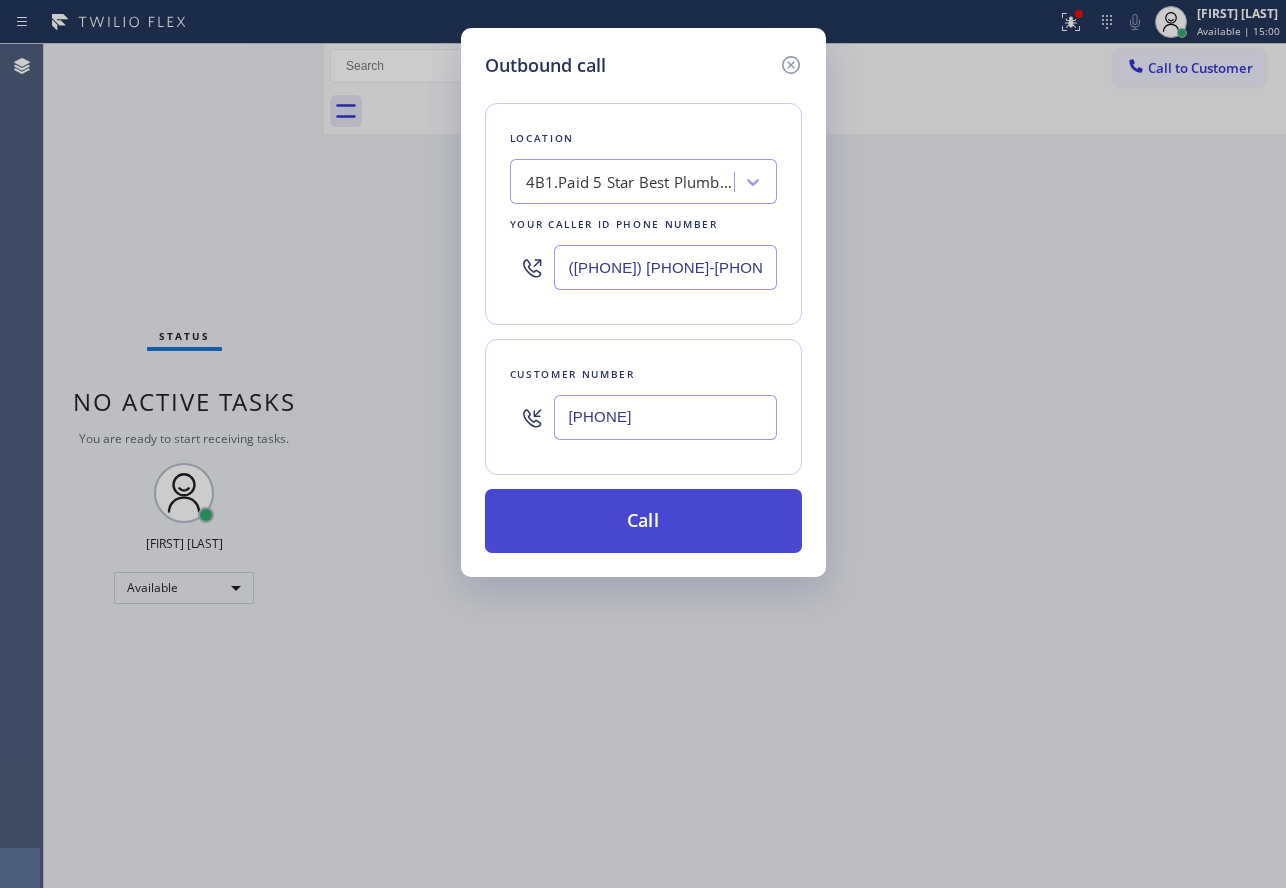 type on "([PHONE]) [PHONE]-[PHONE]" 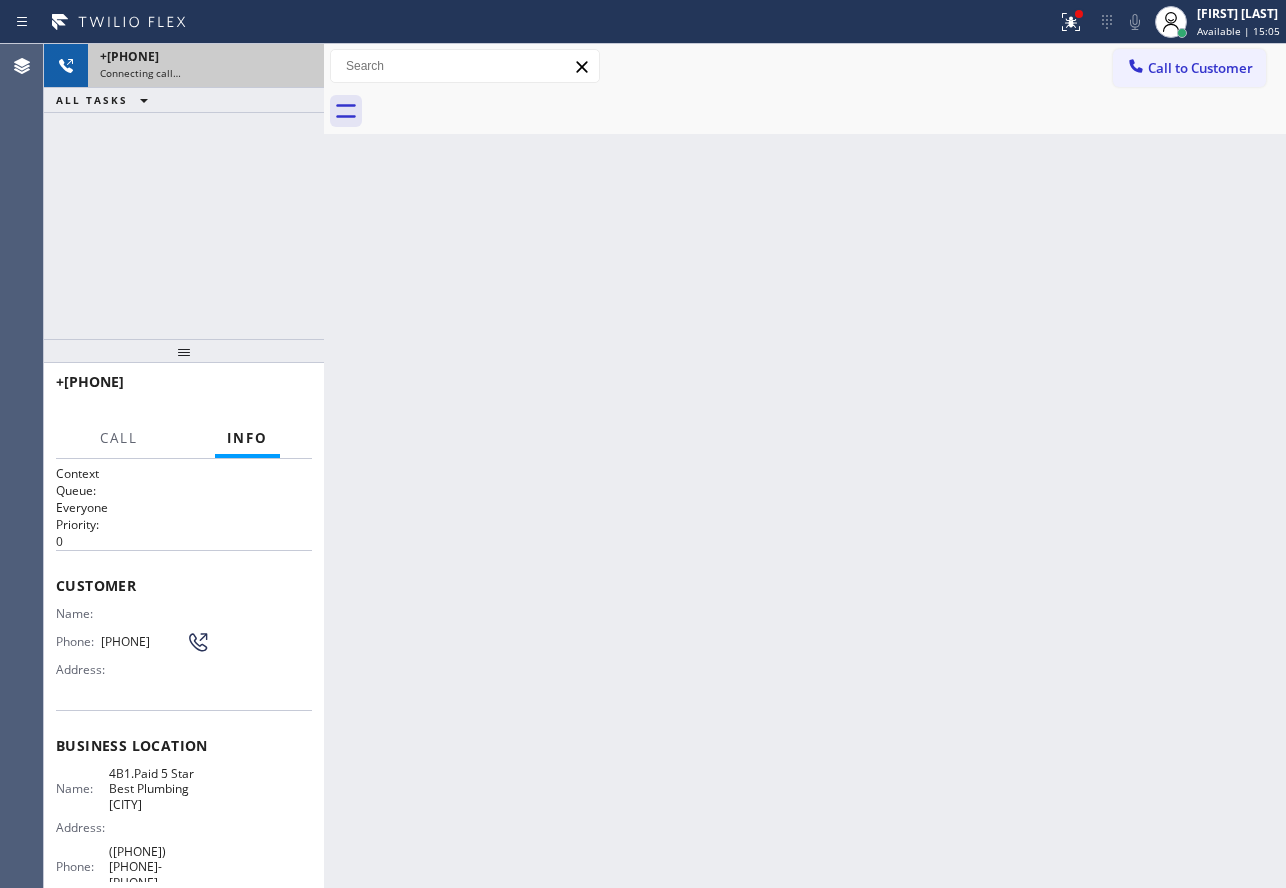 click on "Connecting call…" at bounding box center (206, 73) 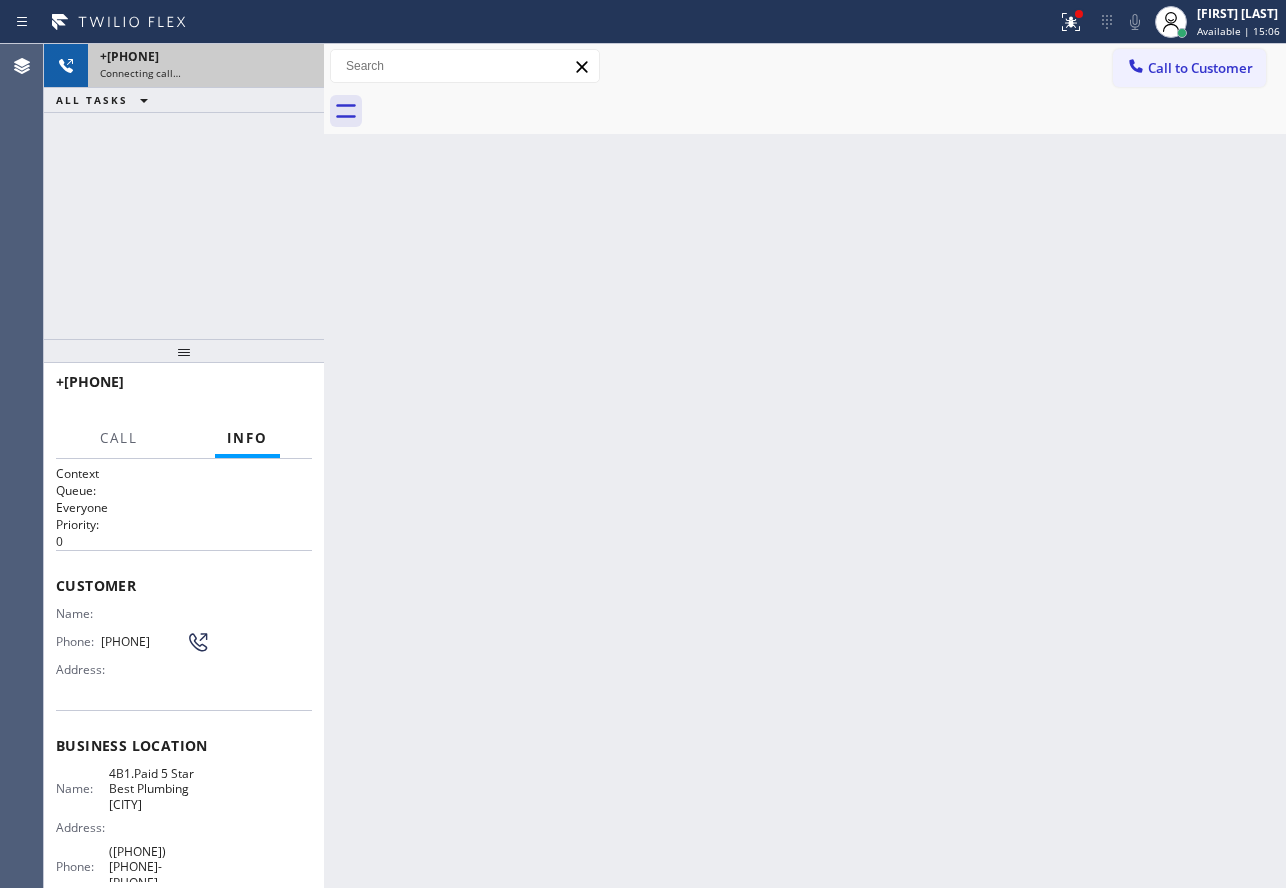click on "+[PHONE] Connecting call…" at bounding box center (202, 66) 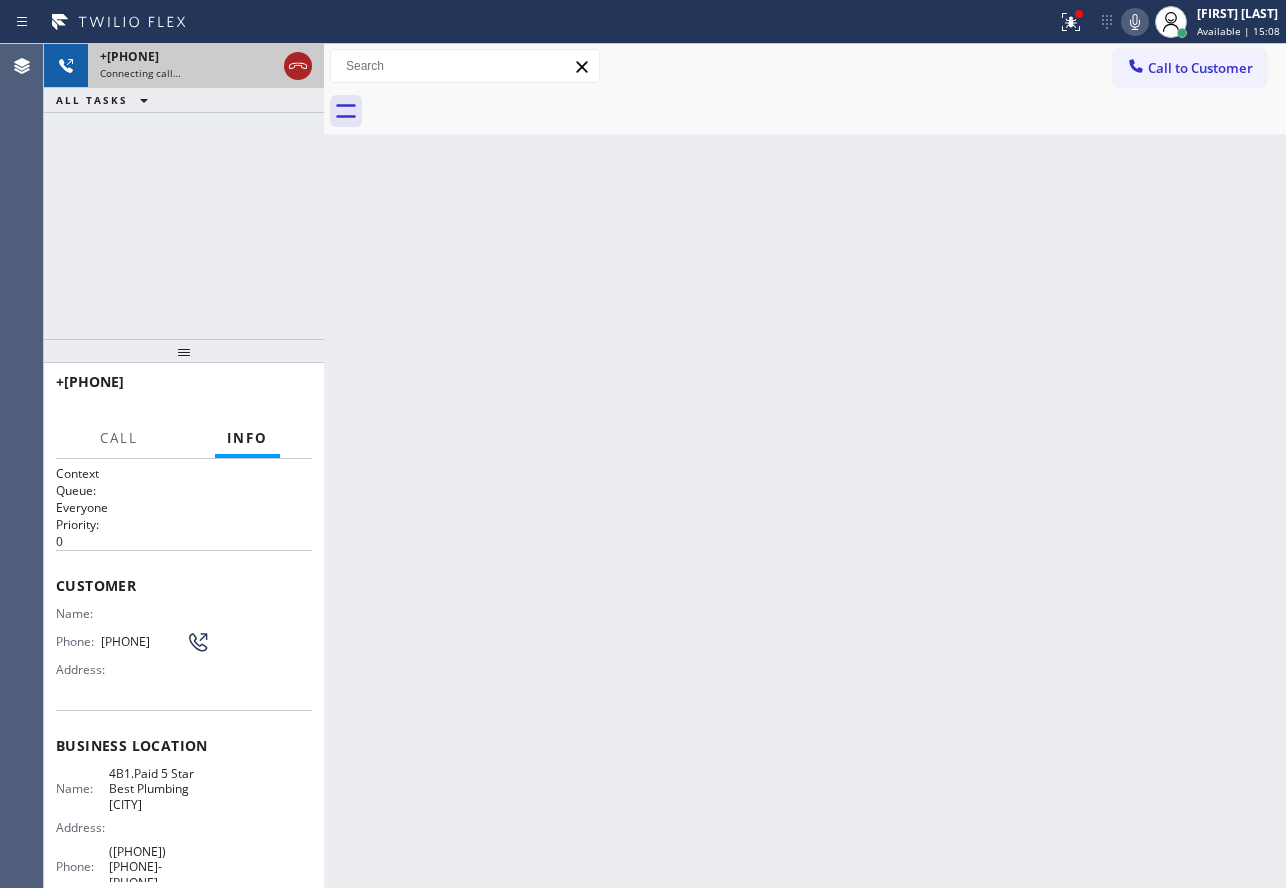 click 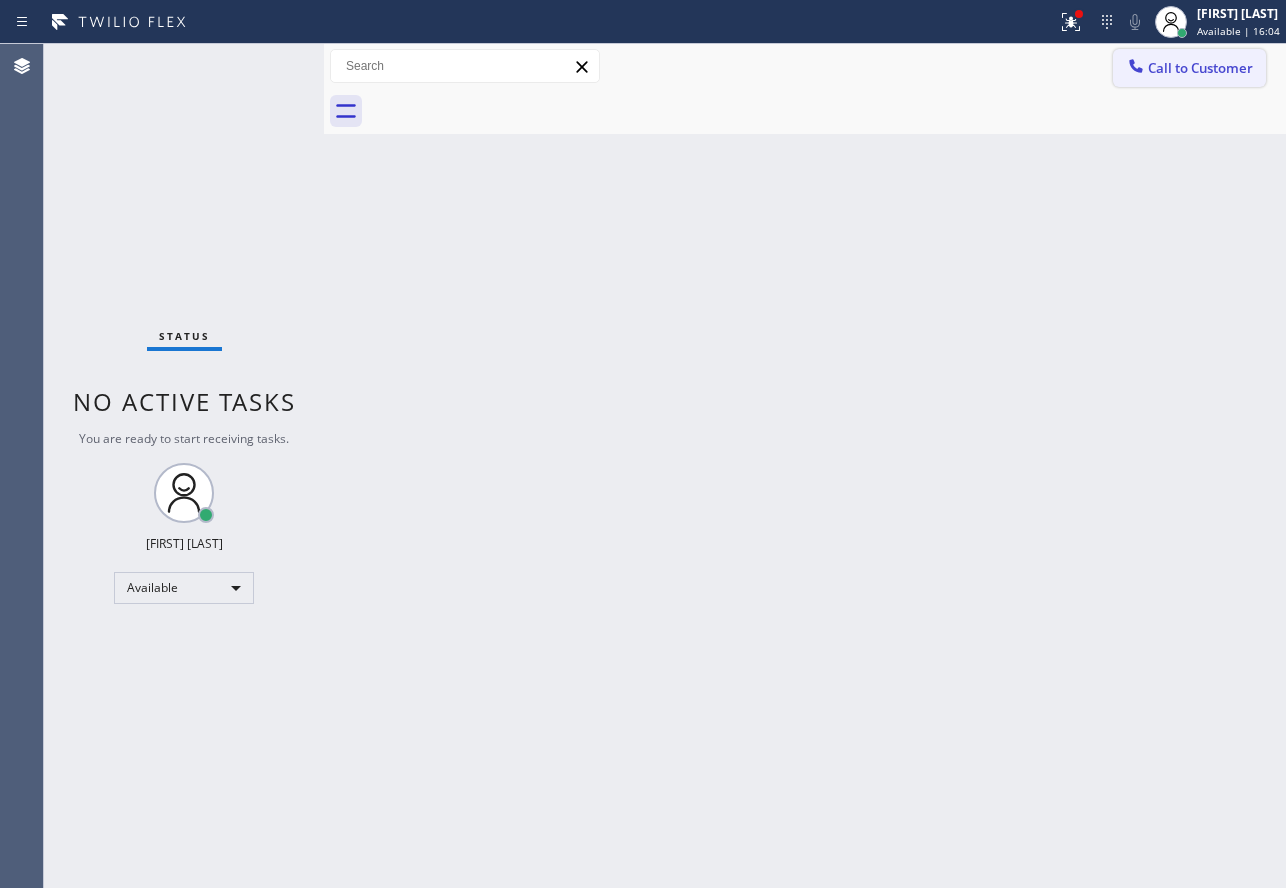 click on "Call to Customer" at bounding box center [1200, 68] 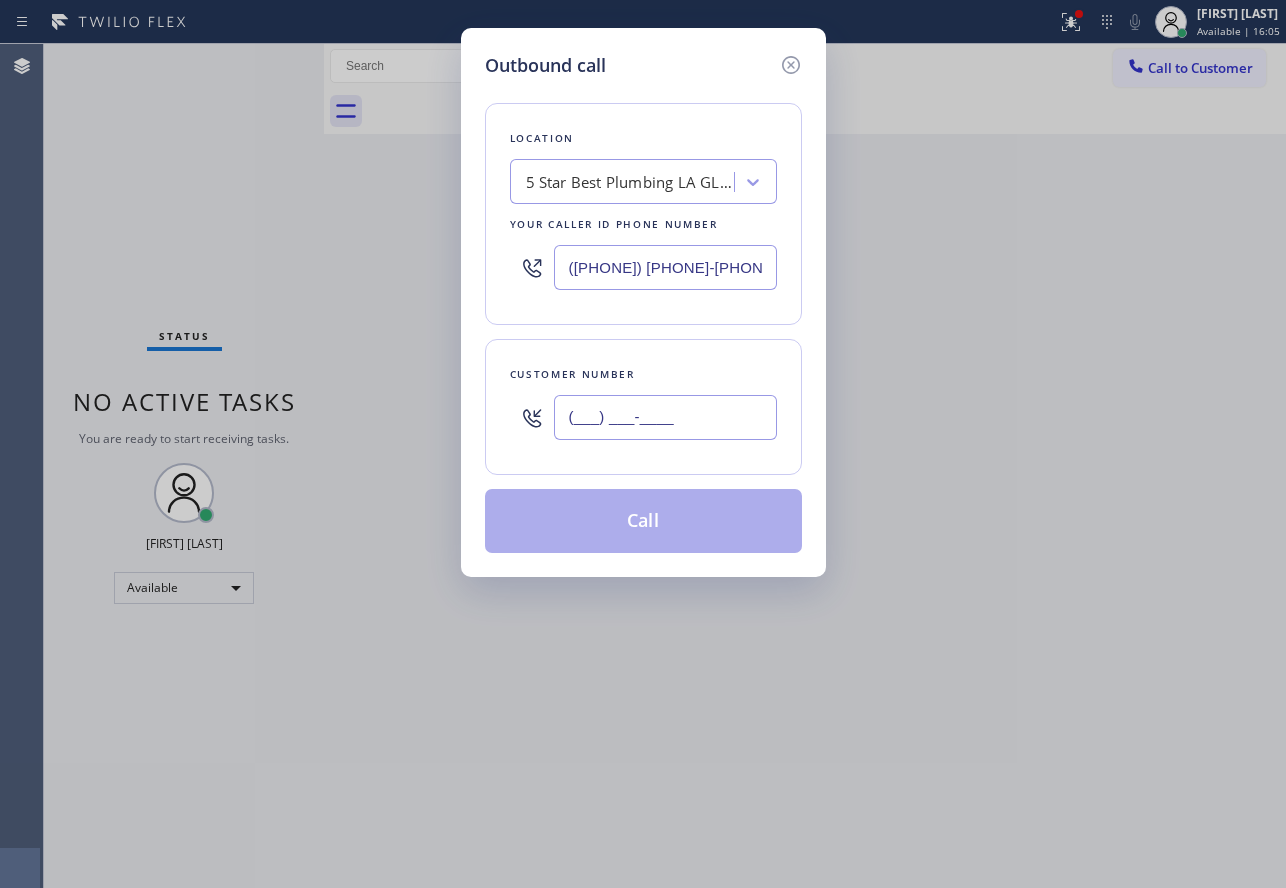 click on "(___) ___-____" at bounding box center (665, 417) 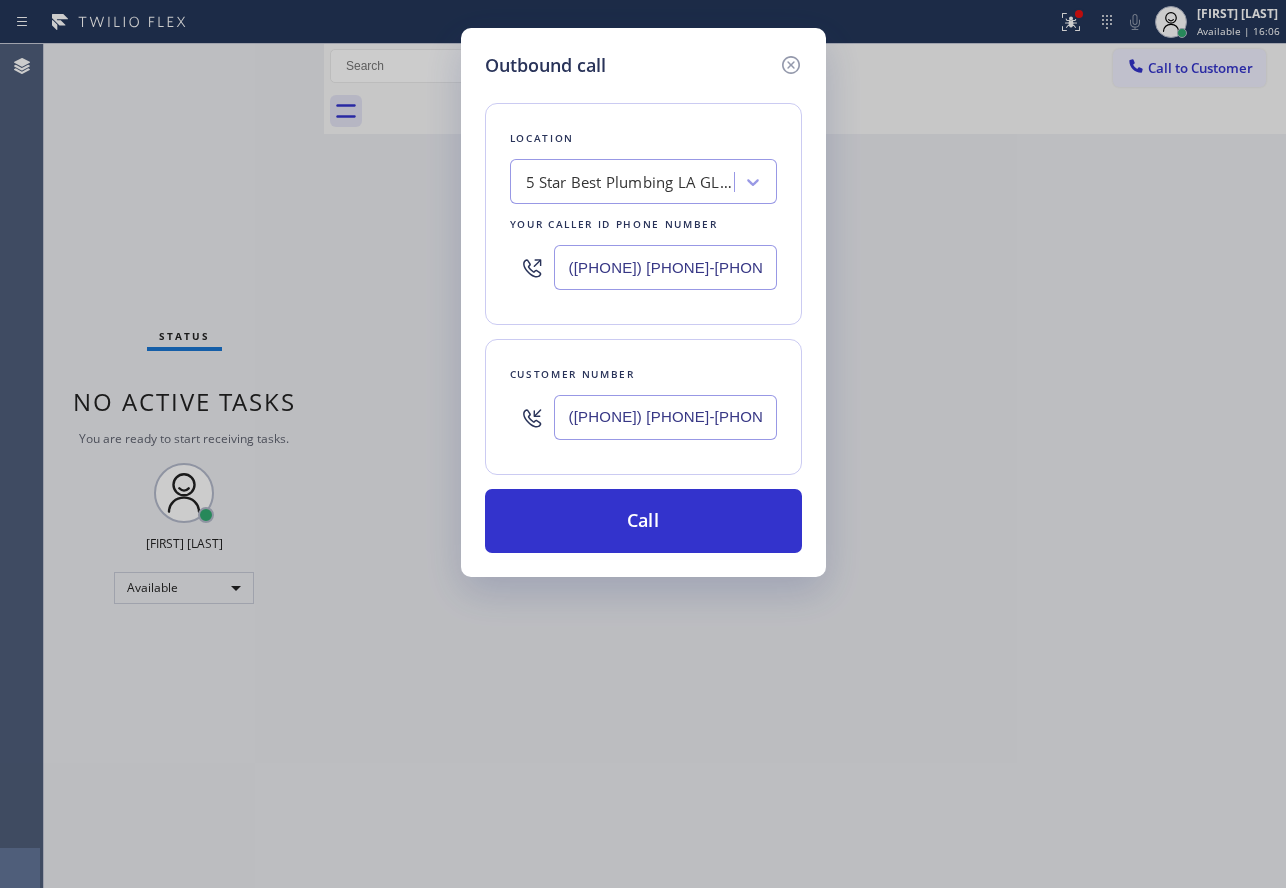 type on "([PHONE]) [PHONE]-[PHONE]" 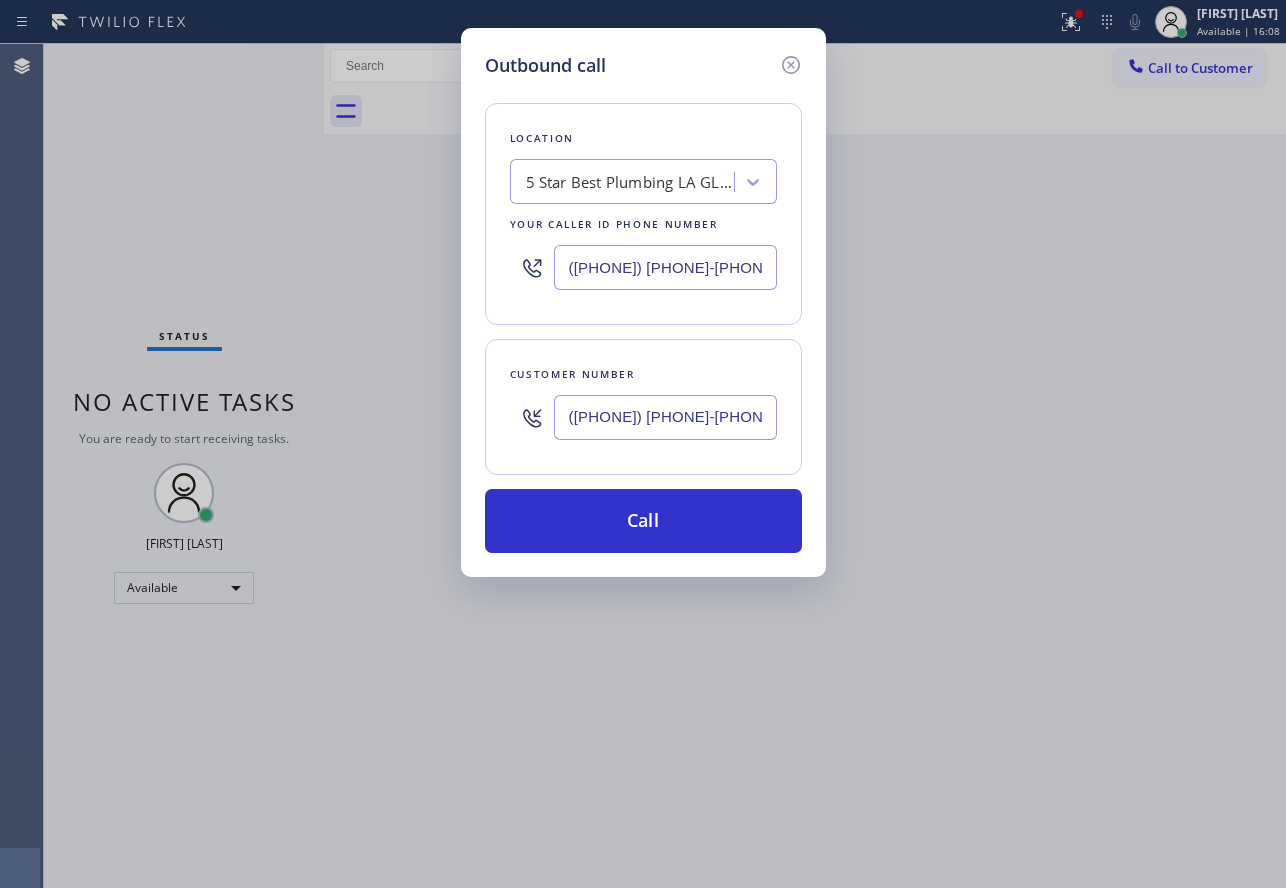 drag, startPoint x: 730, startPoint y: 272, endPoint x: 519, endPoint y: 282, distance: 211.23683 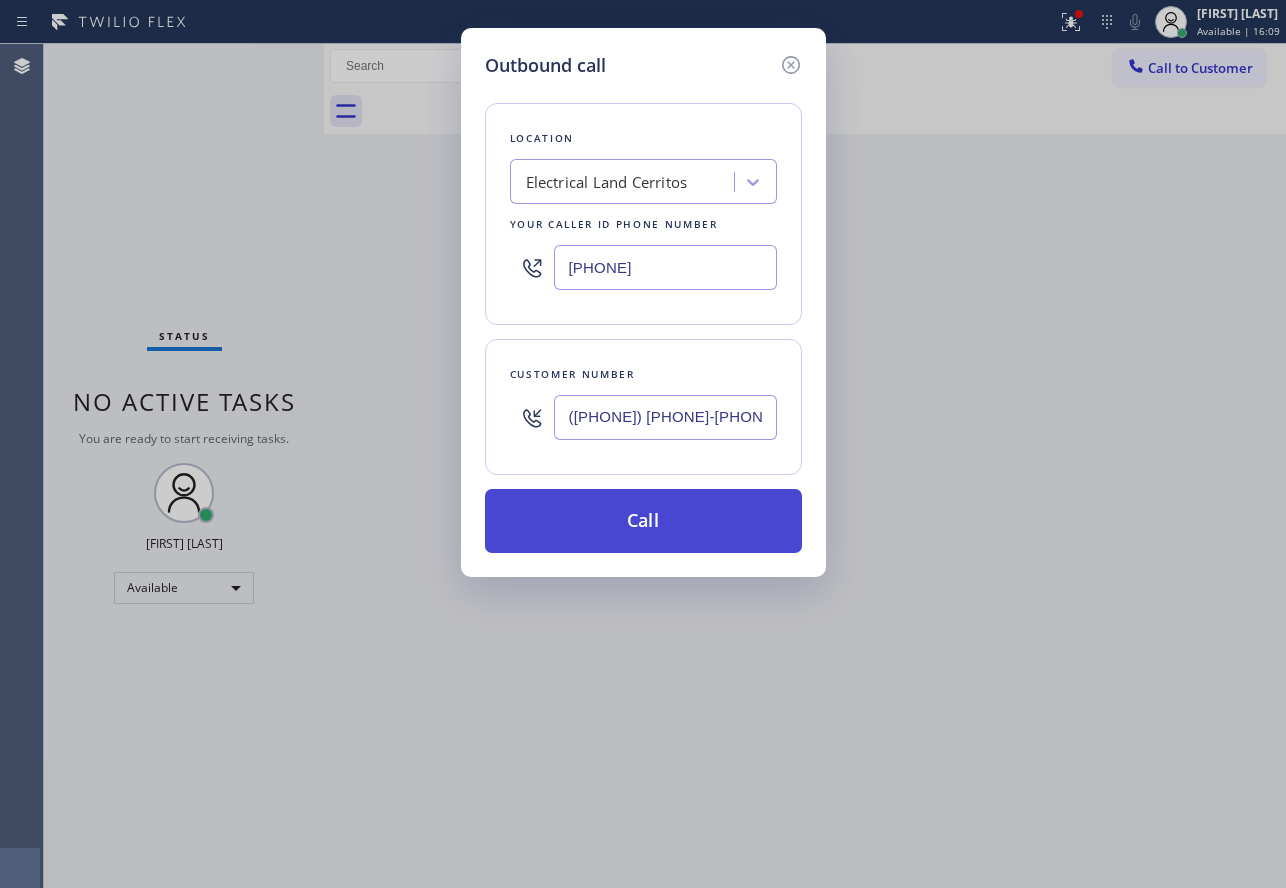 type on "[PHONE]" 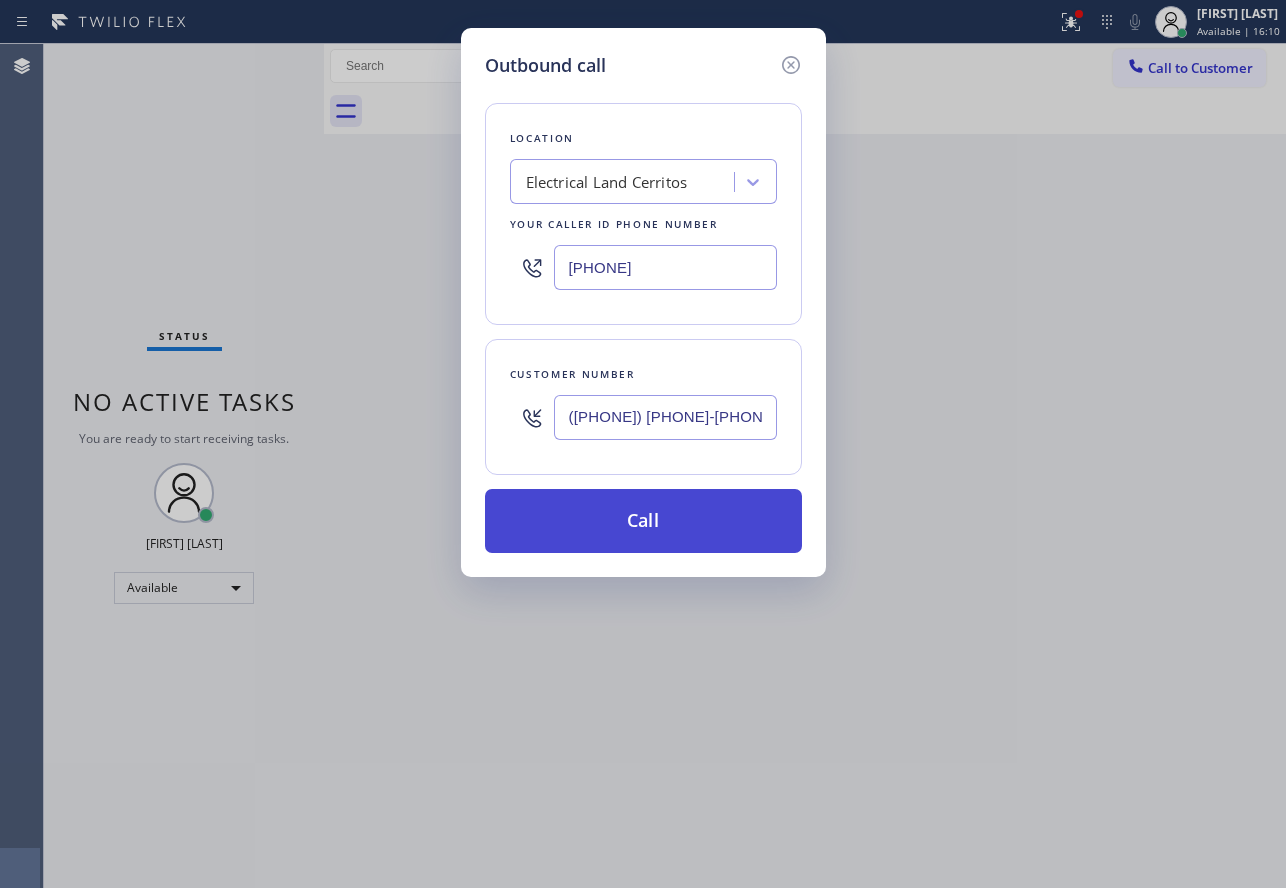 click on "Call" at bounding box center [643, 521] 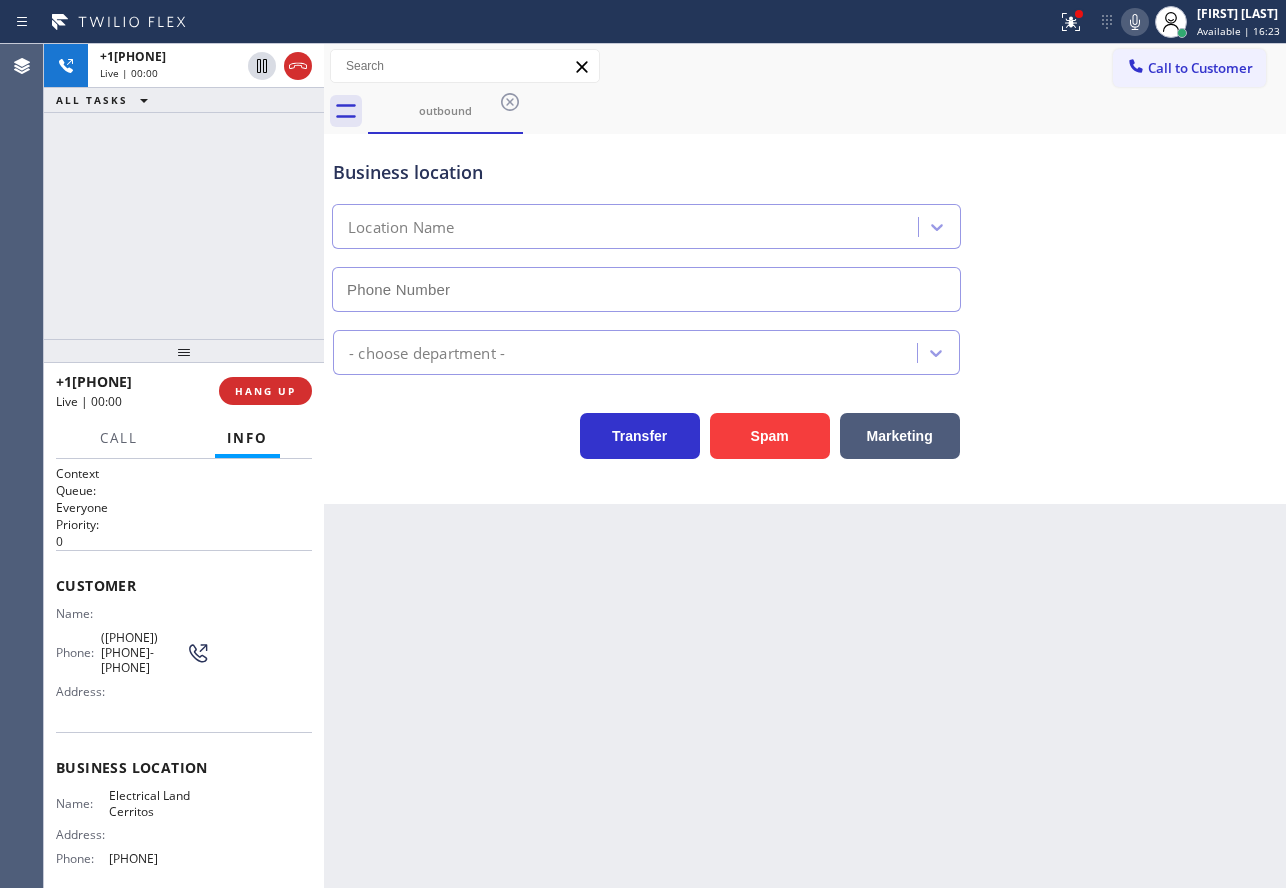 type on "[PHONE]" 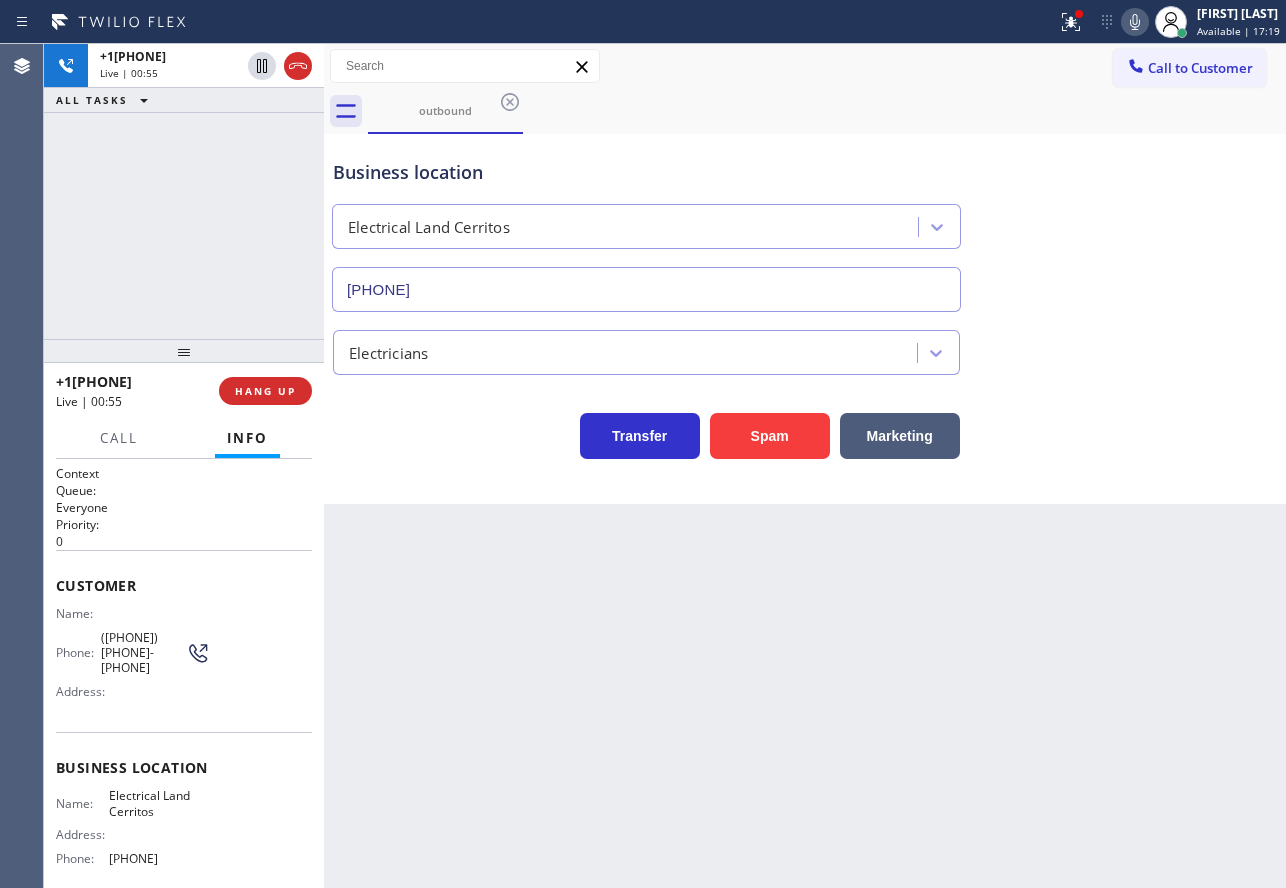 click on "Transfer Spam Marketing" at bounding box center [805, 417] 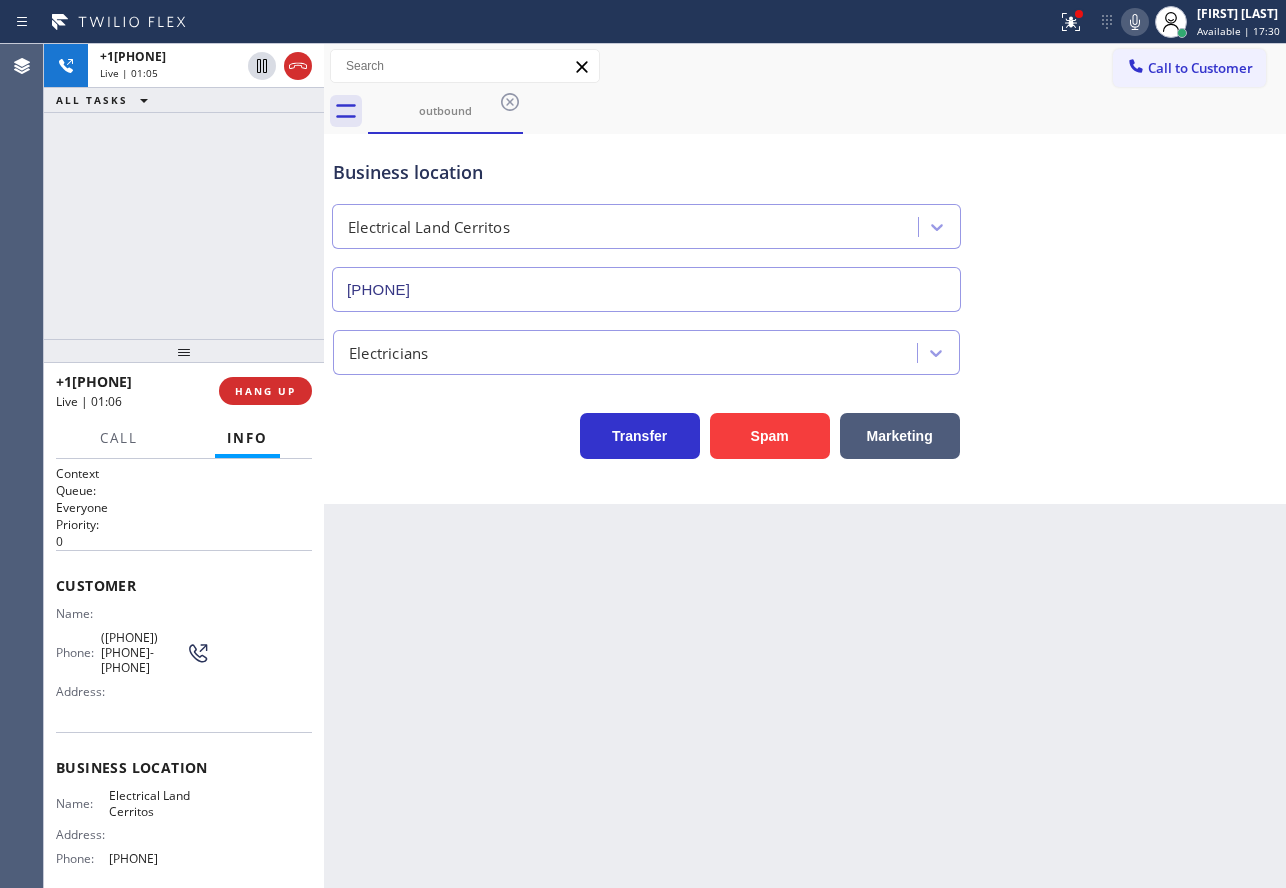 click 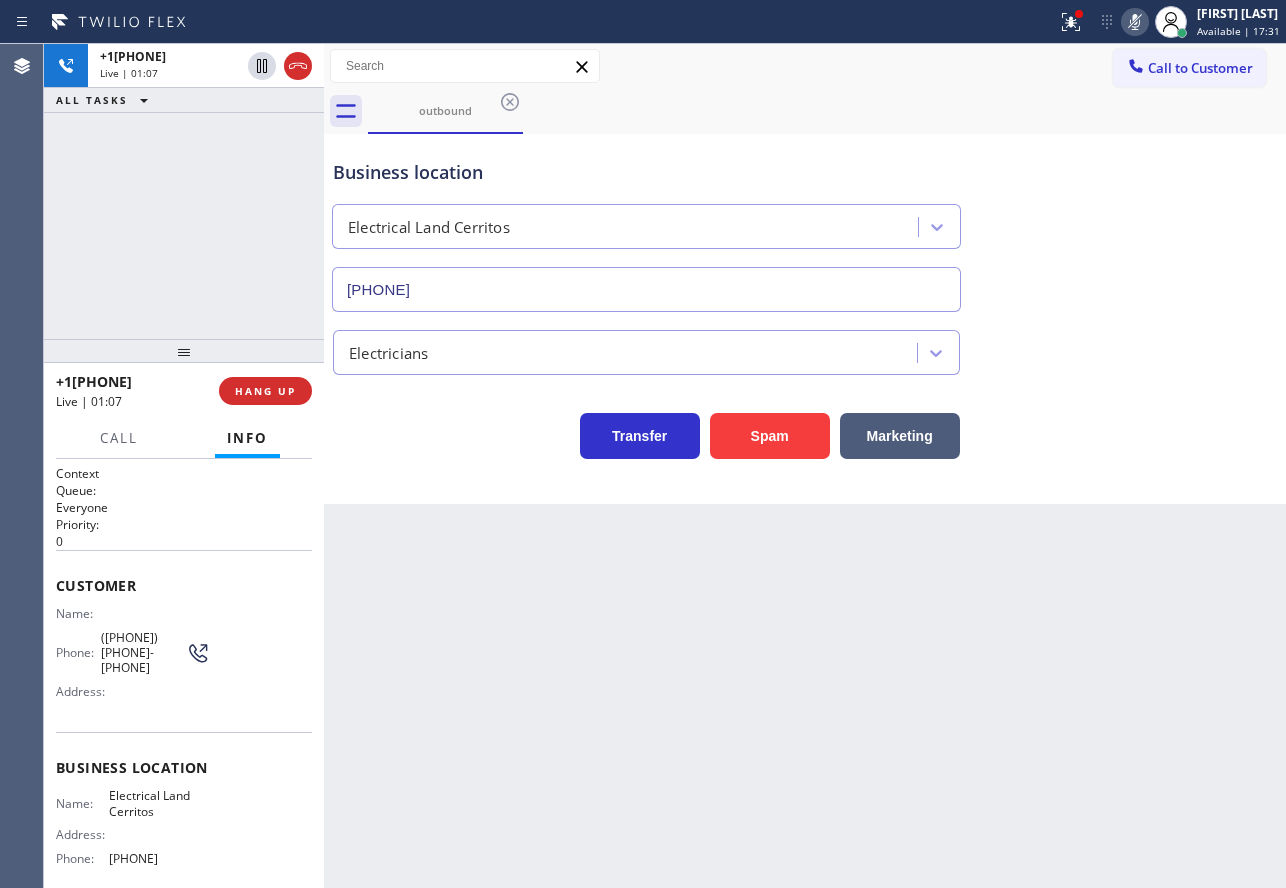 click 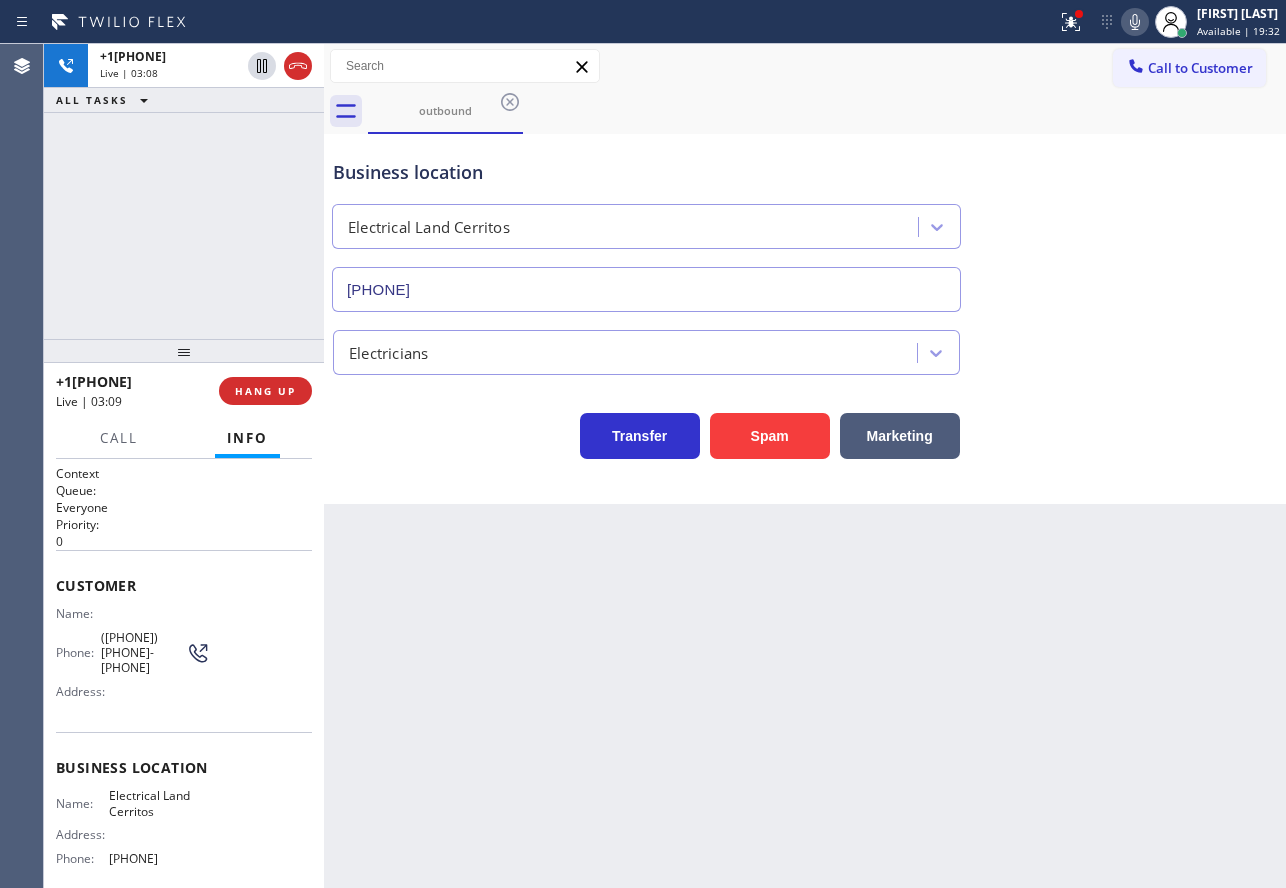 click 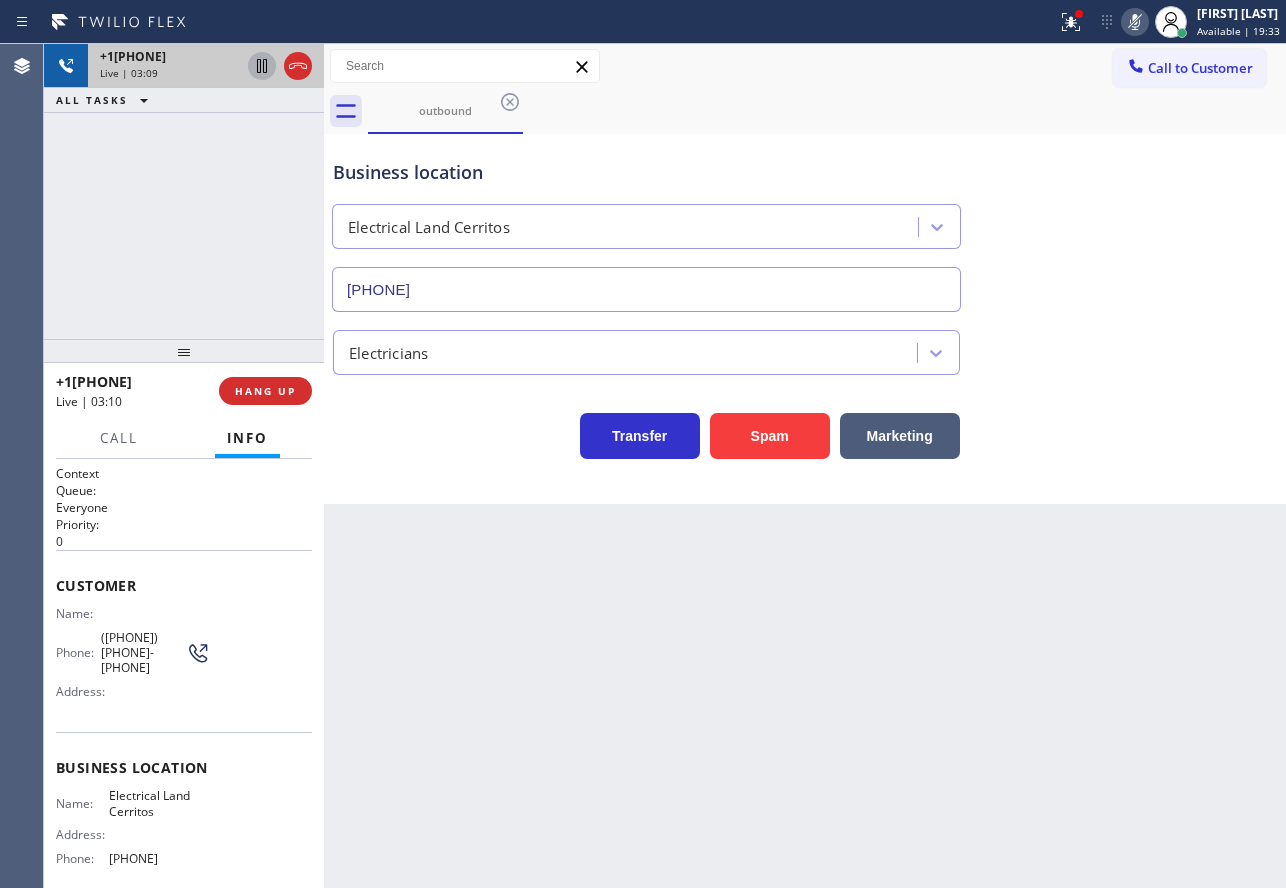 click 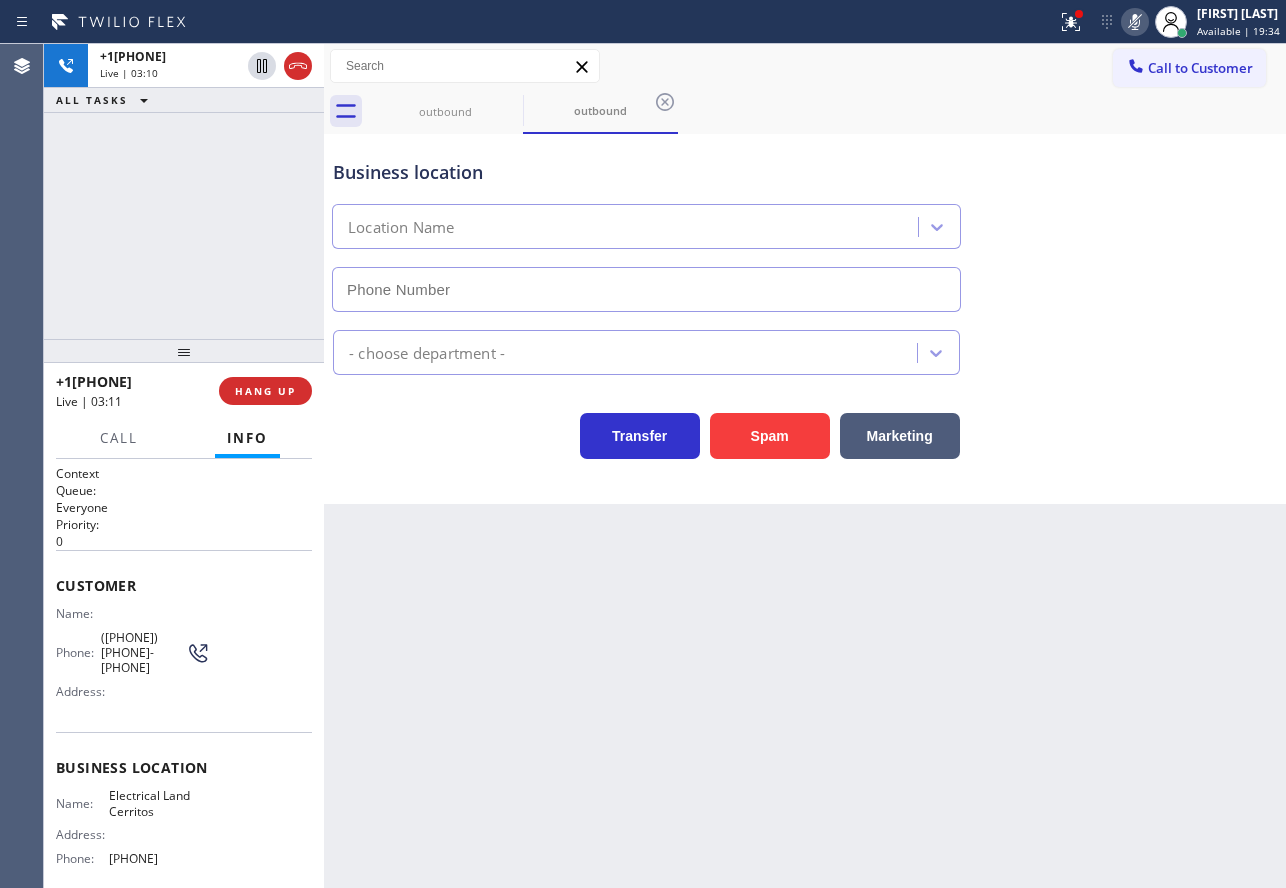 type on "[PHONE]" 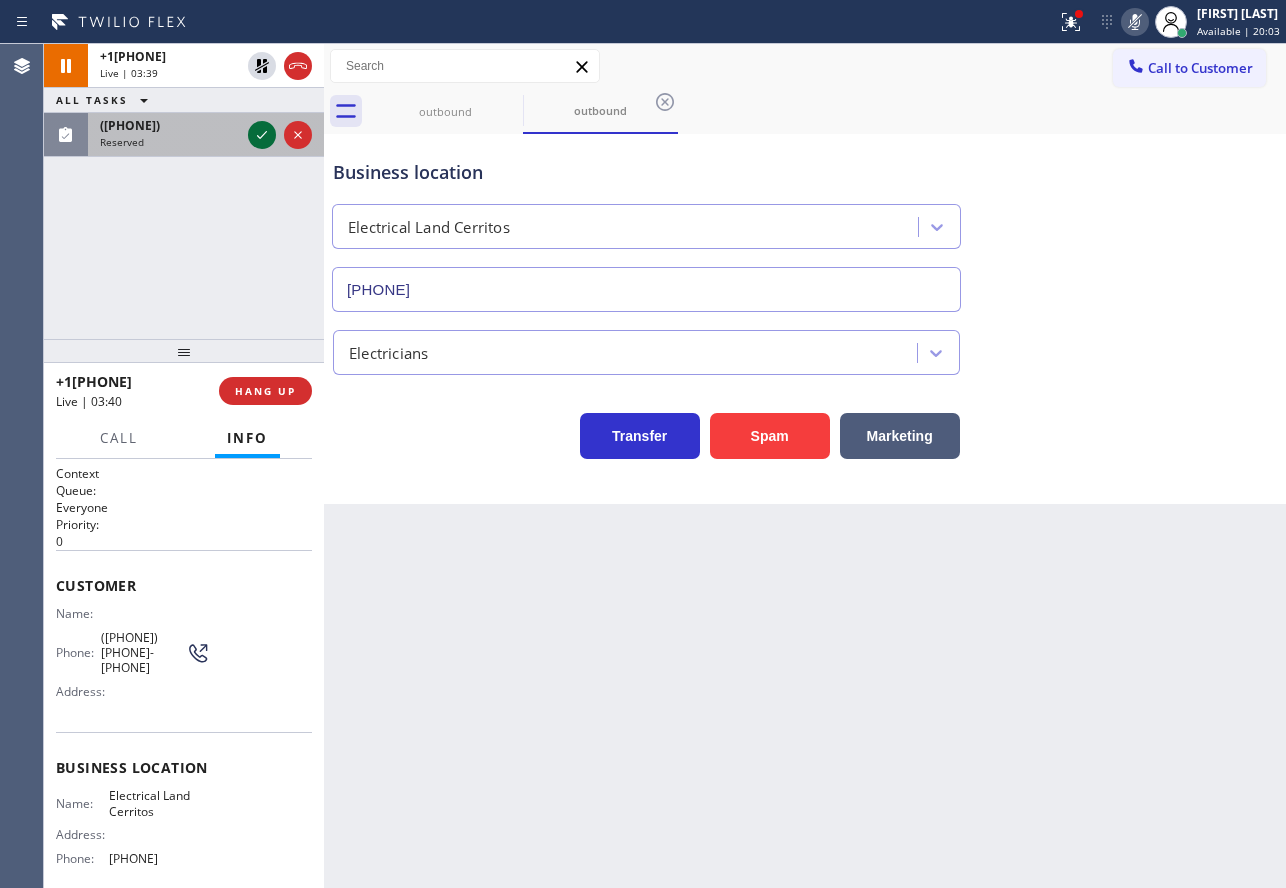 click 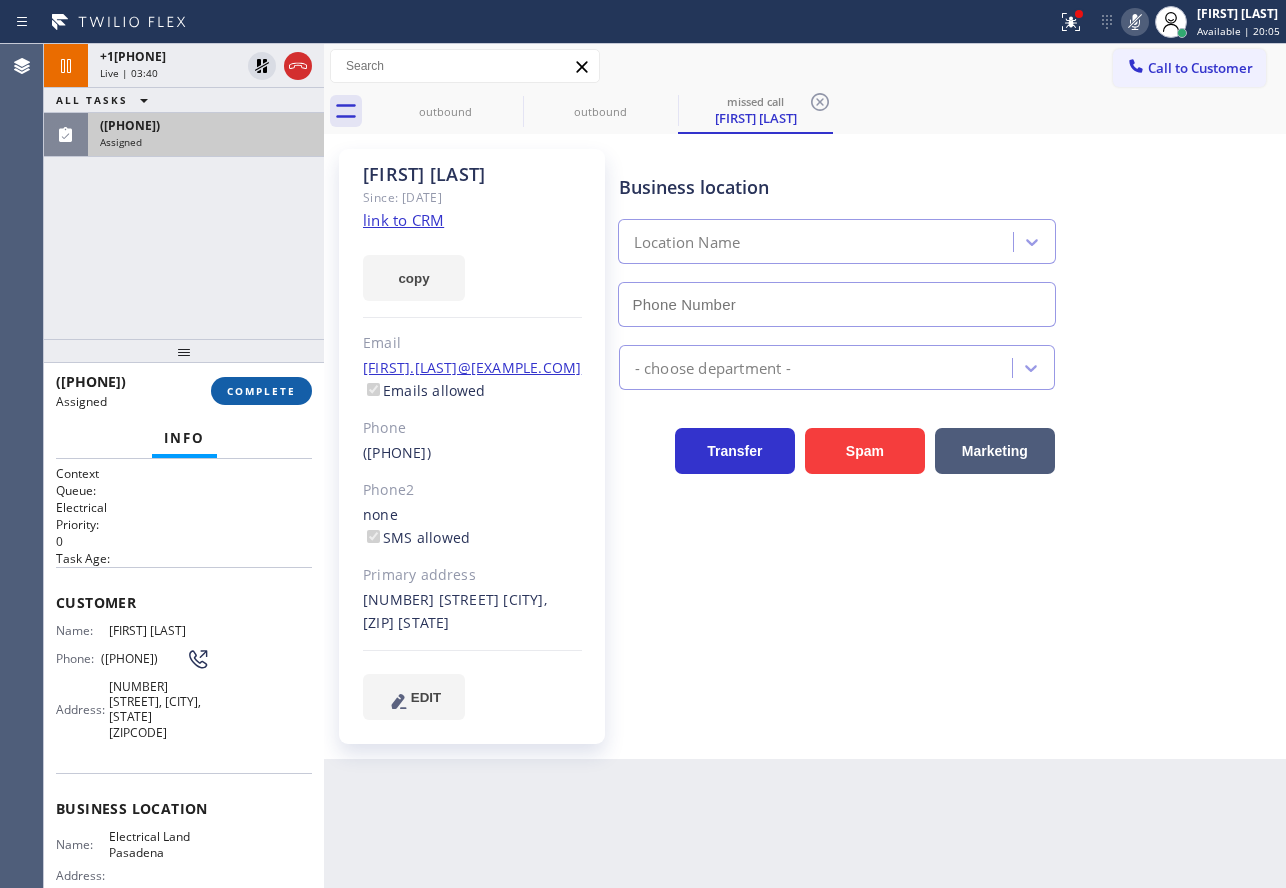 type on "[PHONE]" 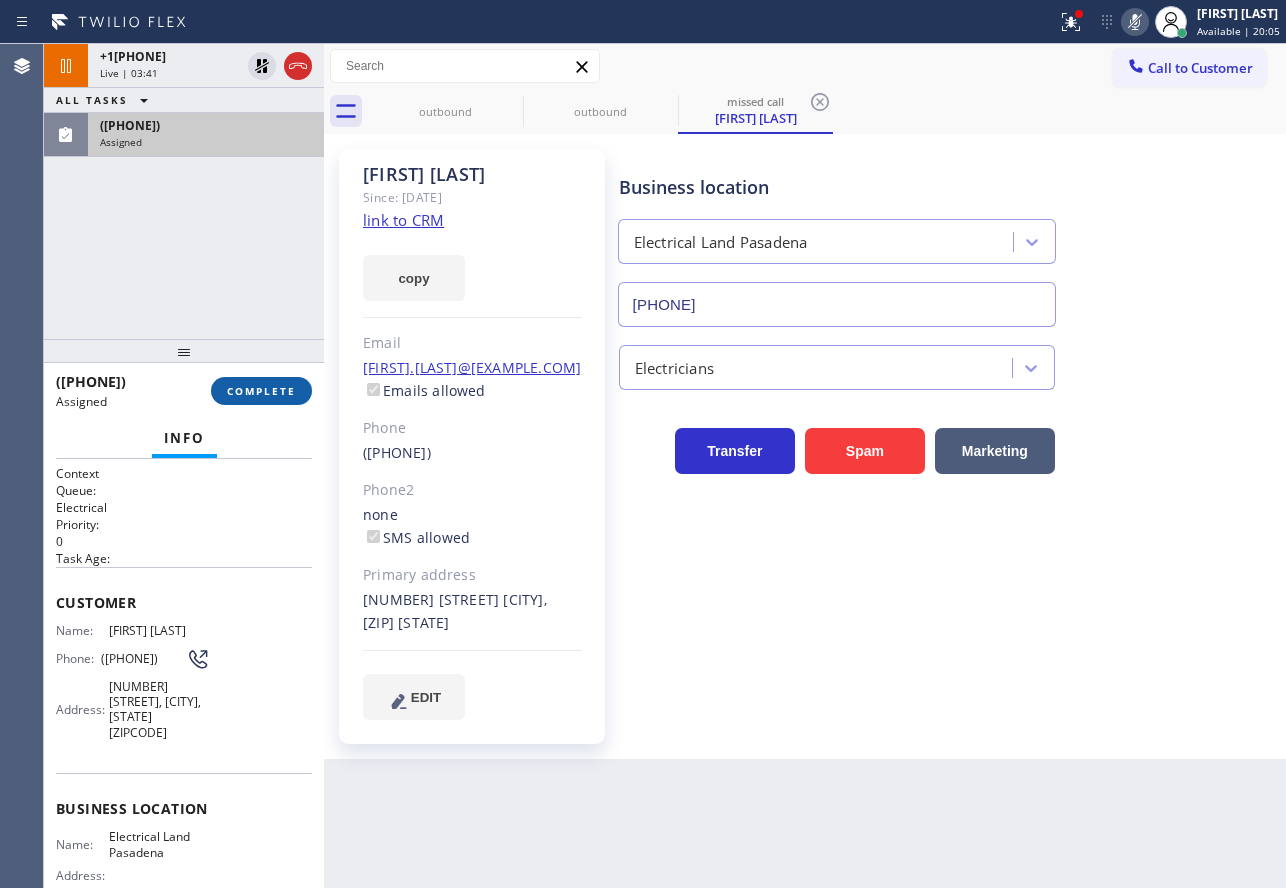 click on "COMPLETE" at bounding box center (261, 391) 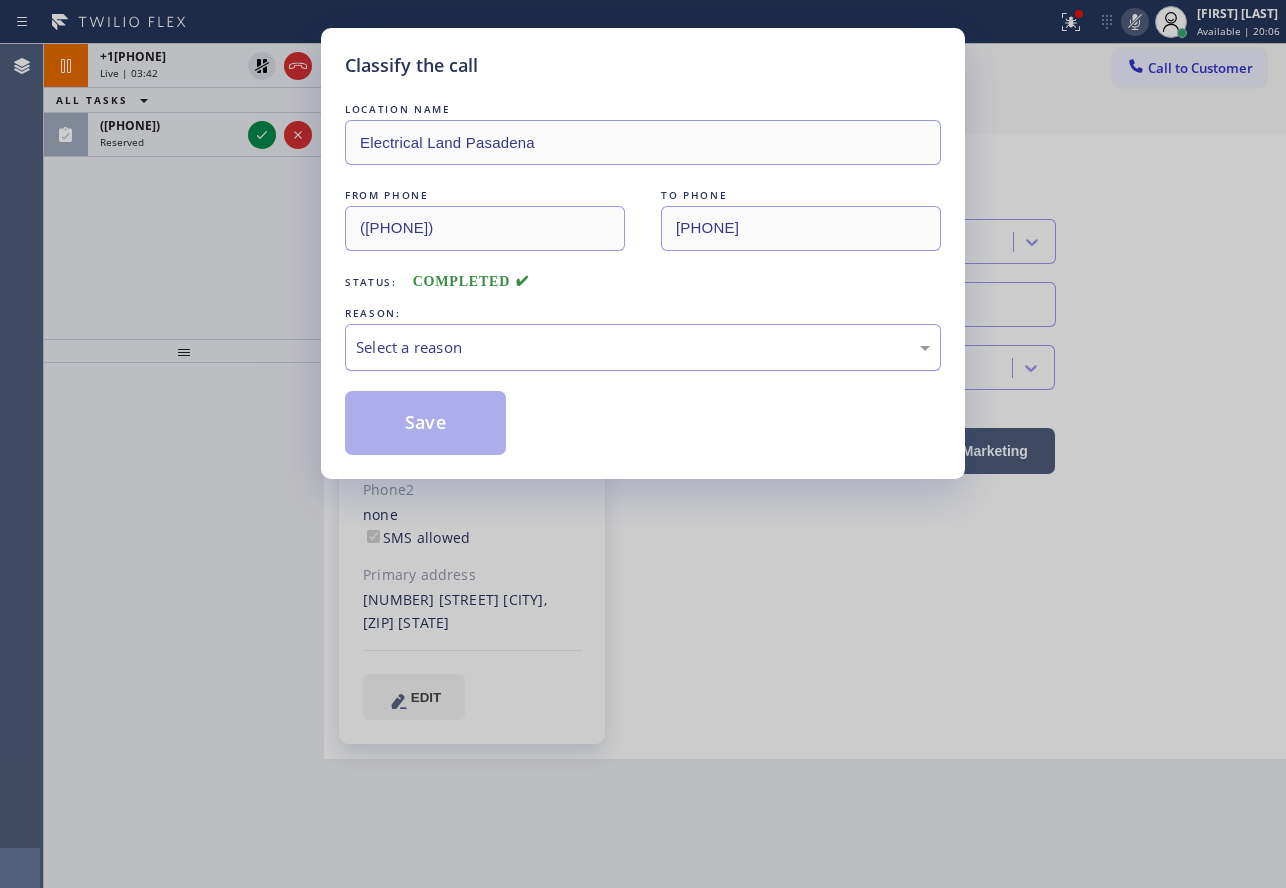 click on "Select a reason" at bounding box center [643, 347] 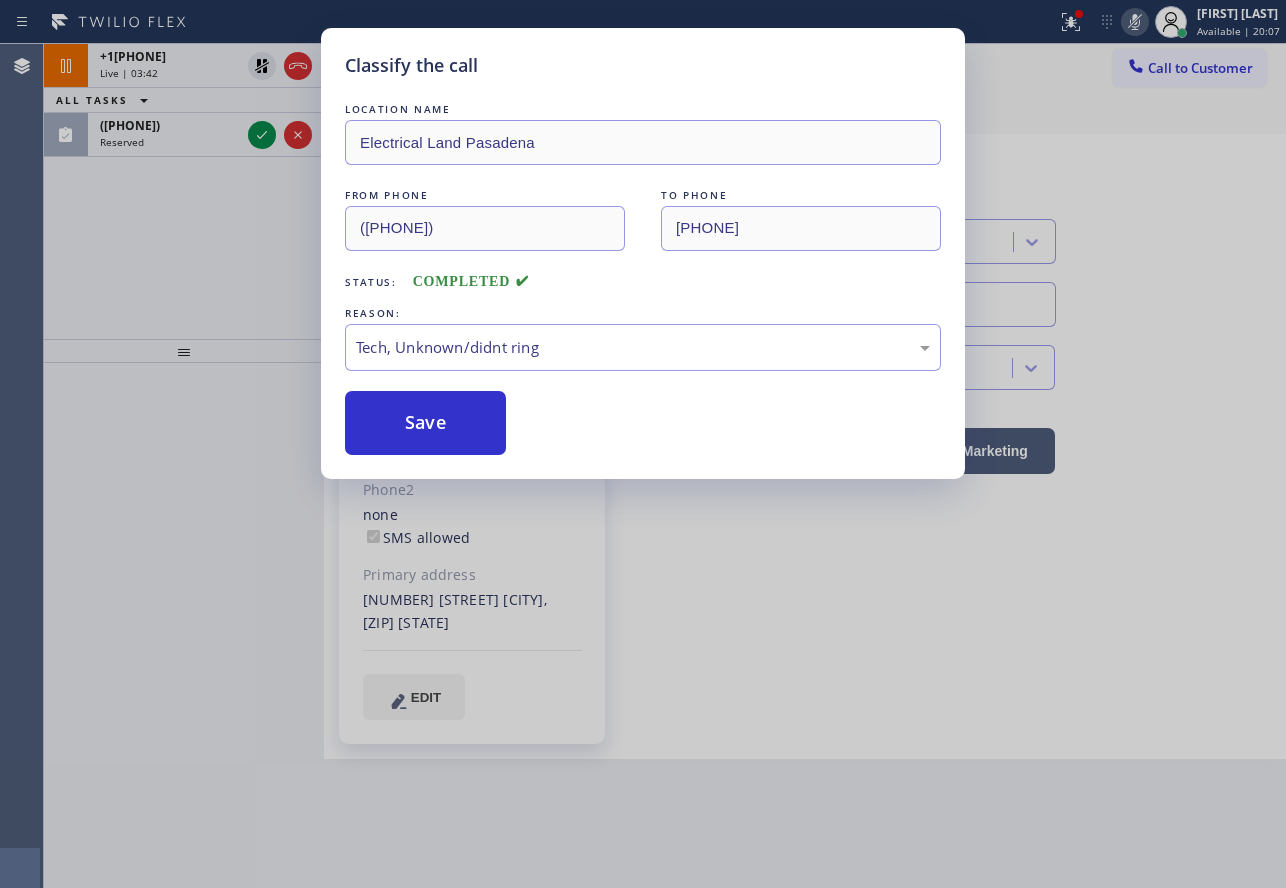drag, startPoint x: 420, startPoint y: 500, endPoint x: 419, endPoint y: 489, distance: 11.045361 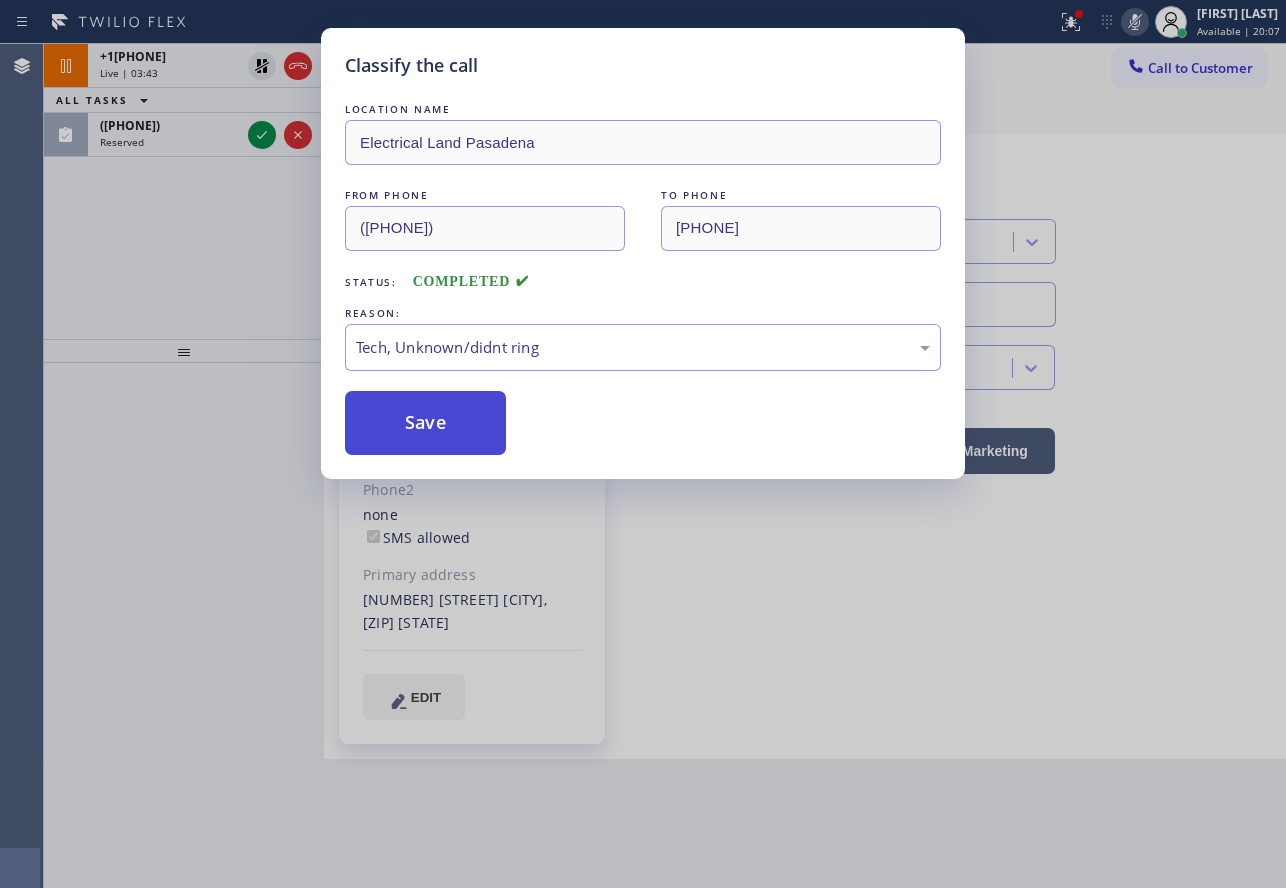 click on "Save" at bounding box center [425, 423] 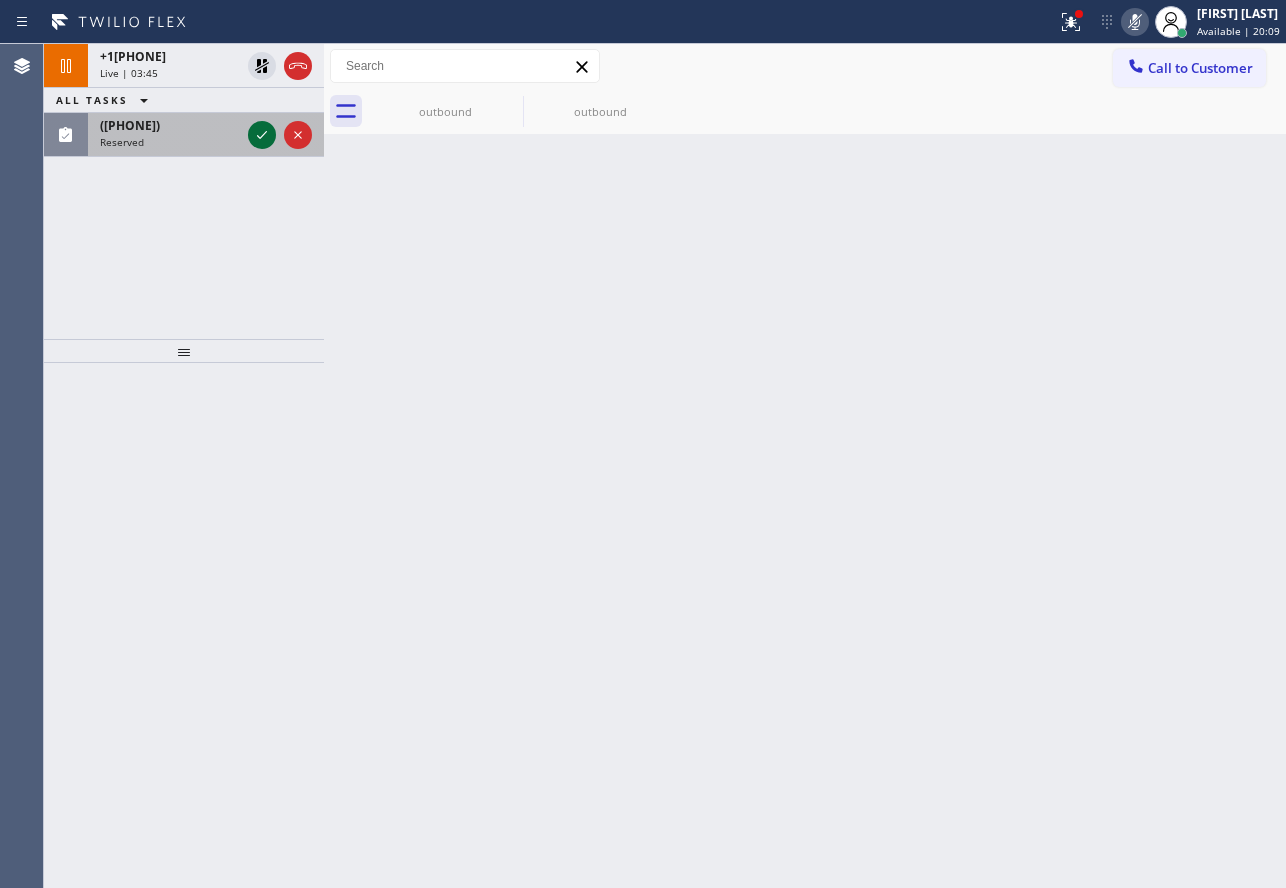 click 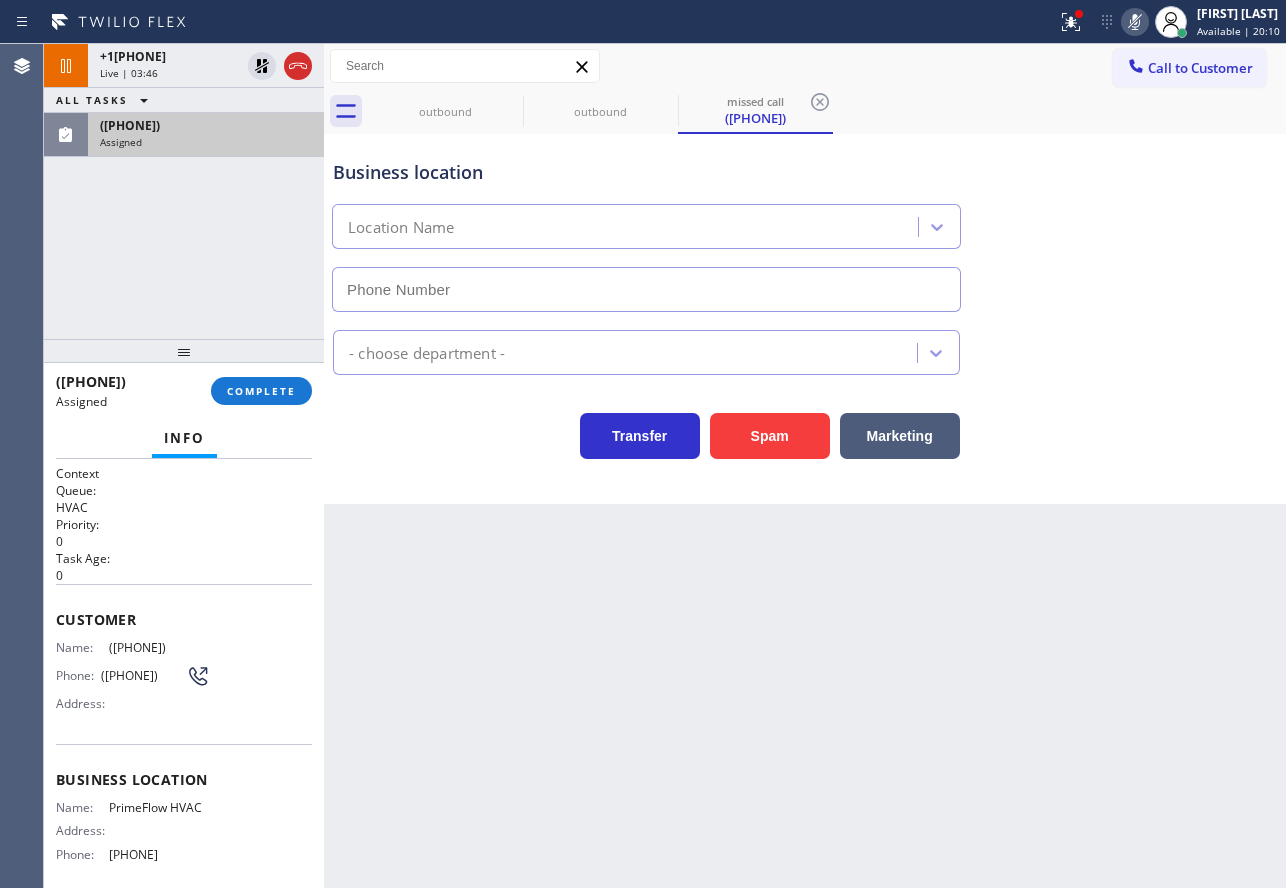 type on "[PHONE]" 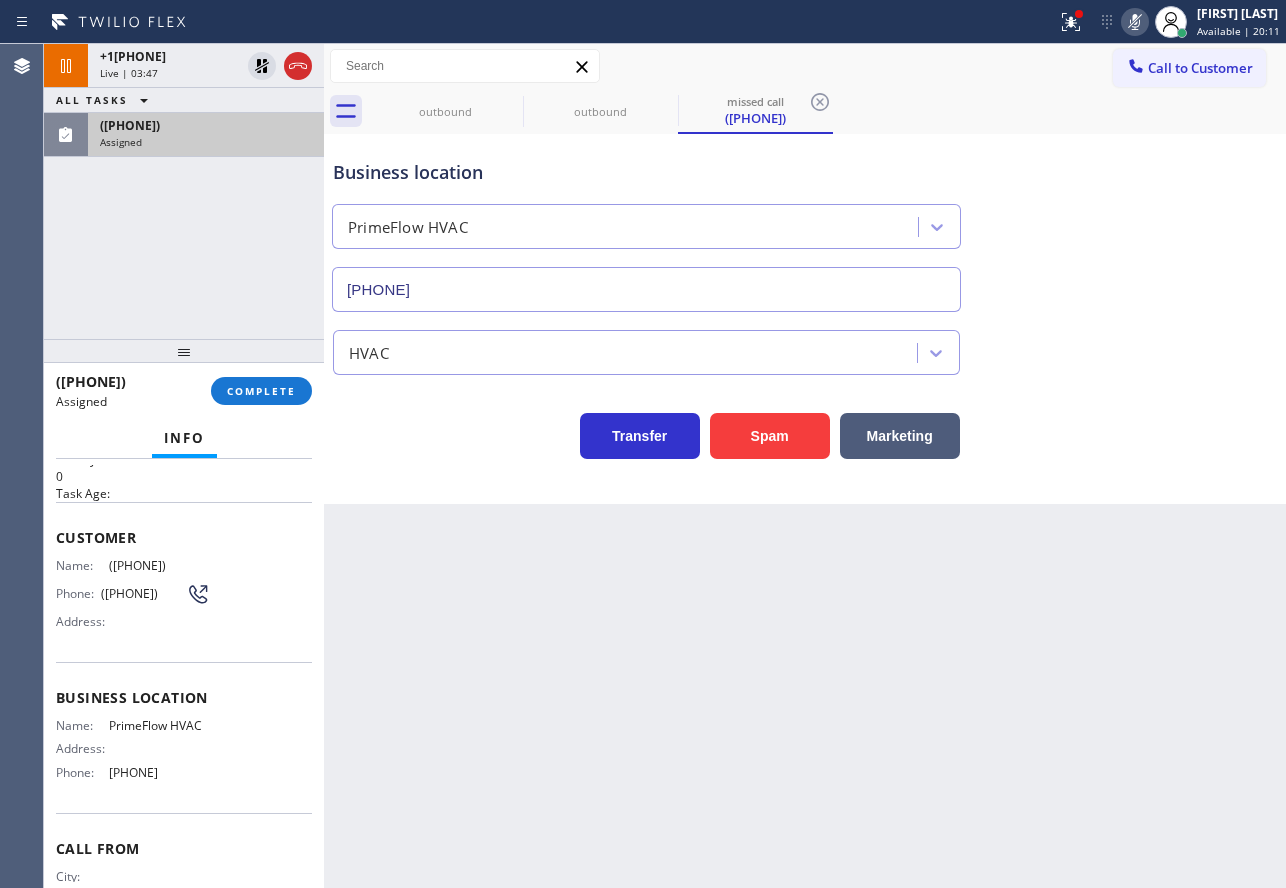 scroll, scrollTop: 0, scrollLeft: 0, axis: both 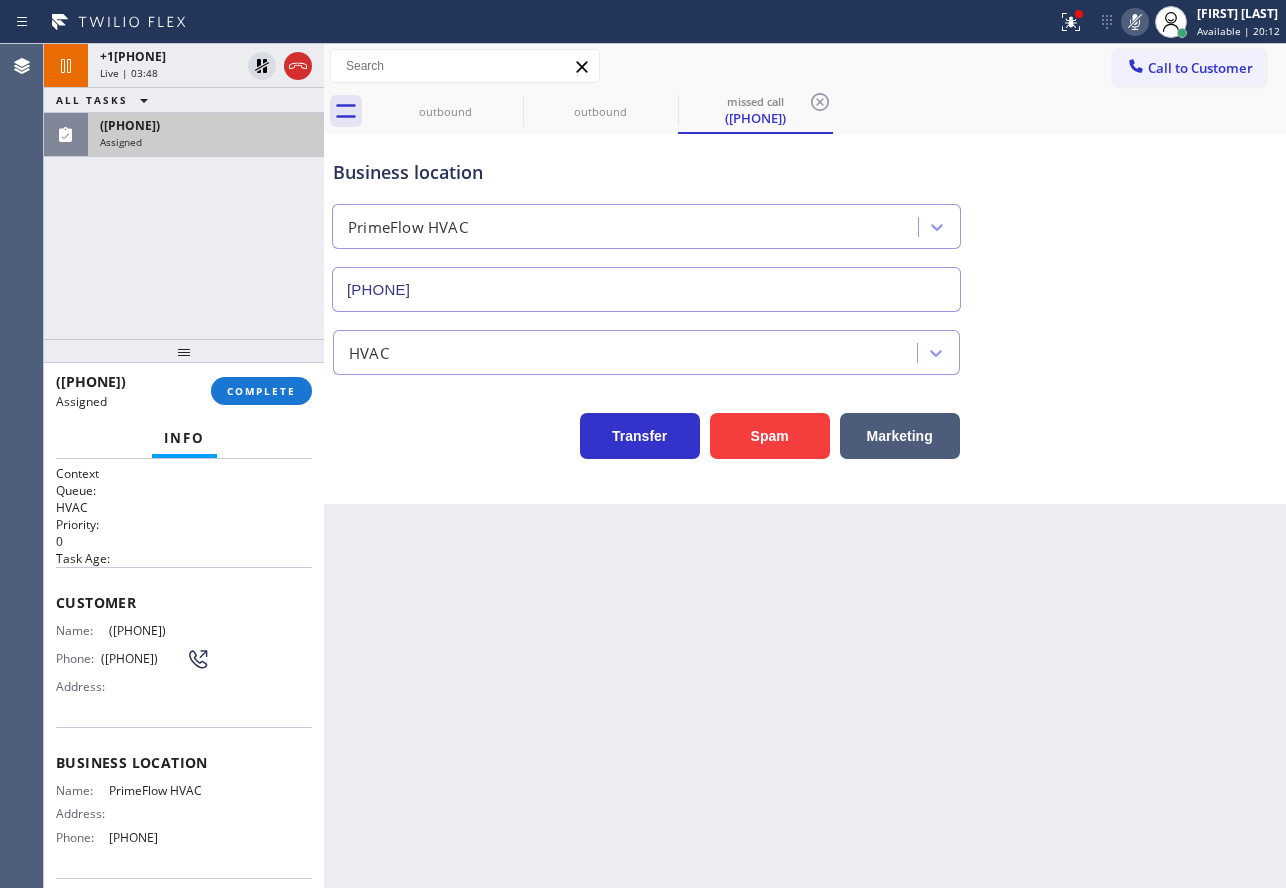 drag, startPoint x: 214, startPoint y: 702, endPoint x: 50, endPoint y: 600, distance: 193.13208 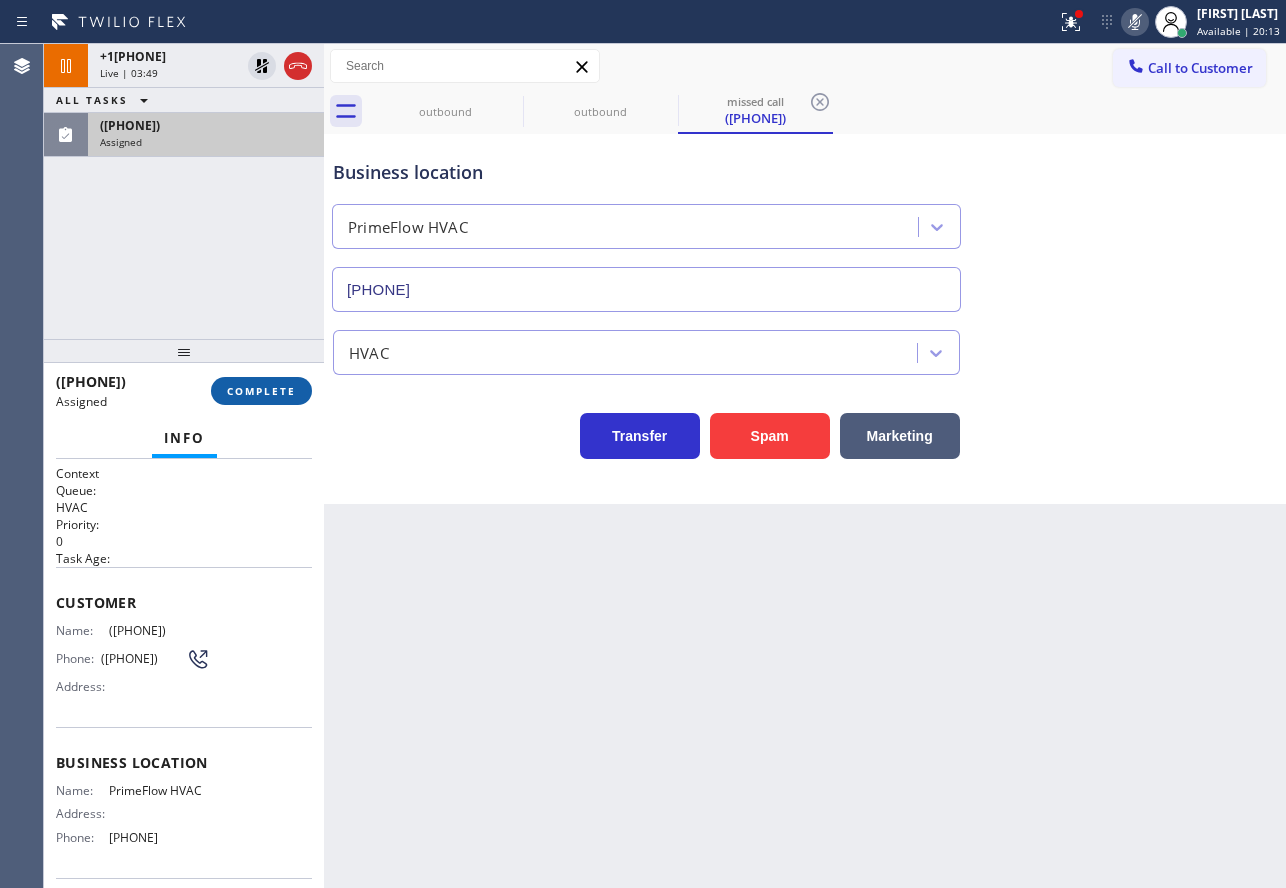 click on "COMPLETE" at bounding box center [261, 391] 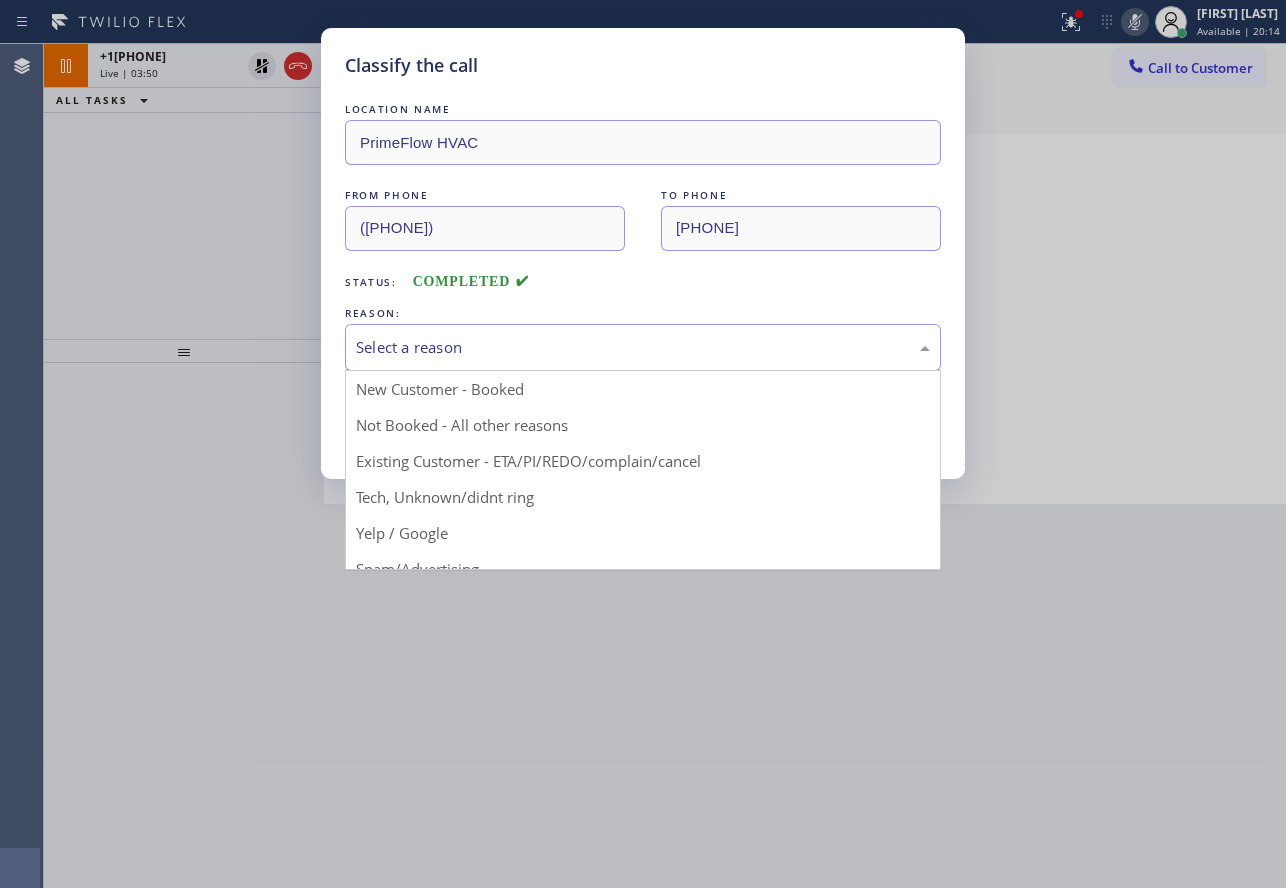 click on "Select a reason" at bounding box center [643, 347] 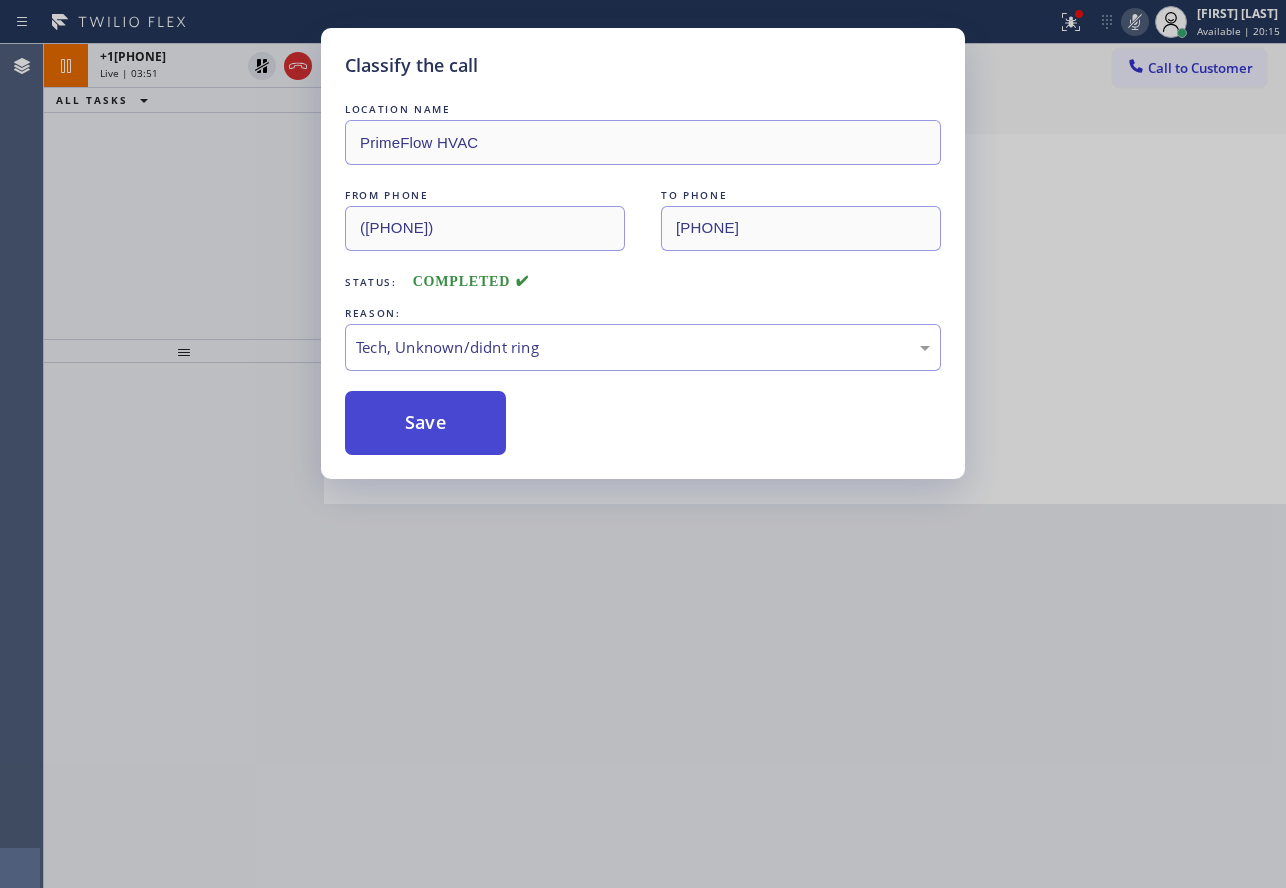 drag, startPoint x: 433, startPoint y: 494, endPoint x: 425, endPoint y: 447, distance: 47.67599 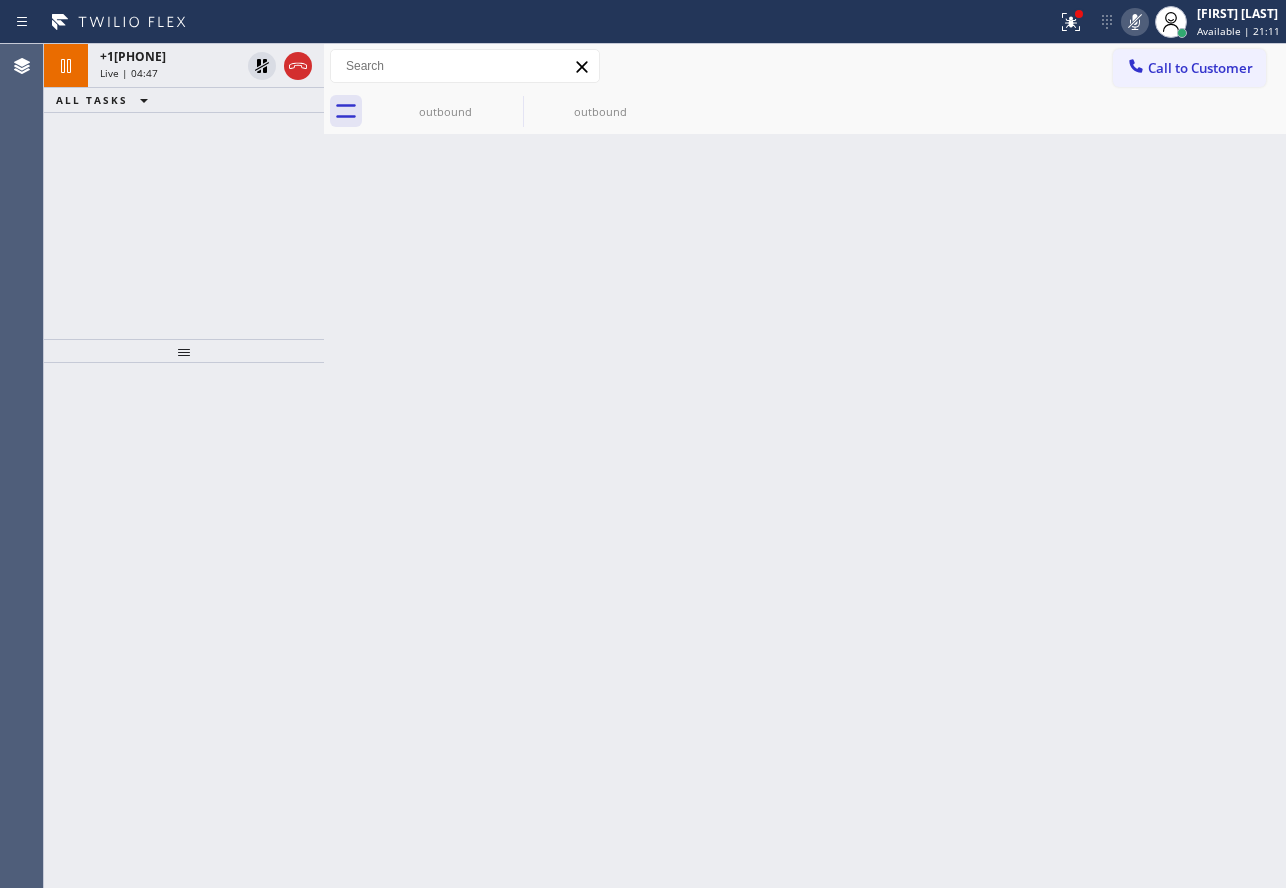 click 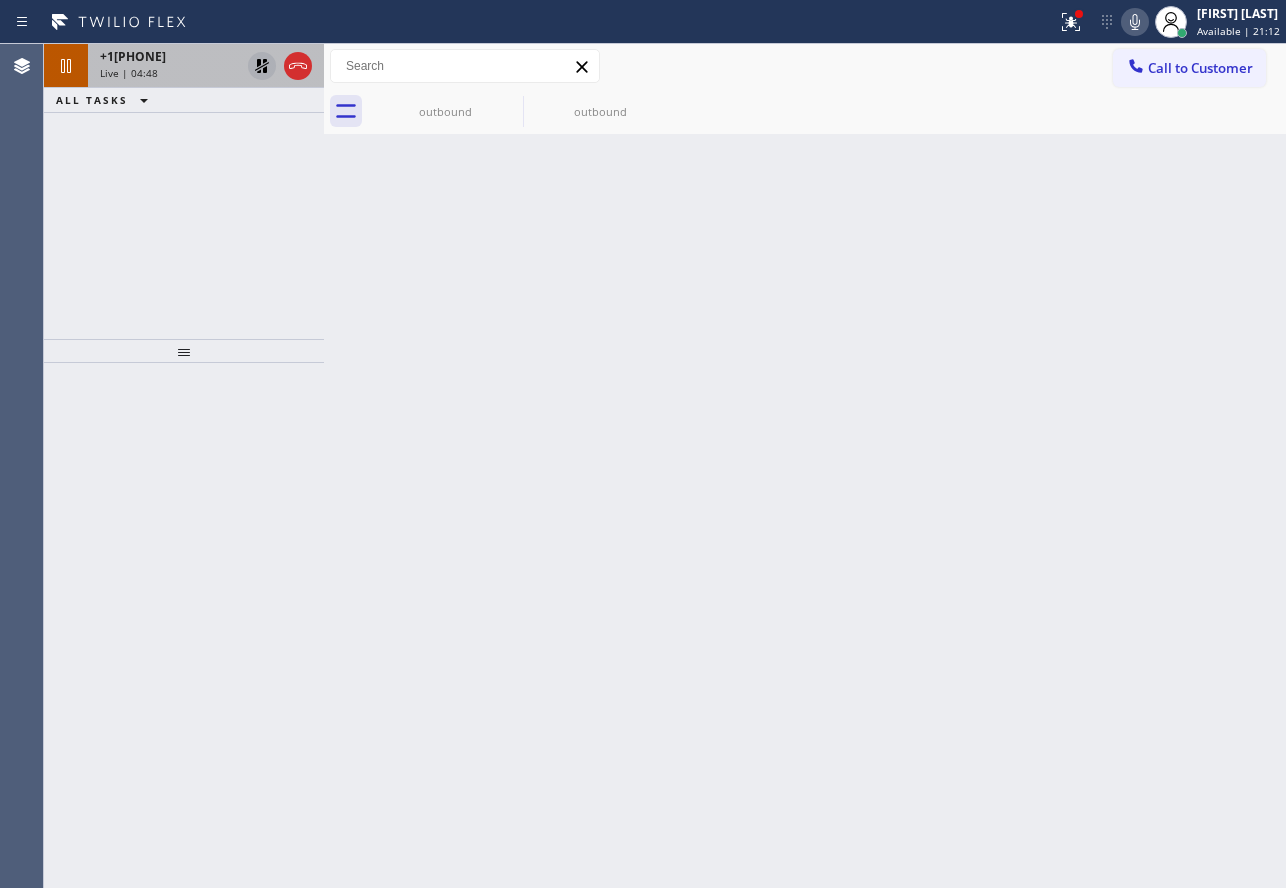 click 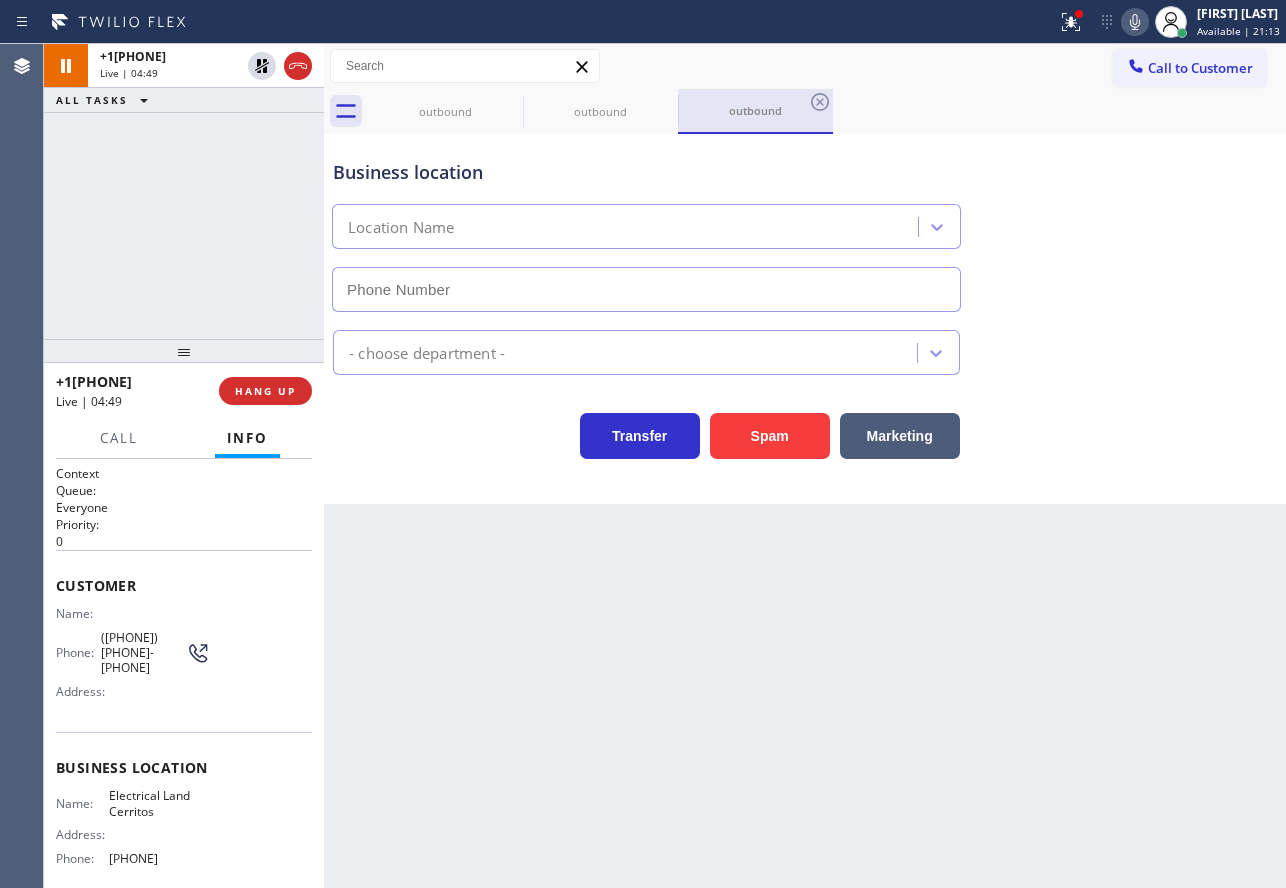 type on "[PHONE]" 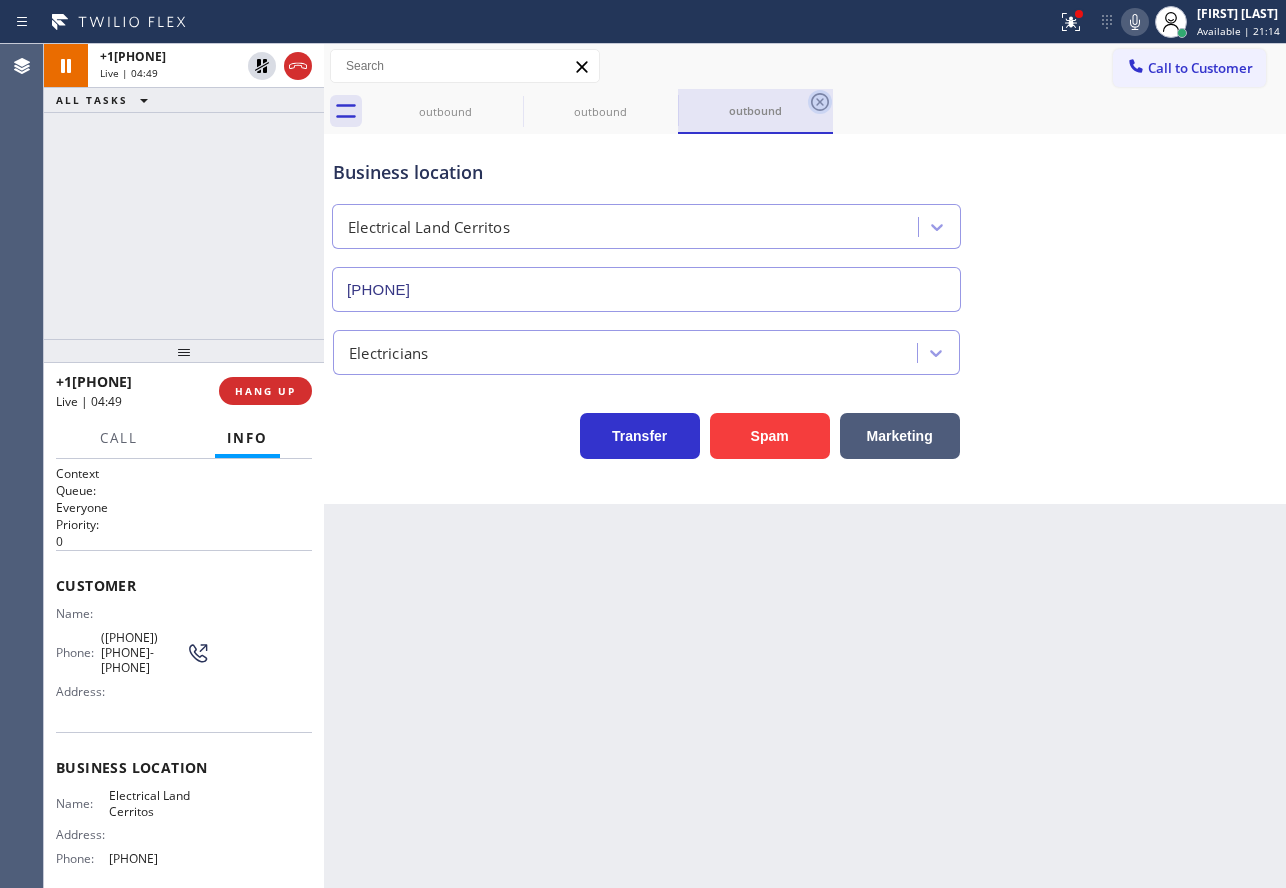 click 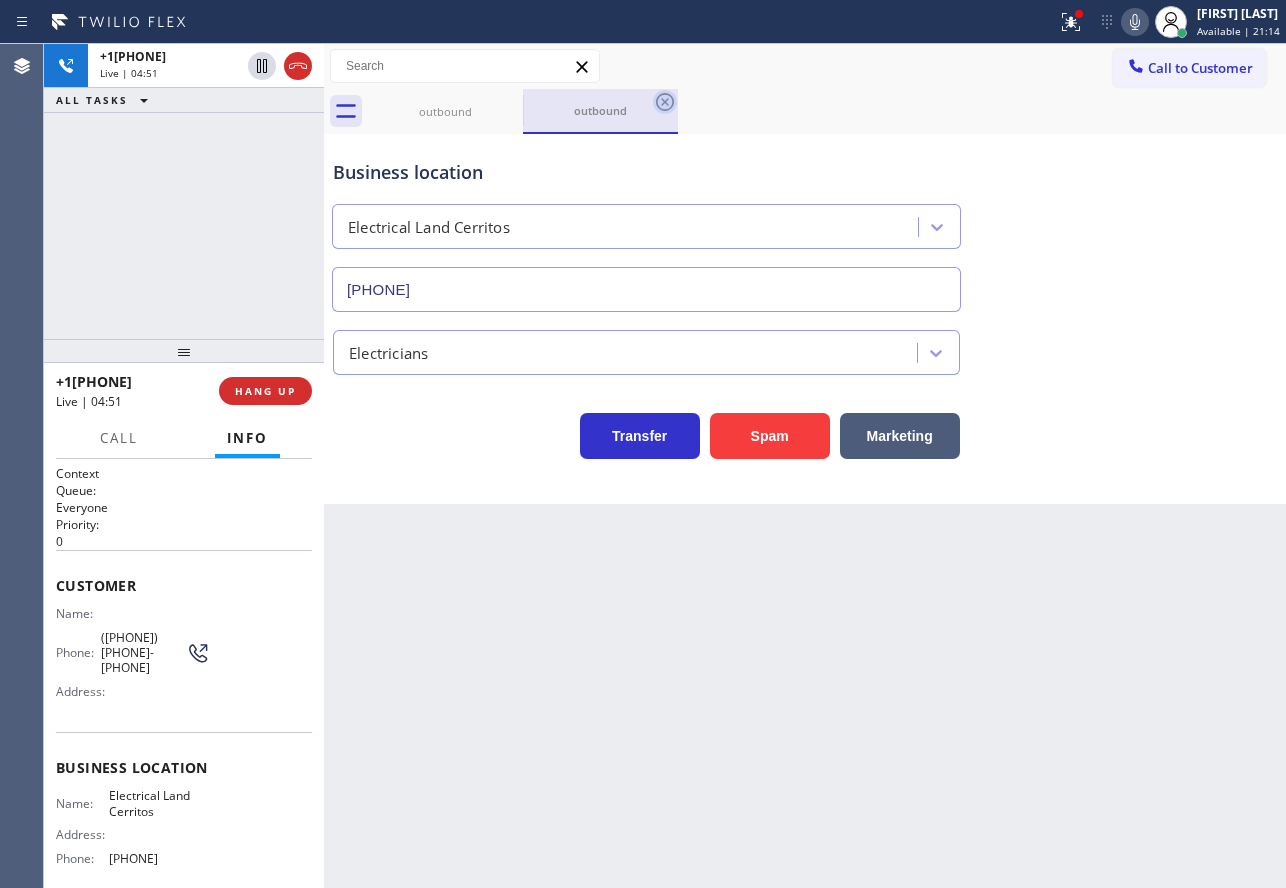 click 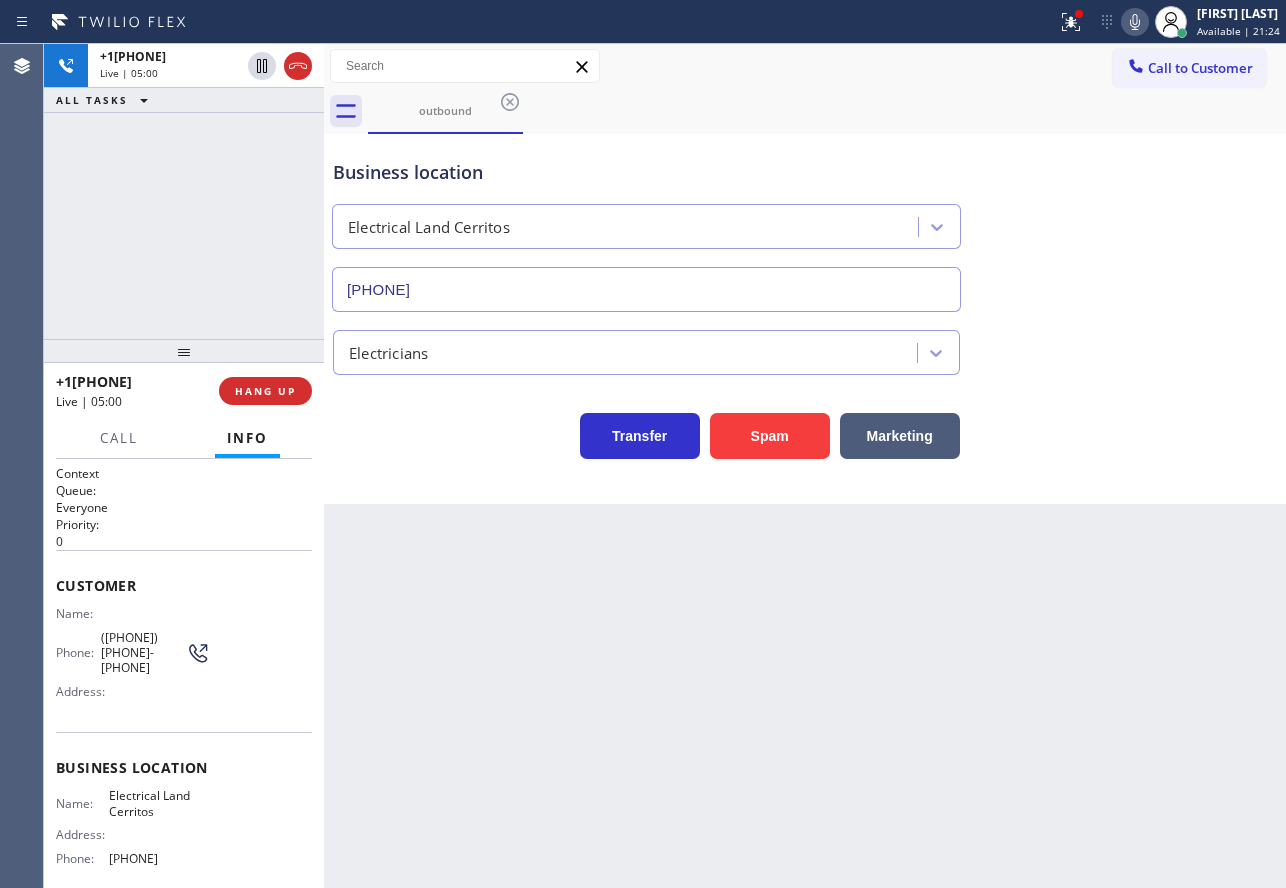 click on "([PHONE]) [PHONE]-[PHONE]" at bounding box center (143, 653) 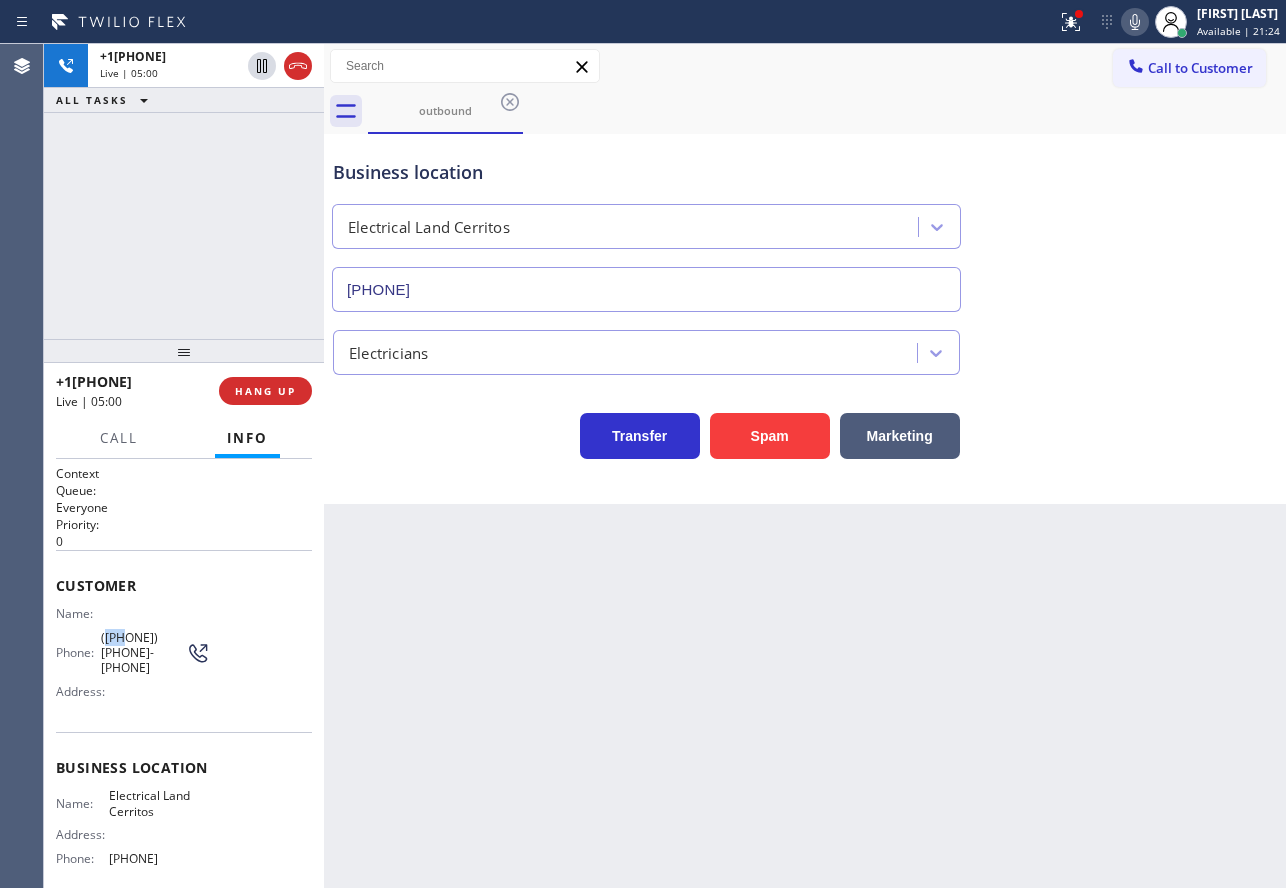 click on "([PHONE]) [PHONE]-[PHONE]" at bounding box center [143, 653] 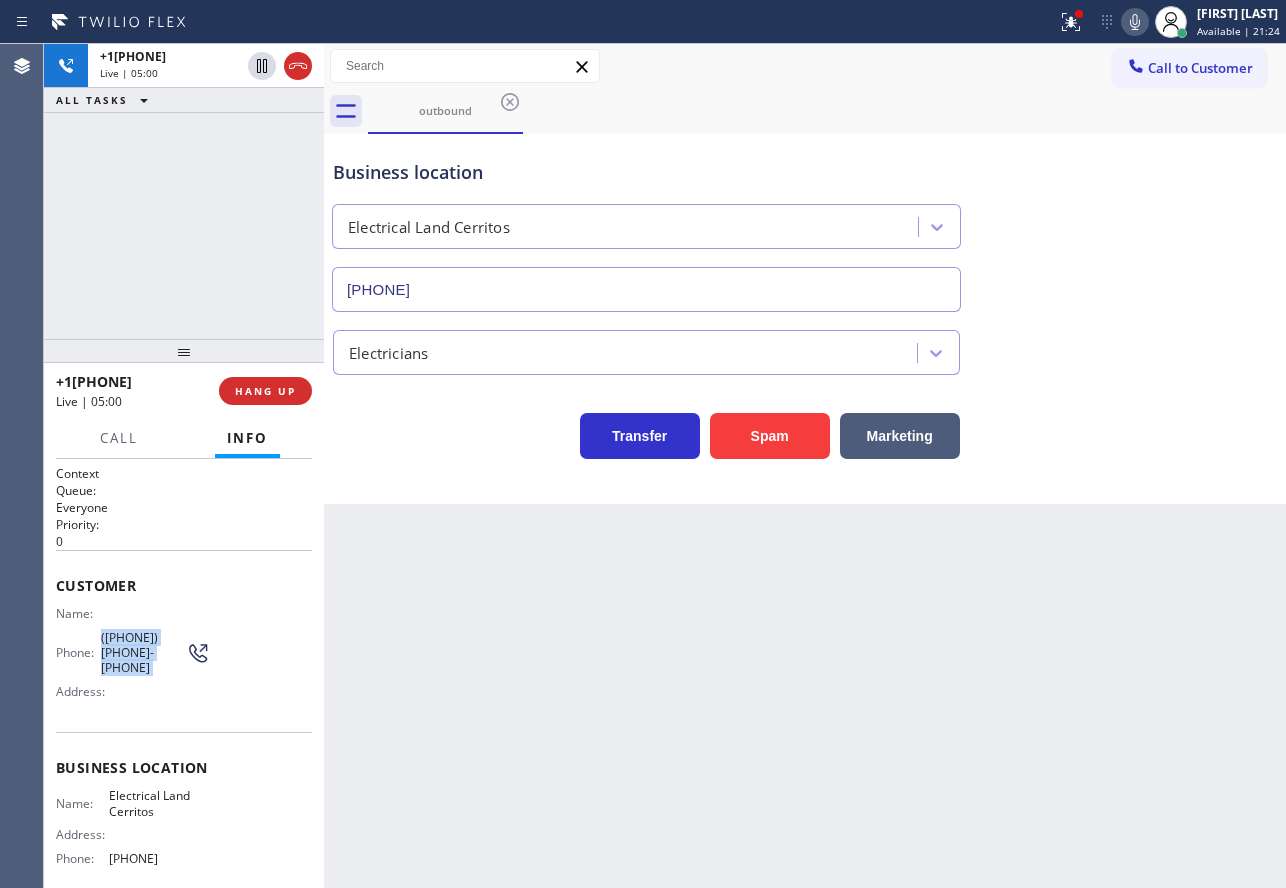 click on "([PHONE]) [PHONE]-[PHONE]" at bounding box center [143, 653] 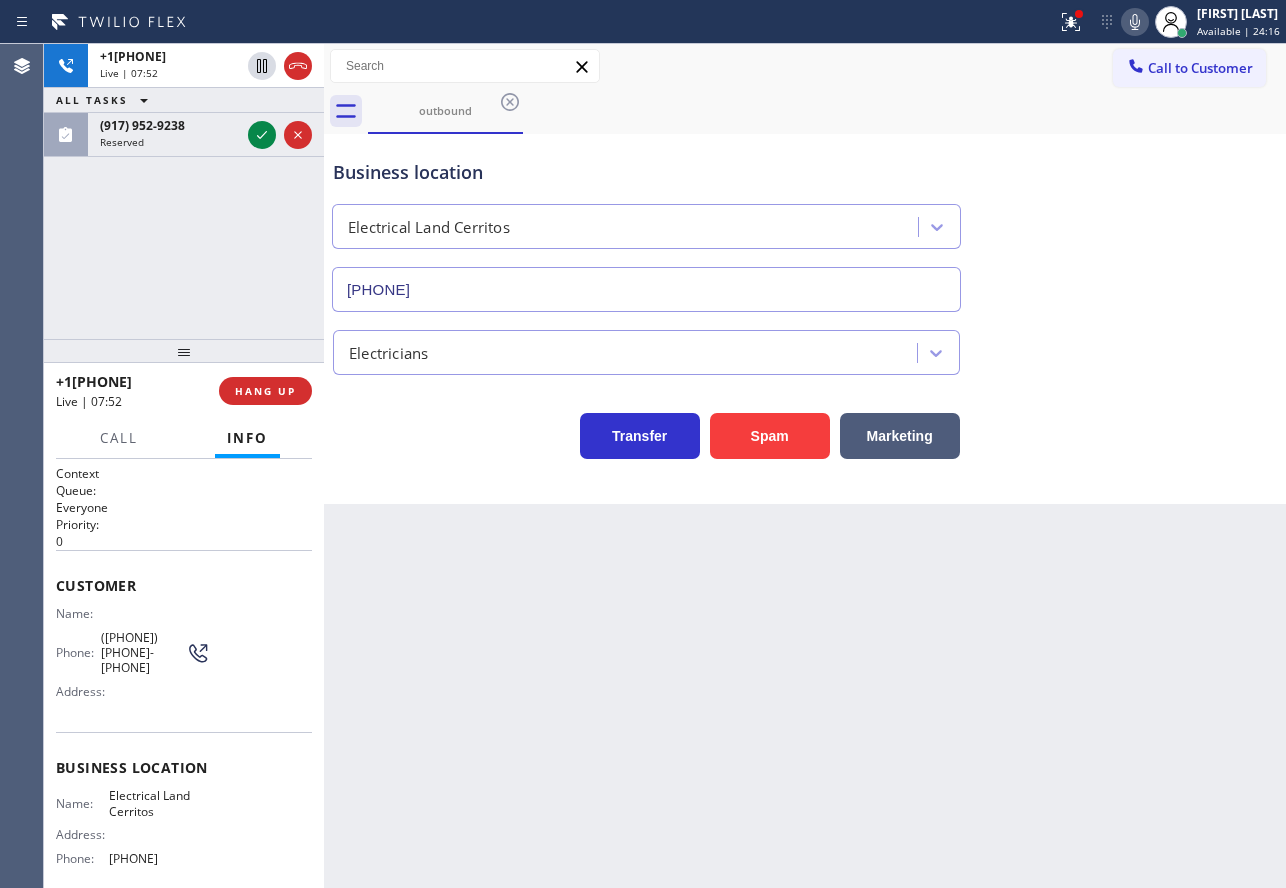 click on "[PHONE]" at bounding box center (159, 858) 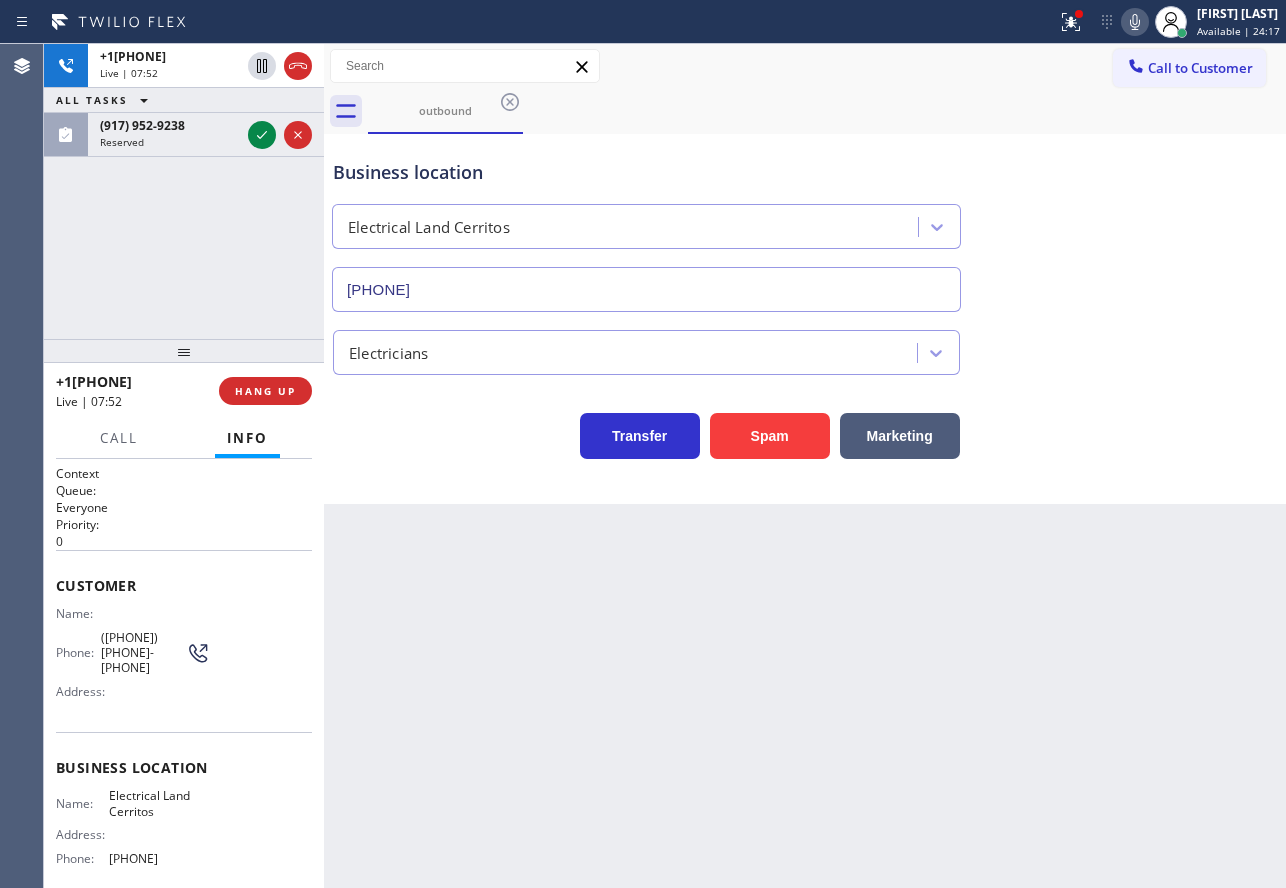 click on "[PHONE]" at bounding box center (159, 858) 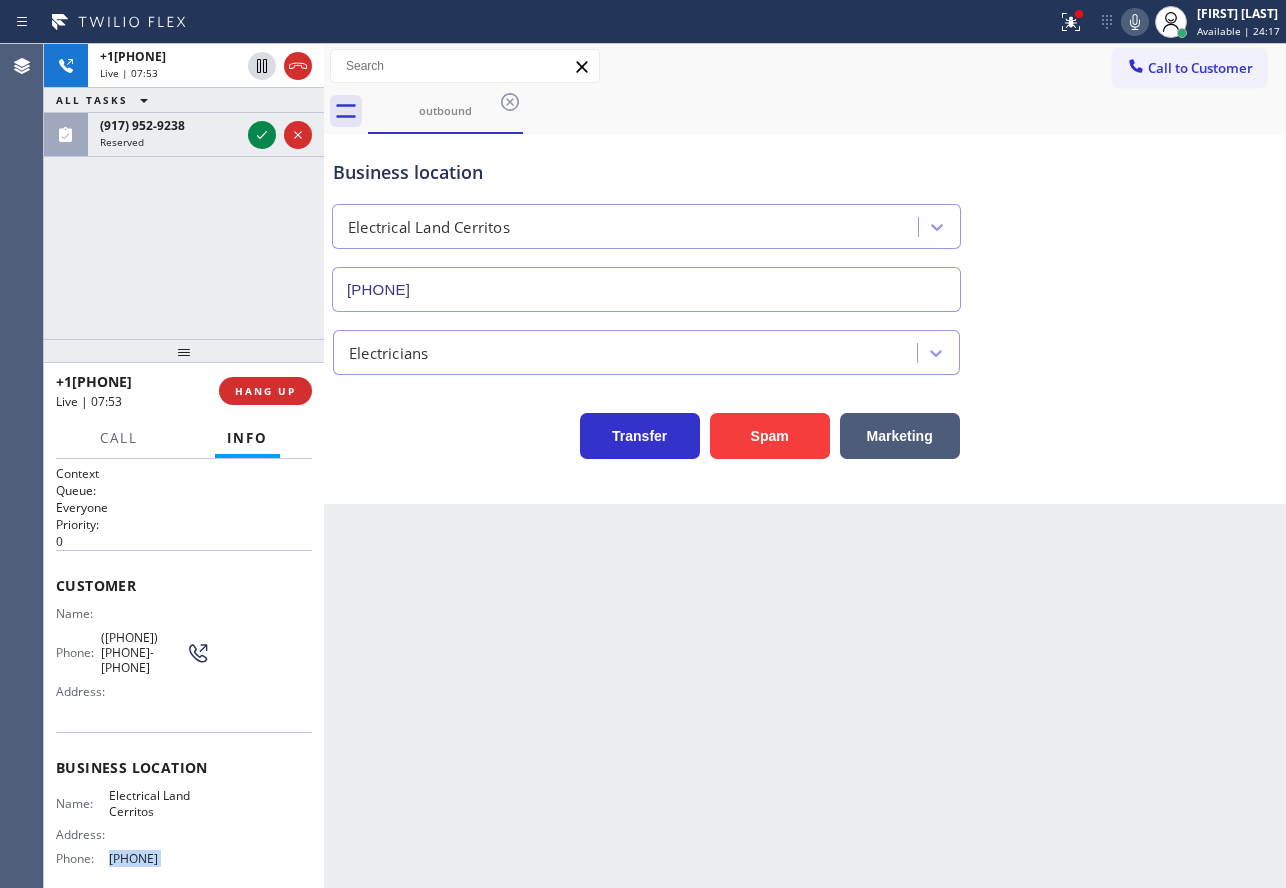 click on "[PHONE]" at bounding box center (159, 858) 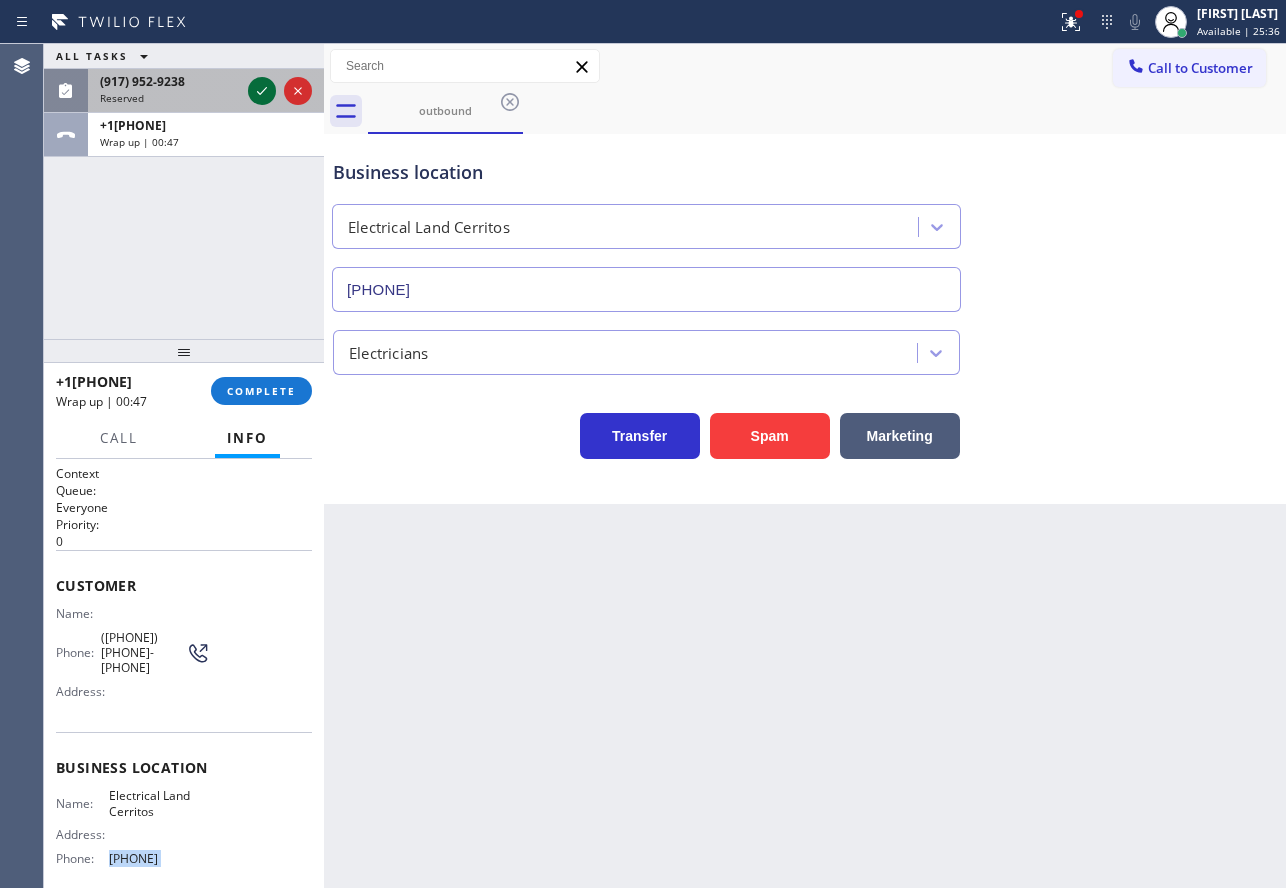 click 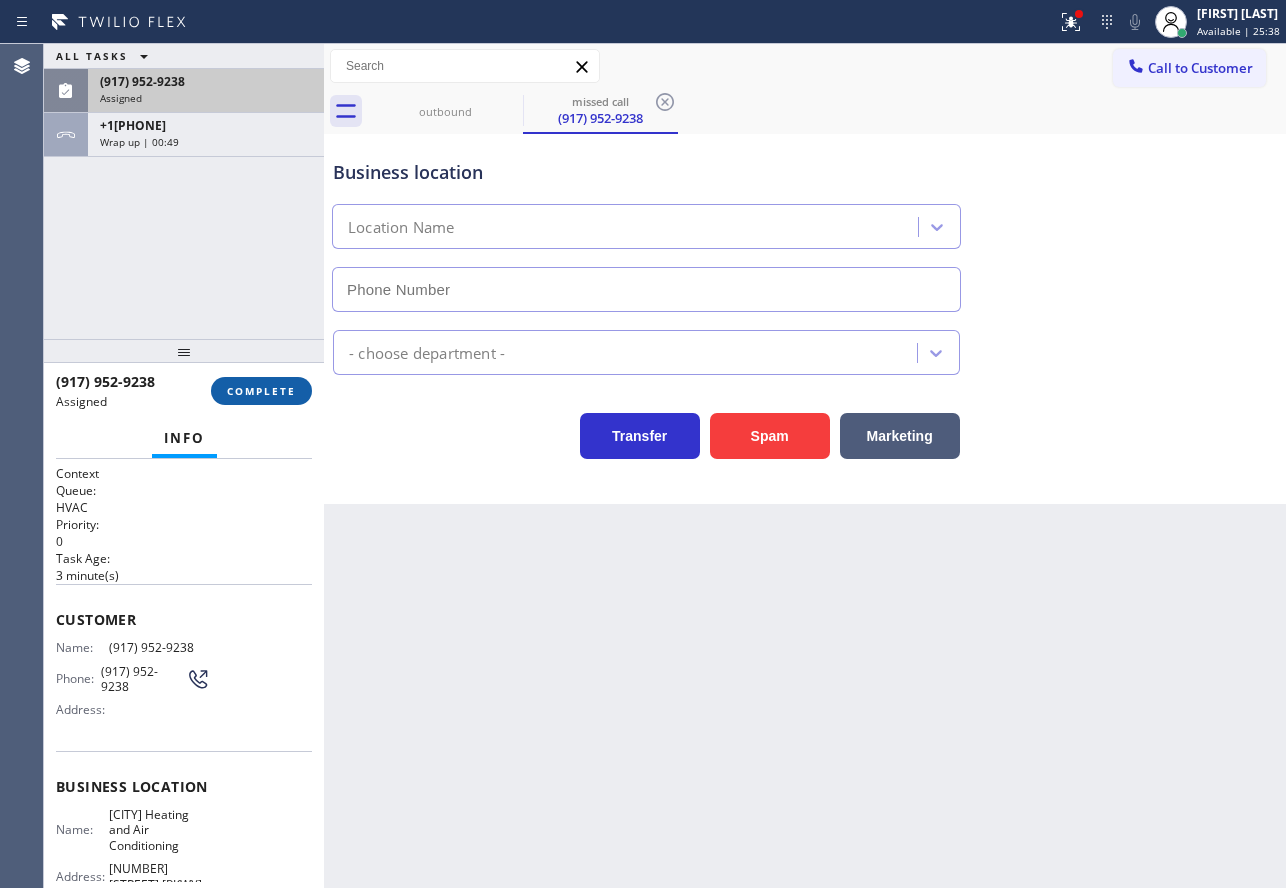 type on "([PHONE])" 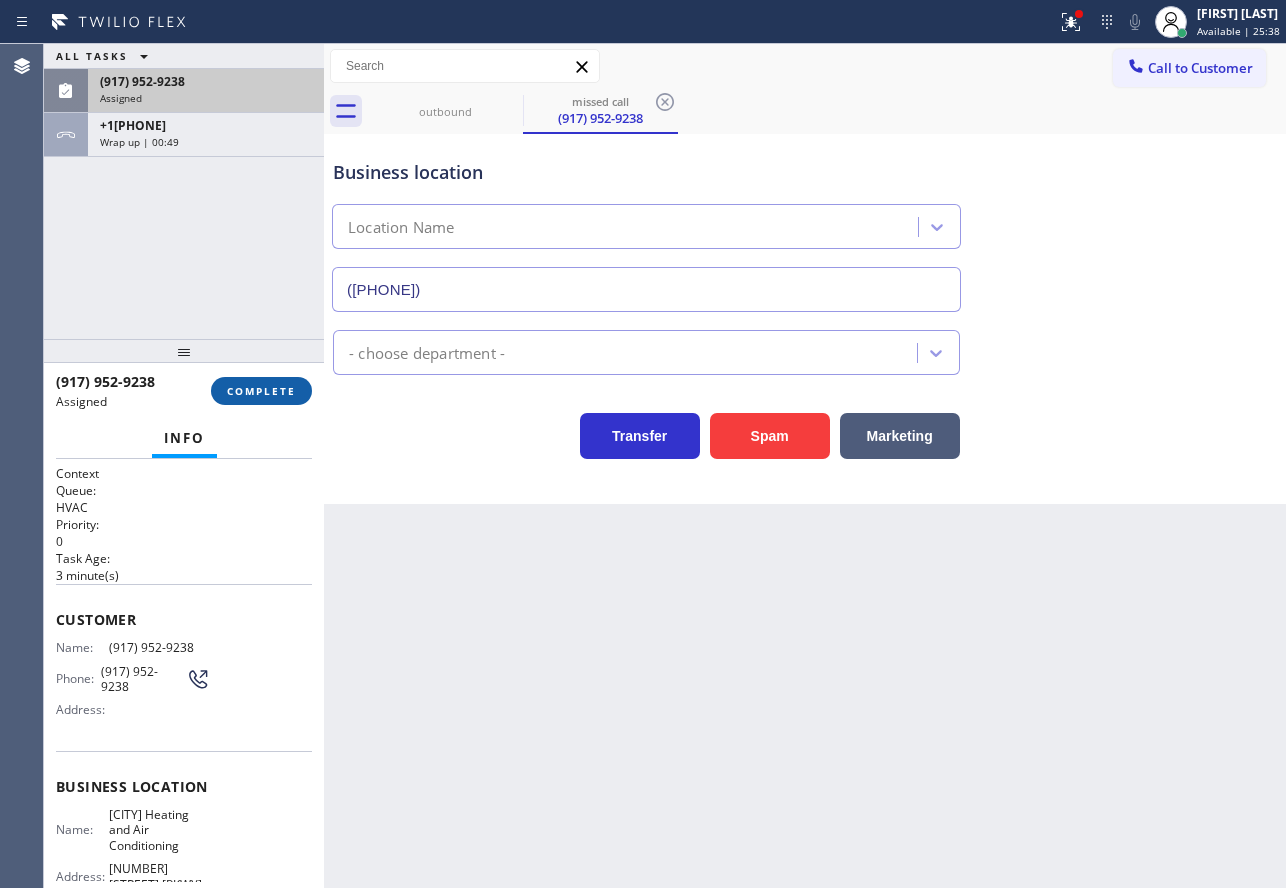 click on "COMPLETE" at bounding box center [261, 391] 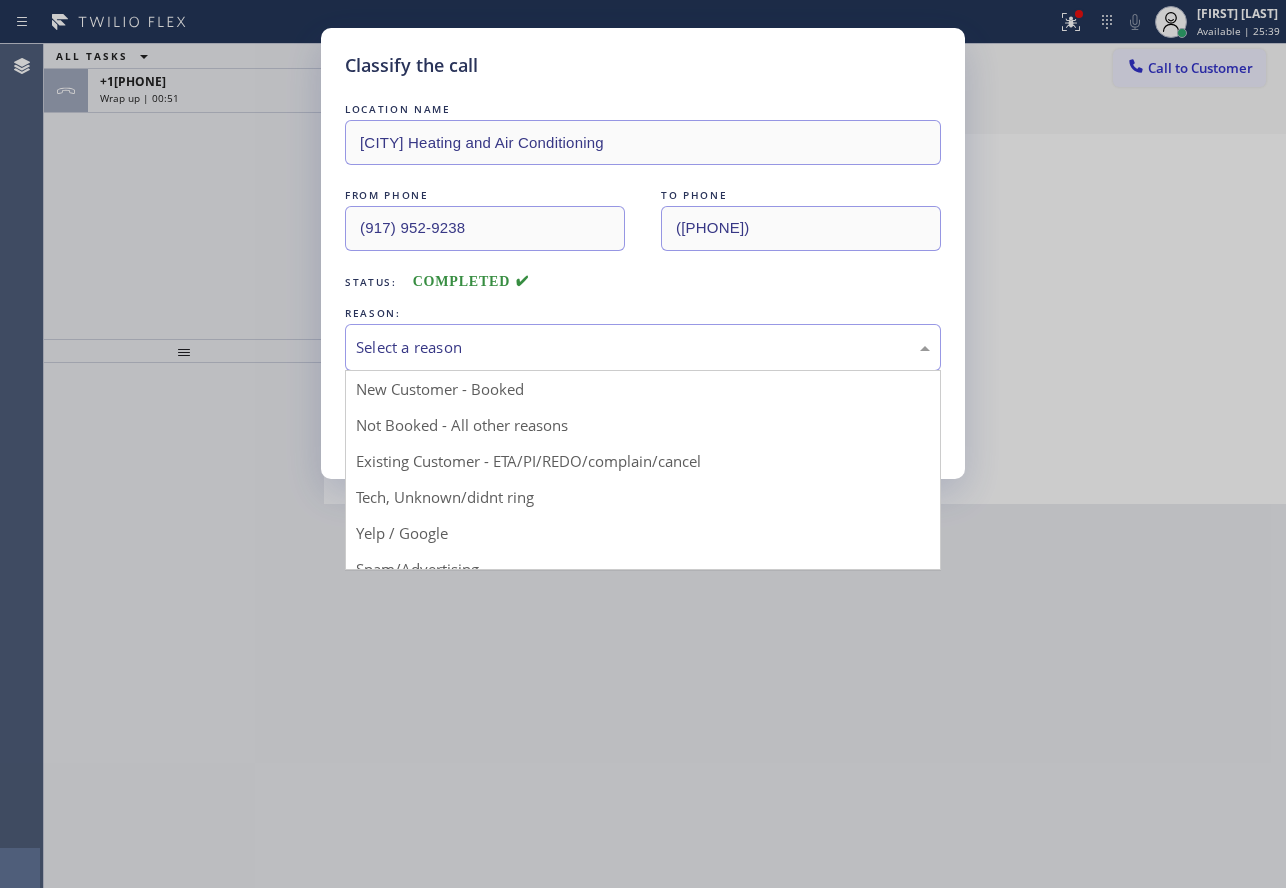 click on "Select a reason" at bounding box center (643, 347) 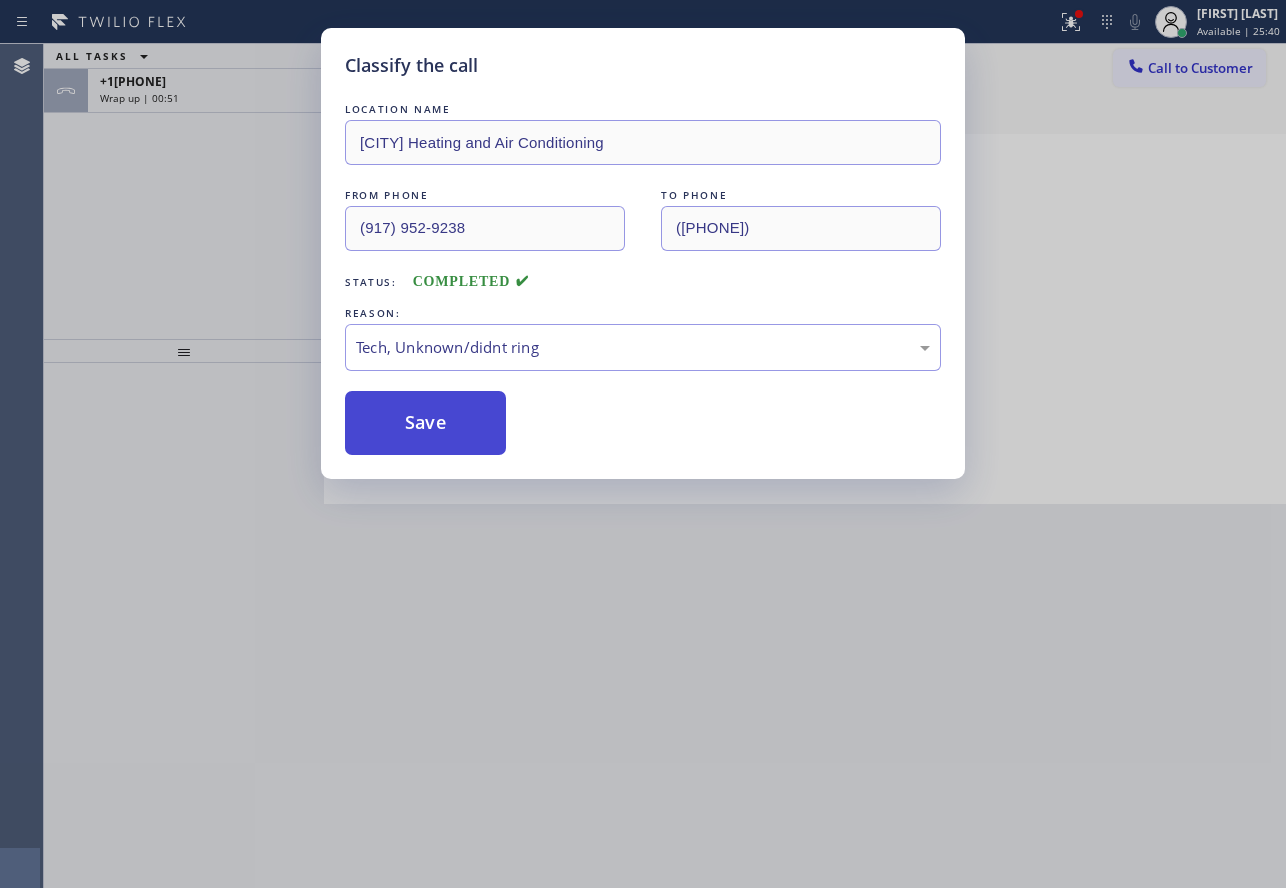click on "Save" at bounding box center (425, 423) 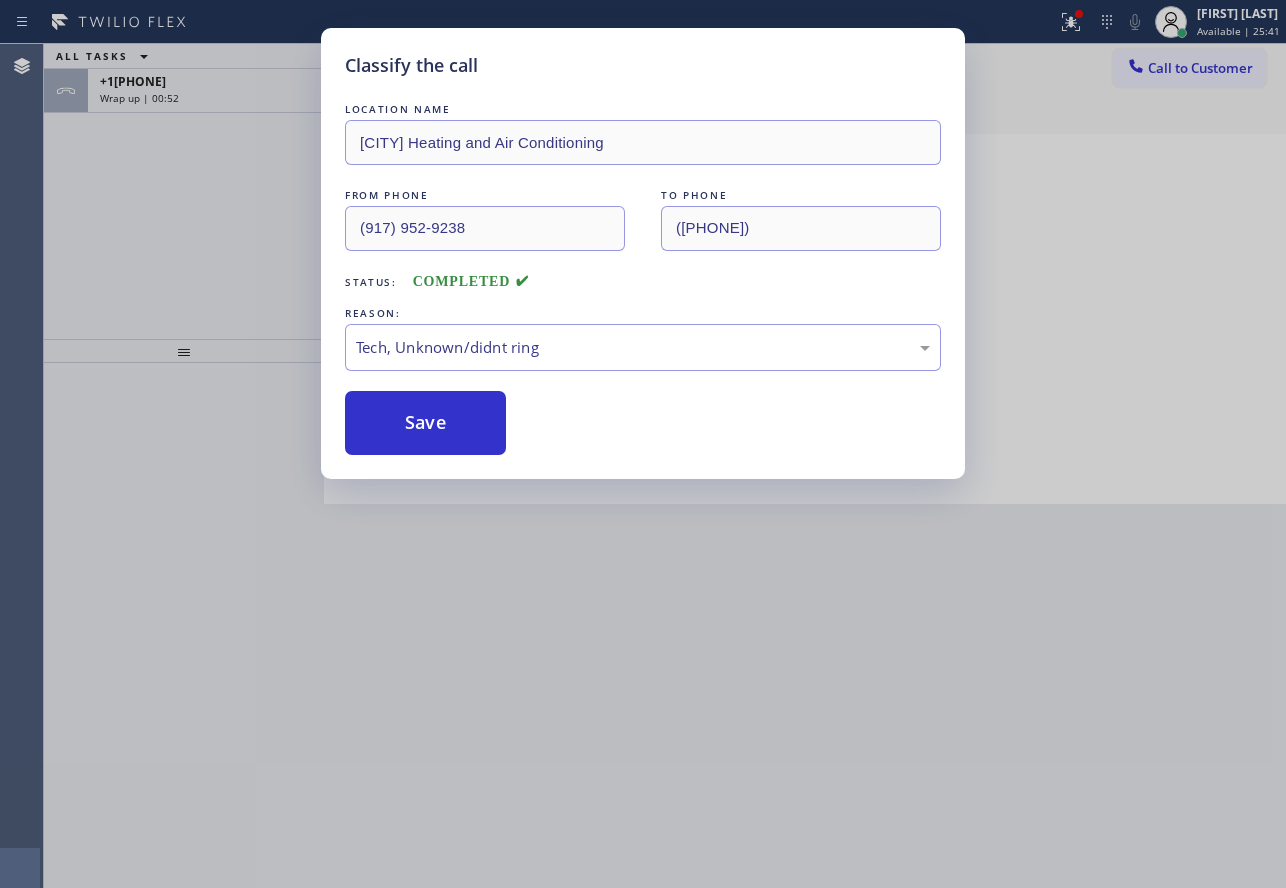 click on "Classify the call LOCATION NAME Mission Viejo Heating and Air Conditioning FROM PHONE ([PHONE]) TO PHONE ([PHONE]) Status: COMPLETED REASON: Tech, Unknown/didnt ring Save" at bounding box center (643, 444) 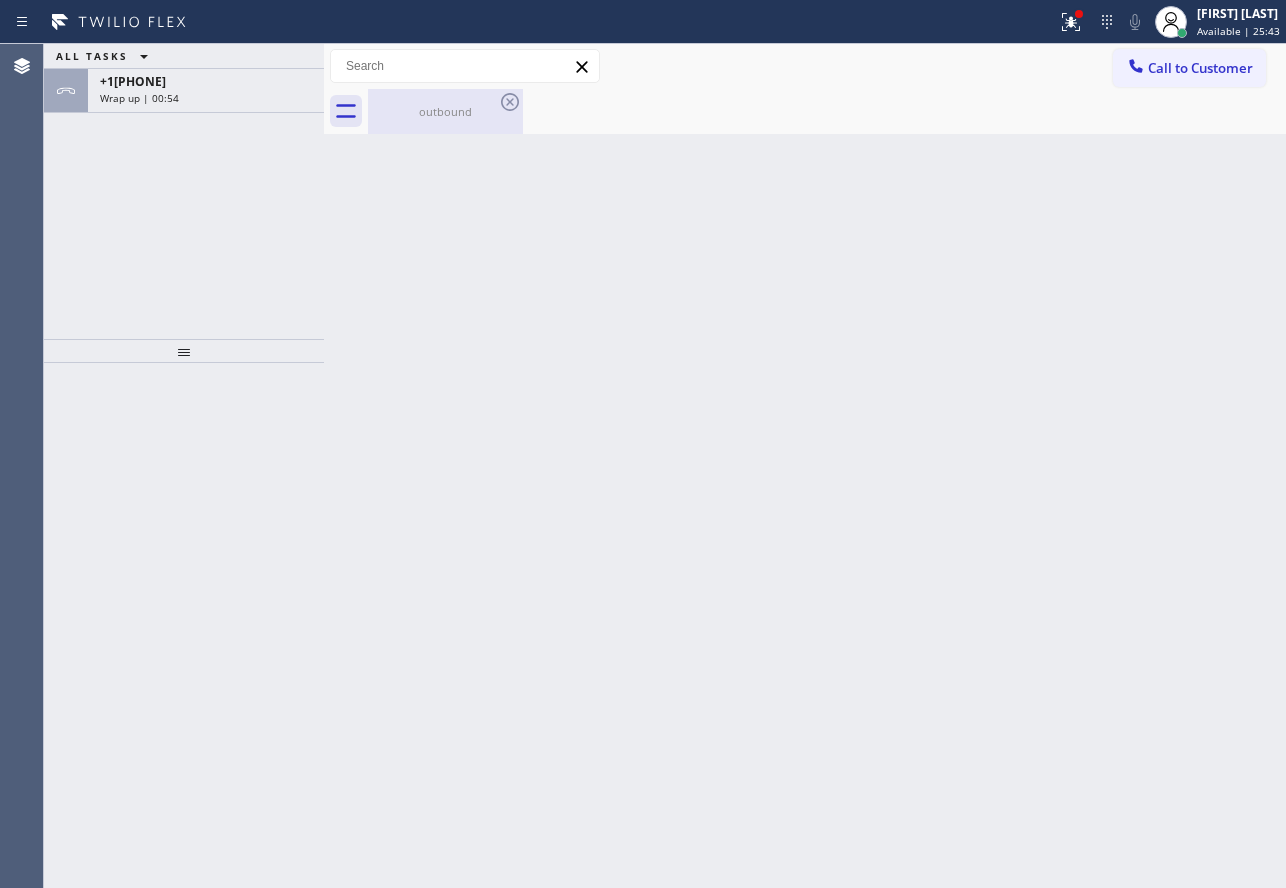 click on "outbound" at bounding box center (445, 111) 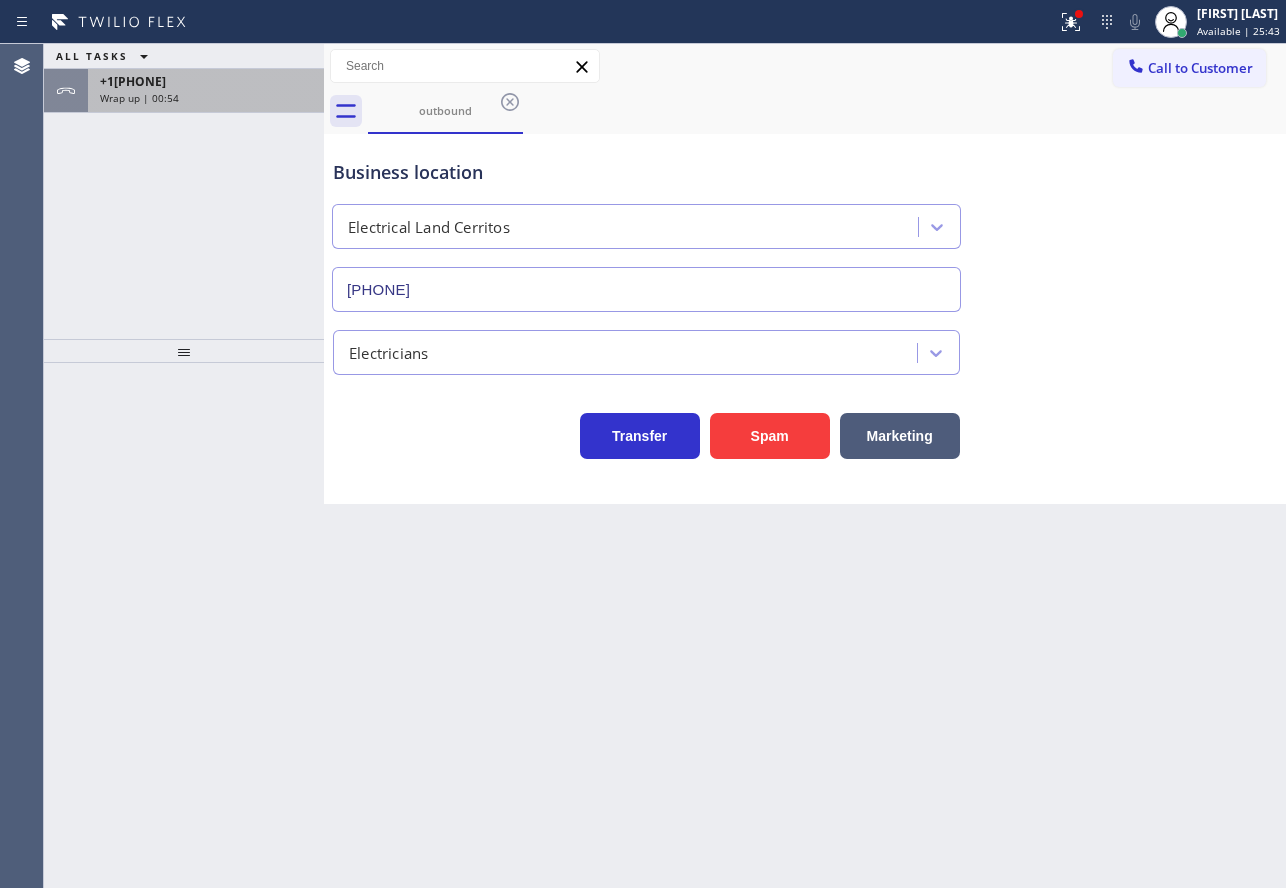 click on "Wrap up | 00:54" at bounding box center [206, 98] 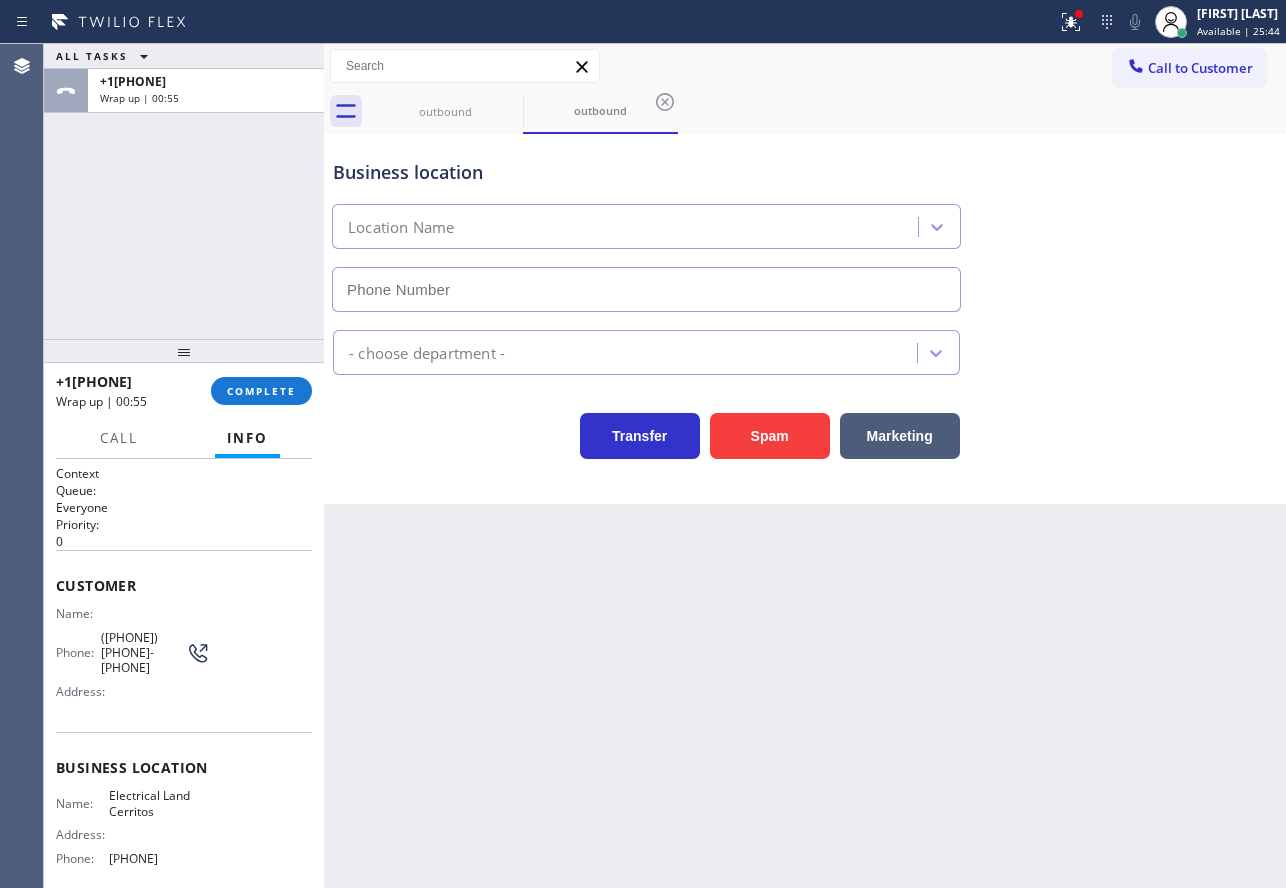 type on "[PHONE]" 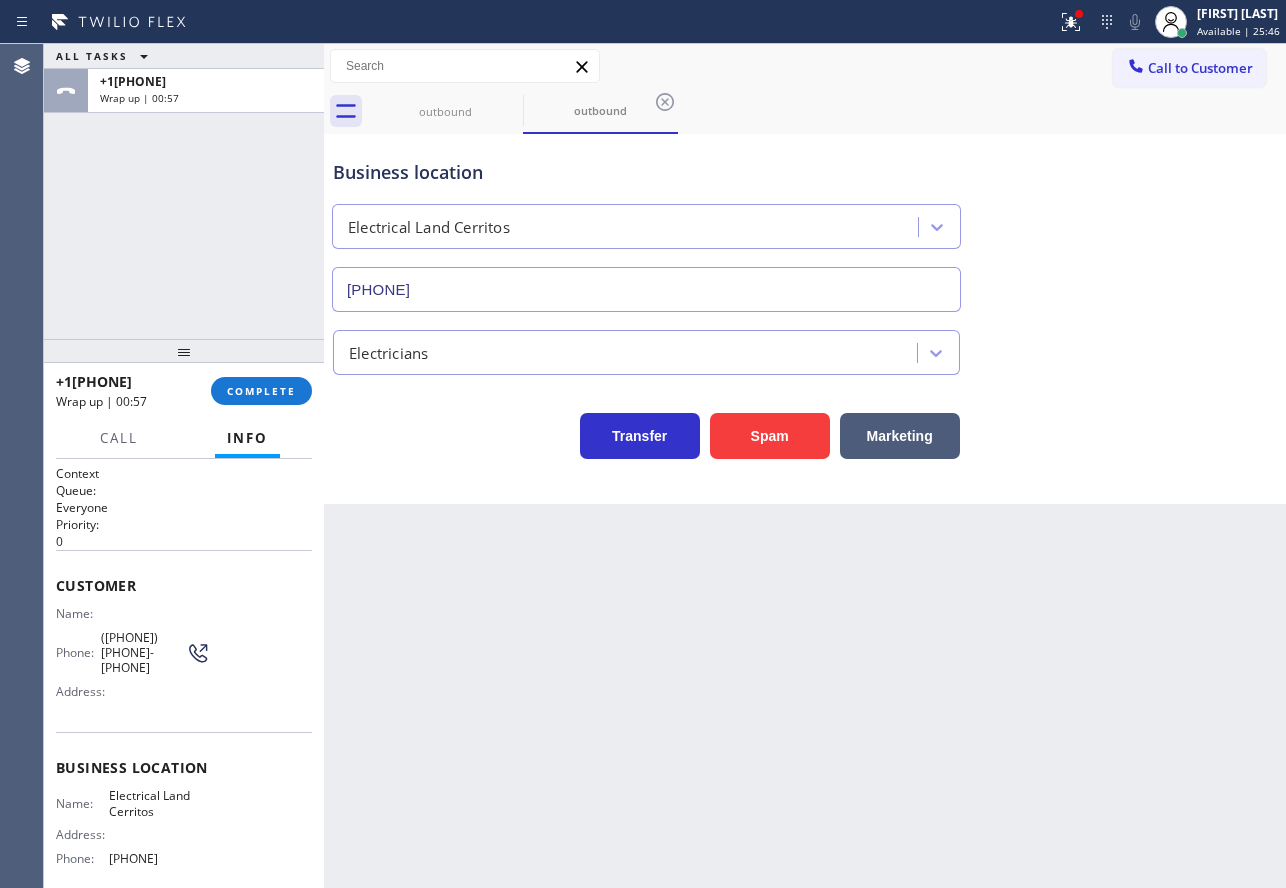 drag, startPoint x: 192, startPoint y: 844, endPoint x: 108, endPoint y: 842, distance: 84.0238 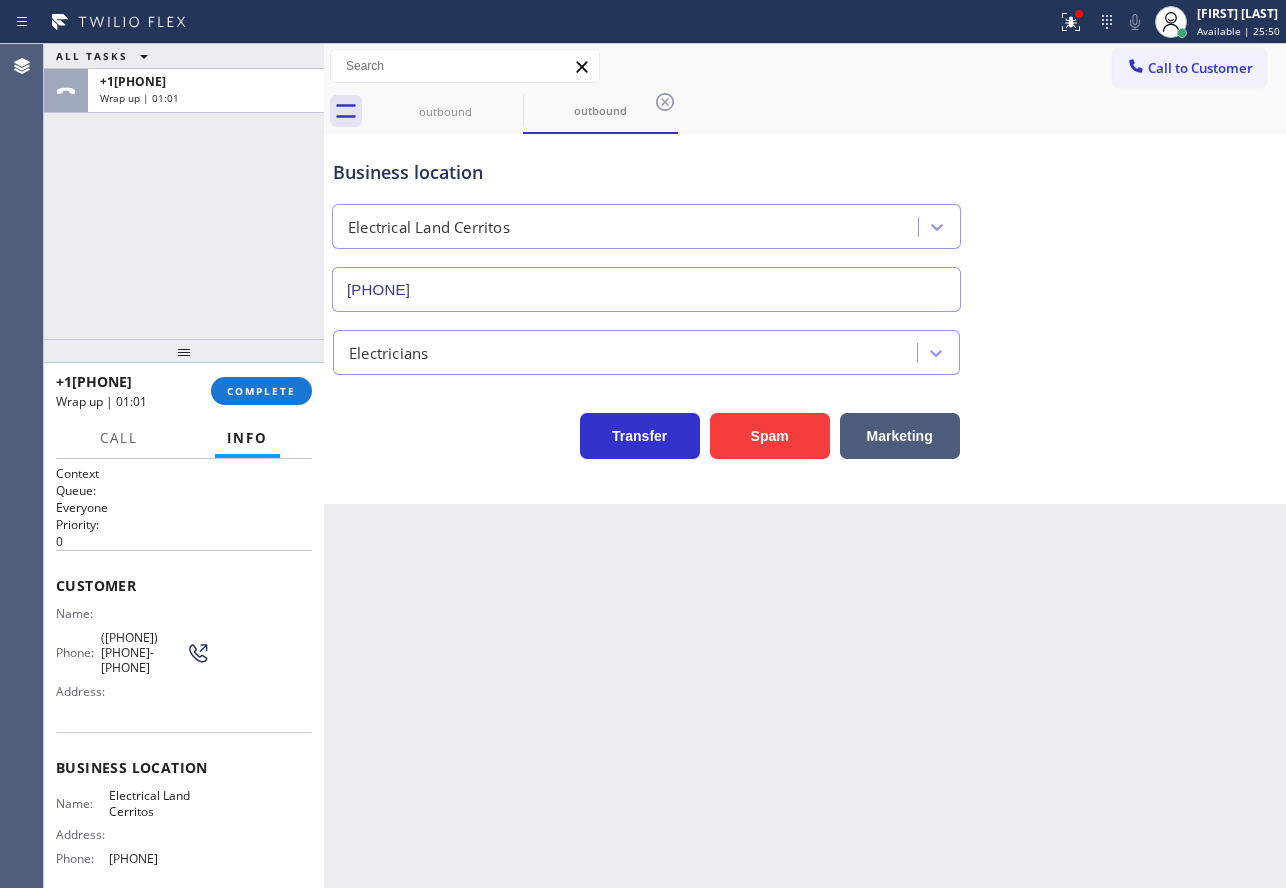 click on "Electrical Land Cerritos" at bounding box center [159, 803] 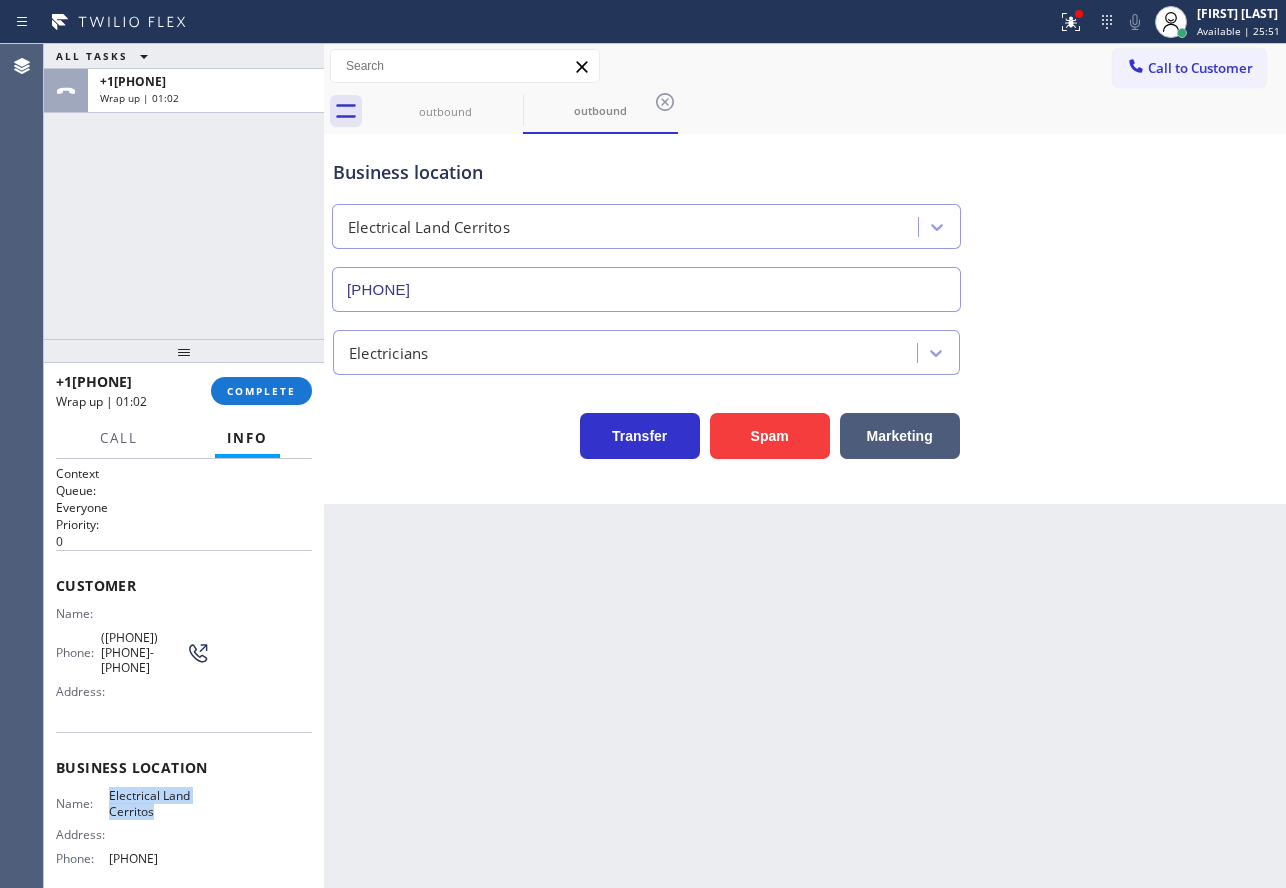 drag, startPoint x: 150, startPoint y: 796, endPoint x: 104, endPoint y: 775, distance: 50.566788 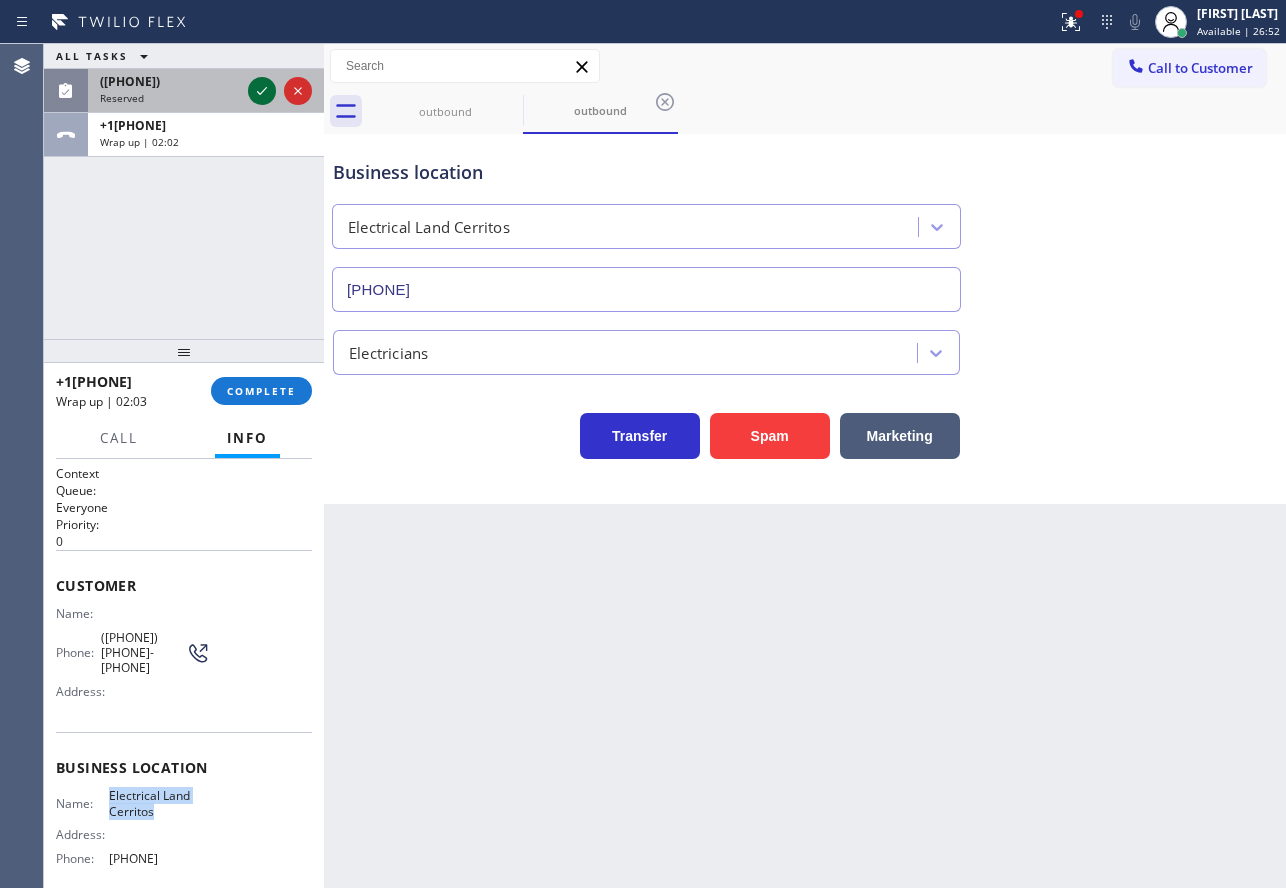 click 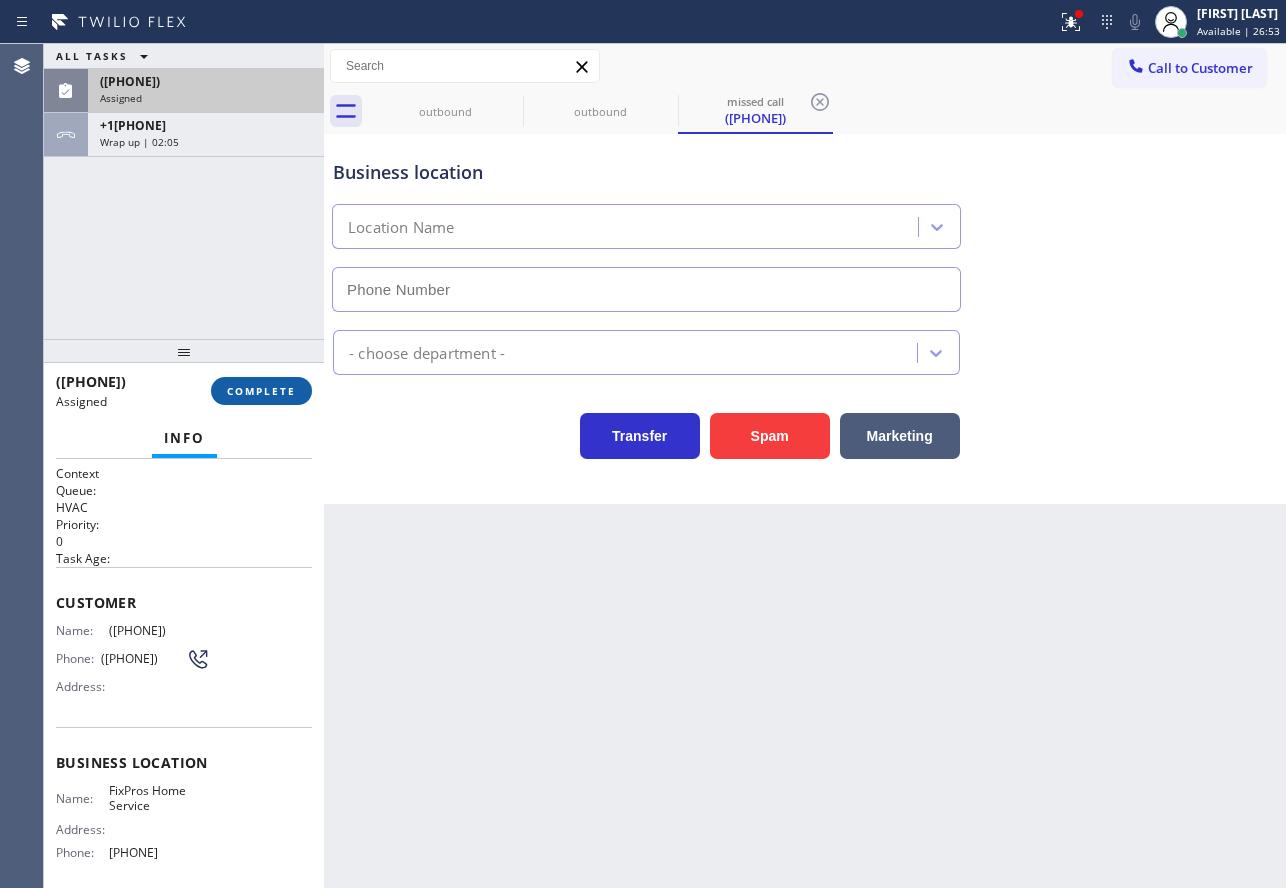 type on "[PHONE]" 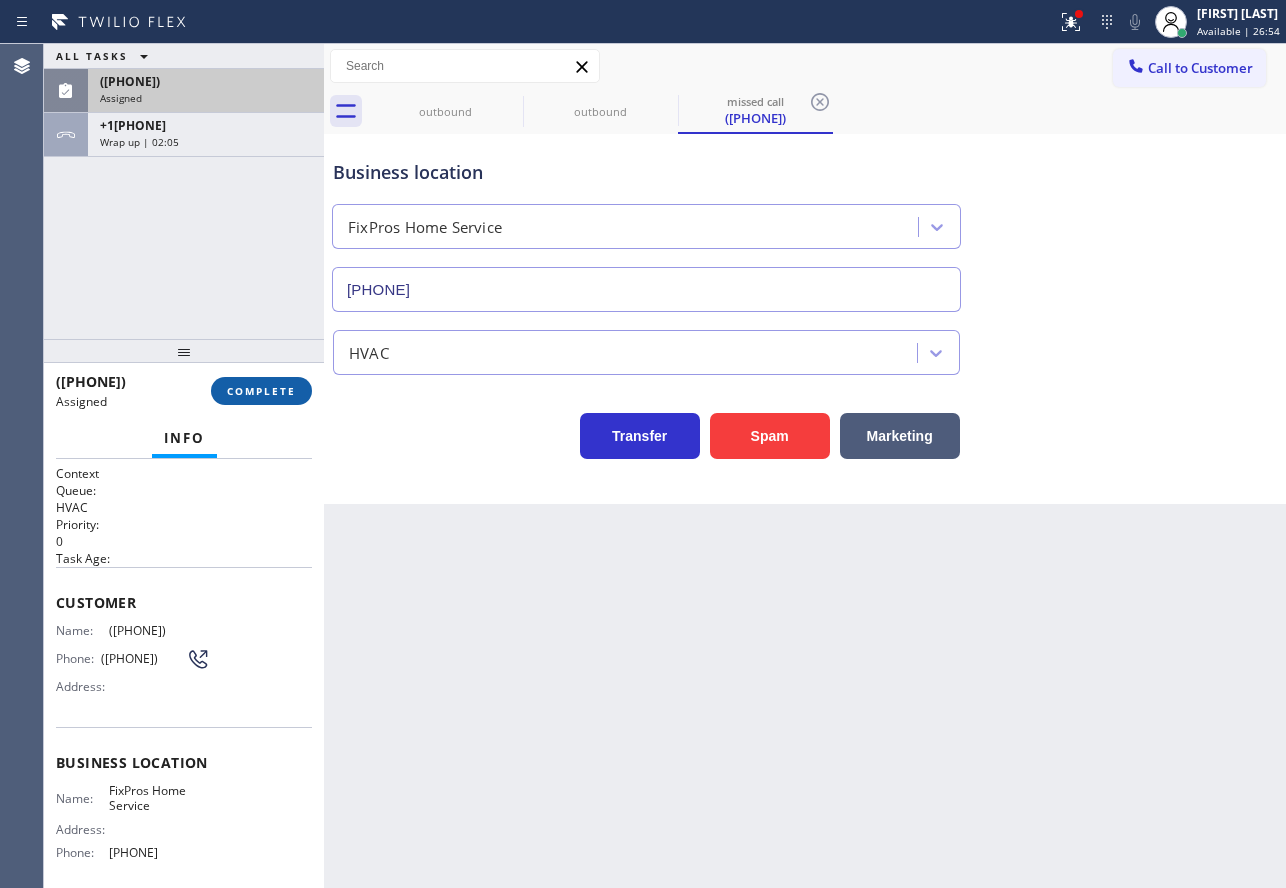 click on "COMPLETE" at bounding box center [261, 391] 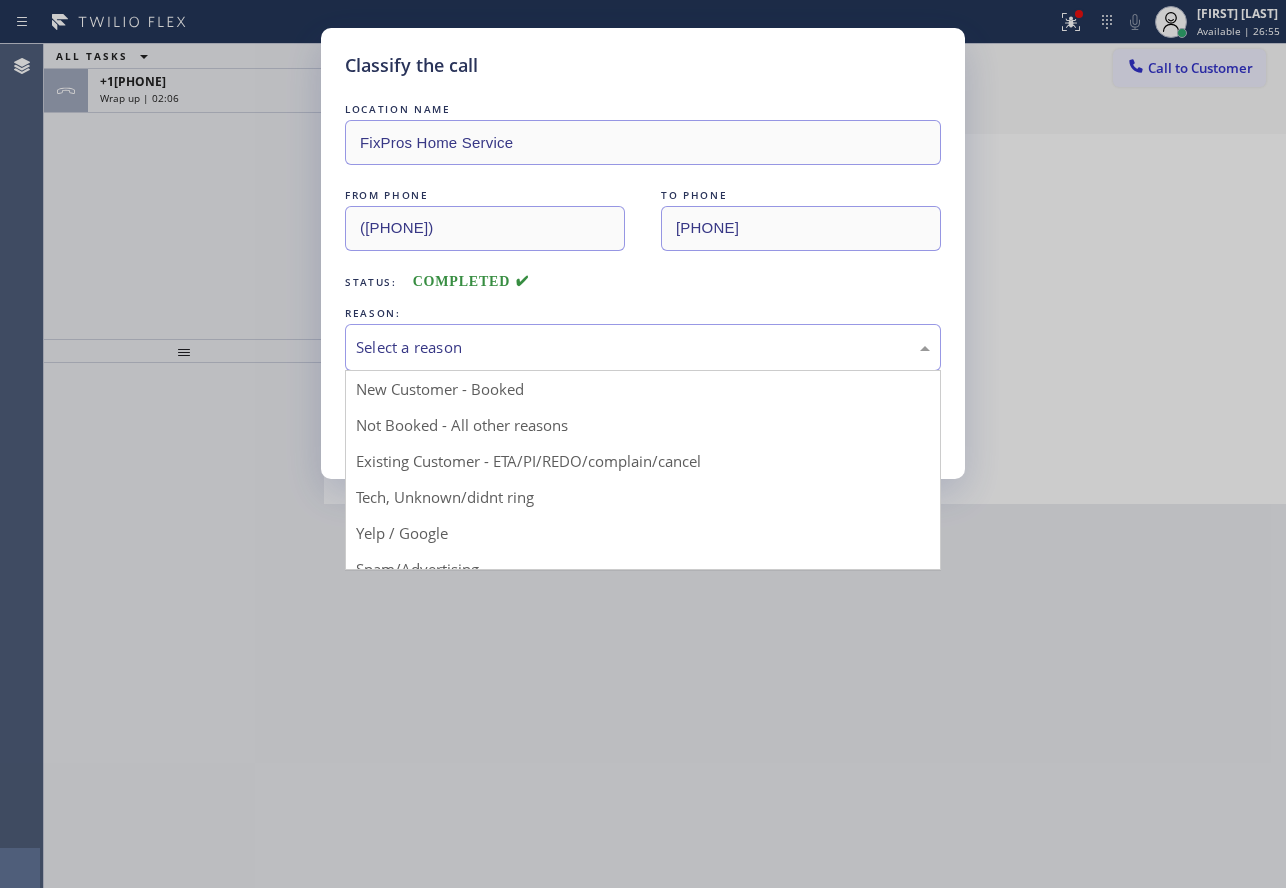 click on "Select a reason" at bounding box center (643, 347) 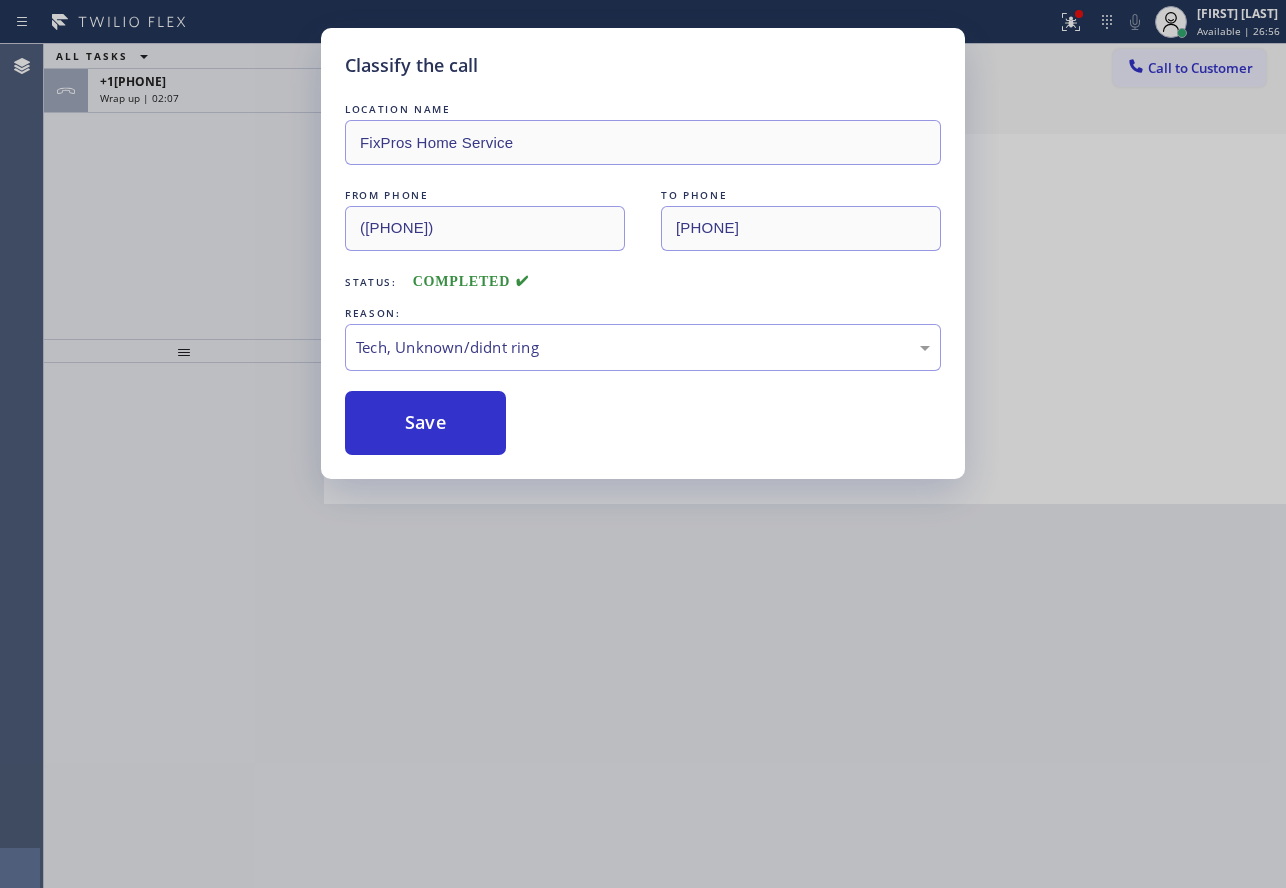 click on "Classify the call LOCATION NAME FixPros Home Service FROM PHONE [PHONE] TO PHONE [PHONE] Status: COMPLETED REASON: Tech, Unknown/didnt ring Save" at bounding box center [643, 253] 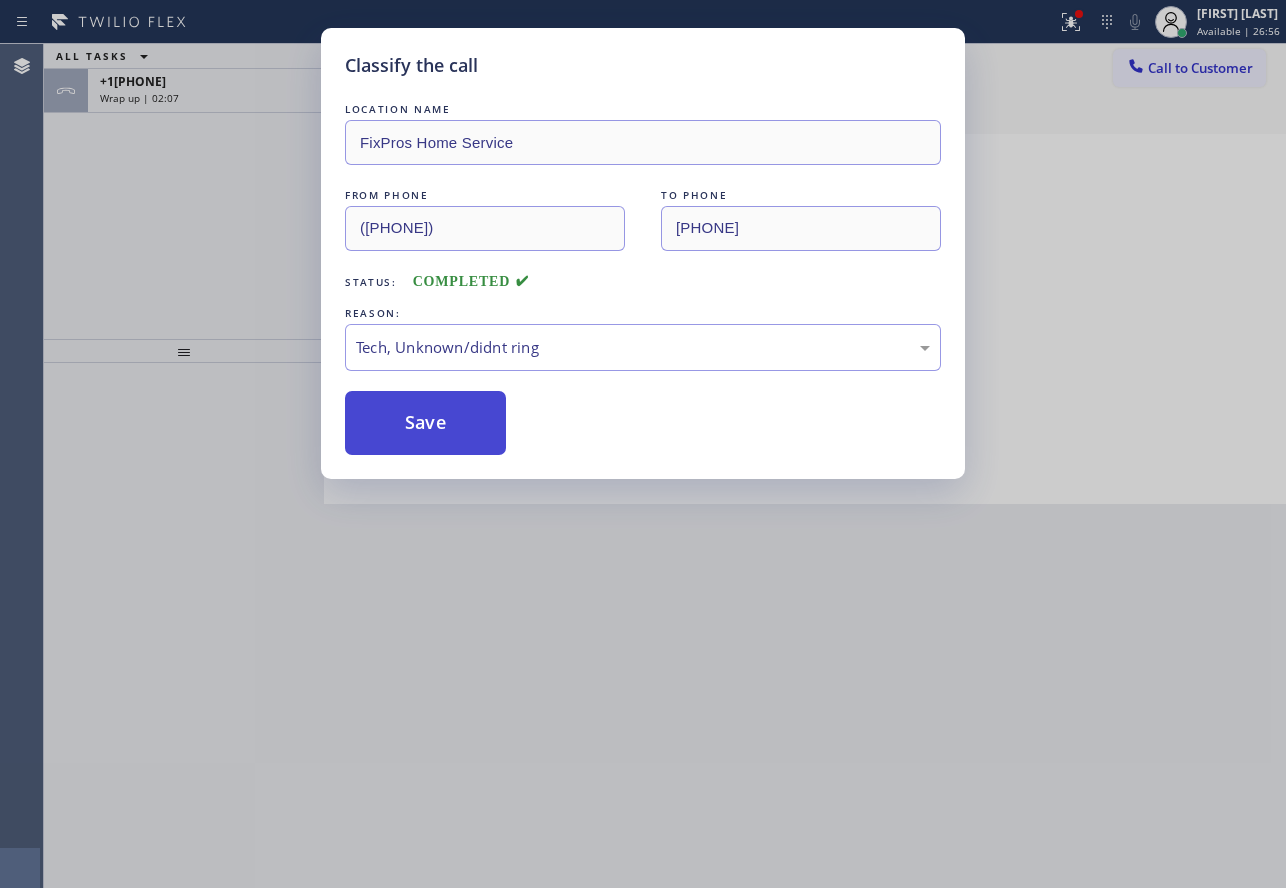 click on "Save" at bounding box center [425, 423] 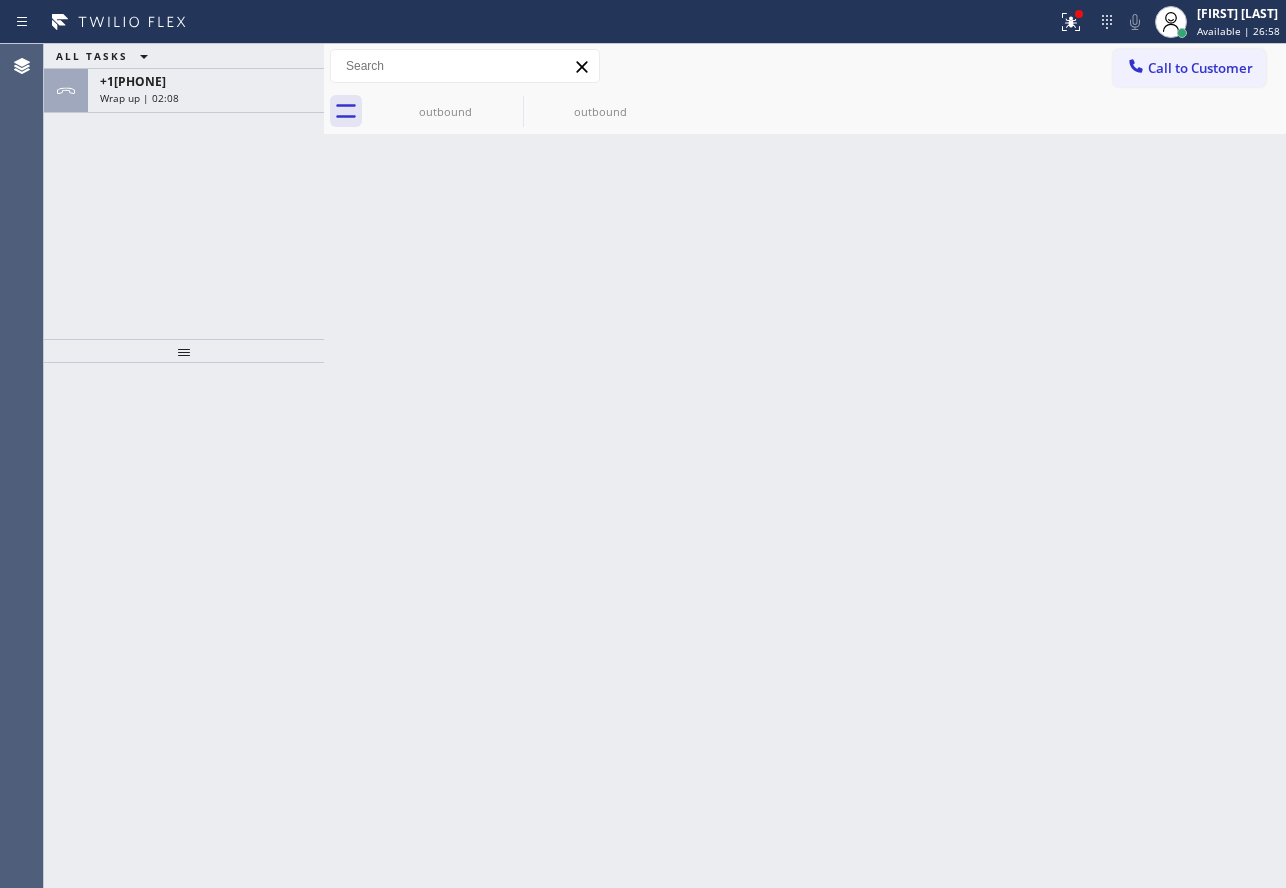 click on "[PHONE] Wrap up | 56:40" at bounding box center (202, 91) 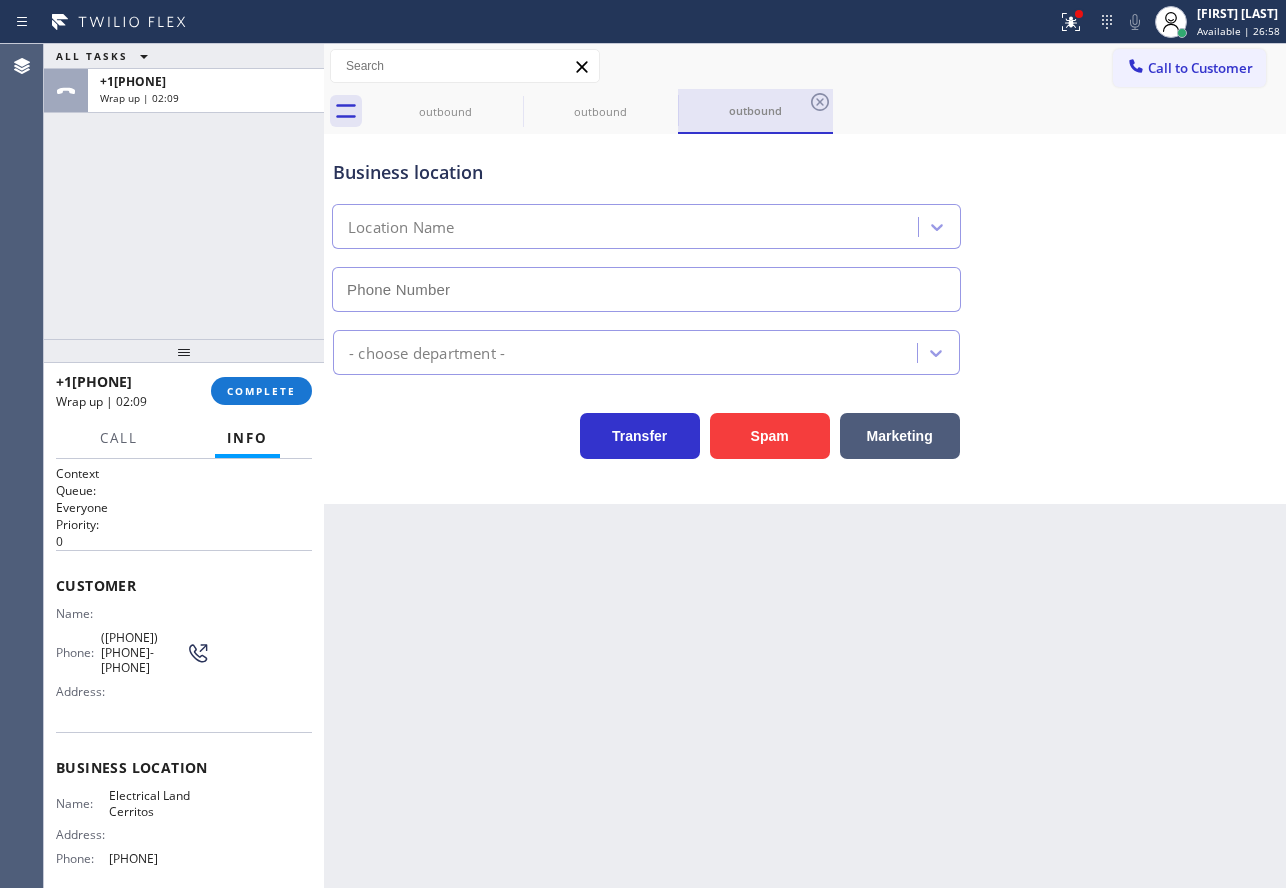 type on "[PHONE]" 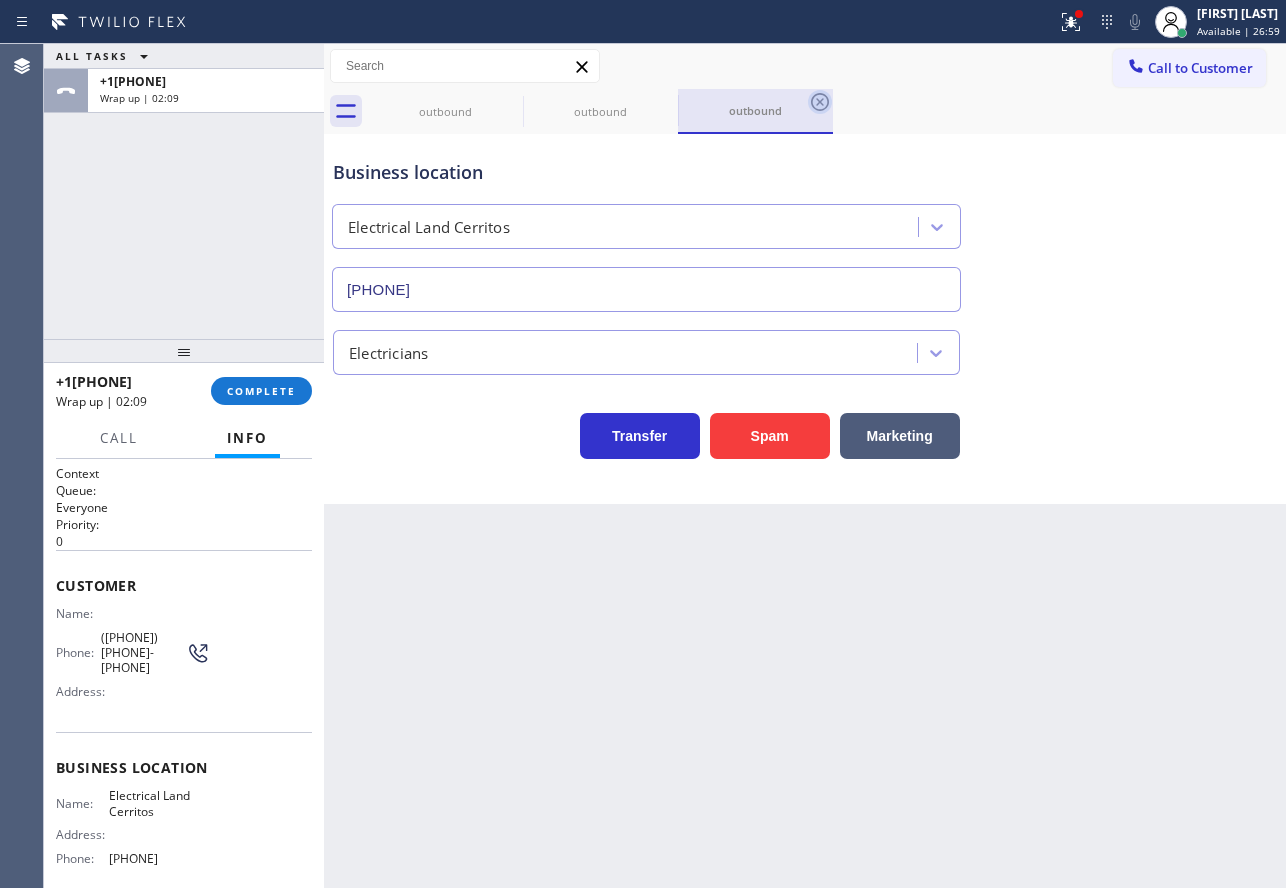 click 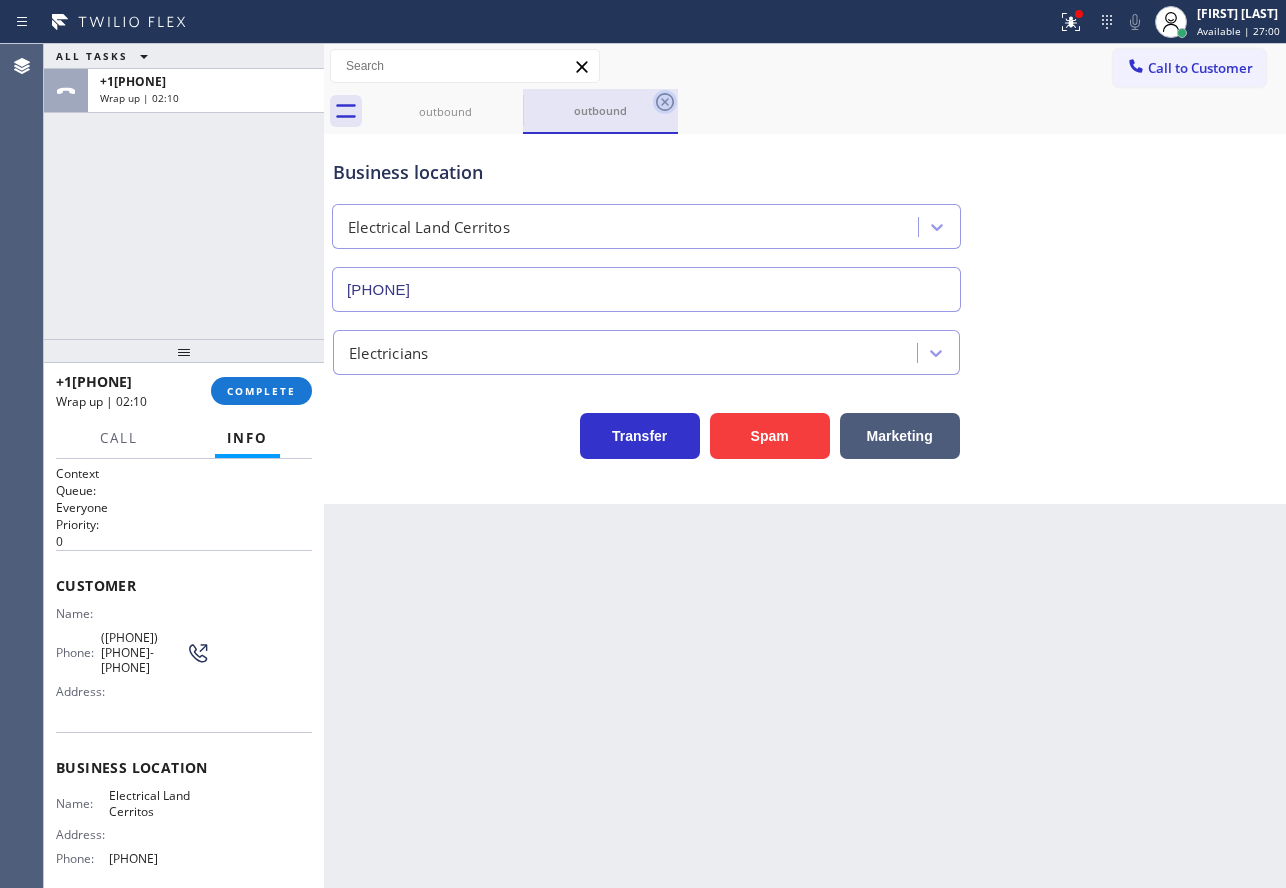click 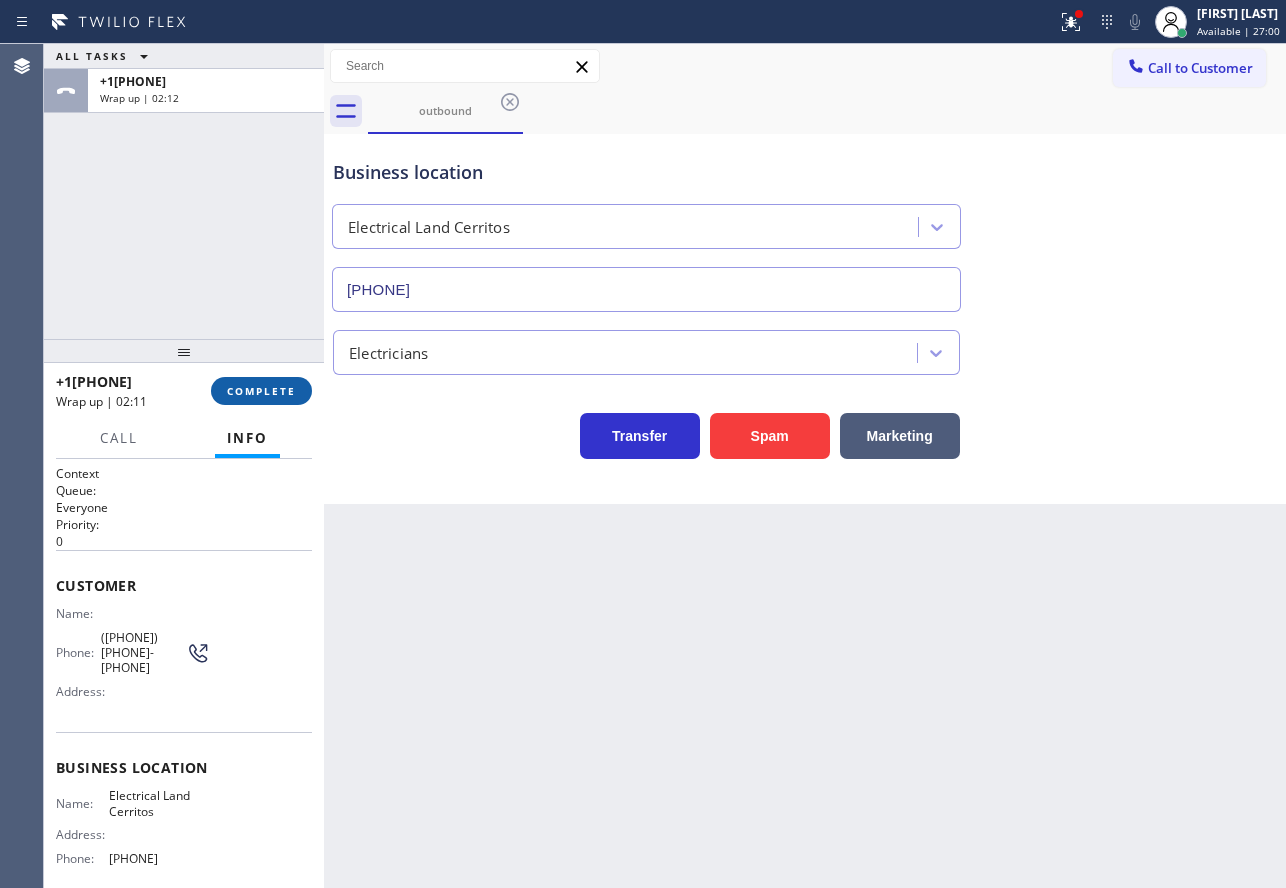 click on "COMPLETE" at bounding box center [261, 391] 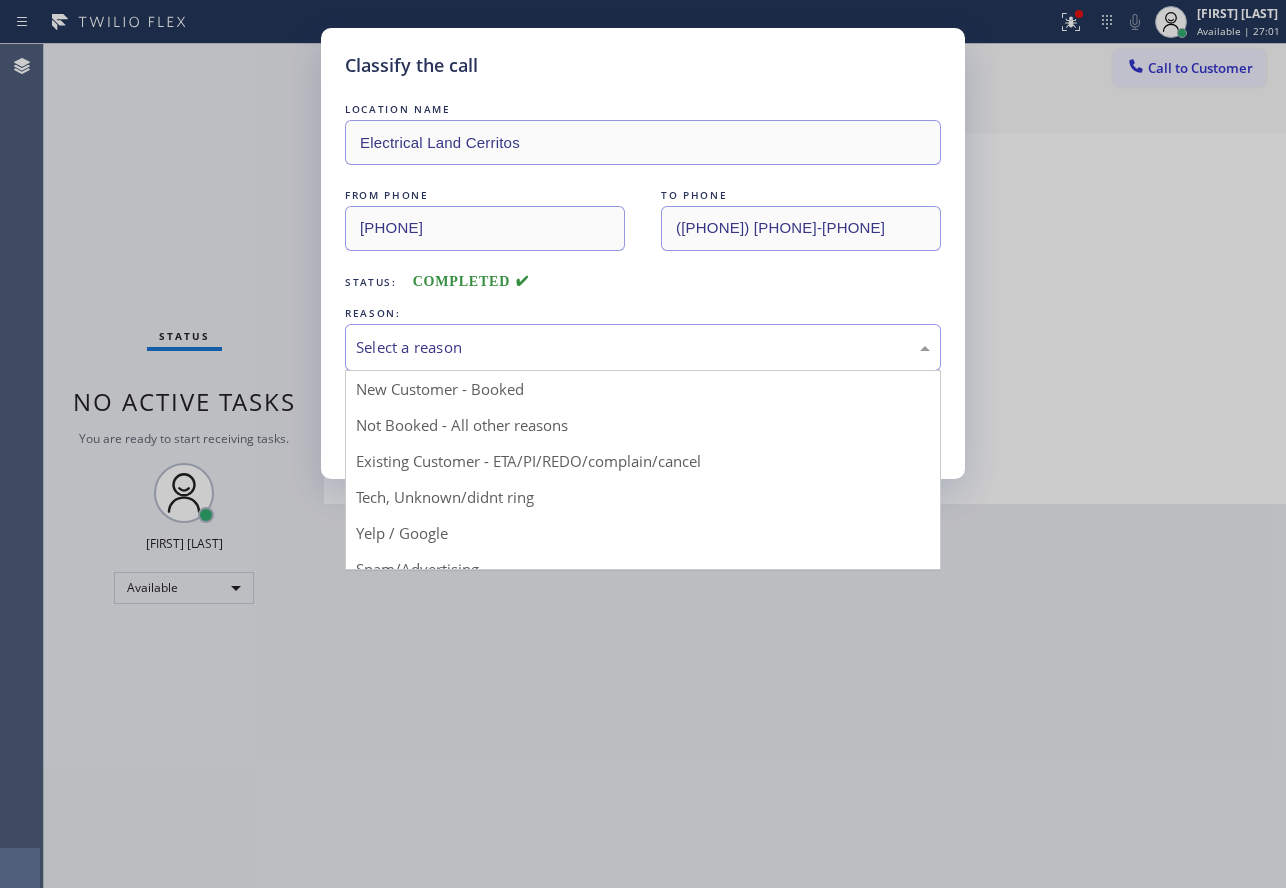 click on "Select a reason" at bounding box center (643, 347) 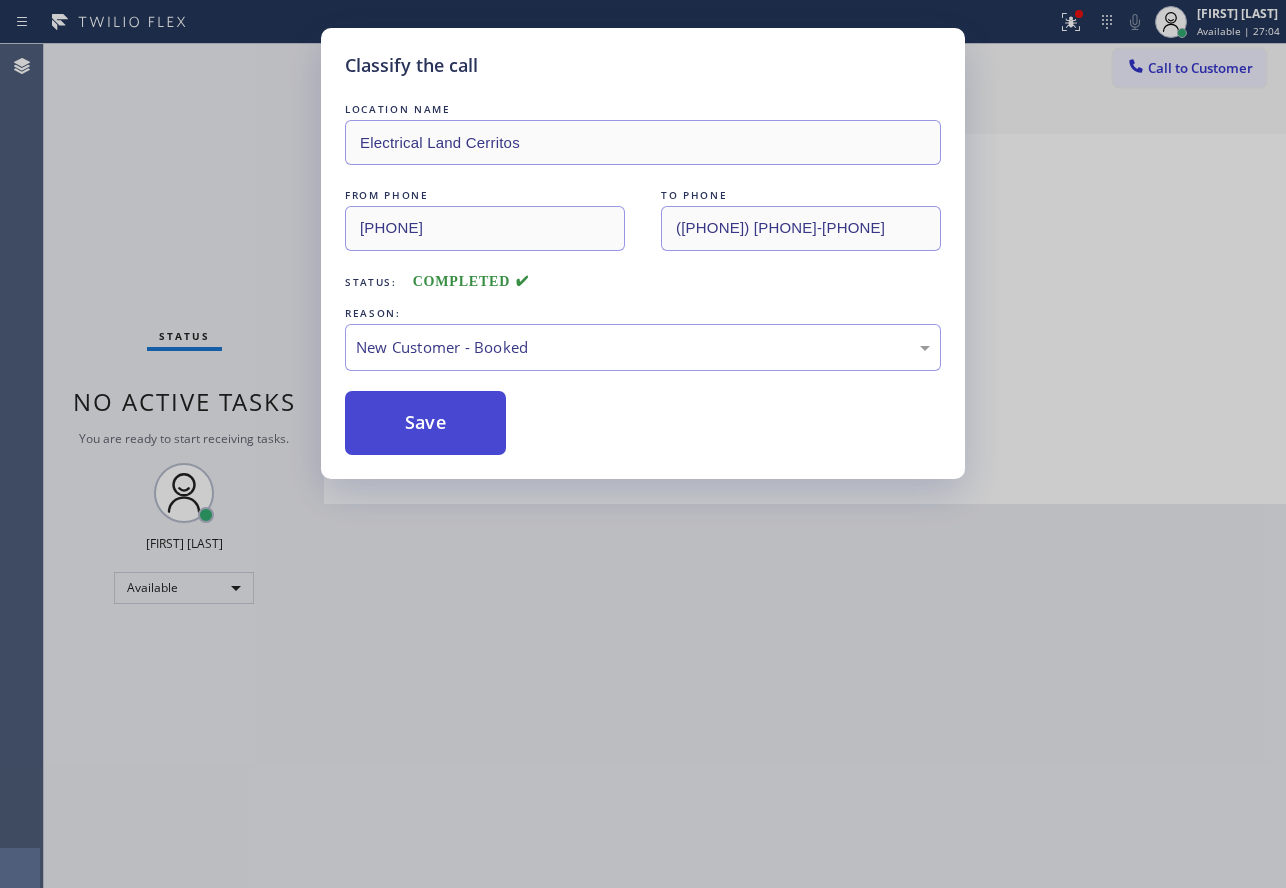 click on "Save" at bounding box center [425, 423] 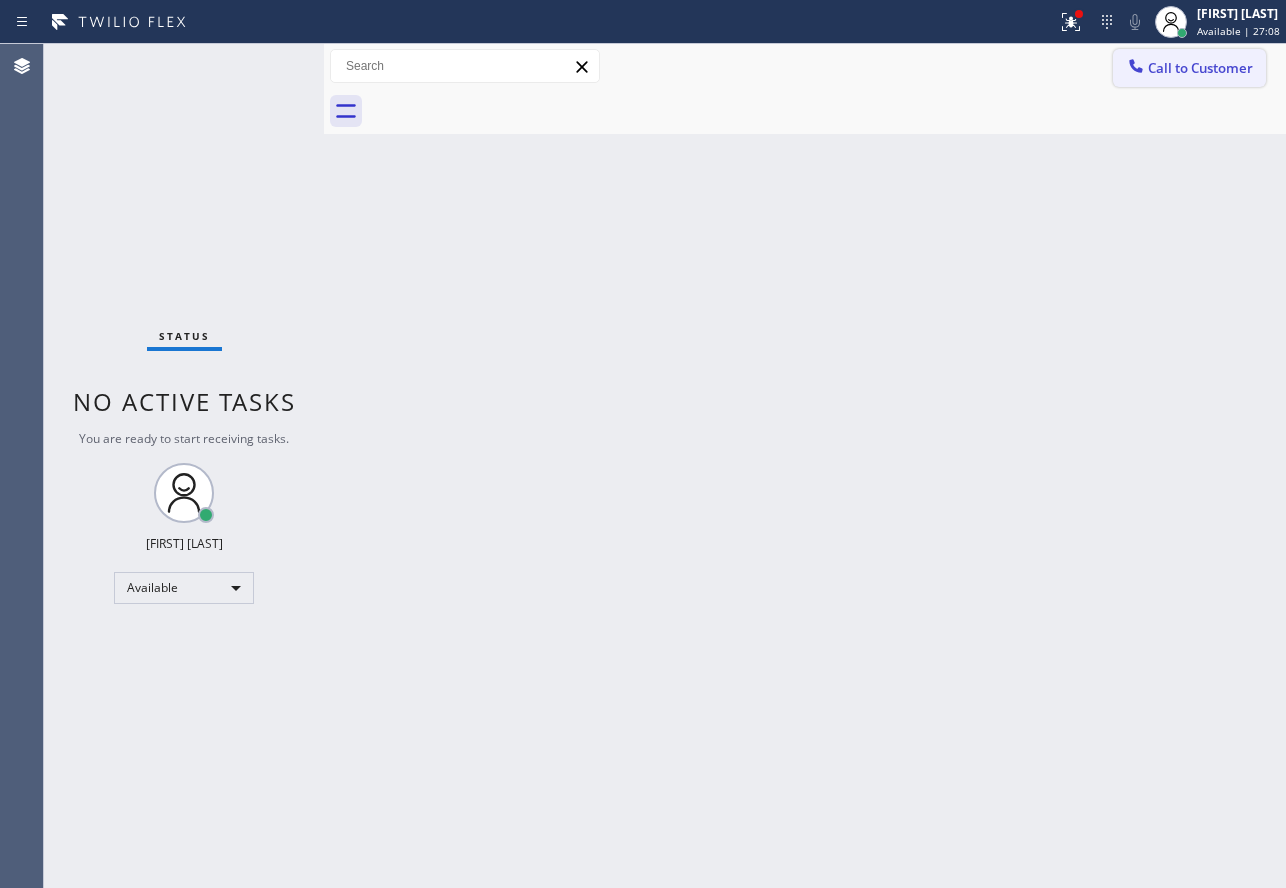 click on "Call to Customer" at bounding box center [1200, 68] 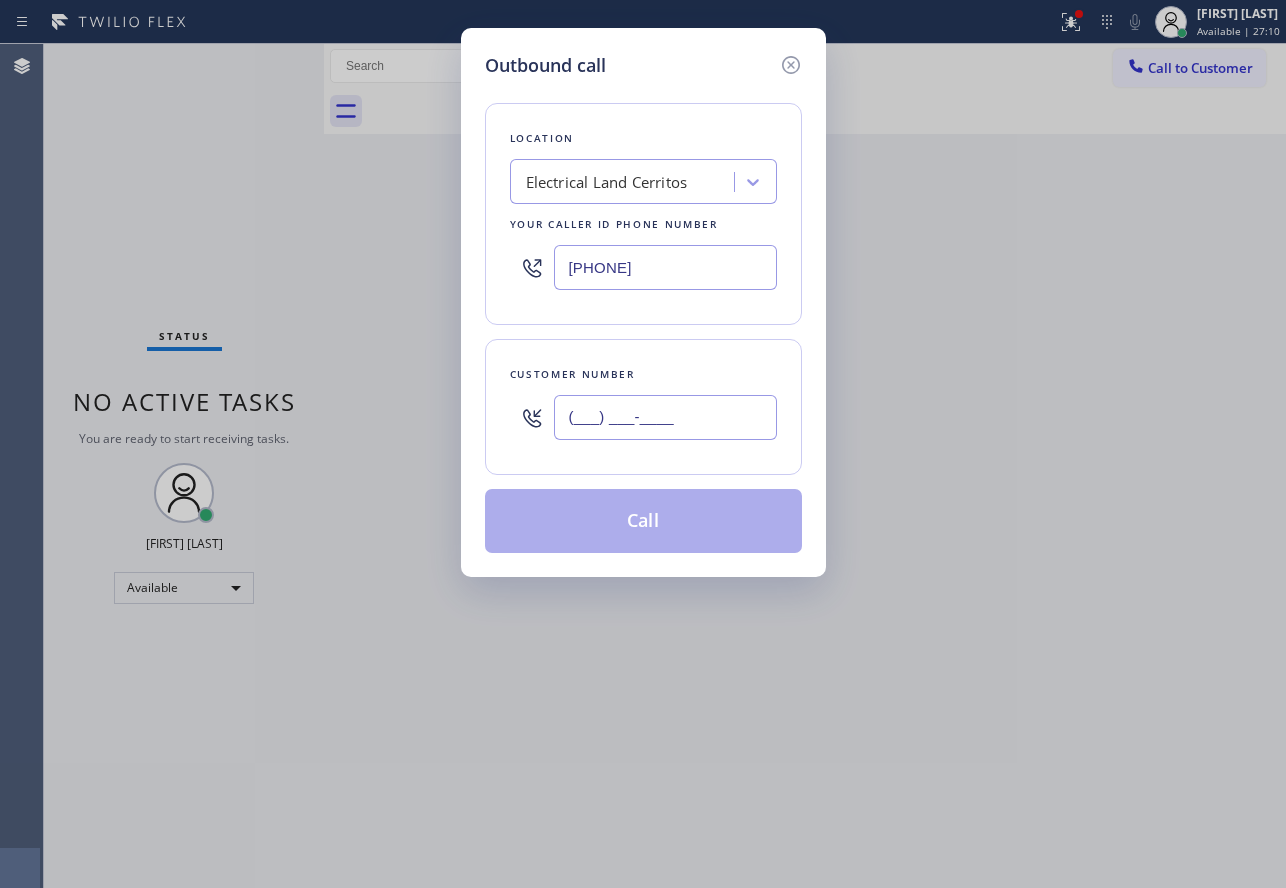 click on "(___) ___-____" at bounding box center [665, 417] 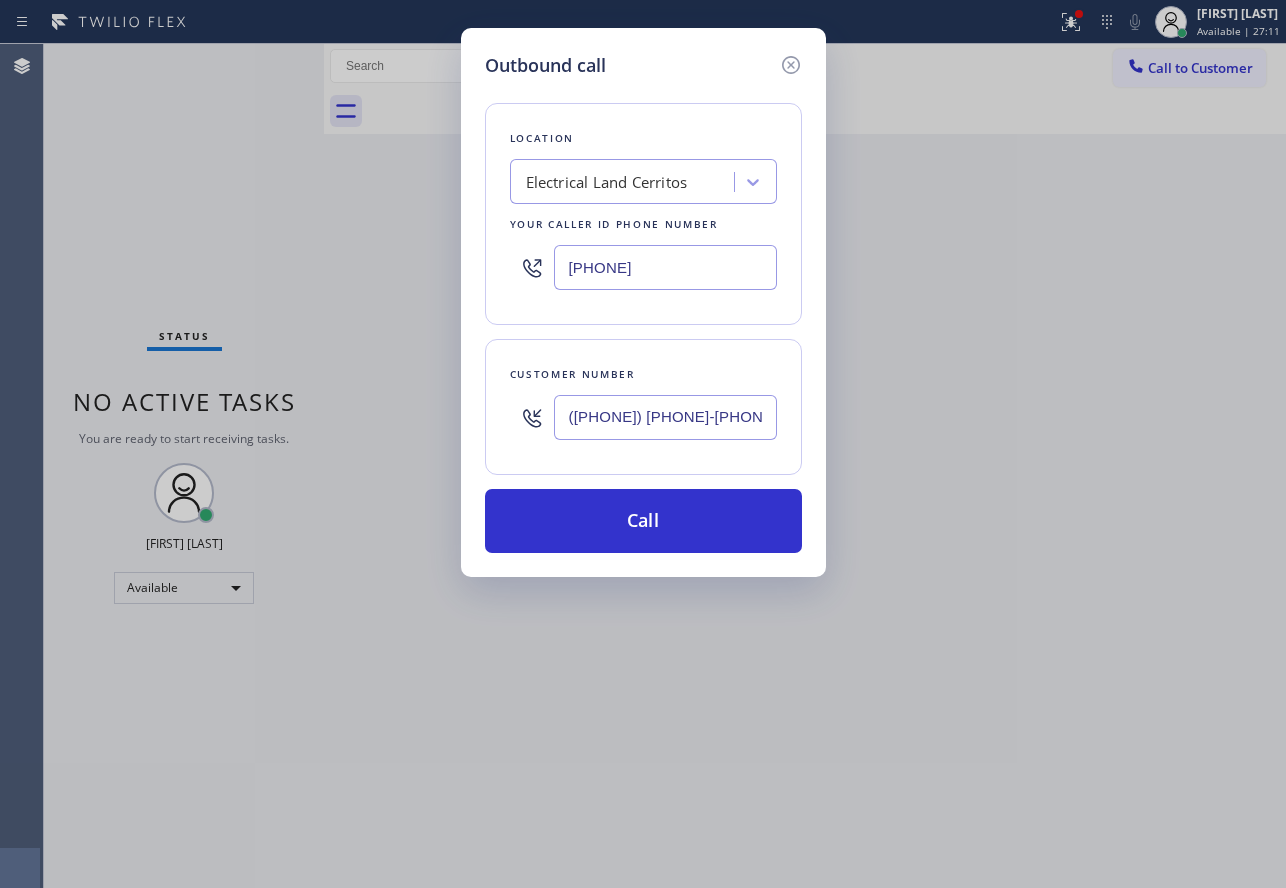 type on "([PHONE]) [PHONE]-[PHONE]" 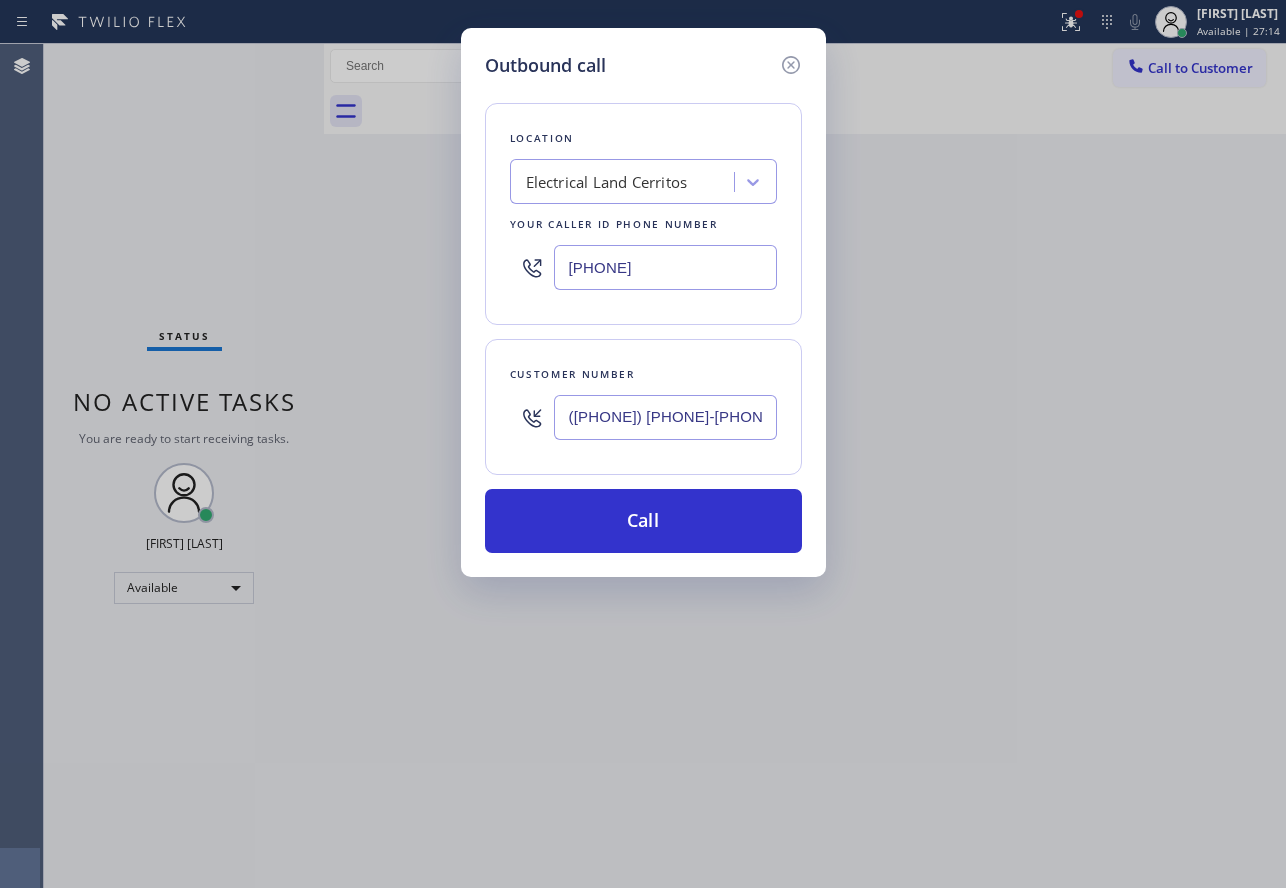 drag, startPoint x: 629, startPoint y: 268, endPoint x: 530, endPoint y: 268, distance: 99 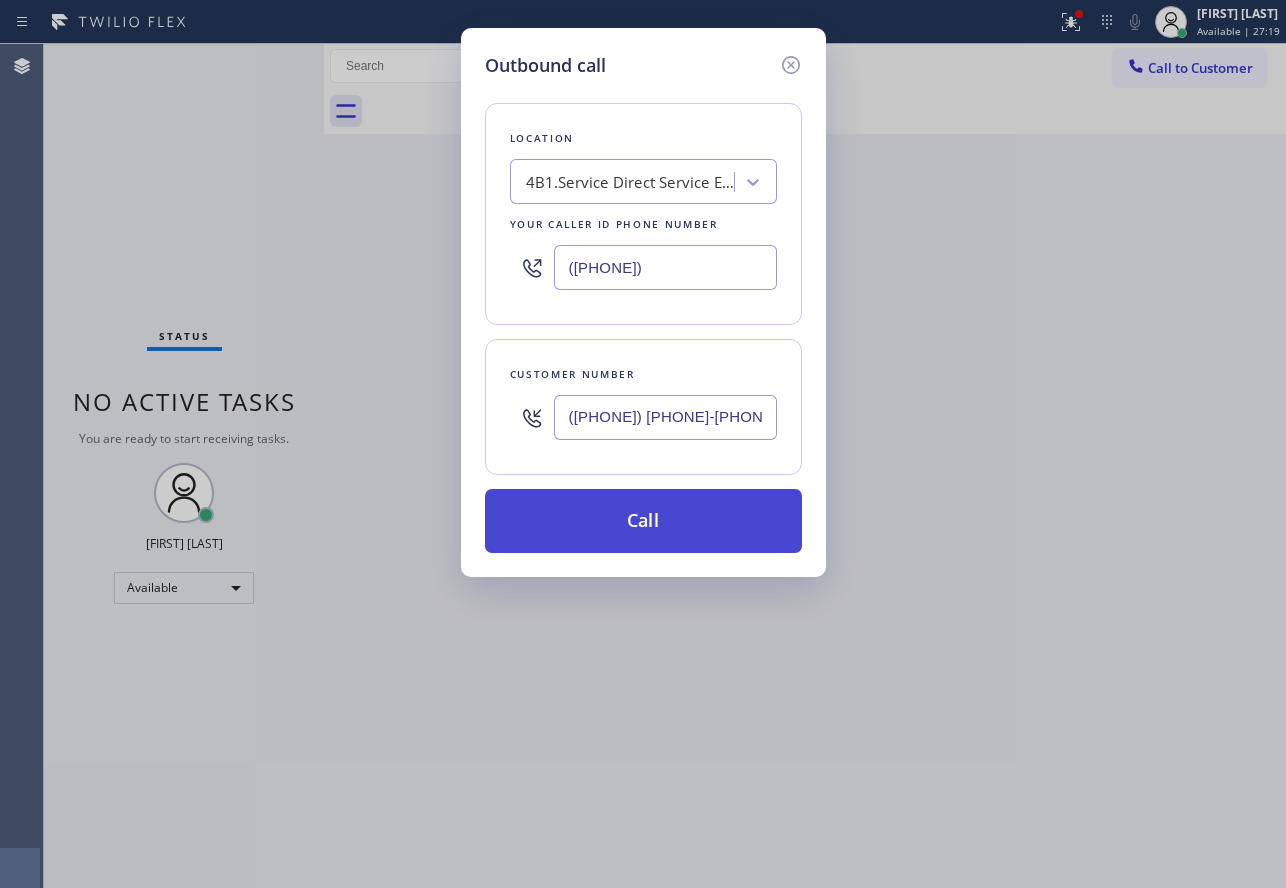 type on "([PHONE])" 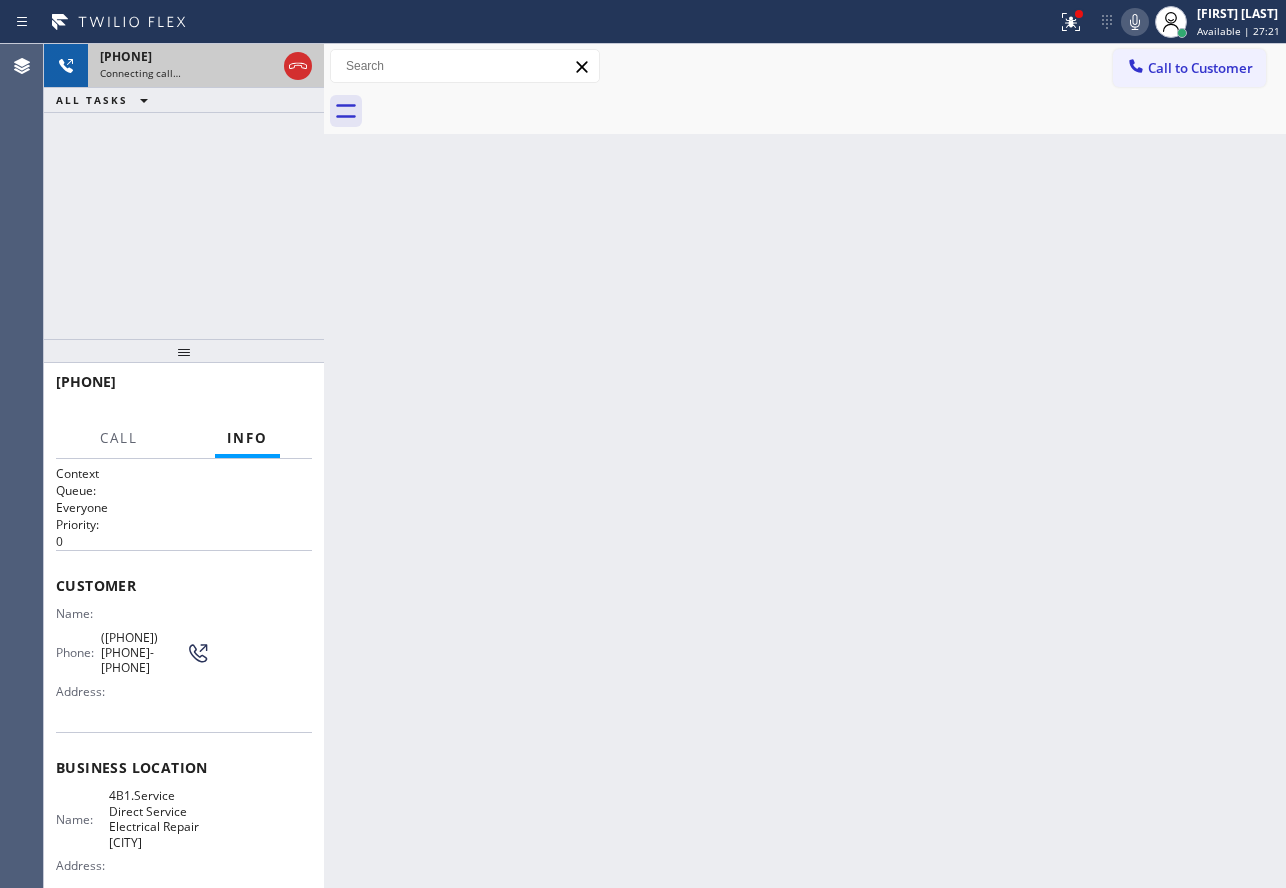 click 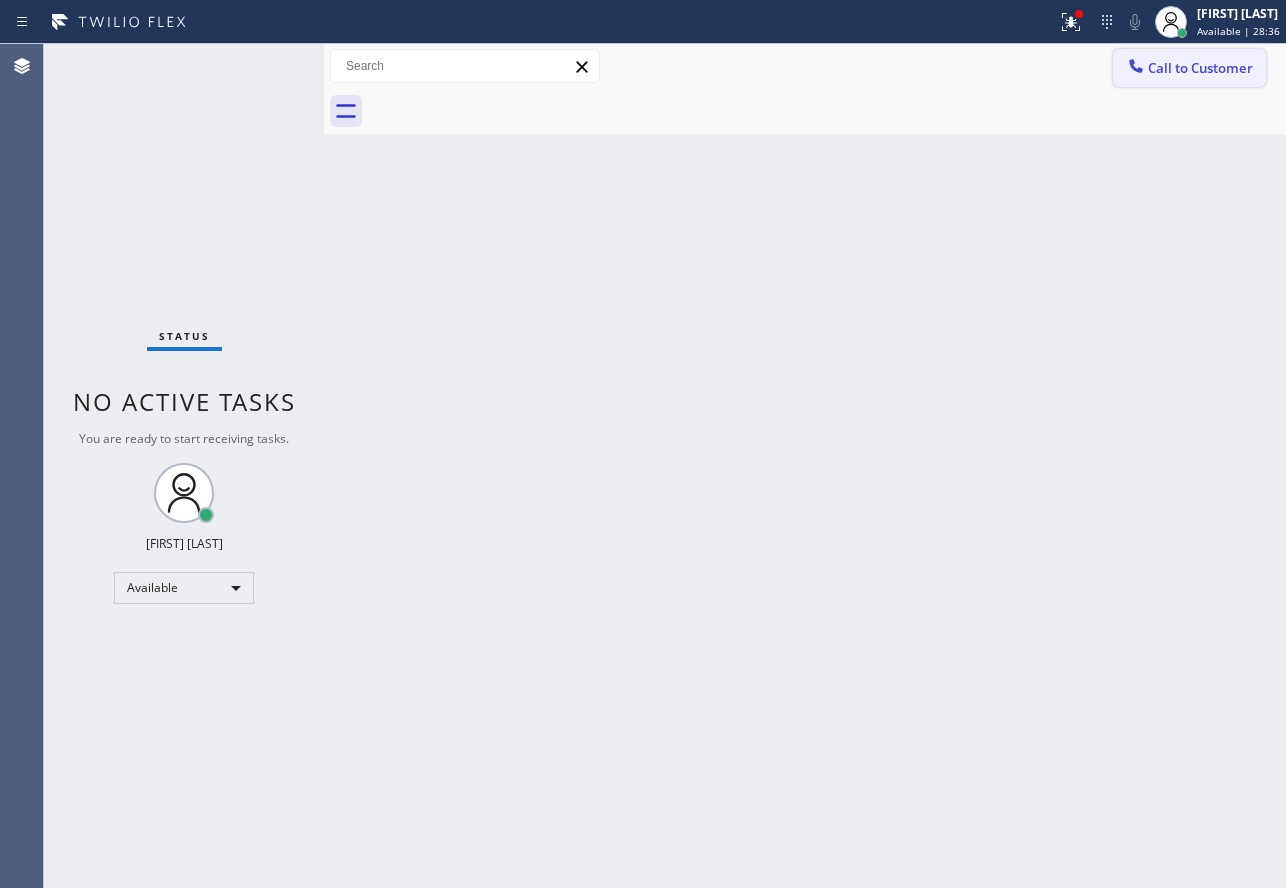 click on "Call to Customer" at bounding box center [1189, 68] 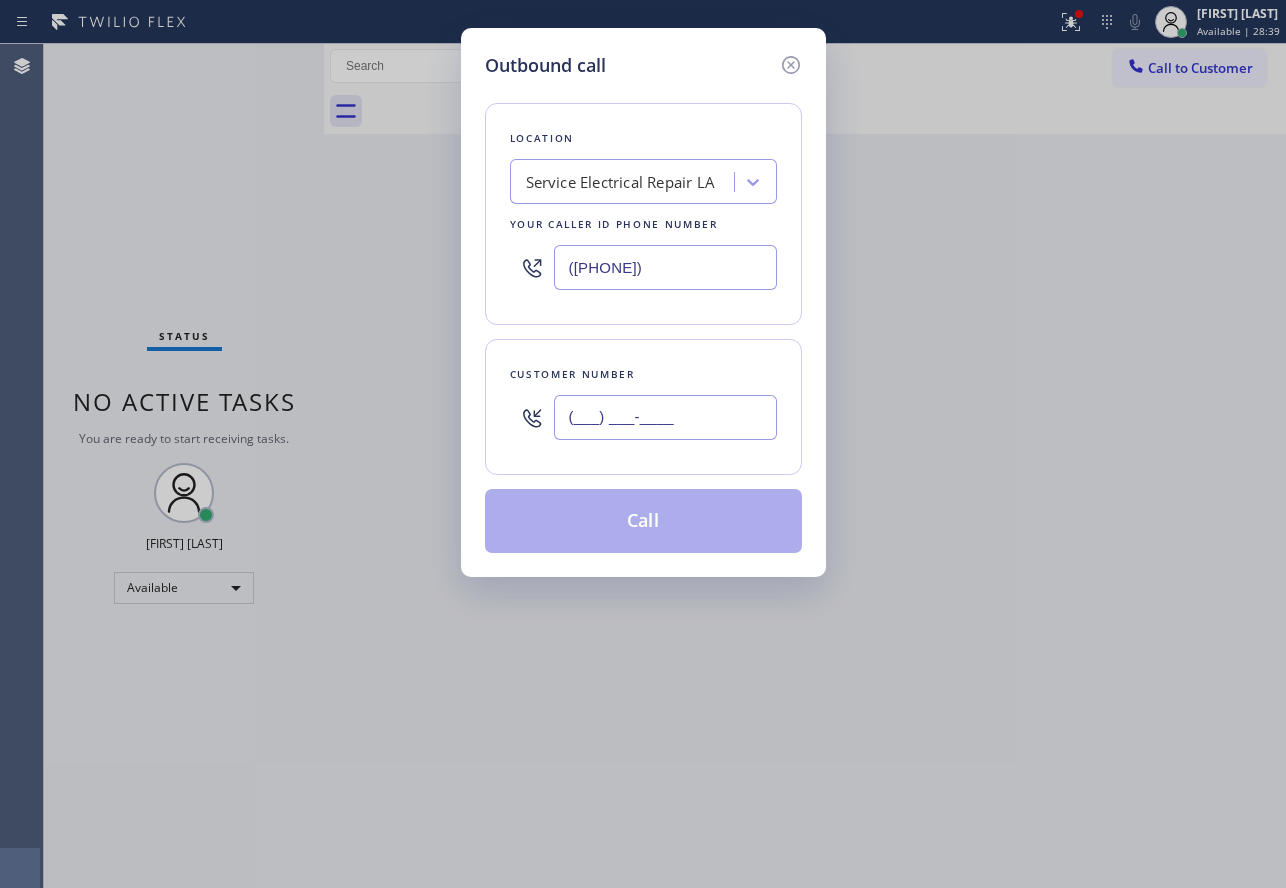 click on "(___) ___-____" at bounding box center [665, 417] 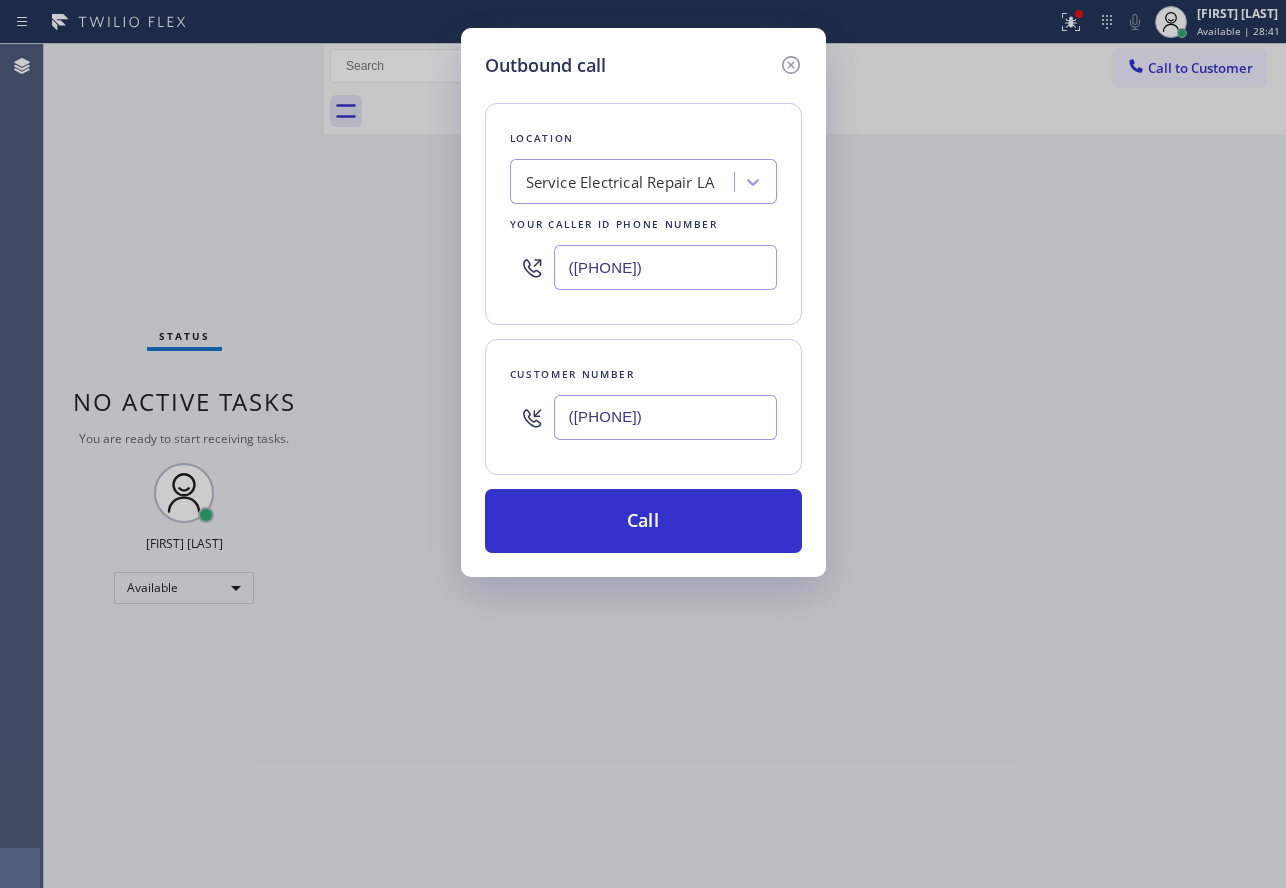 type on "([PHONE])" 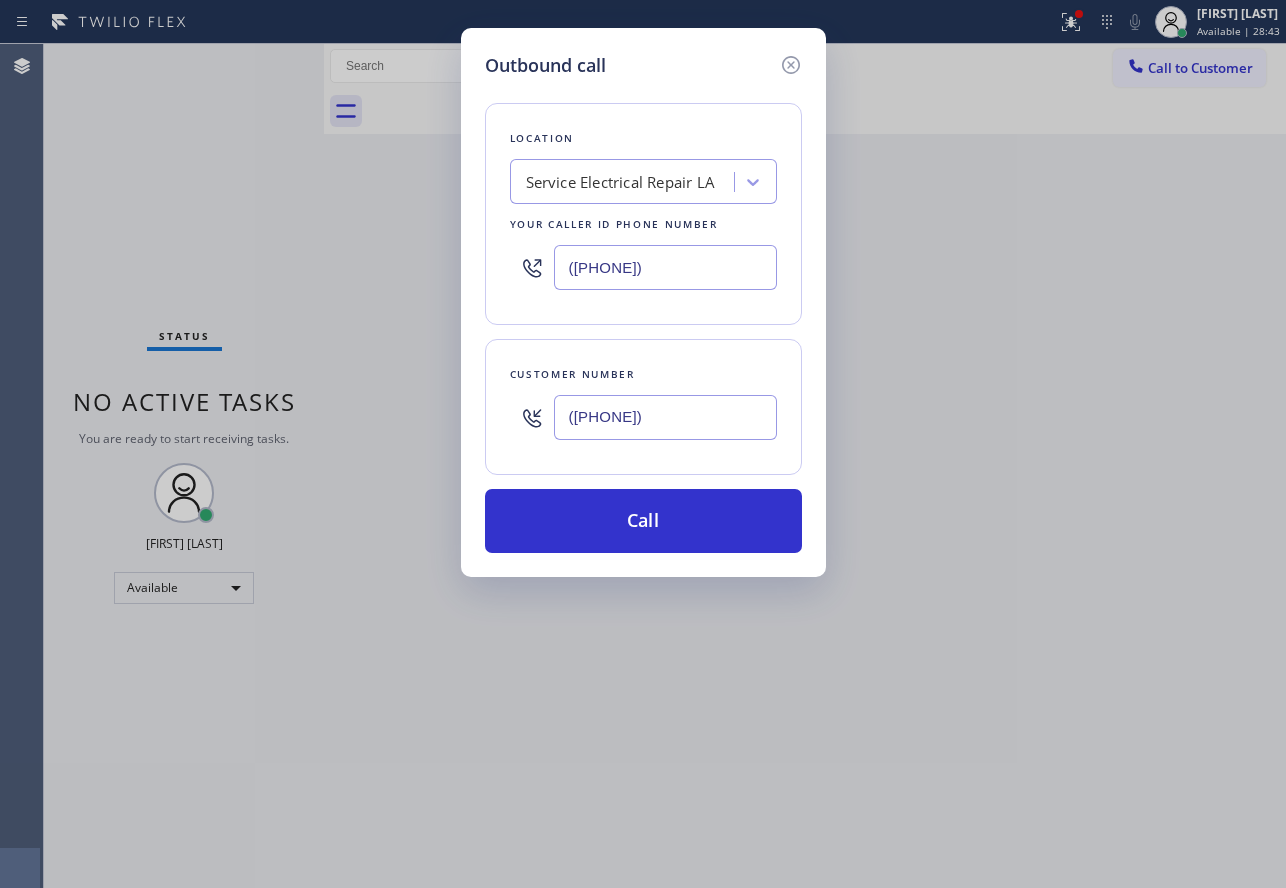 drag, startPoint x: 687, startPoint y: 267, endPoint x: 519, endPoint y: 267, distance: 168 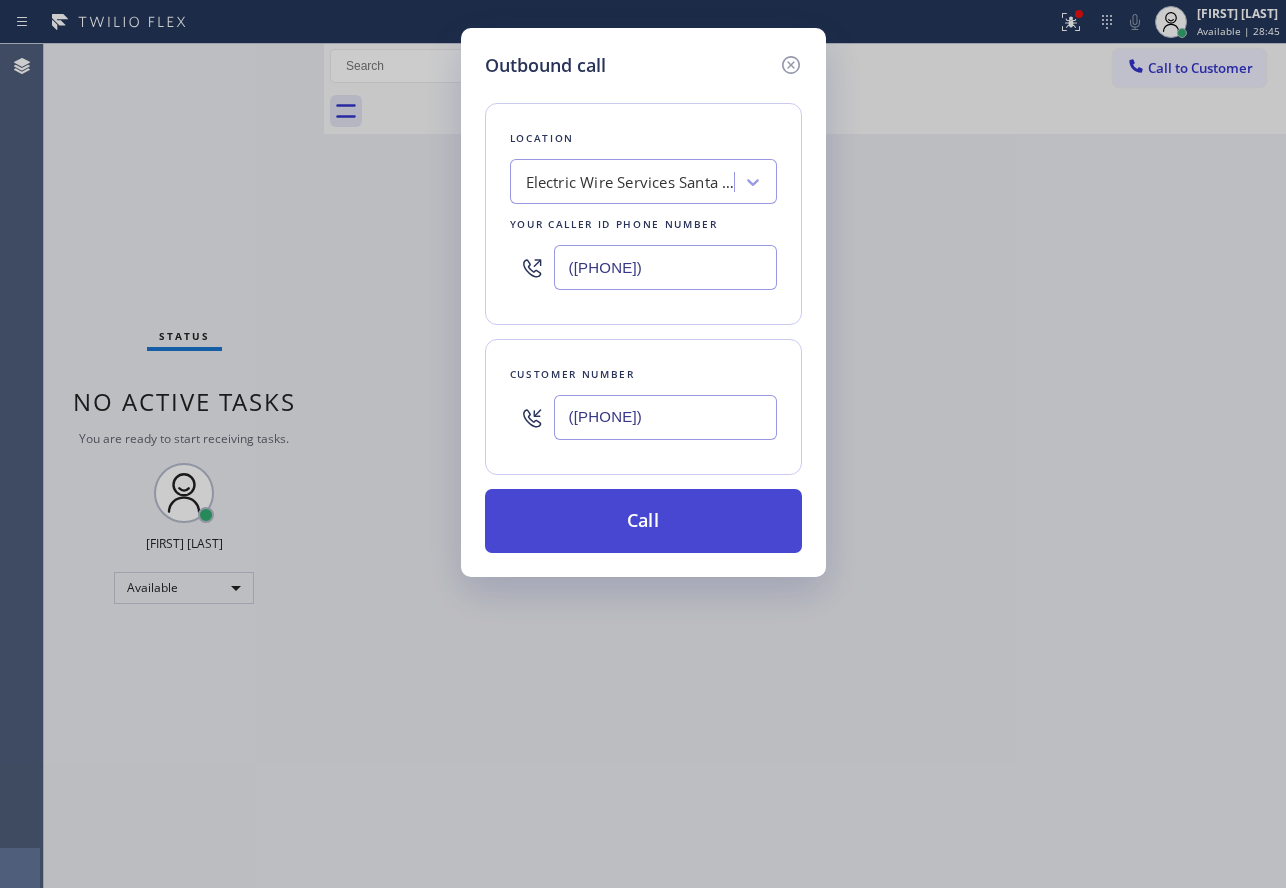 type on "([PHONE])" 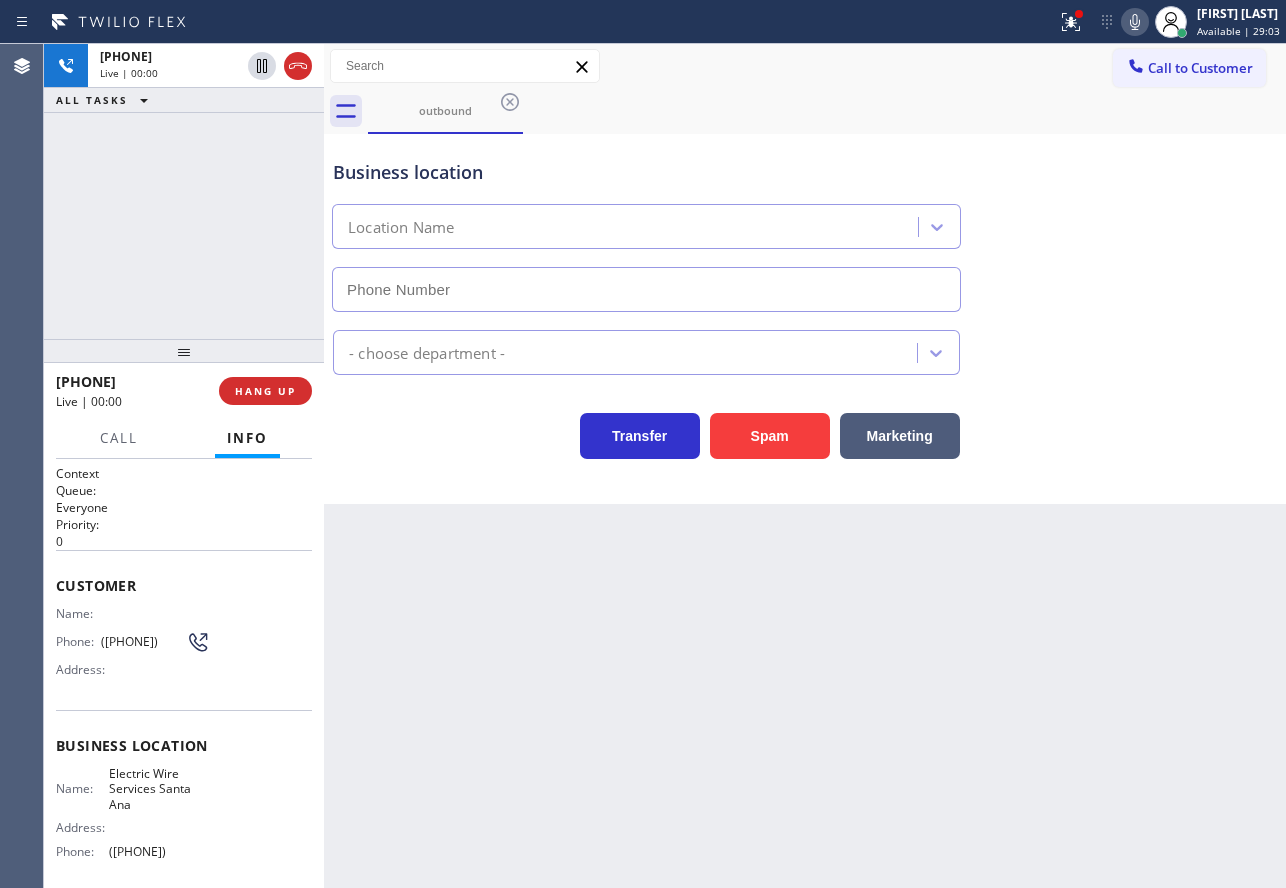 type on "([PHONE])" 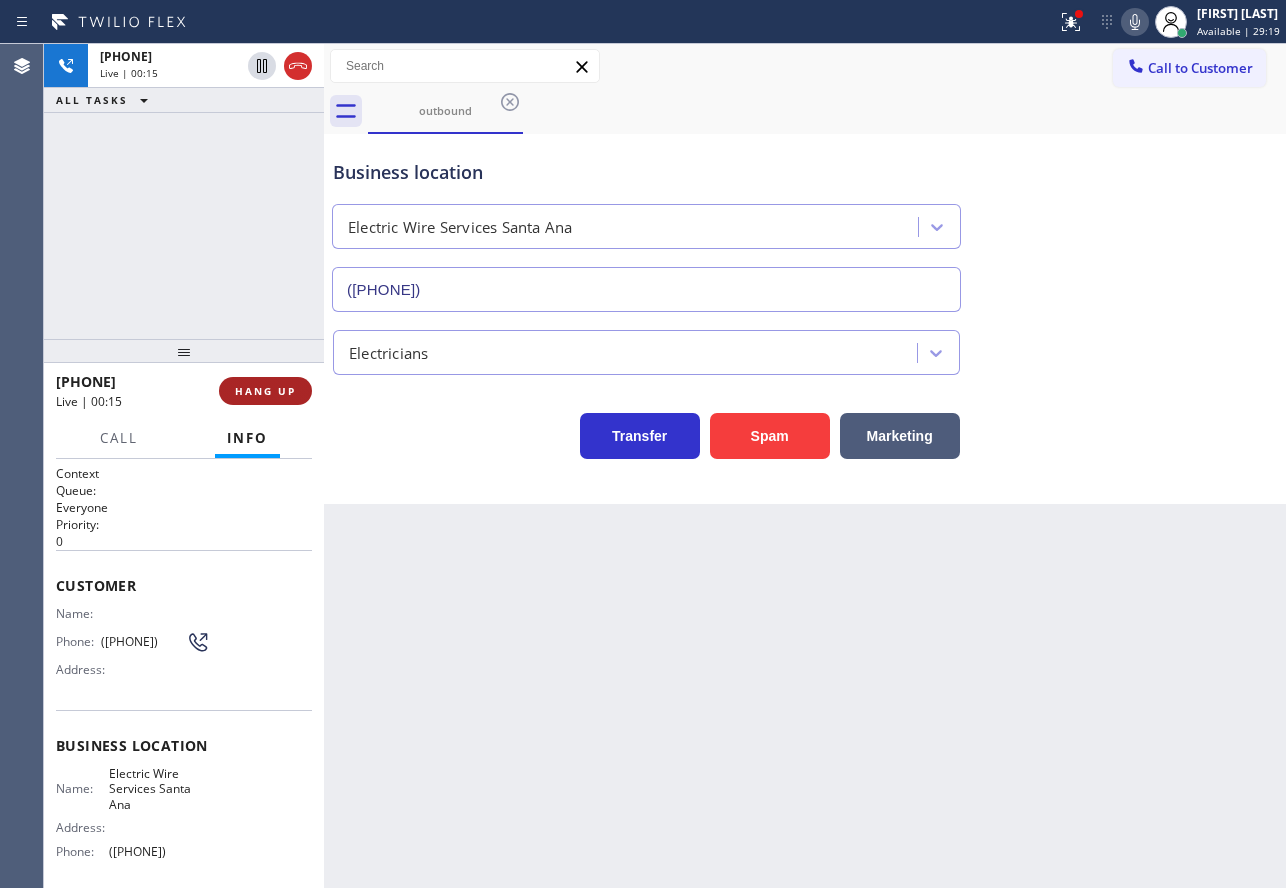click on "HANG UP" at bounding box center (265, 391) 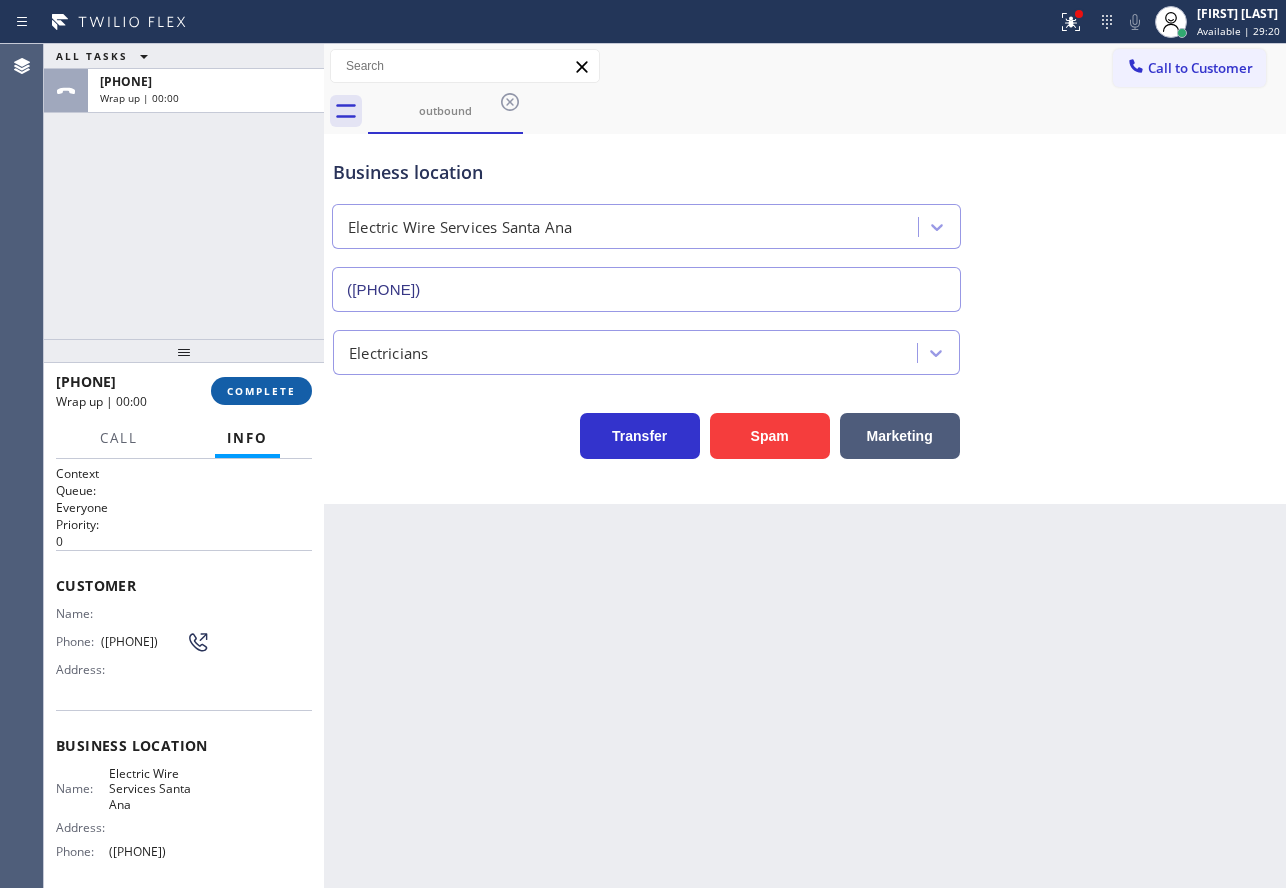 click on "COMPLETE" at bounding box center [261, 391] 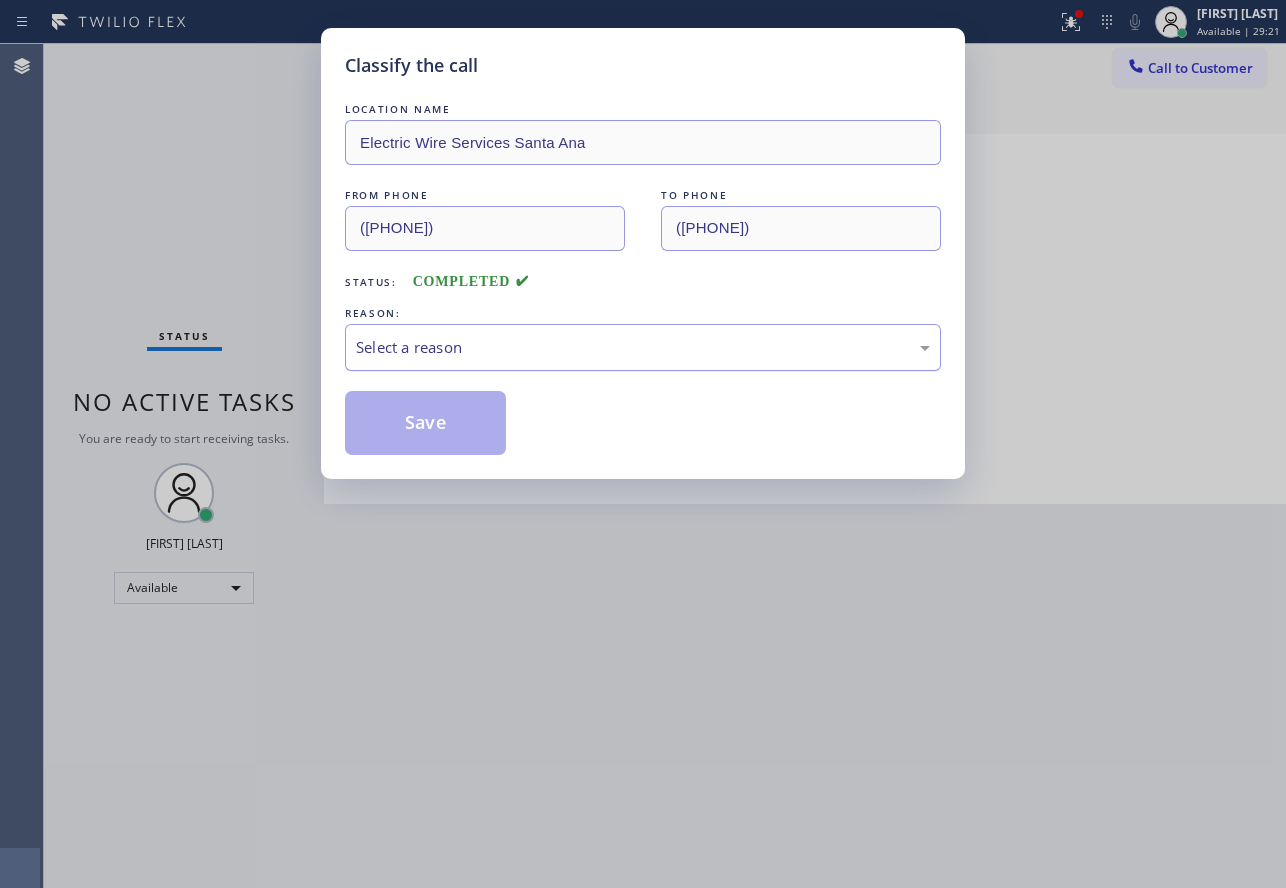 click on "Select a reason" at bounding box center [643, 347] 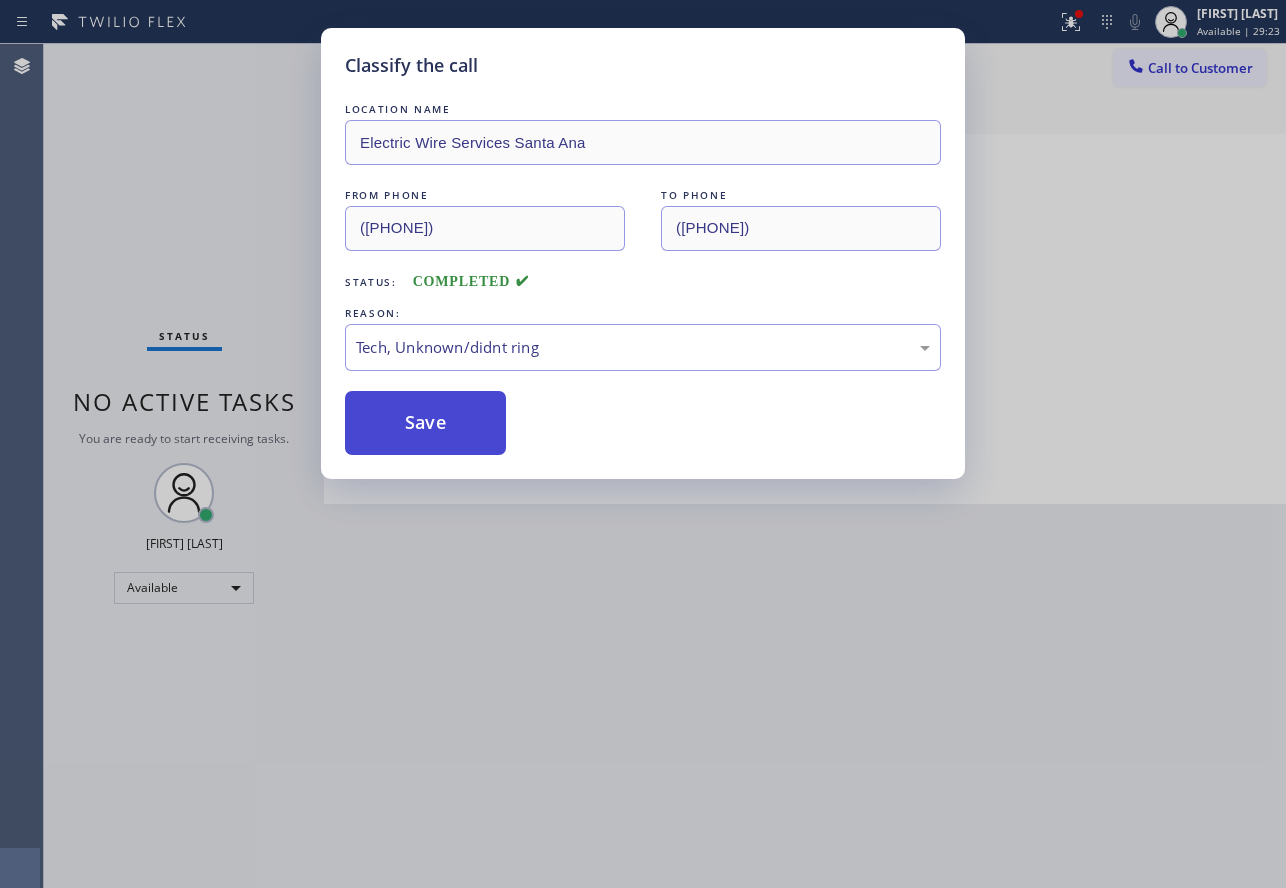 click on "Save" at bounding box center [425, 423] 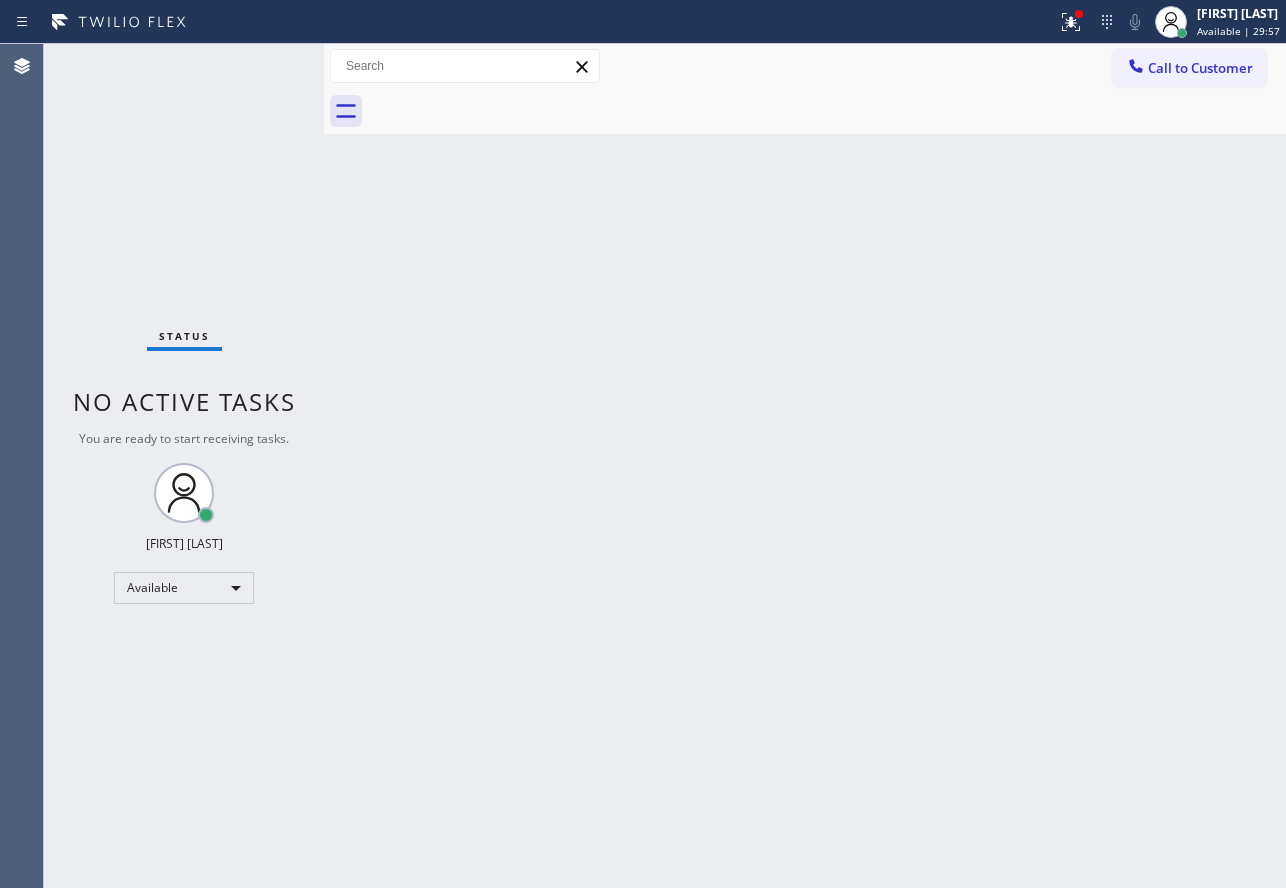 click on "Back to Dashboard Change Sender ID Customers Technicians Select a contact Outbound call Technician Search Technician Your caller id phone number Your caller id phone number Call Technician info Name   Phone none Address none Change Sender ID HVAC +1[PHONE] 5 Star Appliance +1[PHONE] Appliance Repair +1[PHONE] Plumbing +1[PHONE] Air Duct Cleaning +1[PHONE]  Electricians +1[PHONE] Cancel Change Check personal SMS Reset Change No tabs Call to Customer Outbound call Location Electric Wire Services [CITY] Your caller id phone number ([PHONE]) [PHONE]-[PHONE] Customer number Call Outbound call Technician Search Technician Your caller id phone number Your caller id phone number Call" at bounding box center (805, 466) 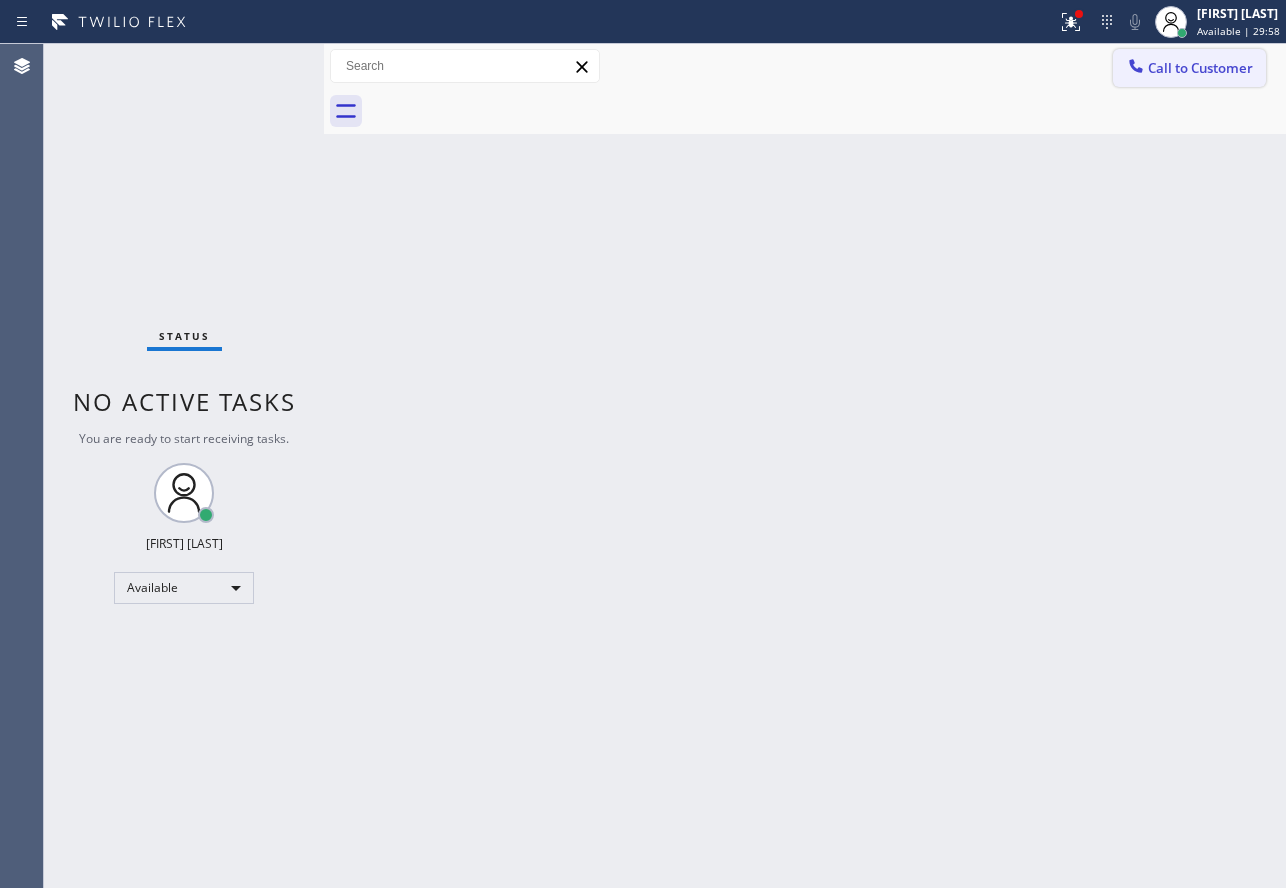click on "Call to Customer" at bounding box center (1200, 68) 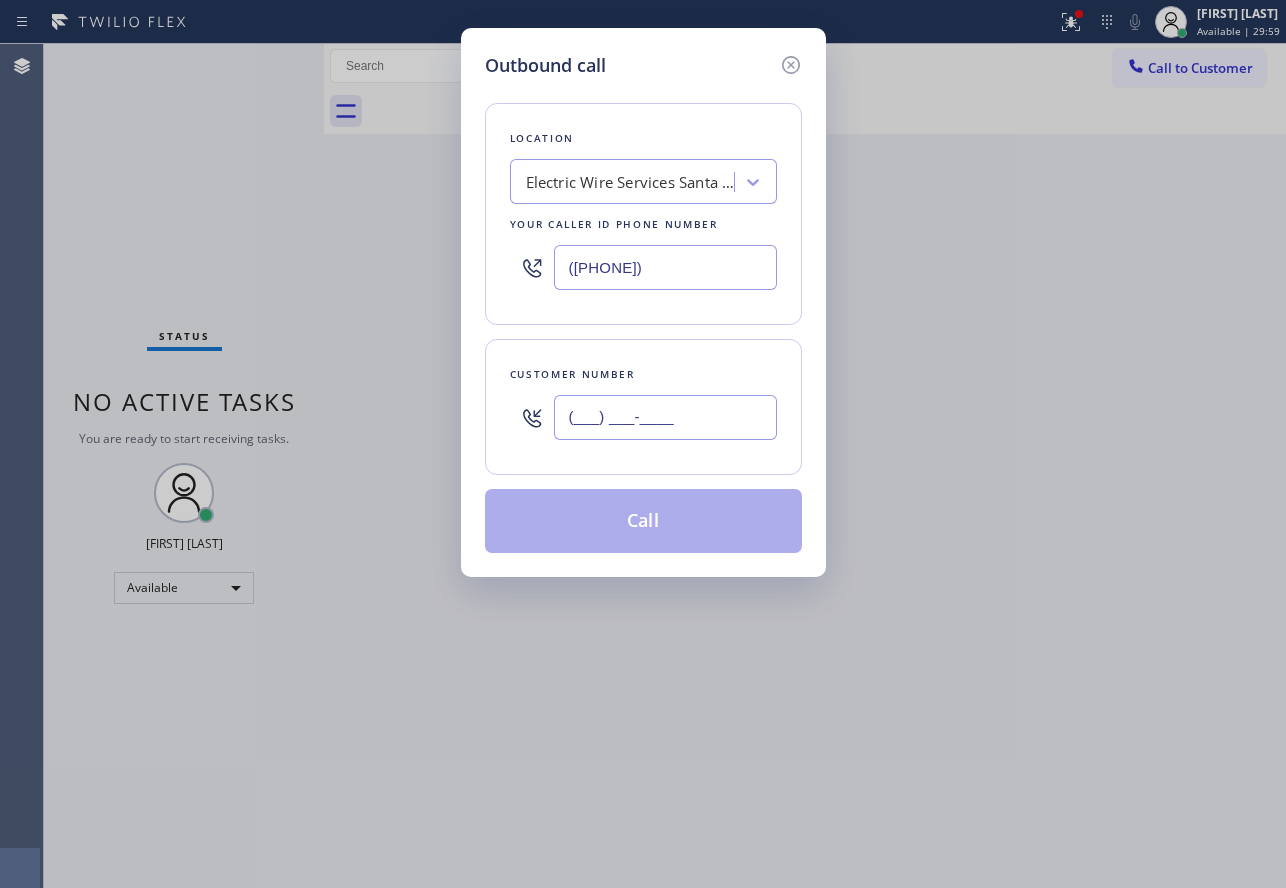 click on "(___) ___-____" at bounding box center [665, 417] 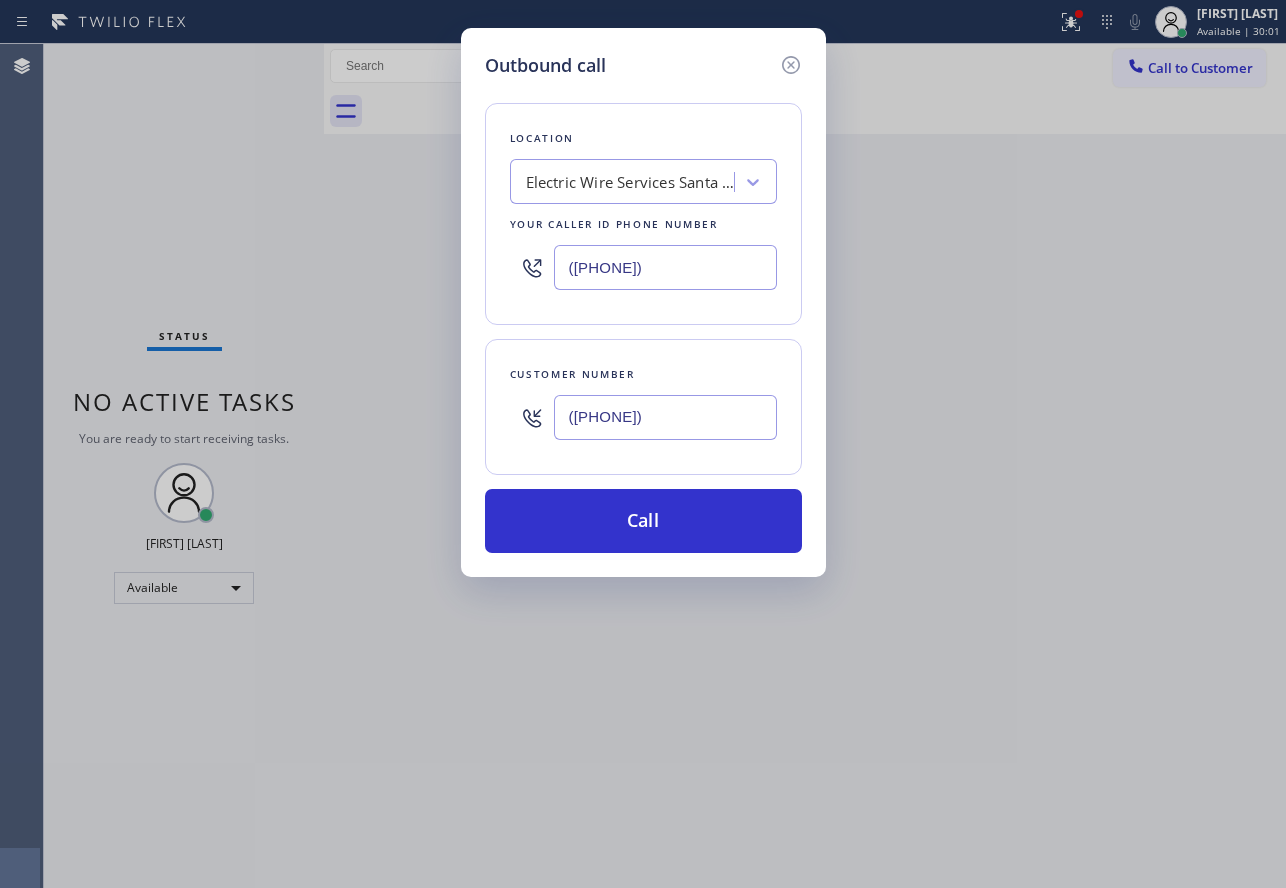 type on "([PHONE])" 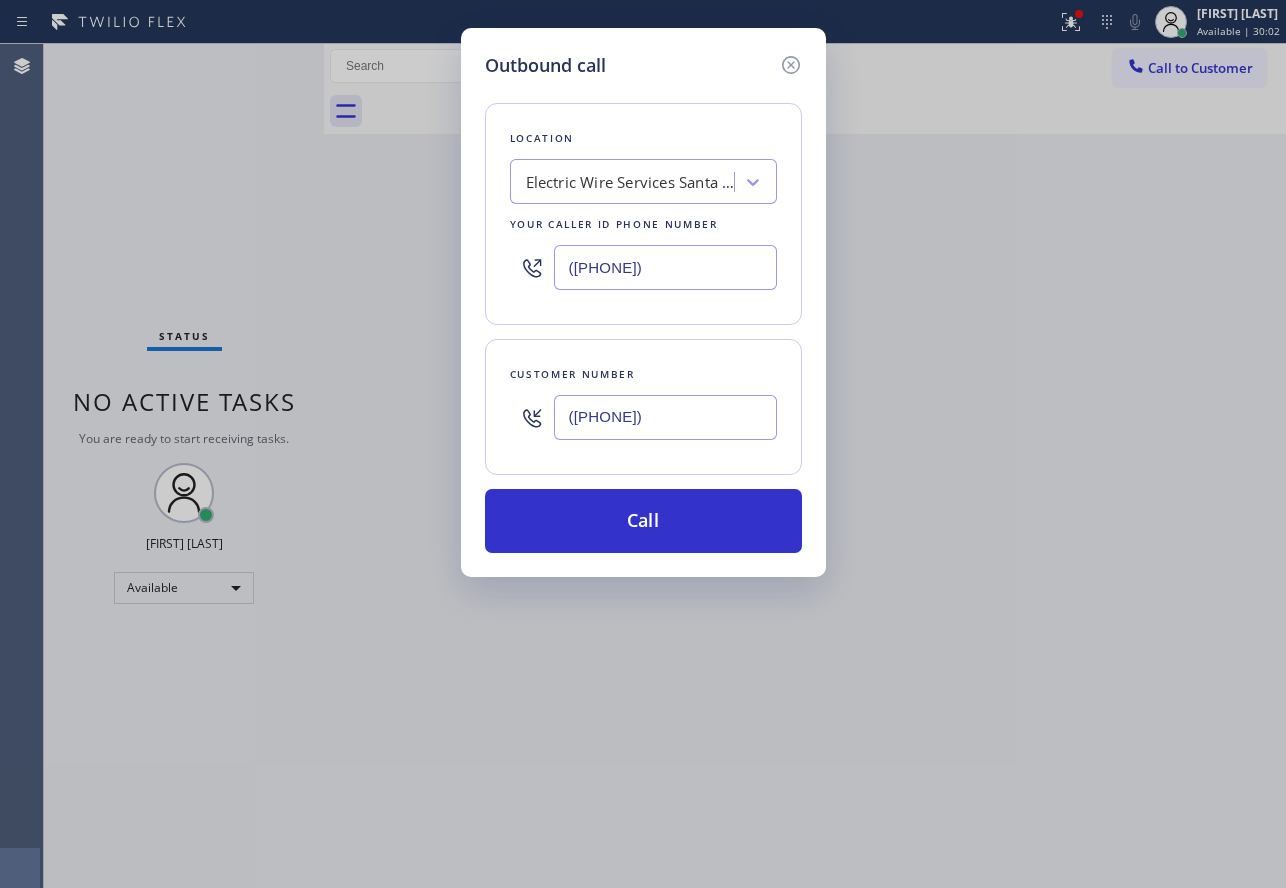 drag, startPoint x: 687, startPoint y: 275, endPoint x: 484, endPoint y: 276, distance: 203.00246 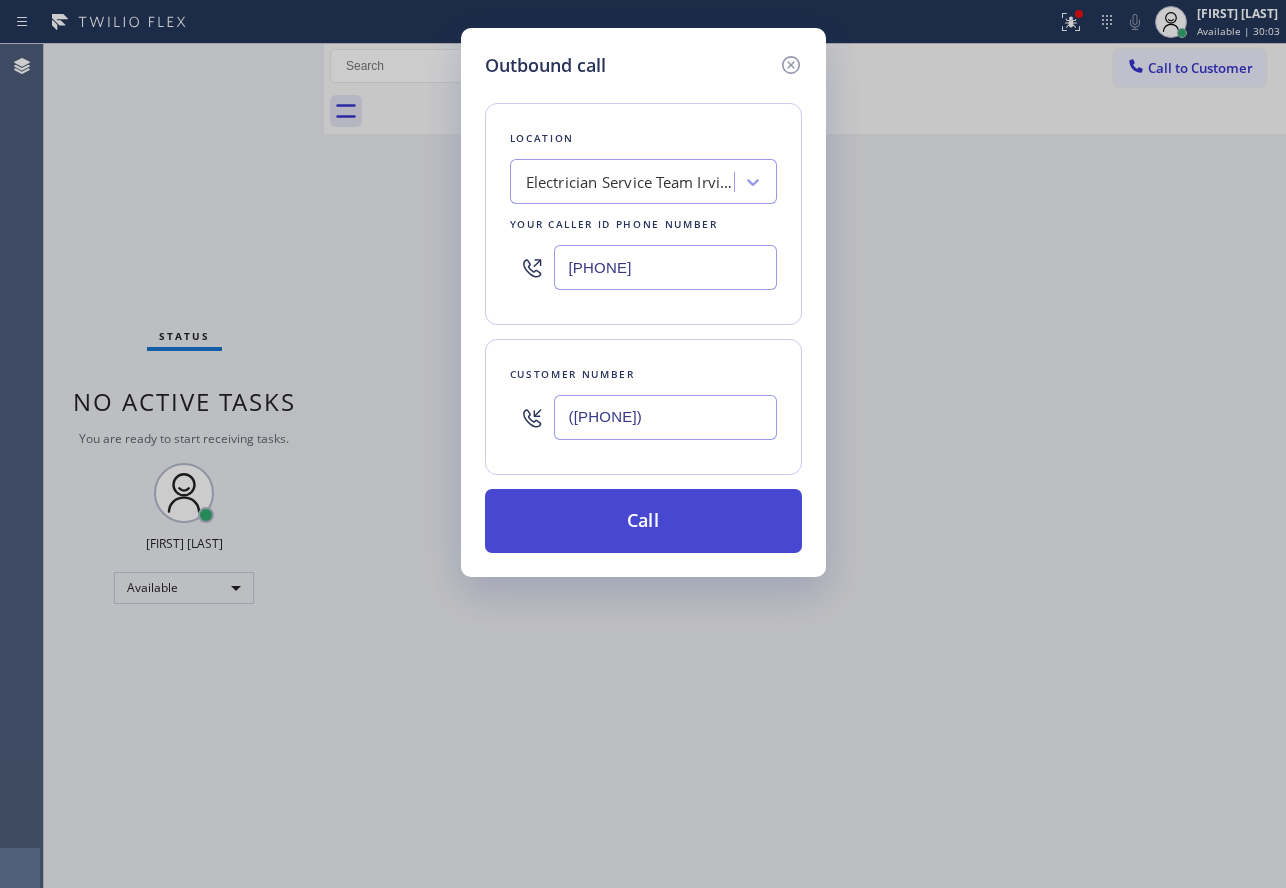 type on "[PHONE]" 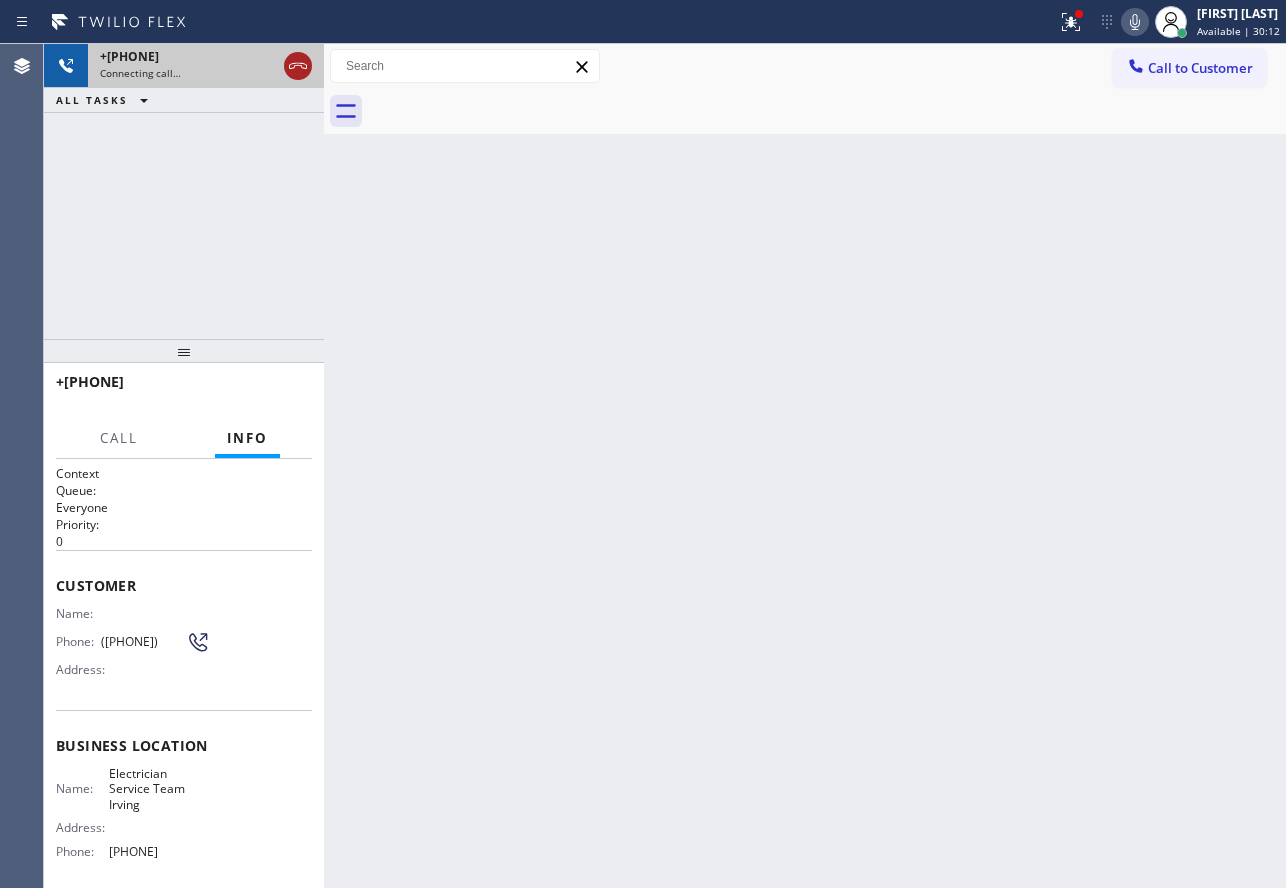 click 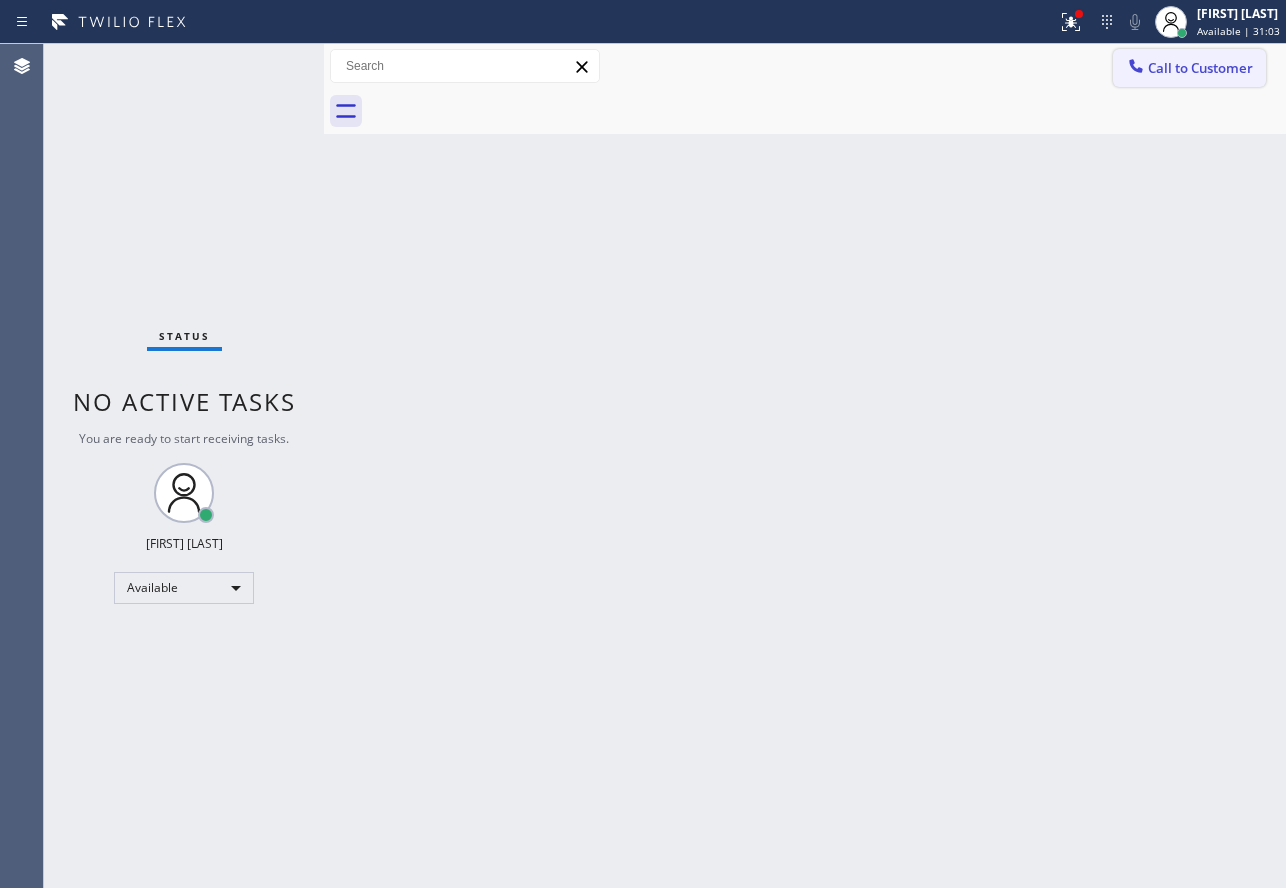 click on "Call to Customer" at bounding box center [1200, 68] 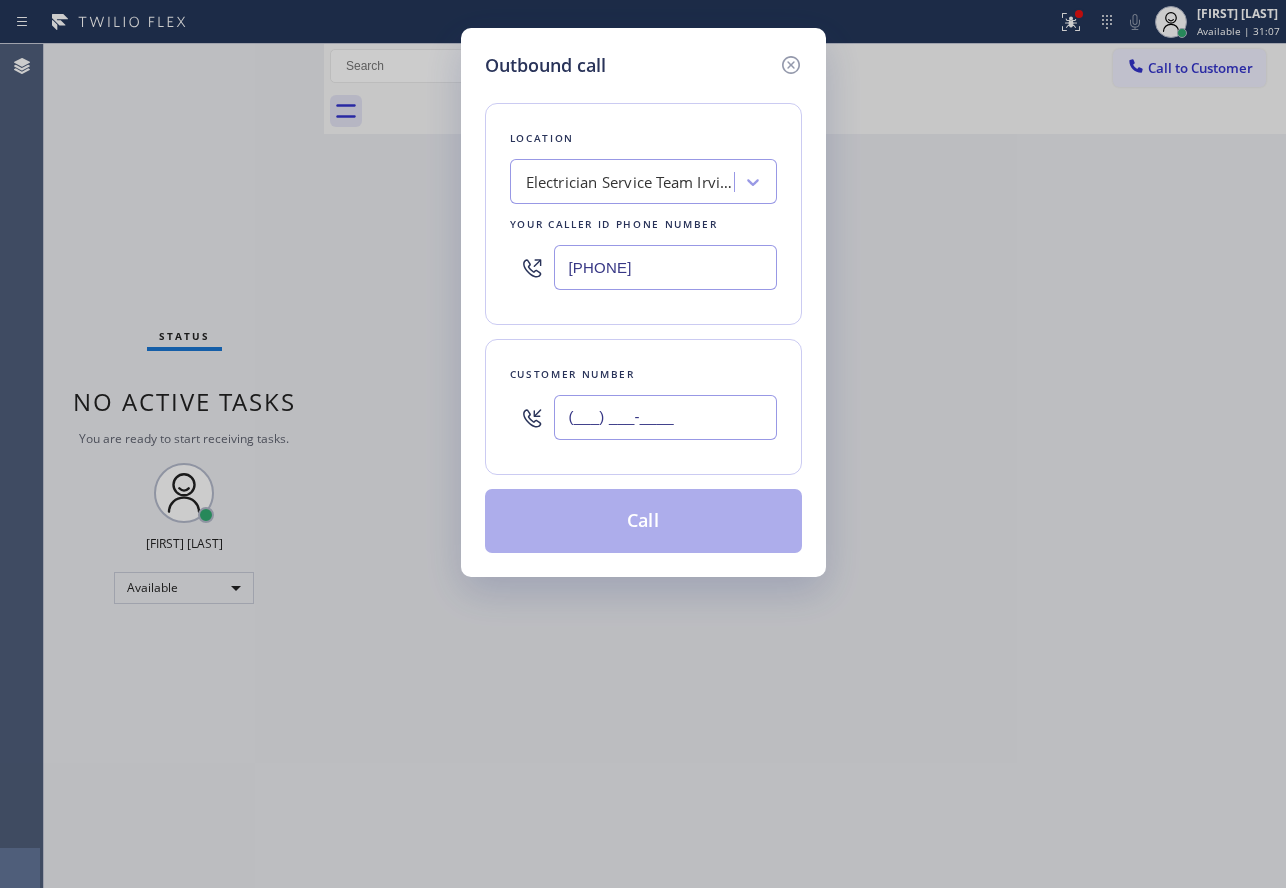 click on "(___) ___-____" at bounding box center (665, 417) 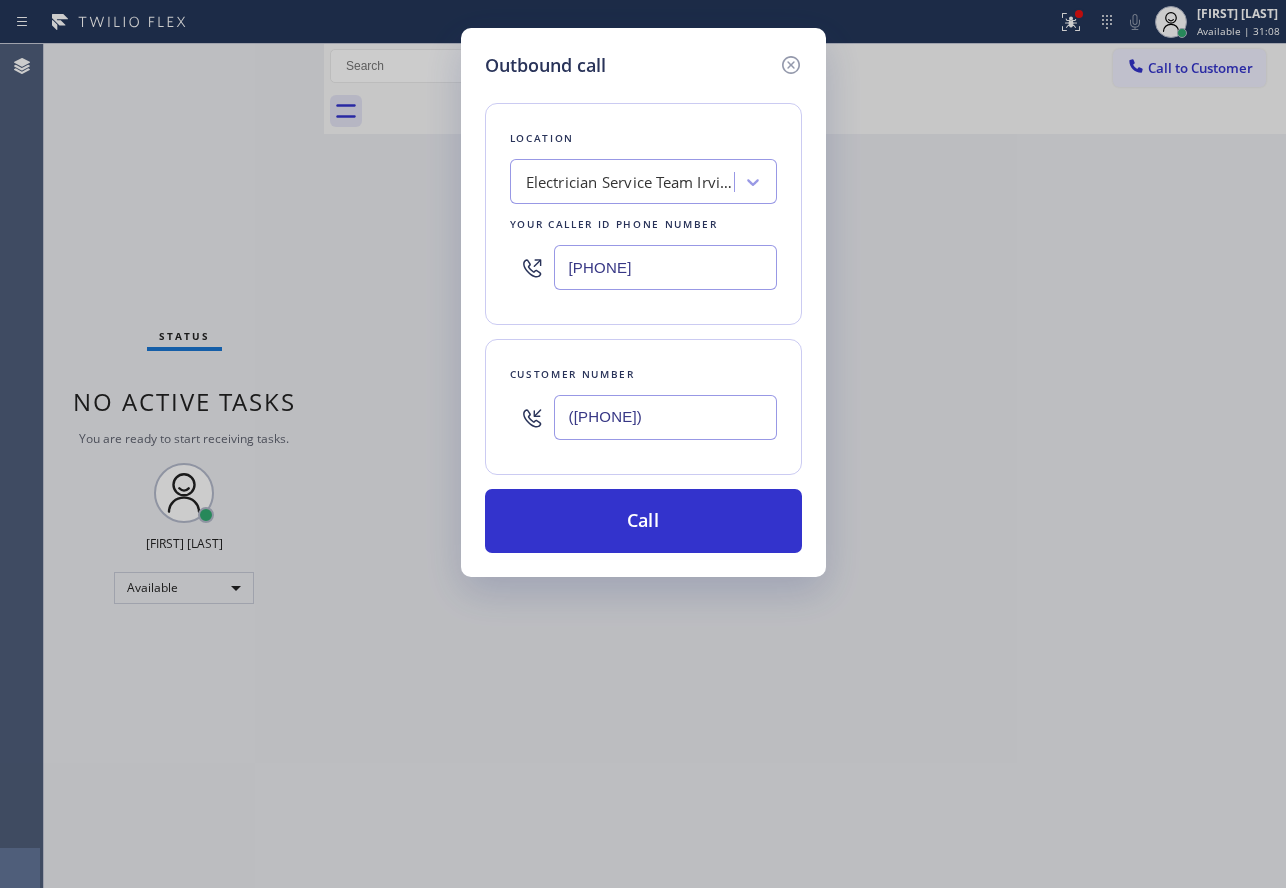 type on "([PHONE])" 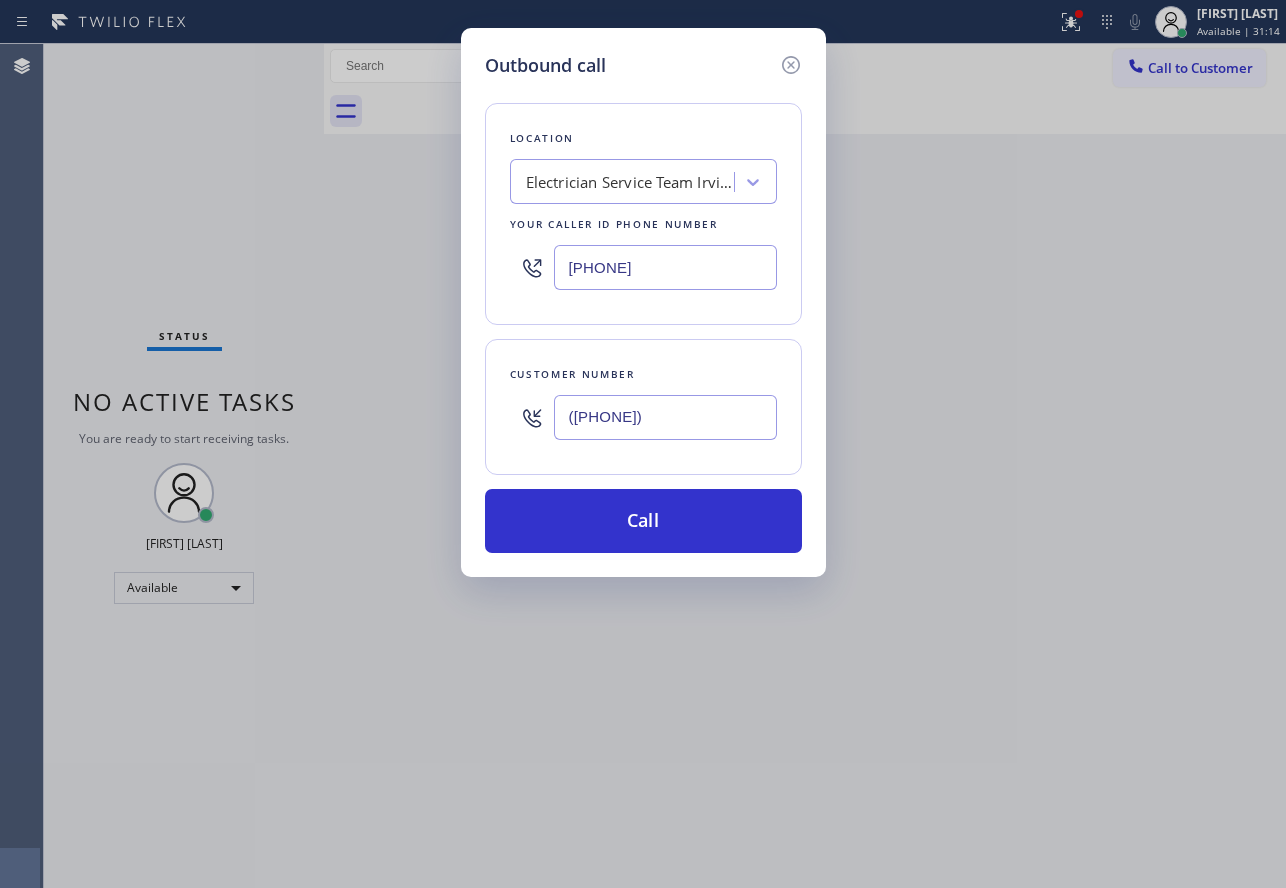 click on "[PHONE]" at bounding box center (665, 267) 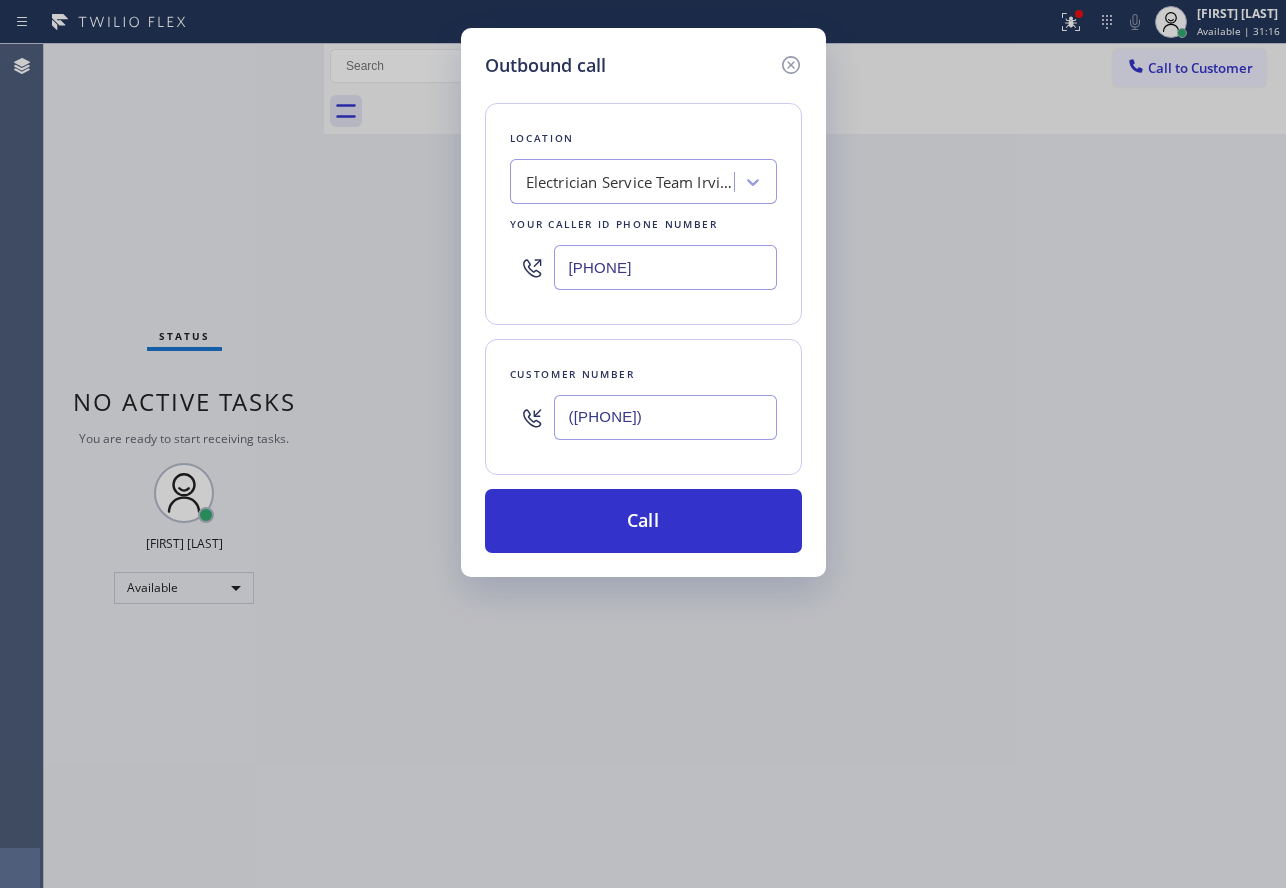 drag, startPoint x: 676, startPoint y: 284, endPoint x: 512, endPoint y: 273, distance: 164.36848 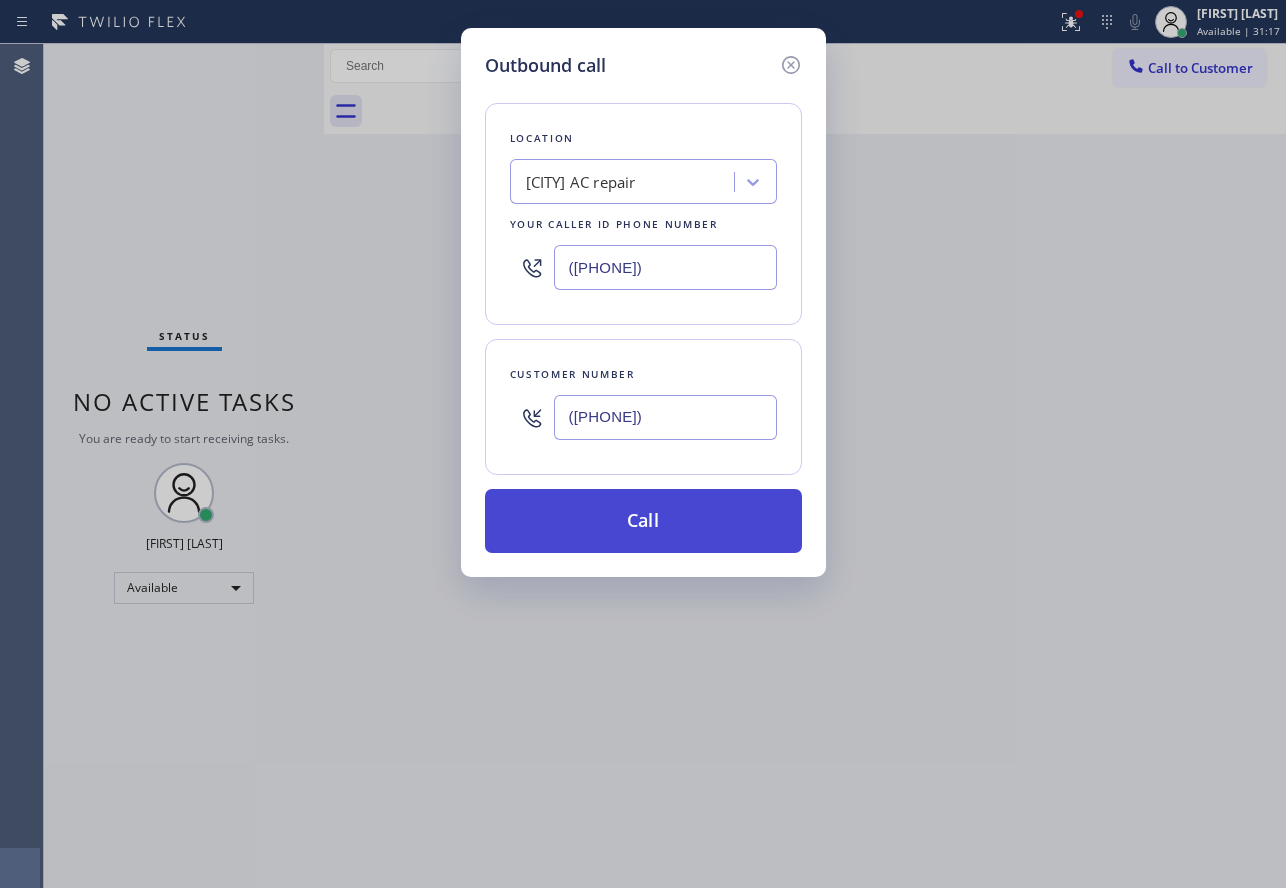 type on "([PHONE])" 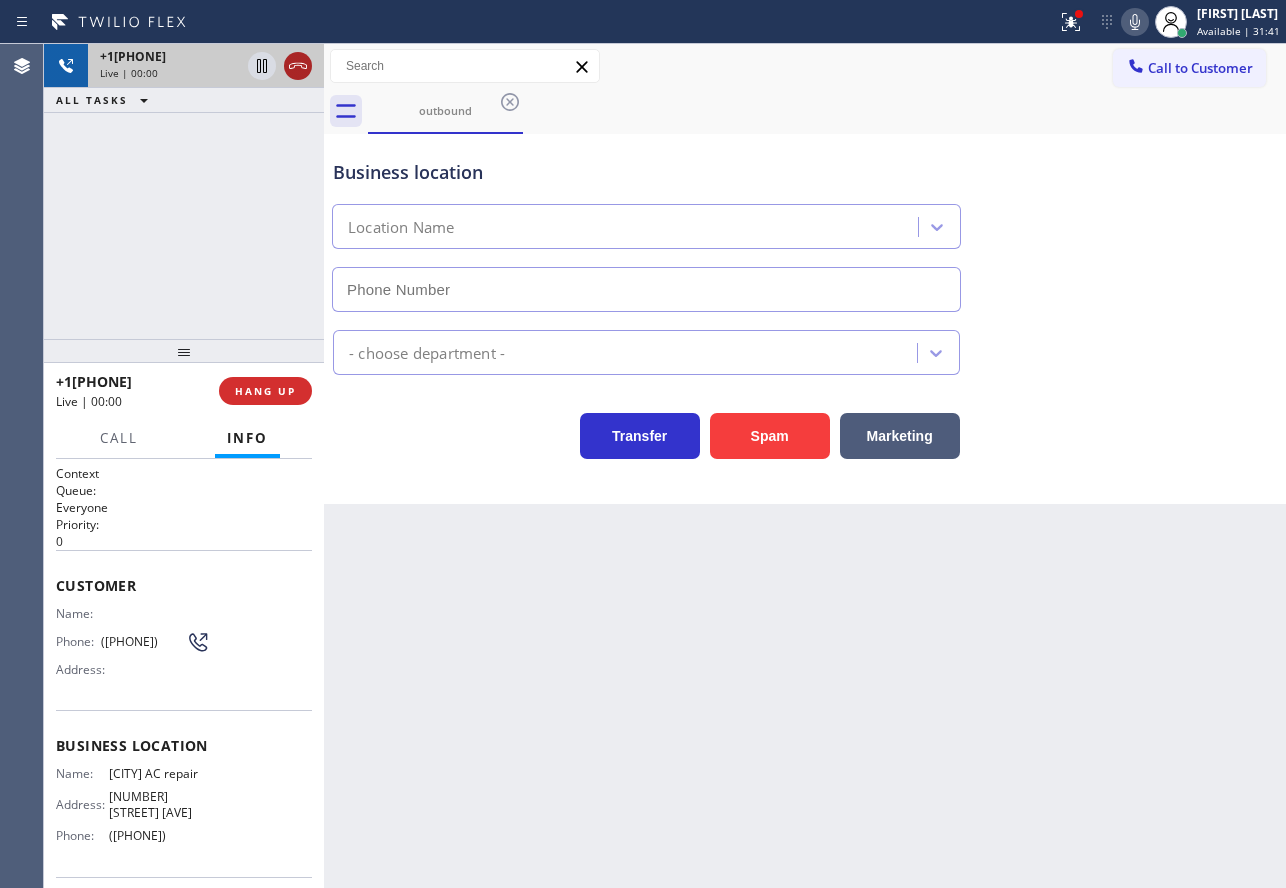 type on "([PHONE])" 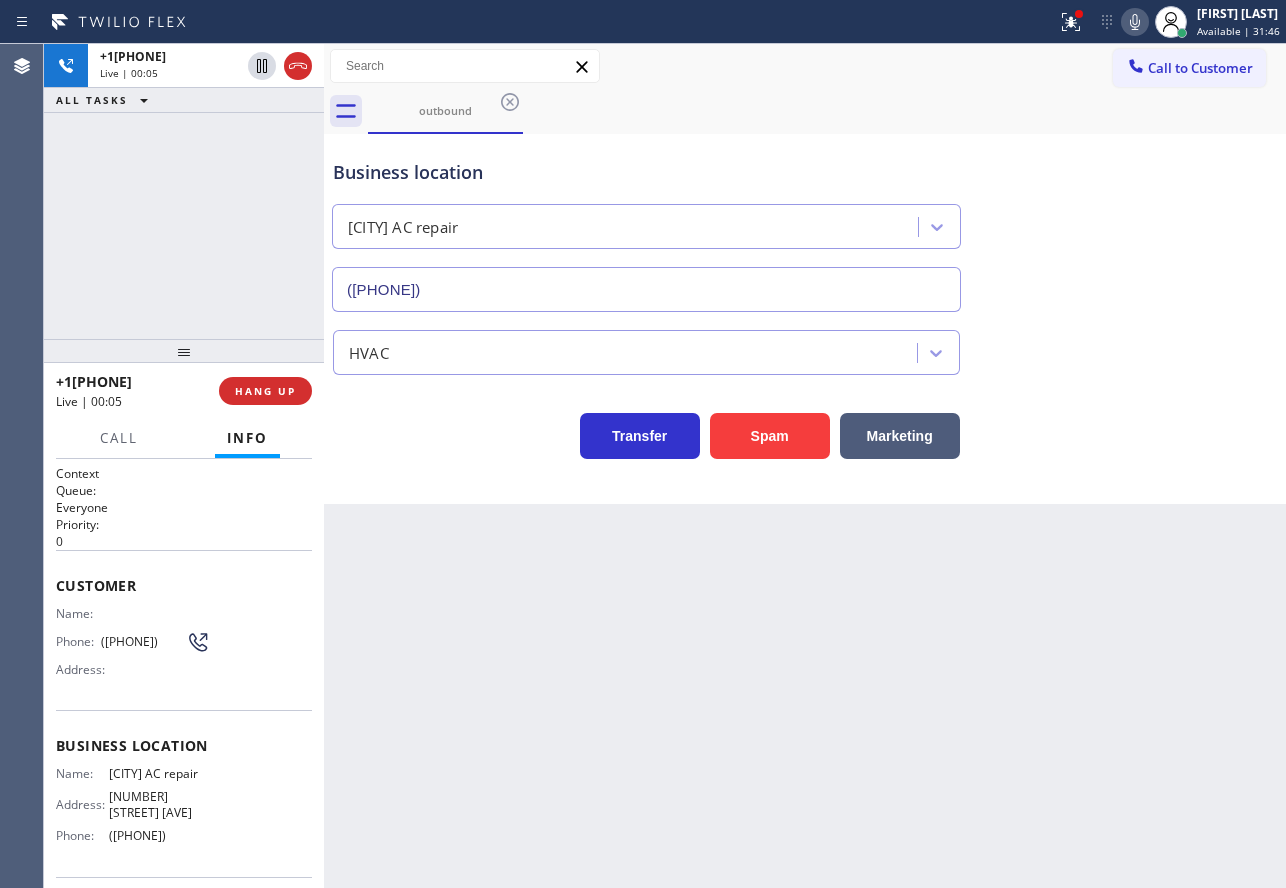 click on "Business location" at bounding box center (646, 172) 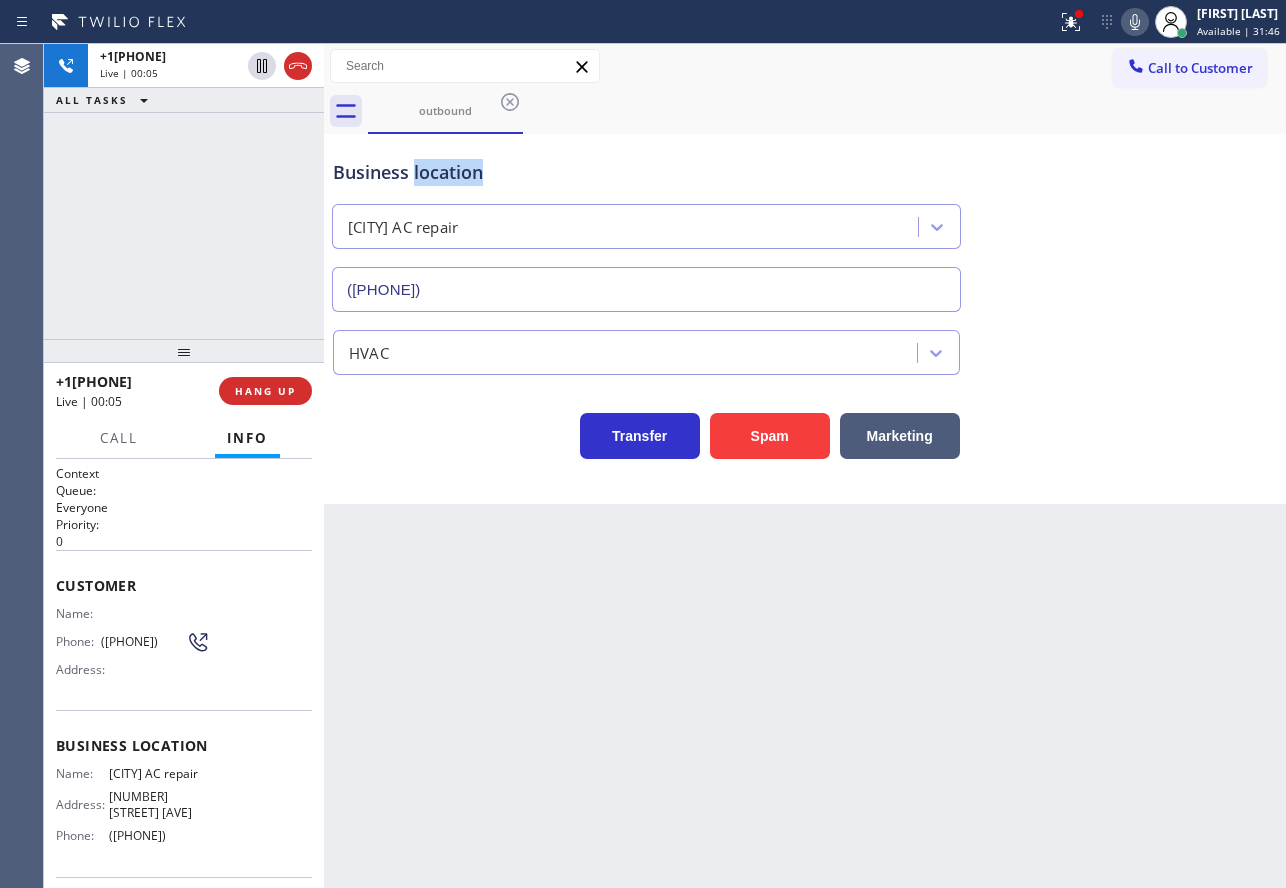 click on "Business location" at bounding box center [646, 172] 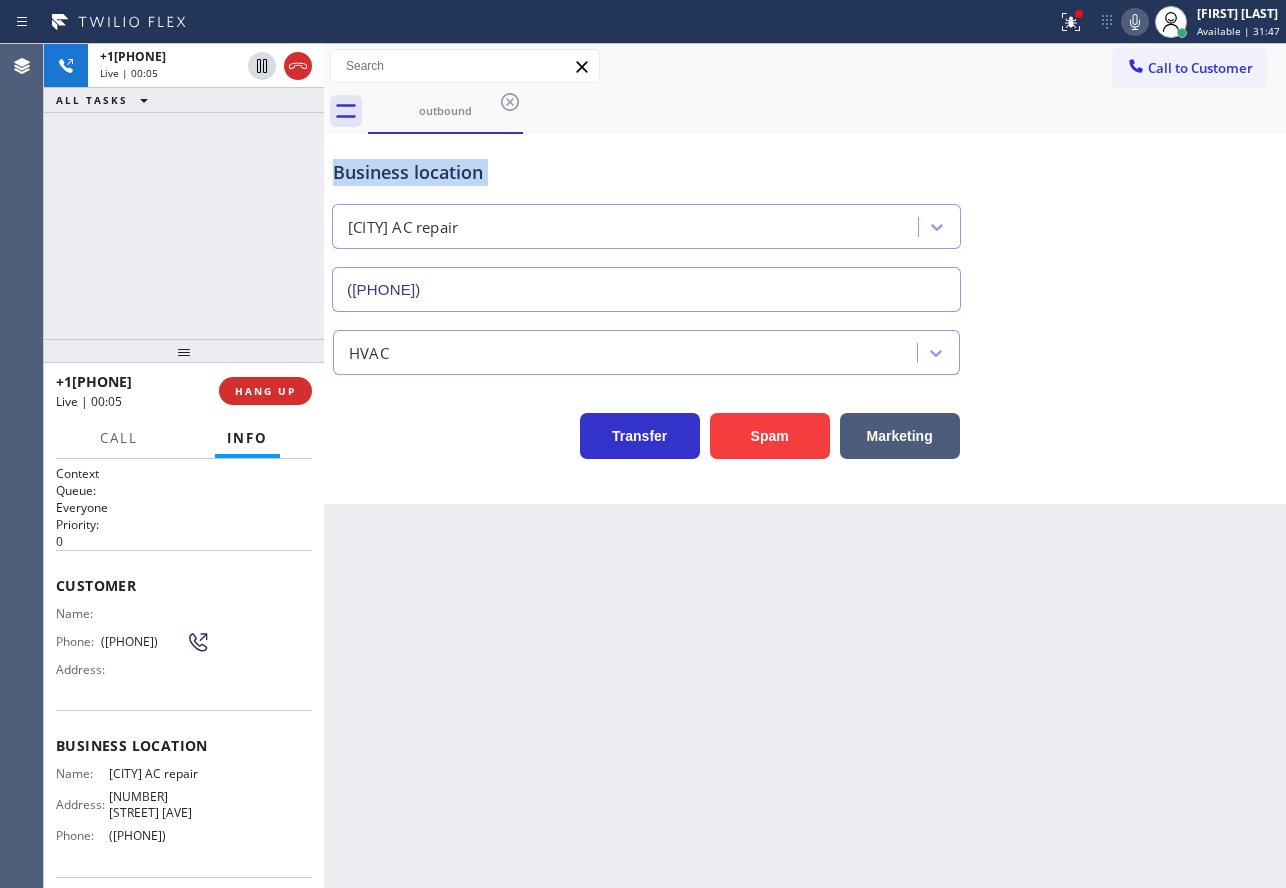 click on "Business location" at bounding box center [646, 172] 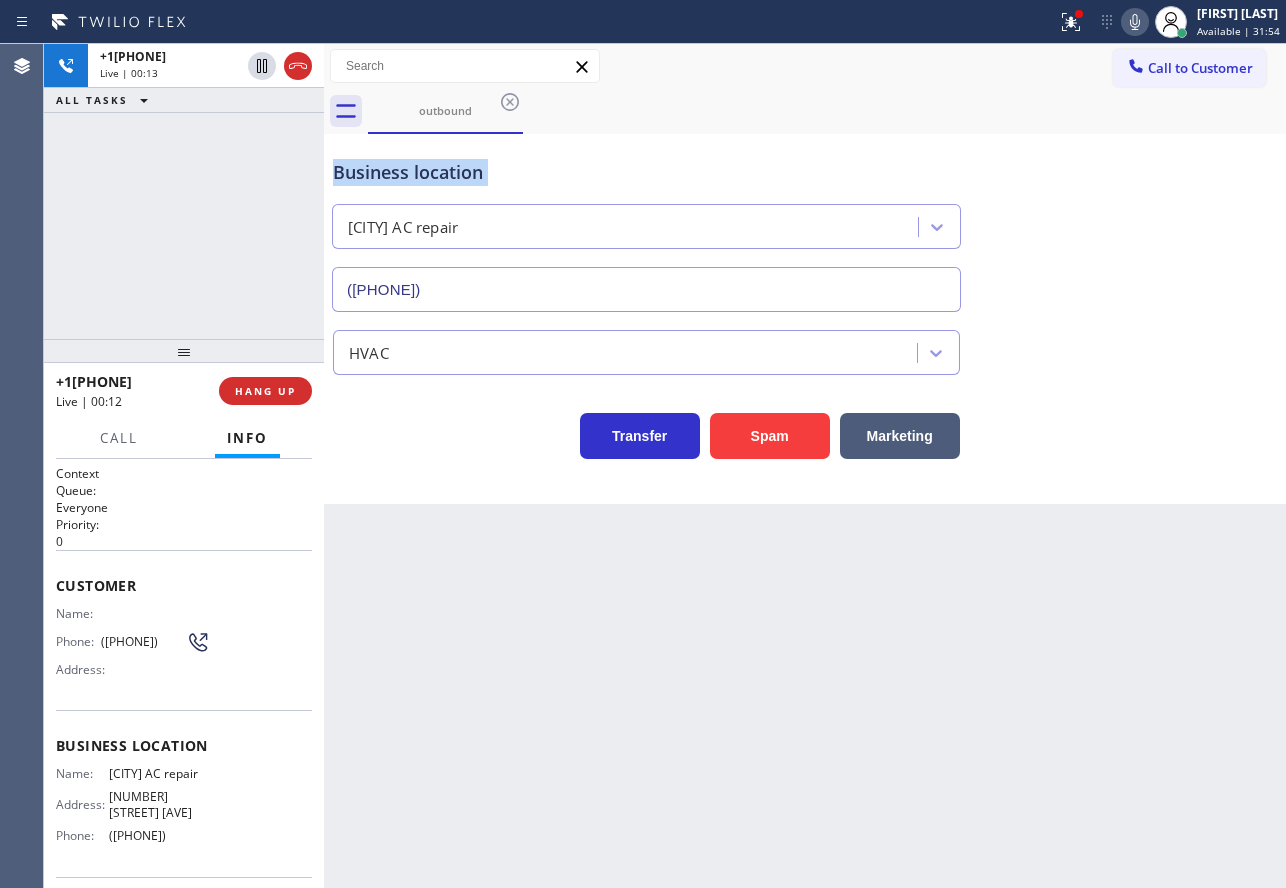 click on "Business location" at bounding box center (646, 172) 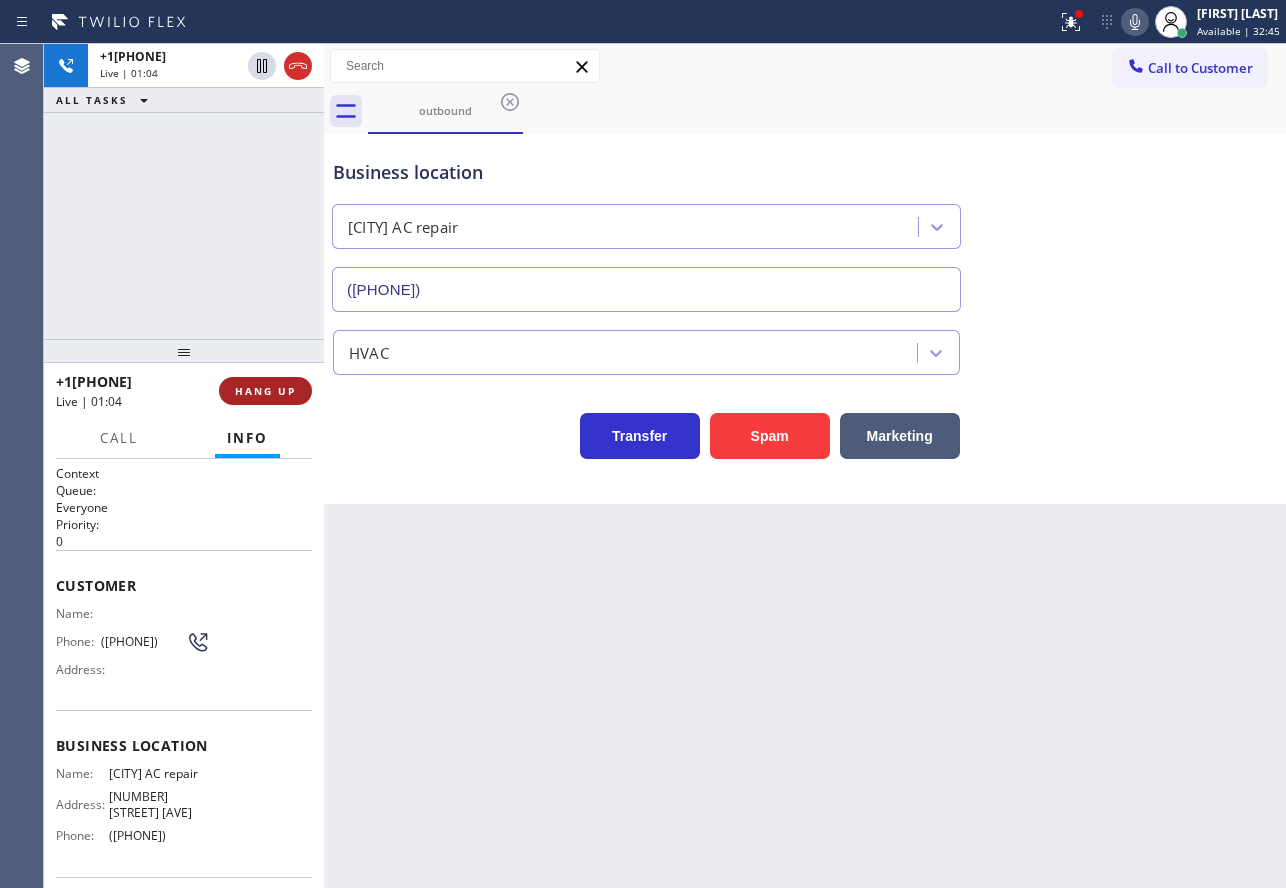 click on "HANG UP" at bounding box center [265, 391] 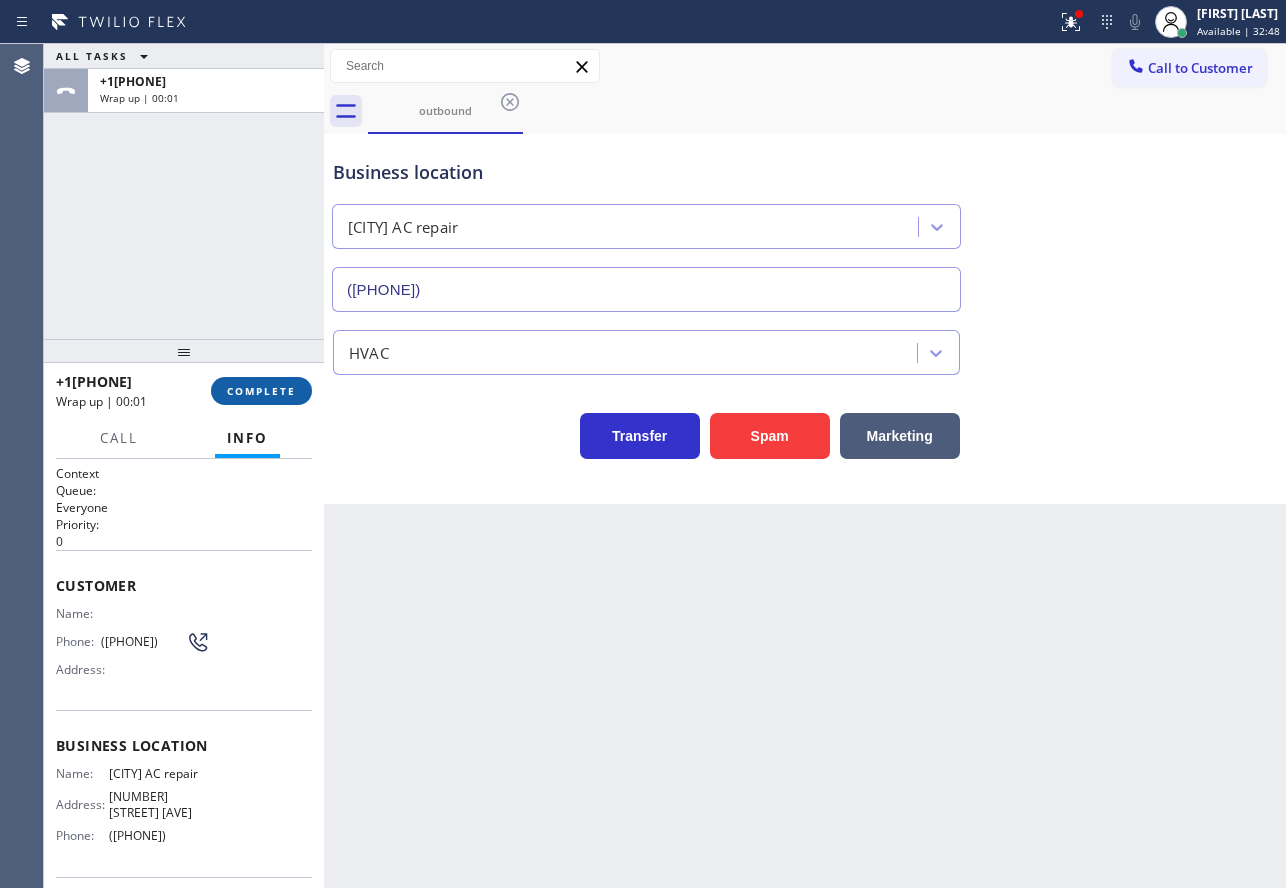 click on "COMPLETE" at bounding box center [261, 391] 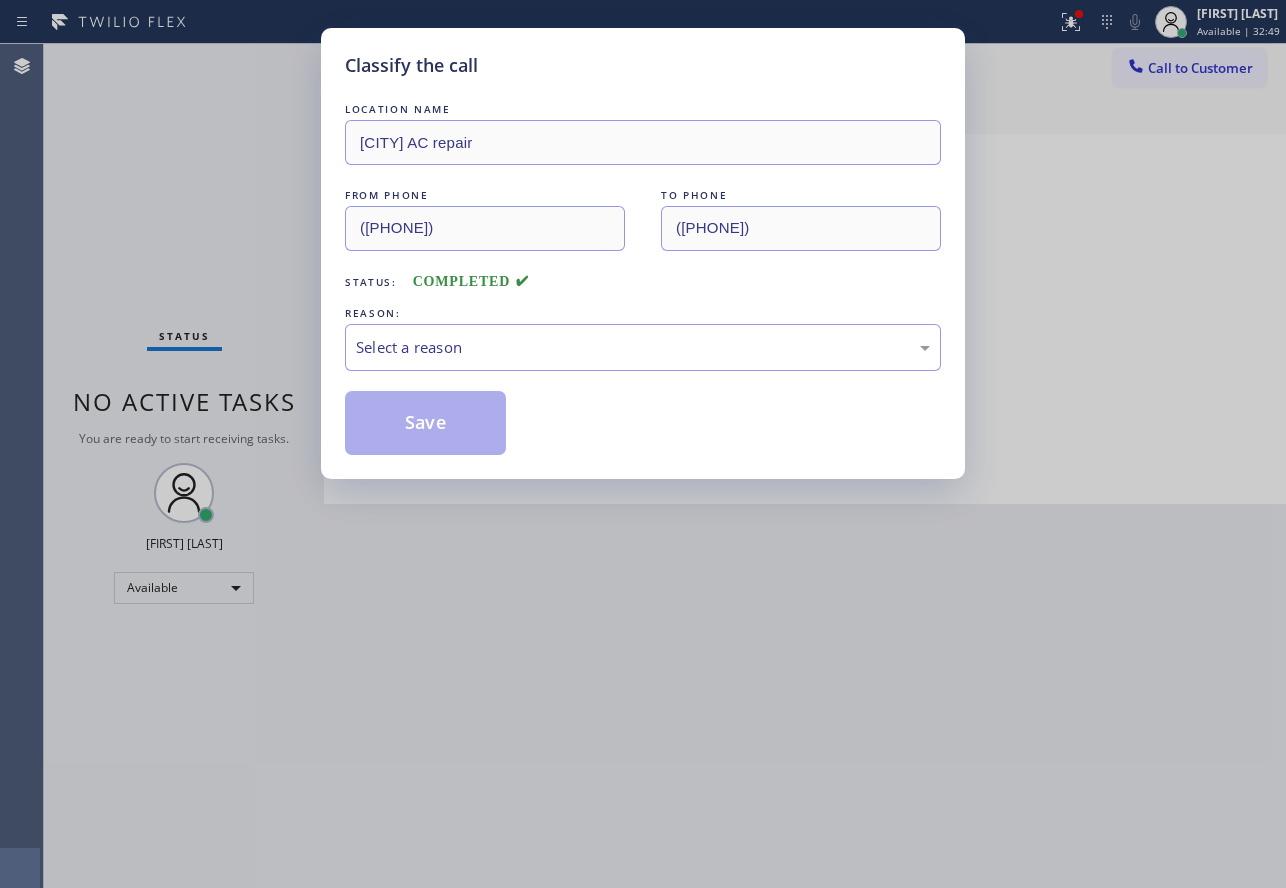 click on "Select a reason" at bounding box center (643, 347) 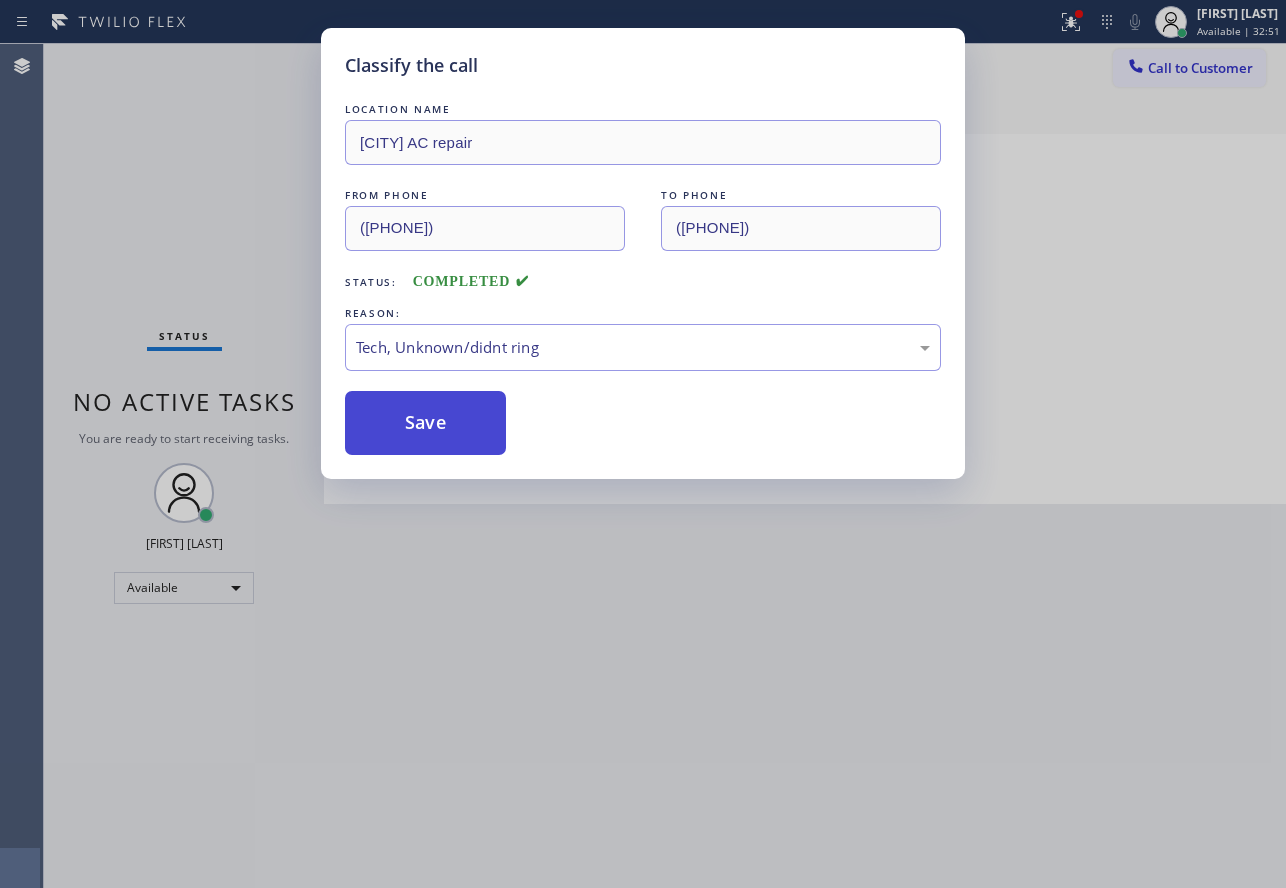 click on "Save" at bounding box center (425, 423) 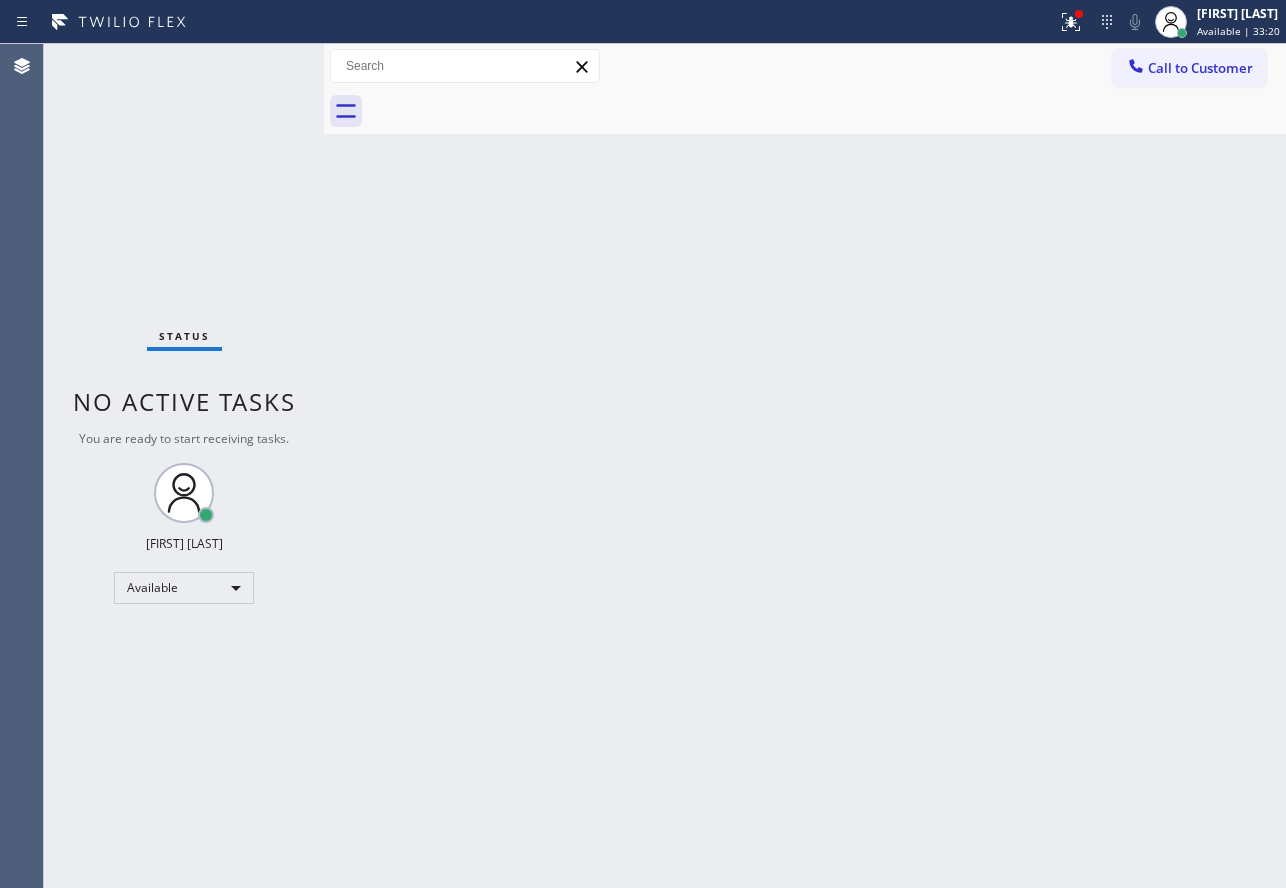 click on "Back to Dashboard Change Sender ID Customers Technicians Select a contact Outbound call Technician Search Technician Your caller id phone number Your caller id phone number Call Technician info Name   Phone none Address none Change Sender ID HVAC +1[PHONE] 5 Star Appliance +1[PHONE] Appliance Repair +1[PHONE] Plumbing +1[PHONE] Air Duct Cleaning +1[PHONE]  Electricians +1[PHONE] Cancel Change Check personal SMS Reset Change No tabs Call to Customer Outbound call Location [CITY] AC repair Your caller id phone number ([PHONE]) [PHONE]-[PHONE] Customer number Call Outbound call Technician Search Technician Your caller id phone number Your caller id phone number Call" at bounding box center (805, 466) 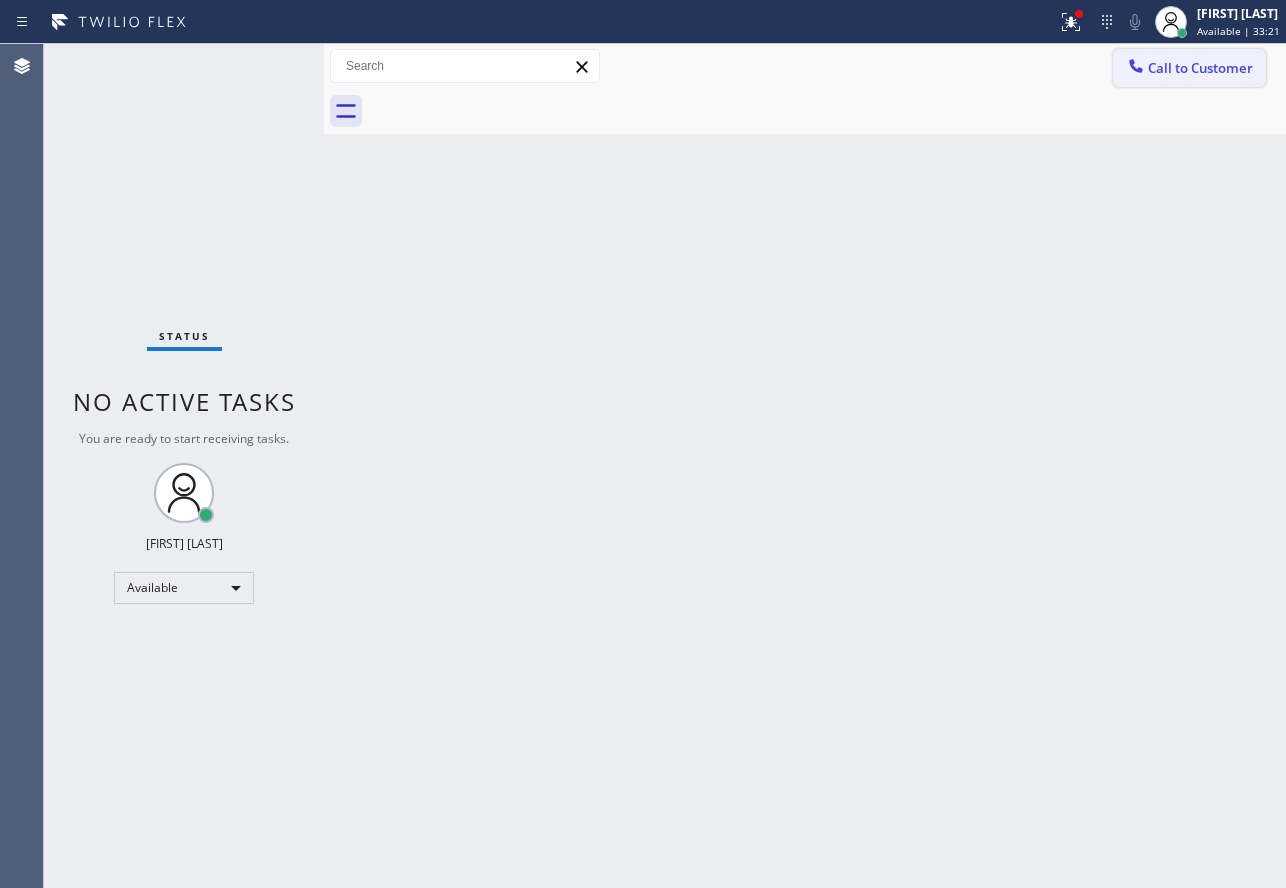 click on "Call to Customer" at bounding box center [1200, 68] 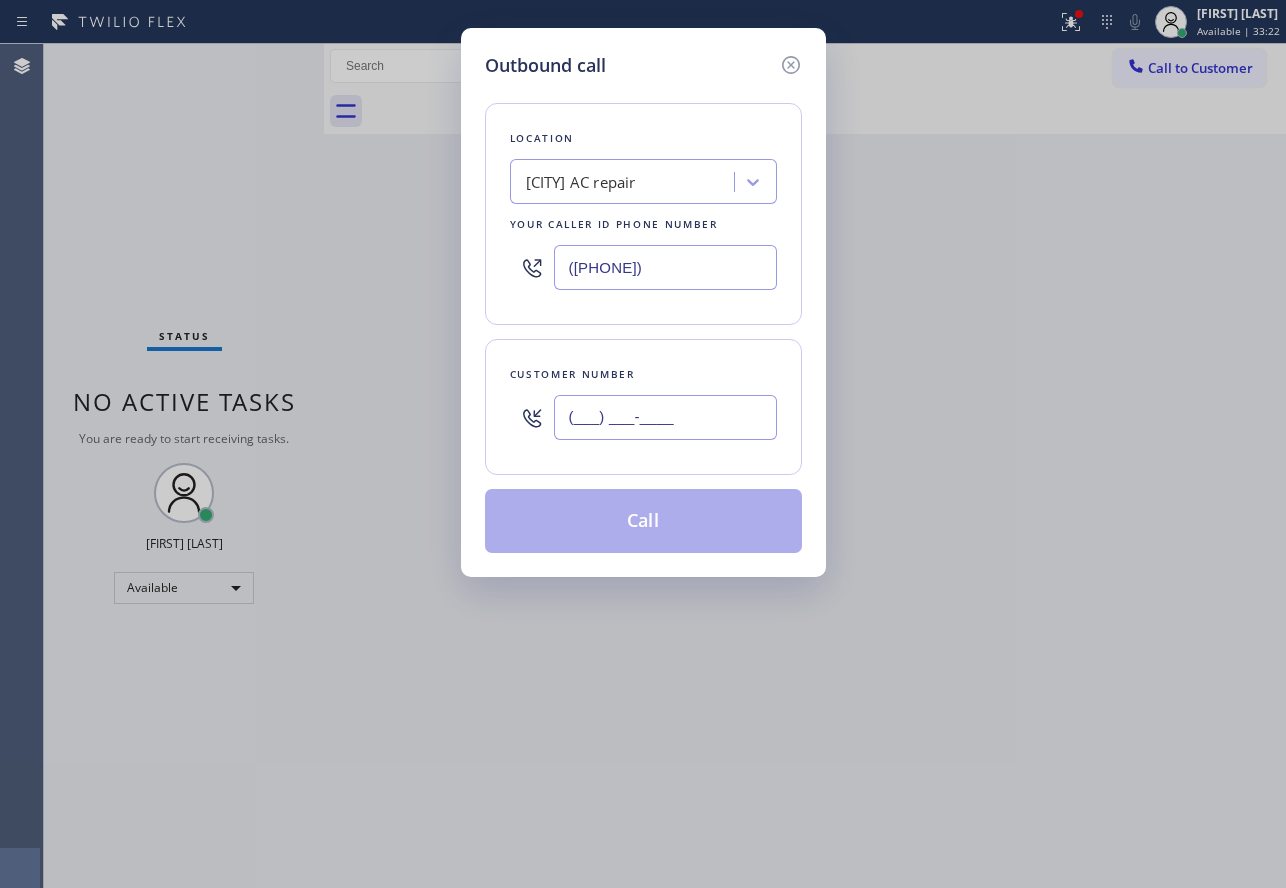 click on "(___) ___-____" at bounding box center [665, 417] 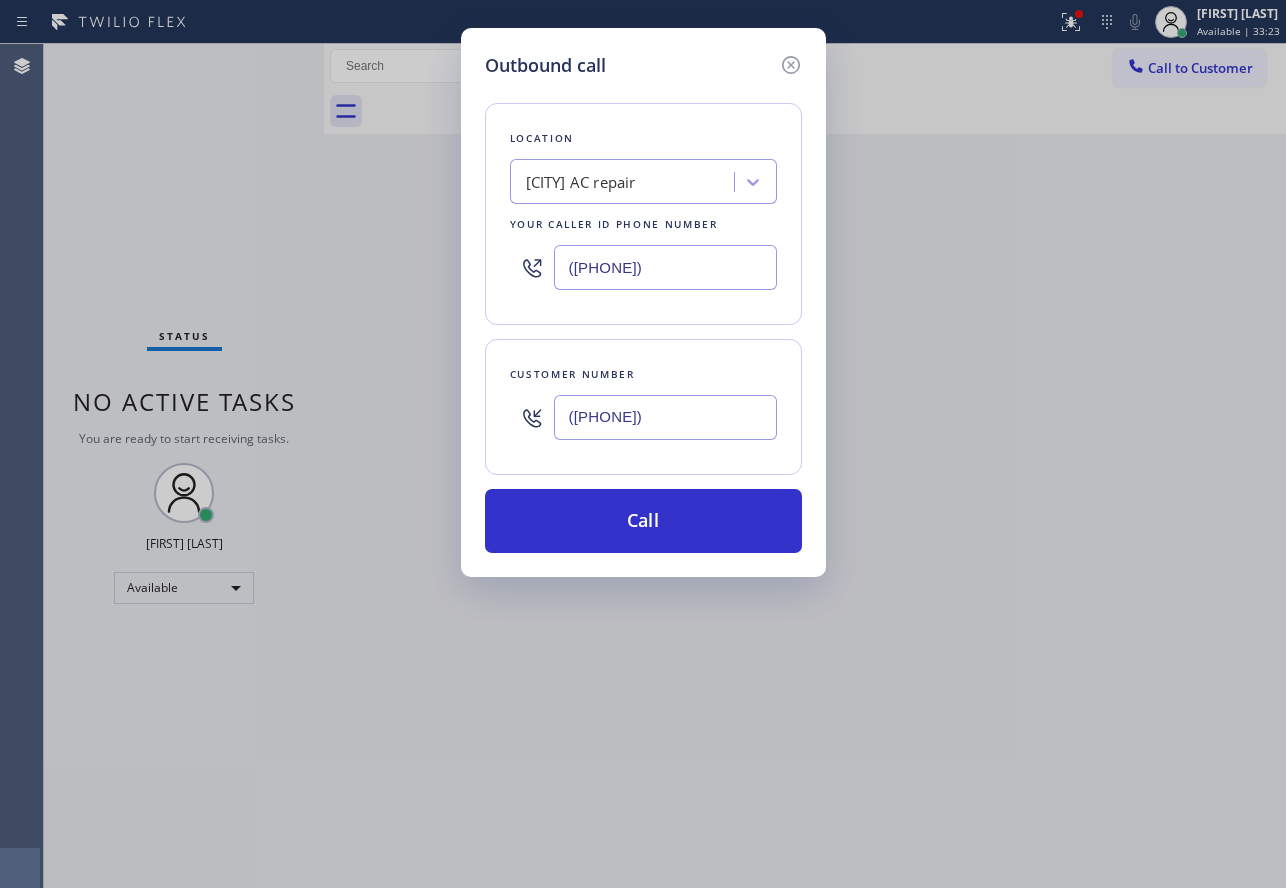 type on "([PHONE])" 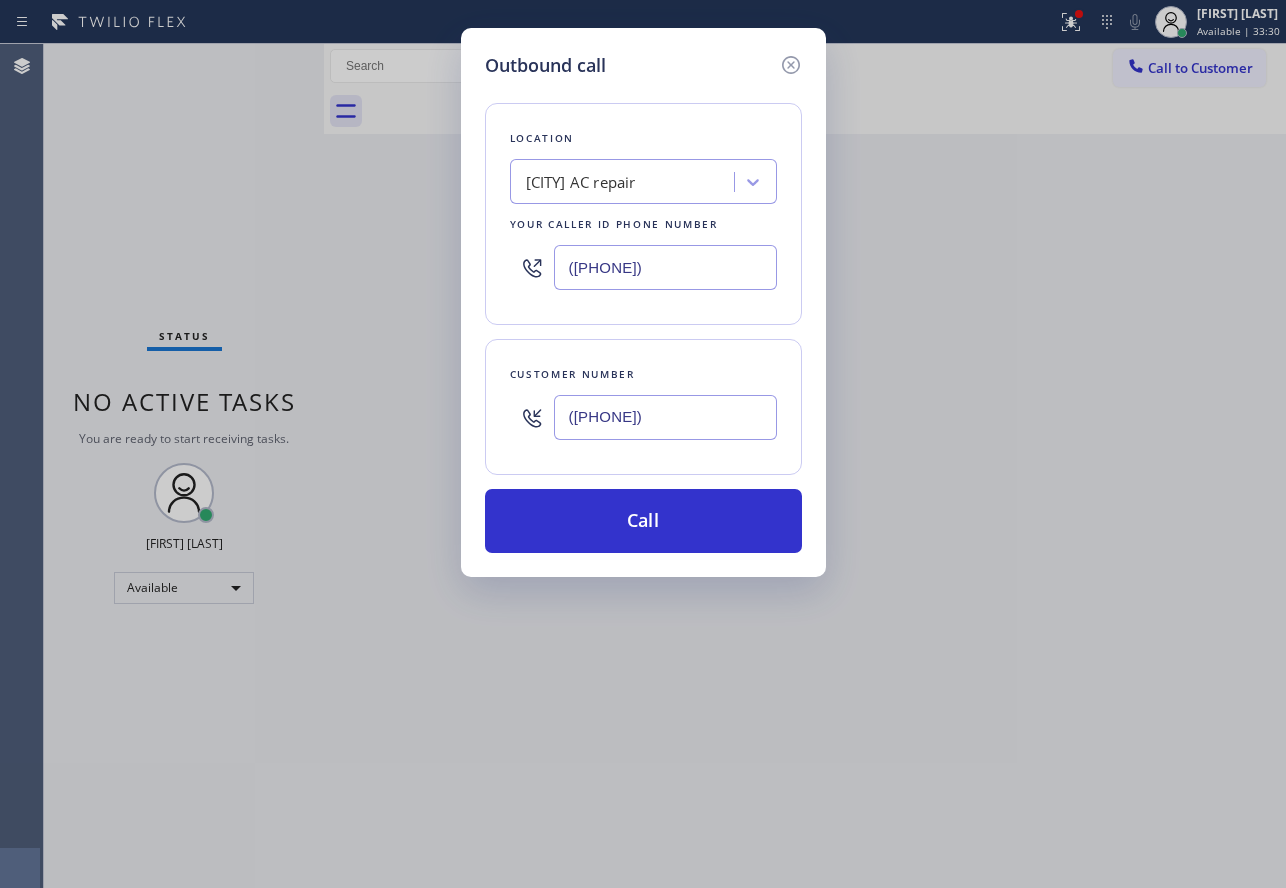 drag, startPoint x: 567, startPoint y: 268, endPoint x: 712, endPoint y: 277, distance: 145.27904 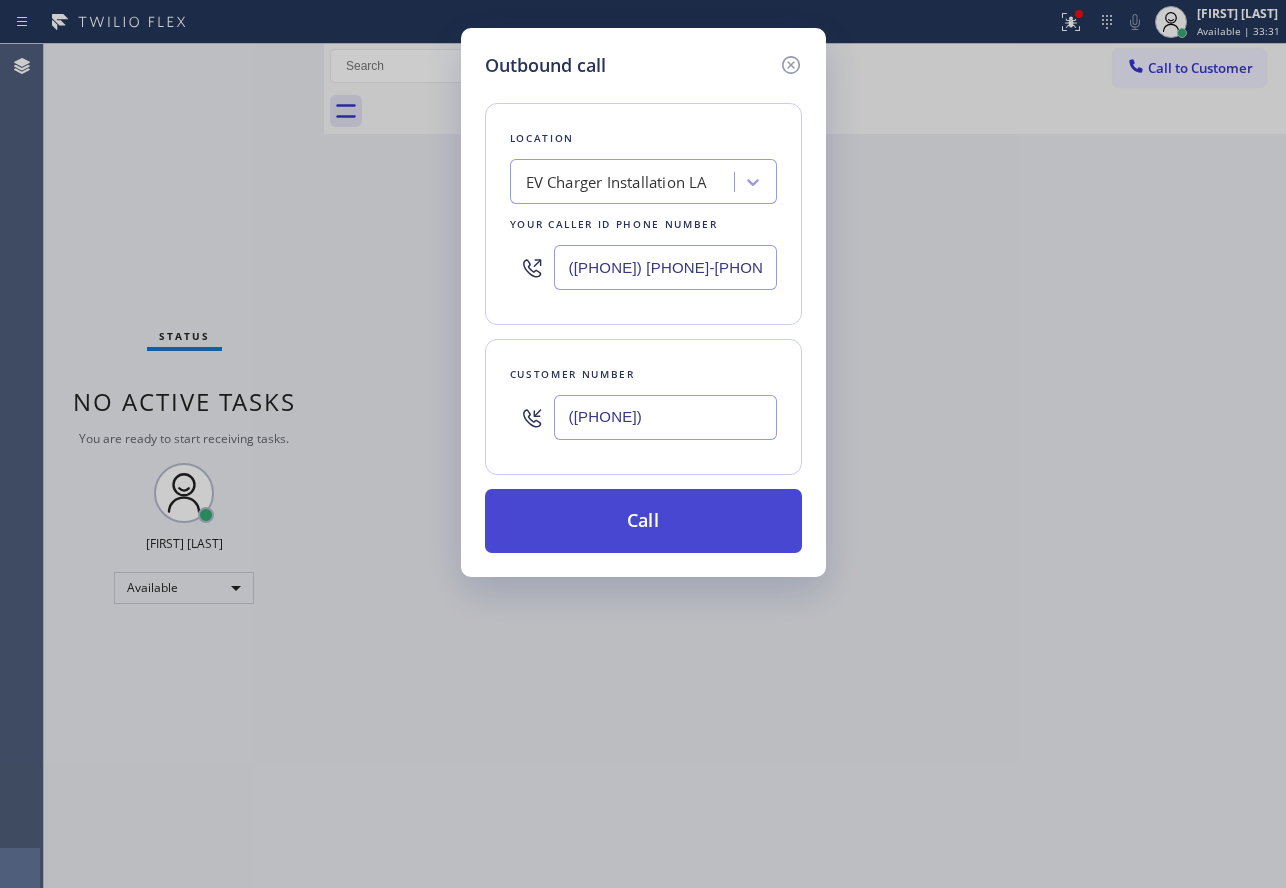 type on "([PHONE]) [PHONE]-[PHONE]" 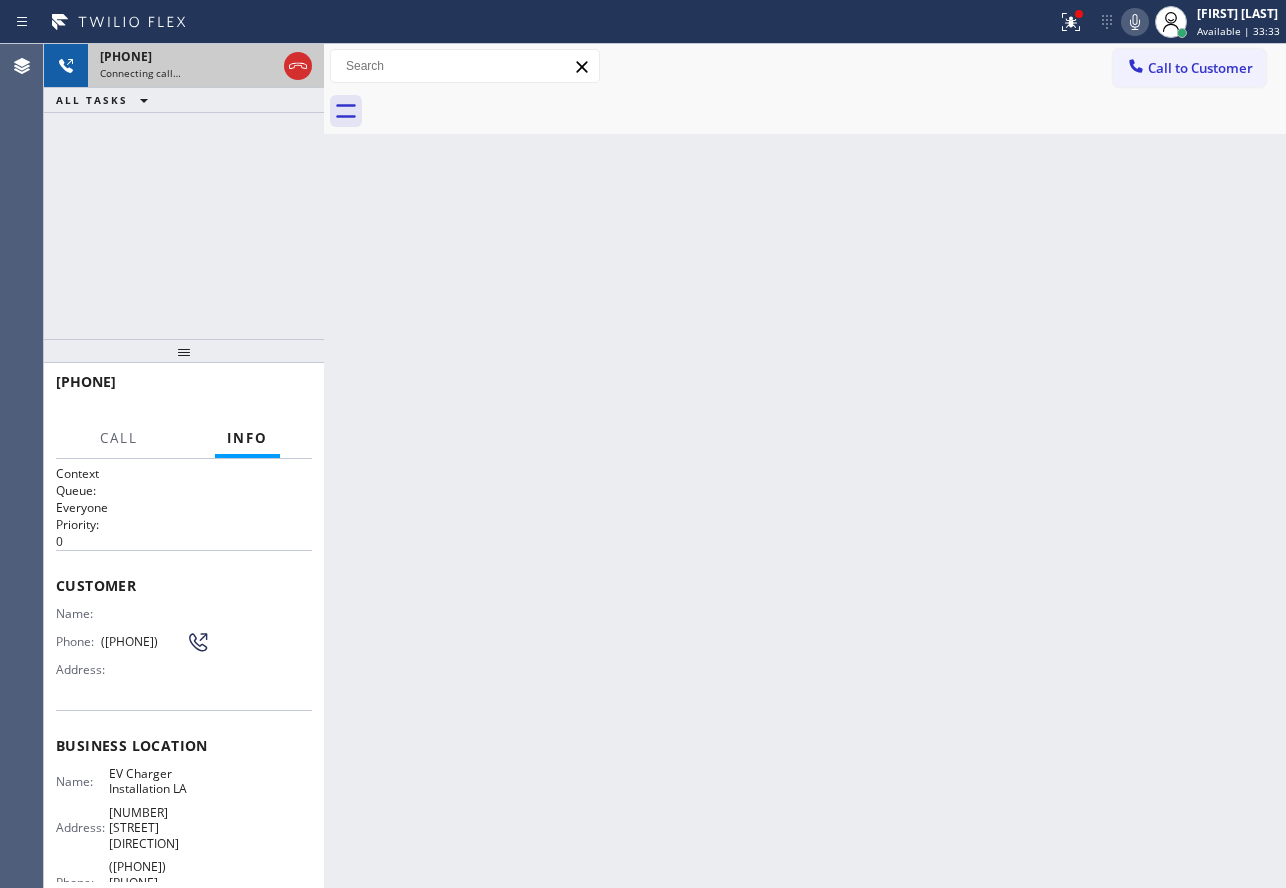 click 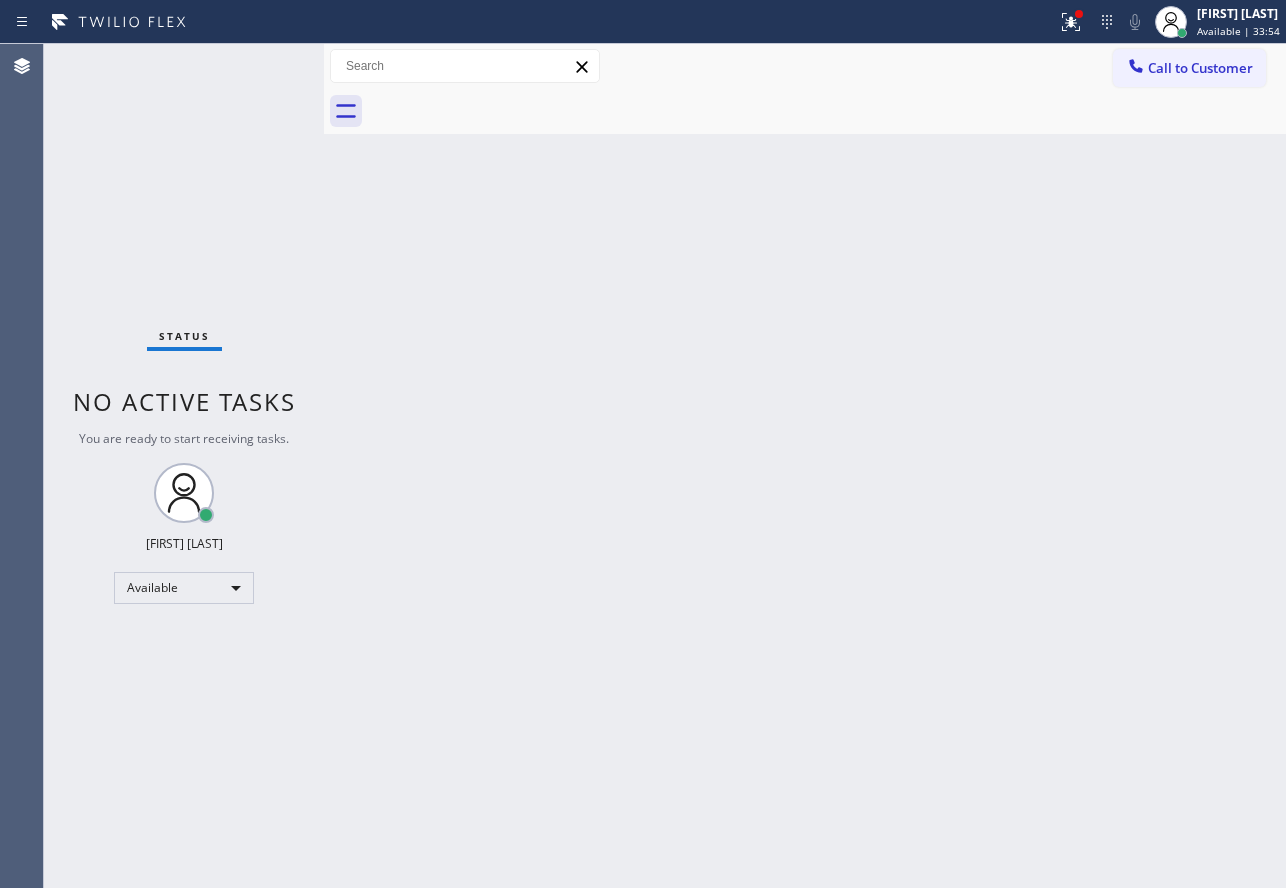 click on "Back to Dashboard Change Sender ID Customers Technicians Select a contact Outbound call Technician Search Technician Your caller id phone number Your caller id phone number Call Technician info Name   Phone none Address none Change Sender ID HVAC +1[PHONE] 5 Star Appliance +1[PHONE] Appliance Repair +1[PHONE] Plumbing +1[PHONE] Air Duct Cleaning +1[PHONE]  Electricians +1[PHONE] Cancel Change Check personal SMS Reset Change No tabs Call to Customer Outbound call Location EV Charger Installation LA Your caller id phone number ([PHONE]) [PHONE]-[PHONE] Customer number Call Outbound call Technician Search Technician Your caller id phone number Your caller id phone number Call" at bounding box center [805, 466] 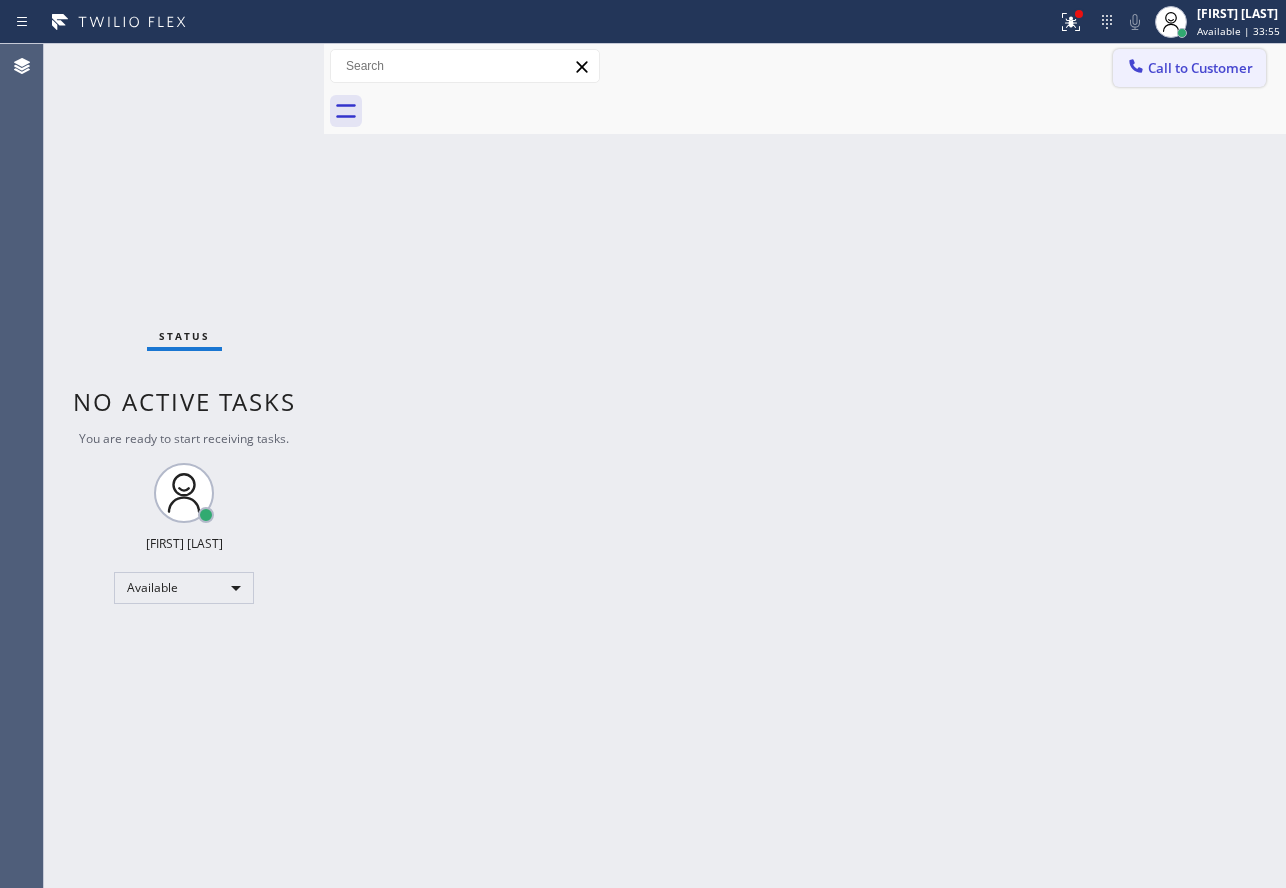 click on "Call to Customer" at bounding box center [1189, 68] 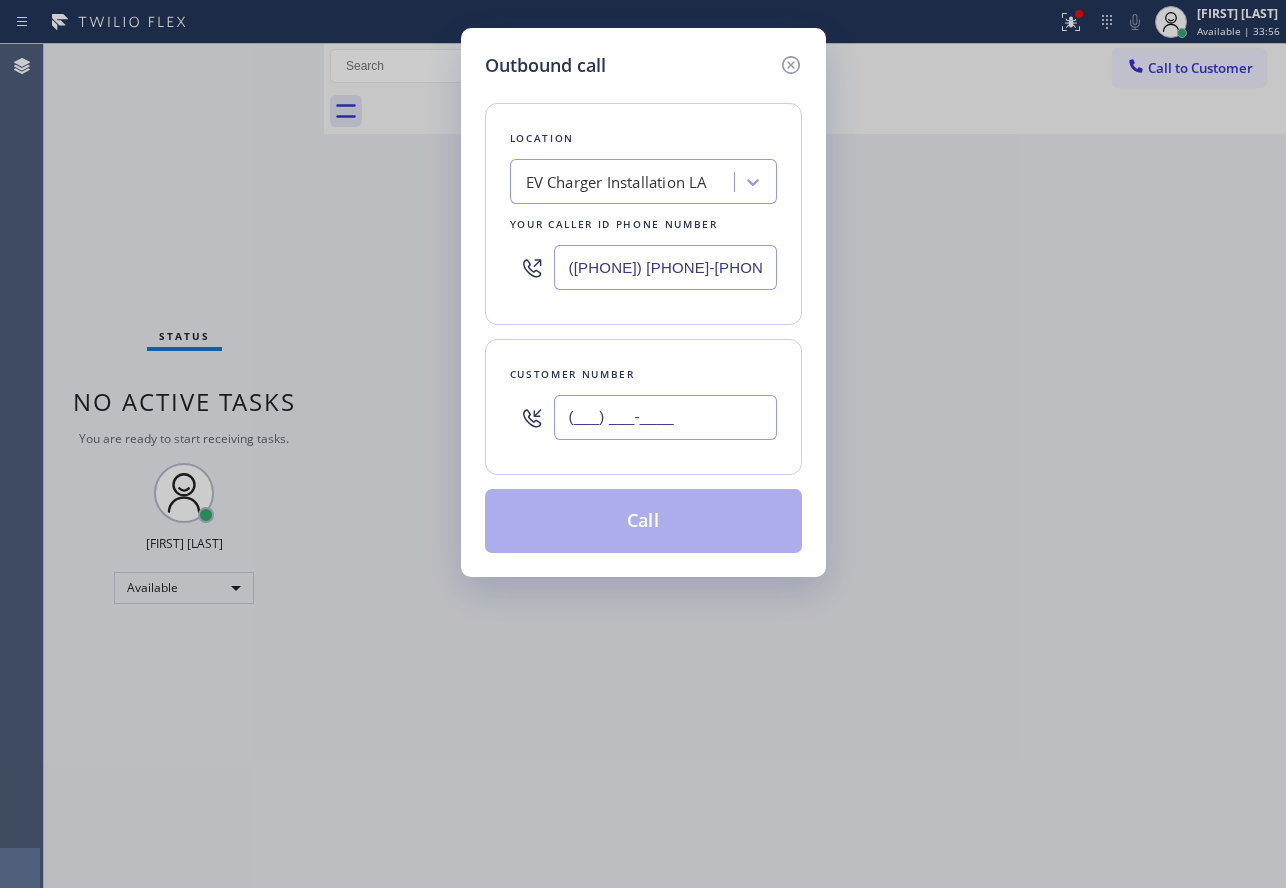 click on "(___) ___-____" at bounding box center (665, 417) 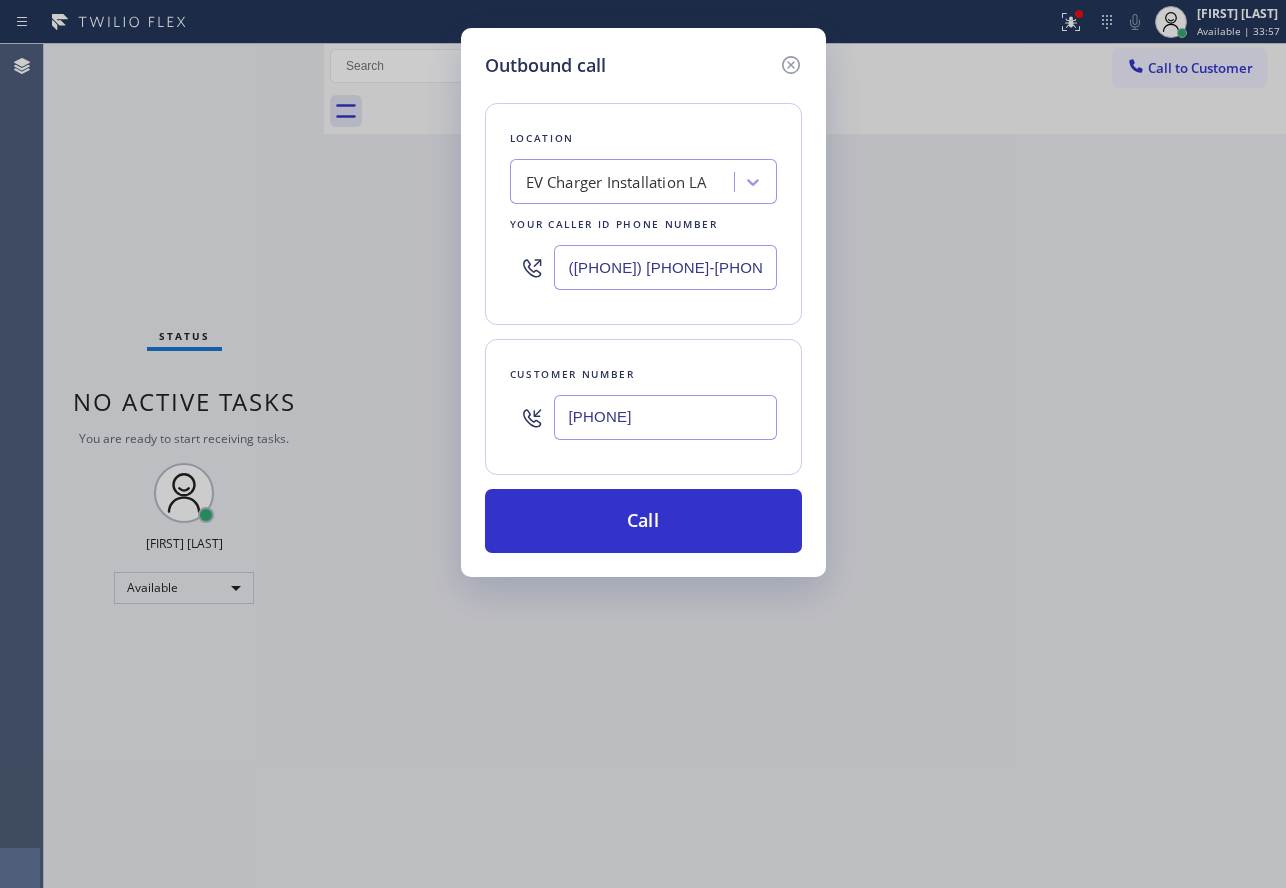 type on "[PHONE]" 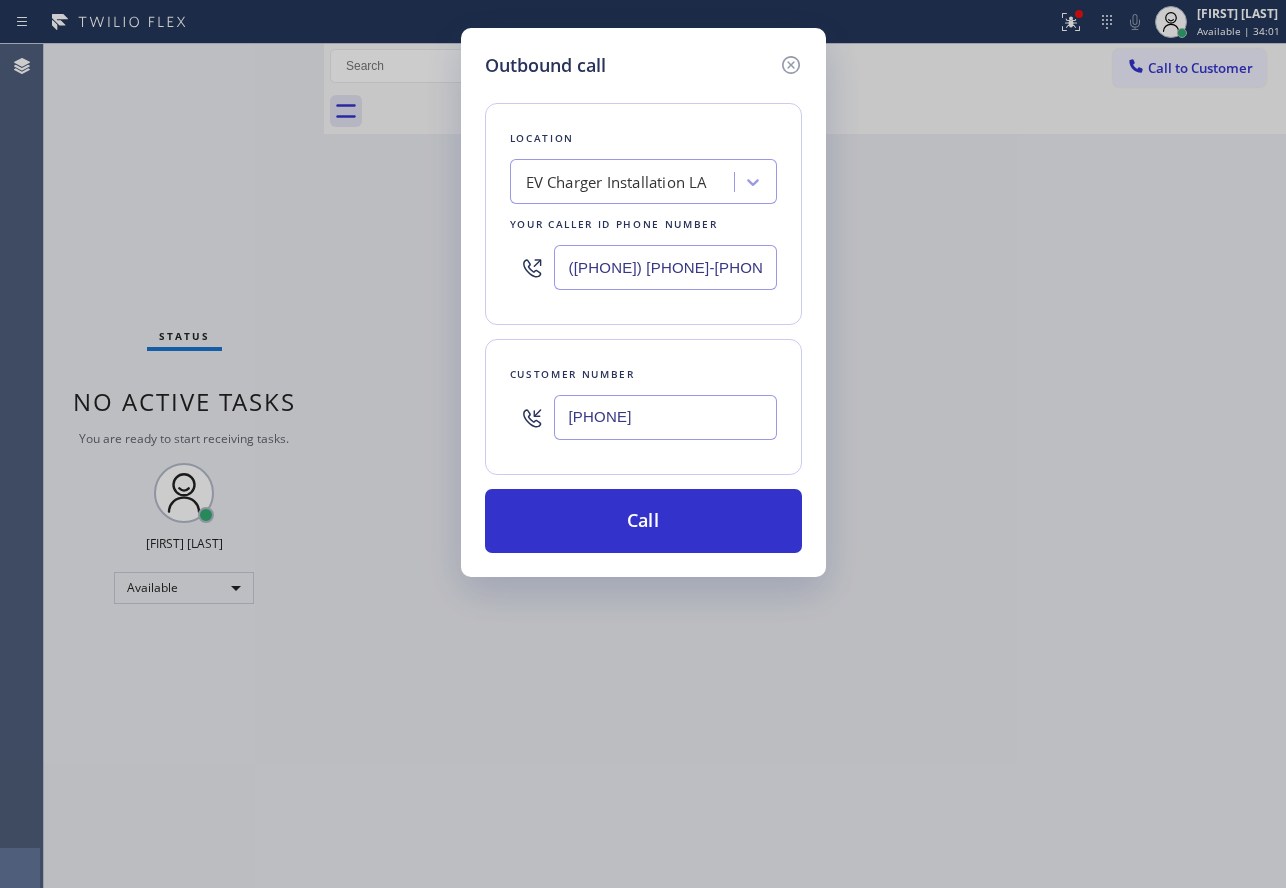 drag, startPoint x: 704, startPoint y: 274, endPoint x: 483, endPoint y: 265, distance: 221.18318 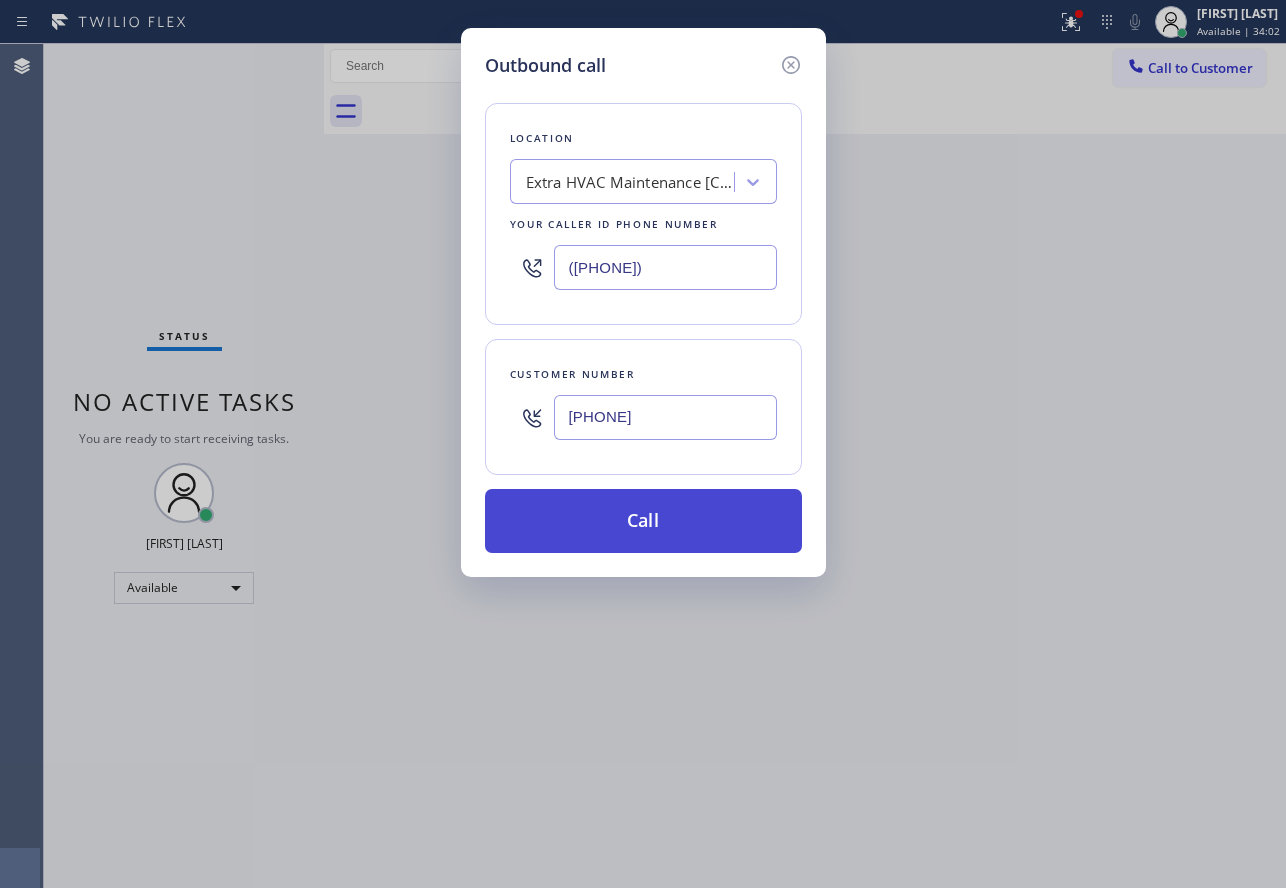 type on "([PHONE])" 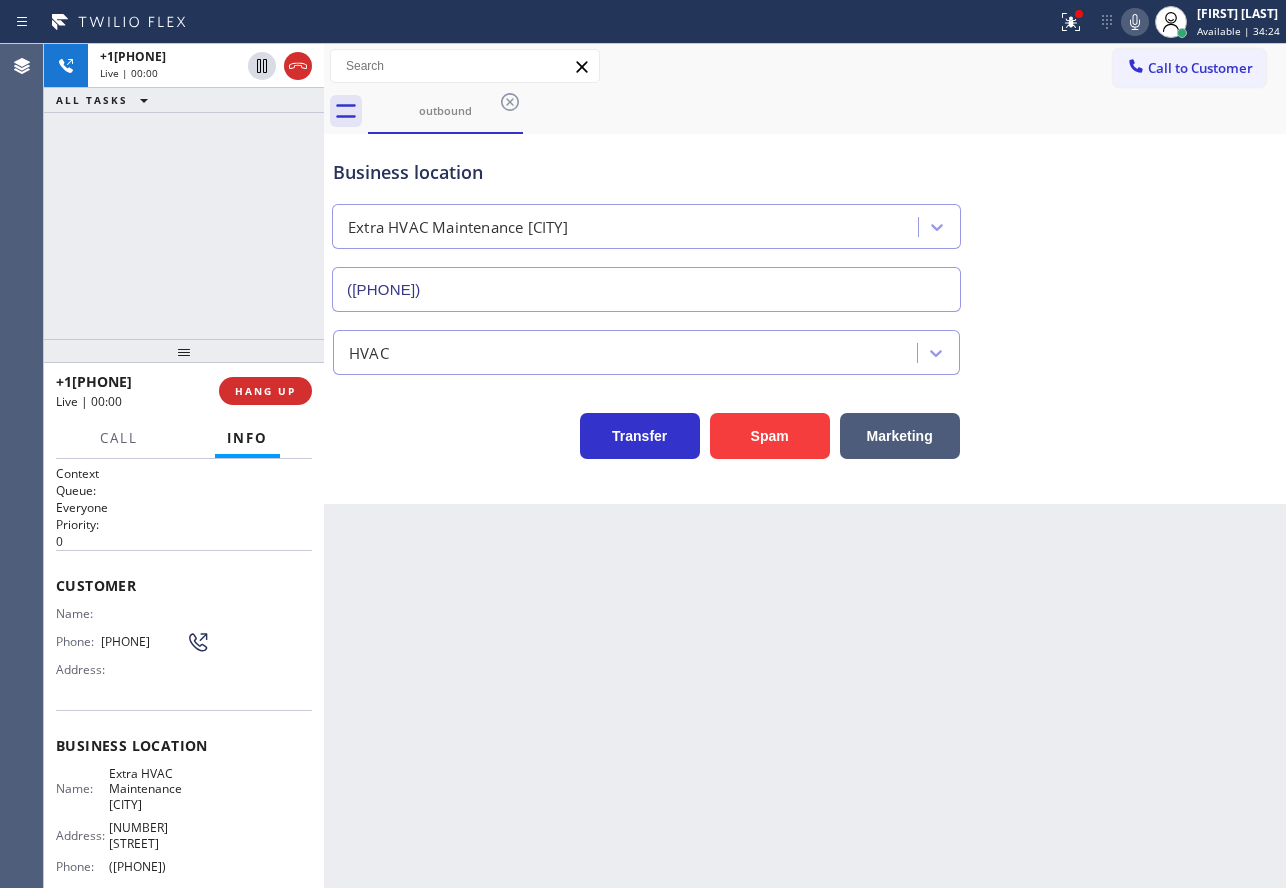 type on "([PHONE])" 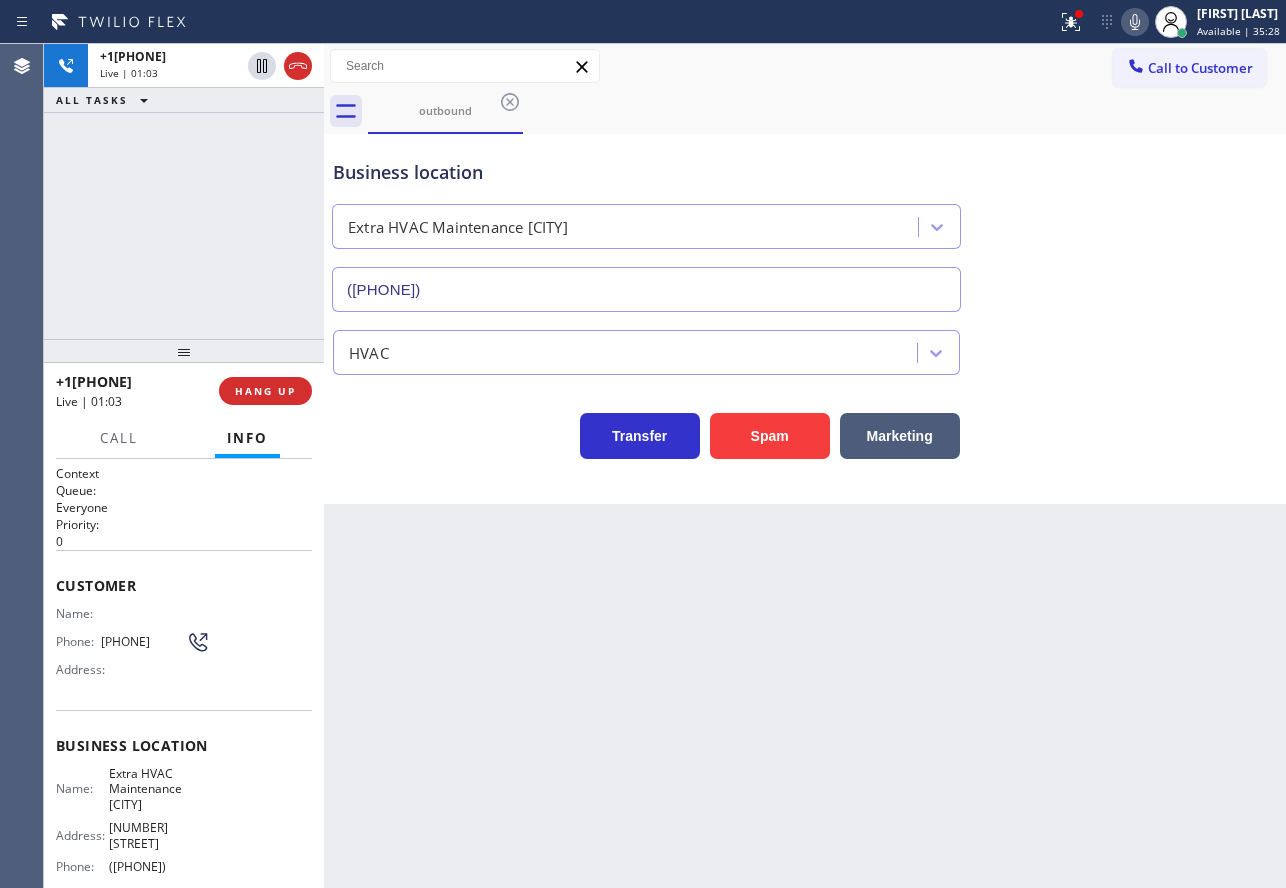 click on "Transfer Spam Marketing" at bounding box center [805, 427] 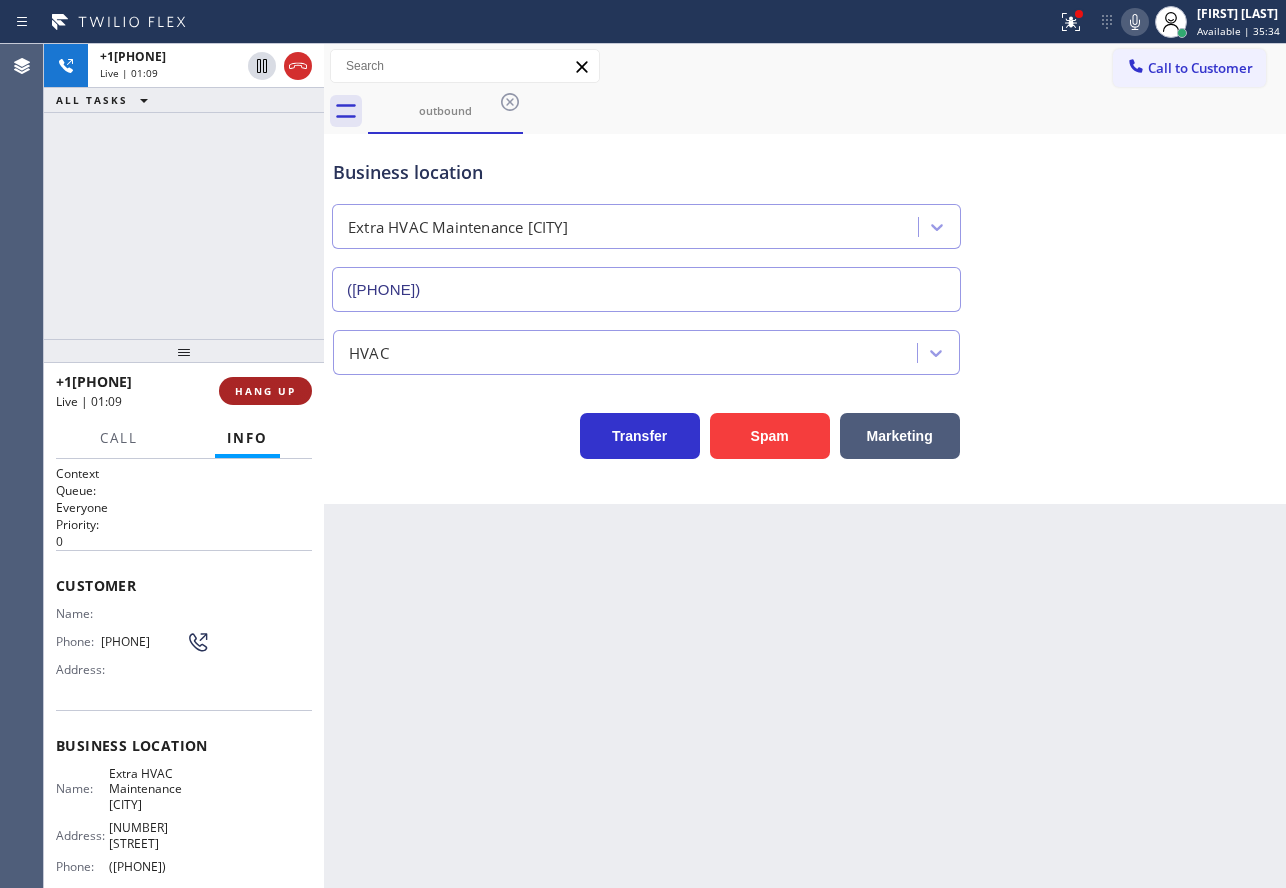 click on "HANG UP" at bounding box center [265, 391] 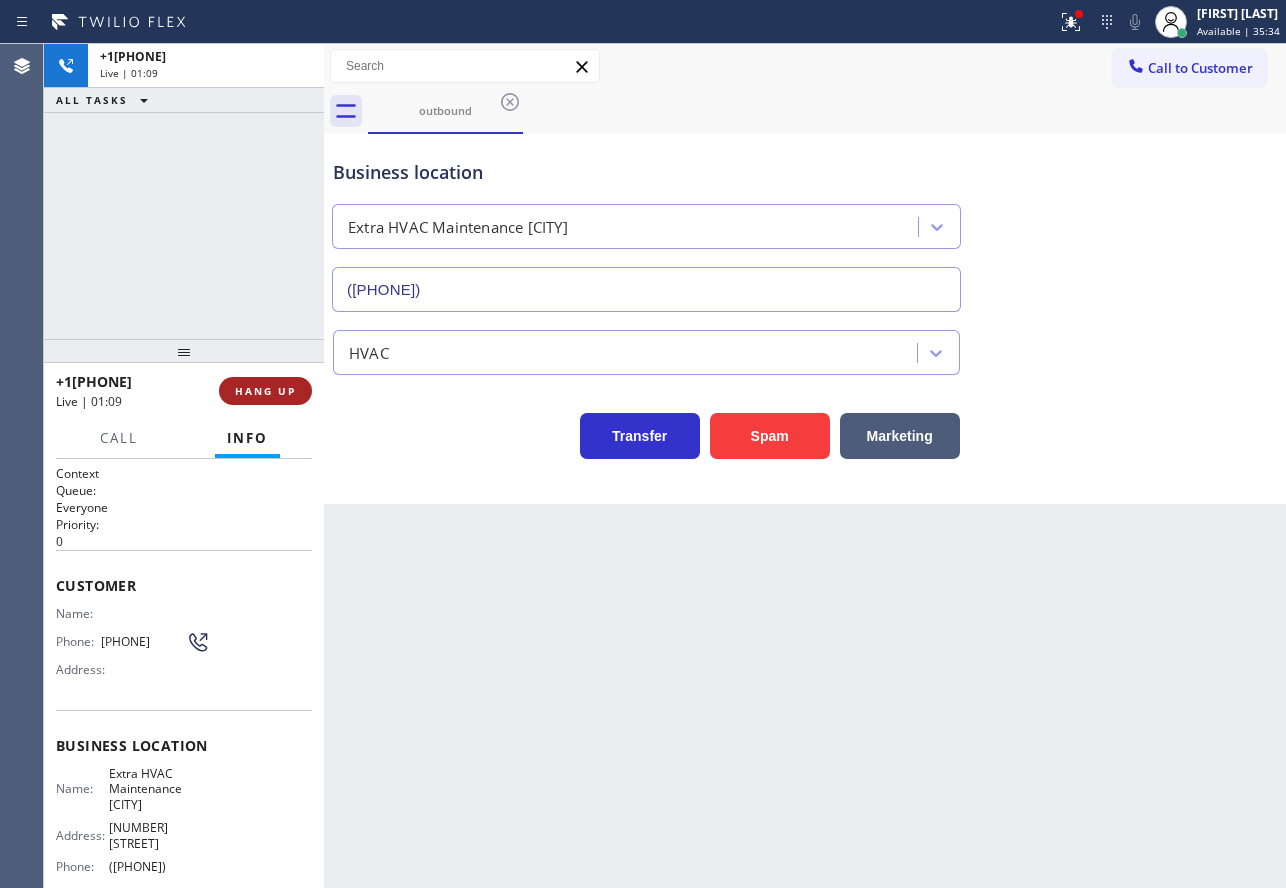 click on "HANG UP" at bounding box center [265, 391] 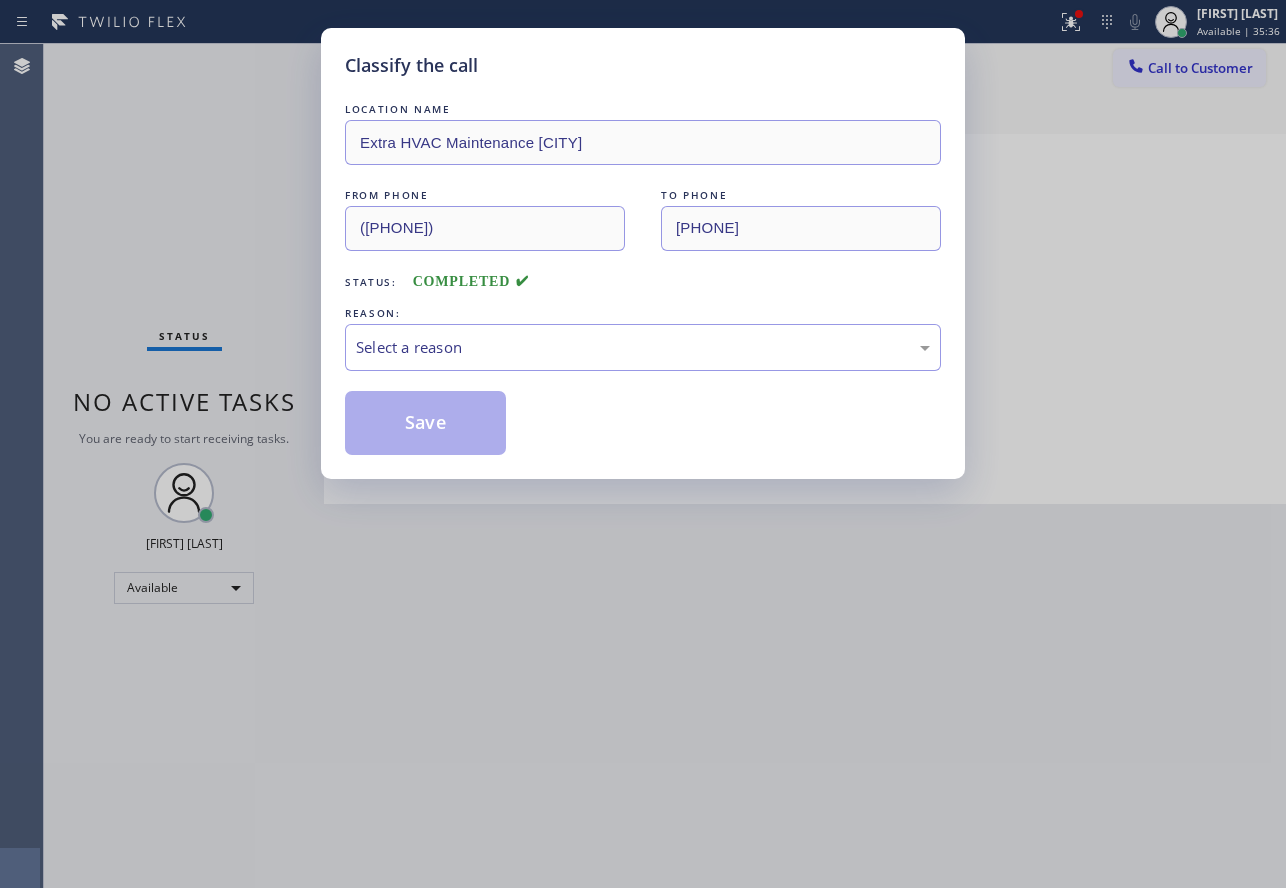 click on "Classify the call LOCATION NAME Extra HVAC Maintenance [CITY] FROM PHONE ([PHONE]) TO PHONE ([PHONE]) Status: COMPLETED REASON: Select a reason Save" at bounding box center (643, 444) 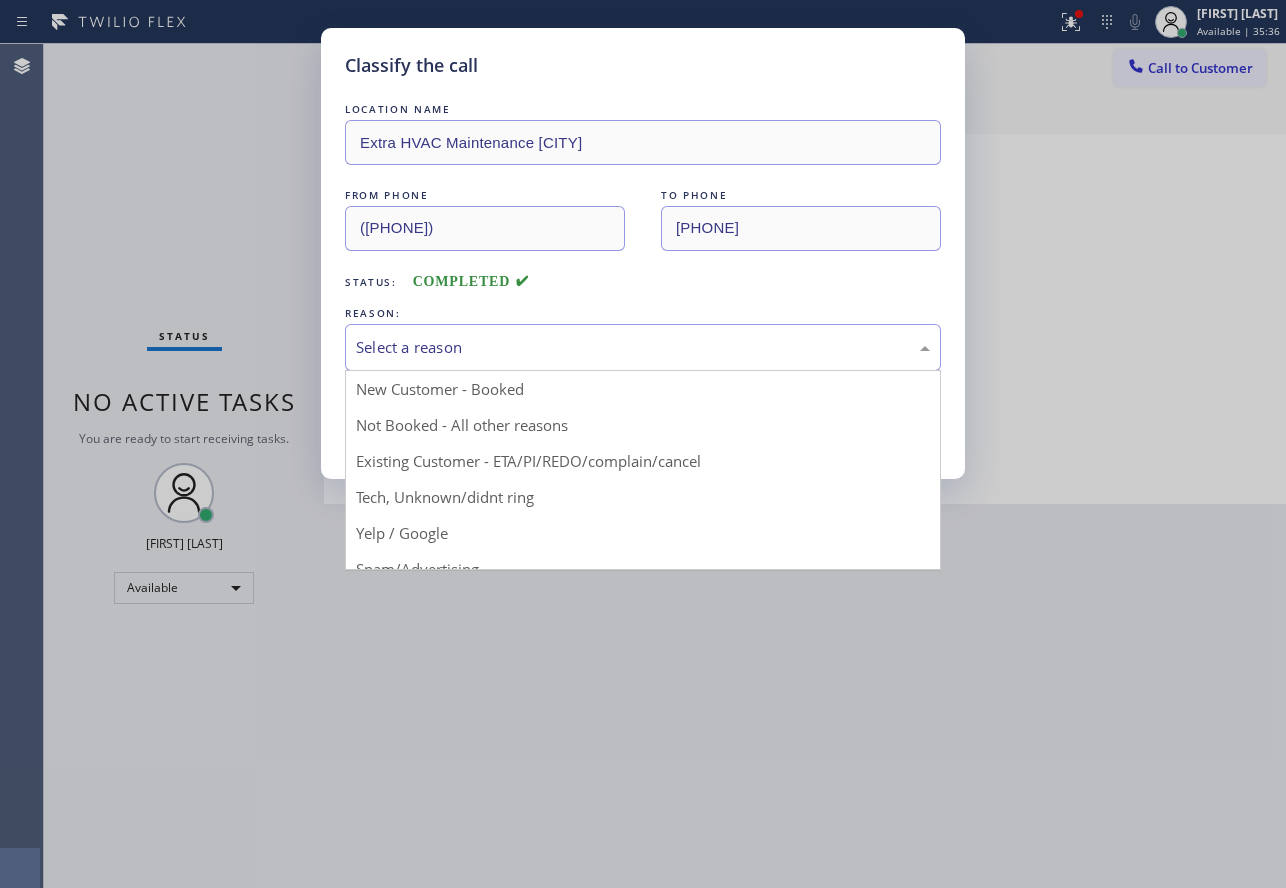 click on "Select a reason" at bounding box center [643, 347] 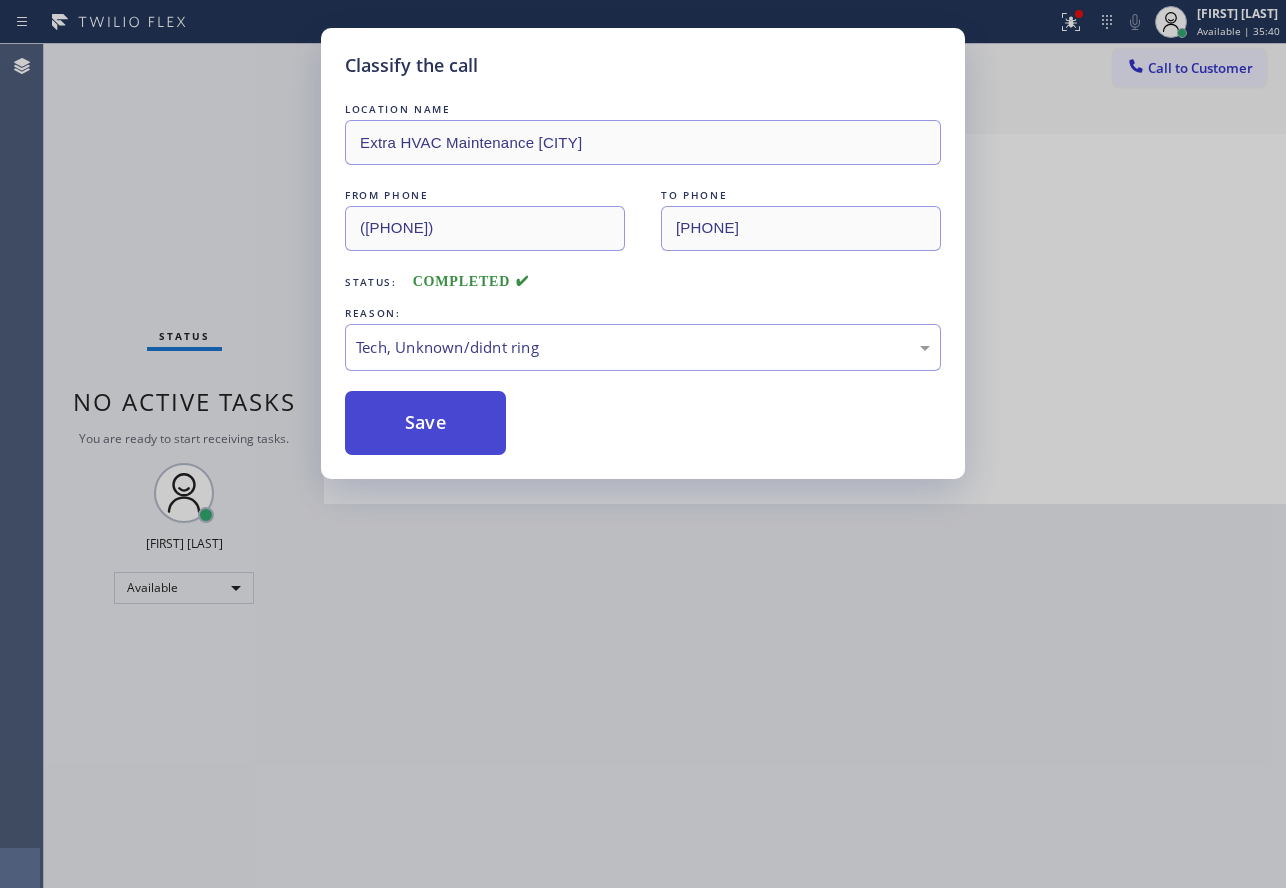 click on "Save" at bounding box center (425, 423) 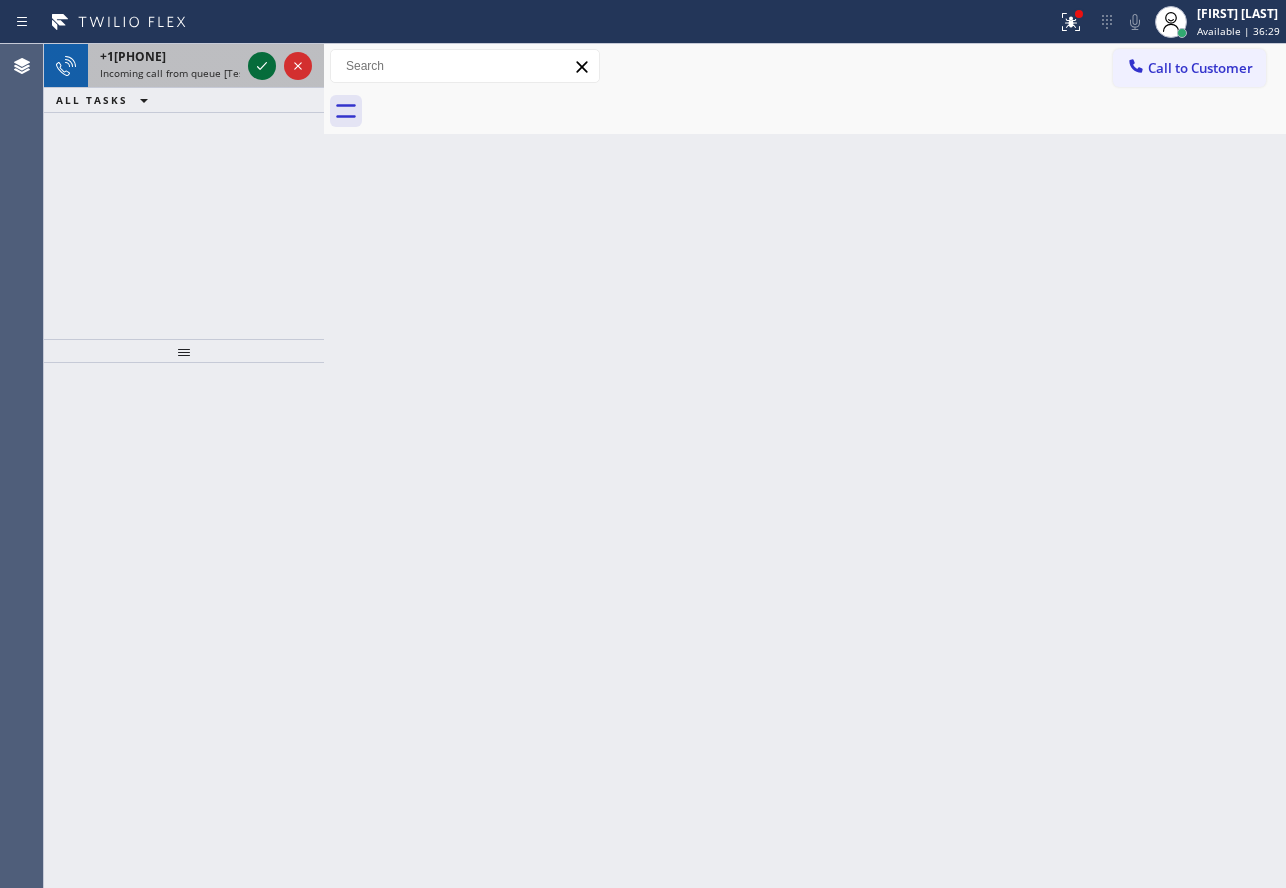 click 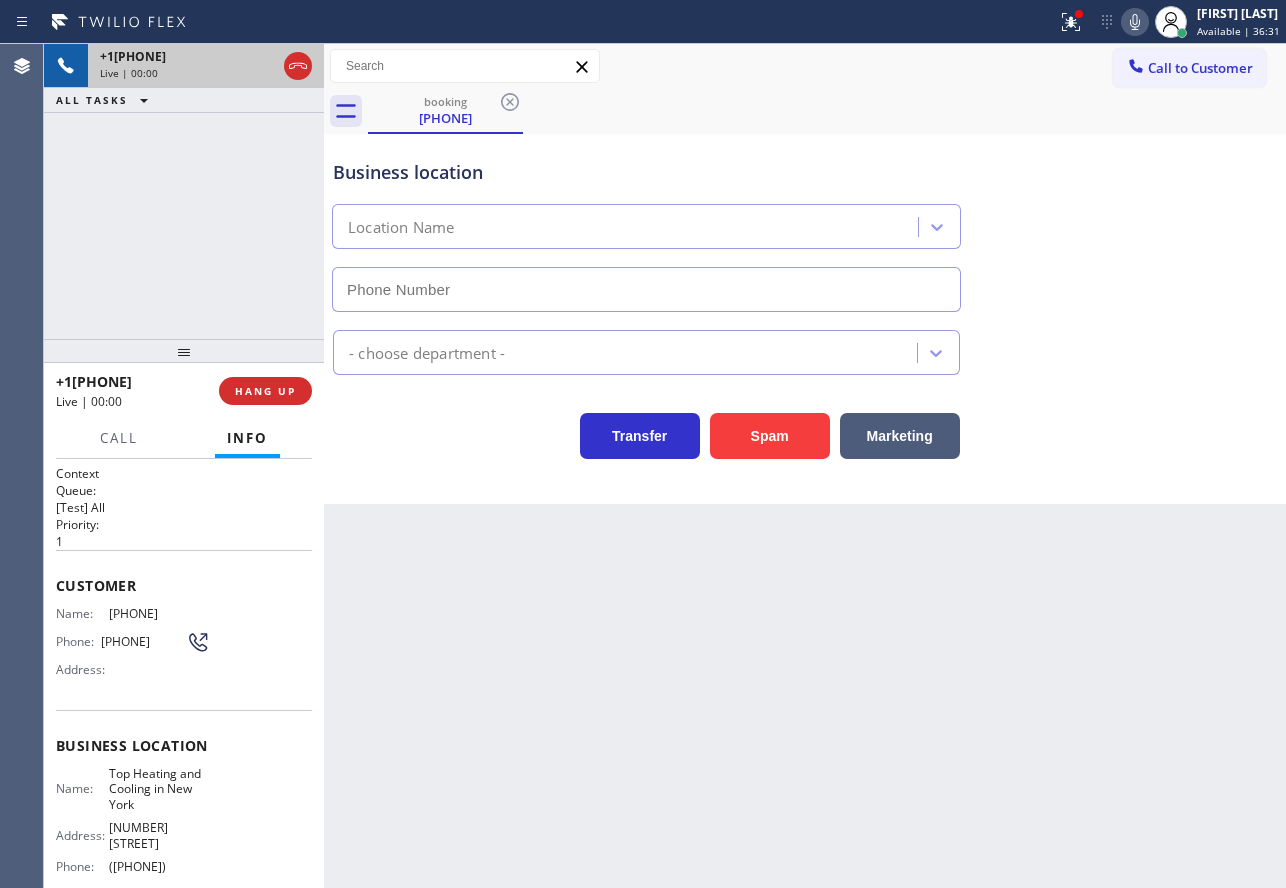 type on "([PHONE])" 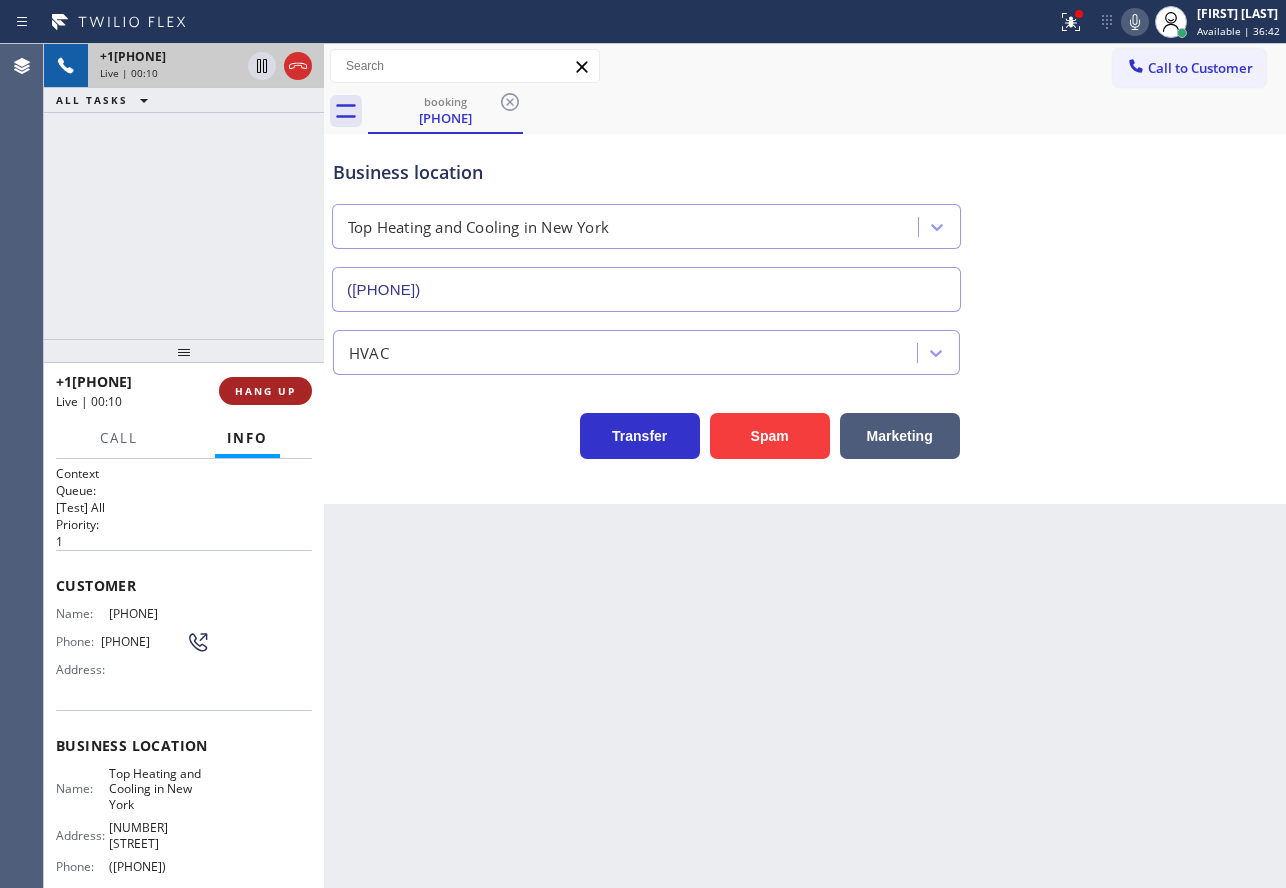 click on "HANG UP" at bounding box center (265, 391) 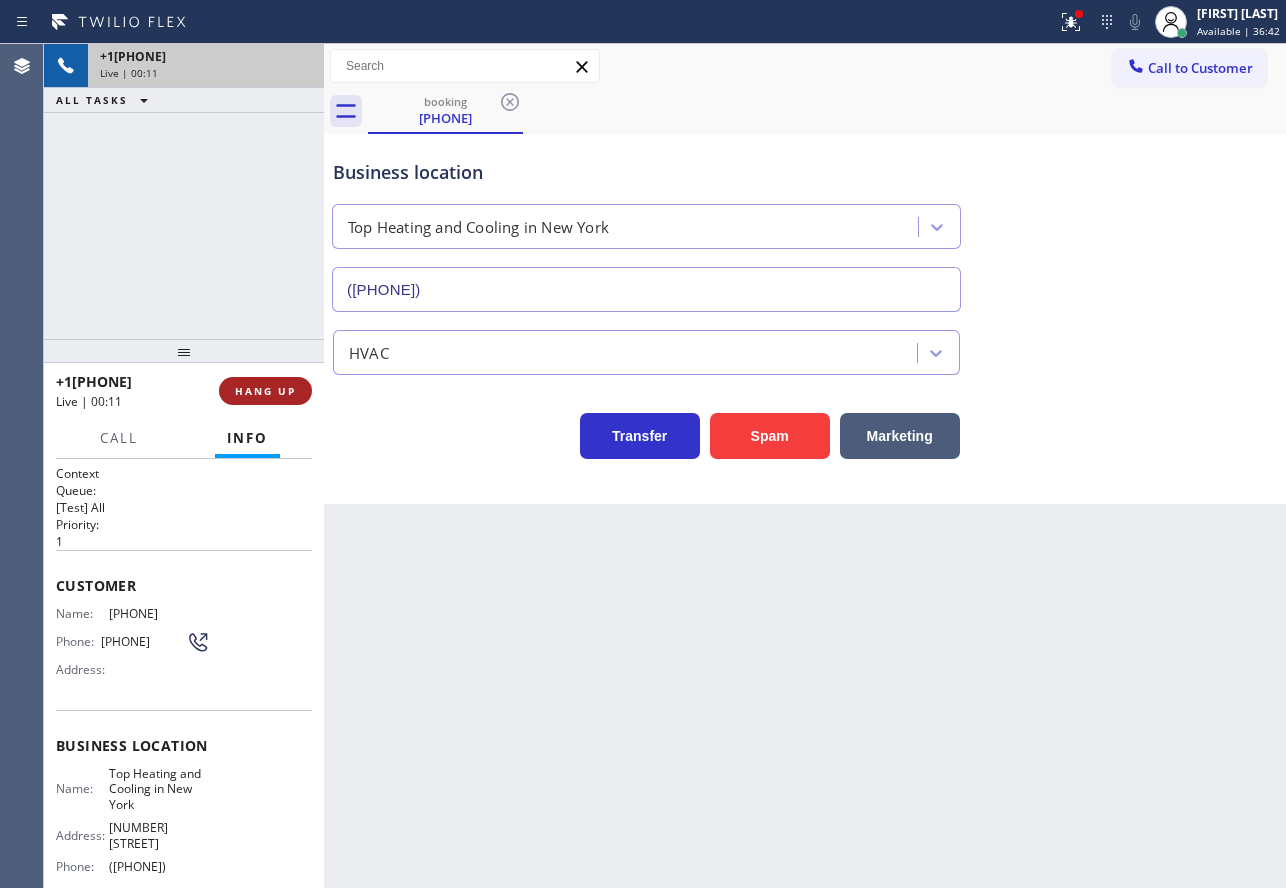 click on "HANG UP" at bounding box center [265, 391] 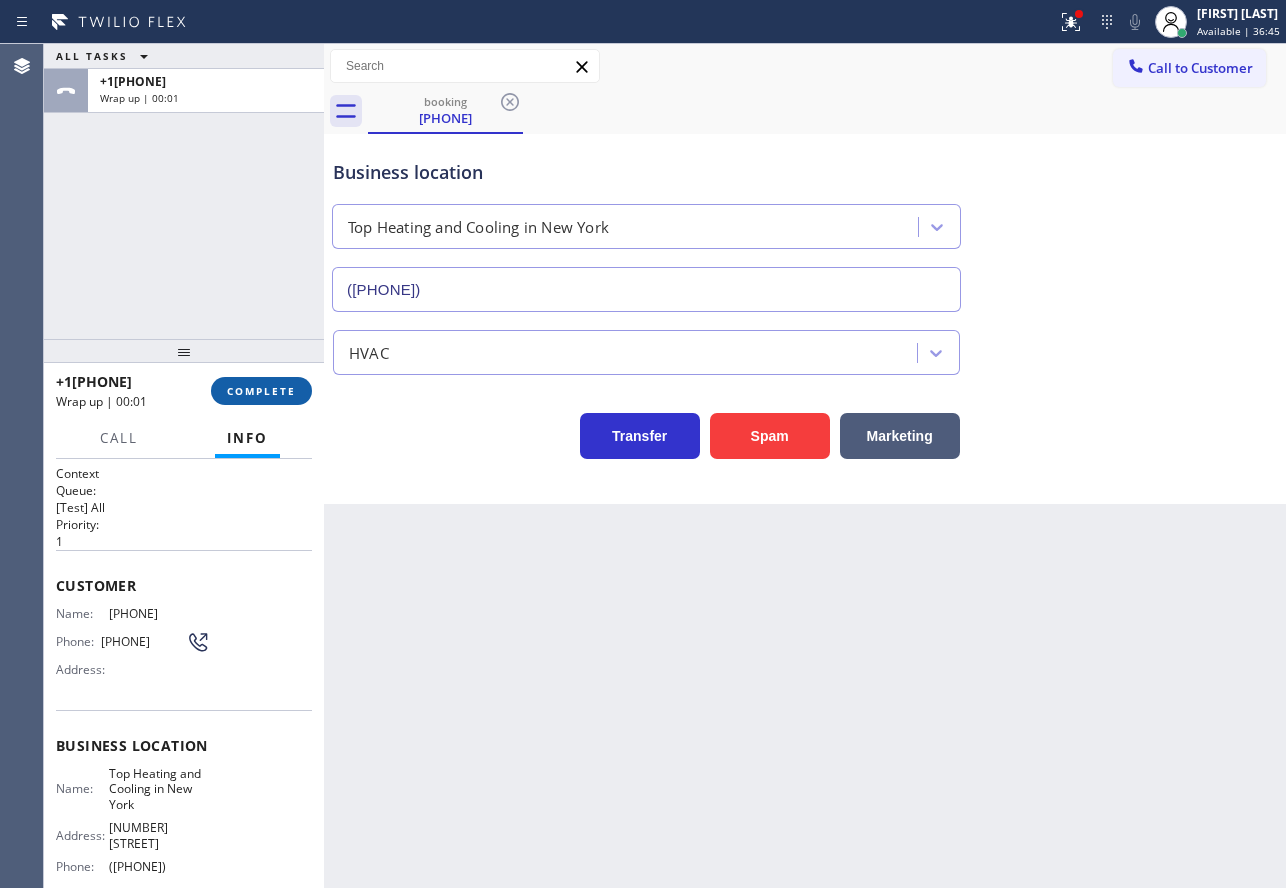click on "COMPLETE" at bounding box center [261, 391] 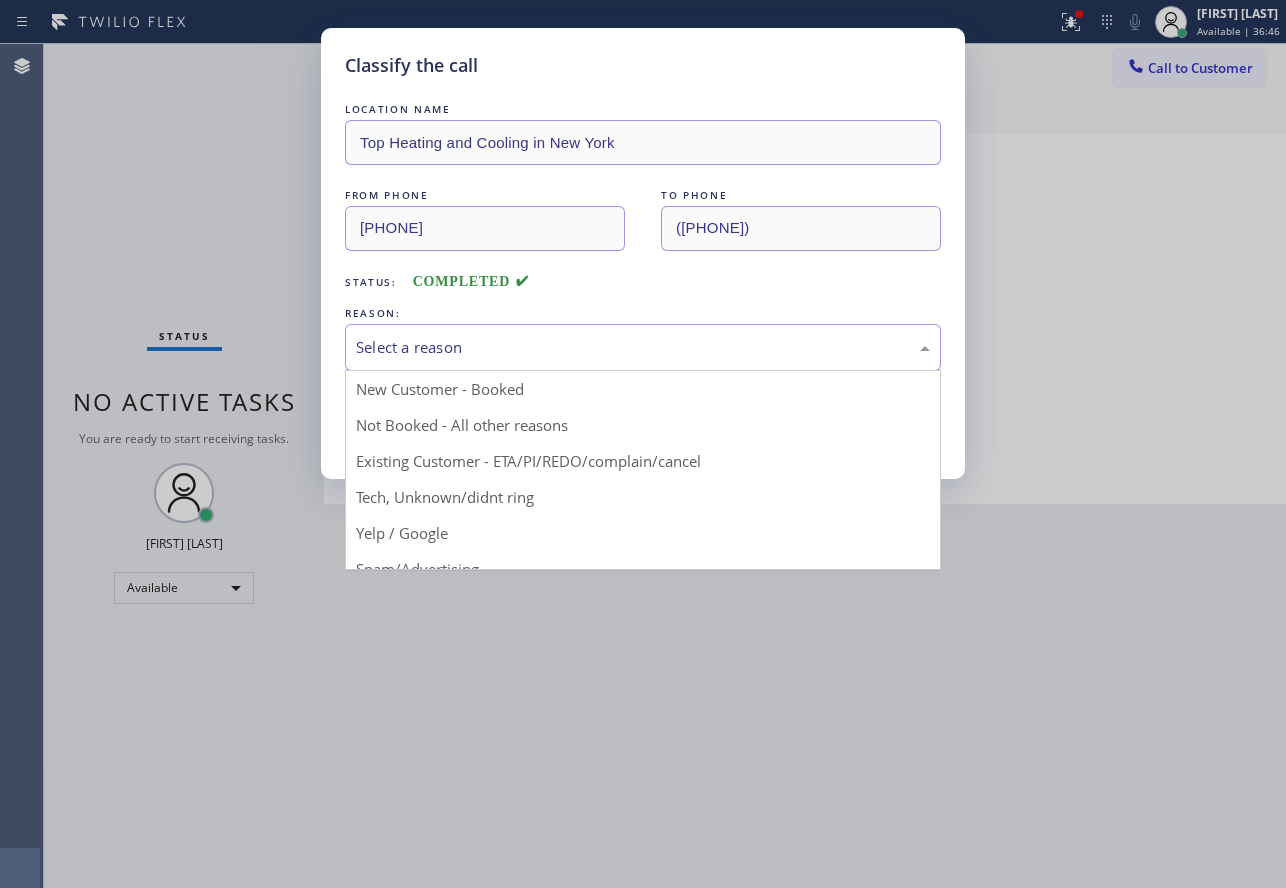 click on "Select a reason" at bounding box center (643, 347) 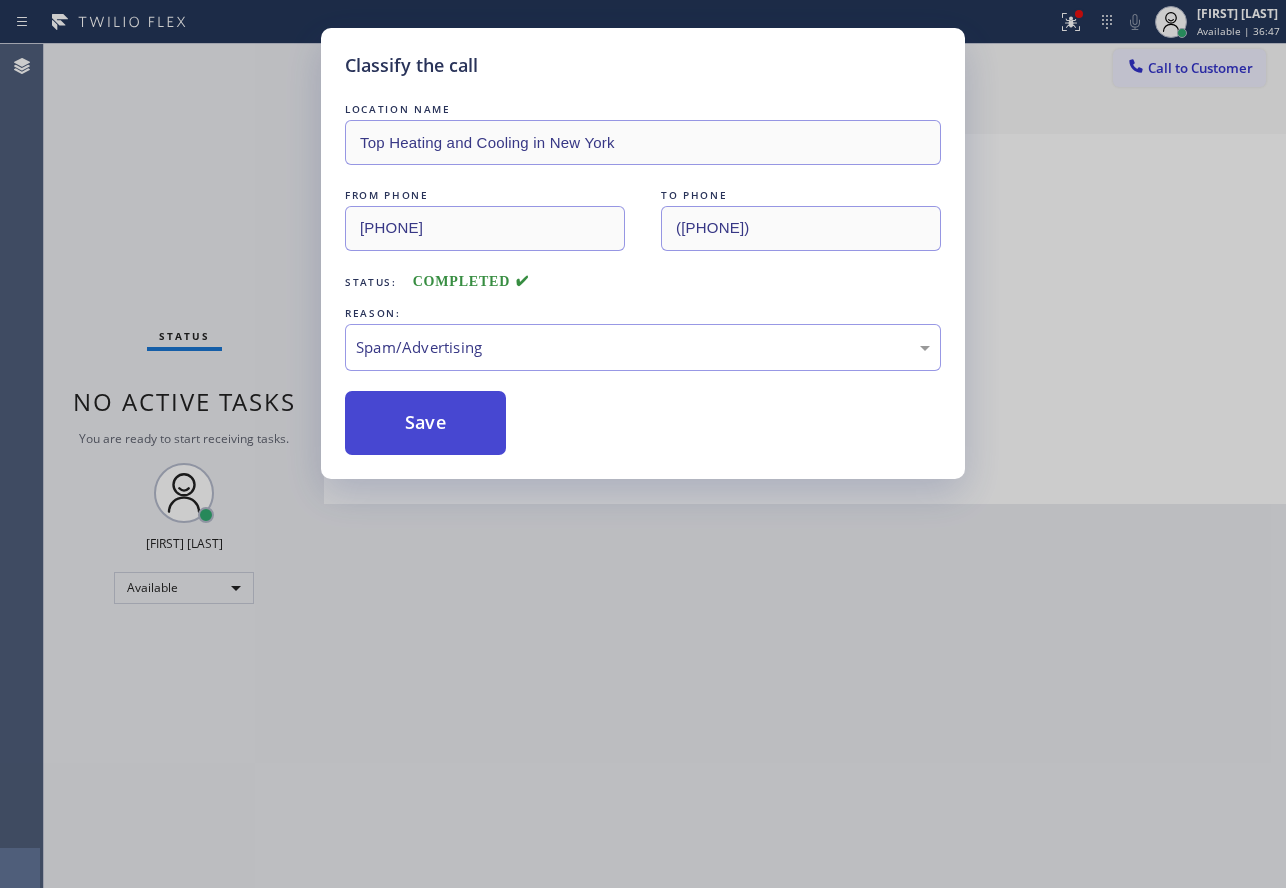 click on "Save" at bounding box center [425, 423] 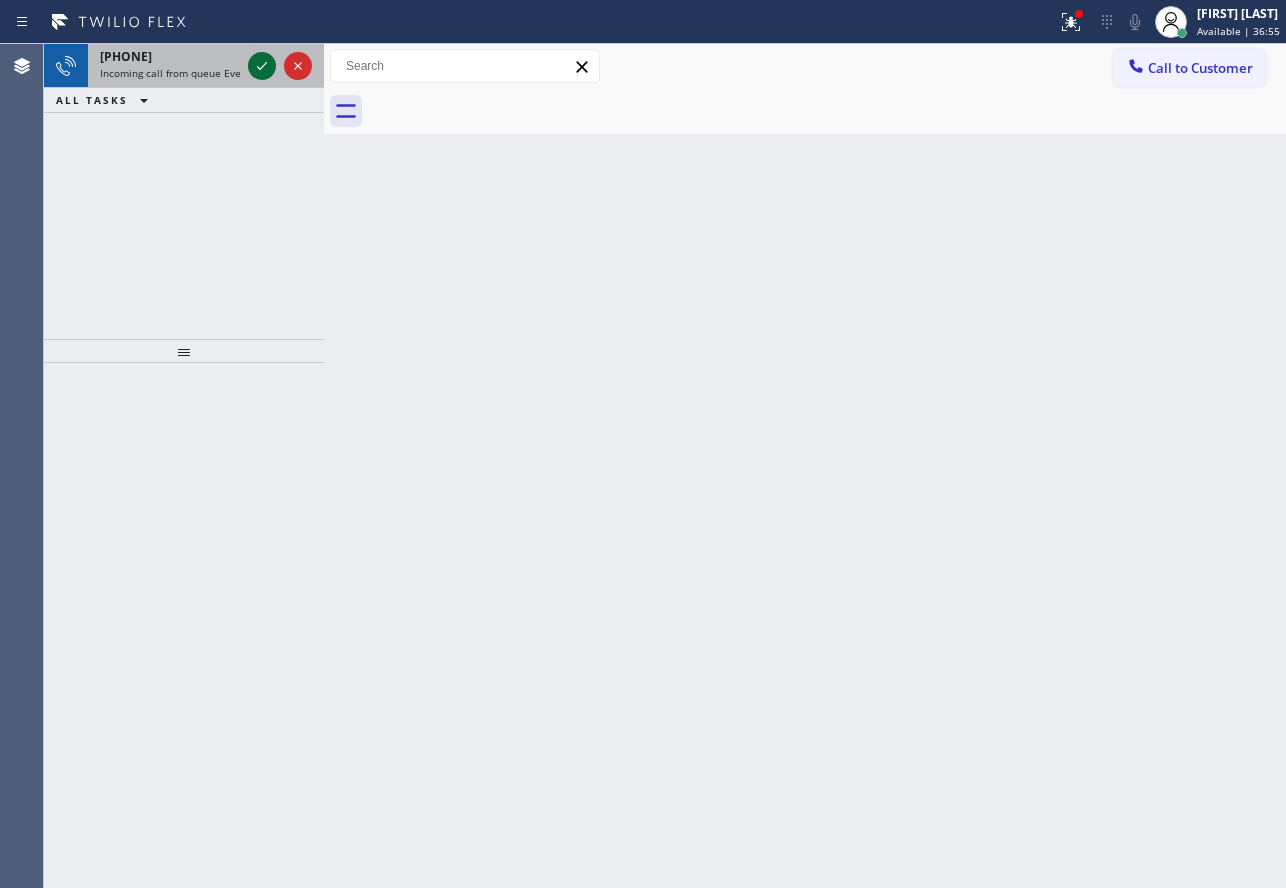 click 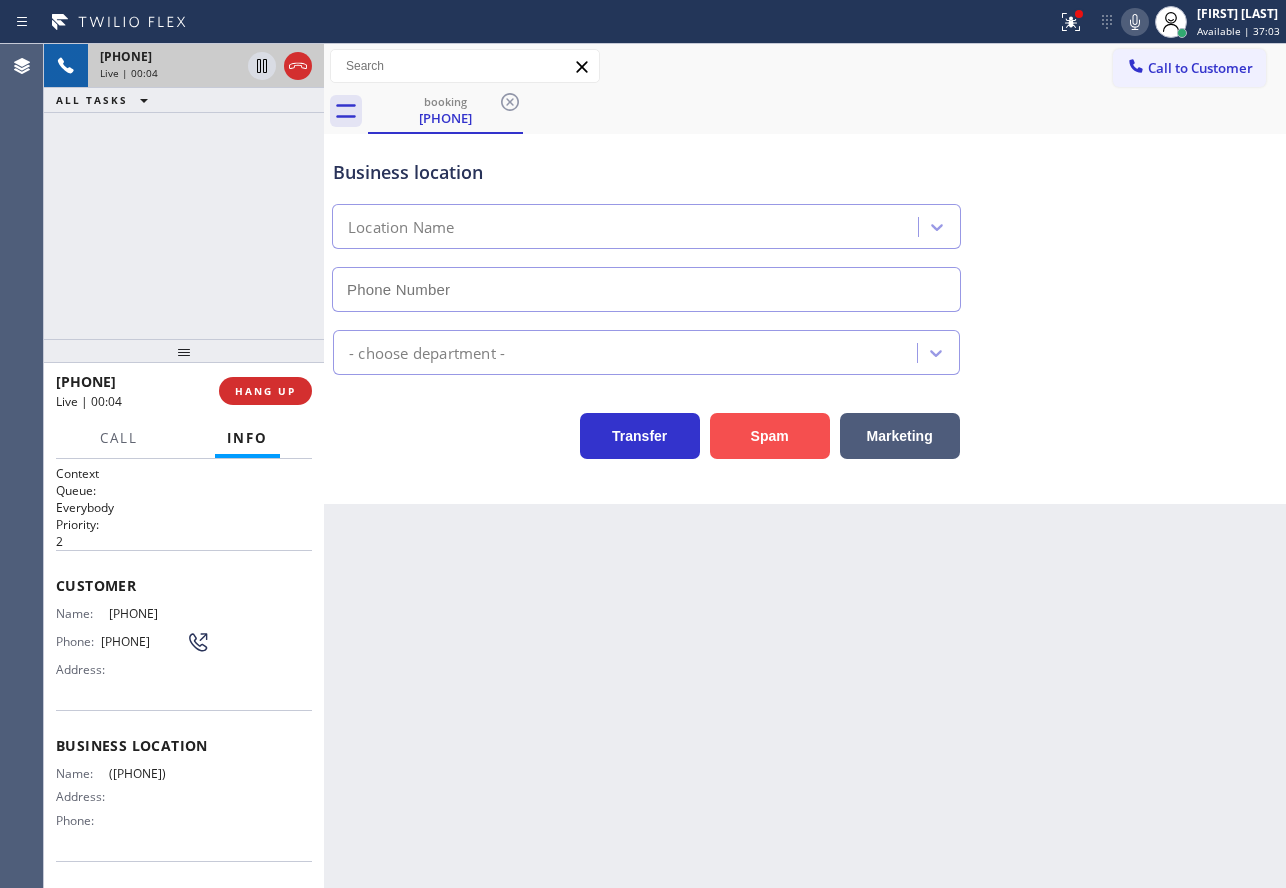 click on "Spam" at bounding box center (770, 436) 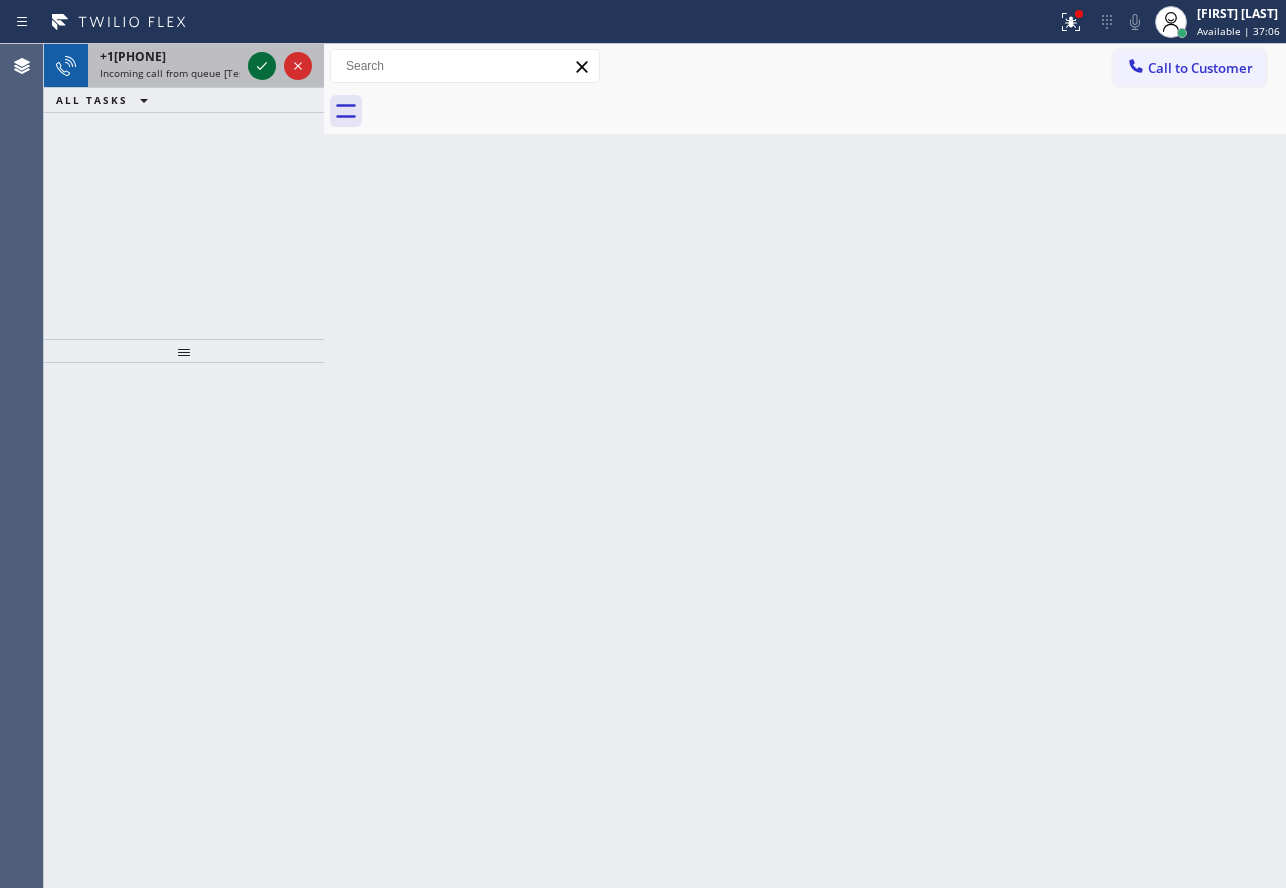 click 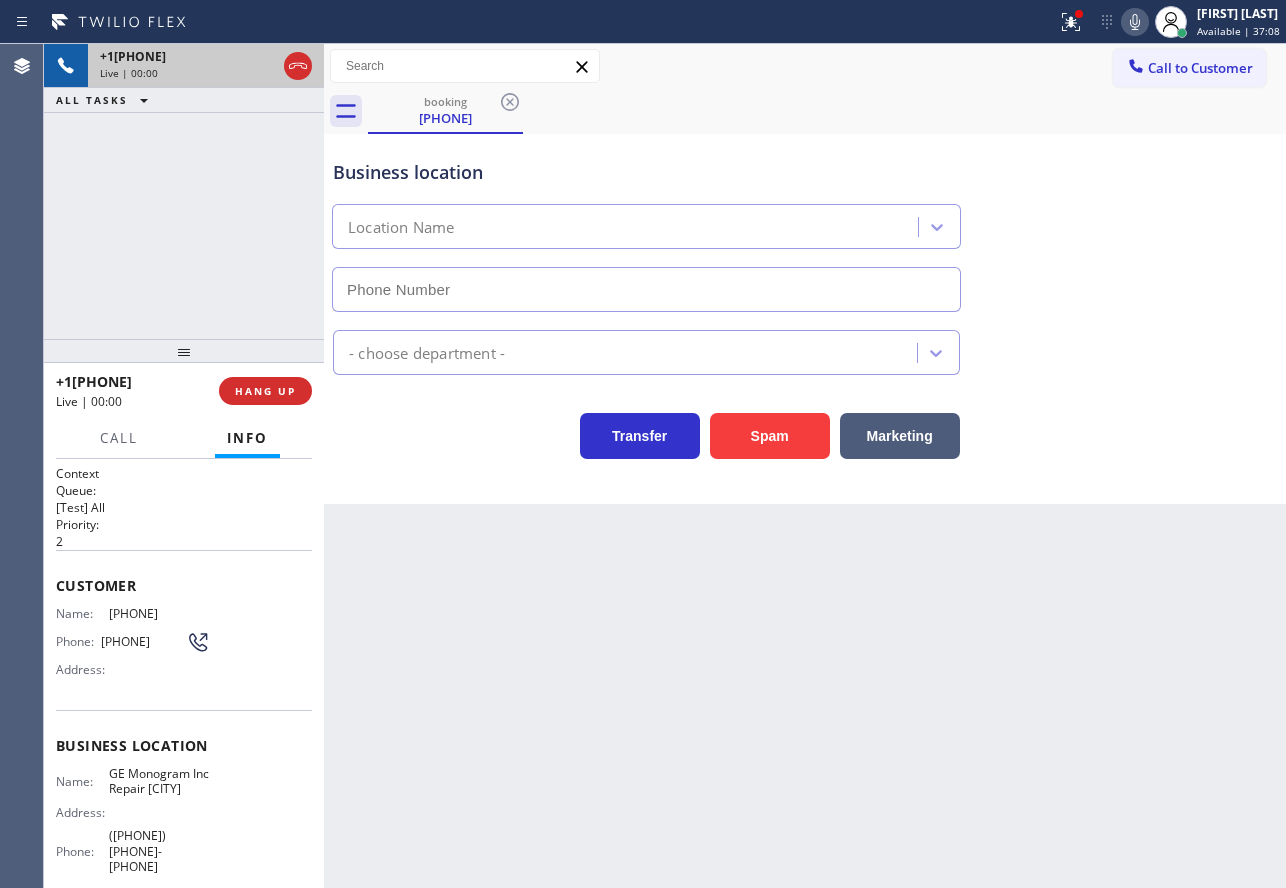 type on "([PHONE]) [PHONE]-[PHONE]" 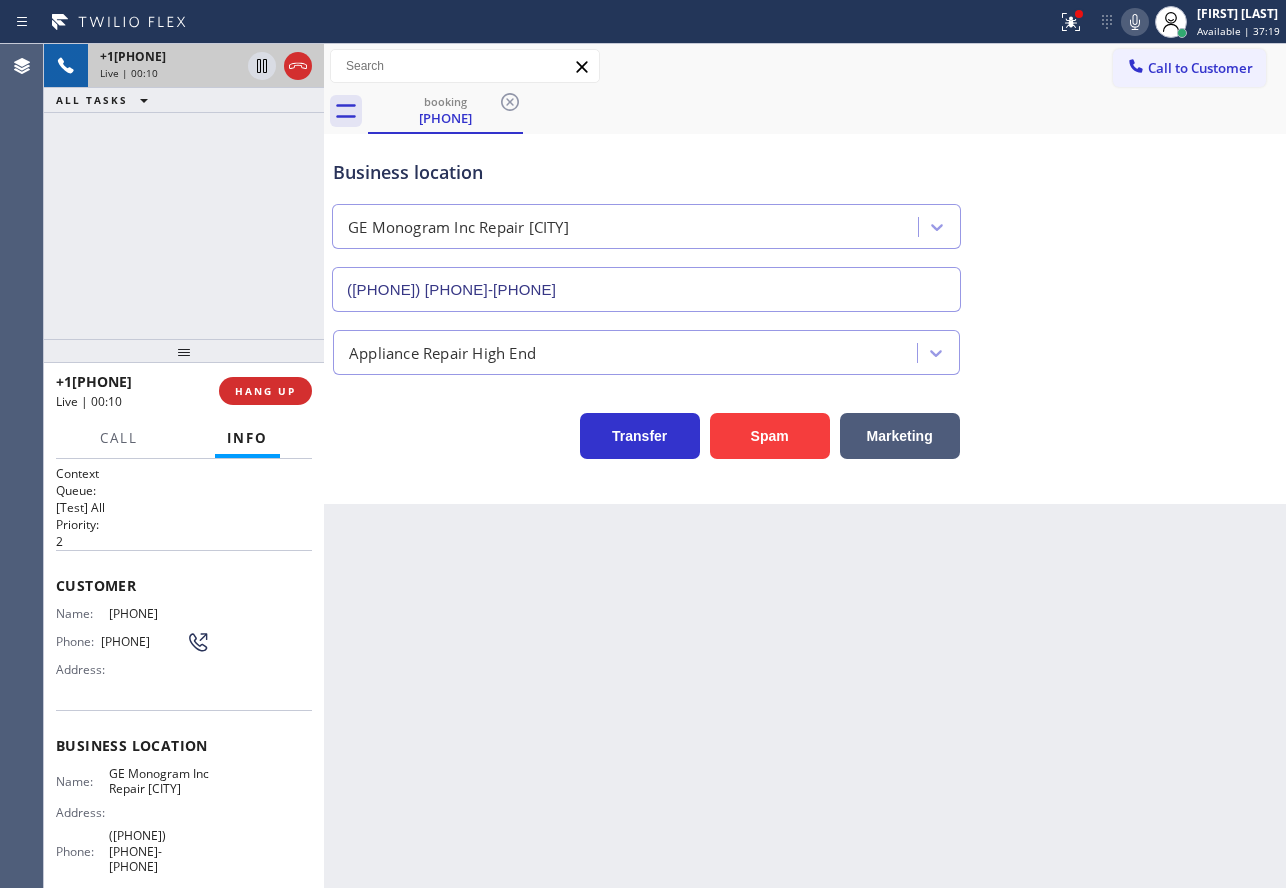 click on "Business location GE Monogram Inc Repair [CITY] ([PHONE]) [PHONE]-[PHONE]" at bounding box center [646, 225] 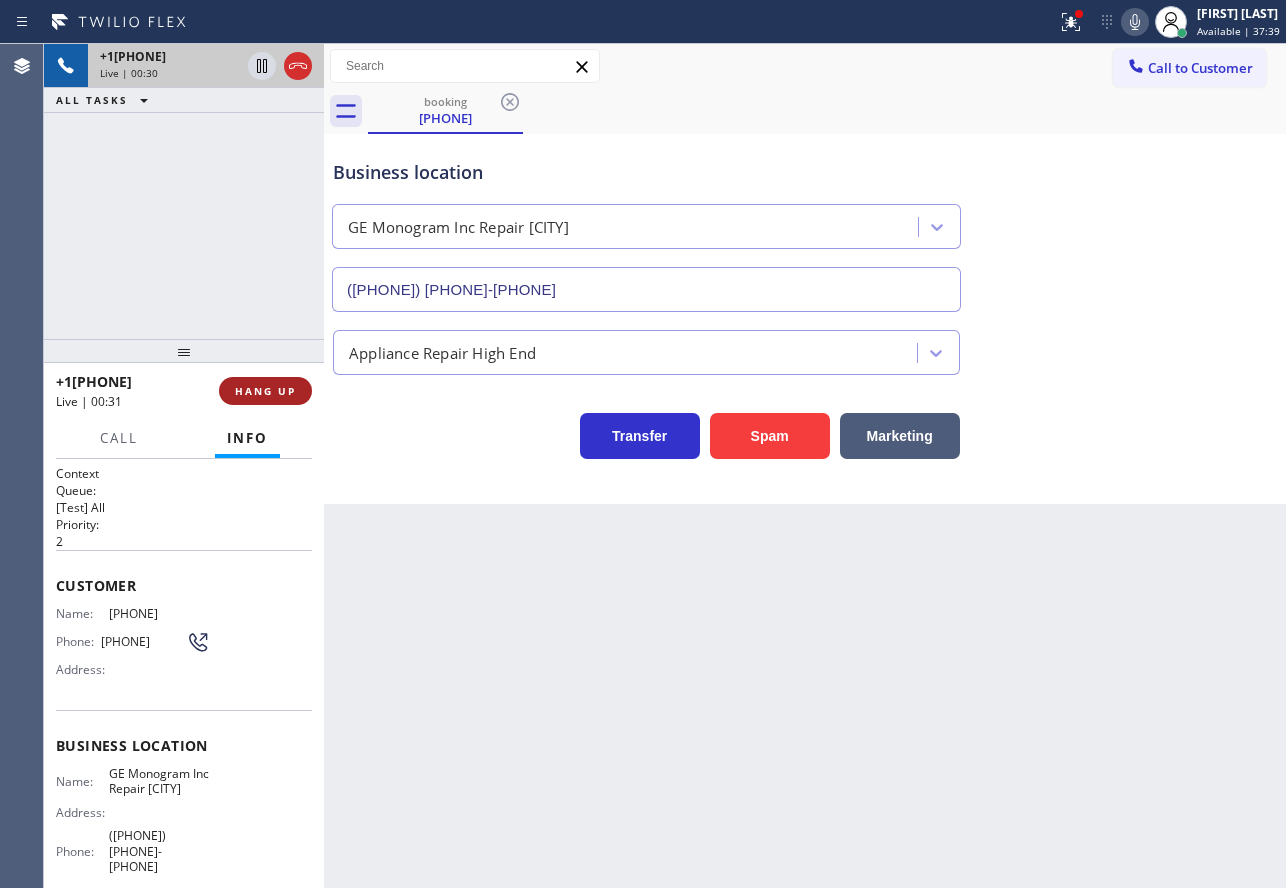 click on "HANG UP" at bounding box center (265, 391) 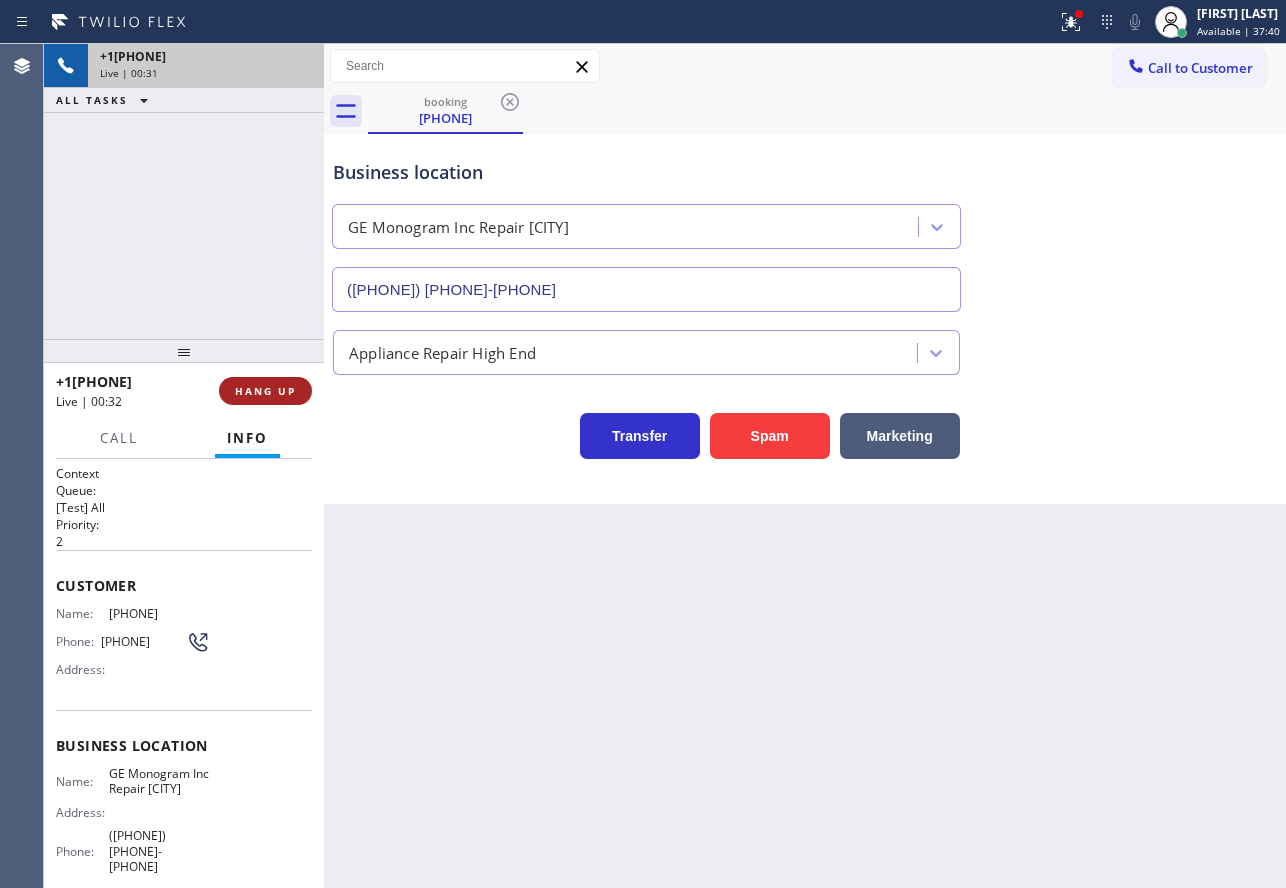 click on "HANG UP" at bounding box center [265, 391] 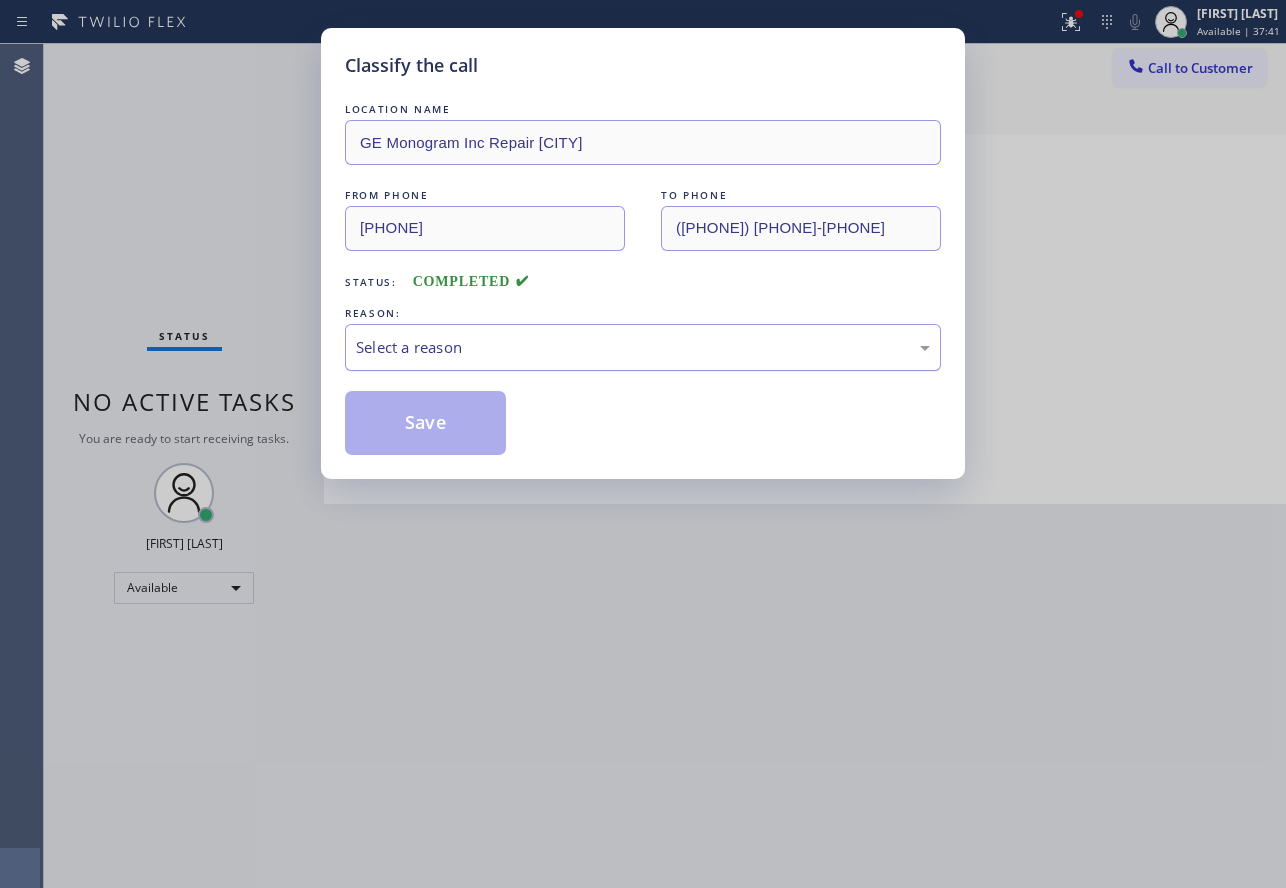 click on "Select a reason" at bounding box center [643, 347] 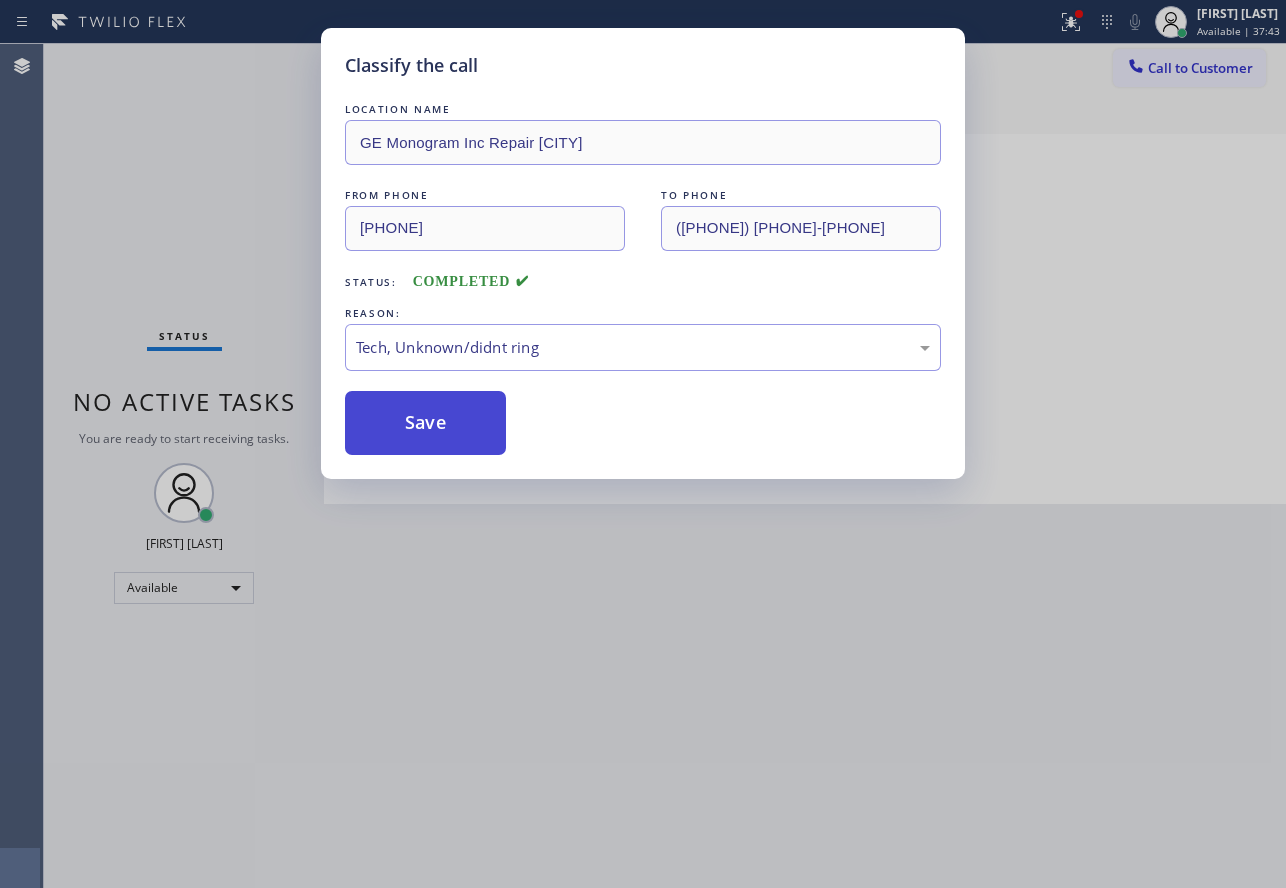 click on "Save" at bounding box center [425, 423] 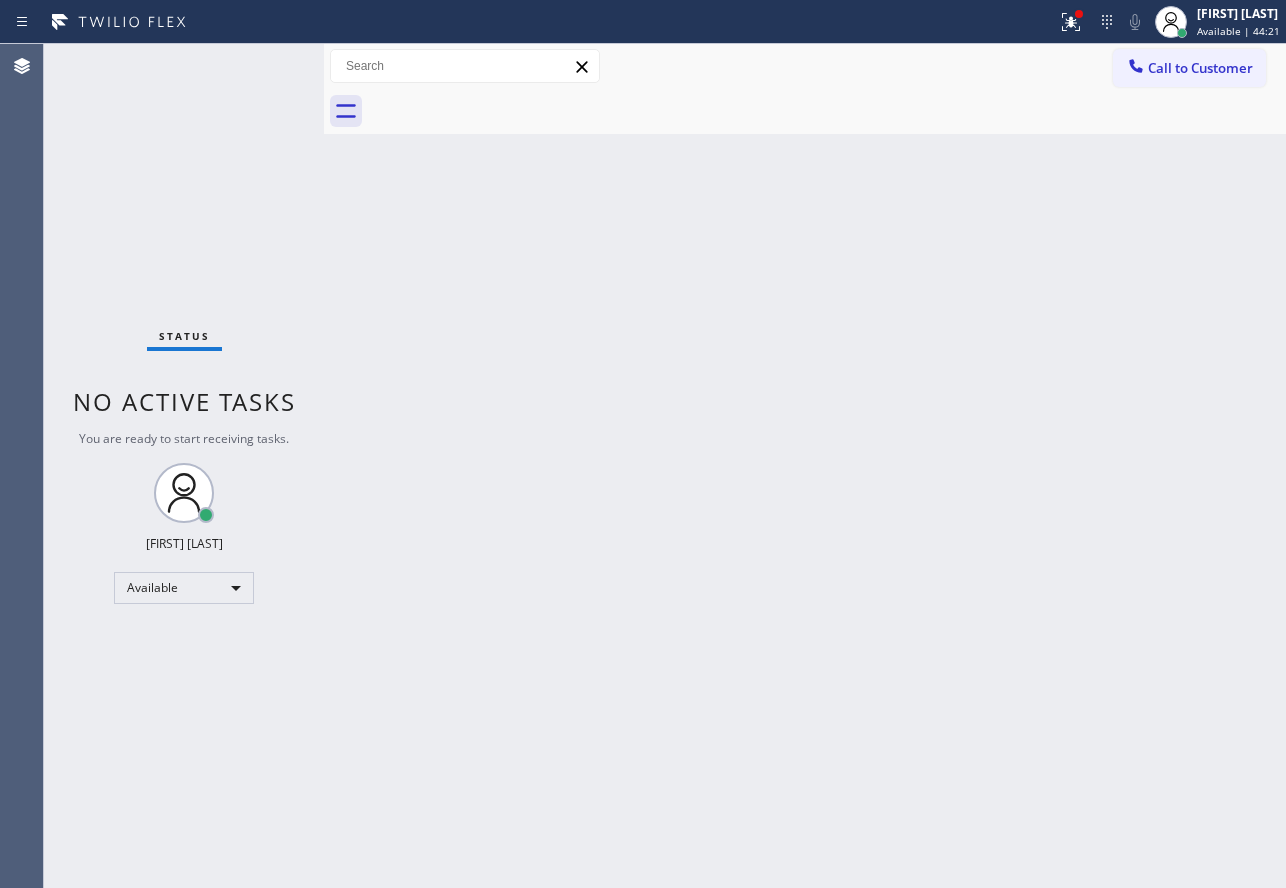 click on "Back to Dashboard Change Sender ID Customers Technicians Select a contact Outbound call Technician Search Technician Your caller id phone number Your caller id phone number Call Technician info Name   Phone none Address none Change Sender ID HVAC +1[PHONE] 5 Star Appliance +1[PHONE] Appliance Repair +1[PHONE] Plumbing +1[PHONE] Air Duct Cleaning +1[PHONE]  Electricians +1[PHONE] Cancel Change Check personal SMS Reset Change No tabs Call to Customer Outbound call Location Search location Your caller id phone number ([PHONE]) [PHONE]-[PHONE] Customer number Call Outbound call Technician Search Technician Your caller id phone number Your caller id phone number Call" at bounding box center [805, 466] 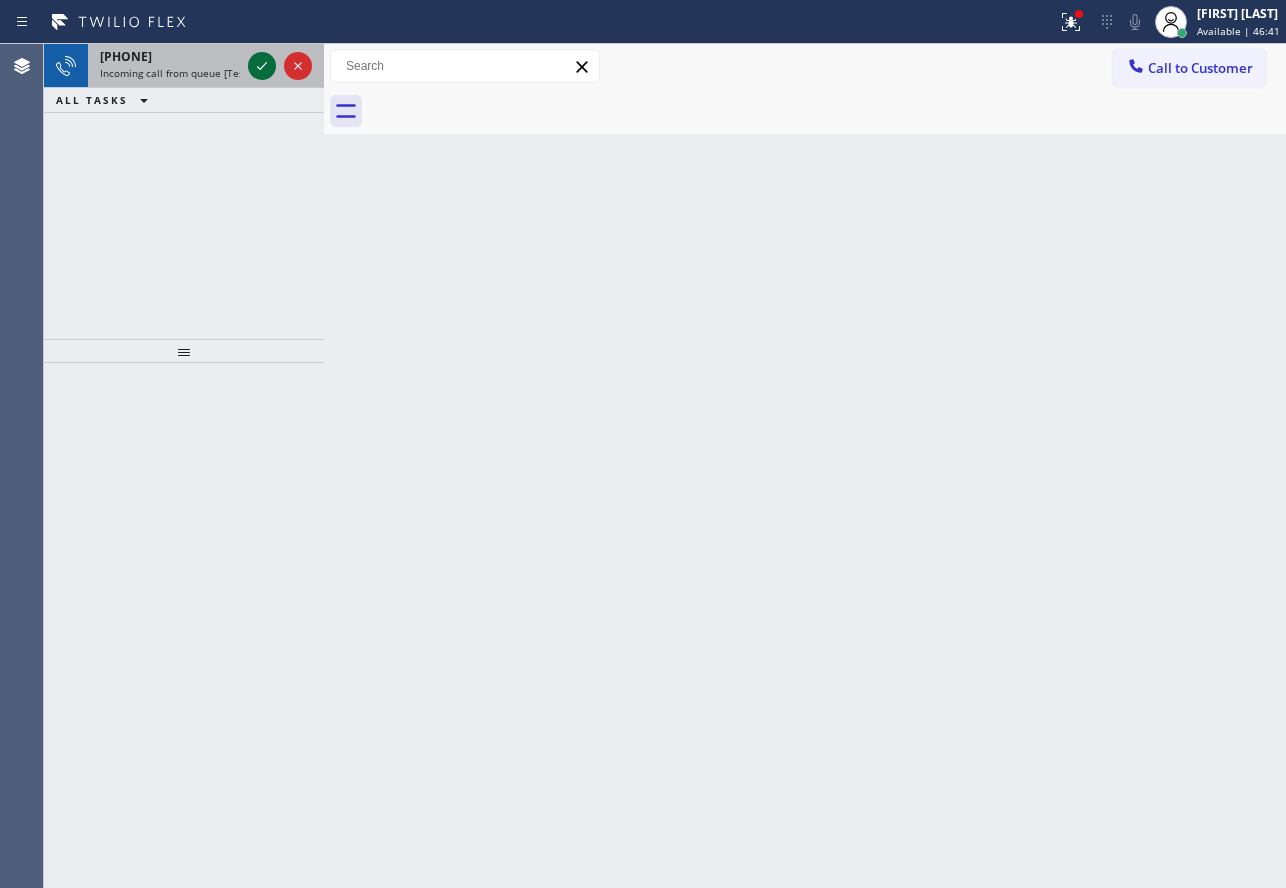 click 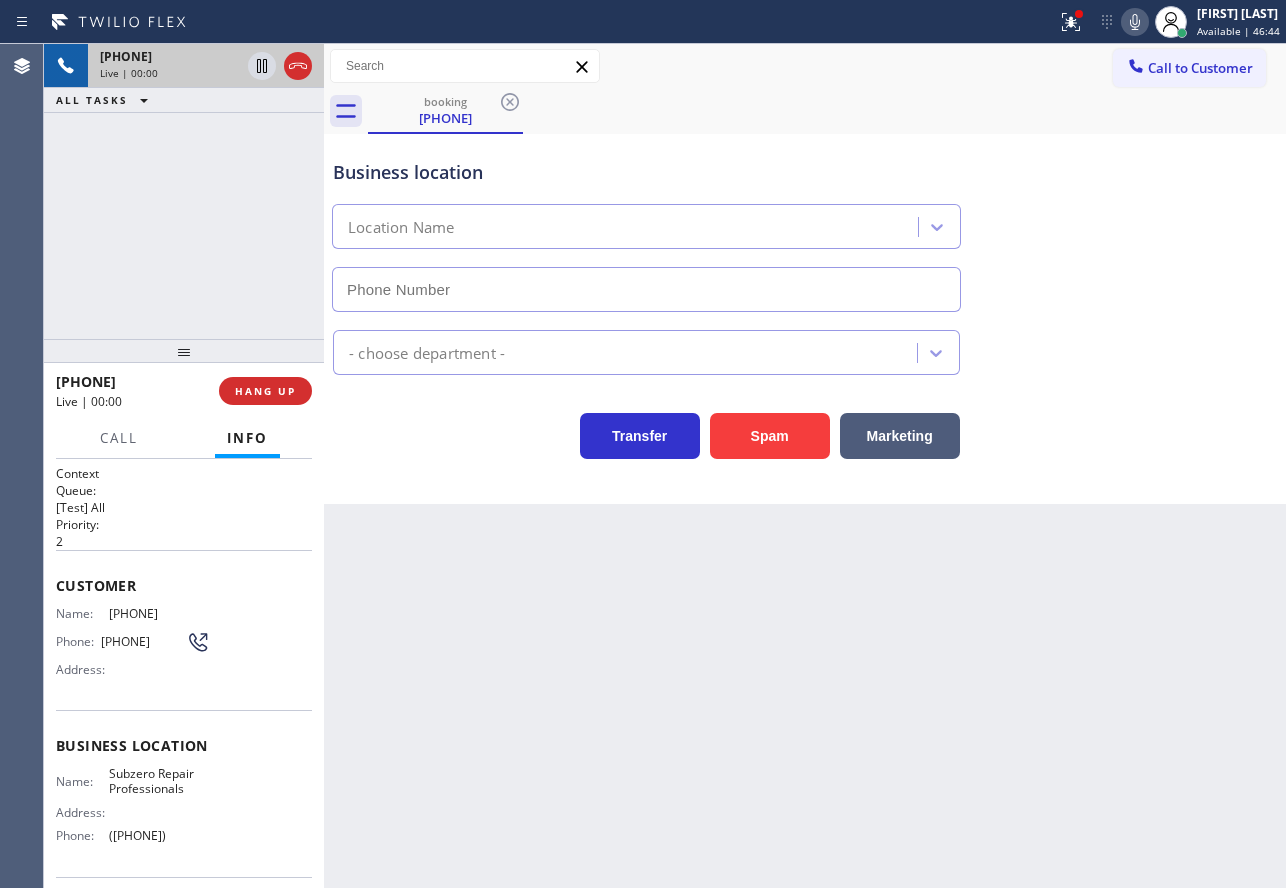 type on "([PHONE])" 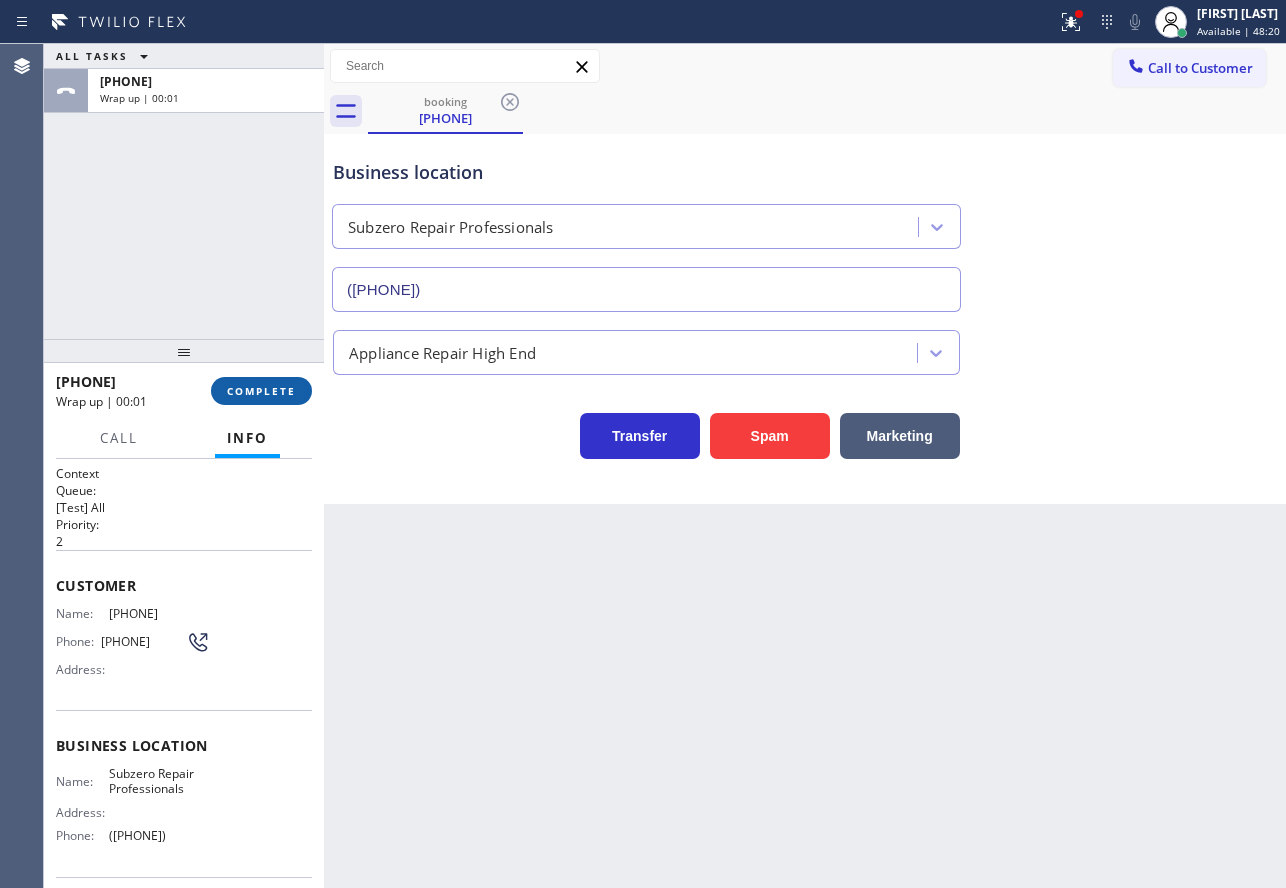 click on "COMPLETE" at bounding box center (261, 391) 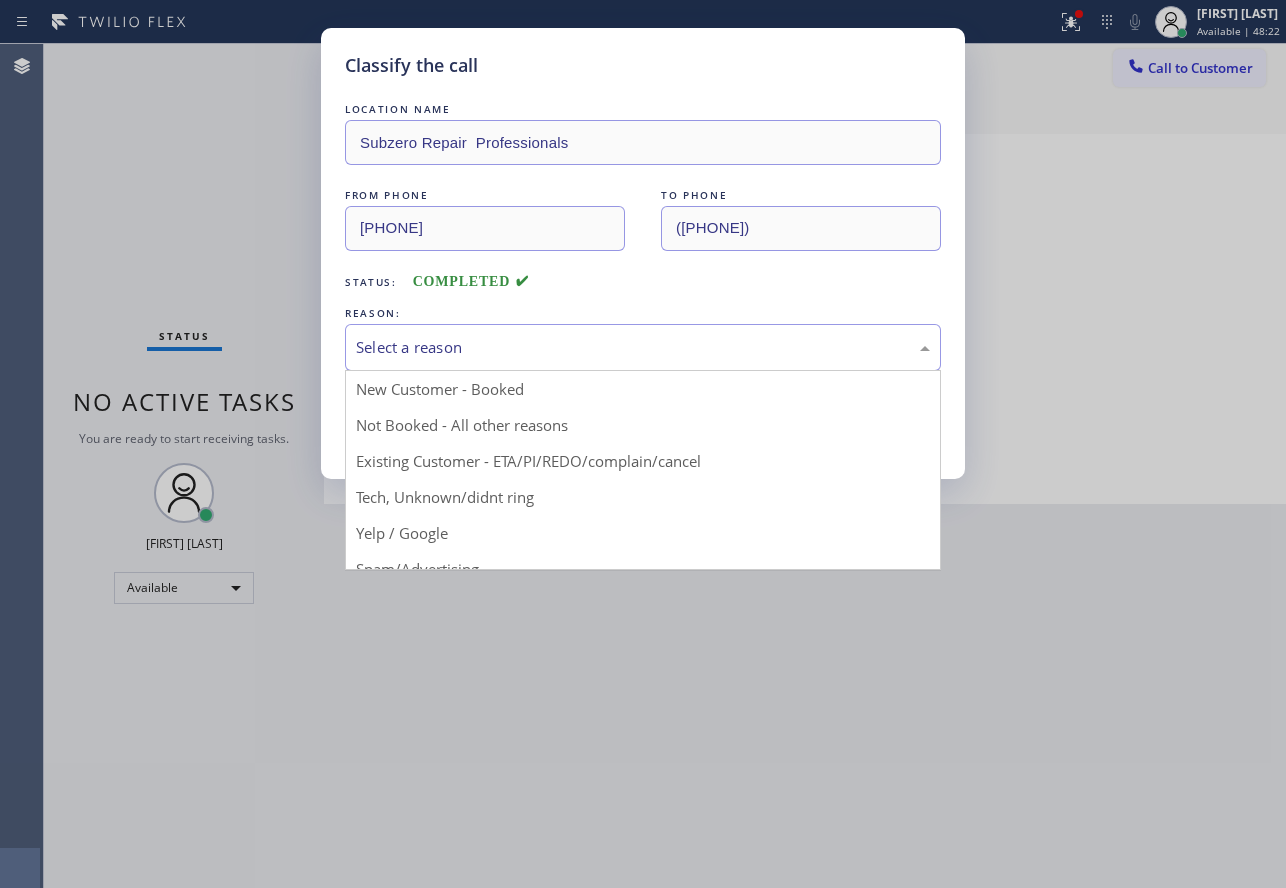 click on "Select a reason" at bounding box center [643, 347] 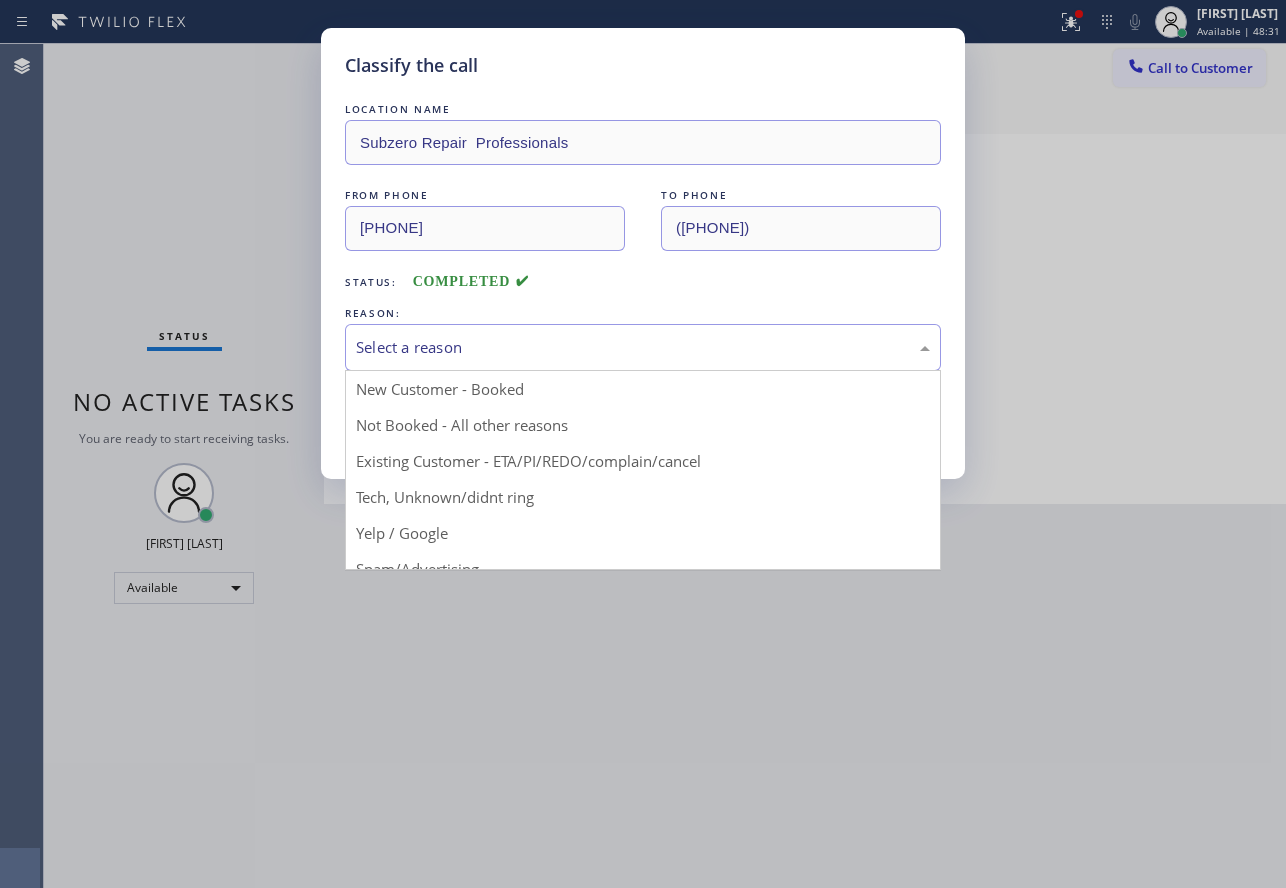 drag, startPoint x: 449, startPoint y: 491, endPoint x: 436, endPoint y: 443, distance: 49.729267 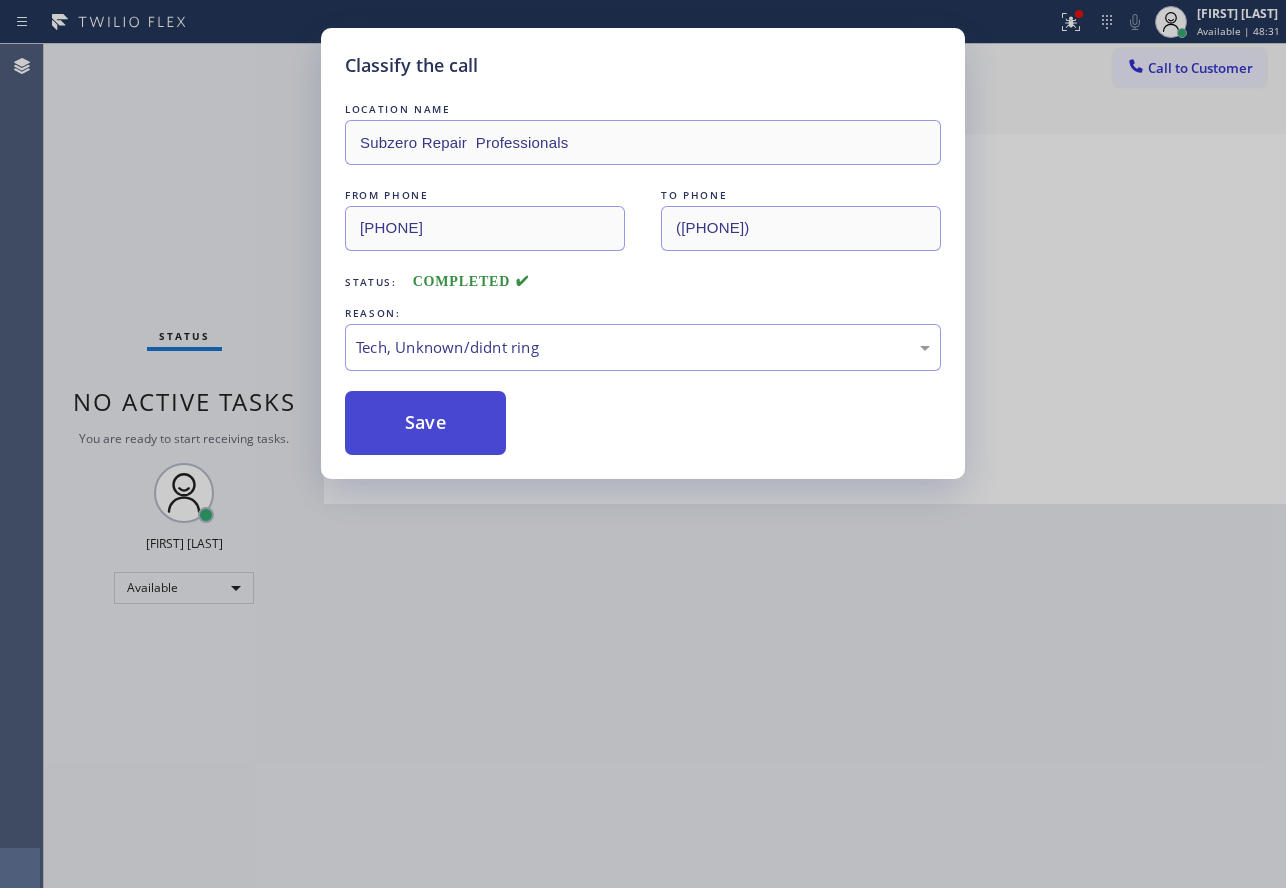 click on "Save" at bounding box center [425, 423] 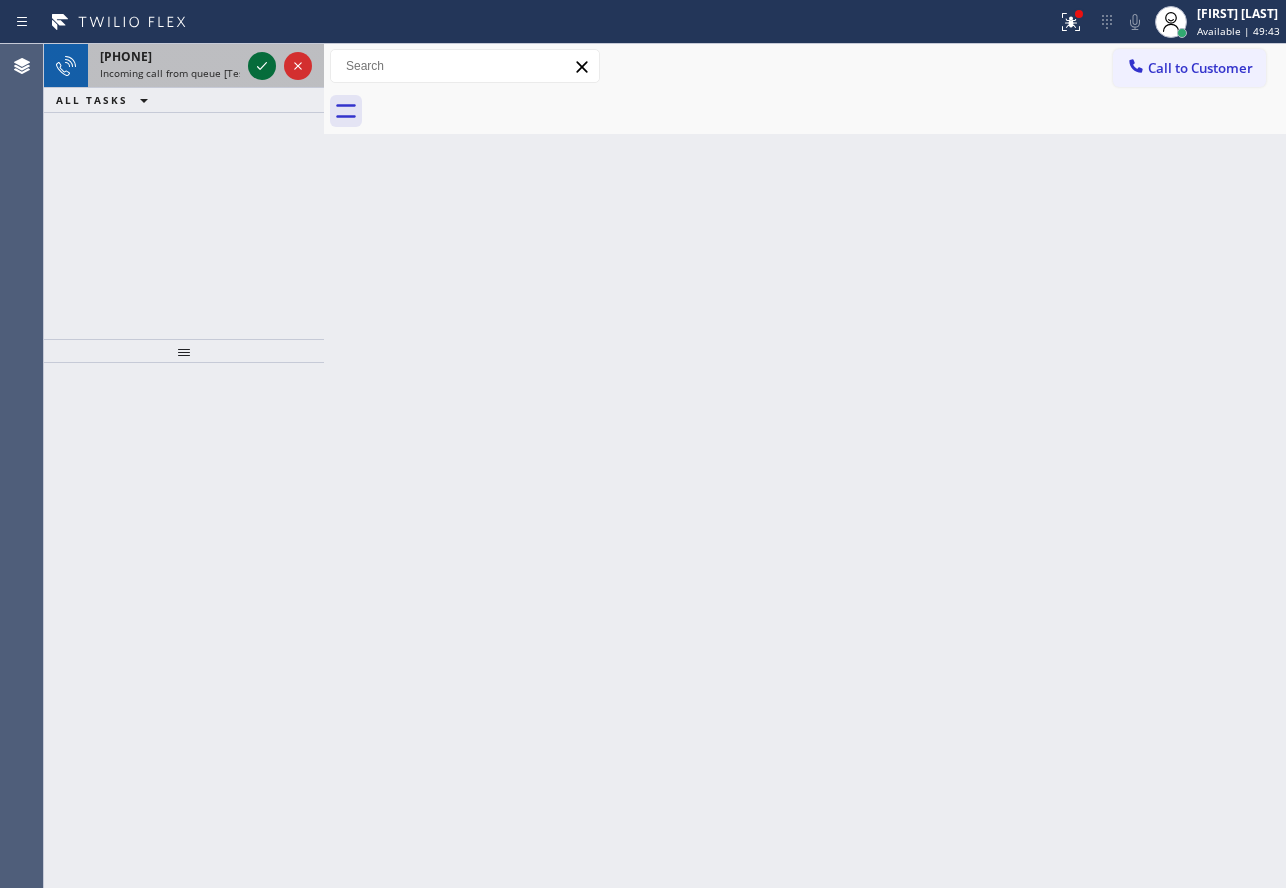 click 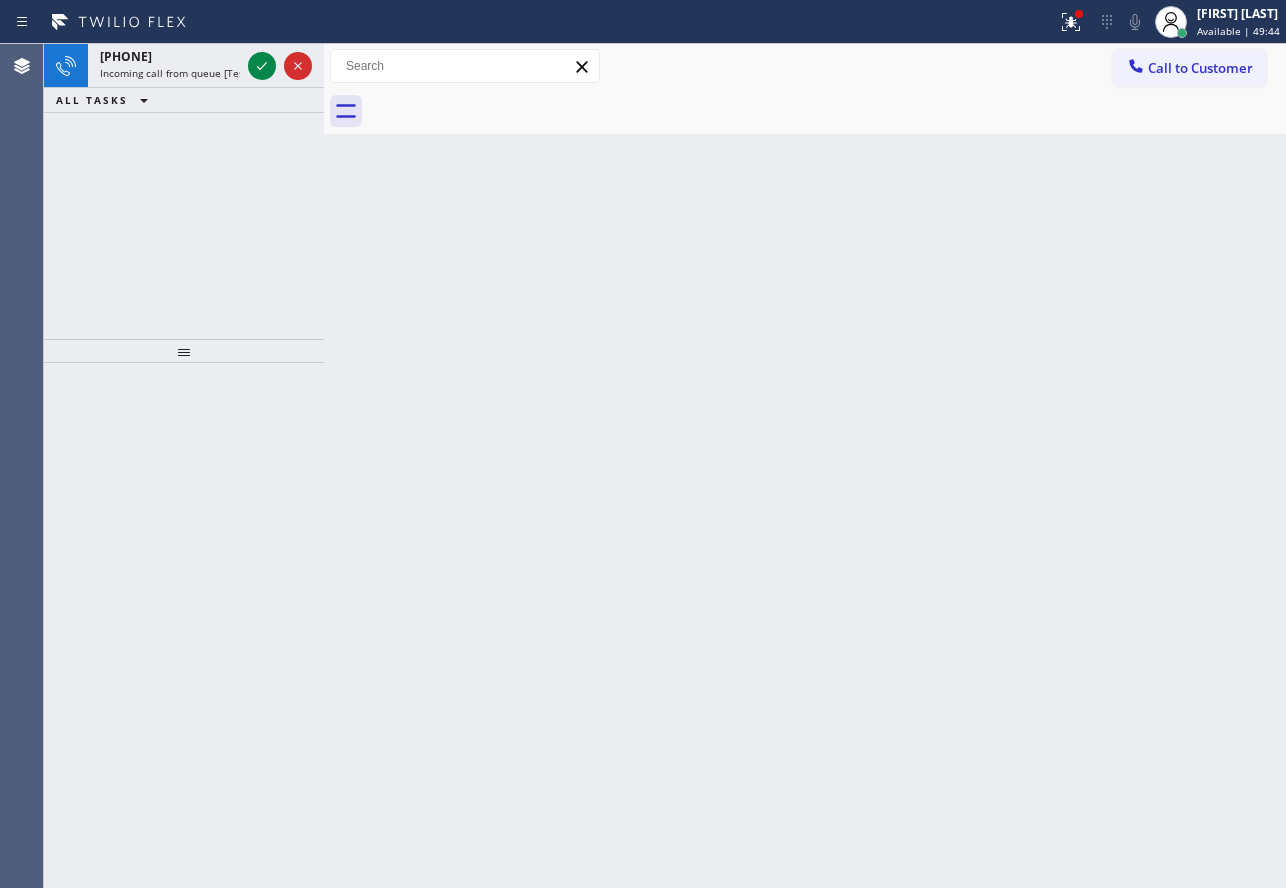 click 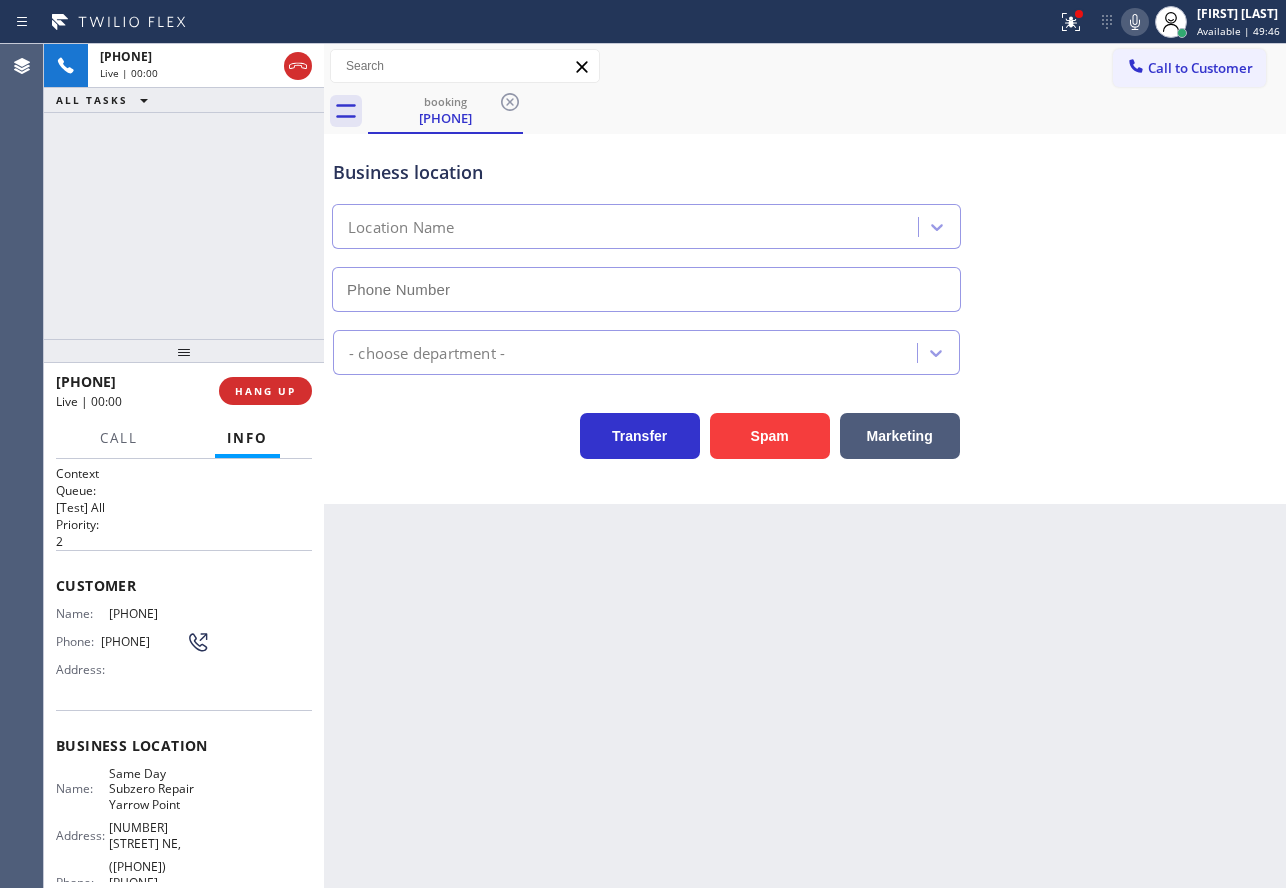 type on "([PHONE]) [PHONE]-[PHONE]" 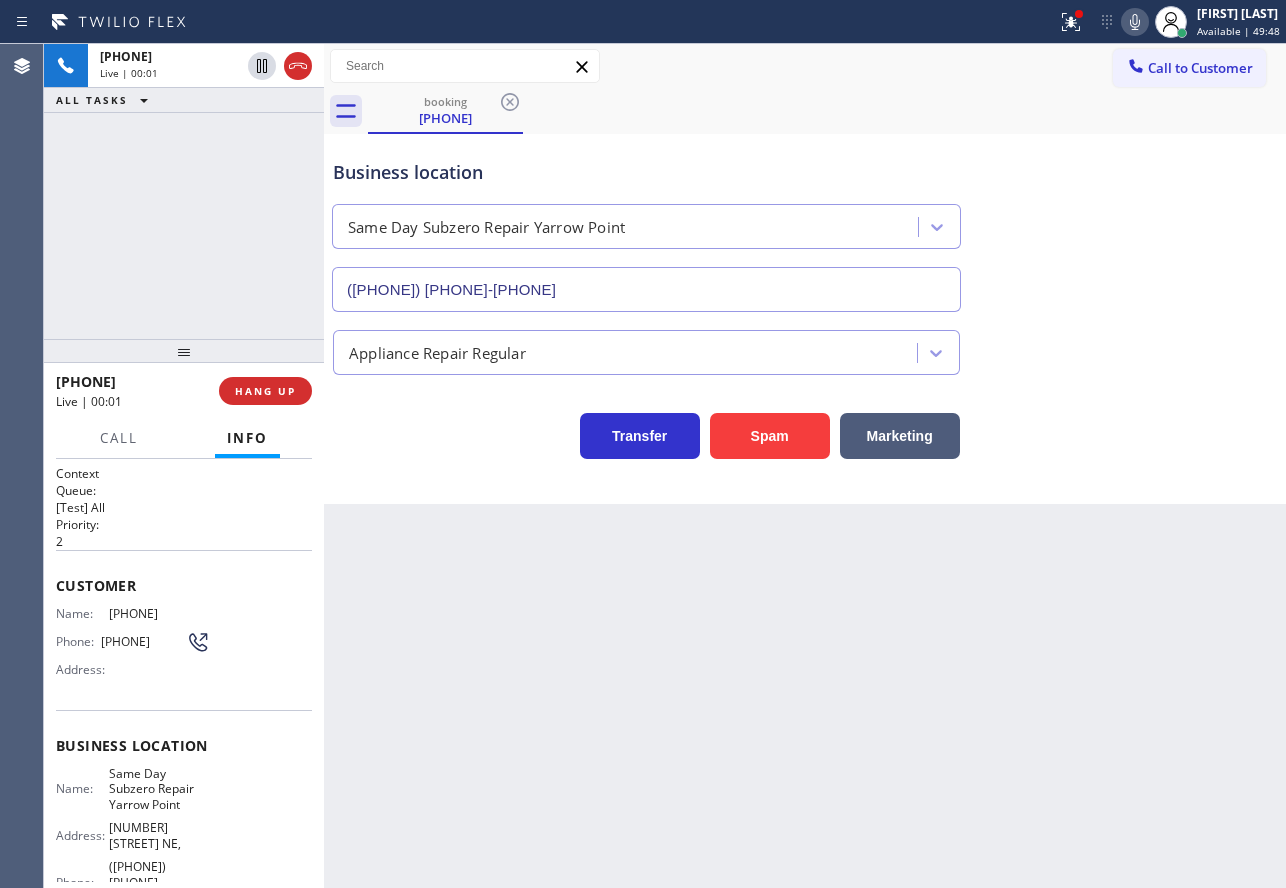 click on "Appliance Repair Regular" at bounding box center (805, 348) 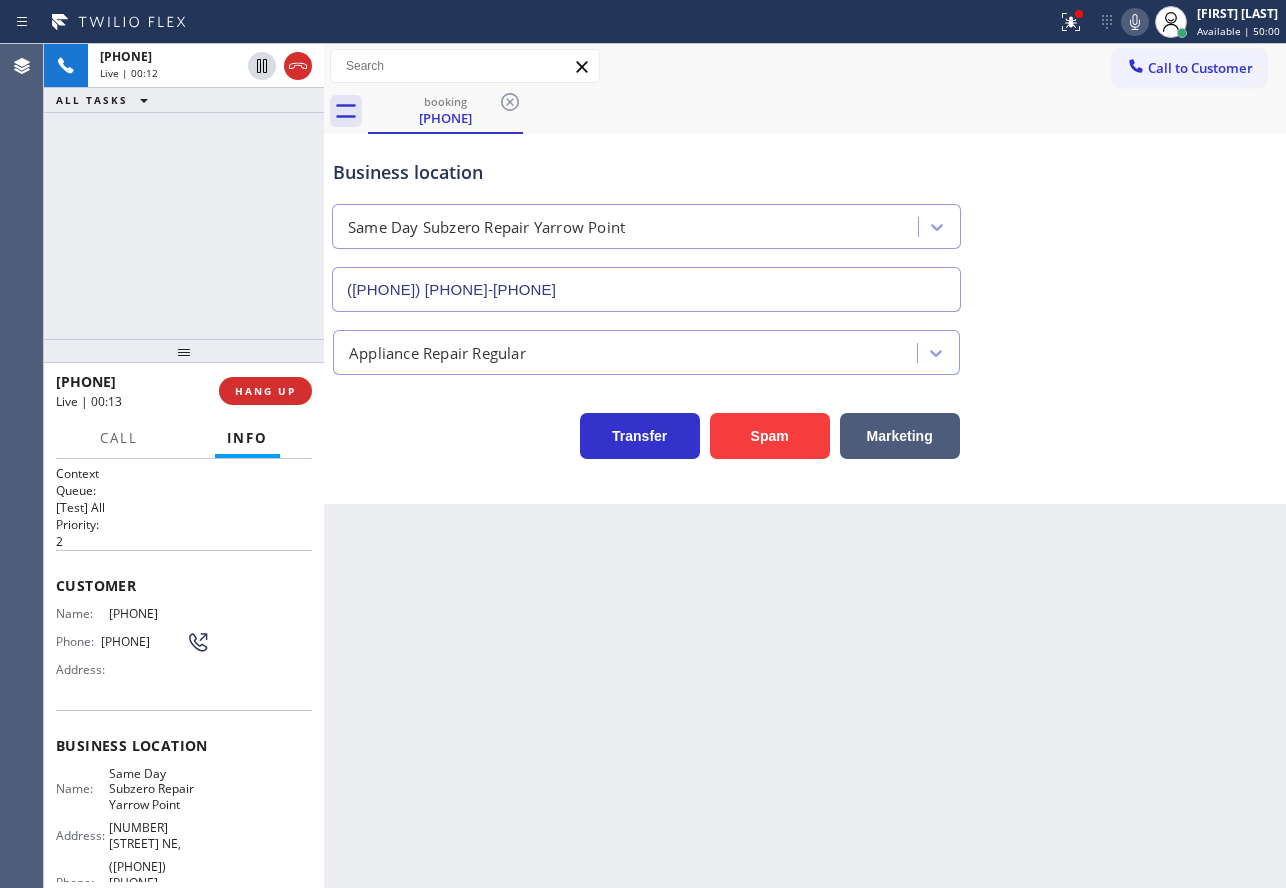 click on "Business location" at bounding box center (646, 172) 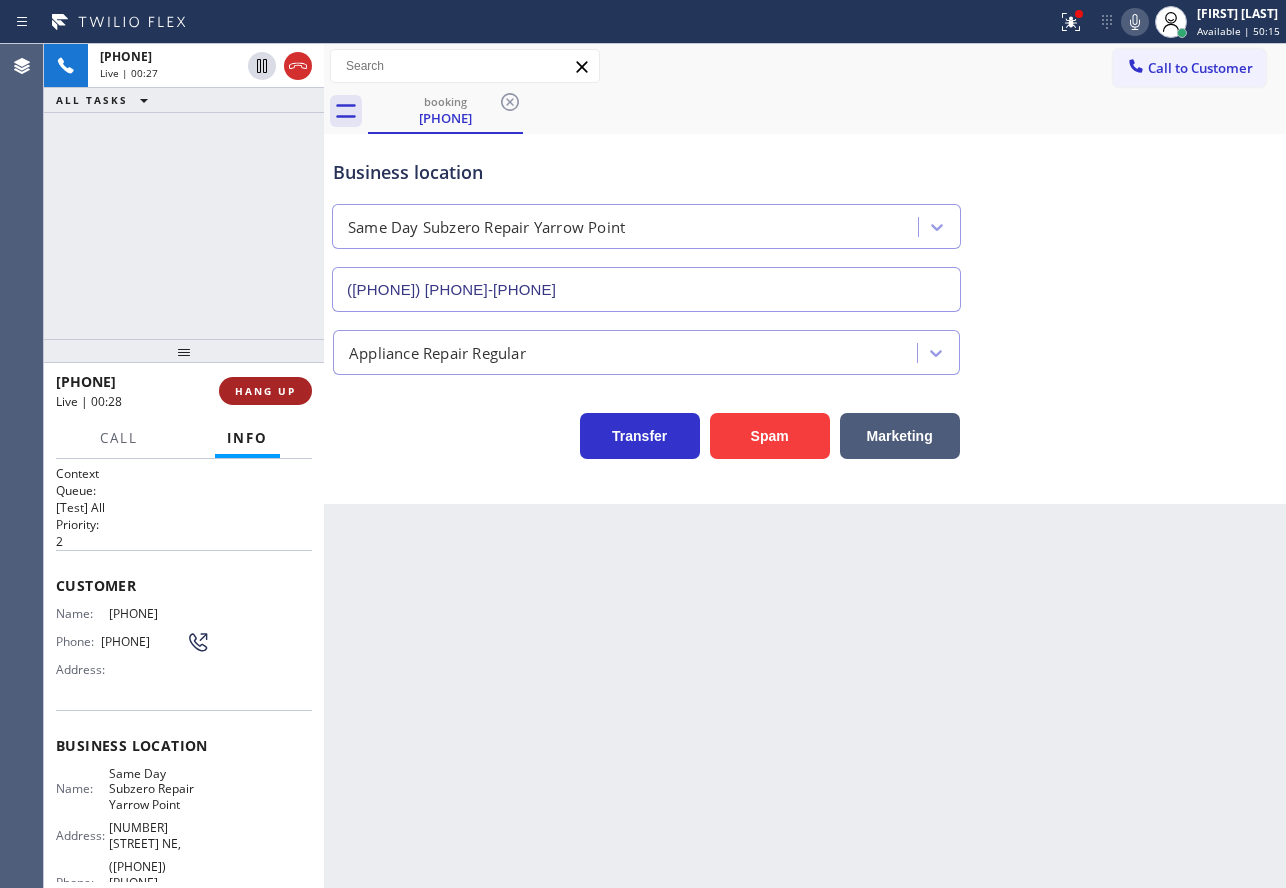 click on "HANG UP" at bounding box center (265, 391) 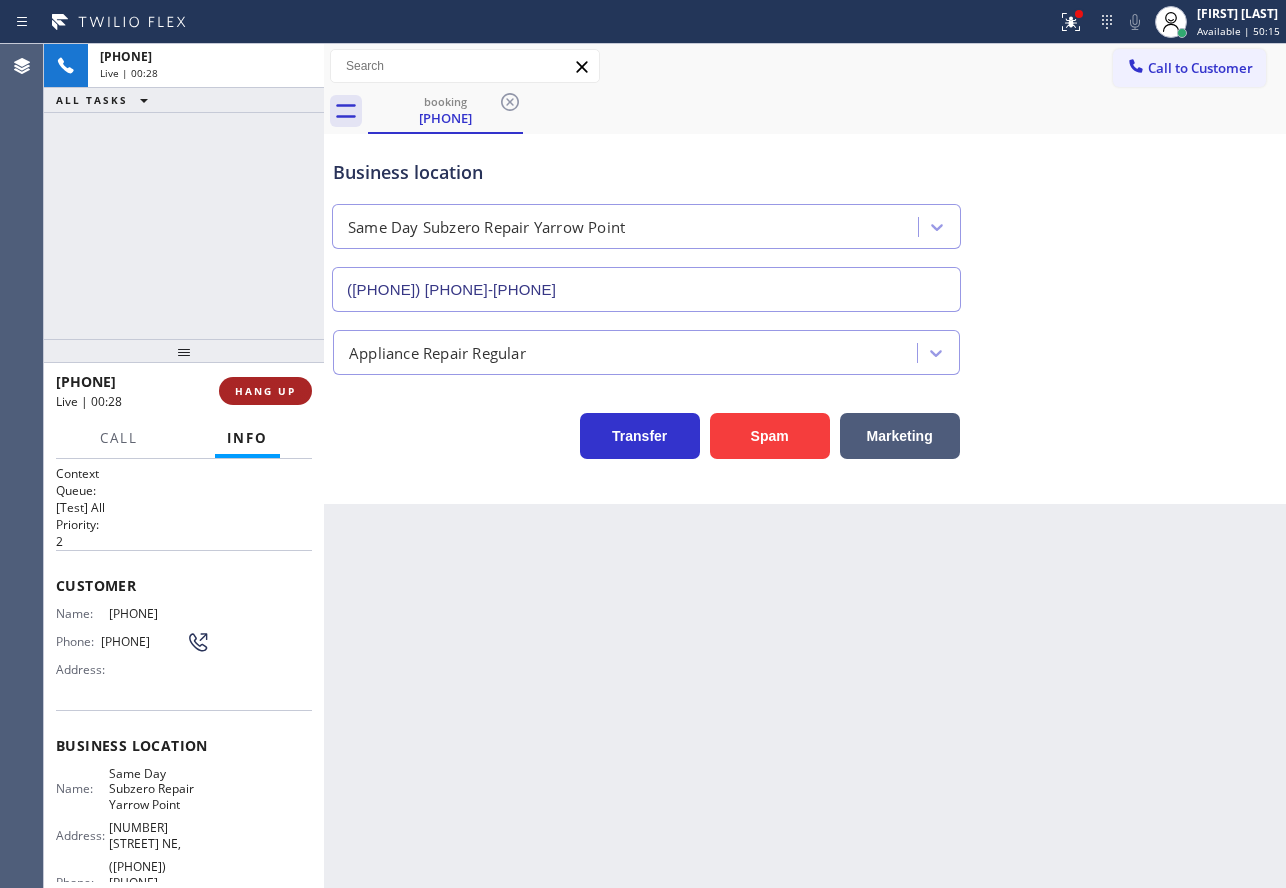 click on "HANG UP" at bounding box center [265, 391] 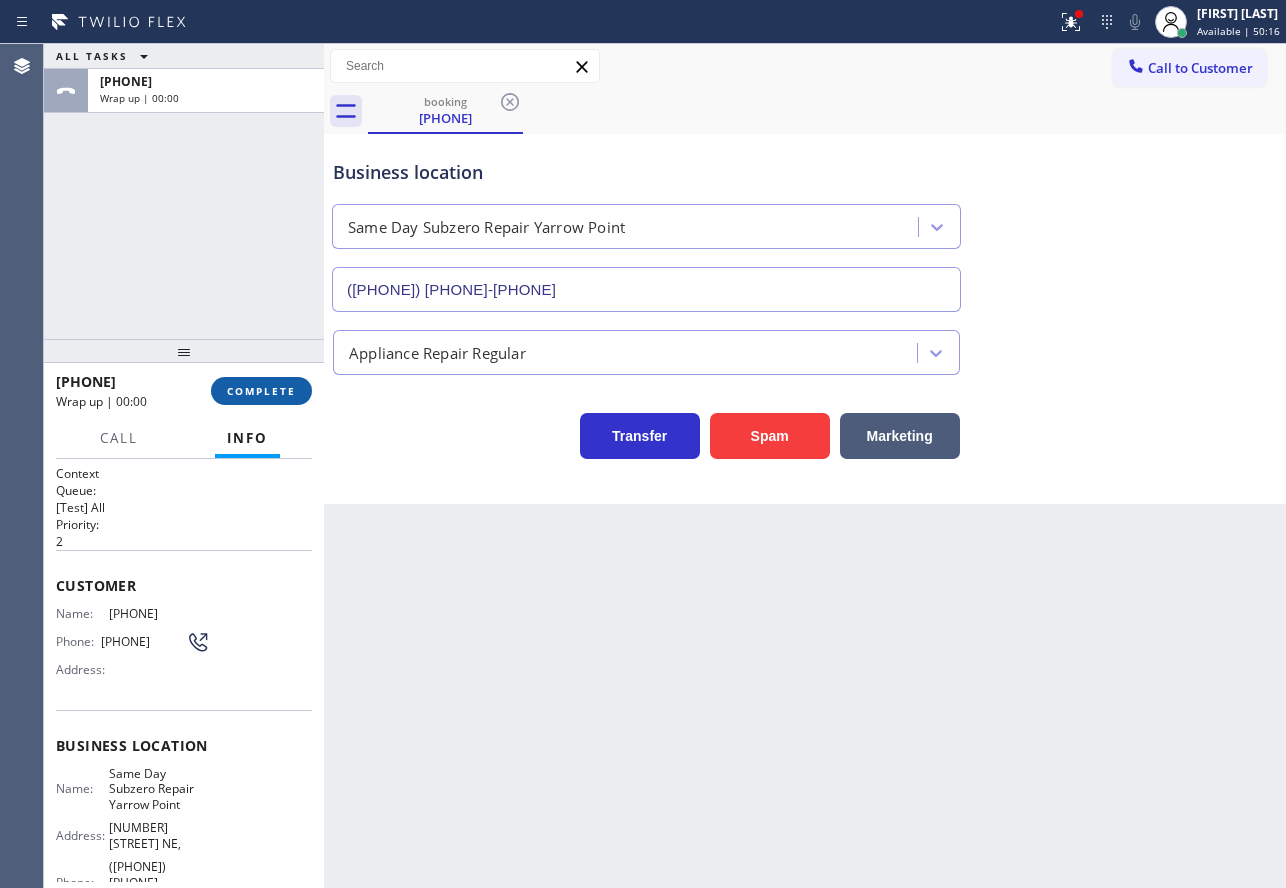 click on "COMPLETE" at bounding box center (261, 391) 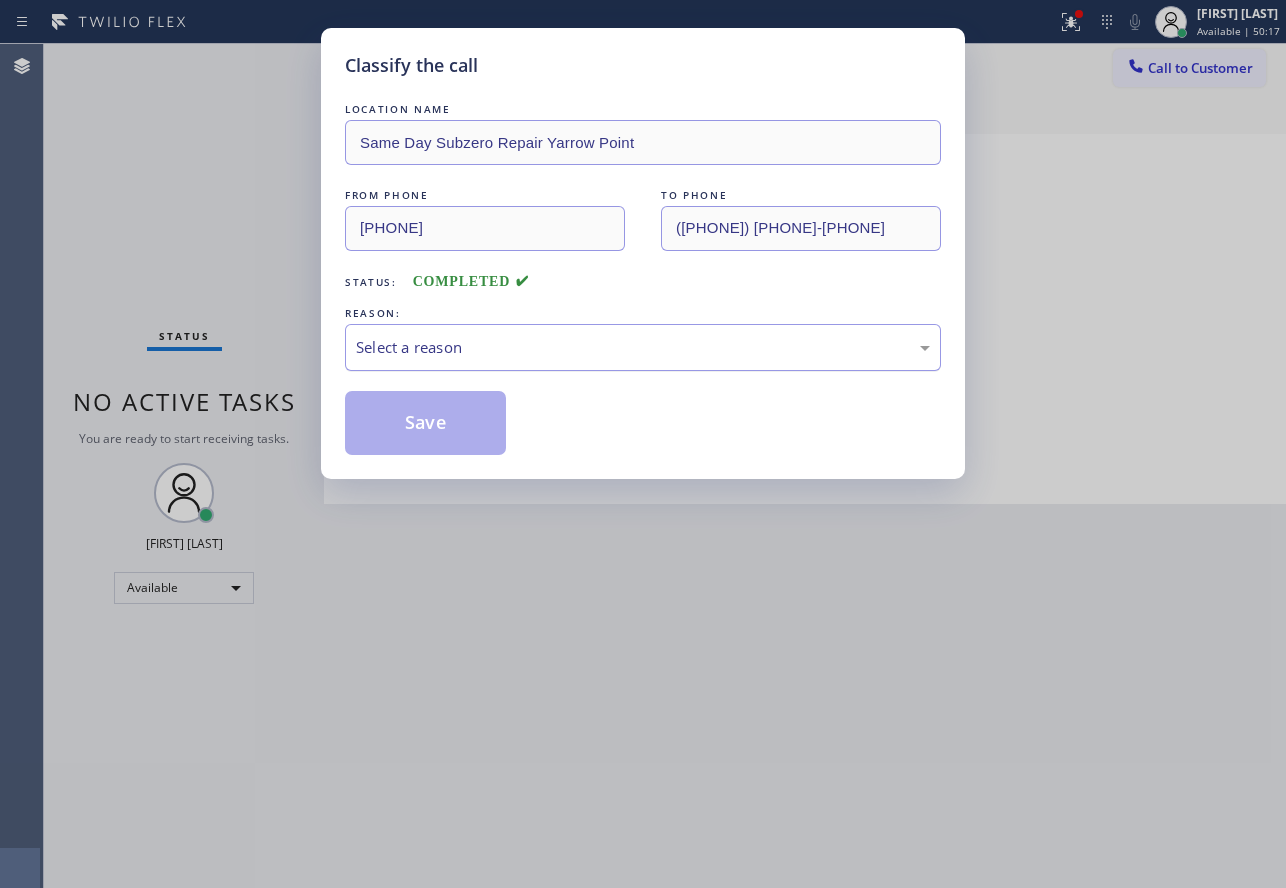 click on "Select a reason" at bounding box center [643, 347] 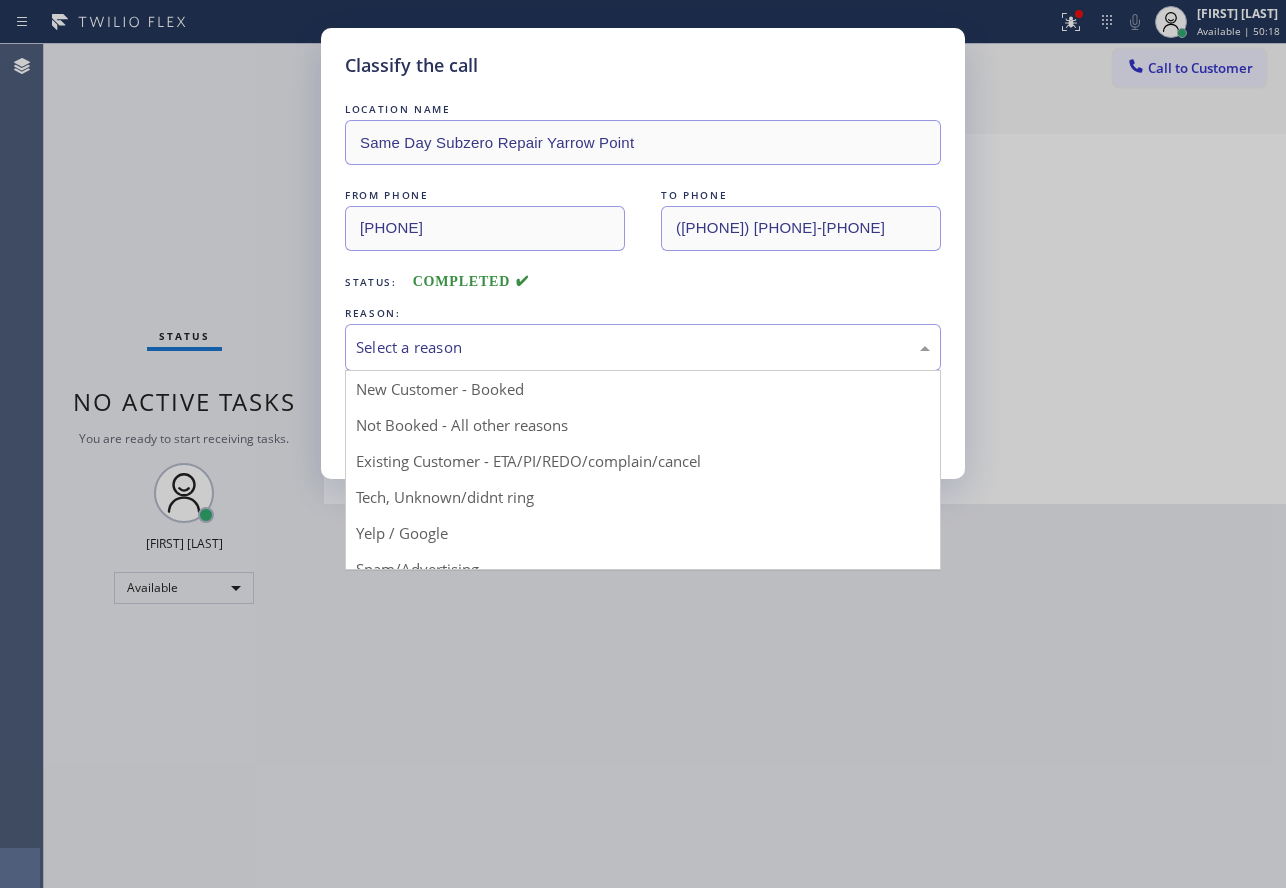 drag, startPoint x: 452, startPoint y: 500, endPoint x: 440, endPoint y: 442, distance: 59.22837 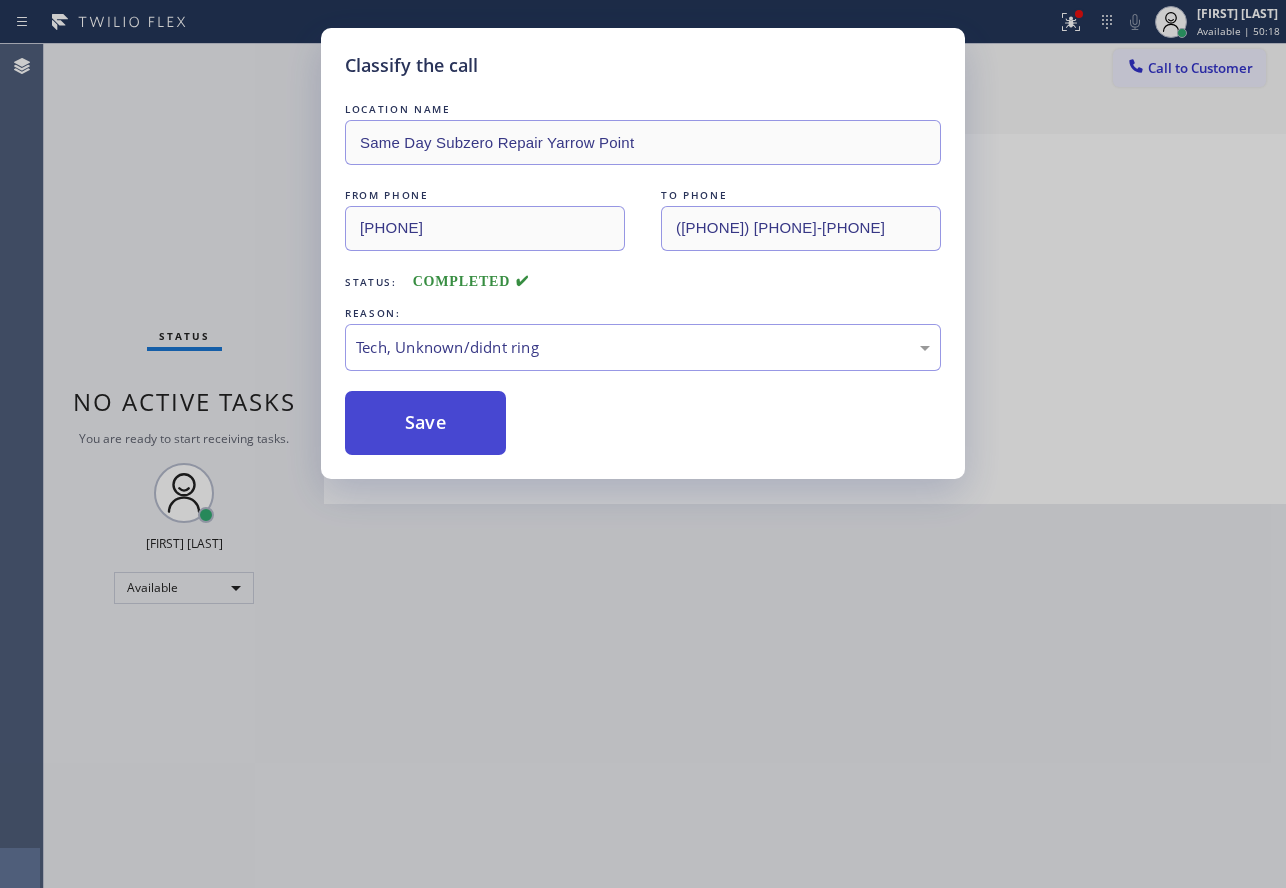 click on "Save" at bounding box center (425, 423) 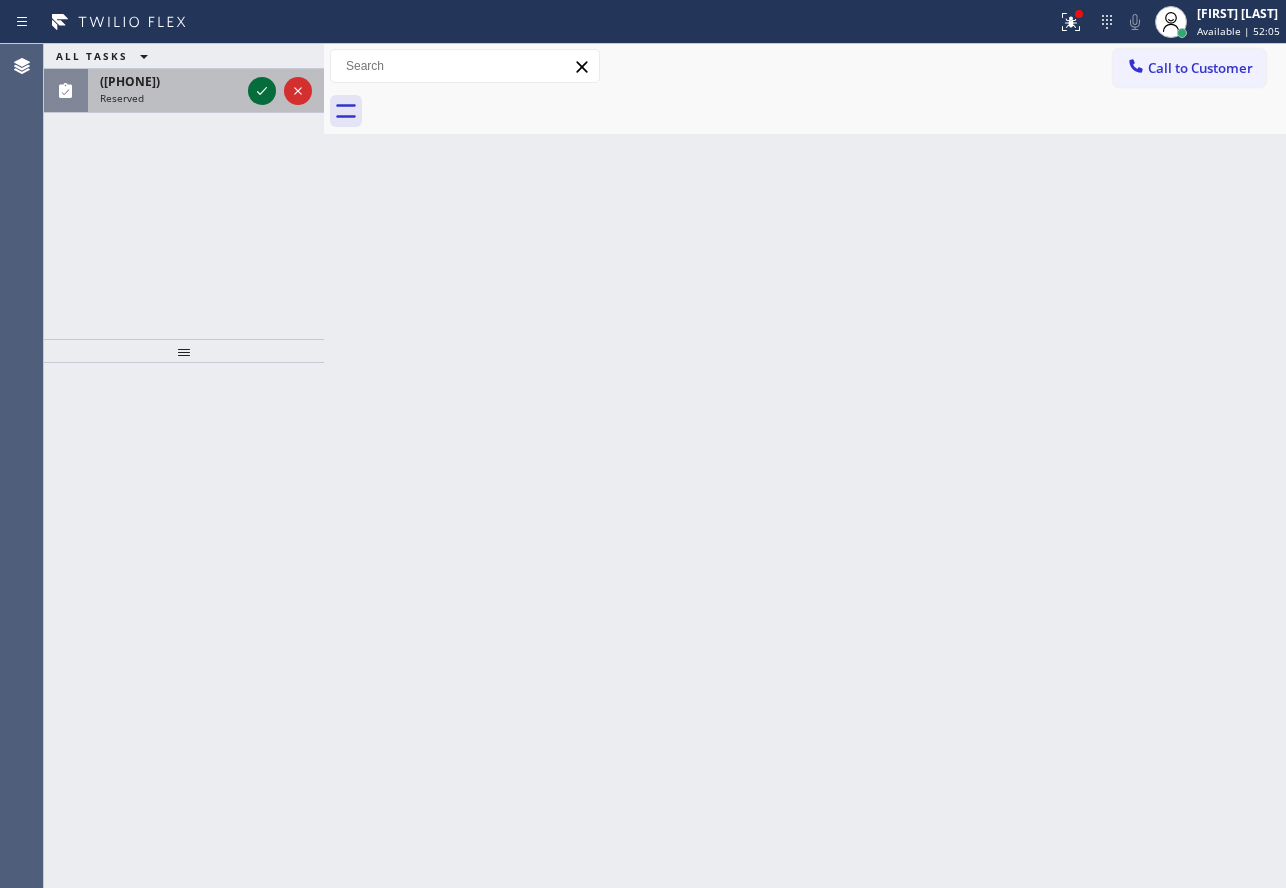click 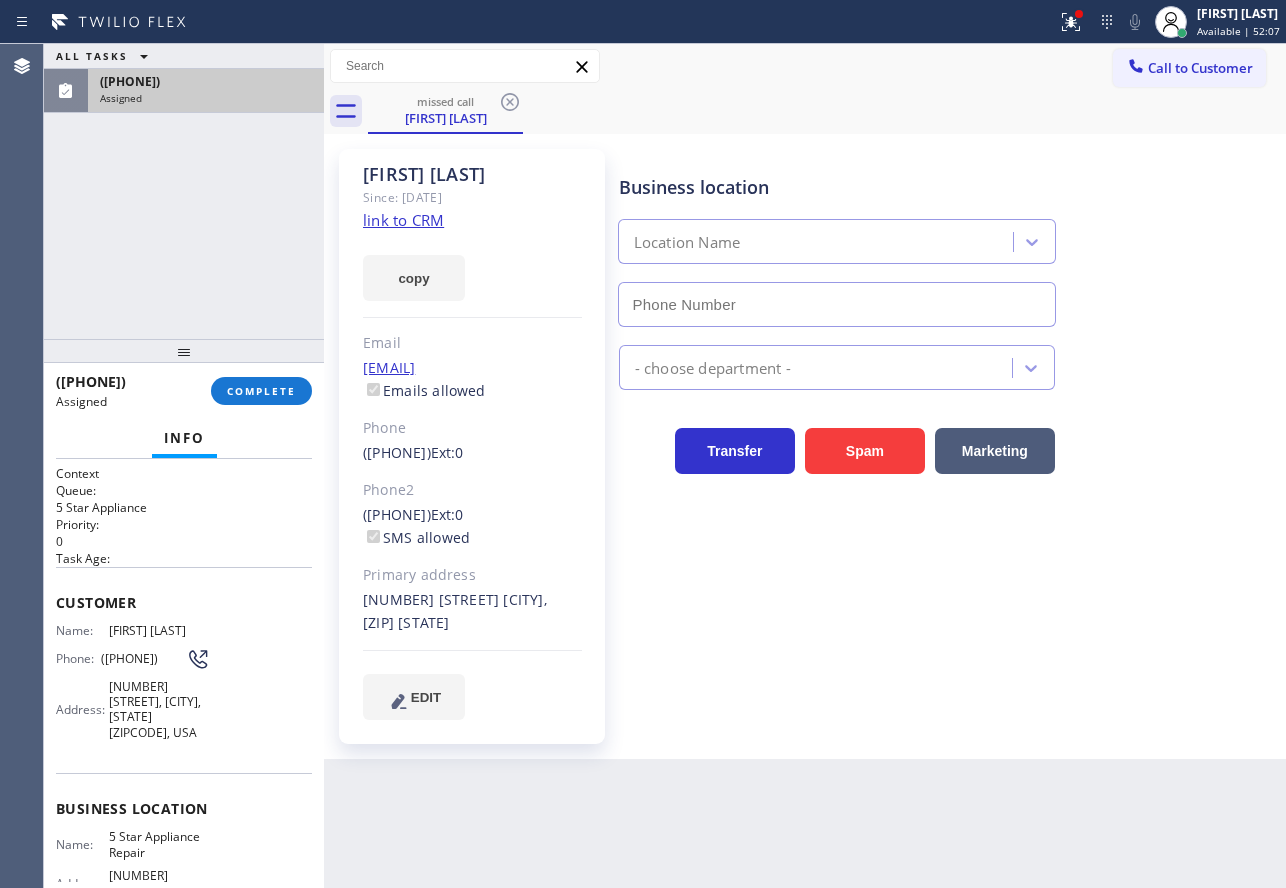 type on "([PHONE])" 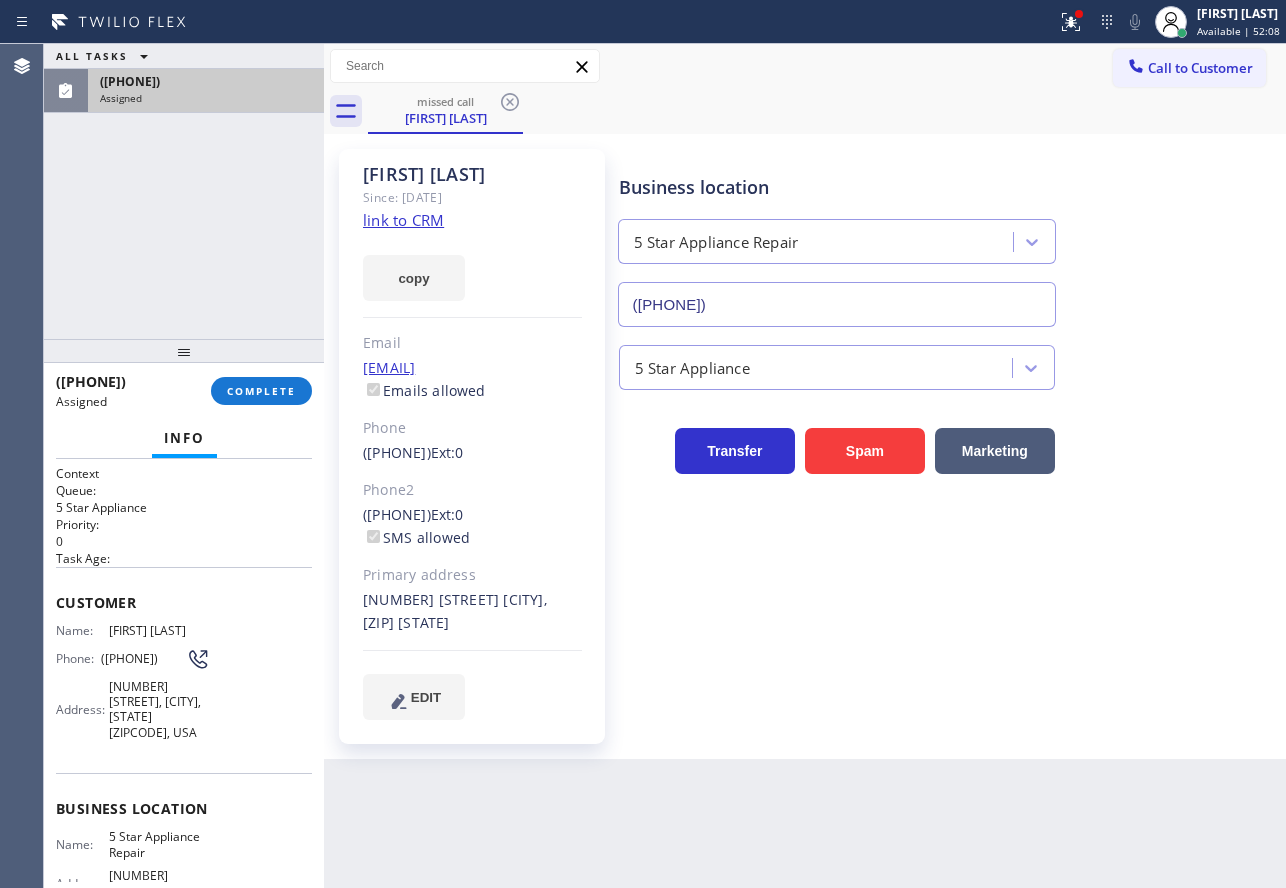 click on "link to CRM" 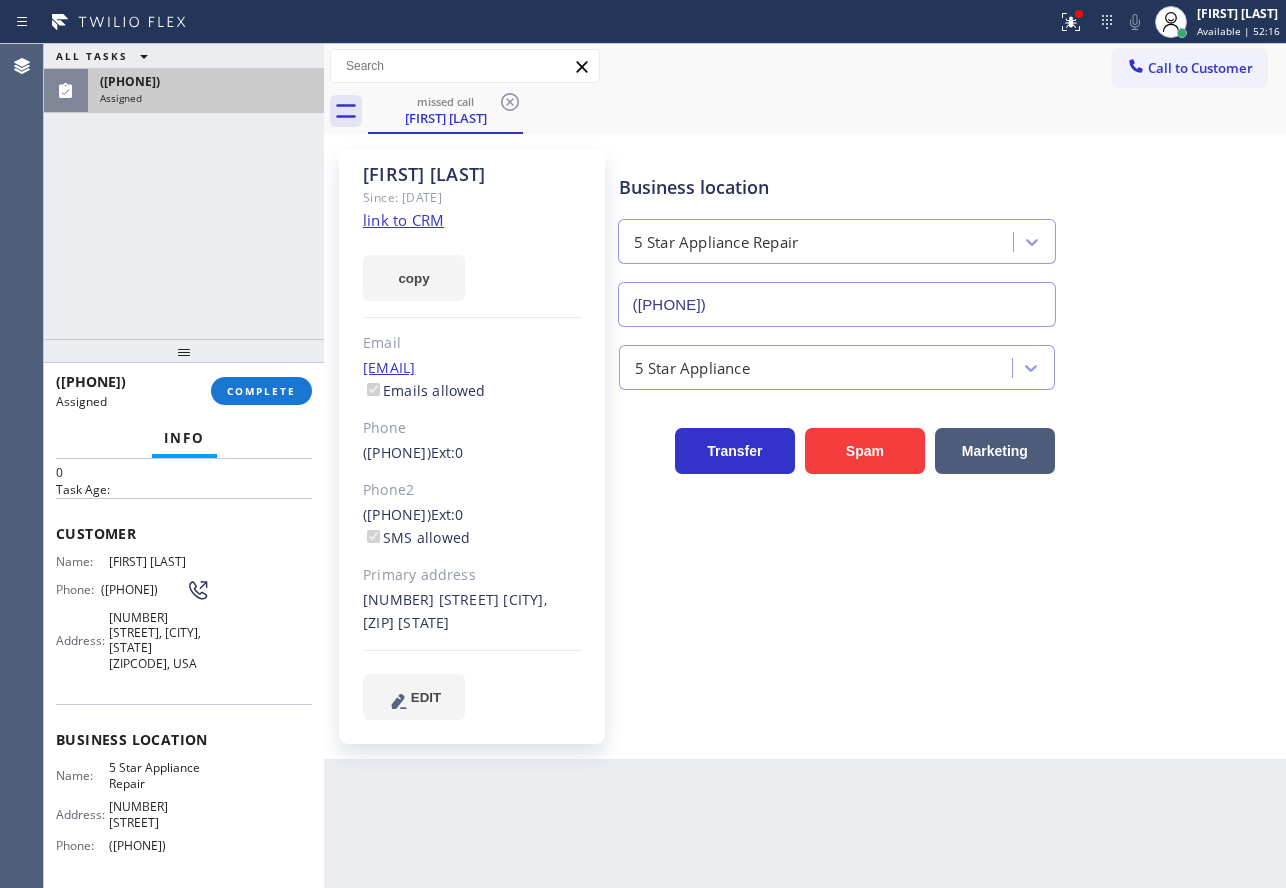 scroll, scrollTop: 200, scrollLeft: 0, axis: vertical 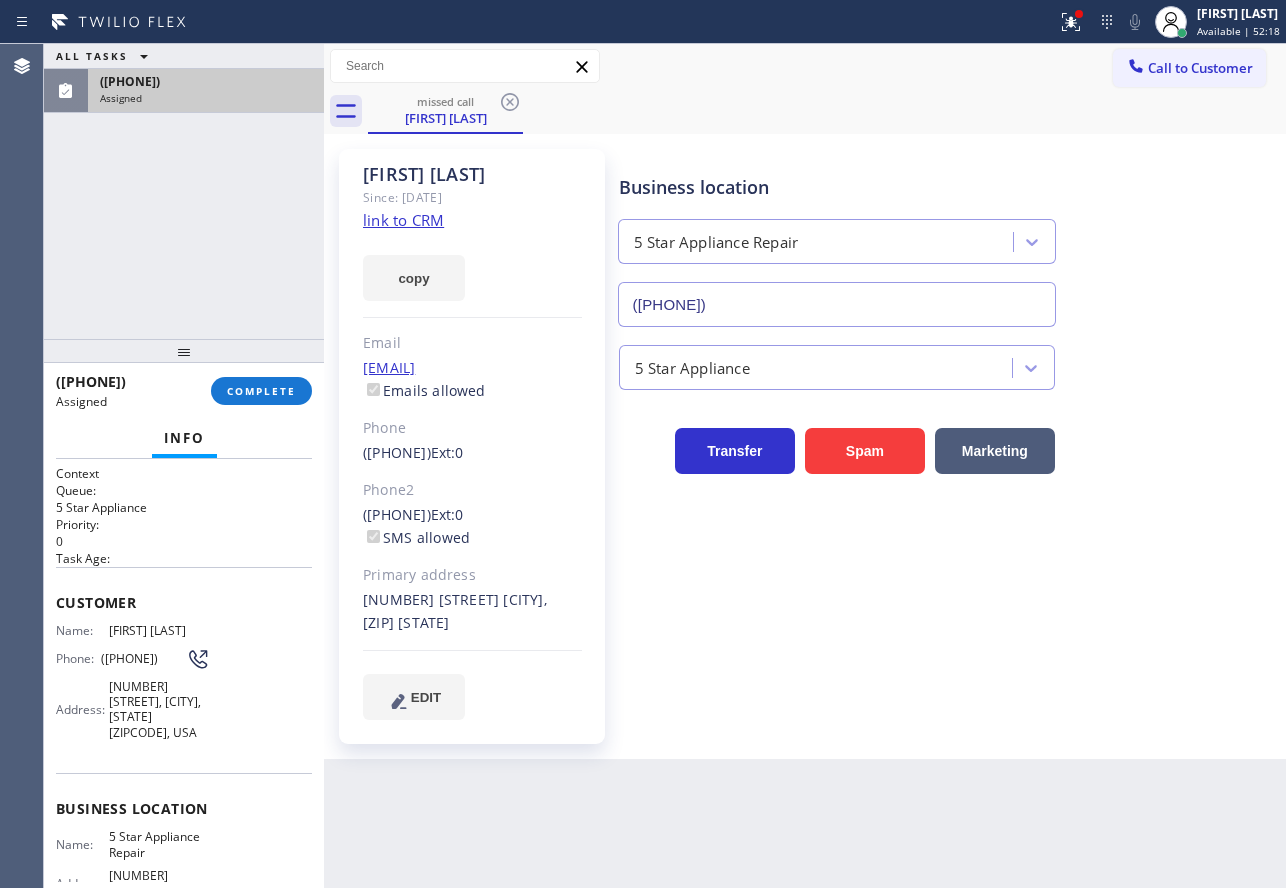 drag, startPoint x: 200, startPoint y: 695, endPoint x: 52, endPoint y: 601, distance: 175.32826 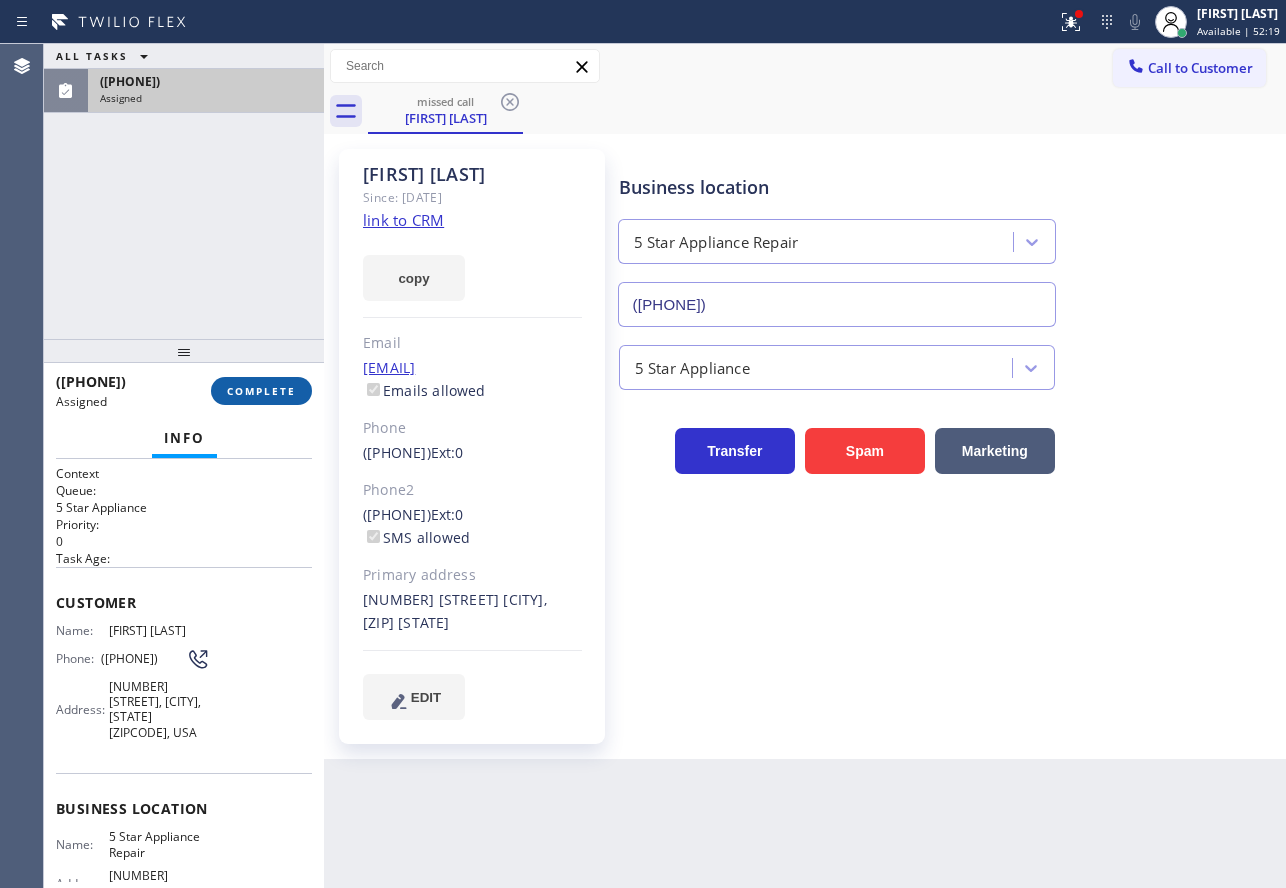click on "COMPLETE" at bounding box center [261, 391] 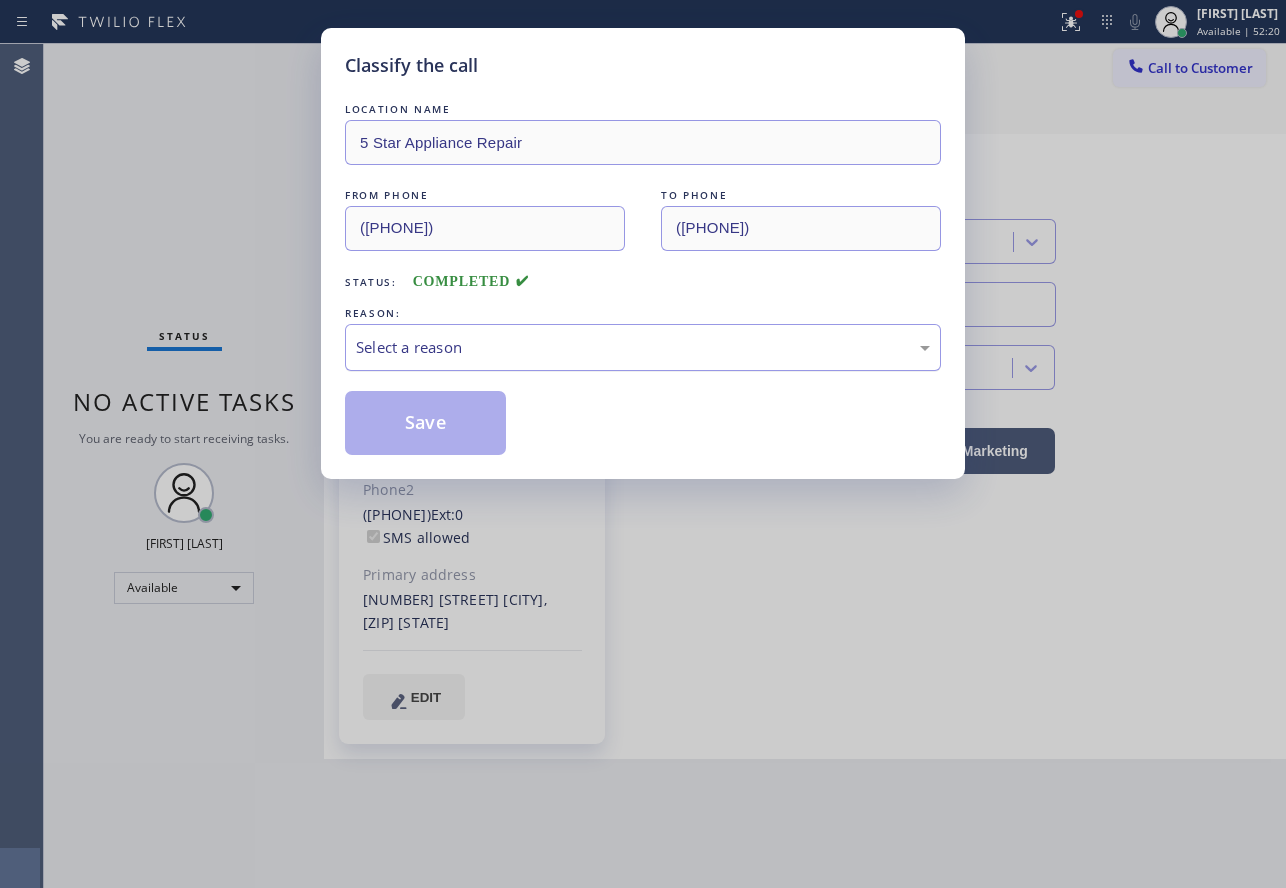 click on "Select a reason" at bounding box center (643, 347) 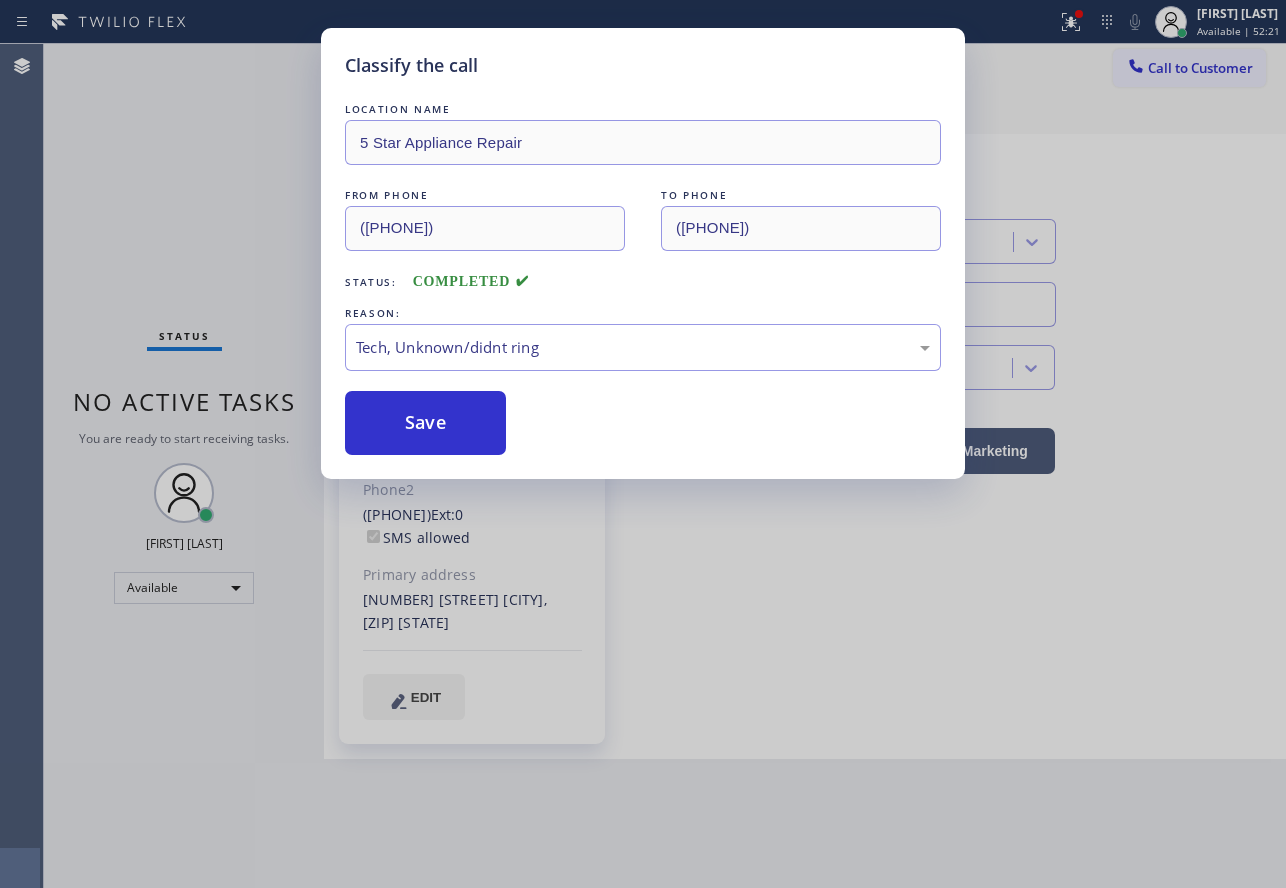 click on "Classify the call LOCATION NAME 5 Star Appliance Repair FROM PHONE [PHONE] TO PHONE [PHONE] Status: COMPLETED REASON: Tech, Unknown/didnt ring Save" at bounding box center (643, 253) 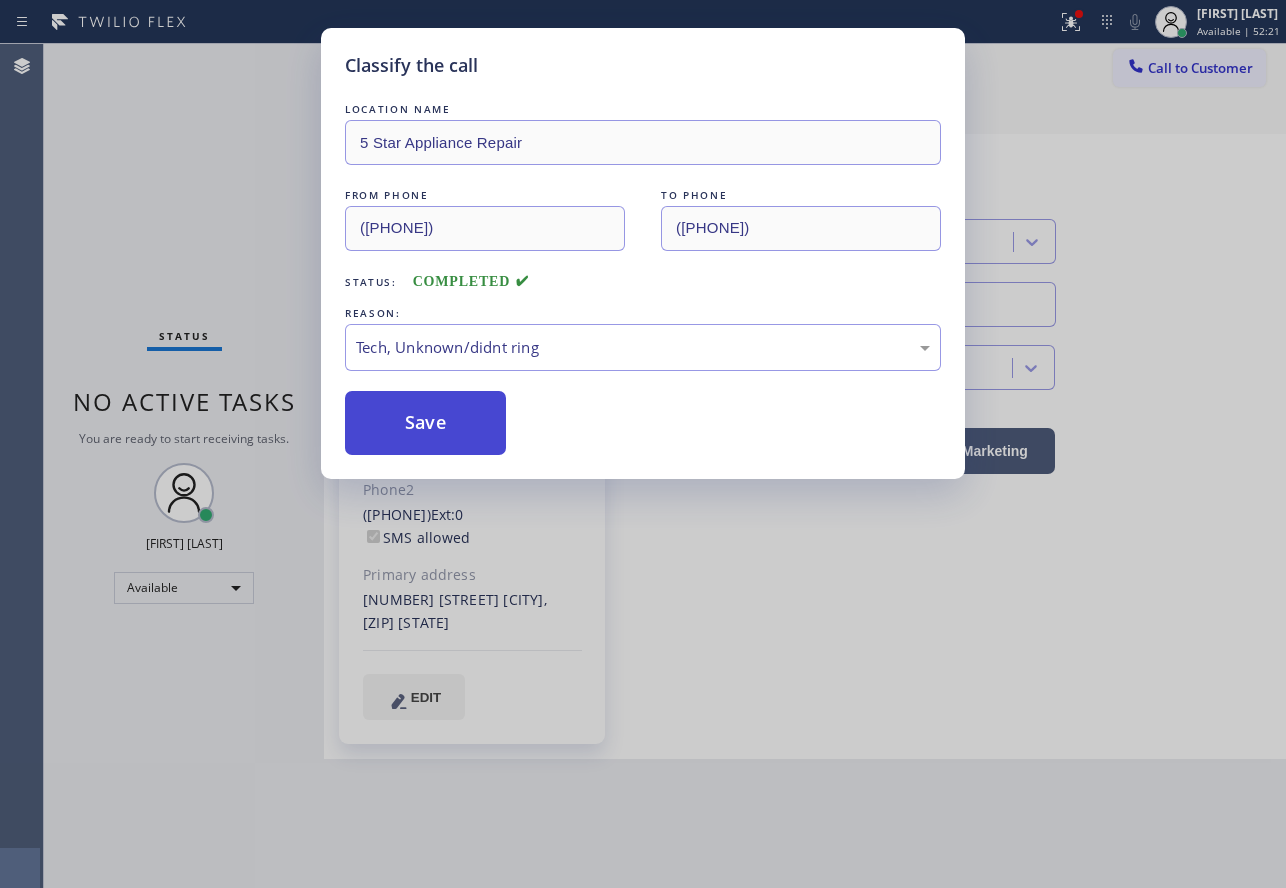 click on "Save" at bounding box center (425, 423) 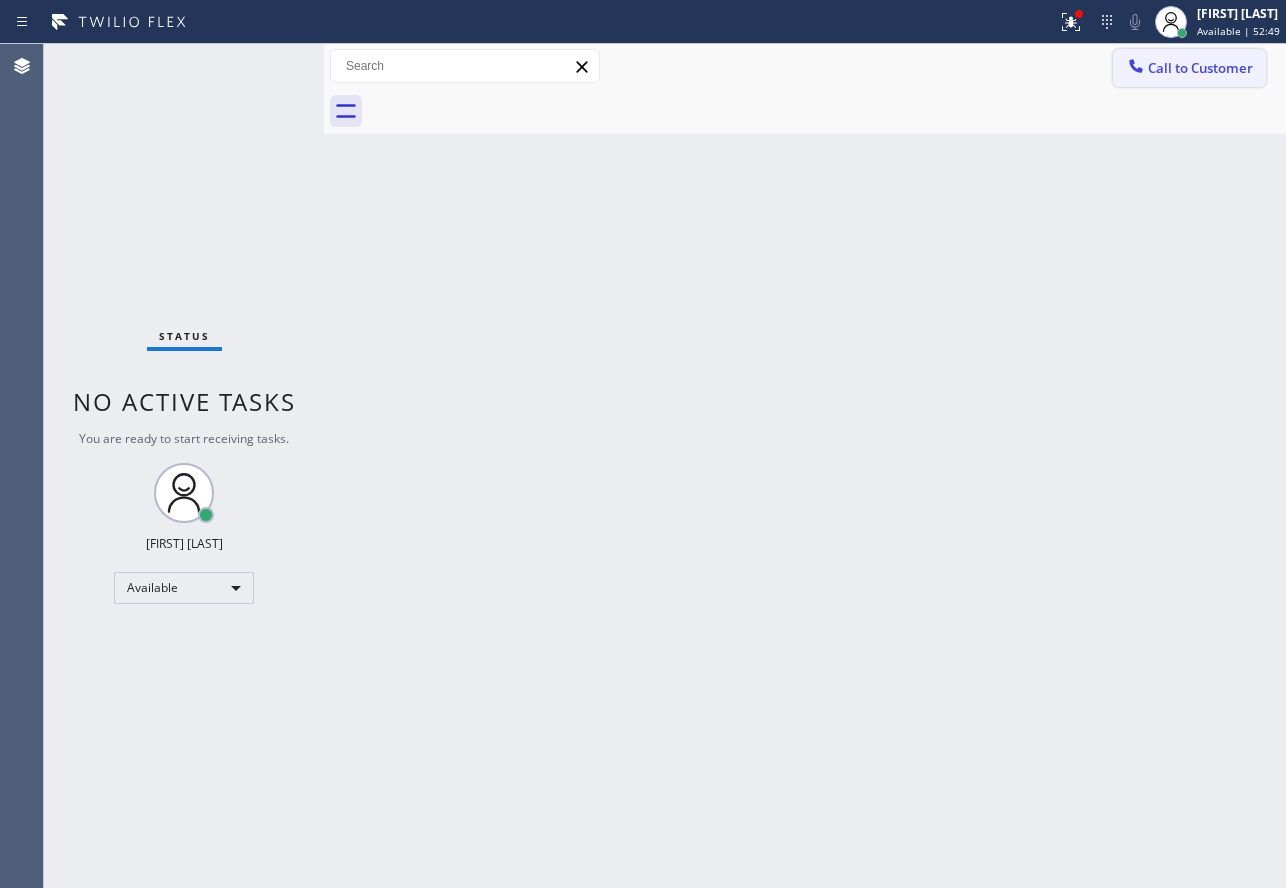 click on "Call to Customer" at bounding box center [1189, 68] 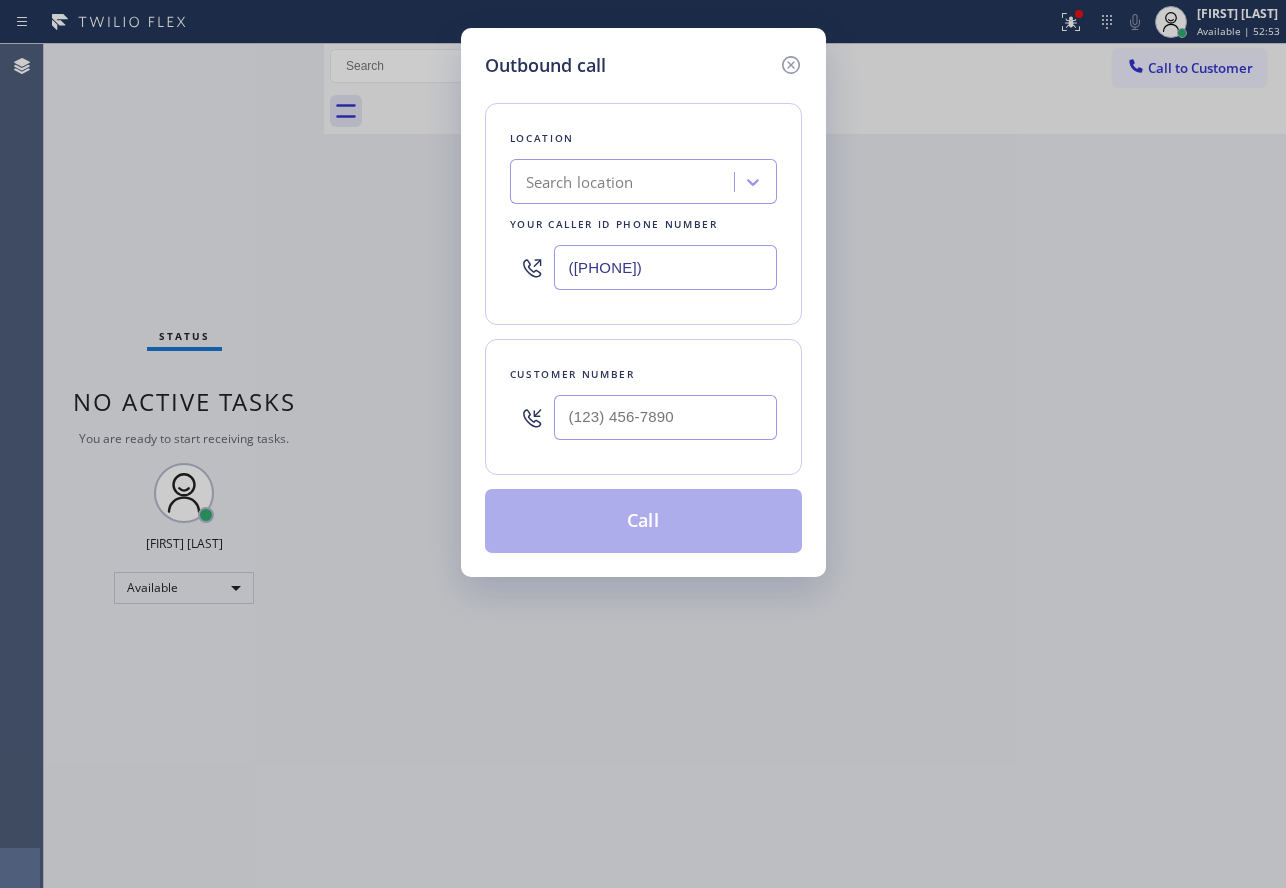 drag, startPoint x: 692, startPoint y: 263, endPoint x: 447, endPoint y: 263, distance: 245 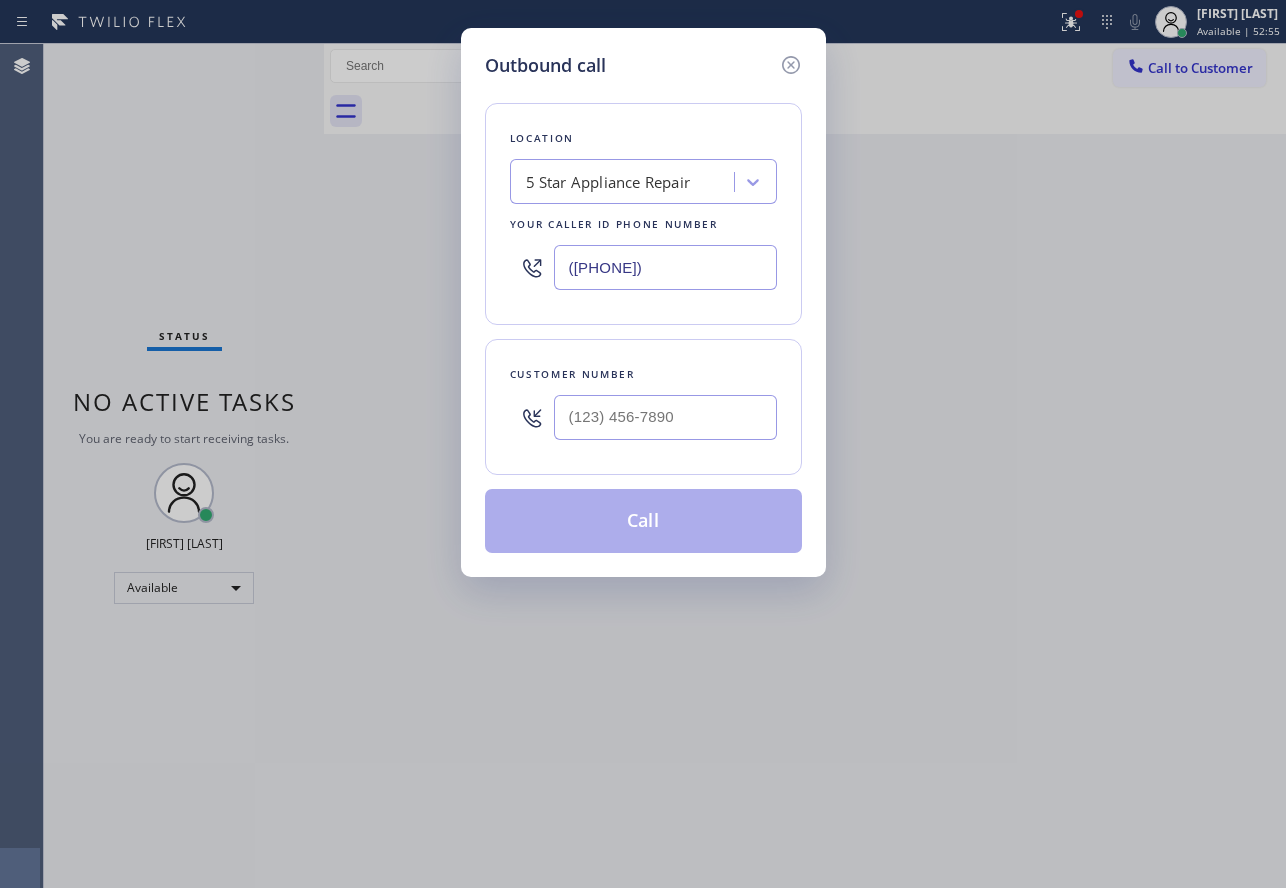 type on "([PHONE])" 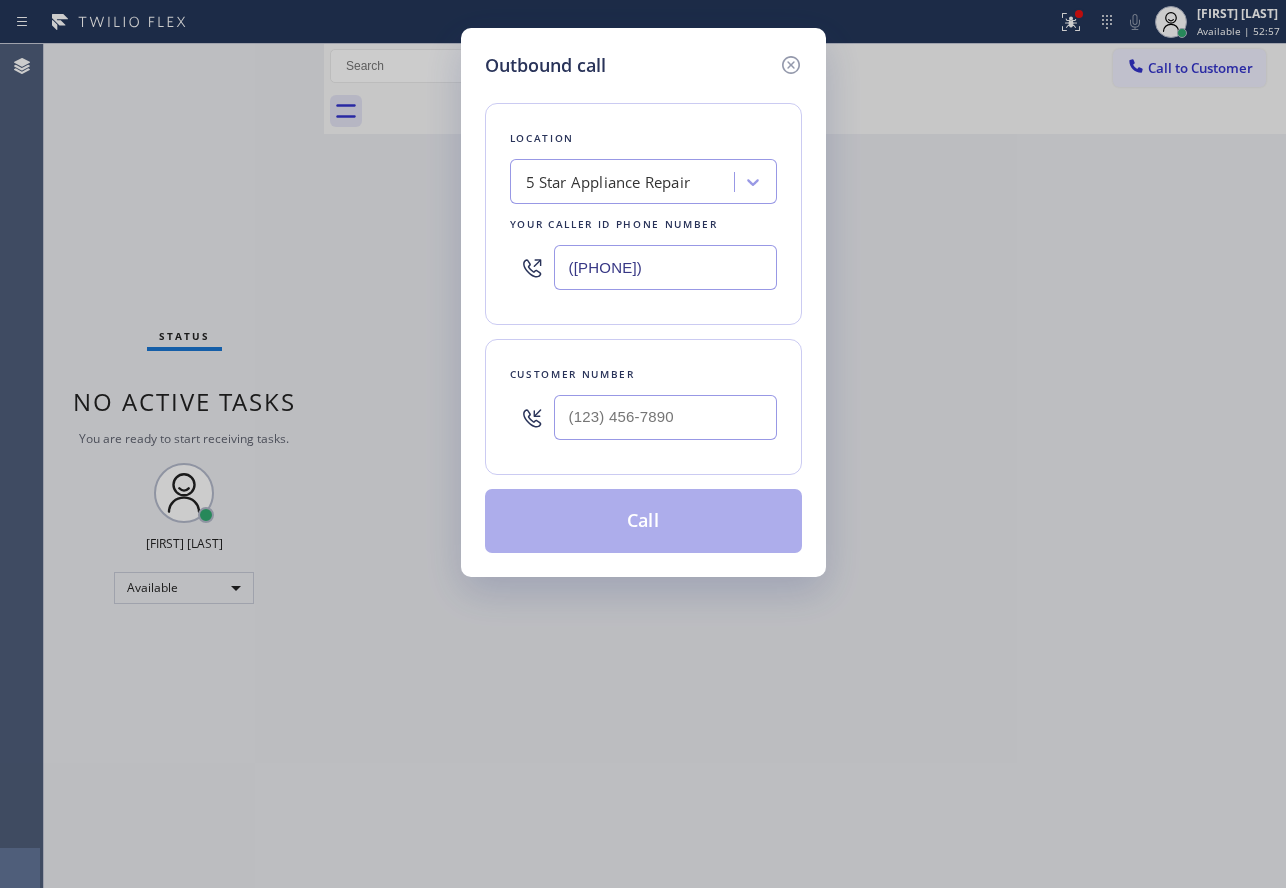 click at bounding box center (665, 417) 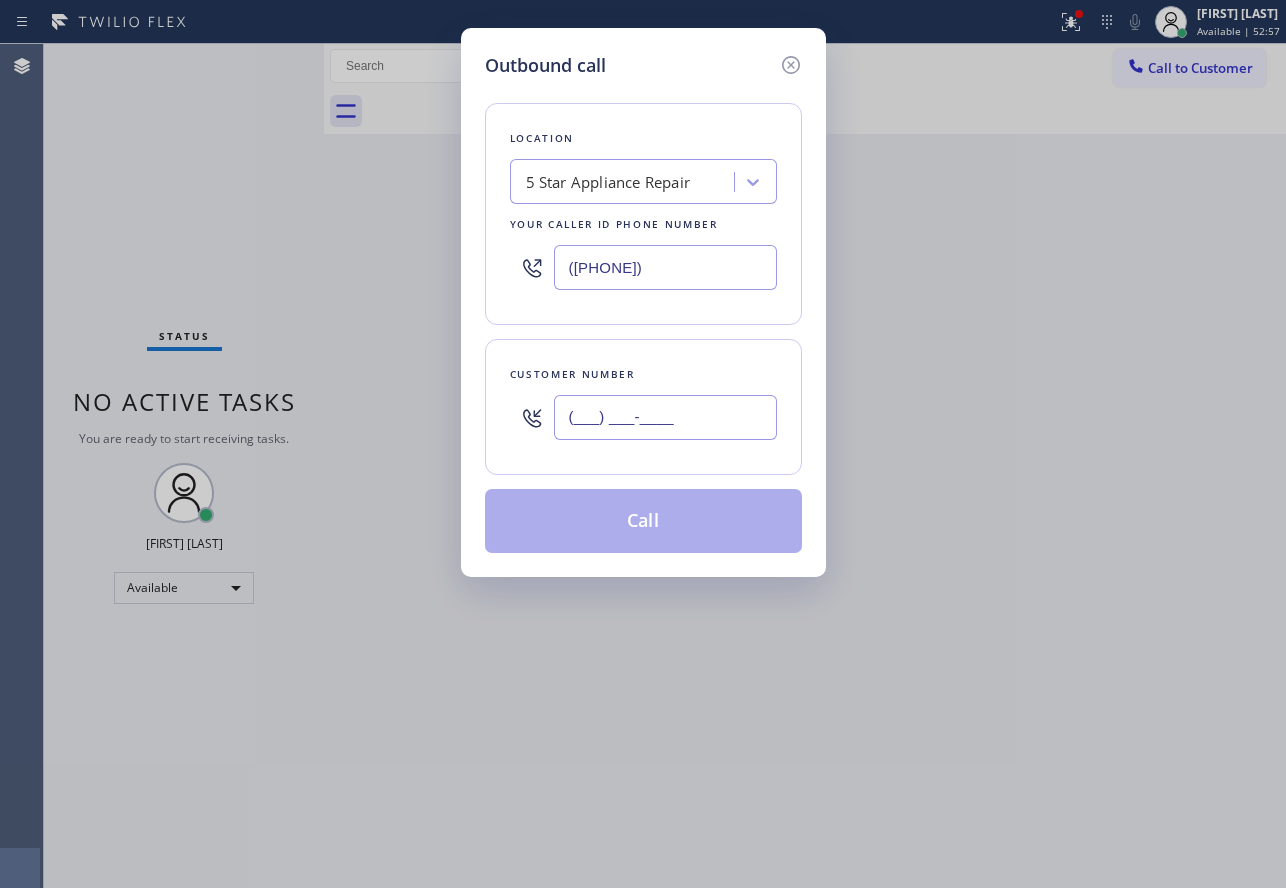 paste on "[PHONE]" 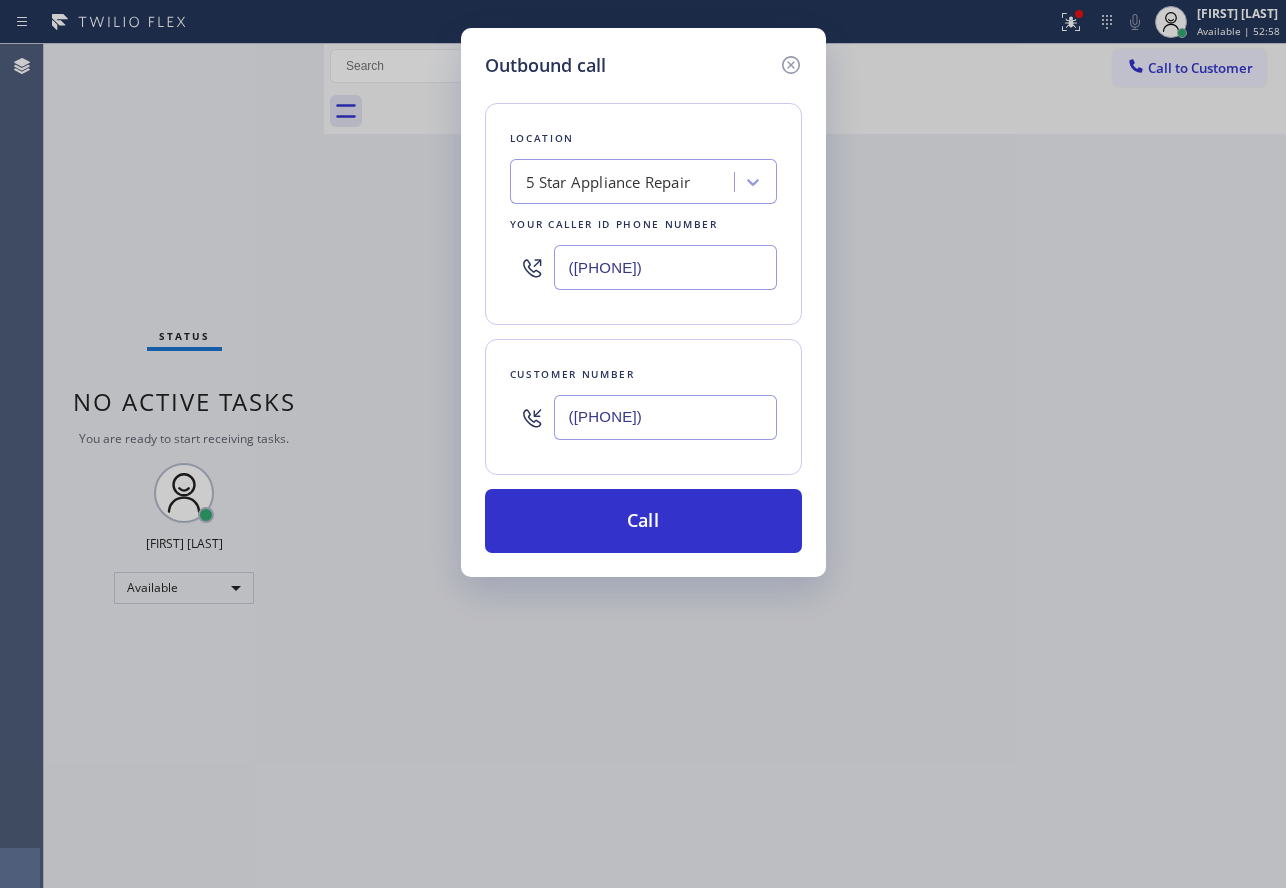 type on "([PHONE])" 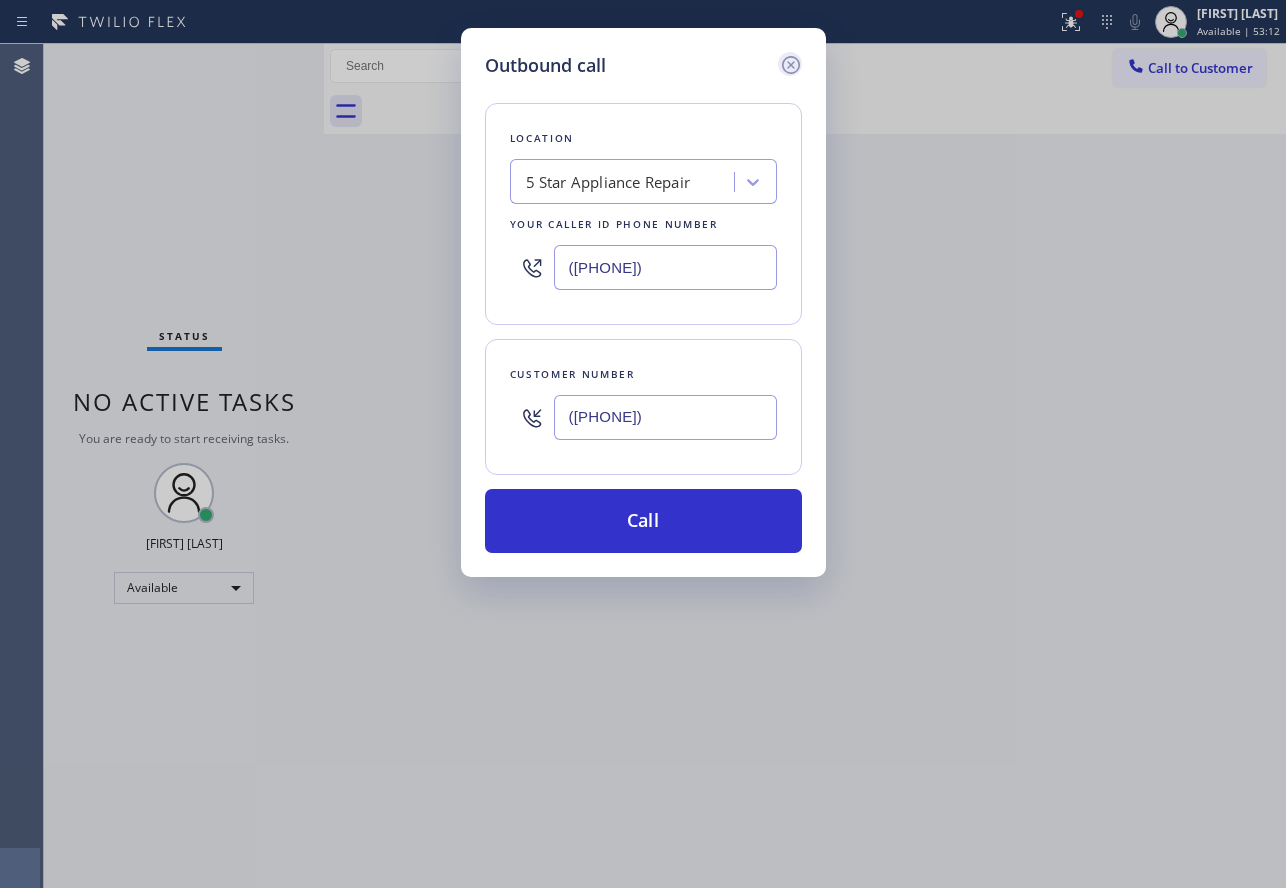 click 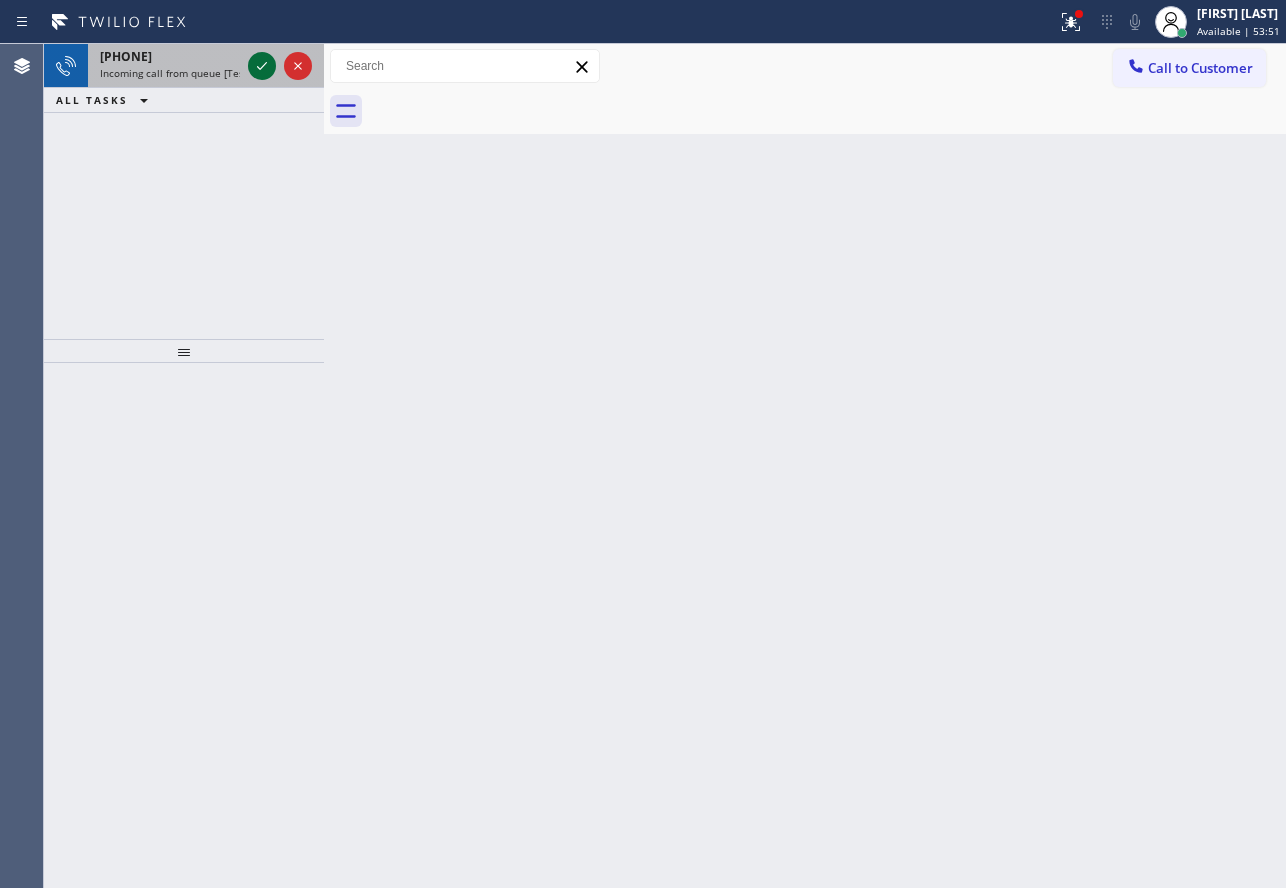 click 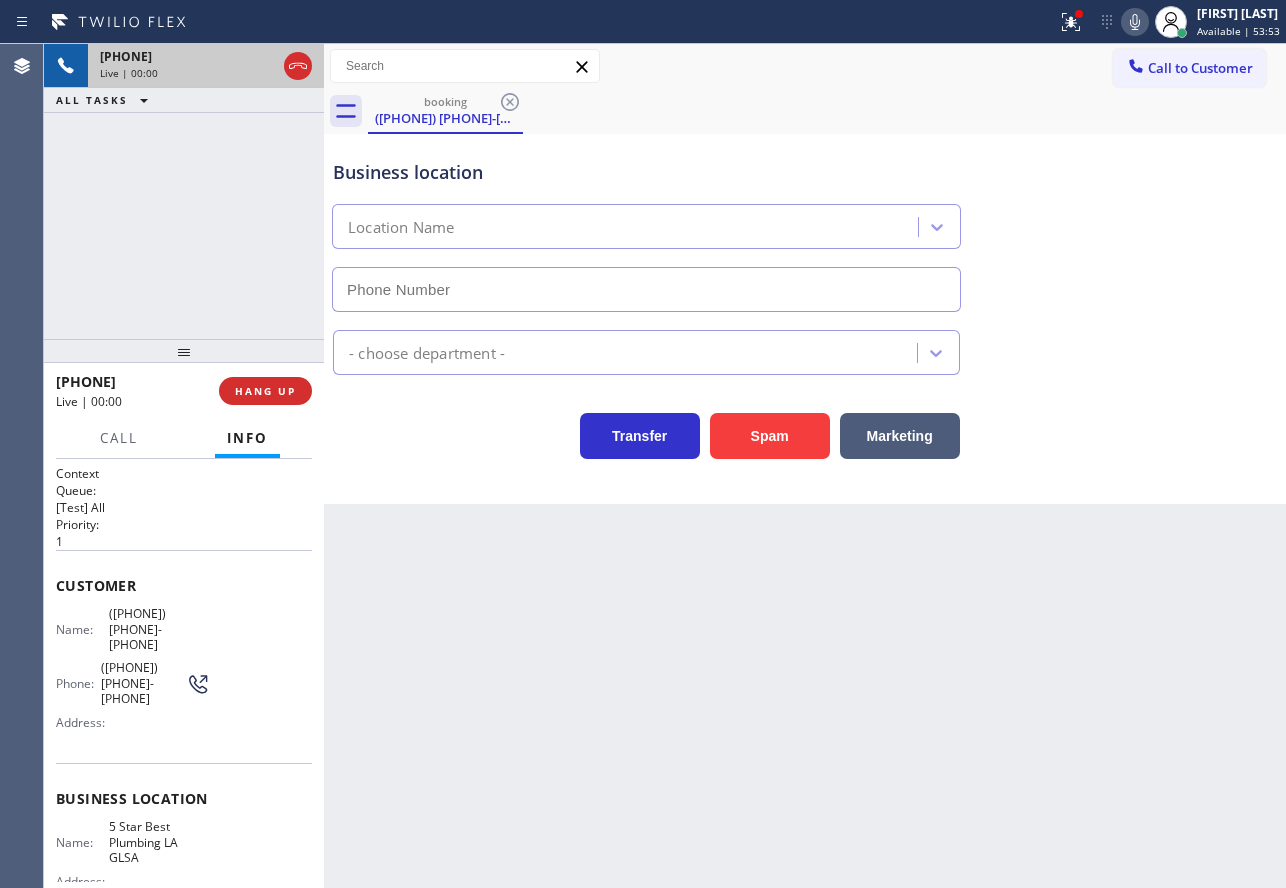 type on "([PHONE]) [PHONE]-[PHONE]" 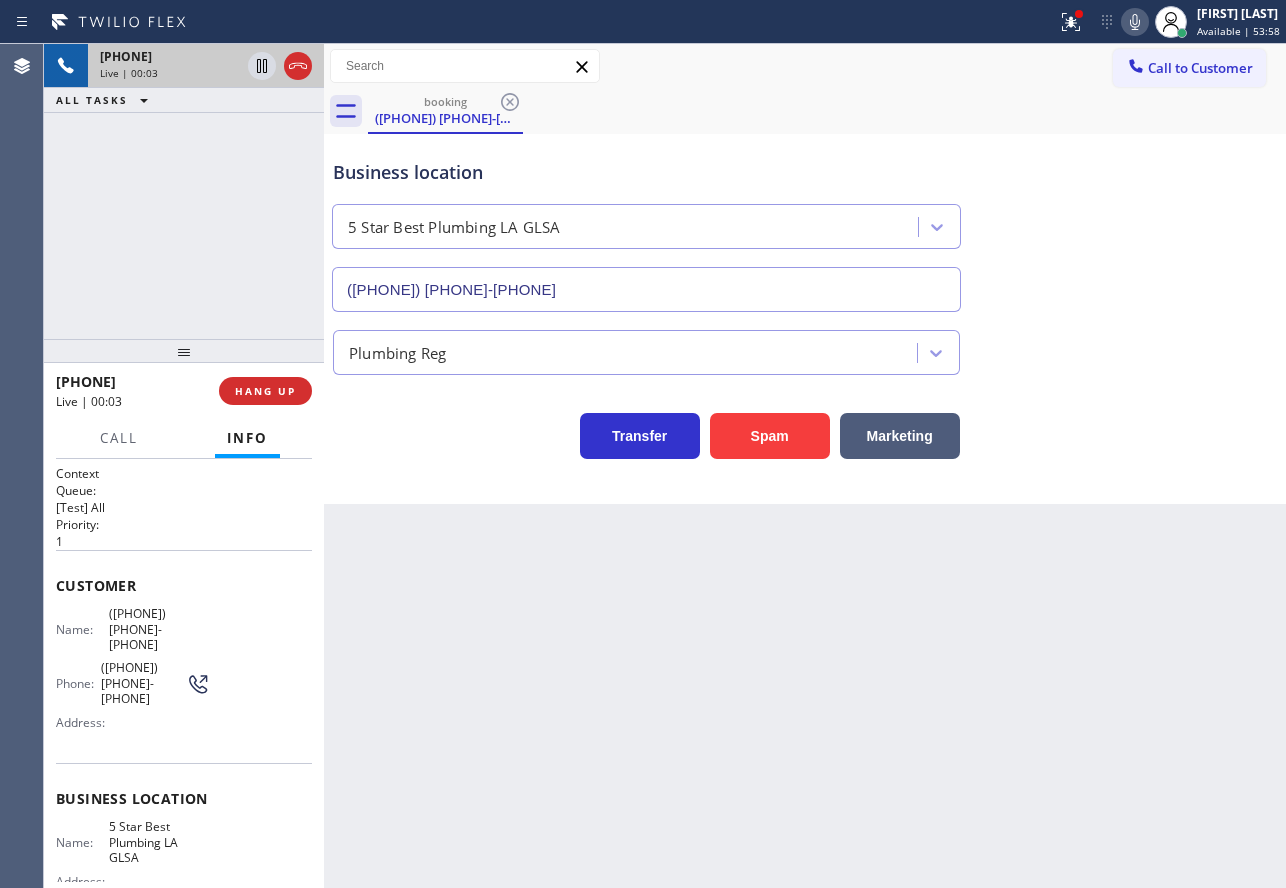 drag, startPoint x: 191, startPoint y: 862, endPoint x: 101, endPoint y: 850, distance: 90.79648 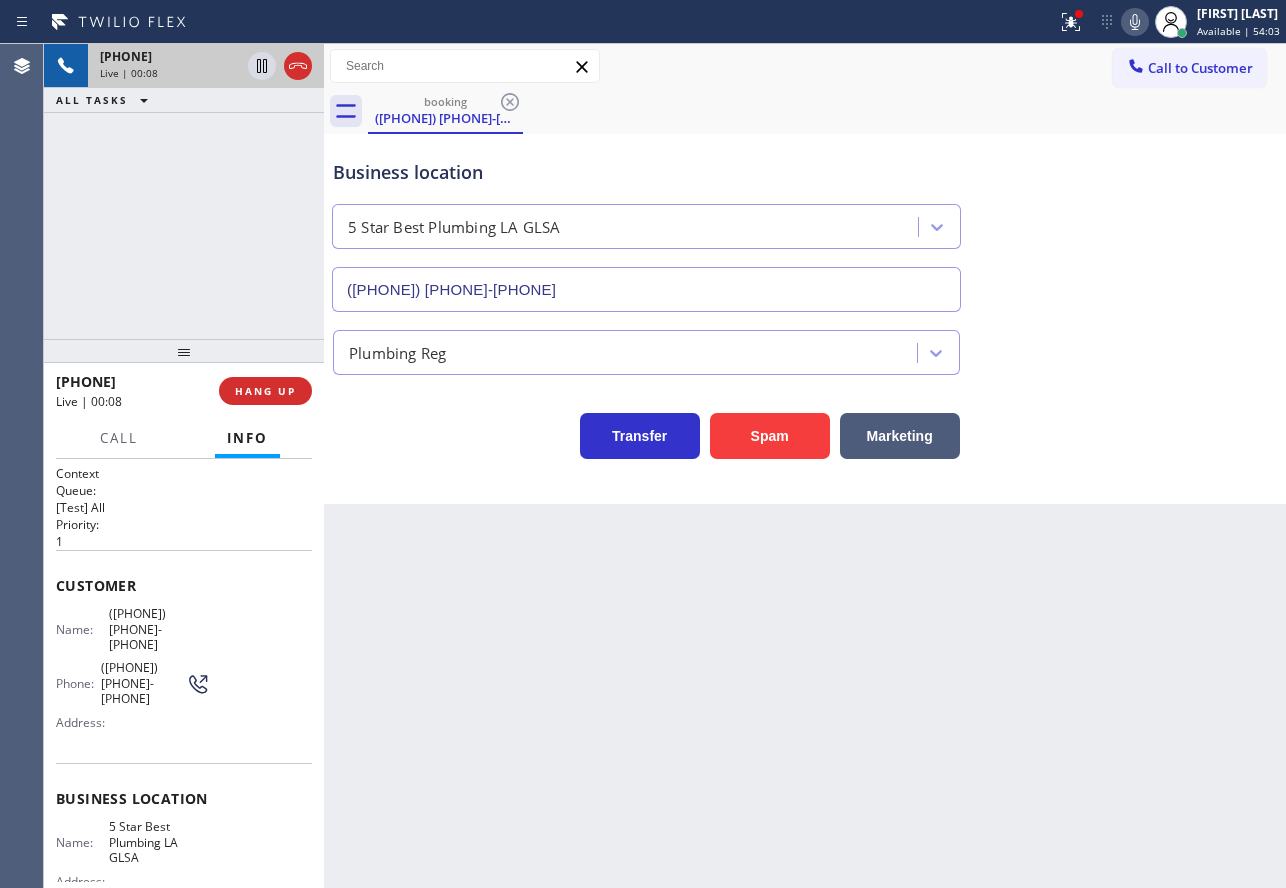 click on "Transfer Spam Marketing" at bounding box center [805, 417] 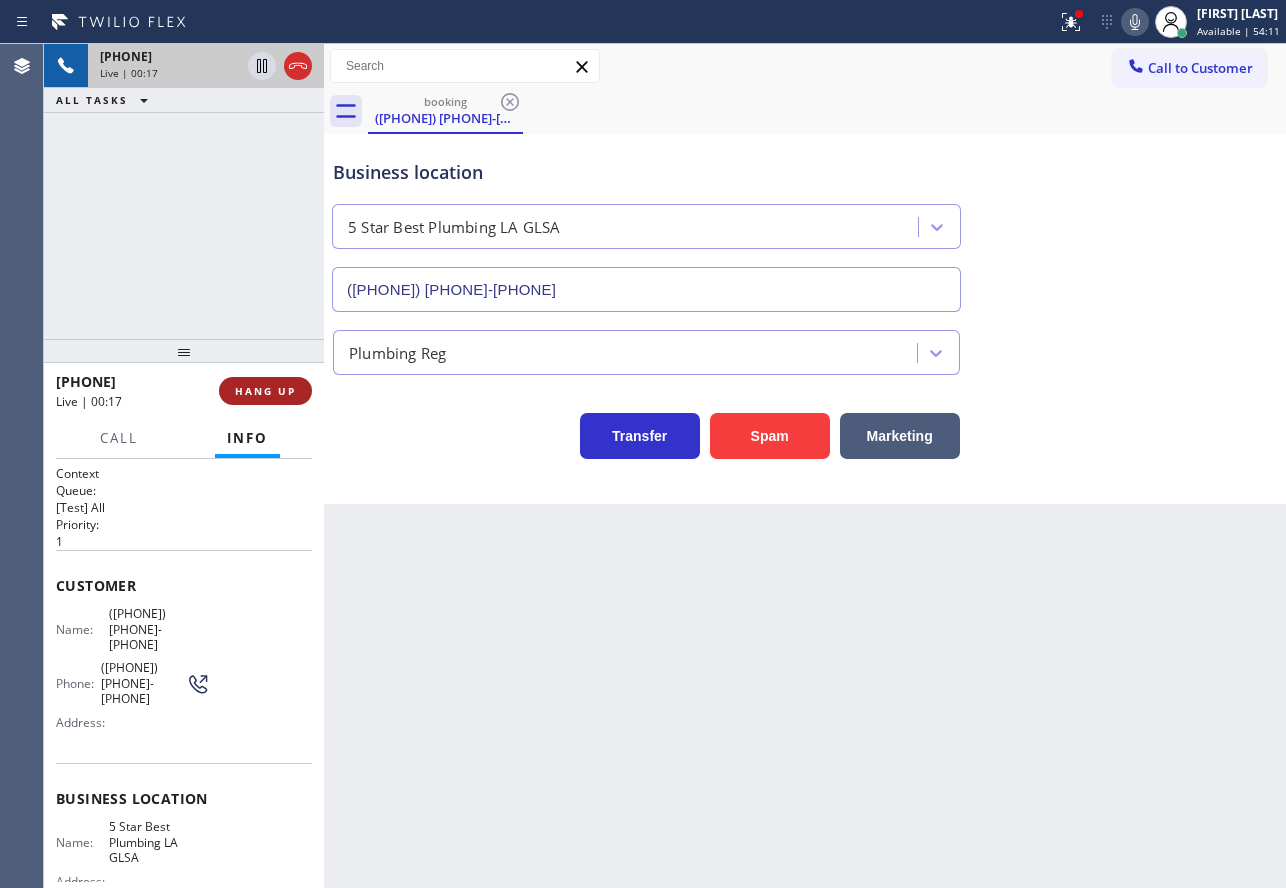 click on "HANG UP" at bounding box center (265, 391) 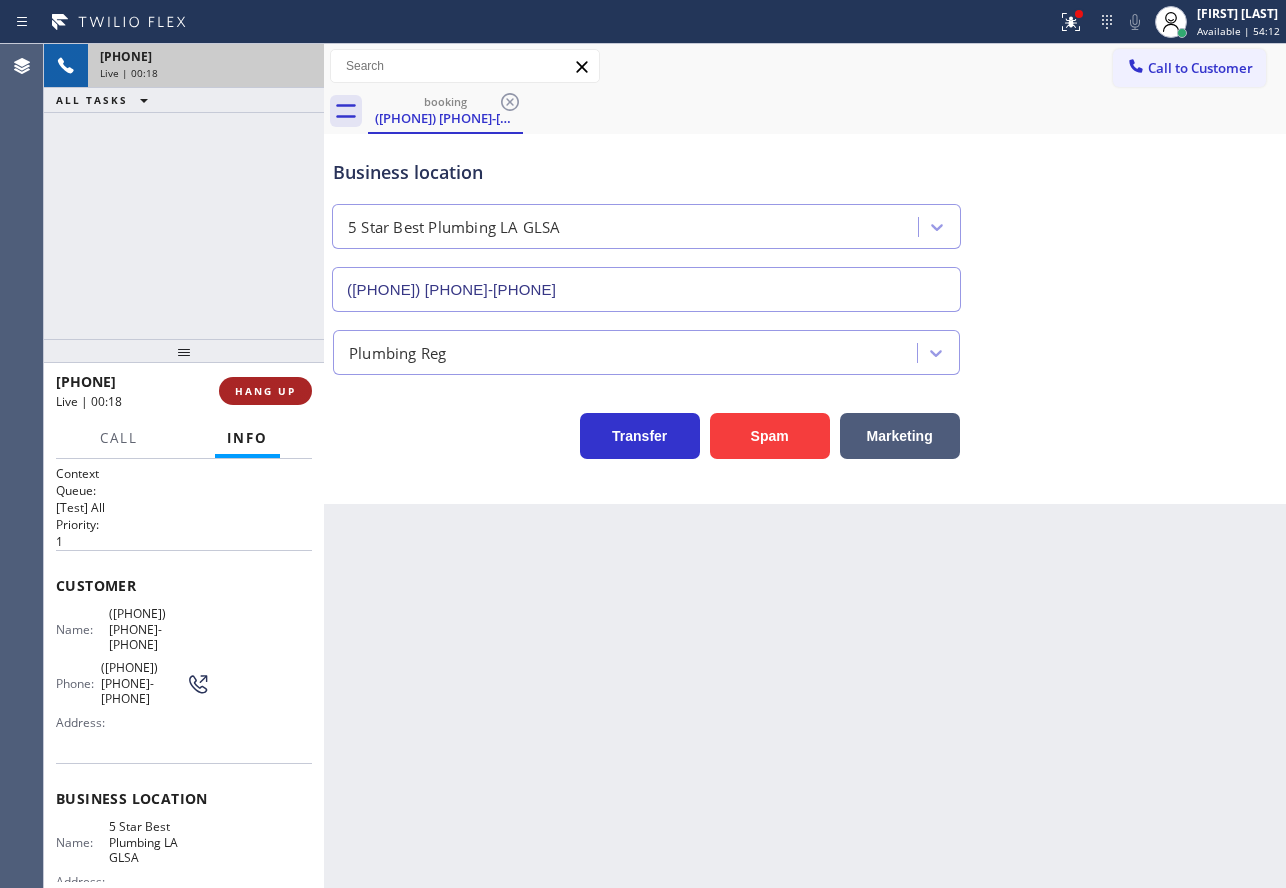 click on "HANG UP" at bounding box center (265, 391) 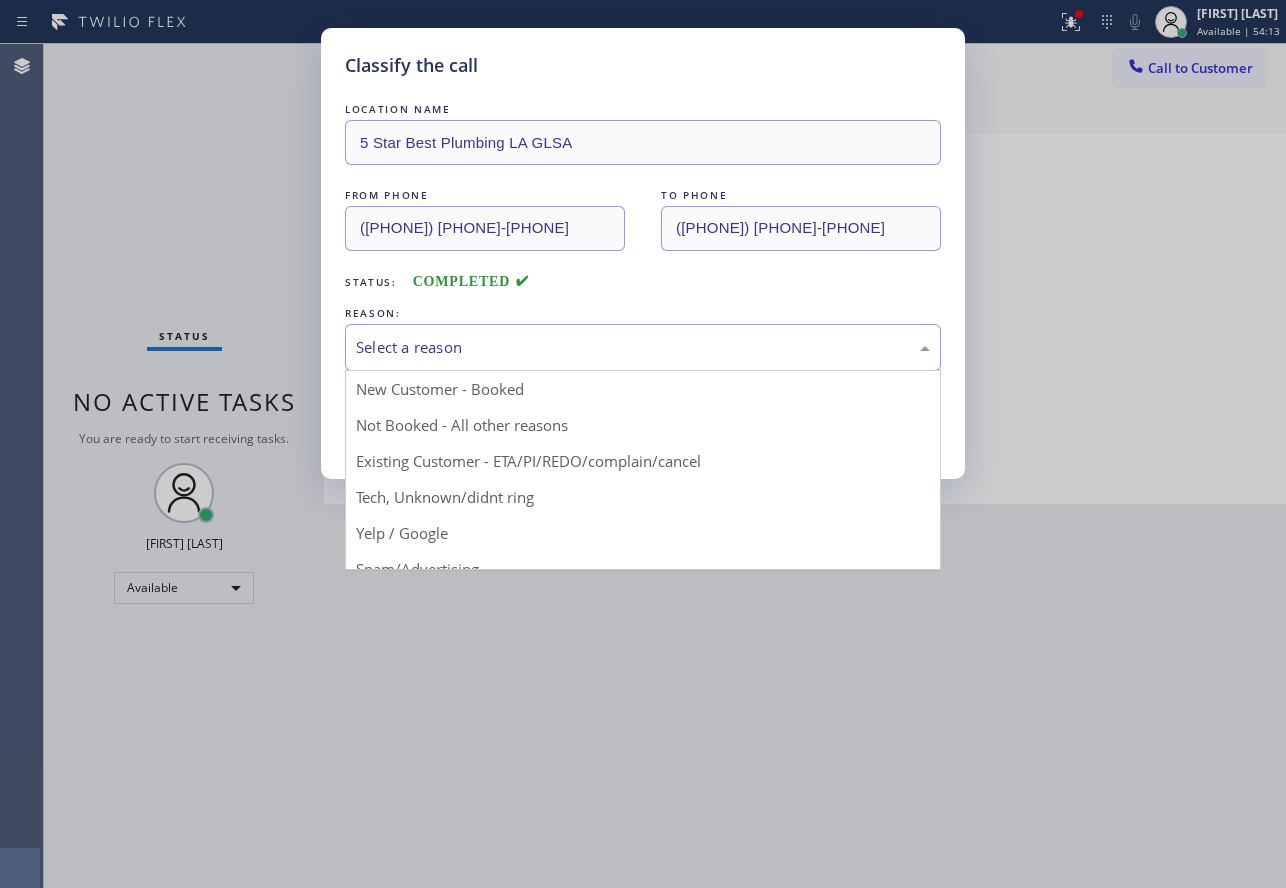 click on "Select a reason" at bounding box center (643, 347) 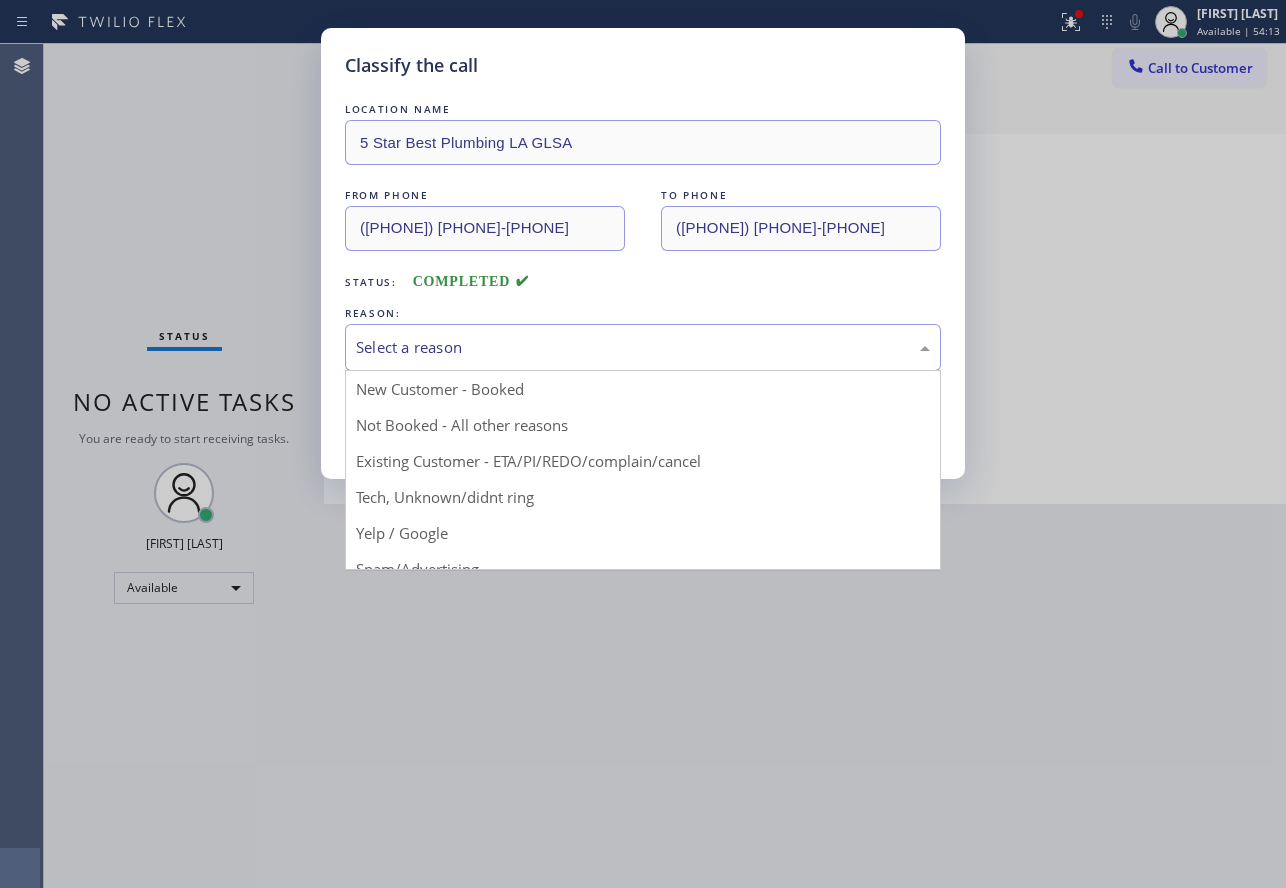 drag, startPoint x: 433, startPoint y: 493, endPoint x: 421, endPoint y: 410, distance: 83.86298 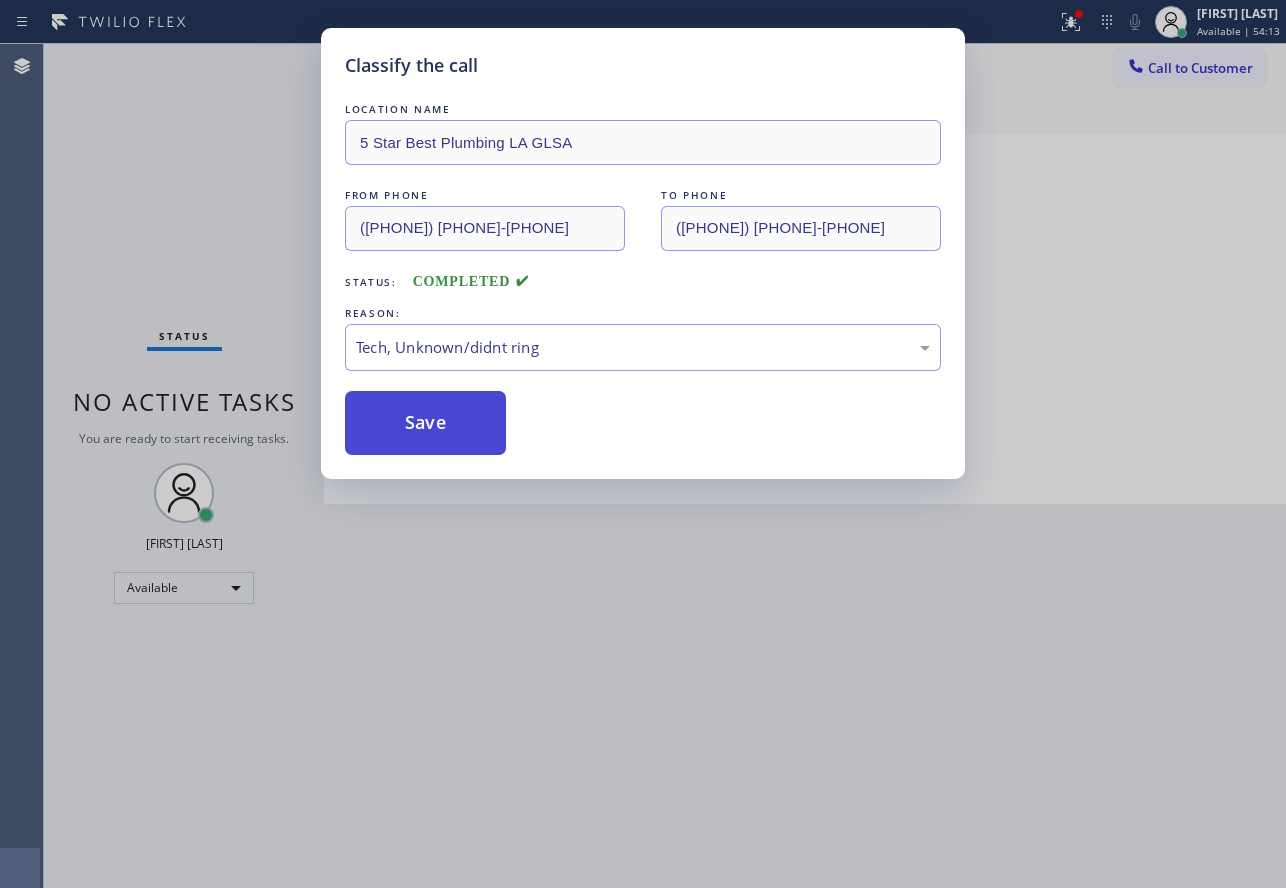 click on "Save" at bounding box center [425, 423] 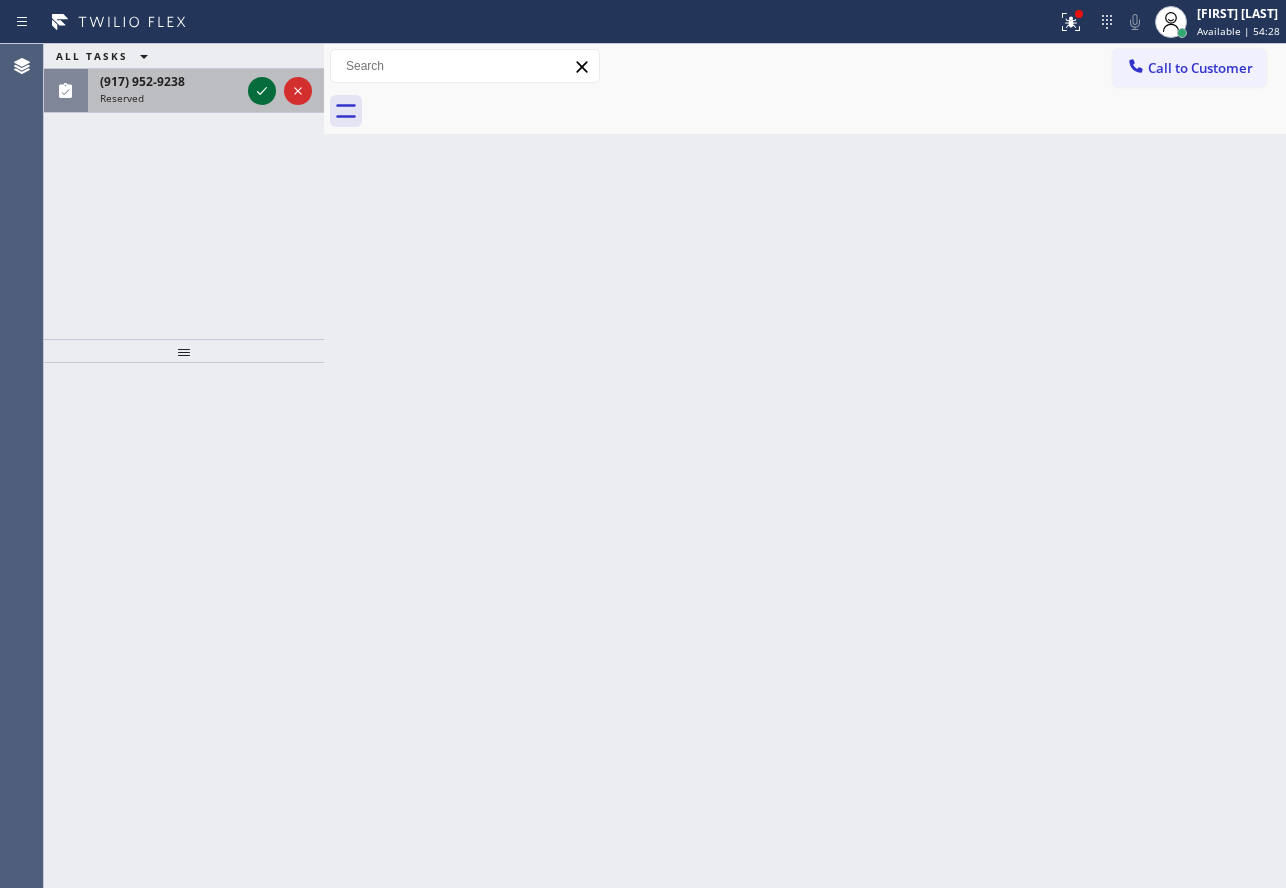 click 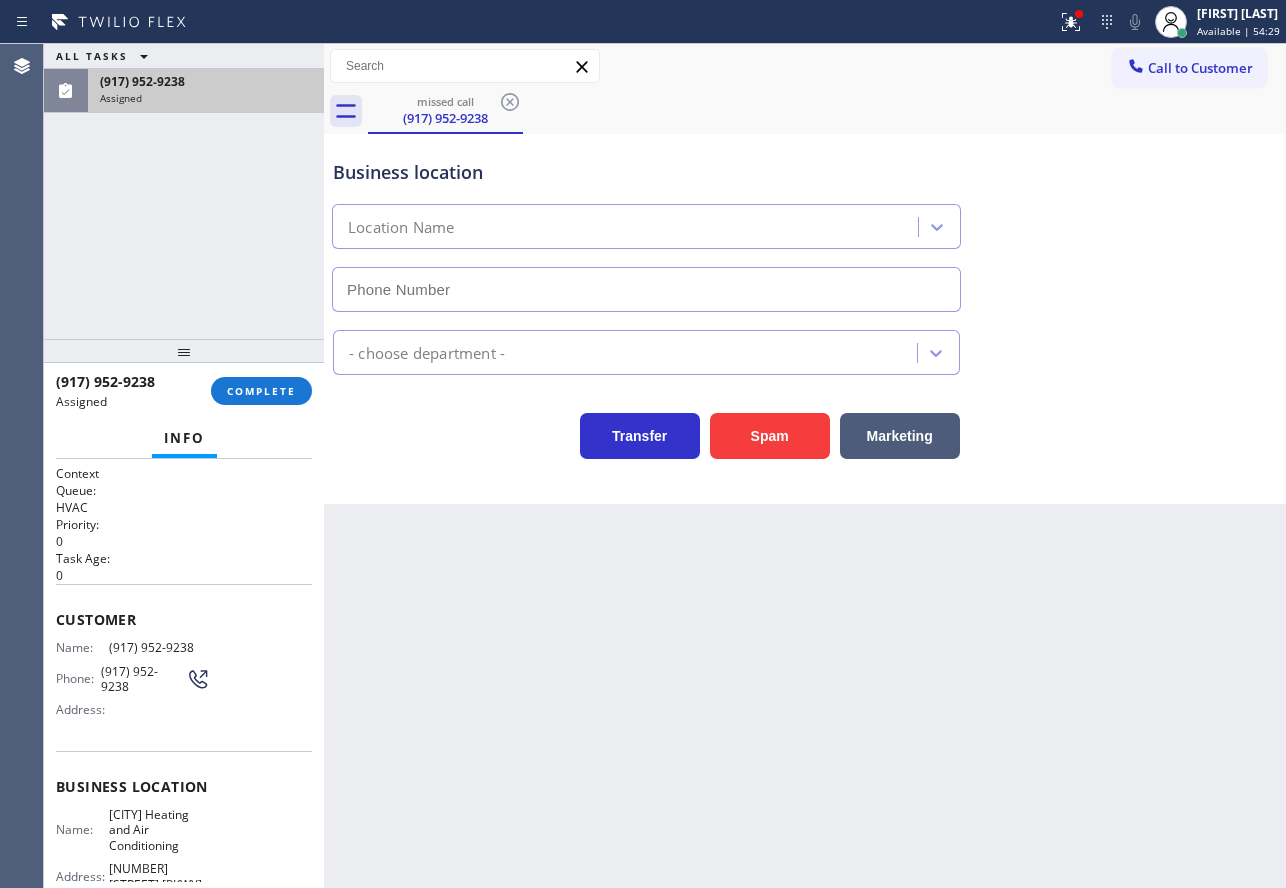 type on "([PHONE])" 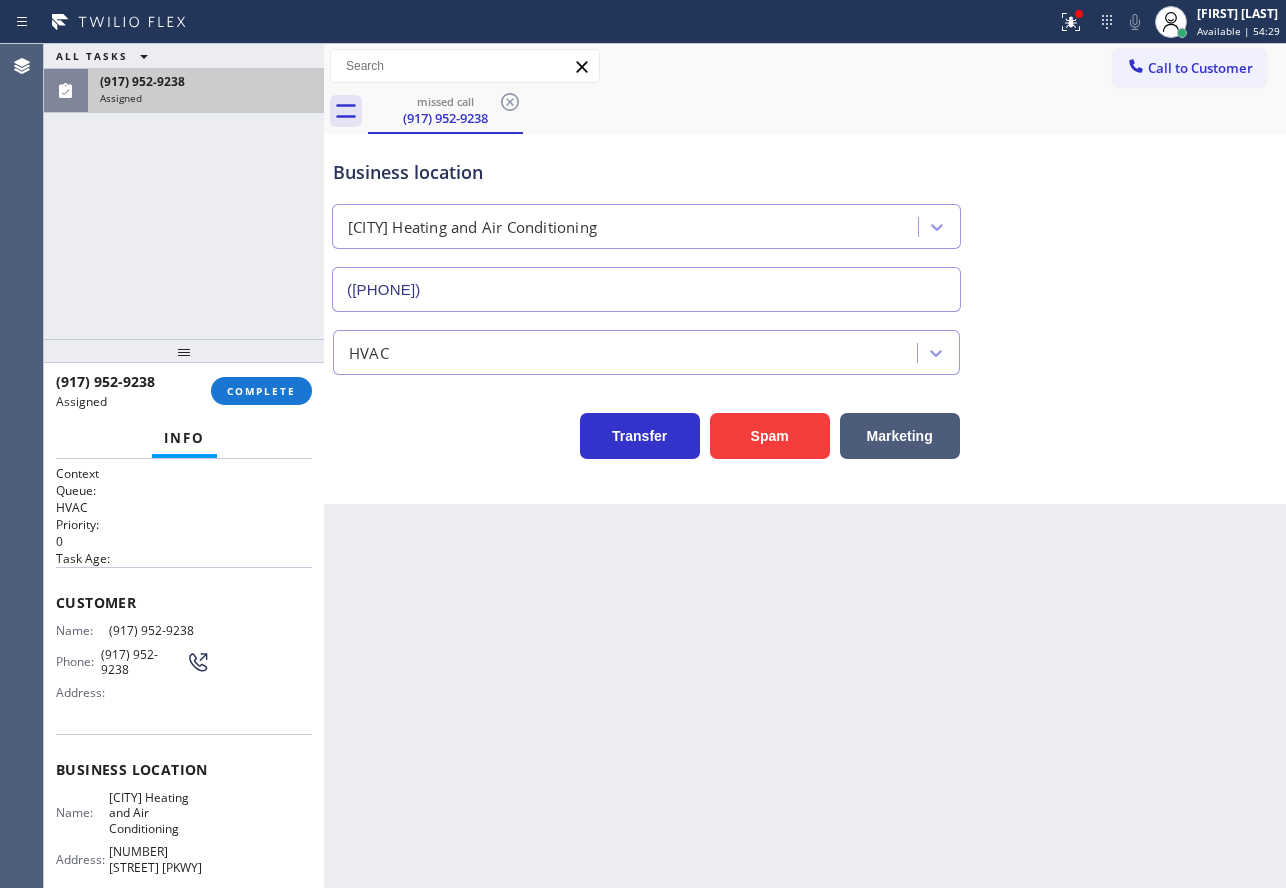 scroll, scrollTop: 100, scrollLeft: 0, axis: vertical 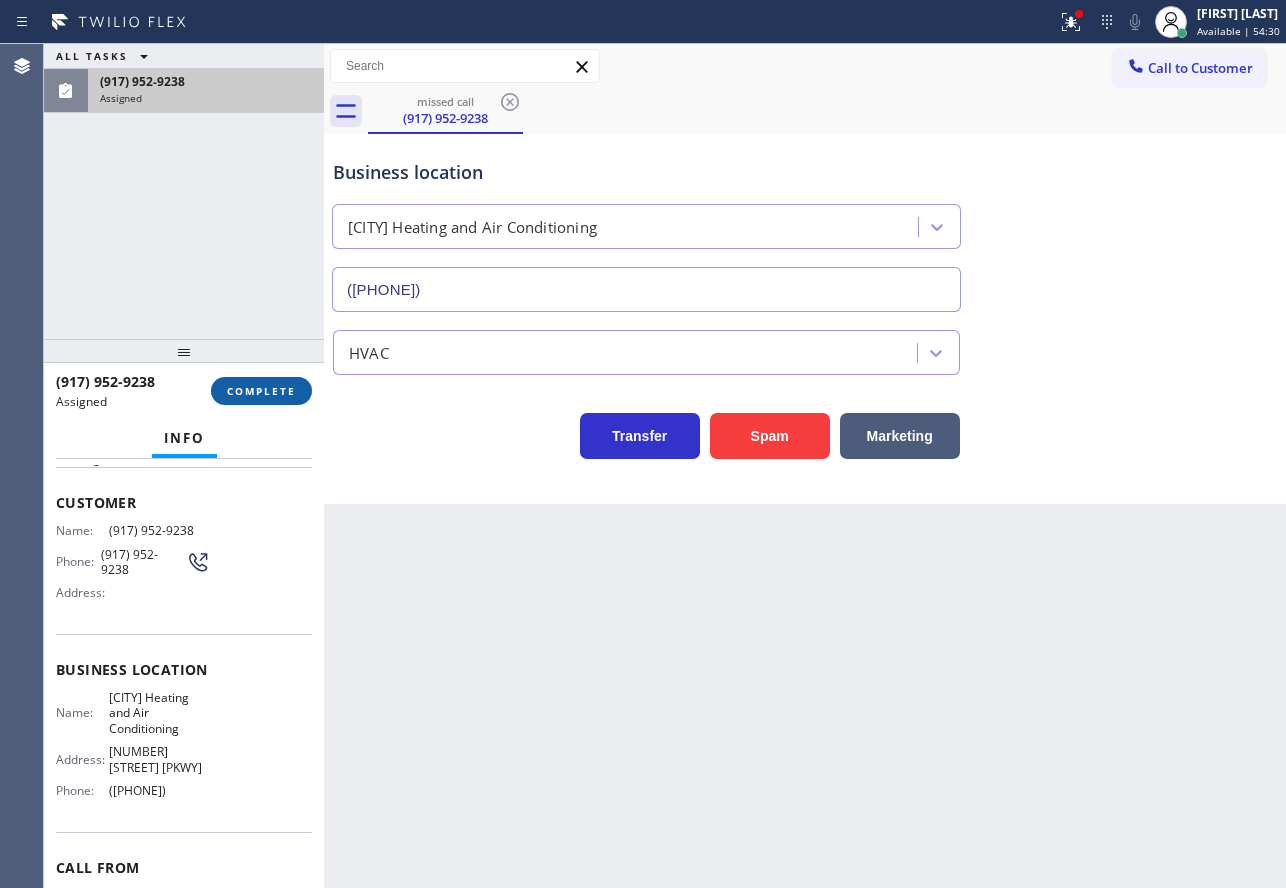 click on "COMPLETE" at bounding box center [261, 391] 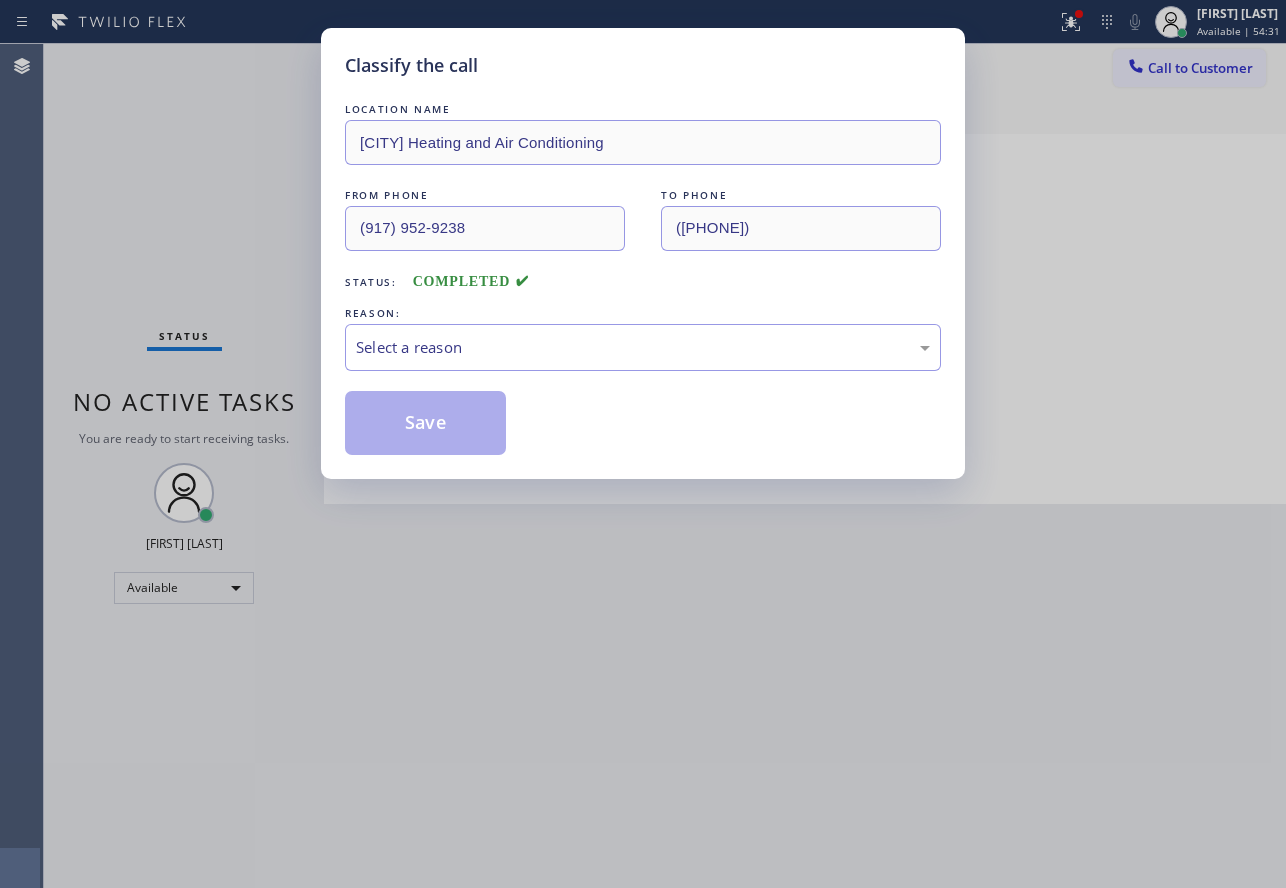 click on "LOCATION NAME [CITY] Heating and Air Conditioning FROM PHONE [PHONE] TO PHONE [PHONE] Status: COMPLETED REASON: Select a reason Save" at bounding box center (643, 277) 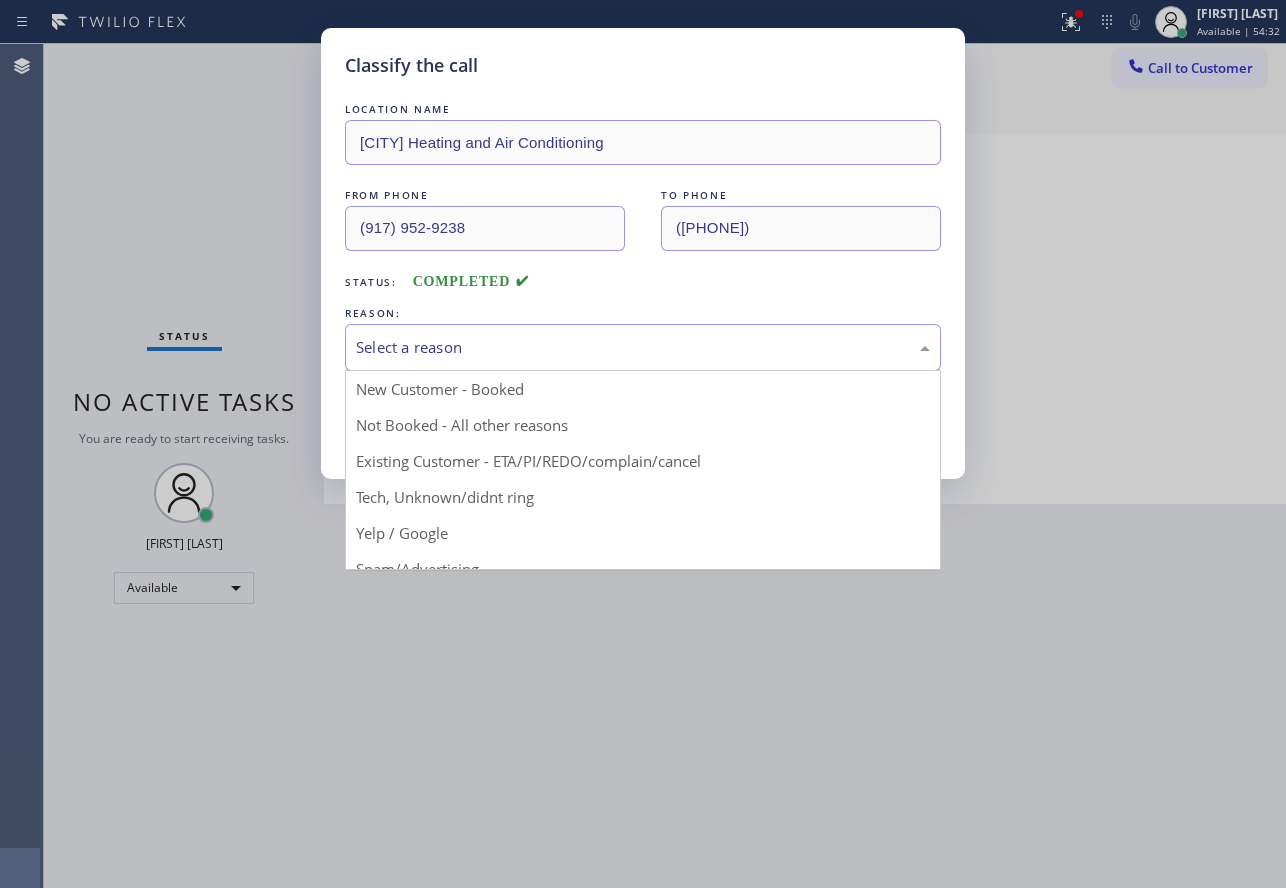 click on "Select a reason" at bounding box center [643, 347] 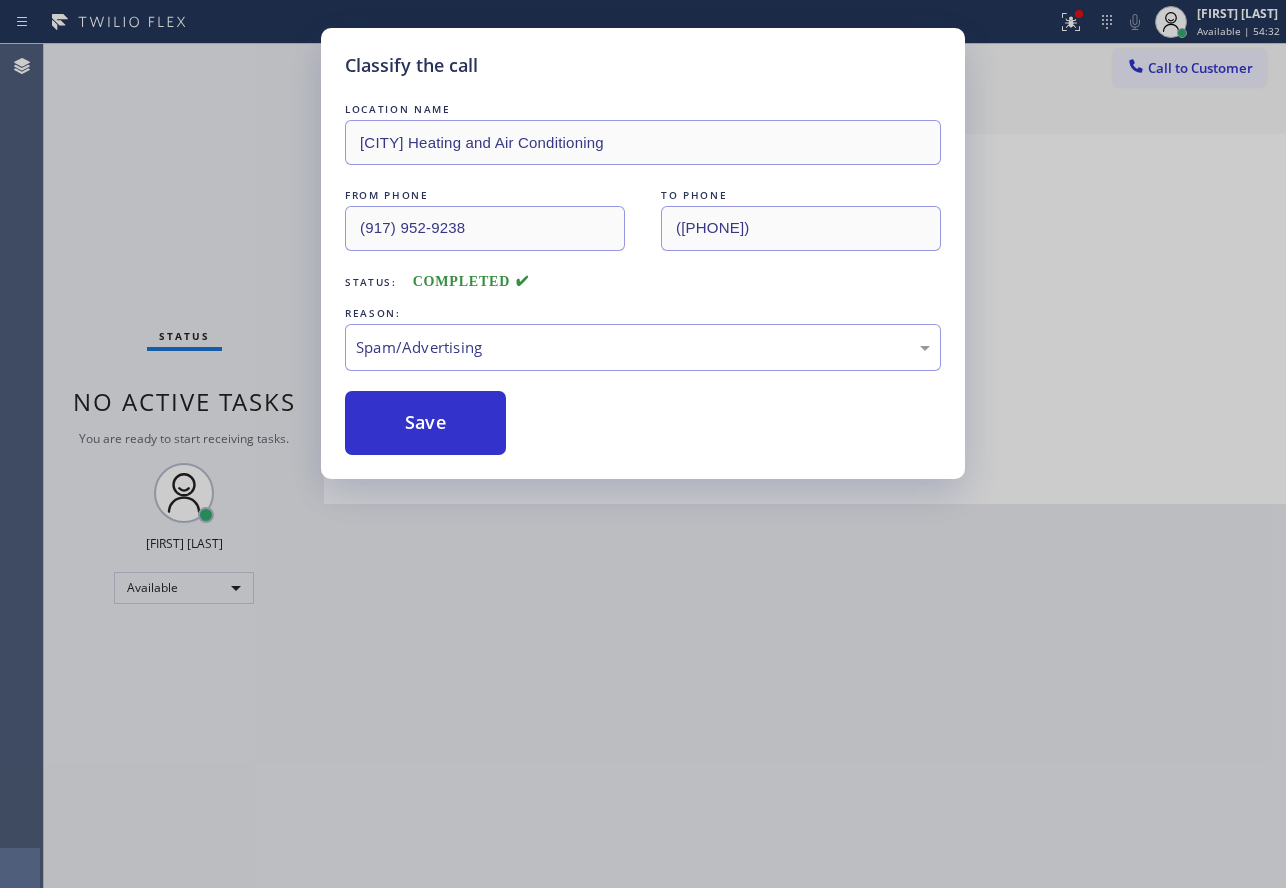 drag, startPoint x: 418, startPoint y: 566, endPoint x: 411, endPoint y: 445, distance: 121.20231 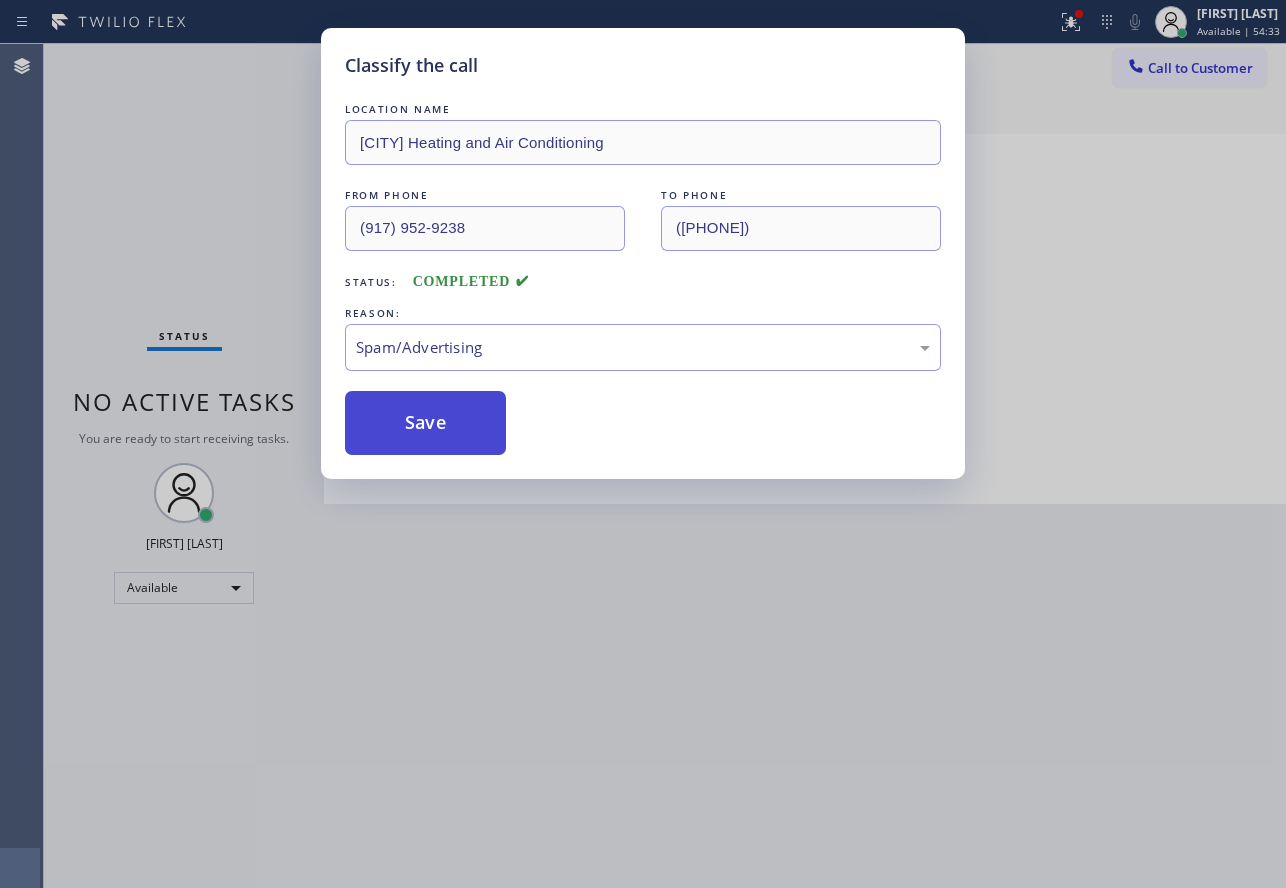 click on "Save" at bounding box center (425, 423) 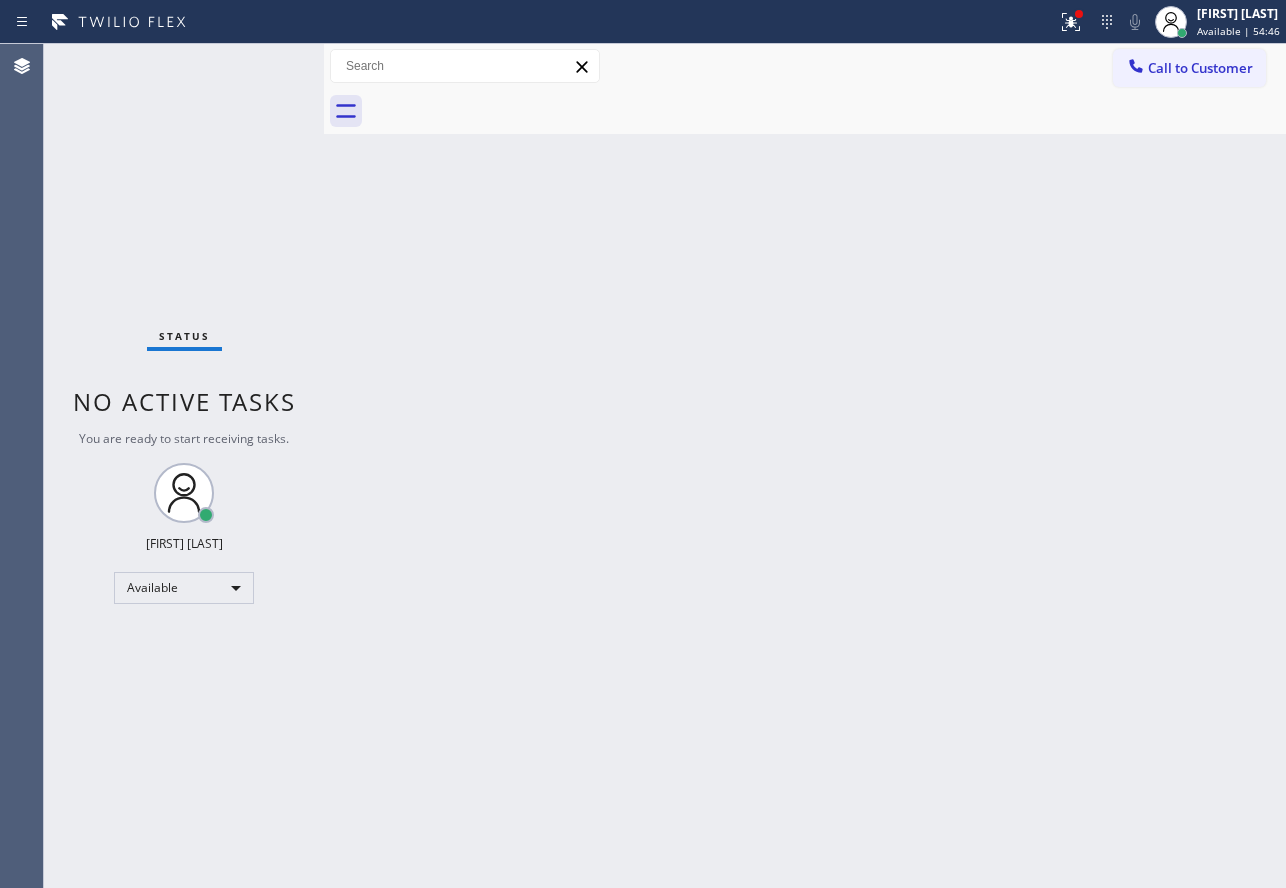 click on "Back to Dashboard Change Sender ID Customers Technicians Select a contact Outbound call Technician Search Technician Your caller id phone number Your caller id phone number Call Technician info Name Phone none Address none Change Sender ID HVAC +[PHONE] 5 Star Appliance +[PHONE] Appliance Repair +[PHONE] Plumbing +[PHONE] Air Duct Cleaning +[PHONE] Electricians +[PHONE] Cancel Change Check personal SMS Reset Change No tabs Call to Customer Outbound call Location 5 Star Appliance Repair Your caller id phone number ([PHONE]) Customer number Call Outbound call Technician Search Technician Your caller id phone number Your caller id phone number Call" at bounding box center [805, 466] 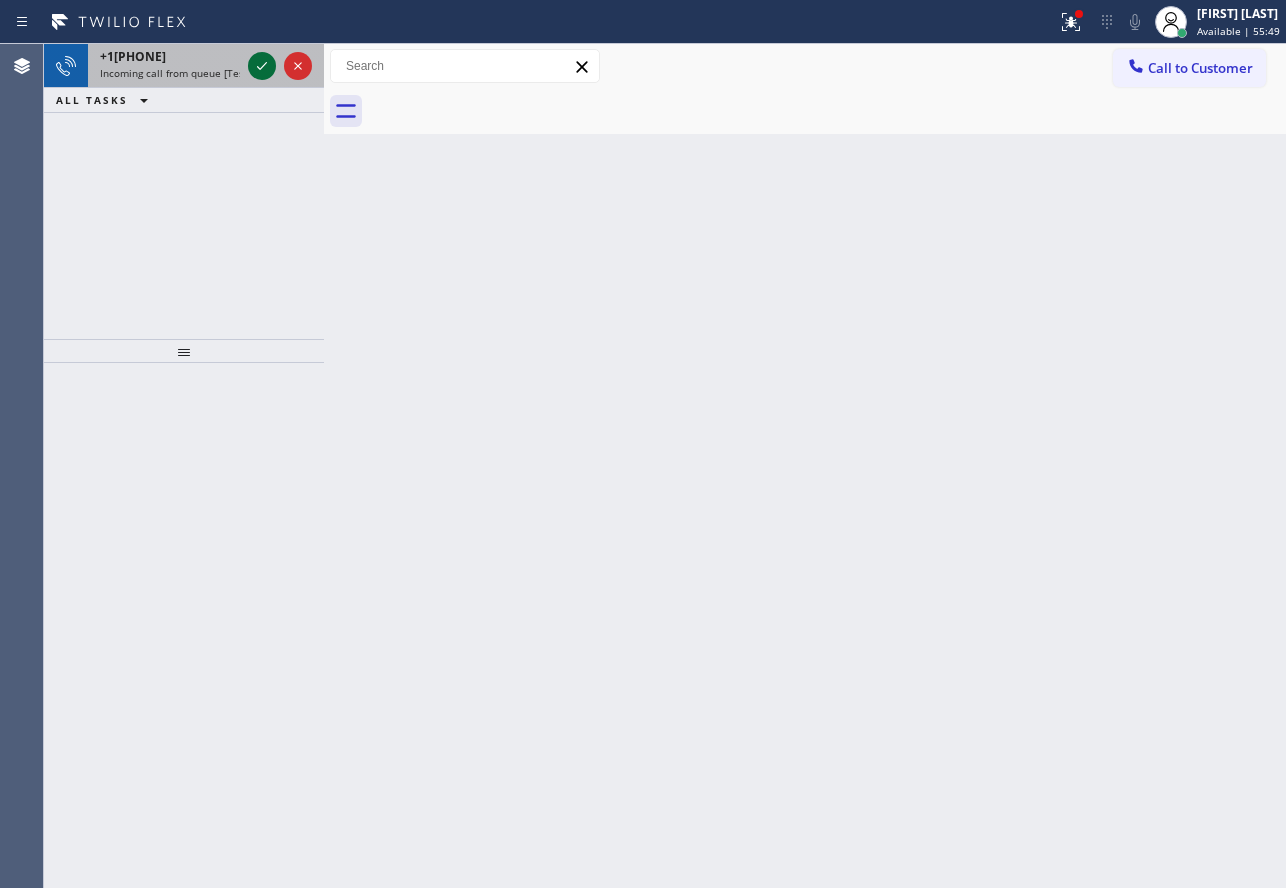 click 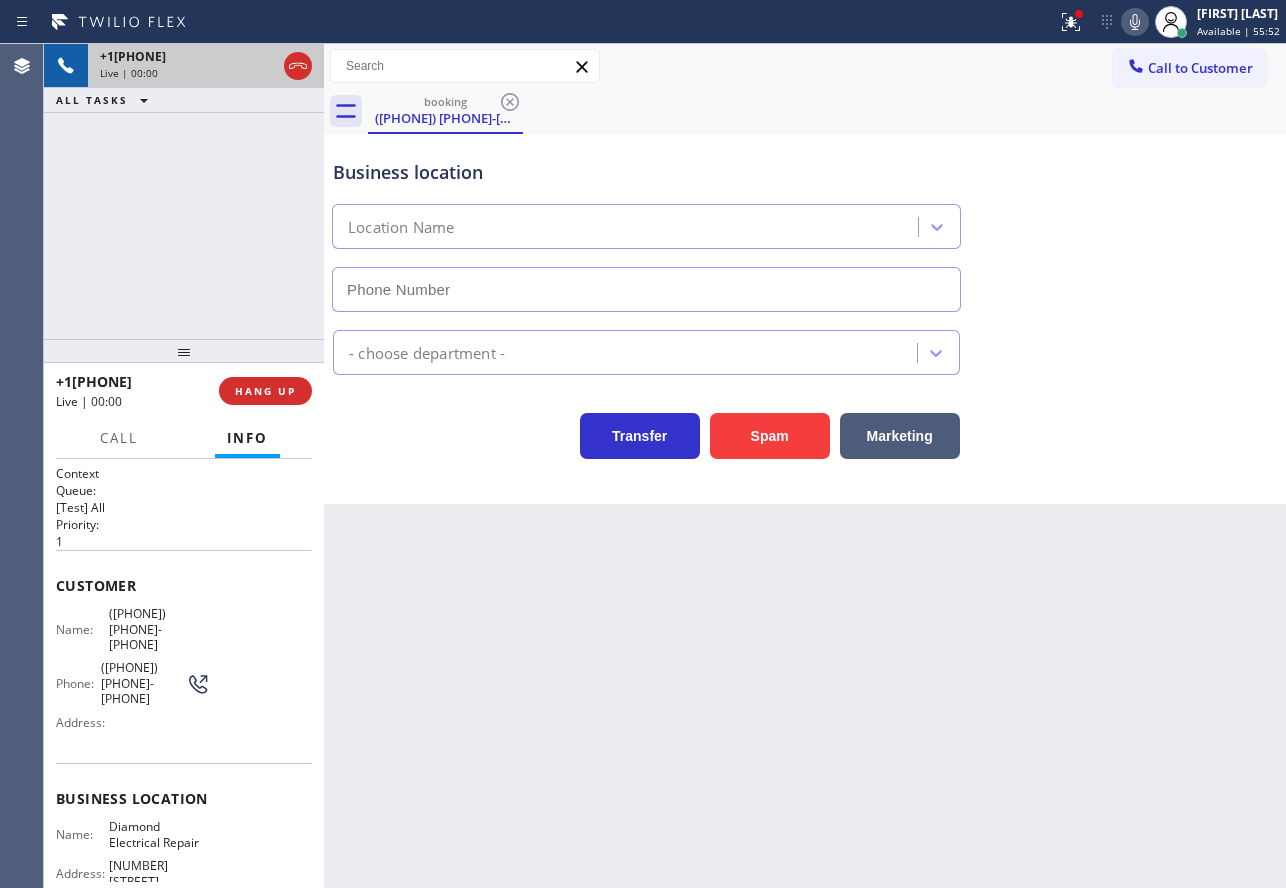 type on "([PHONE]) [PHONE]-[PHONE]" 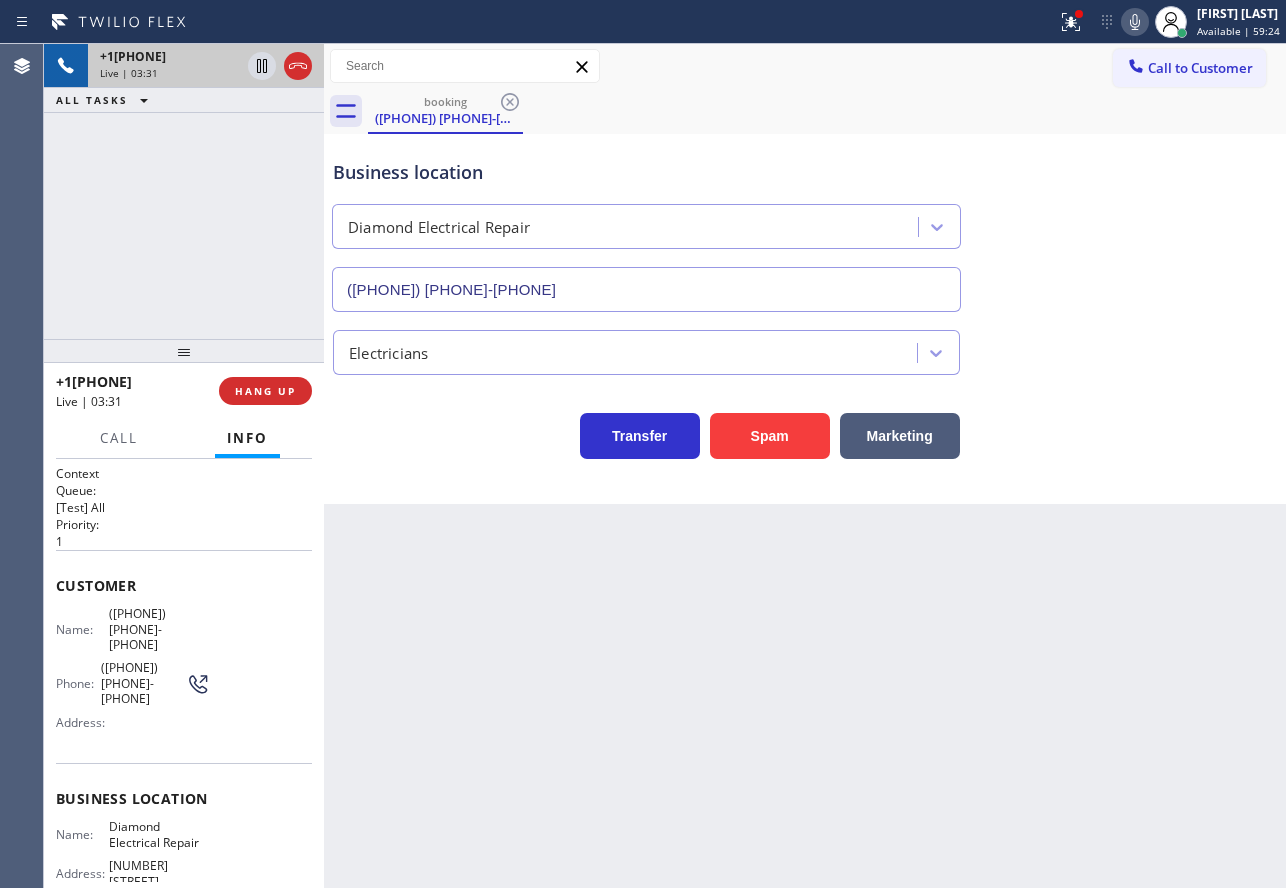 click on "([PHONE]) [PHONE]-[PHONE]" at bounding box center (159, 629) 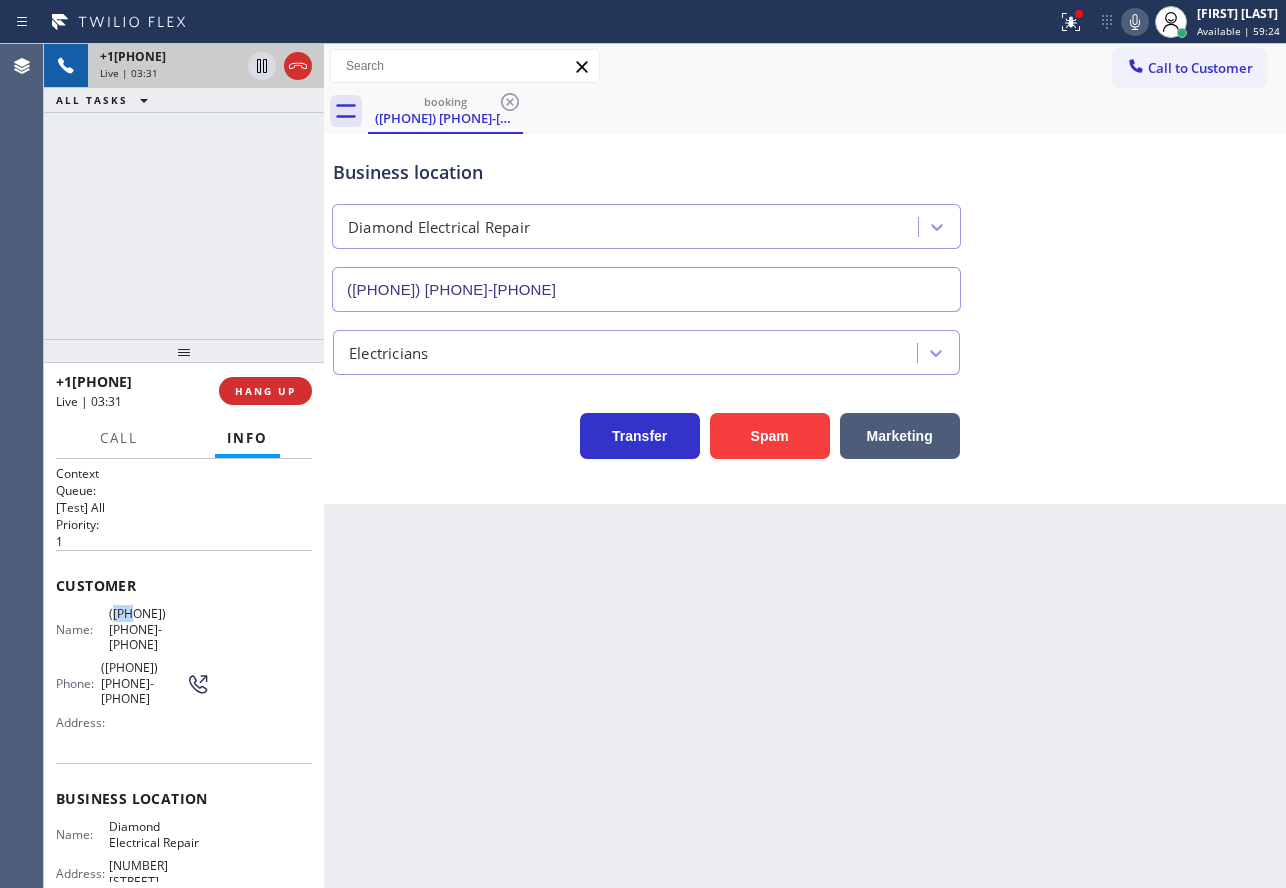 click on "([PHONE]) [PHONE]-[PHONE]" at bounding box center [159, 629] 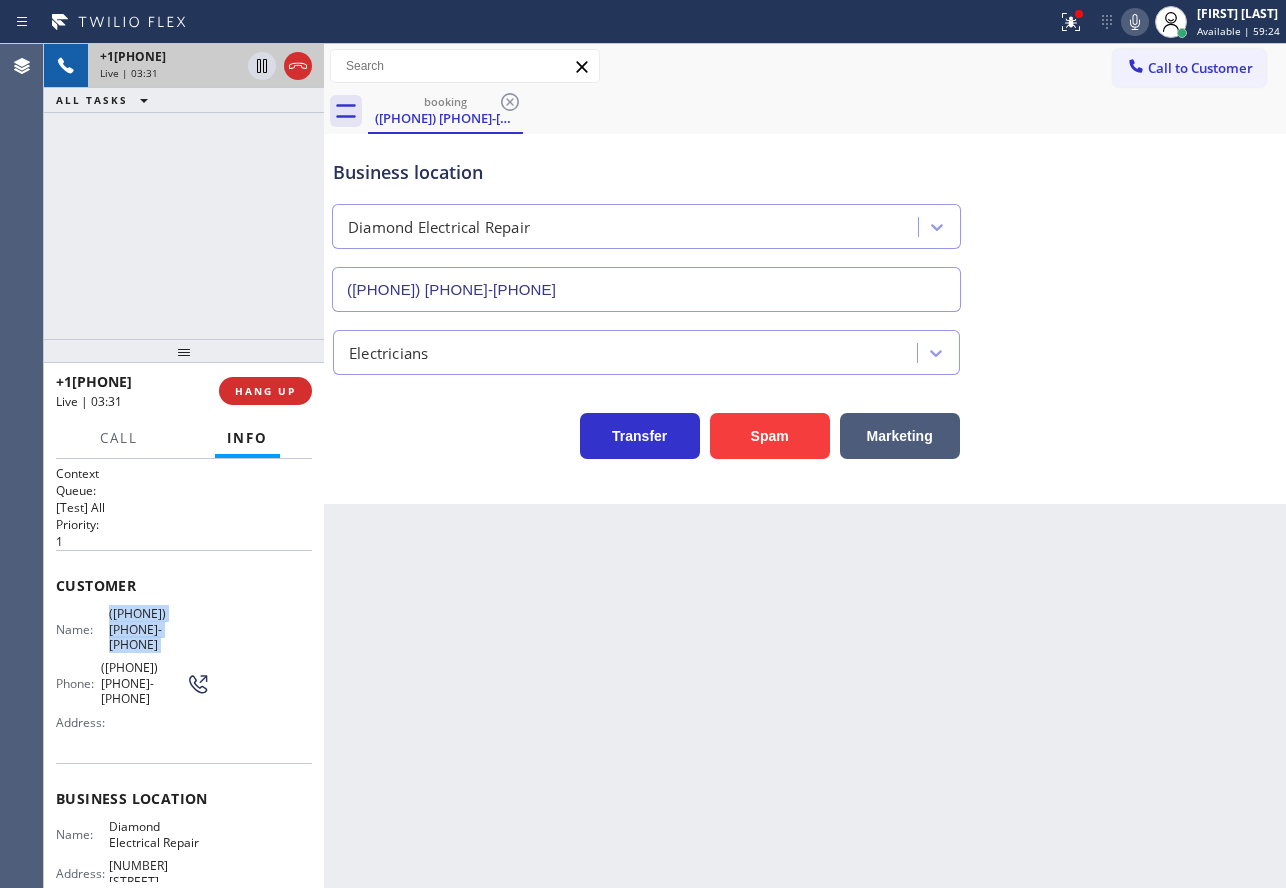 click on "([PHONE]) [PHONE]-[PHONE]" at bounding box center (159, 629) 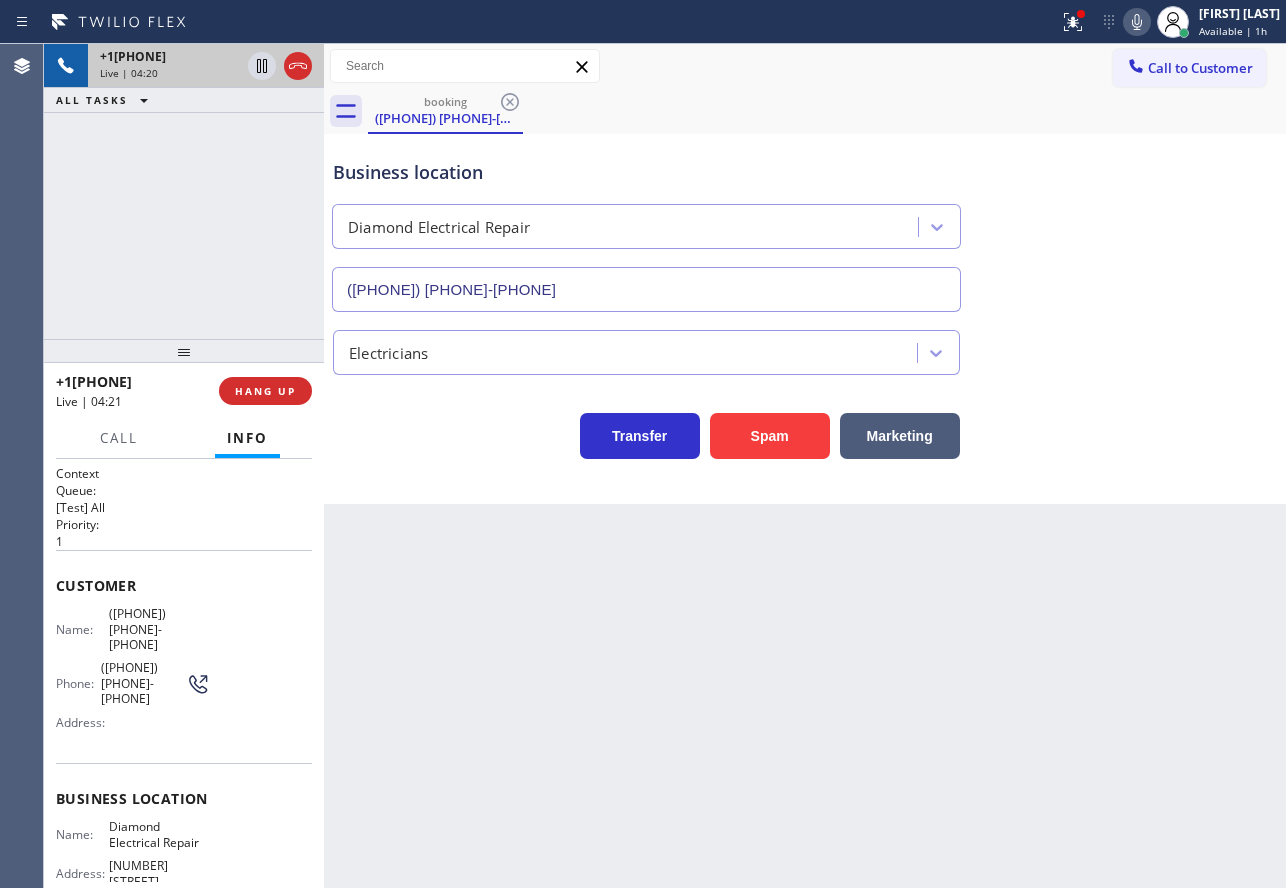 click on "Back to Dashboard Change Sender ID Customers Technicians Select a contact Outbound call Technician Search Technician Your caller id phone number Your caller id phone number Call Technician info Name   Phone none Address none Change Sender ID HVAC +1[PHONE] 5 Star Appliance +1[PHONE] Appliance Repair +1[PHONE] Plumbing +1[PHONE] Air Duct Cleaning +1[PHONE]  Electricians +1[PHONE] Cancel Change Check personal SMS Reset Change booking [PHONE] Call to Customer Outbound call Location 5 Star Appliance Repair Your caller id phone number [PHONE] Customer number Call Outbound call Technician Search Technician Your caller id phone number Your caller id phone number Call booking [PHONE] Business location Diamond Electrical Repair [PHONE] Electricians Transfer Spam Marketing" at bounding box center [805, 466] 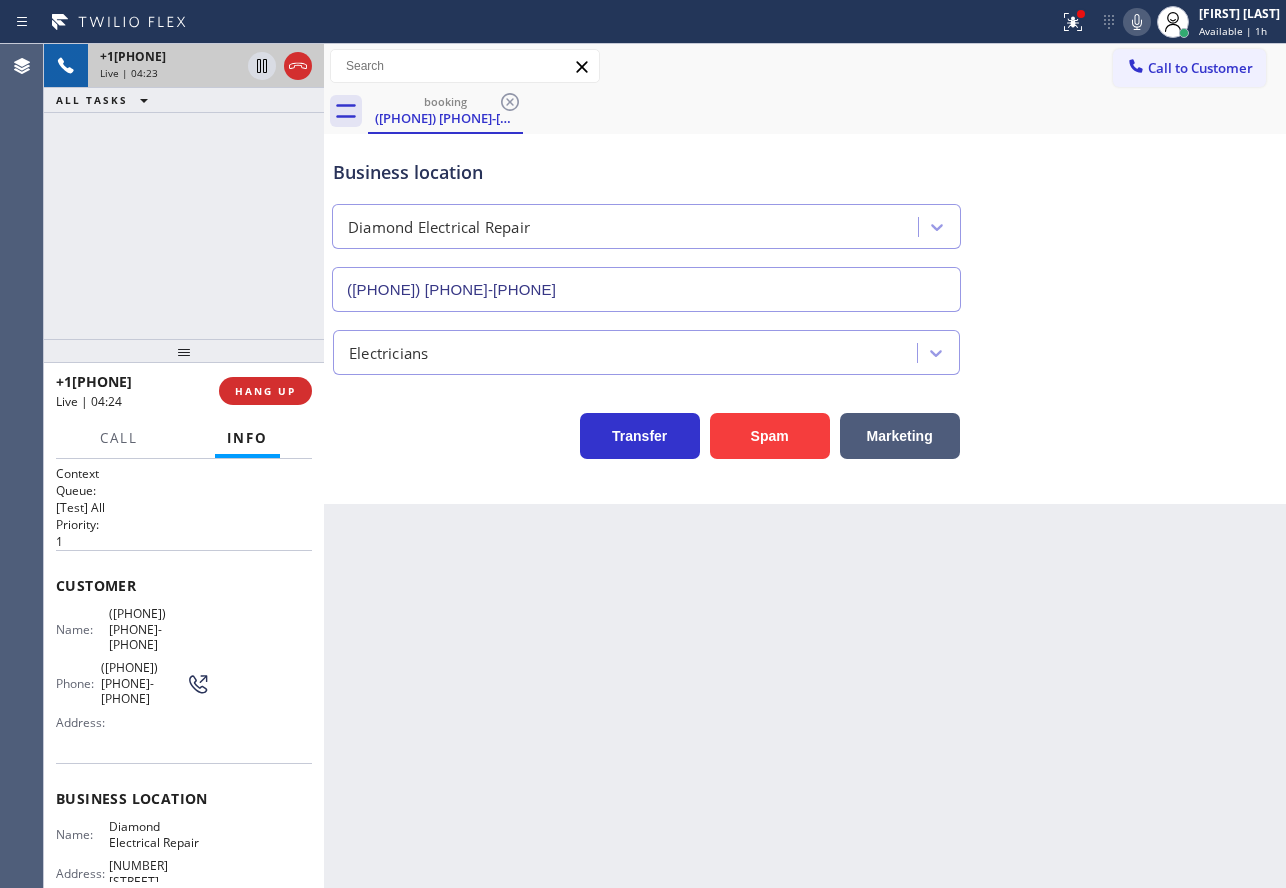 click on "([PHONE]) [PHONE]-[PHONE]" at bounding box center [159, 629] 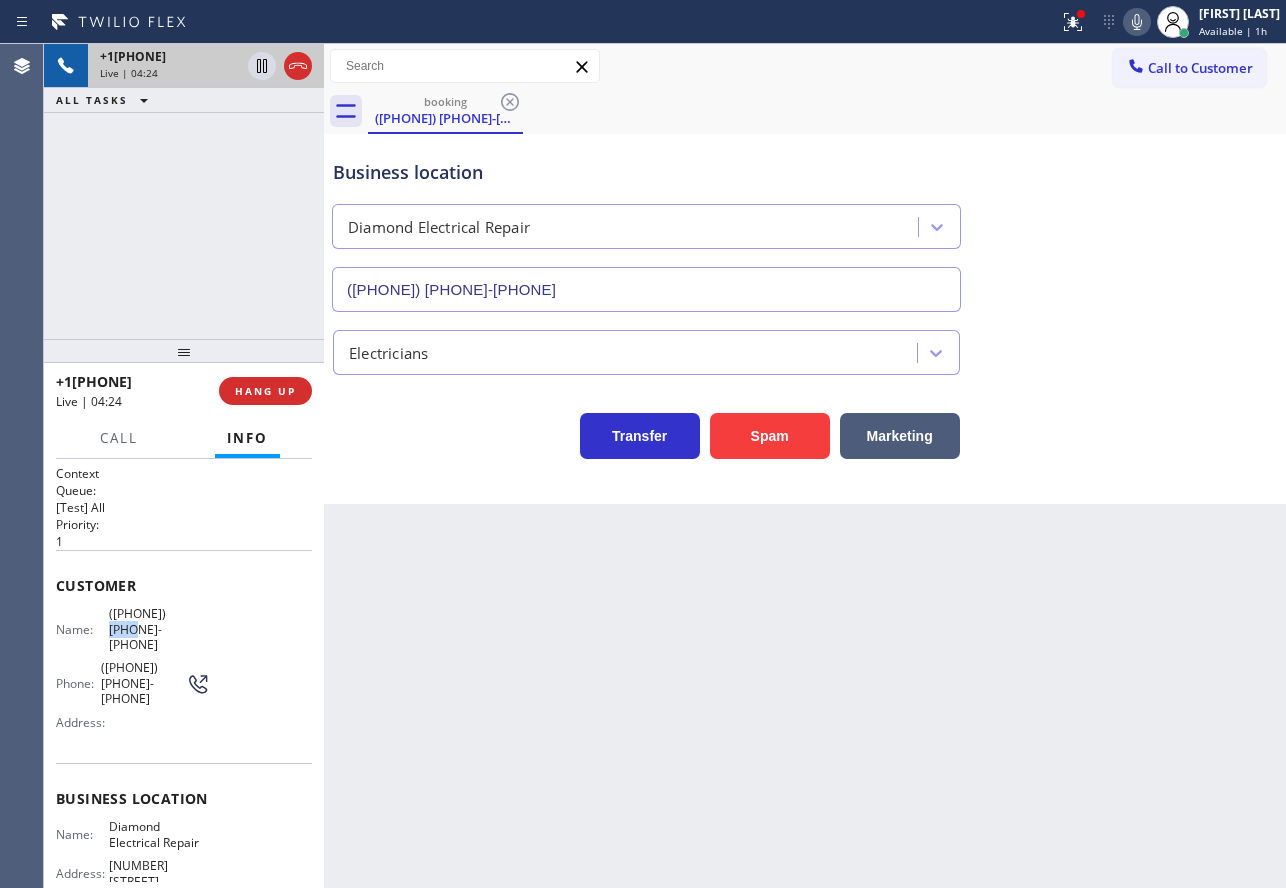 click on "([PHONE]) [PHONE]-[PHONE]" at bounding box center (159, 629) 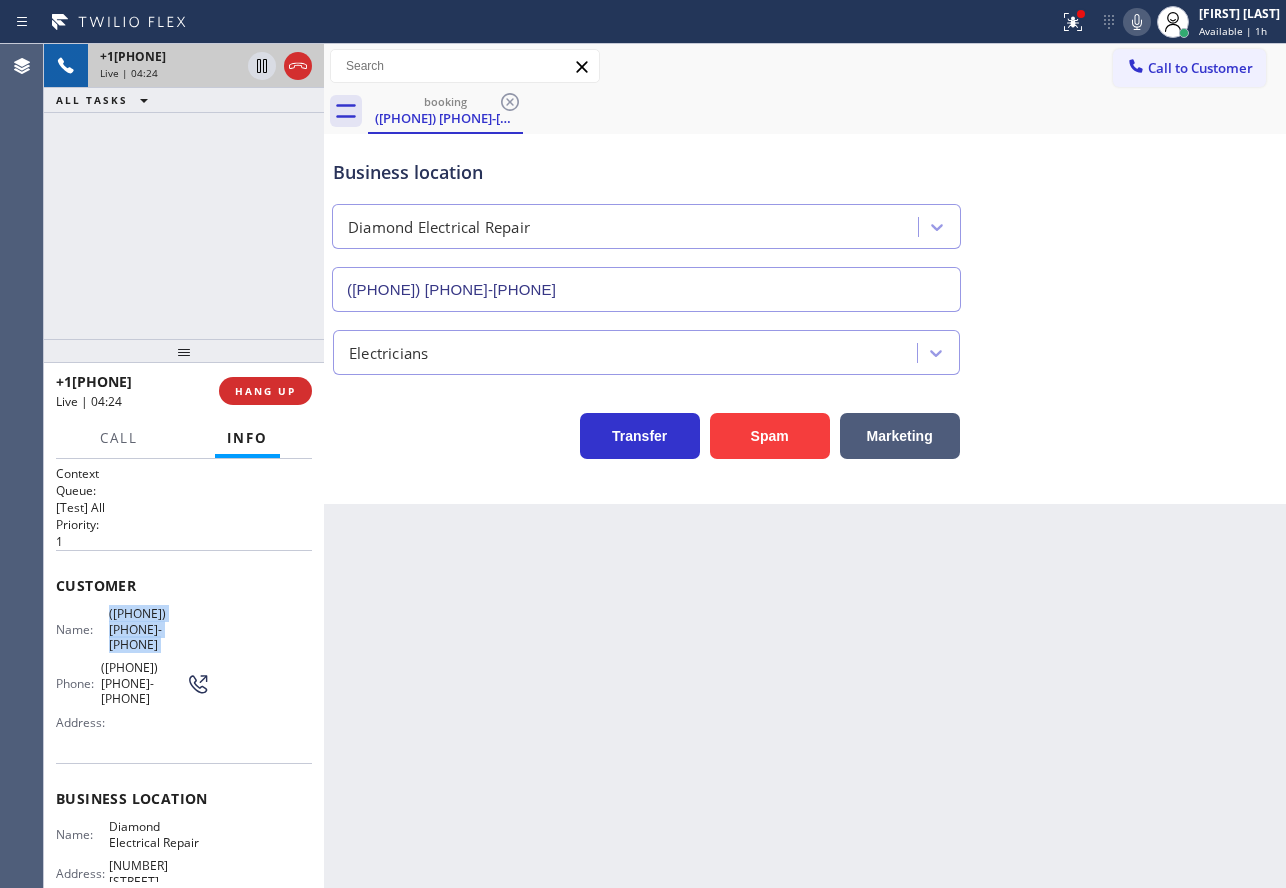 click on "([PHONE]) [PHONE]-[PHONE]" at bounding box center [159, 629] 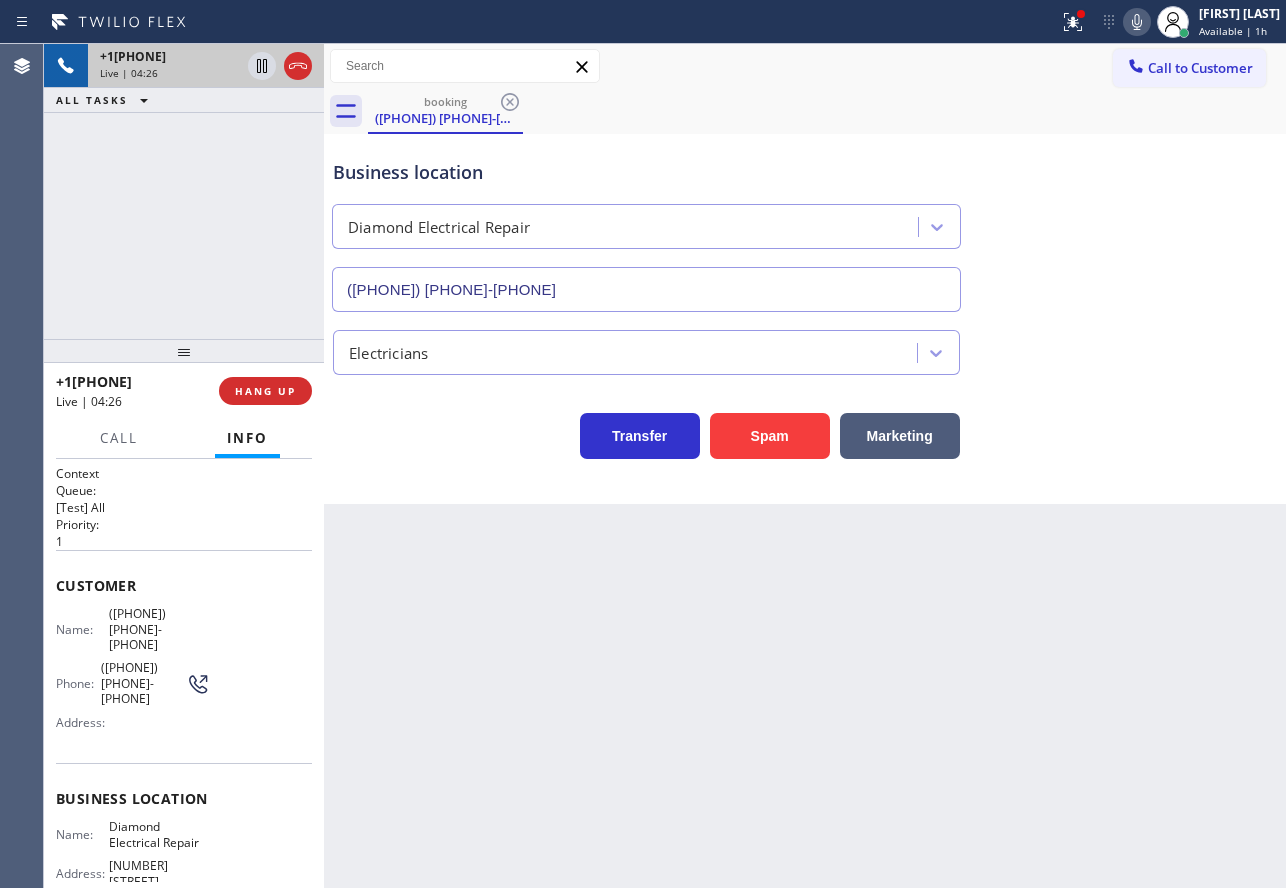 click on "([PHONE]) [PHONE]-[PHONE]" at bounding box center (159, 920) 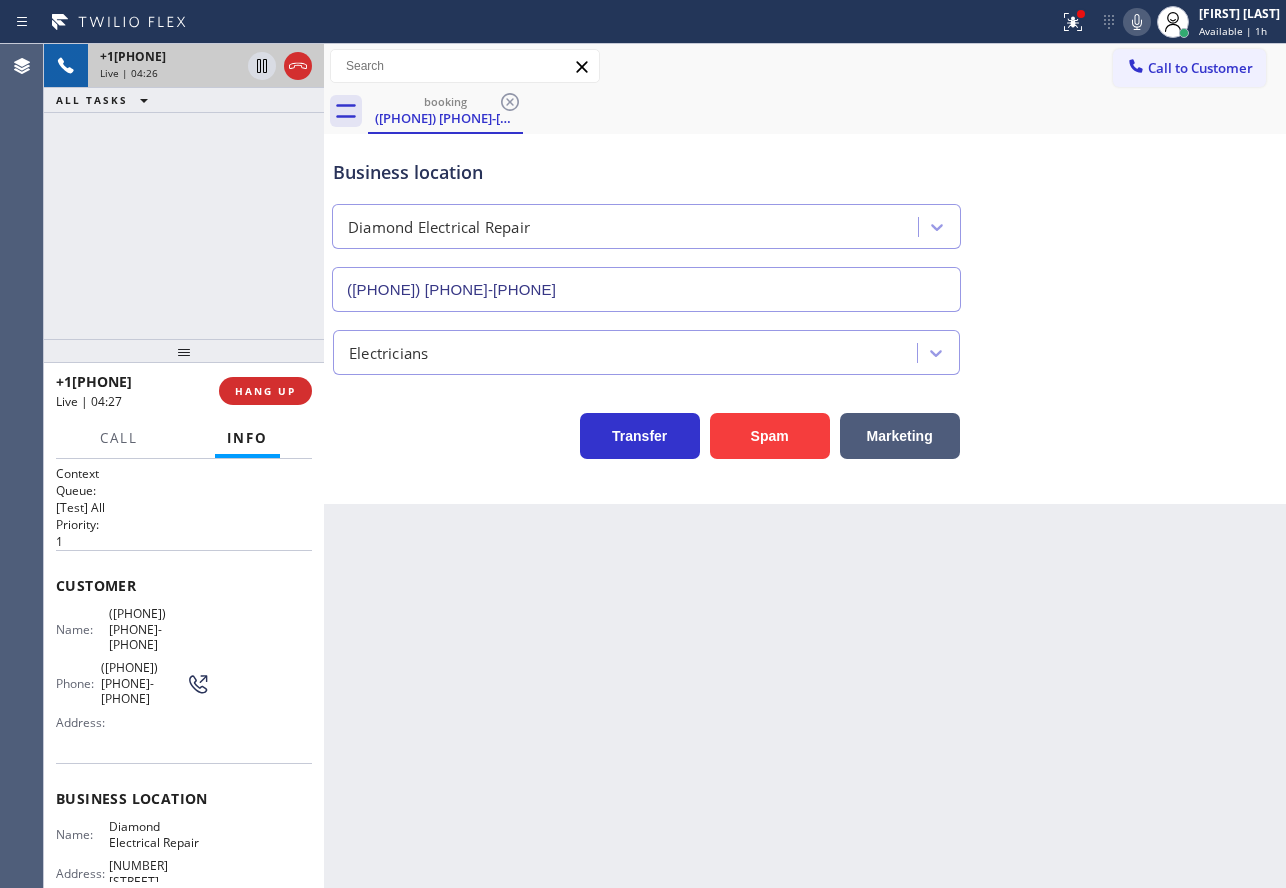 click on "([PHONE]) [PHONE]-[PHONE]" at bounding box center (159, 920) 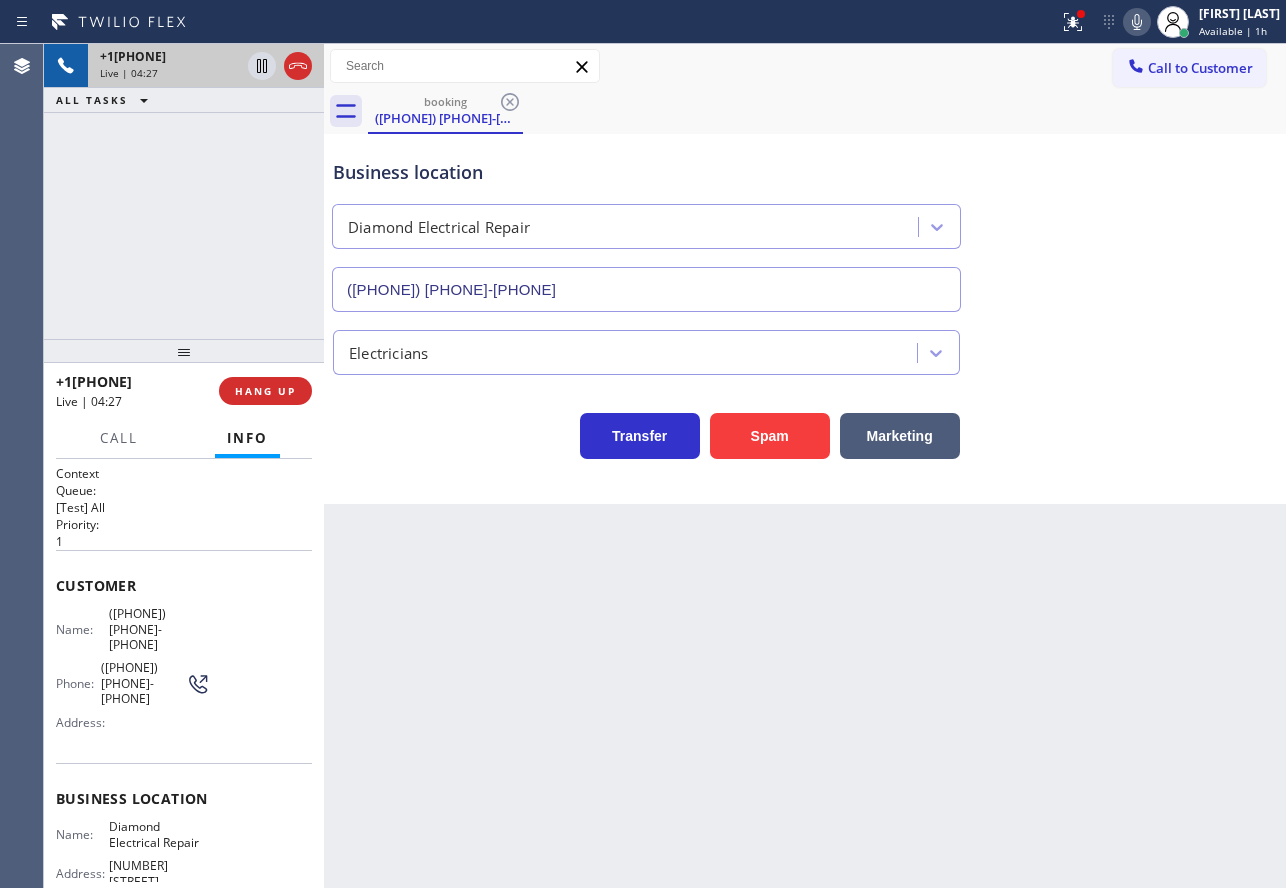 click on "([PHONE]) [PHONE]-[PHONE]" at bounding box center (159, 920) 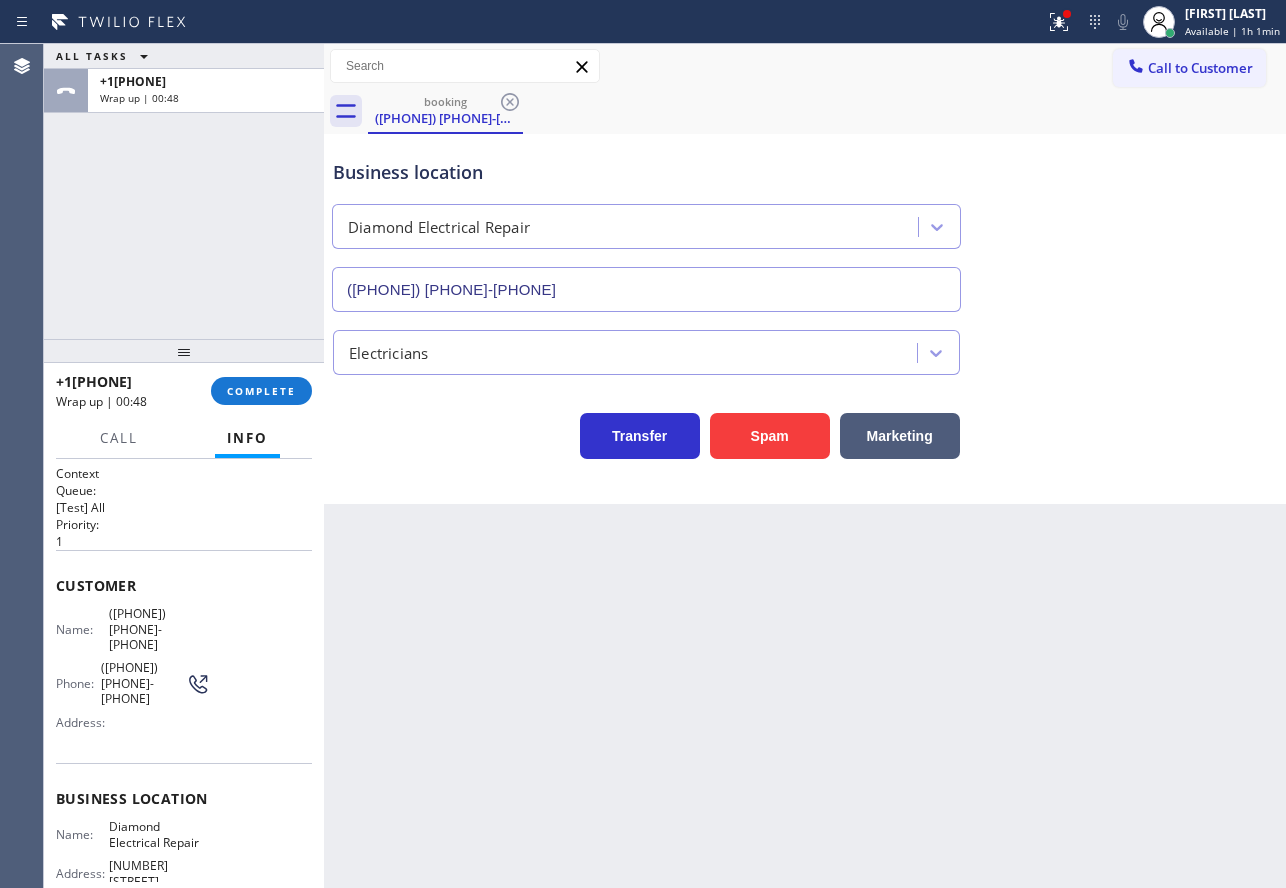 click on "Diamond Electrical Repair" at bounding box center [159, 834] 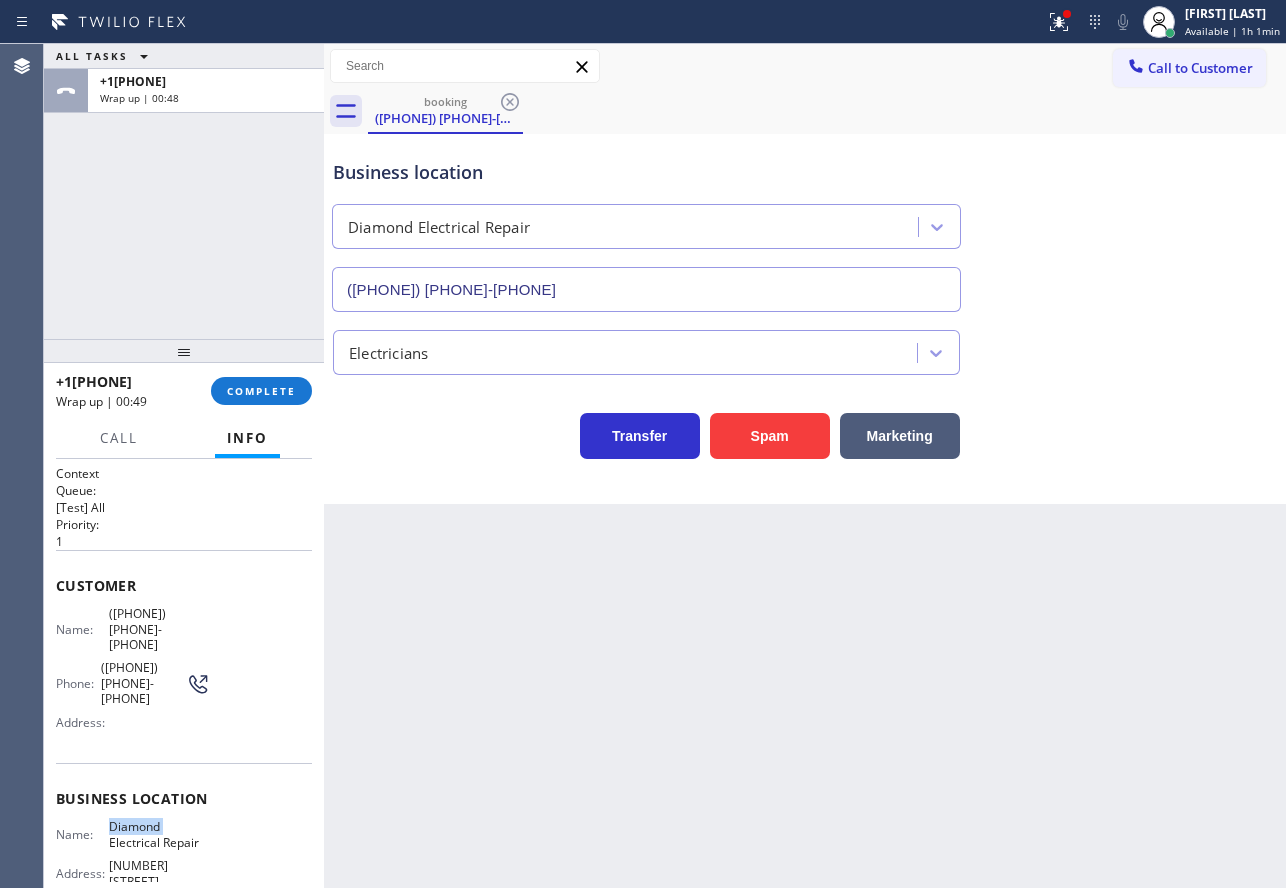 click on "Diamond Electrical Repair" at bounding box center (159, 834) 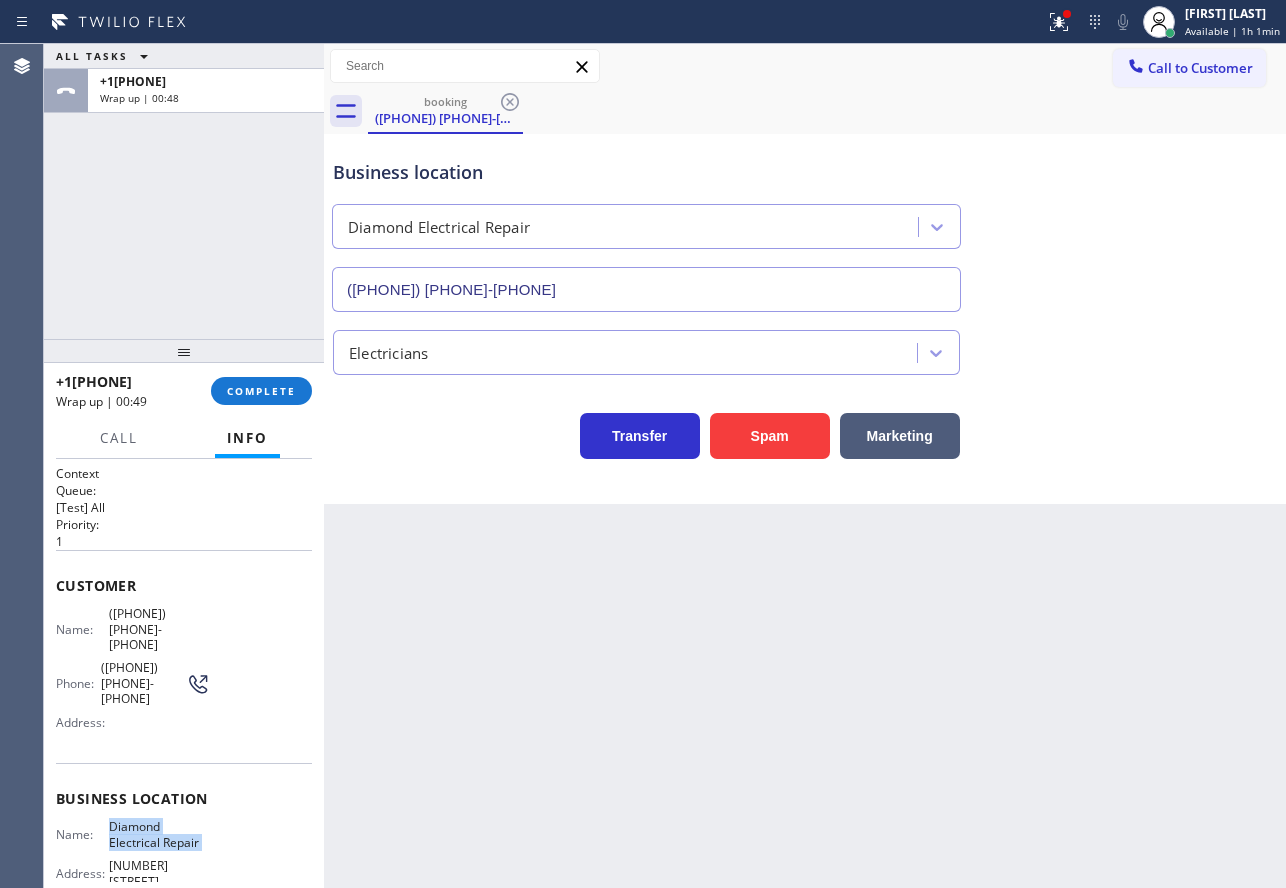 click on "Diamond Electrical Repair" at bounding box center [159, 834] 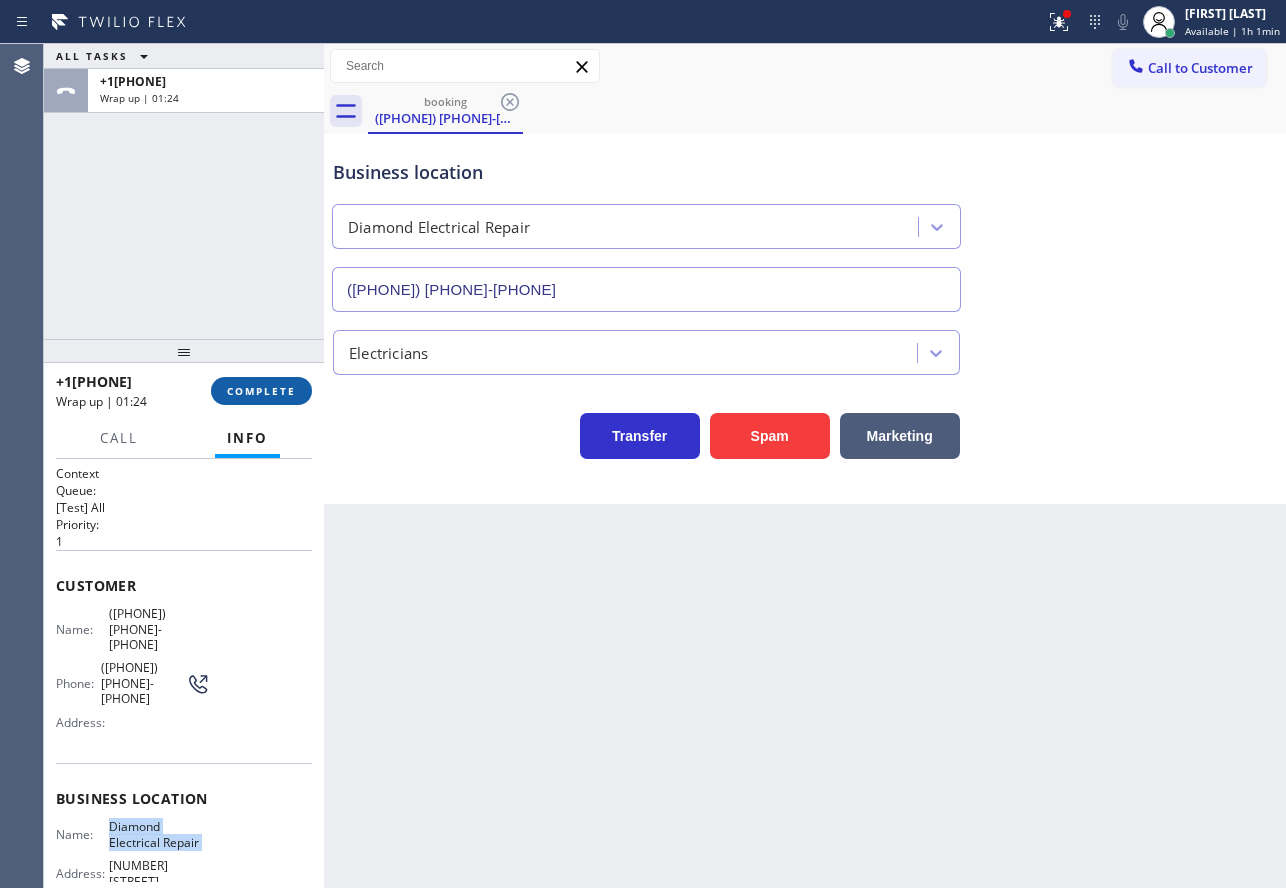 click on "COMPLETE" at bounding box center (261, 391) 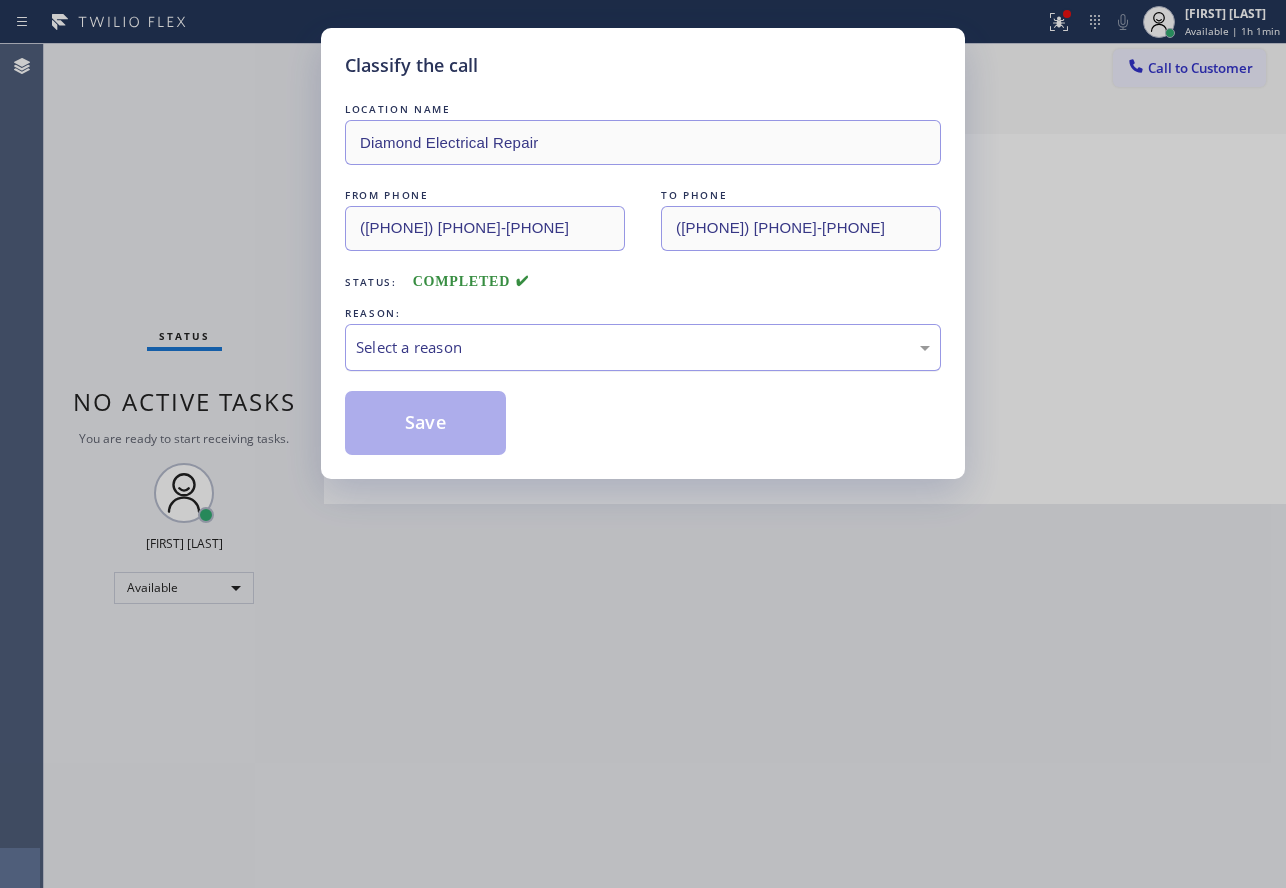 click on "Select a reason" at bounding box center [643, 347] 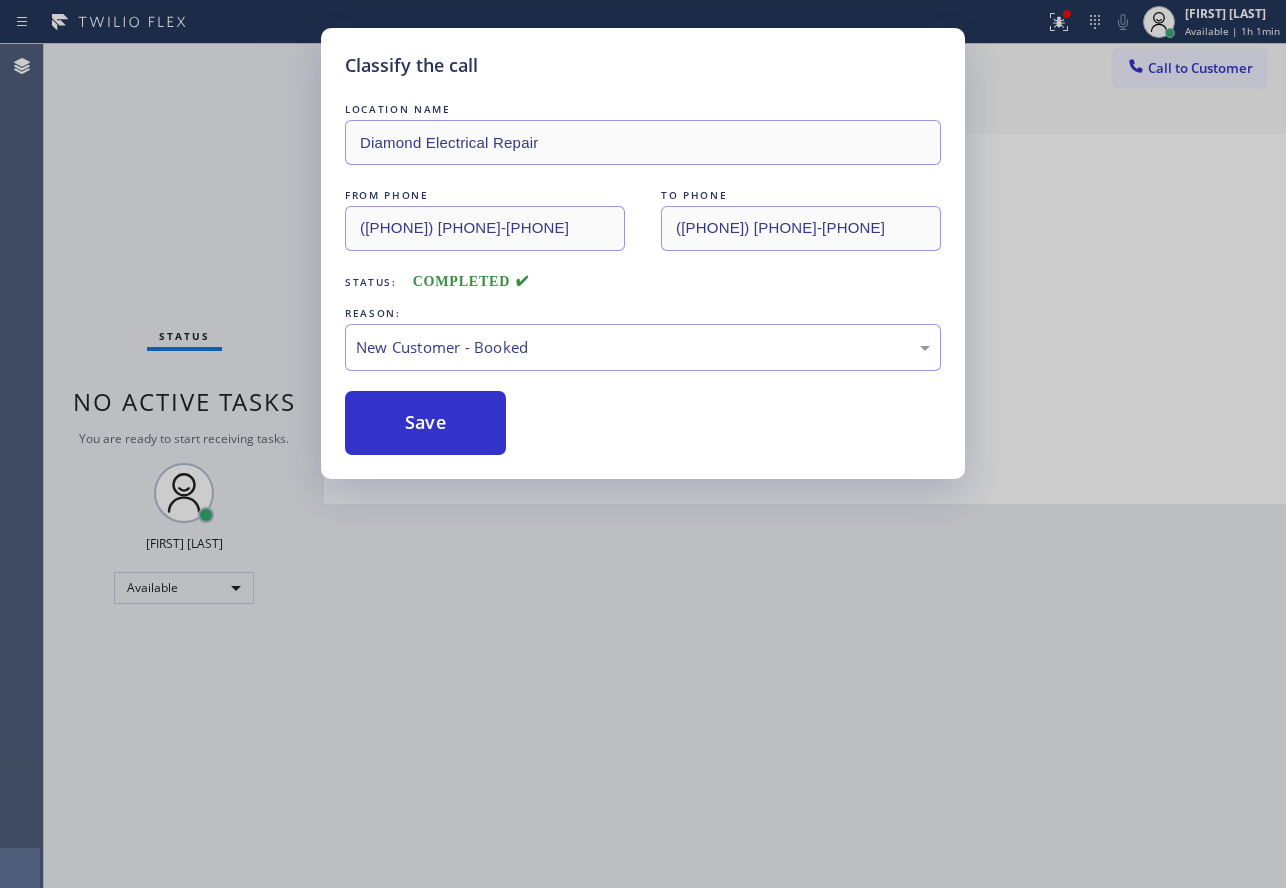 drag, startPoint x: 426, startPoint y: 412, endPoint x: 683, endPoint y: 206, distance: 329.3706 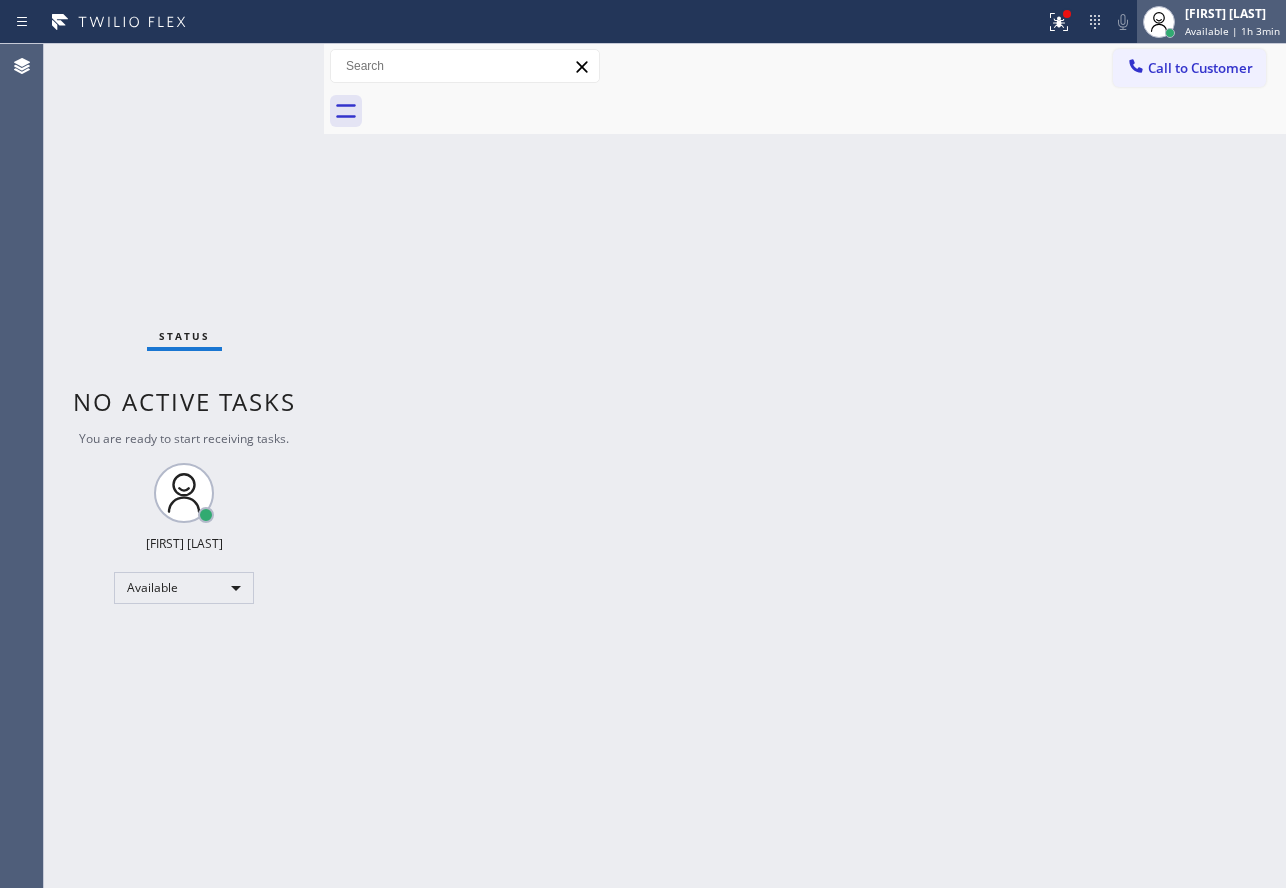 click on "[FIRST] [LAST] Available | [TIME]" at bounding box center (1233, 21) 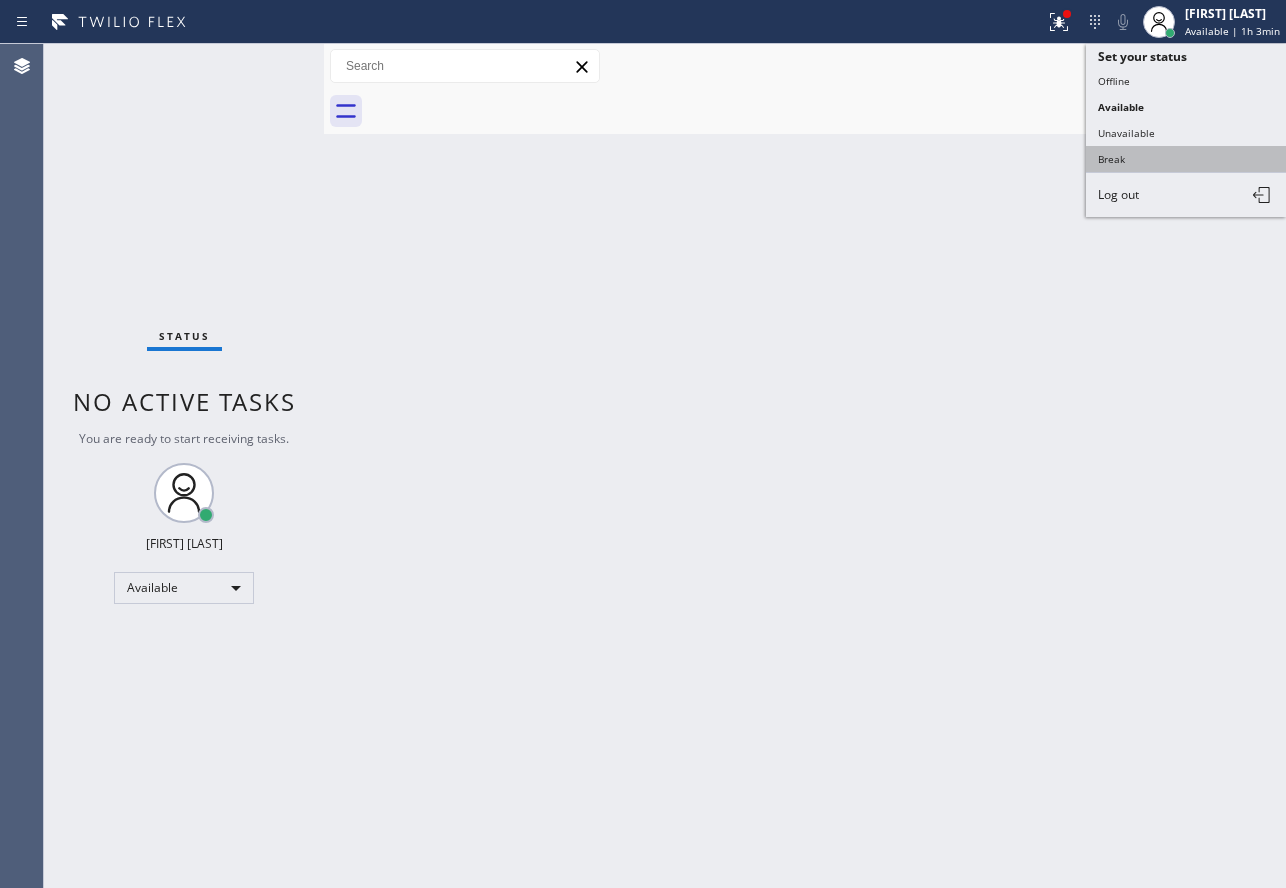 click on "Break" at bounding box center (1186, 159) 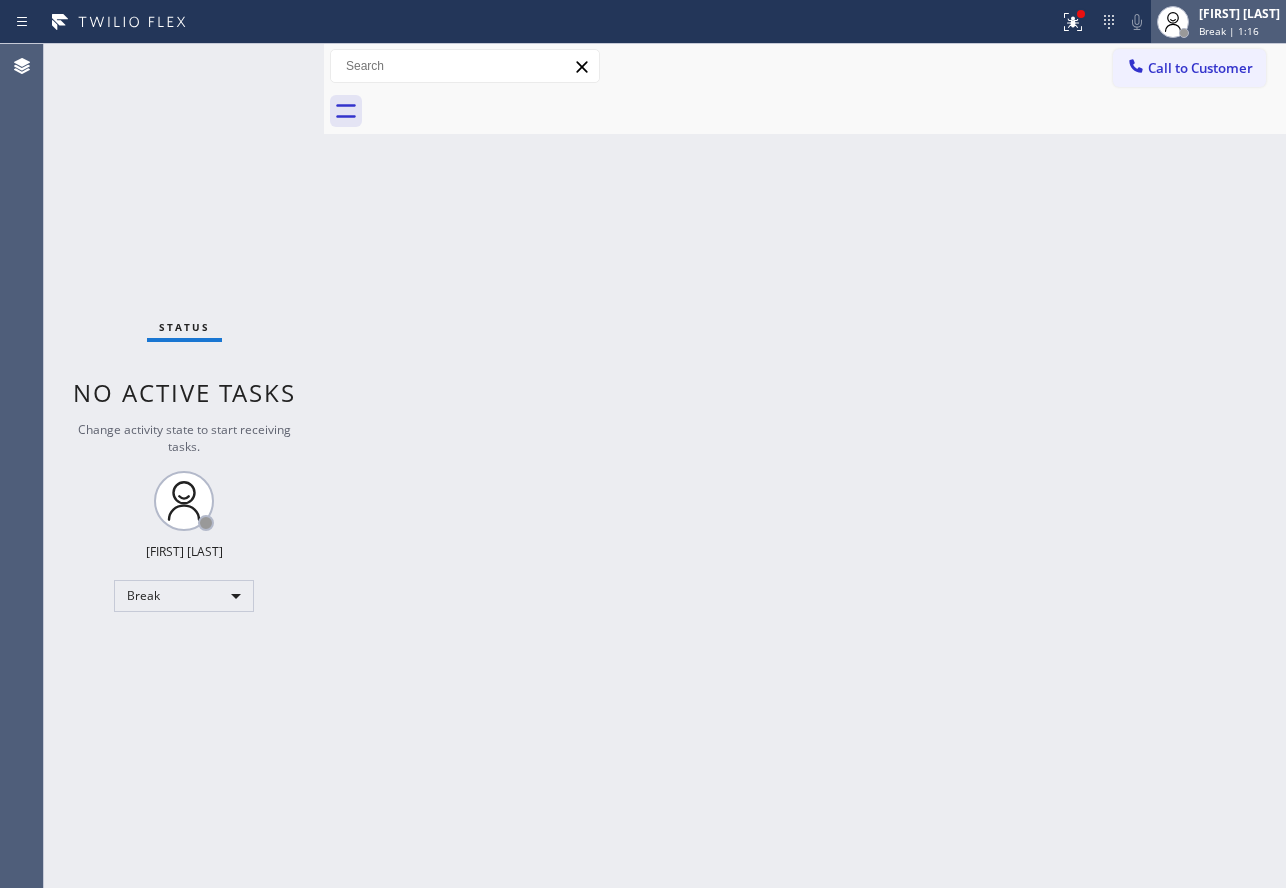 drag, startPoint x: 1232, startPoint y: 11, endPoint x: 1229, endPoint y: 31, distance: 20.22375 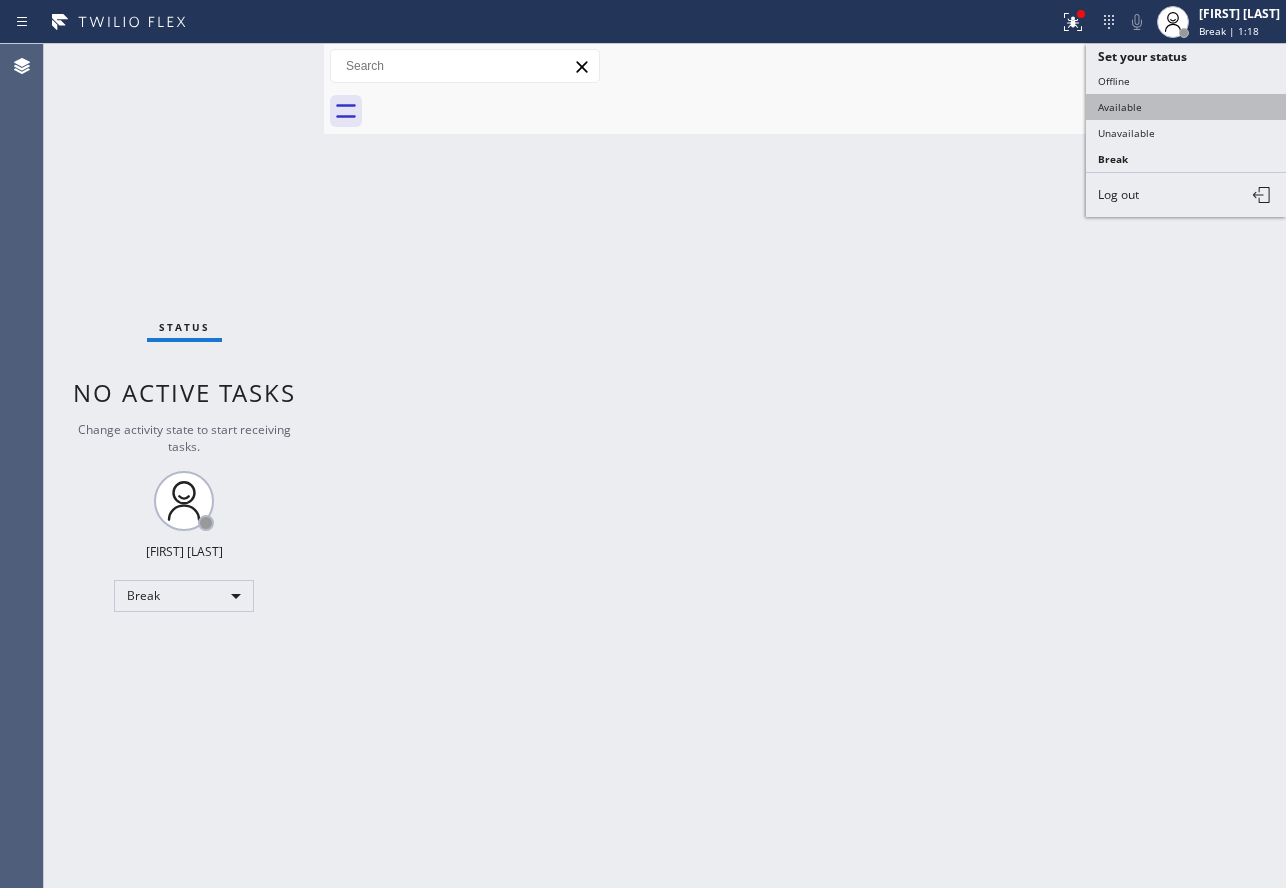 click on "Available" at bounding box center [1186, 107] 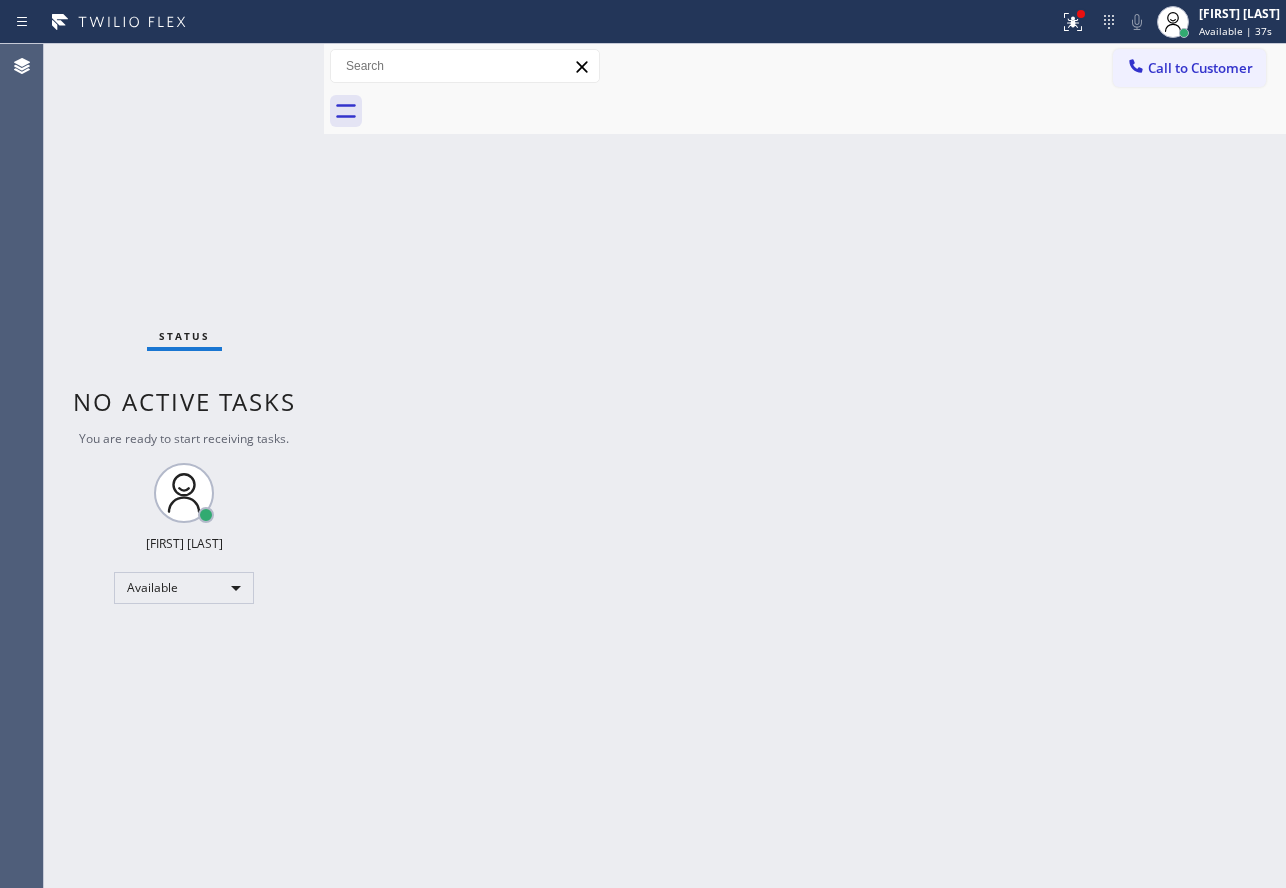 drag, startPoint x: 497, startPoint y: 399, endPoint x: 626, endPoint y: 288, distance: 170.18225 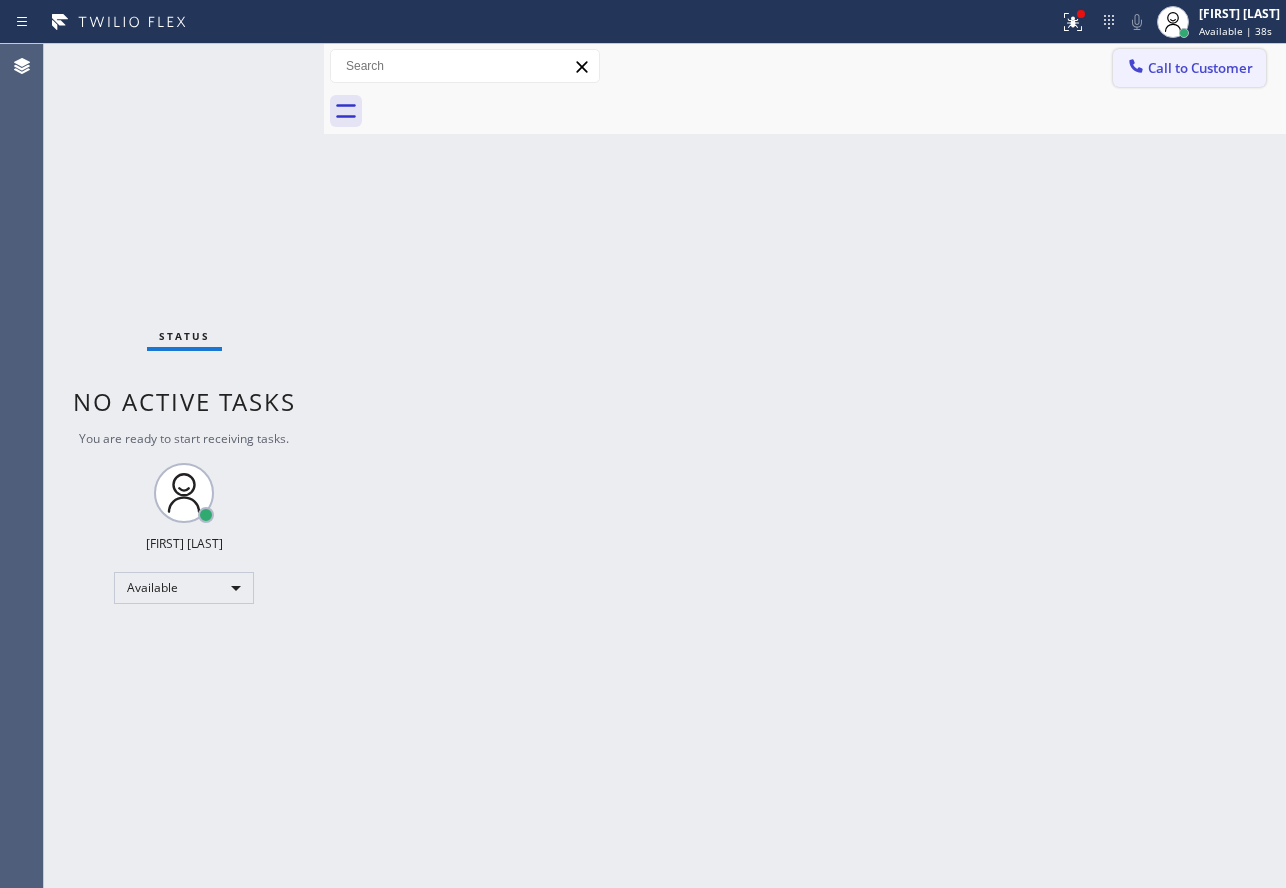 click on "Call to Customer" at bounding box center (1200, 68) 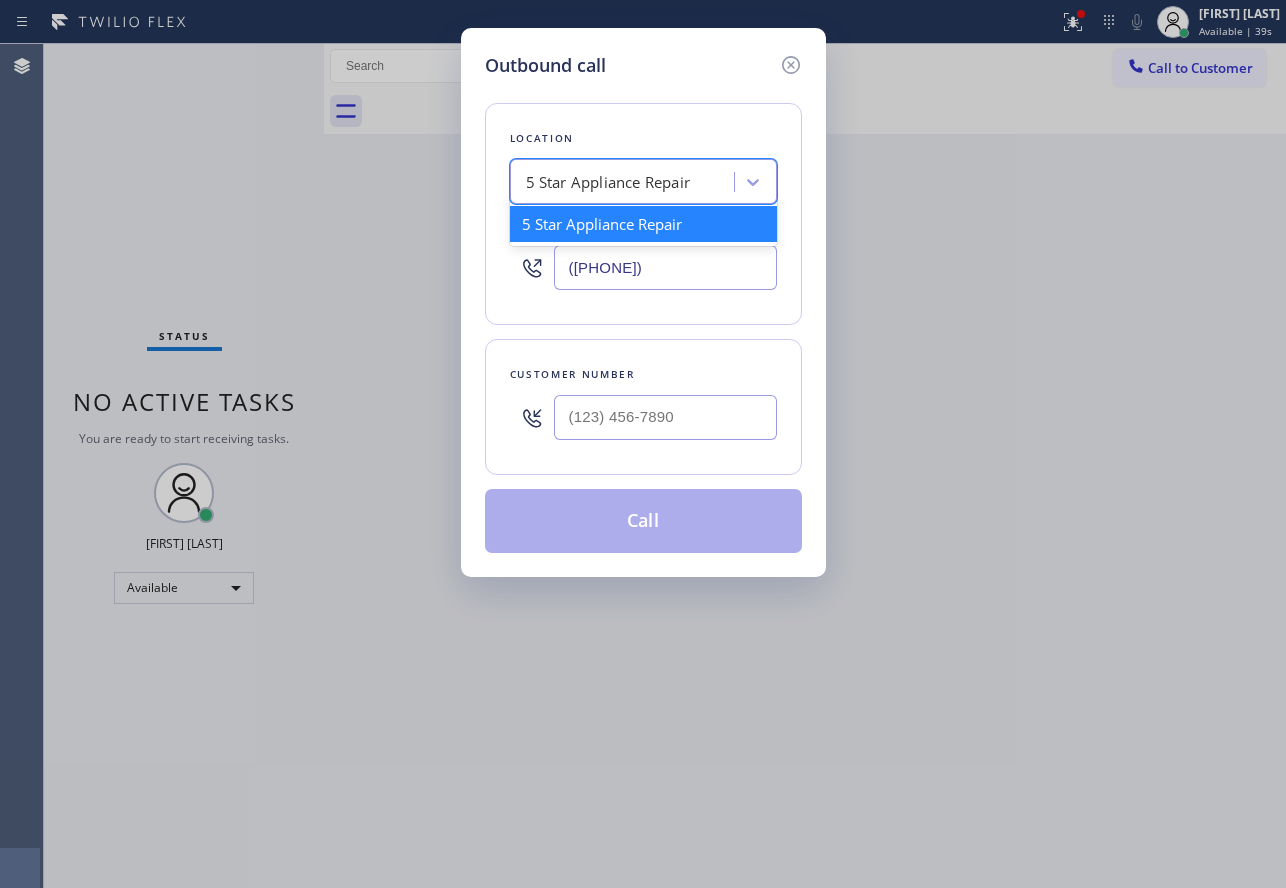 click on "5 Star Appliance Repair" at bounding box center [625, 182] 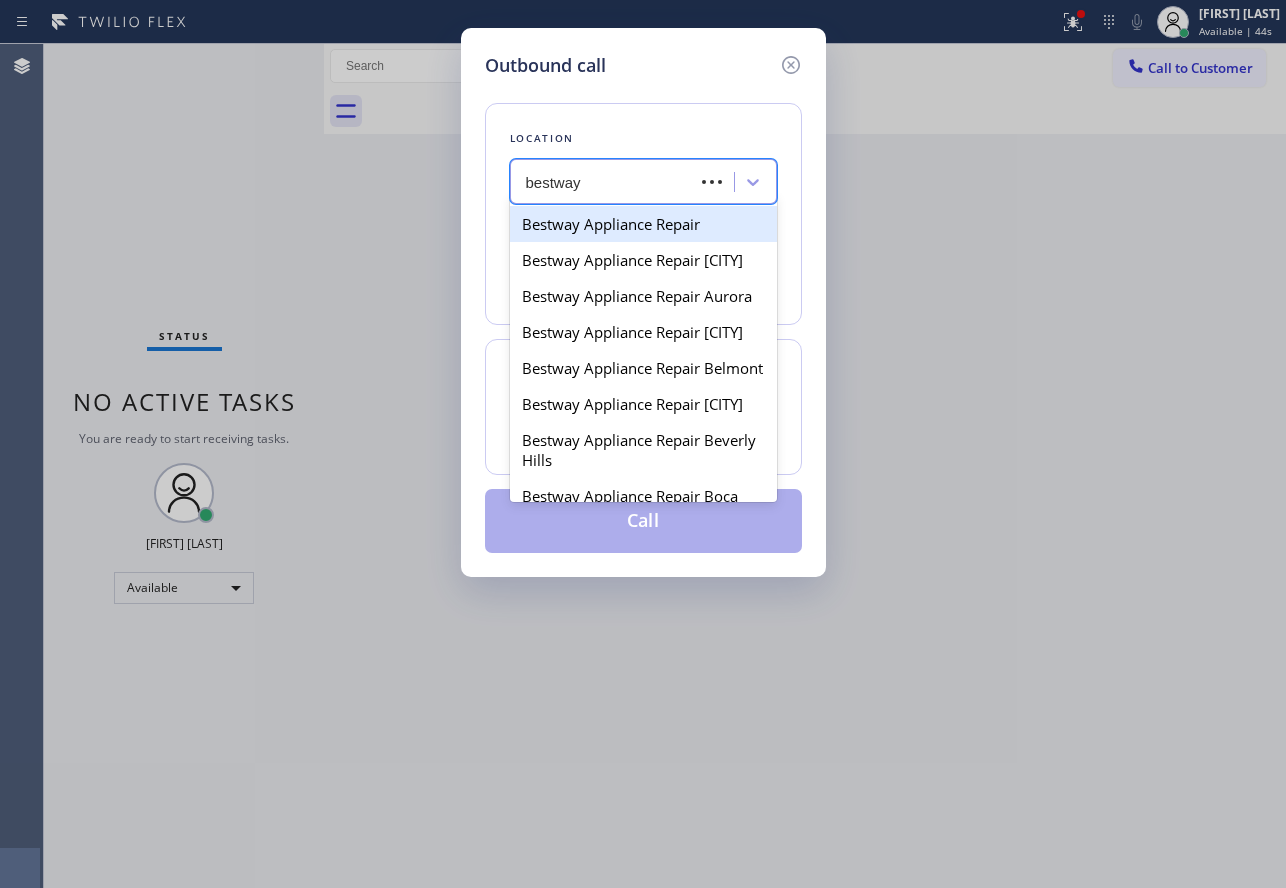 type on "bestway" 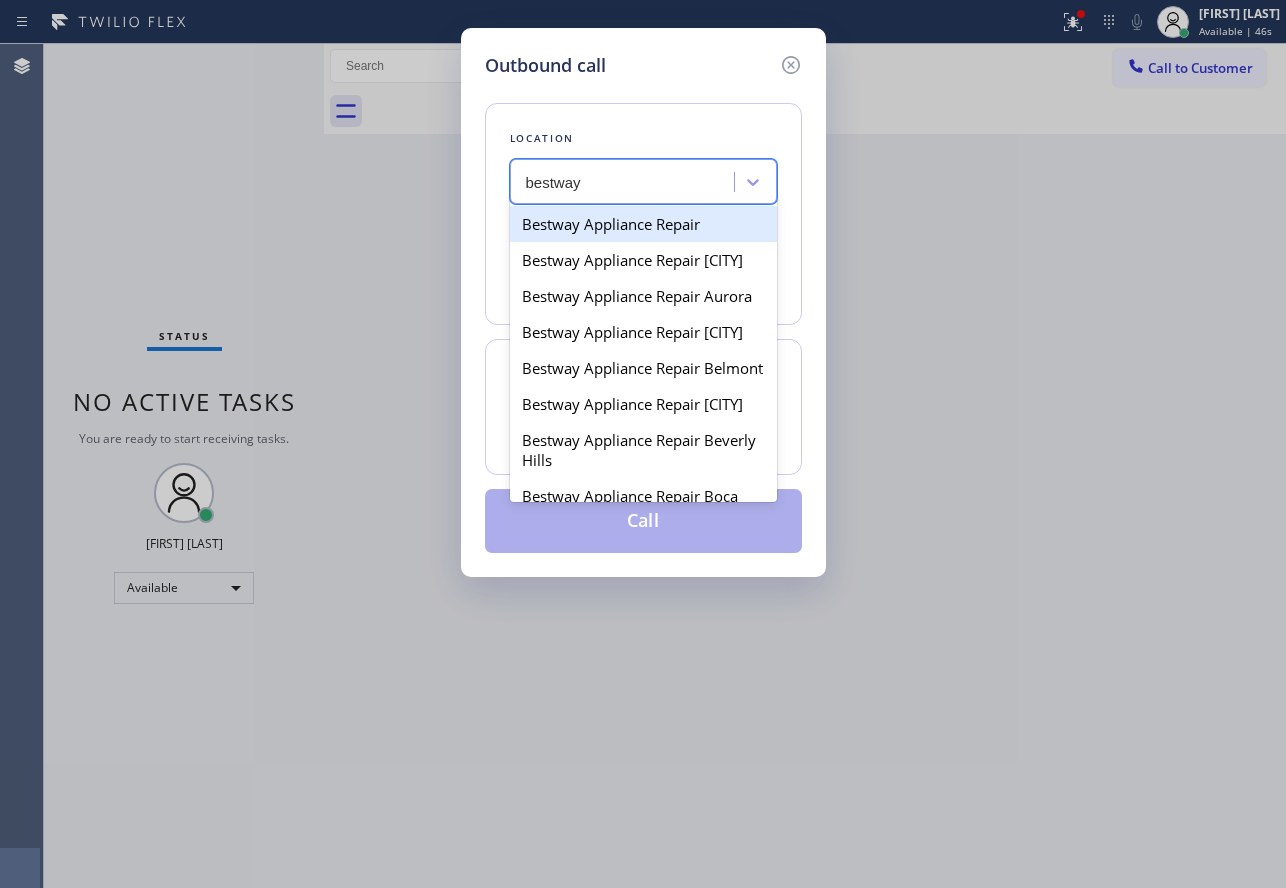 click on "Bestway Appliance Repair" at bounding box center [643, 224] 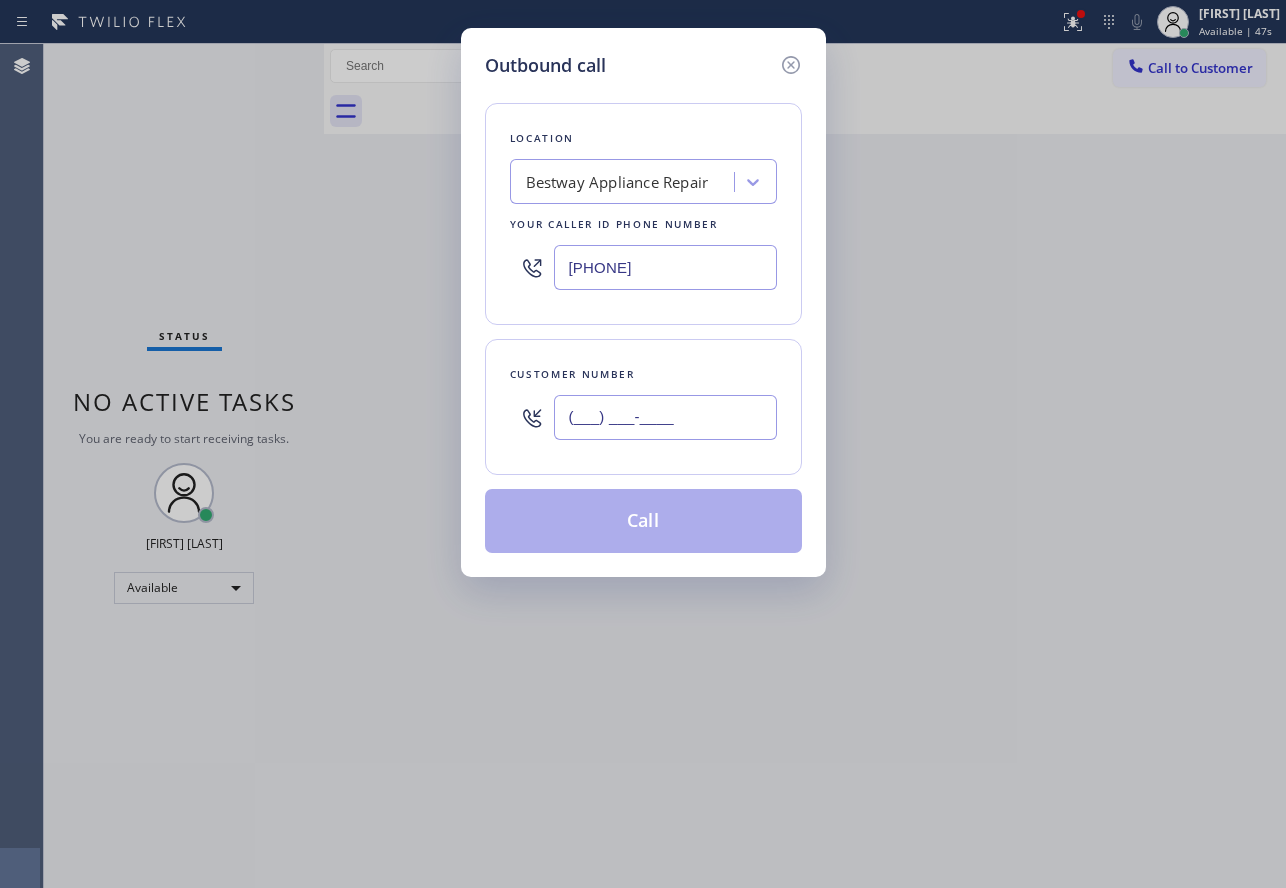 click on "(___) ___-____" at bounding box center [665, 417] 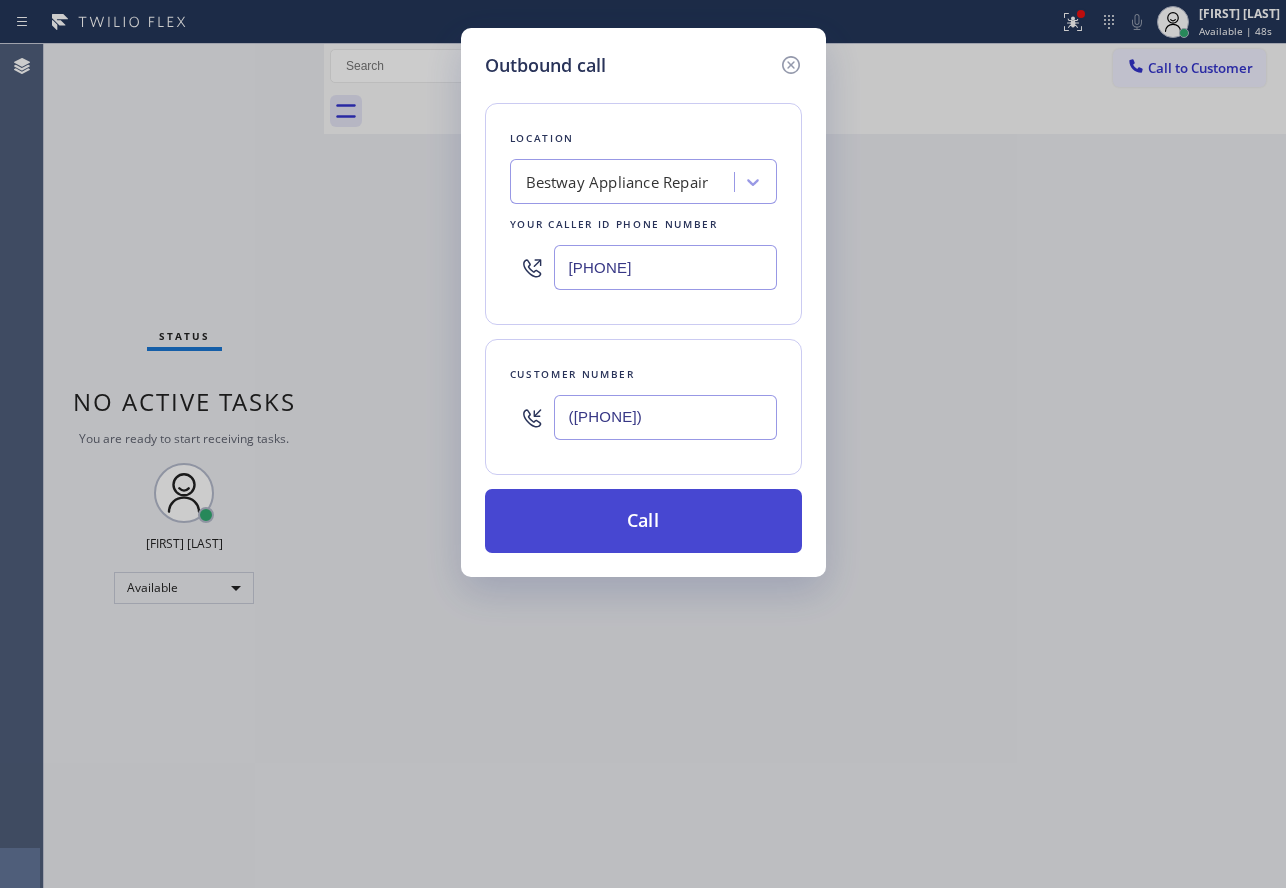 type on "([PHONE])" 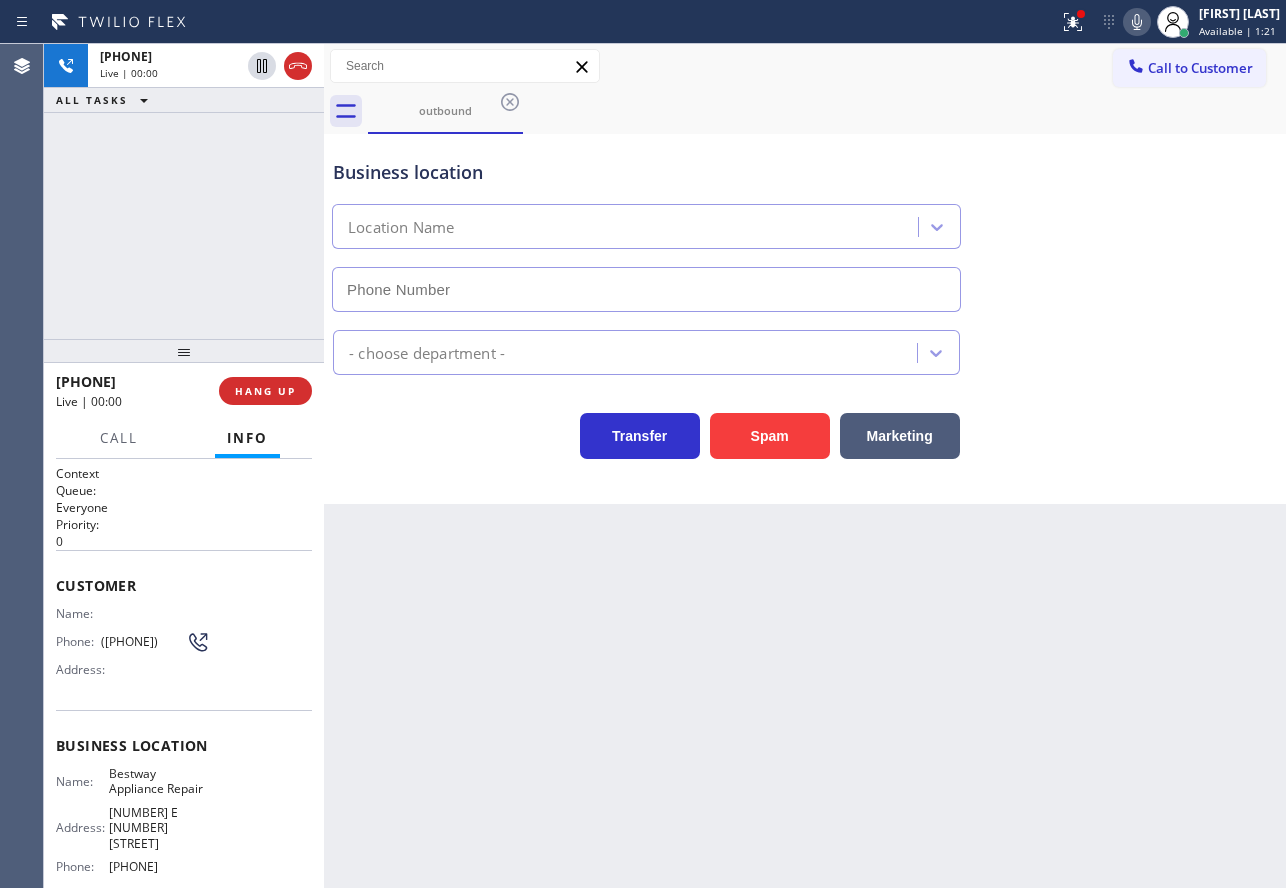 type on "[PHONE]" 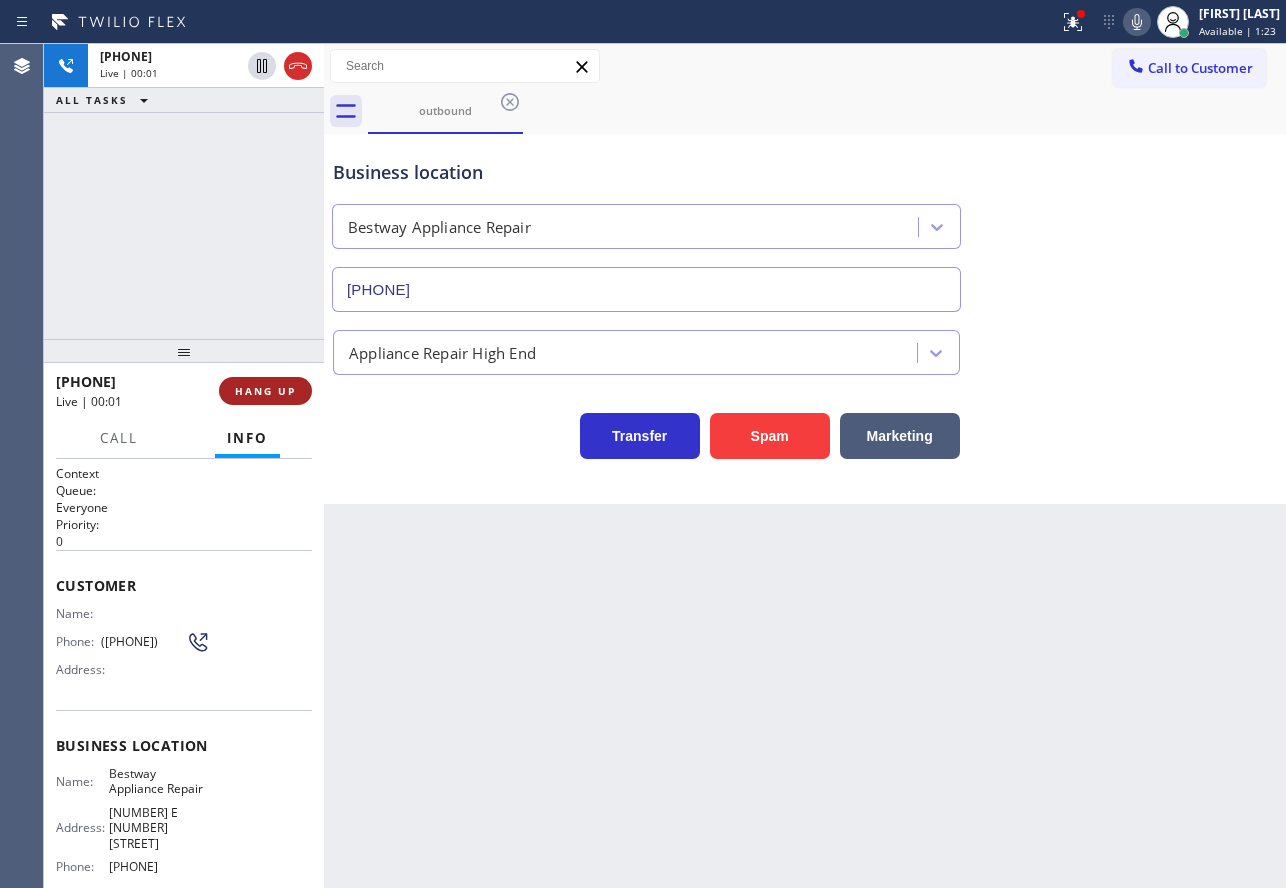 click on "HANG UP" at bounding box center [265, 391] 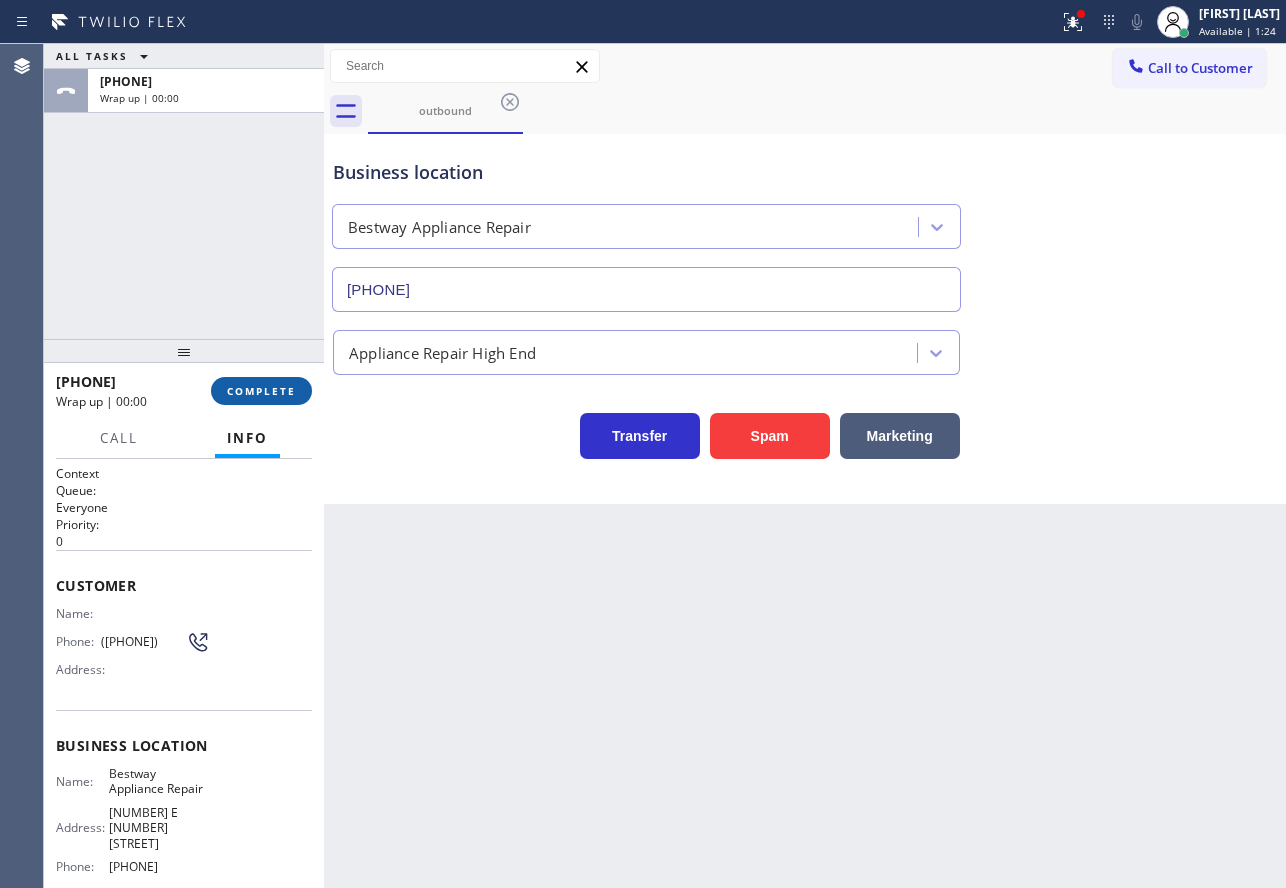 click on "COMPLETE" at bounding box center (261, 391) 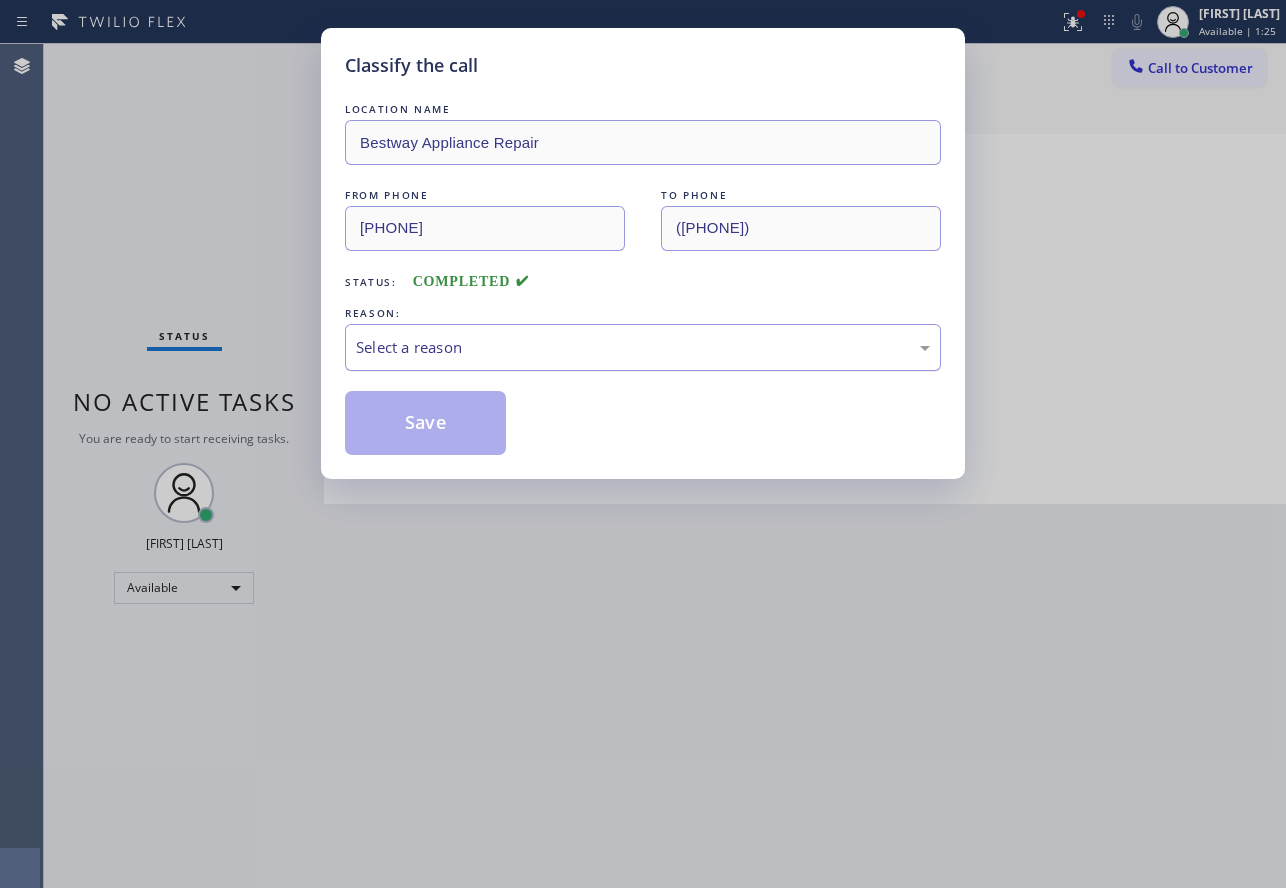 click on "Select a reason" at bounding box center (643, 347) 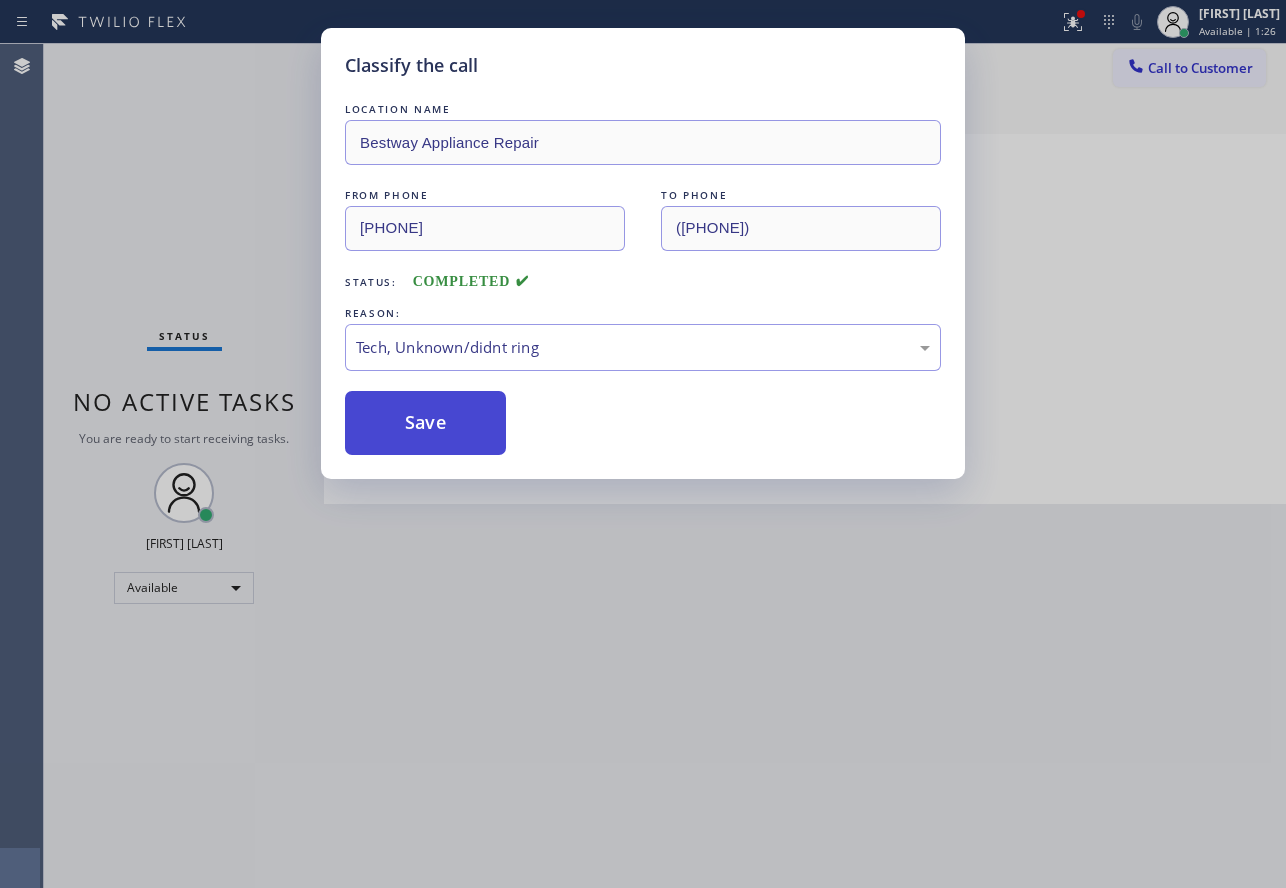 click on "Save" at bounding box center (425, 423) 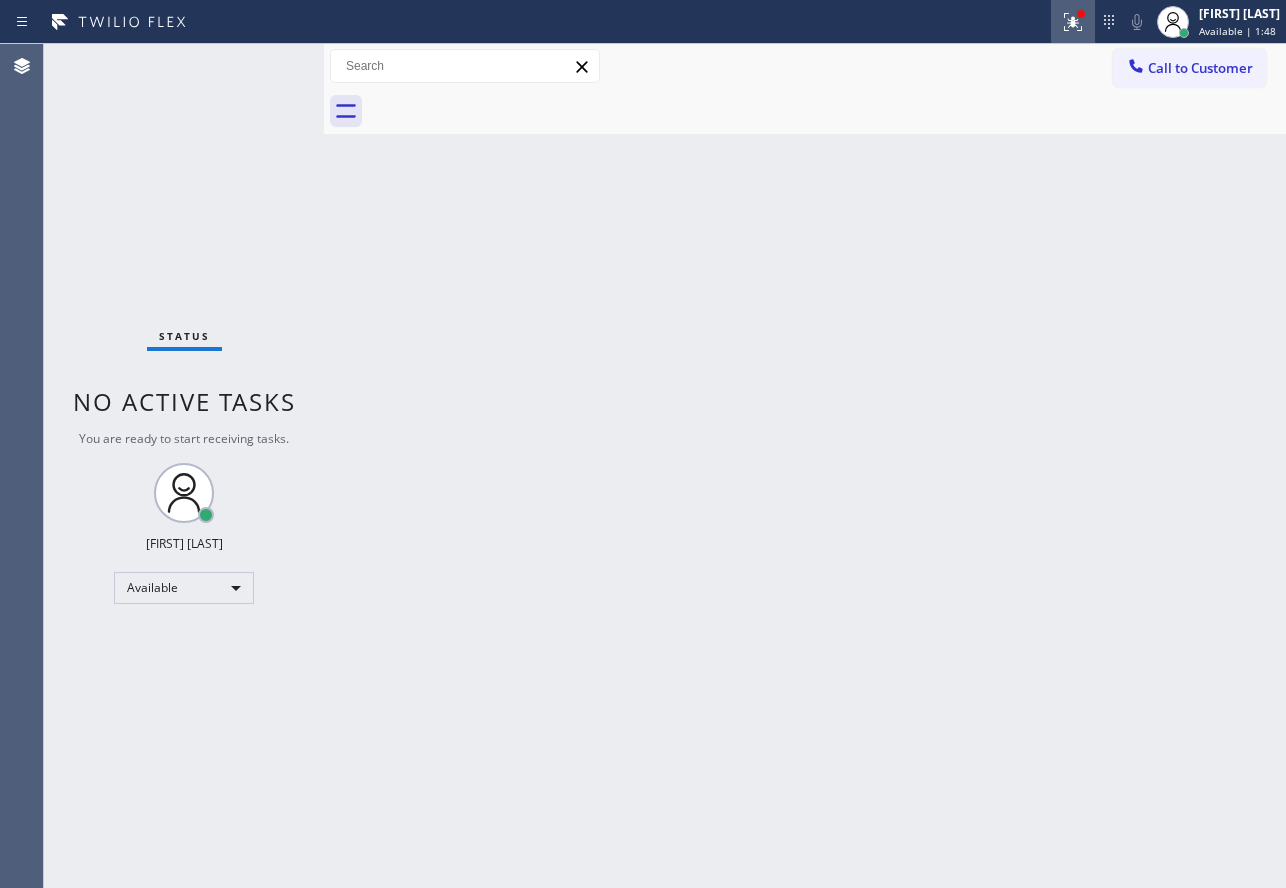 click 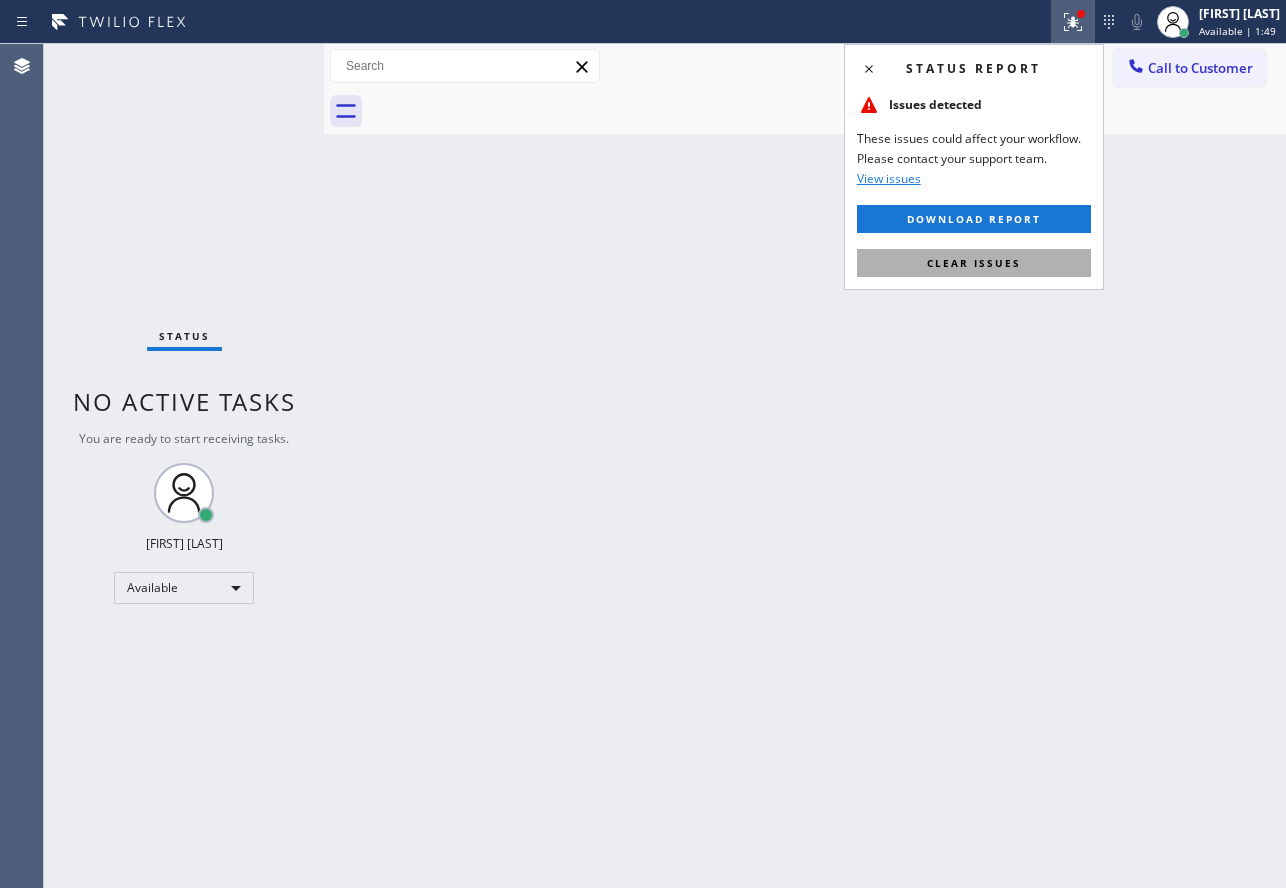 click on "Clear issues" at bounding box center [974, 263] 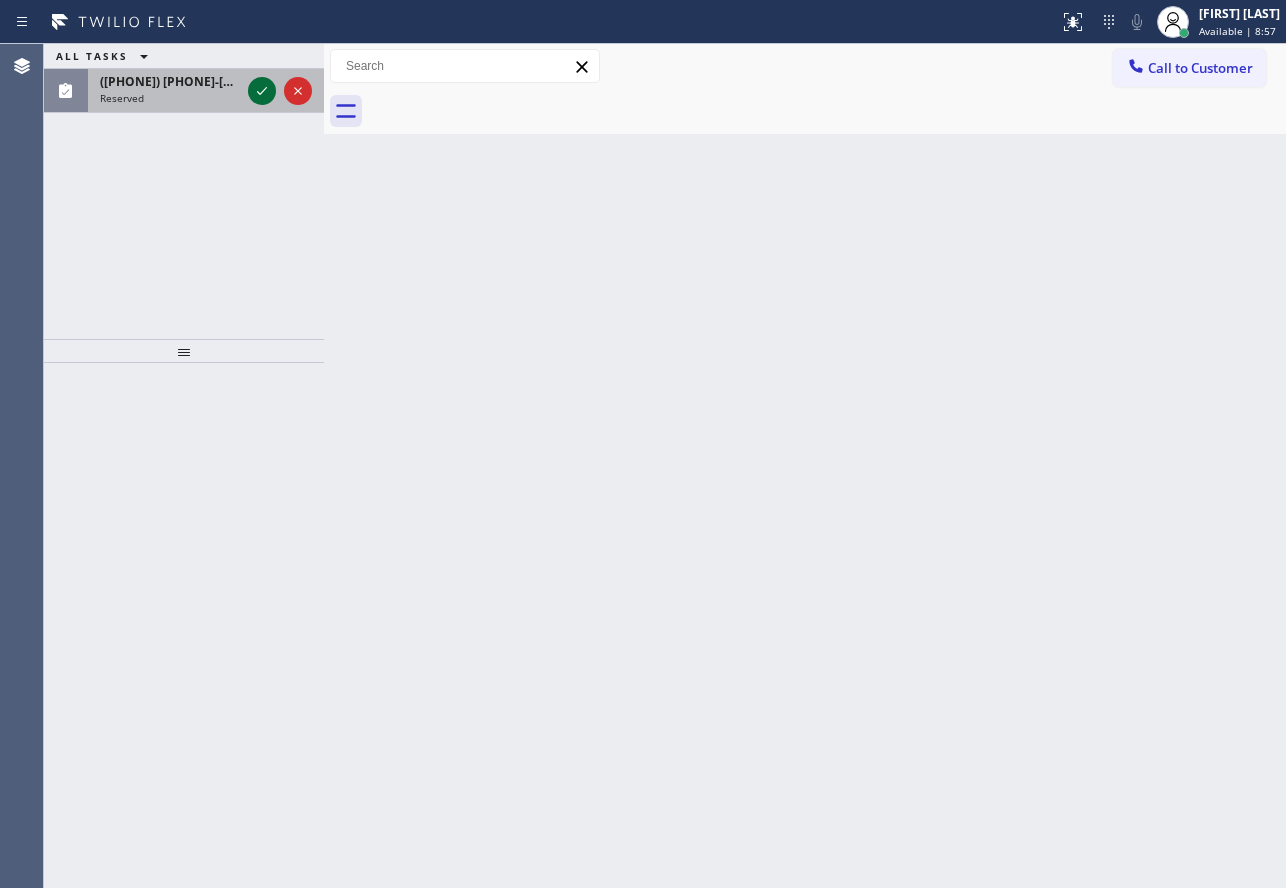 click 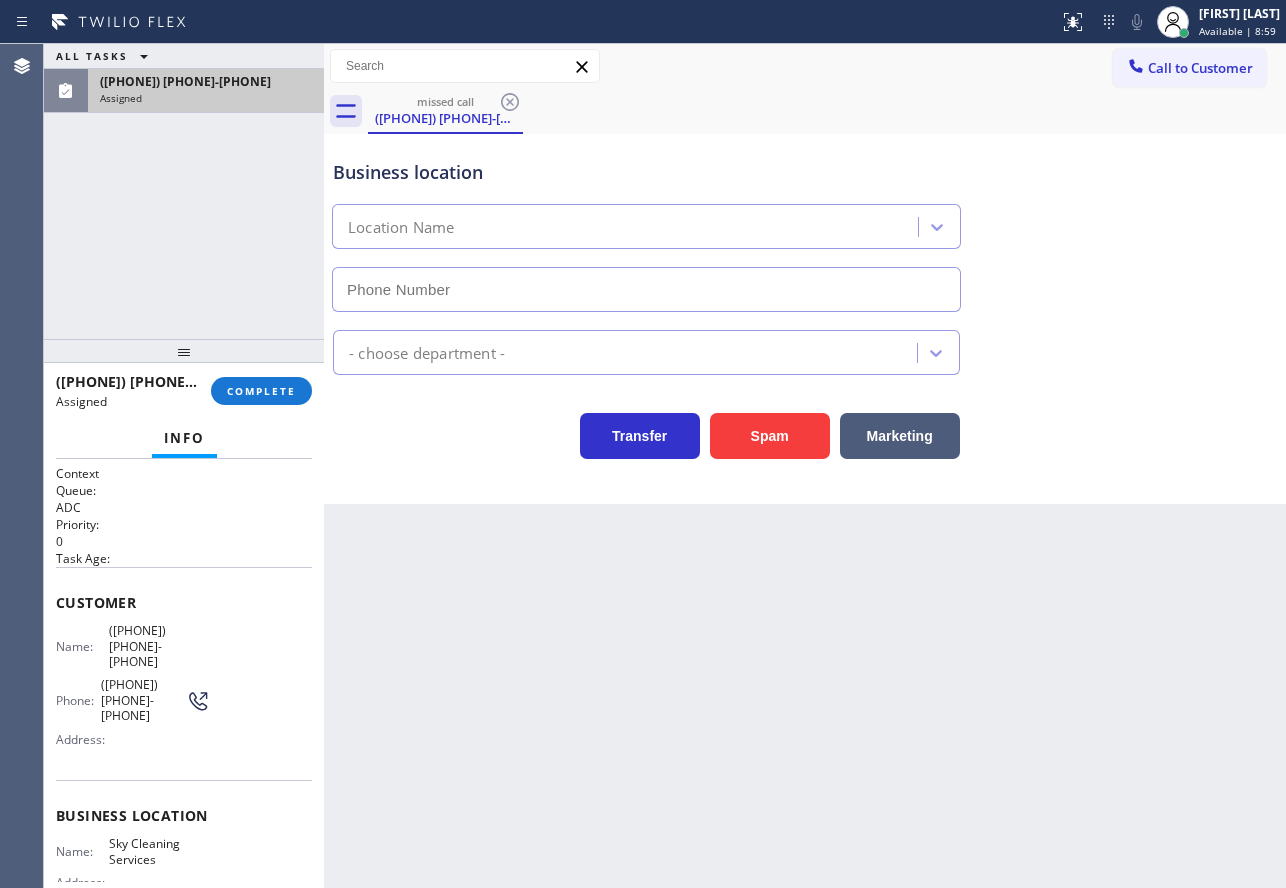 type on "([PHONE]) [PHONE]-[PHONE]" 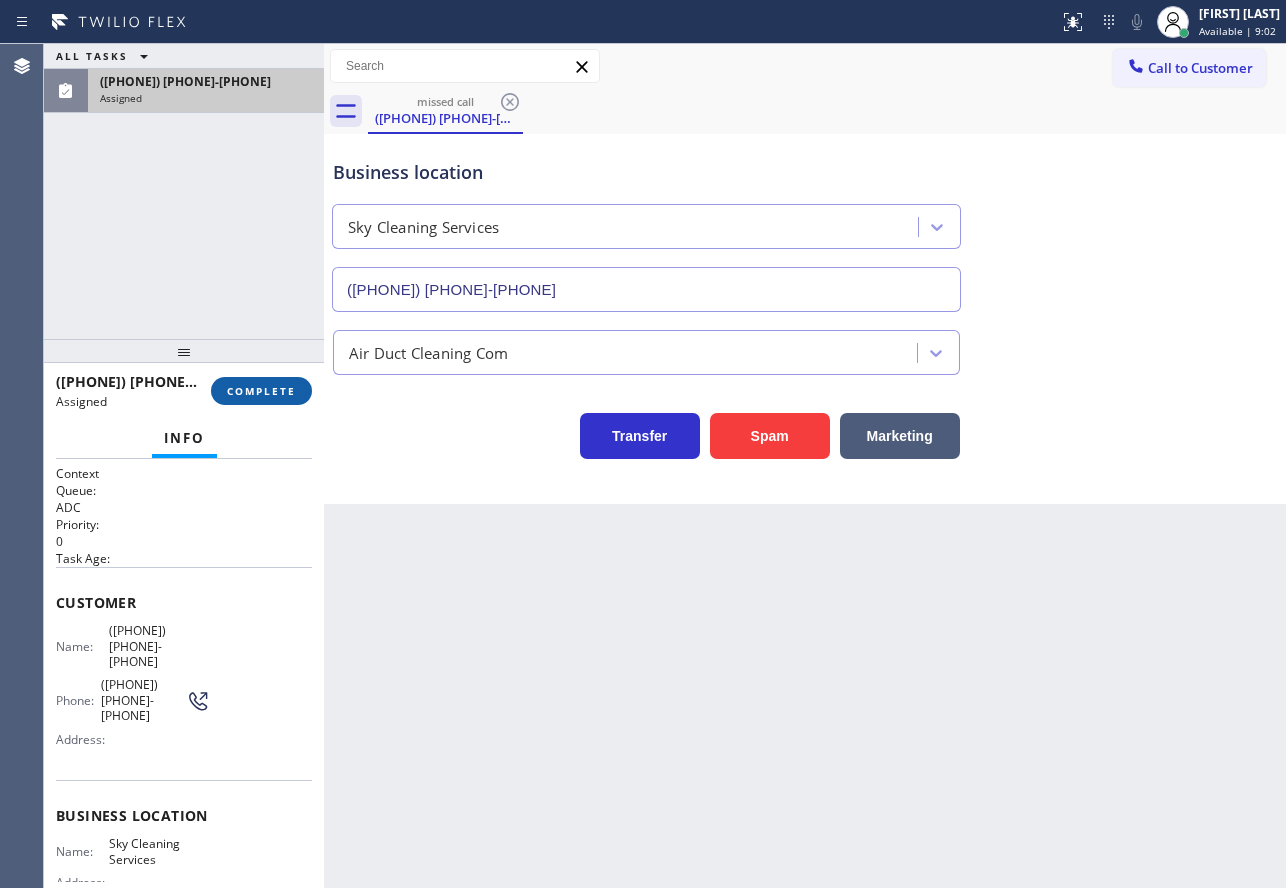 click on "COMPLETE" at bounding box center [261, 391] 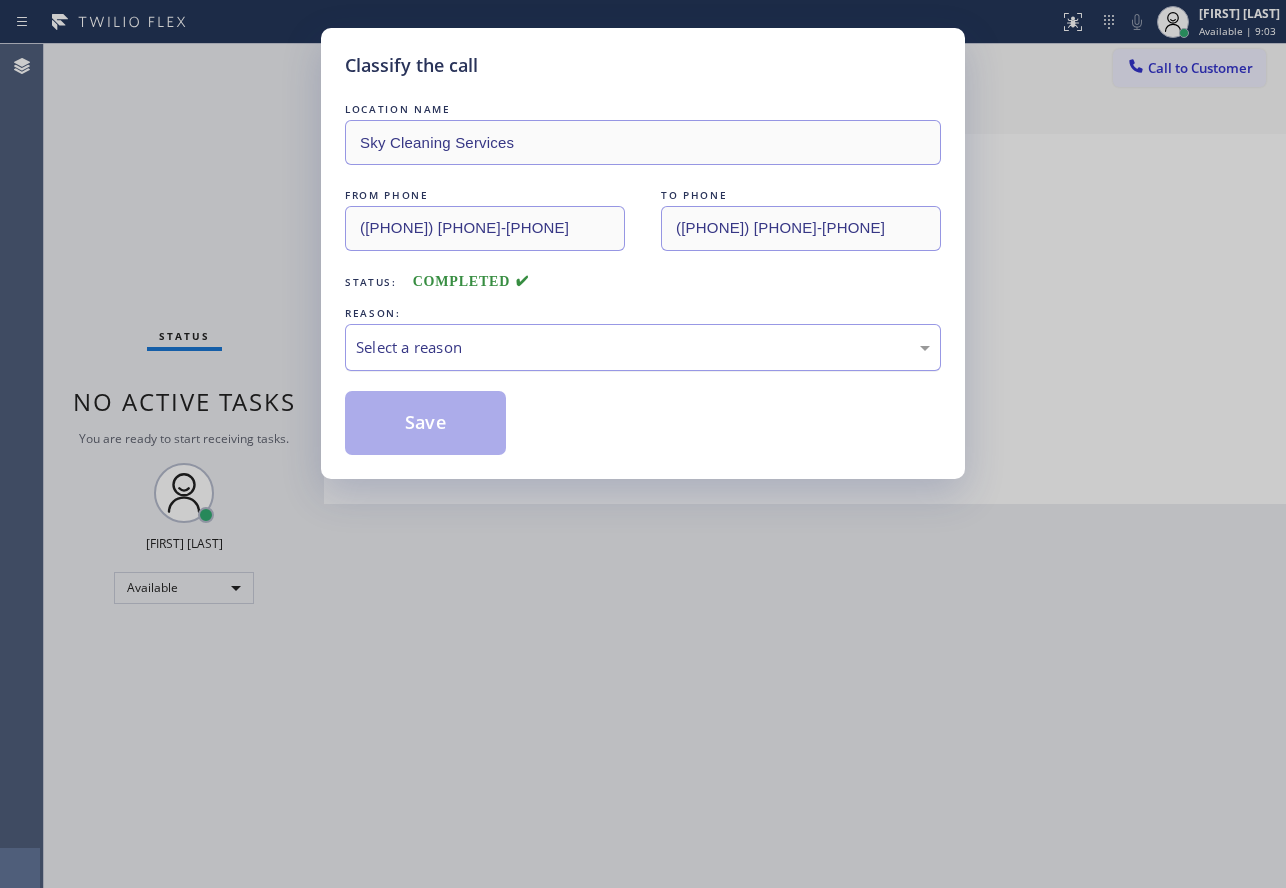 click on "Select a reason" at bounding box center (643, 347) 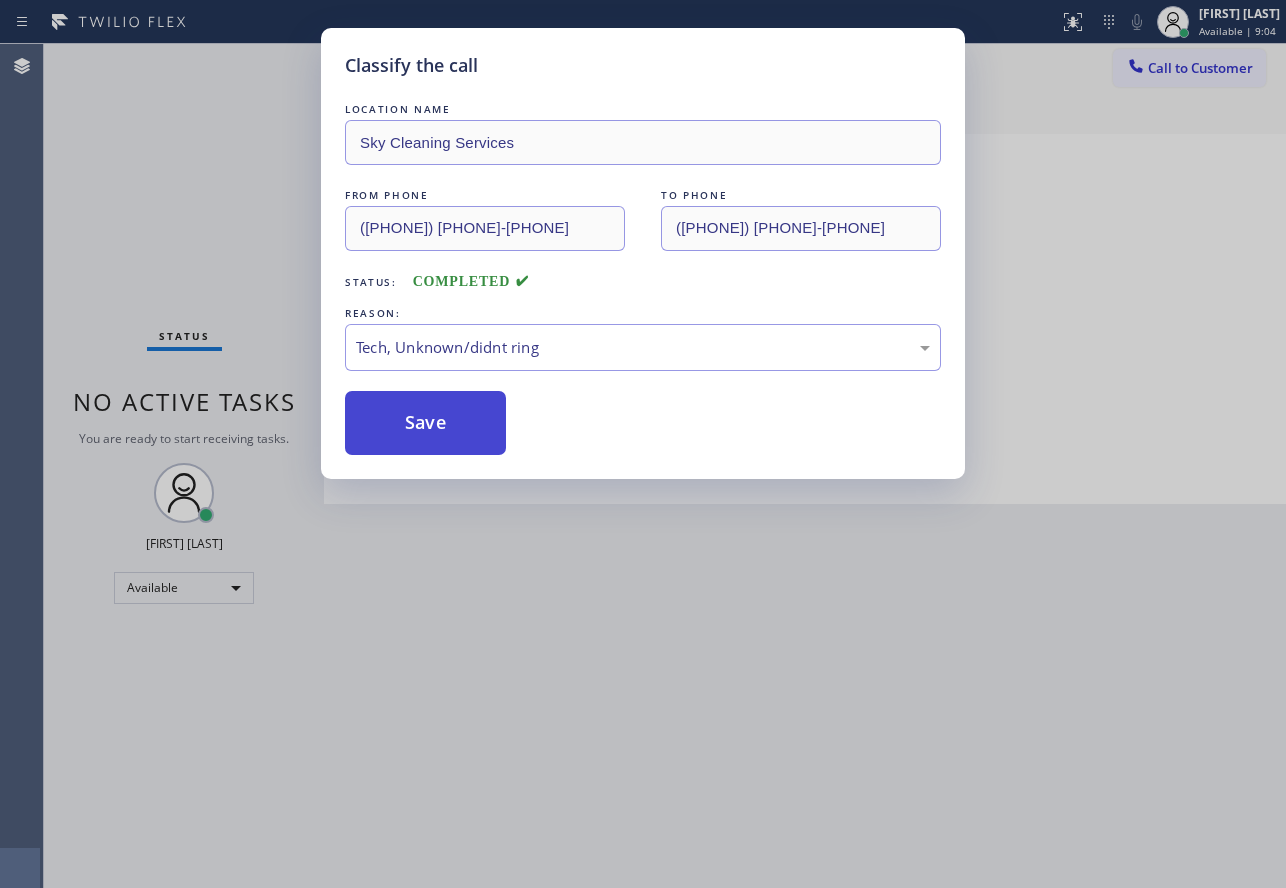click on "Save" at bounding box center [425, 423] 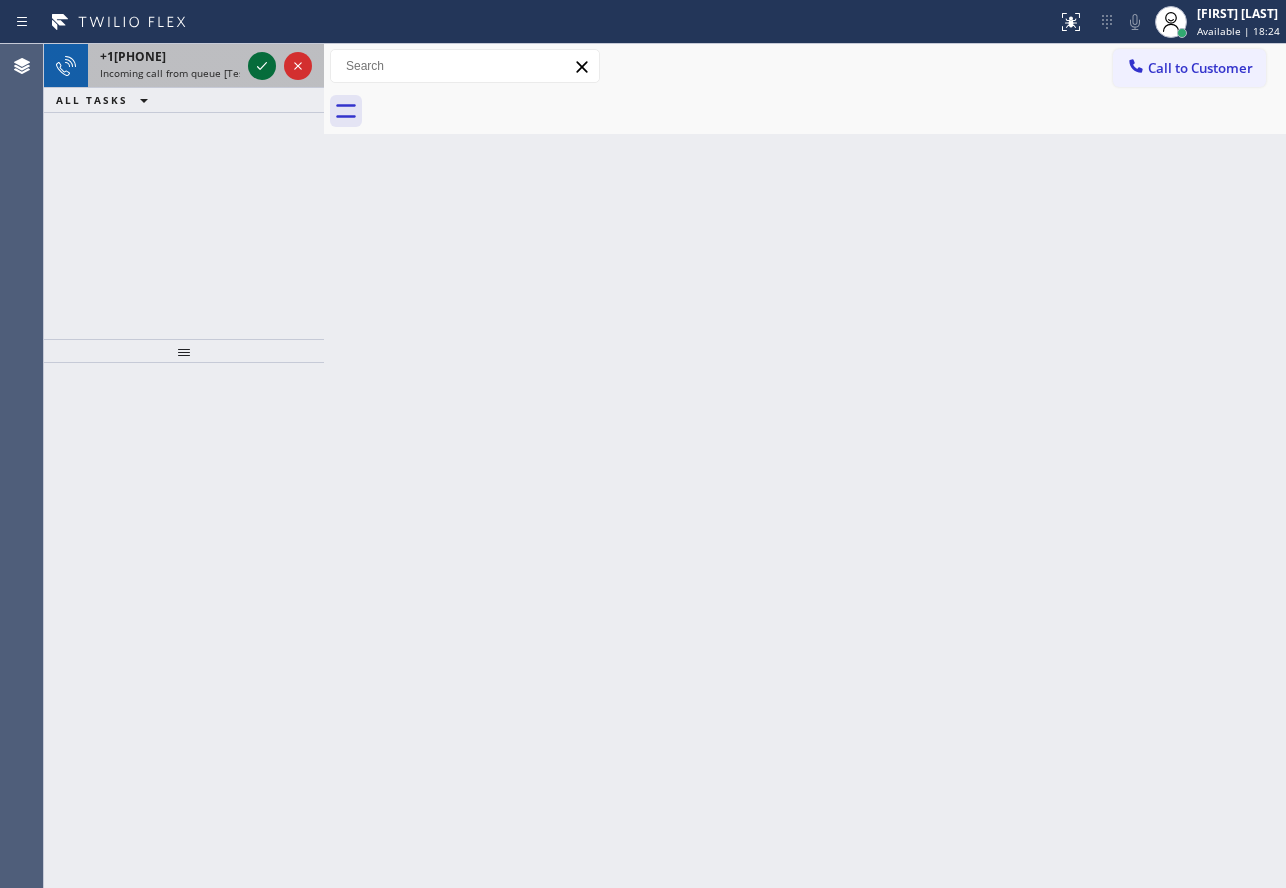 click 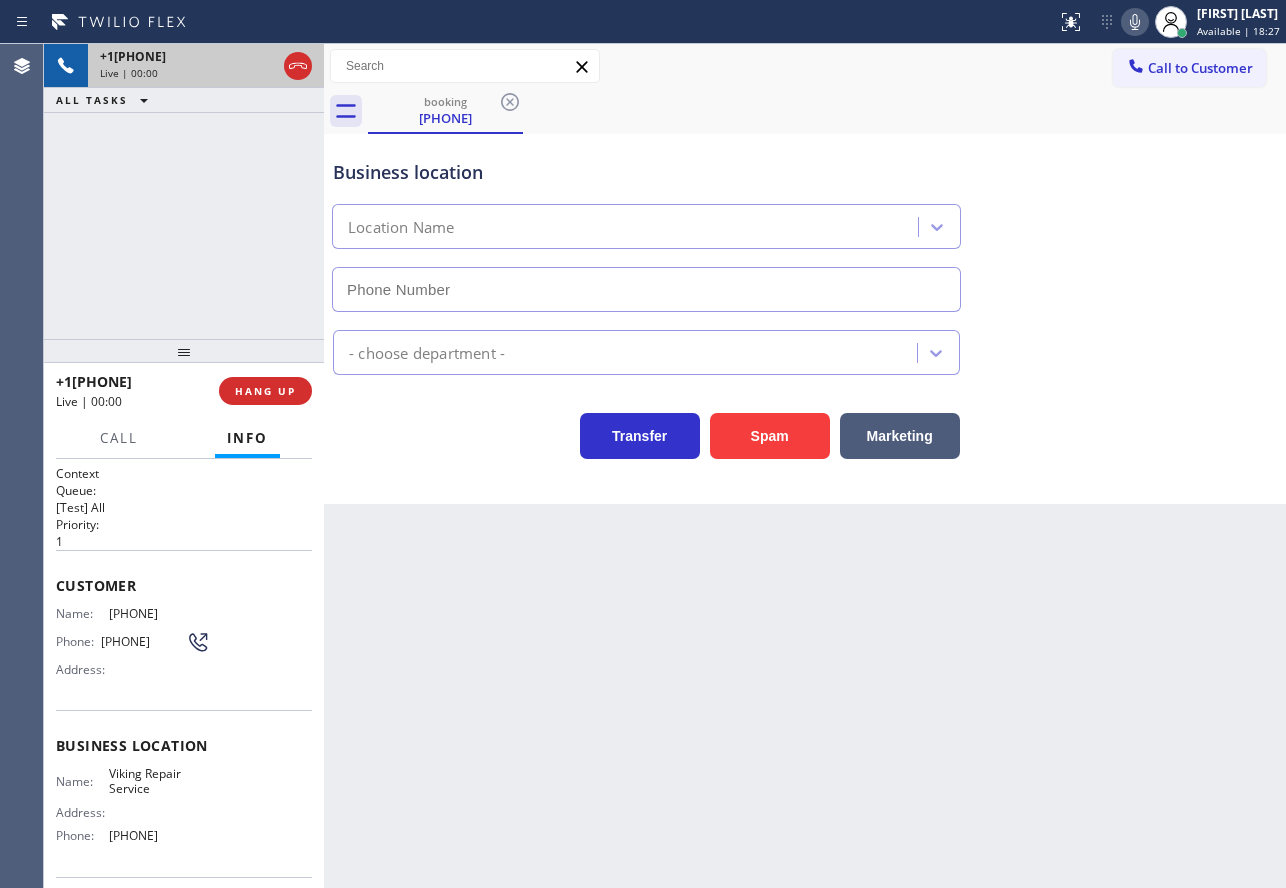 type on "[PHONE]" 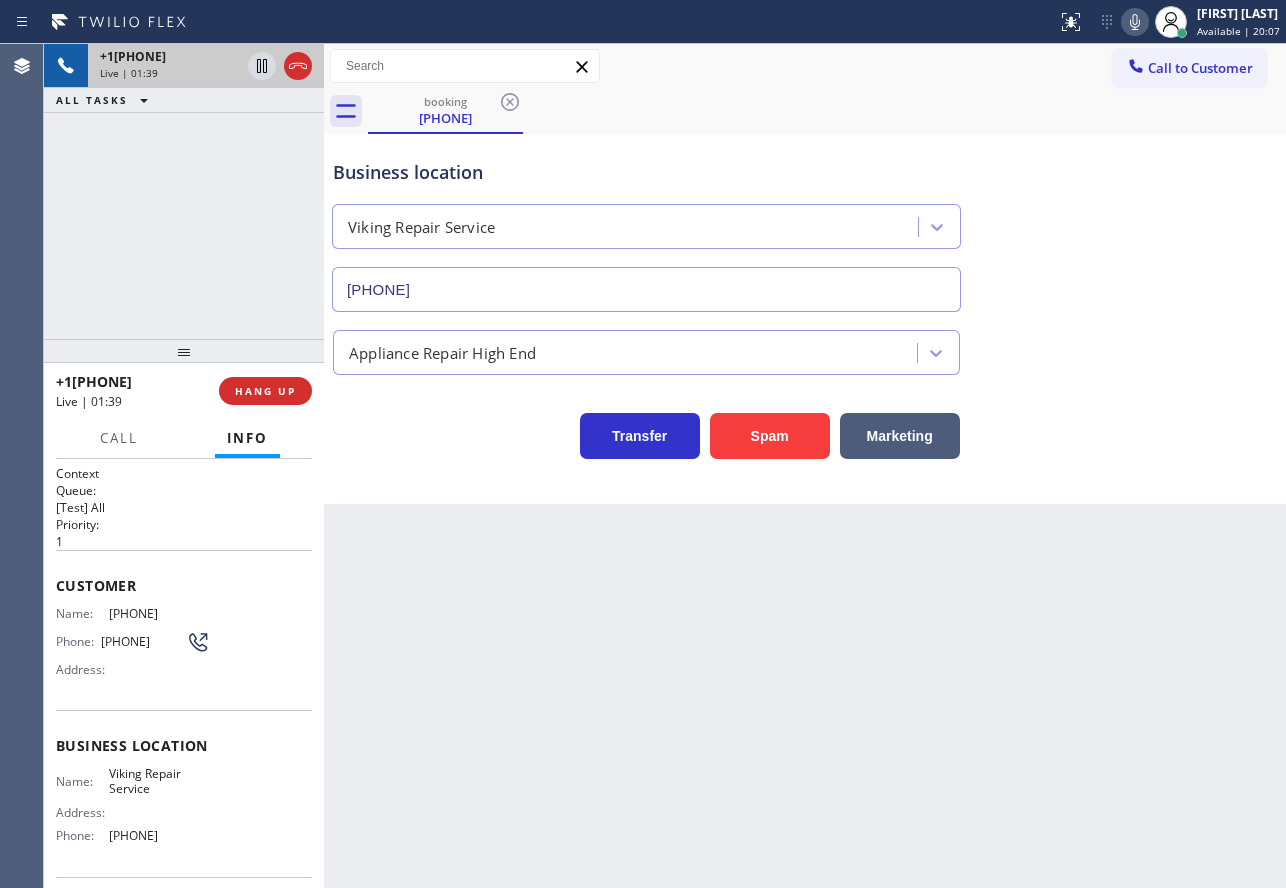 click 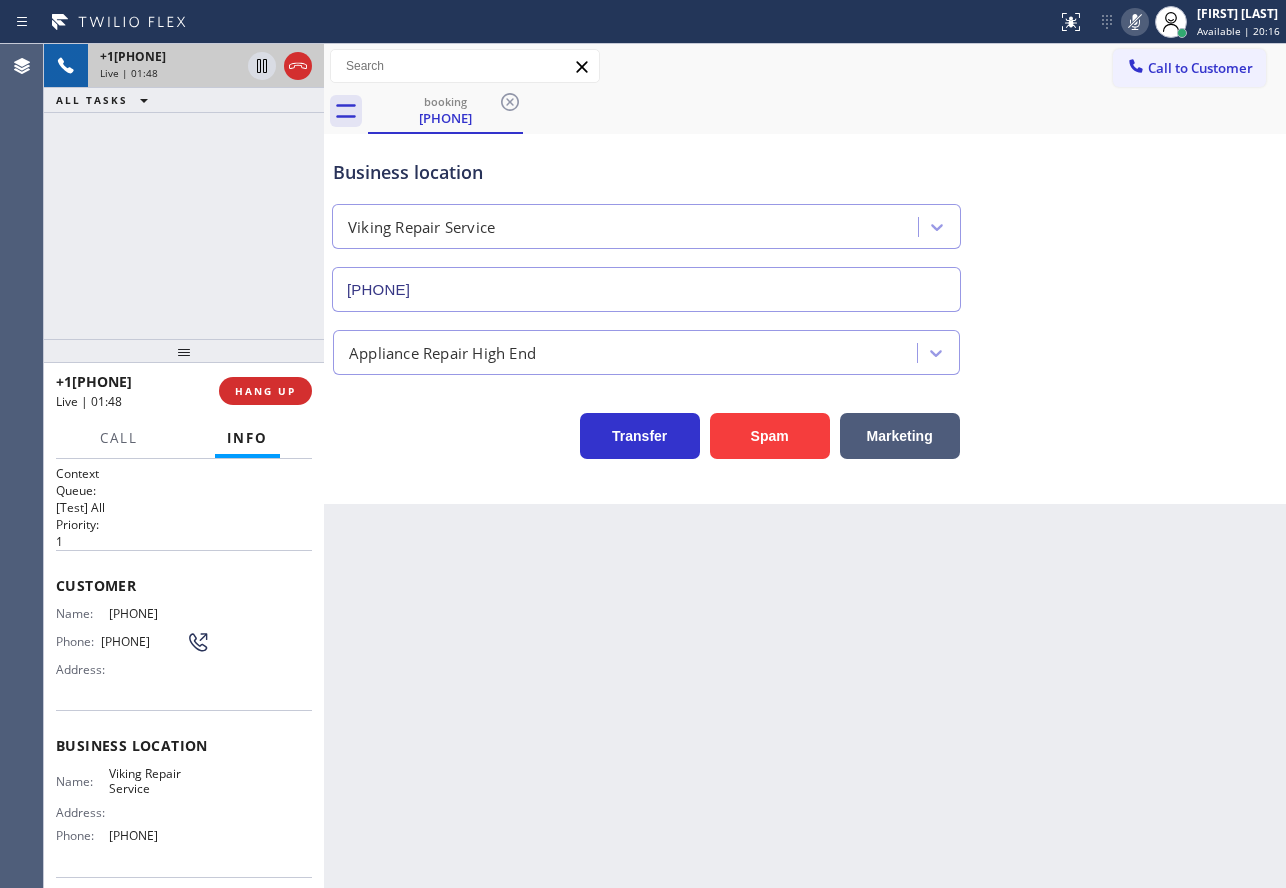 click 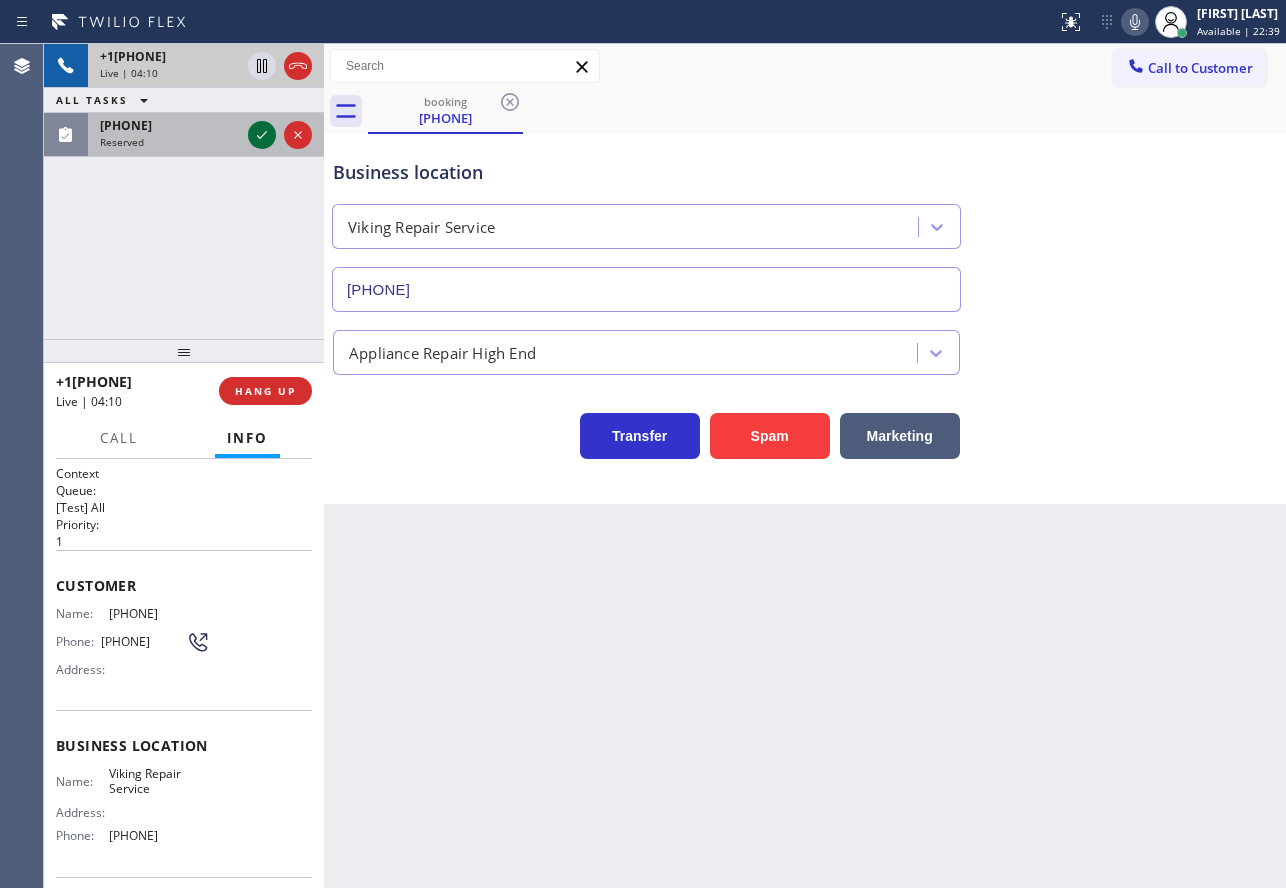 click 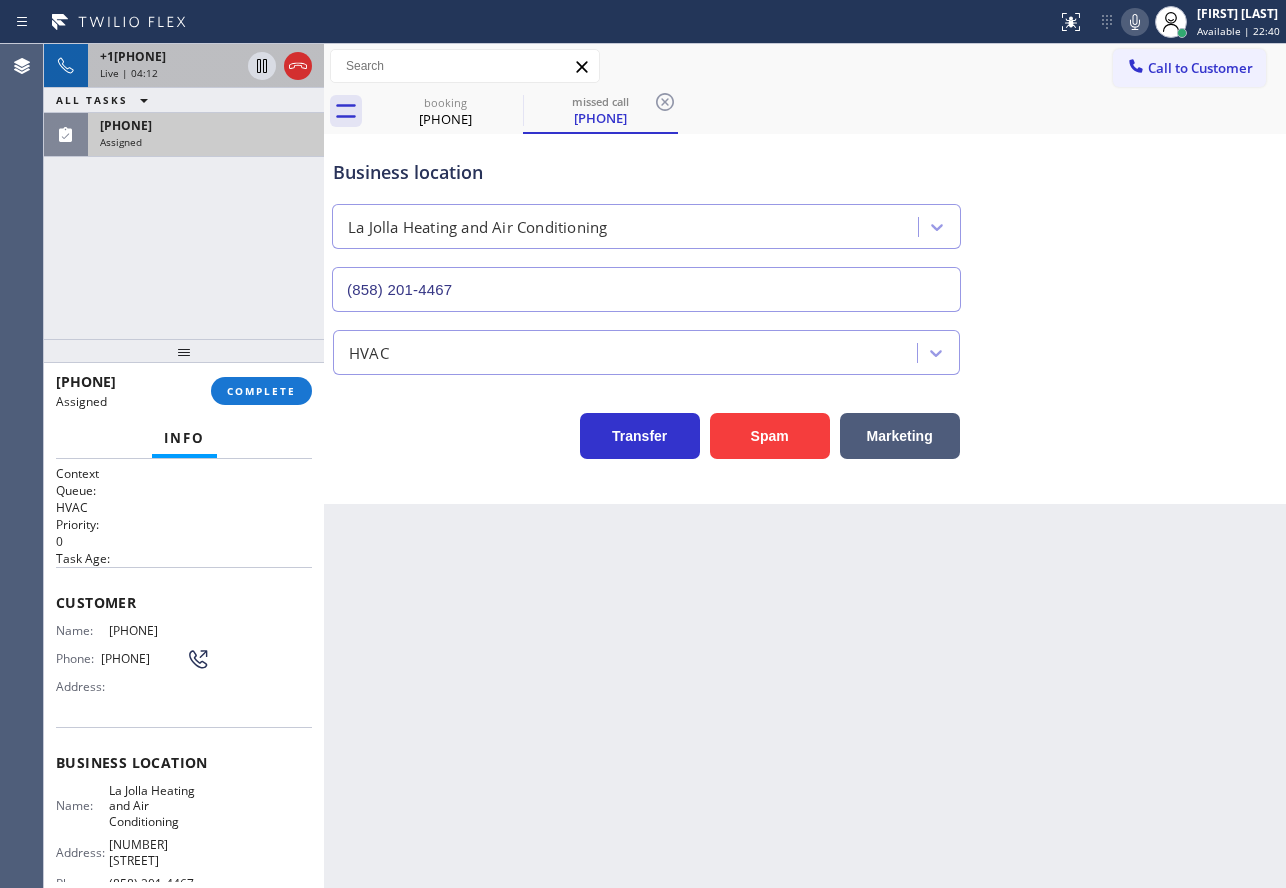 type on "(858) 201-4467" 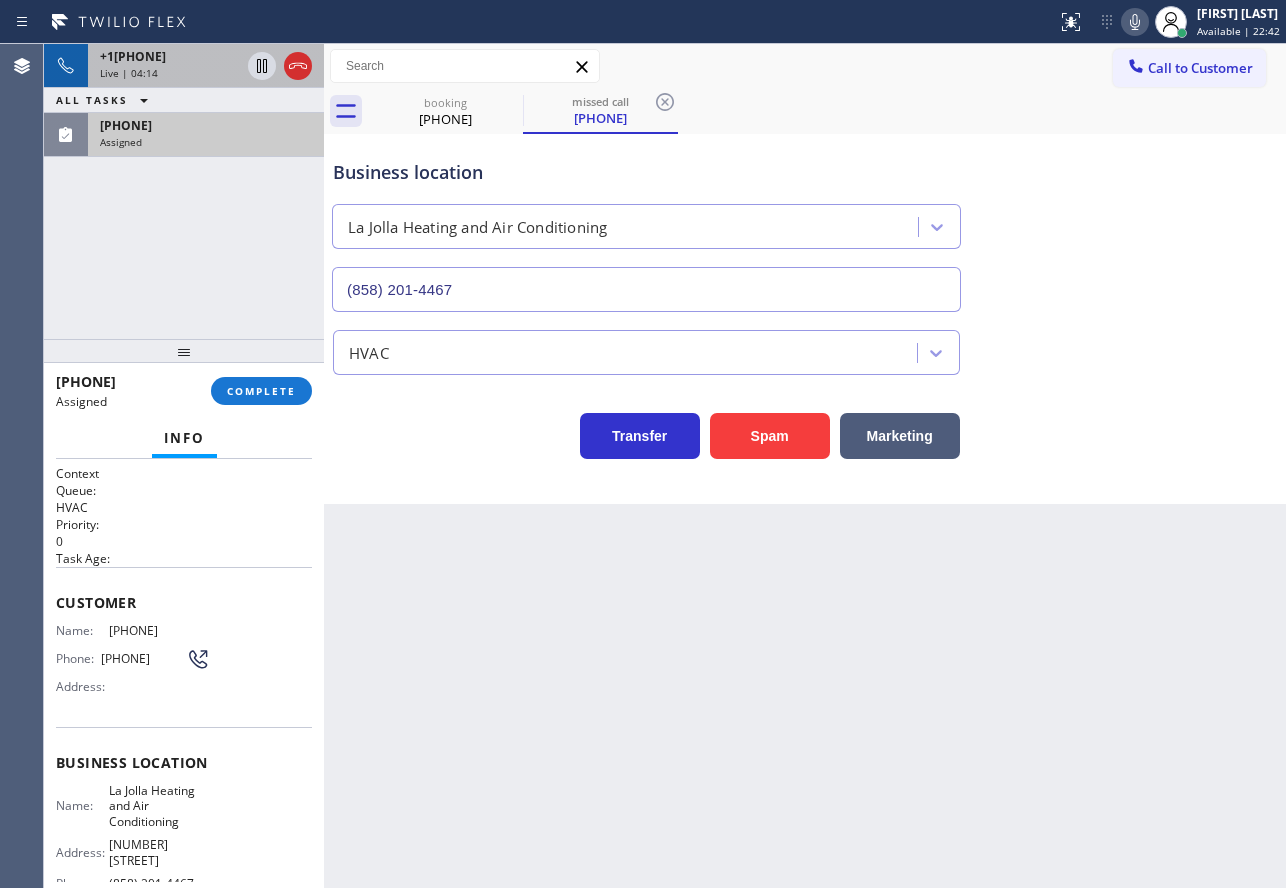 click on "+1[PHONE]" at bounding box center (133, 56) 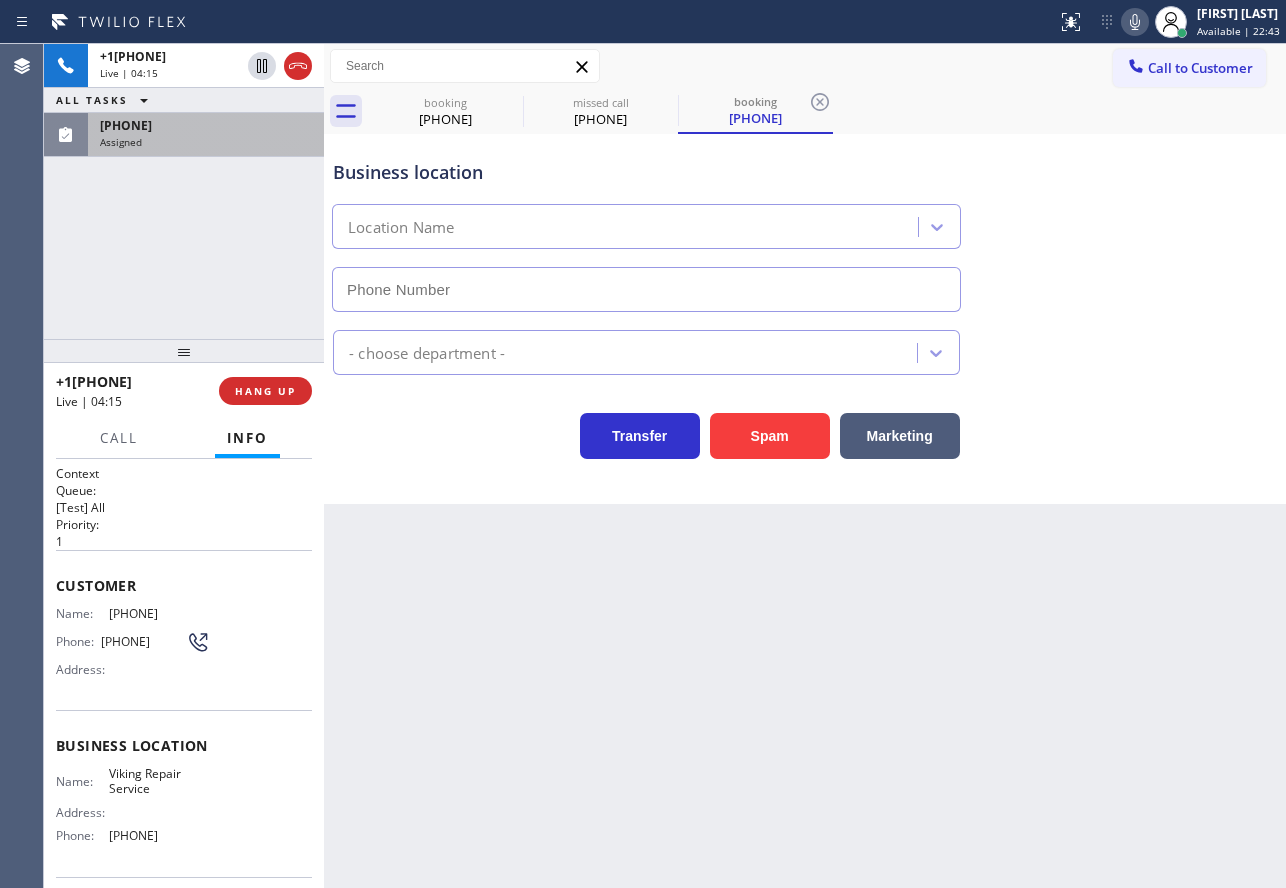 type on "[PHONE]" 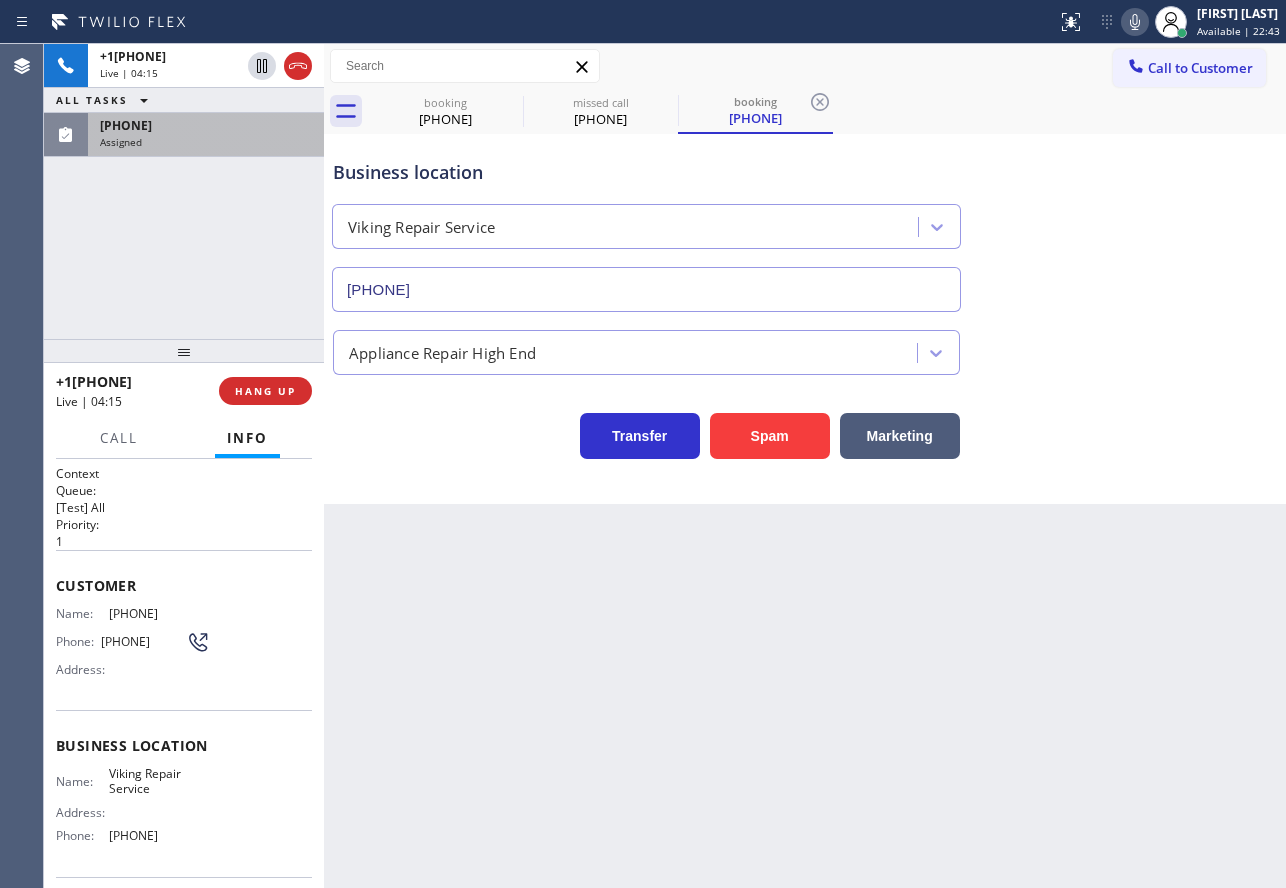 click on "[PHONE]" at bounding box center (159, 613) 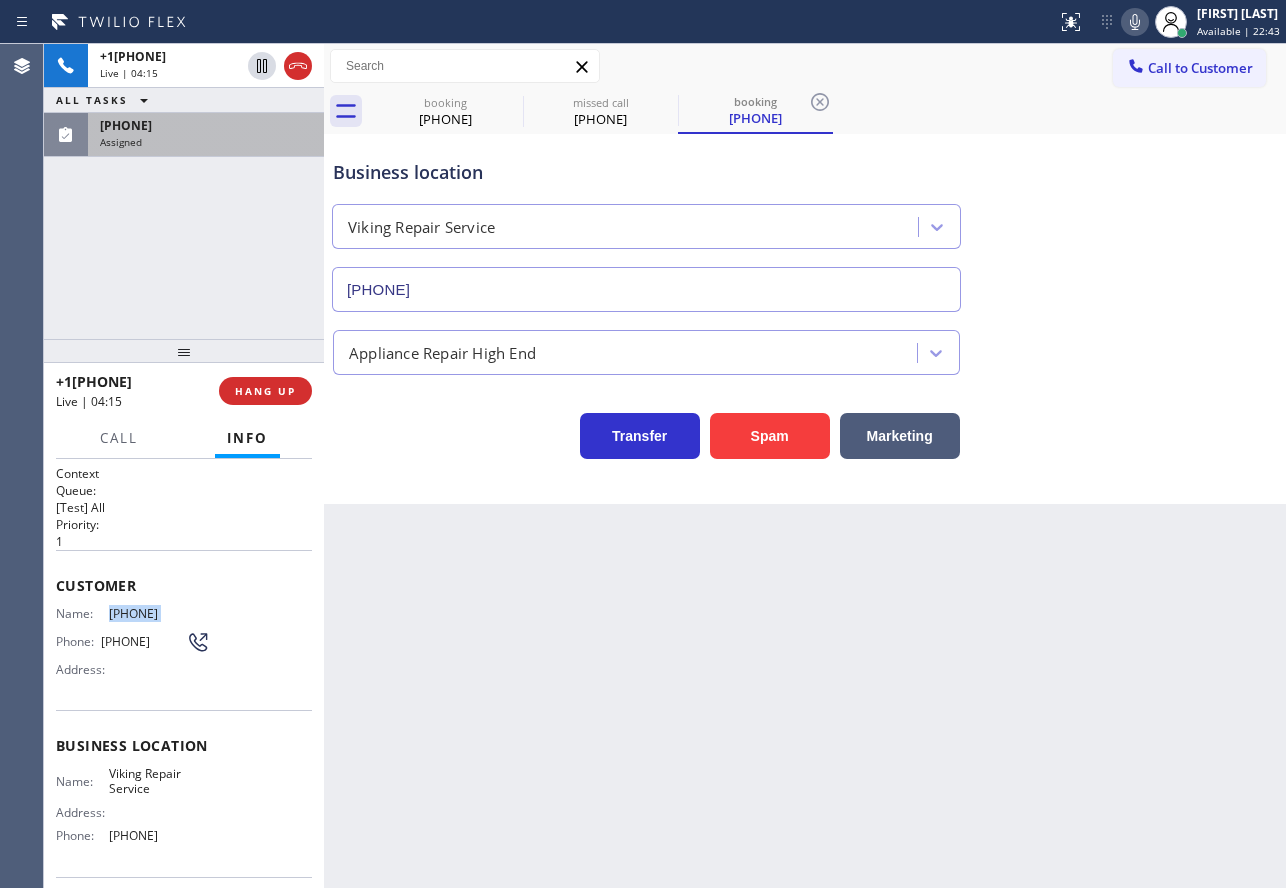 click on "[PHONE]" at bounding box center (159, 613) 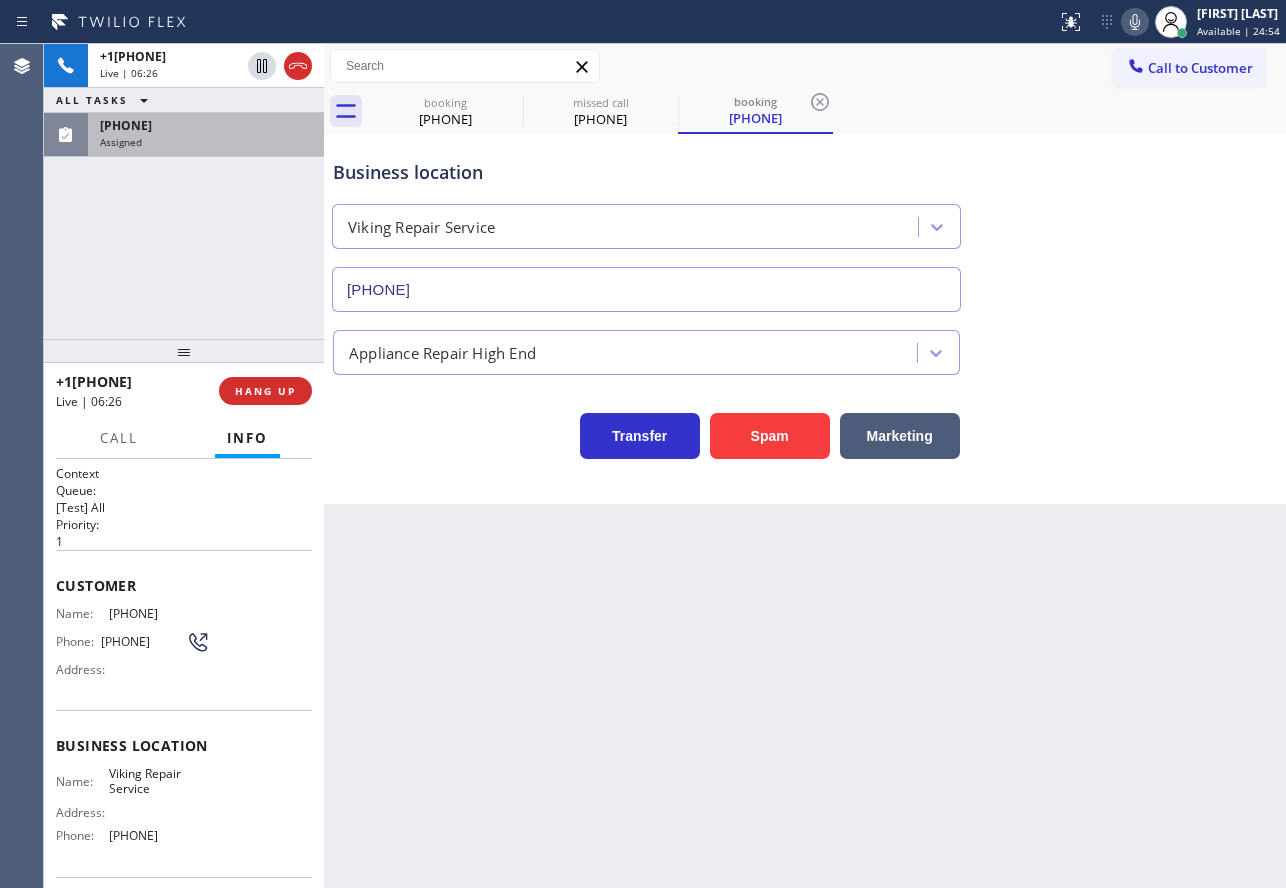 click on "[PHONE]" at bounding box center (159, 835) 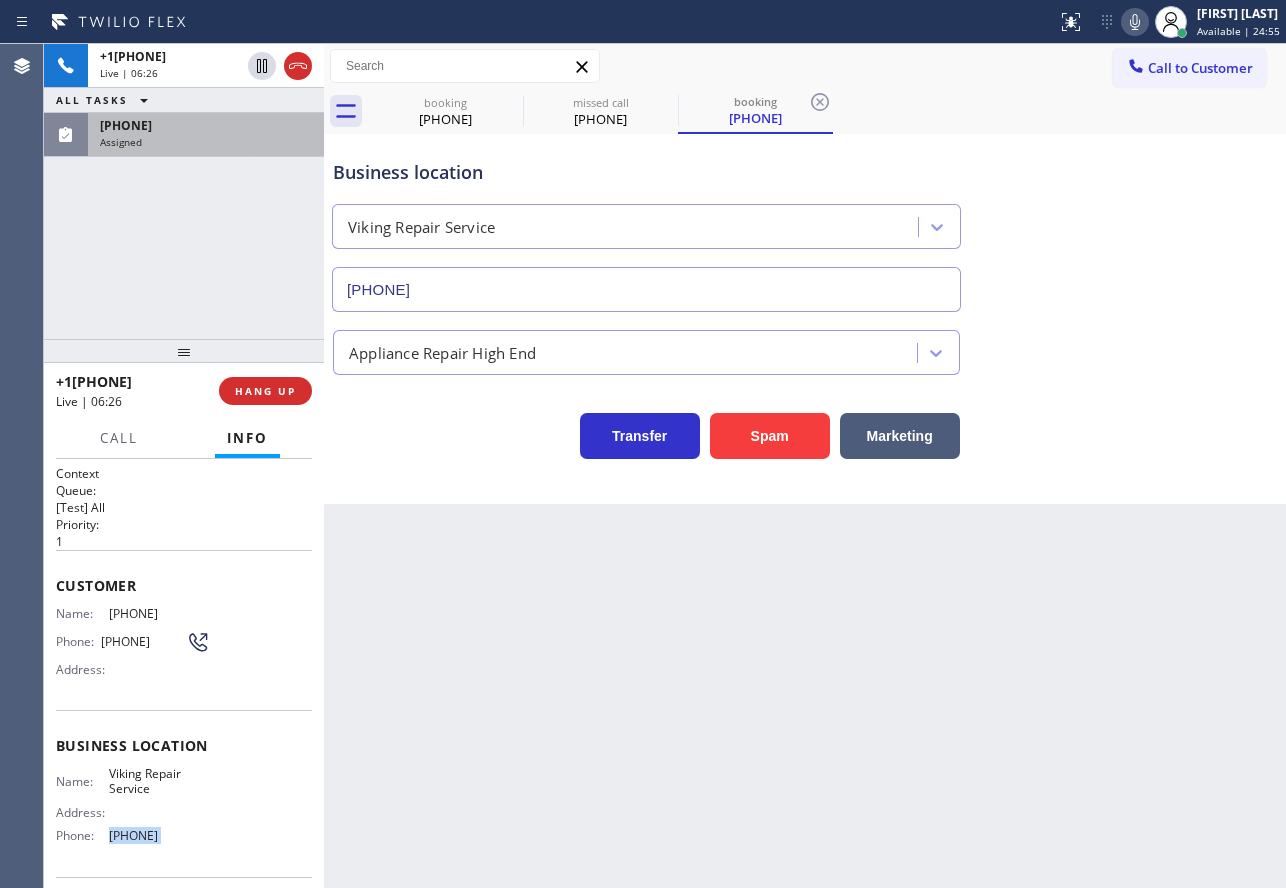 click on "[PHONE]" at bounding box center (159, 835) 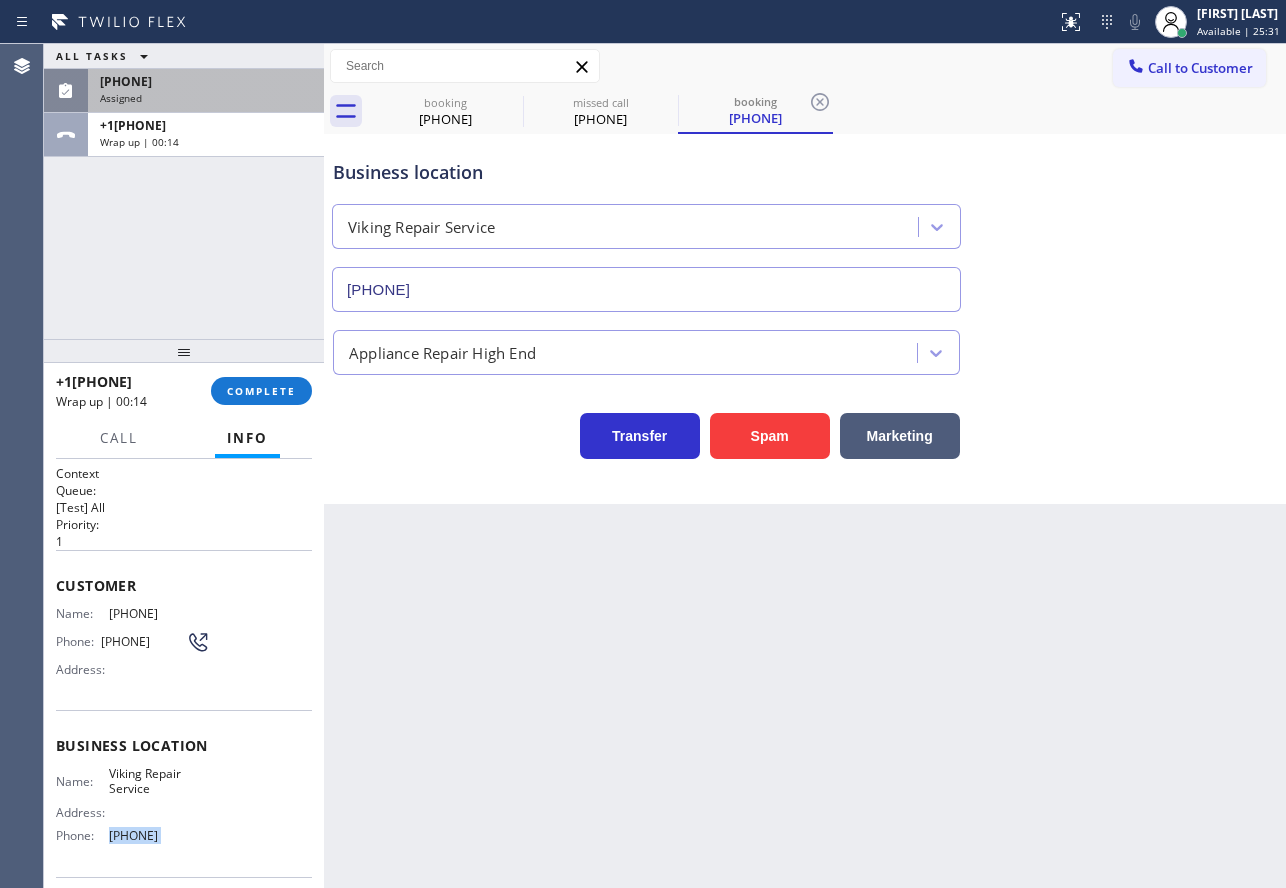 click on "Assigned" at bounding box center [206, 98] 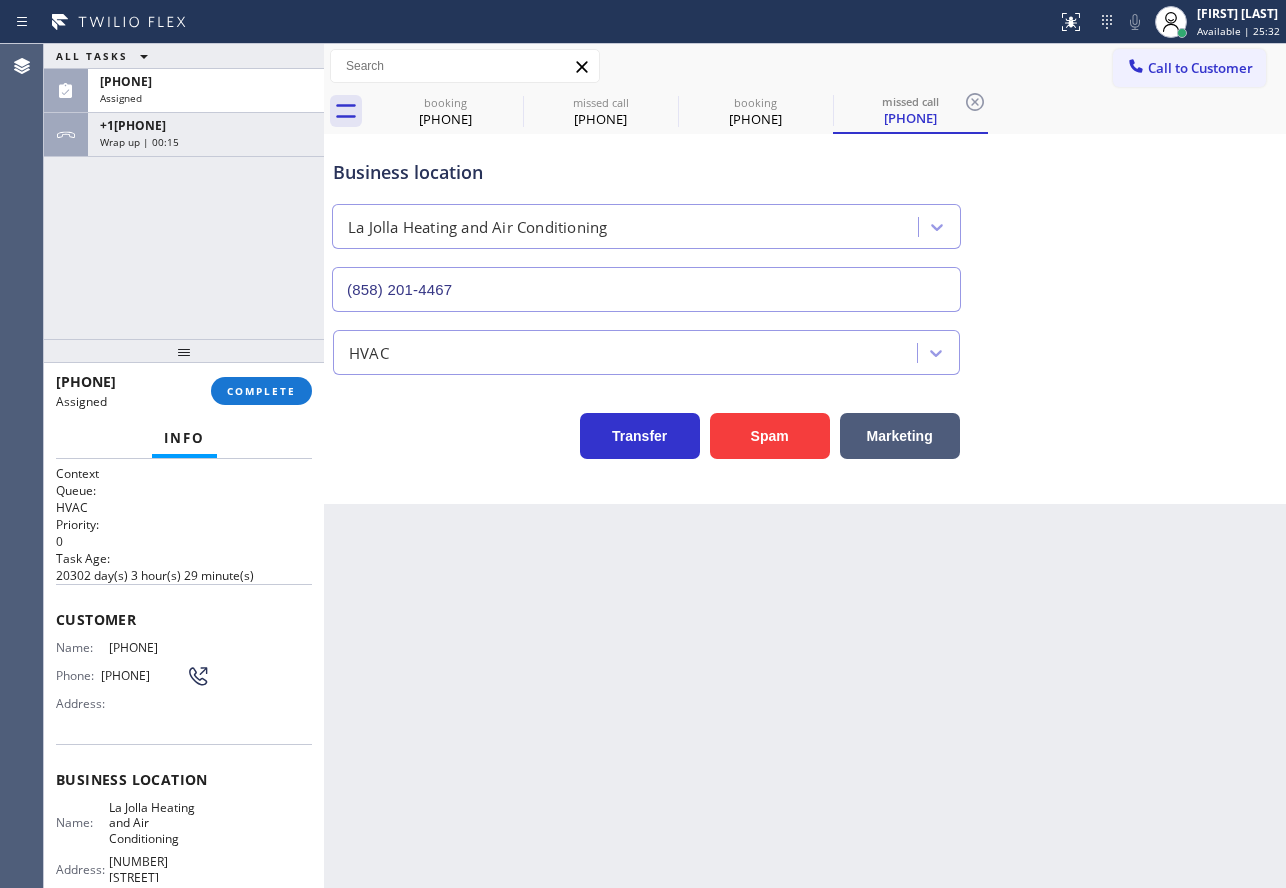 type on "(858) 201-4467" 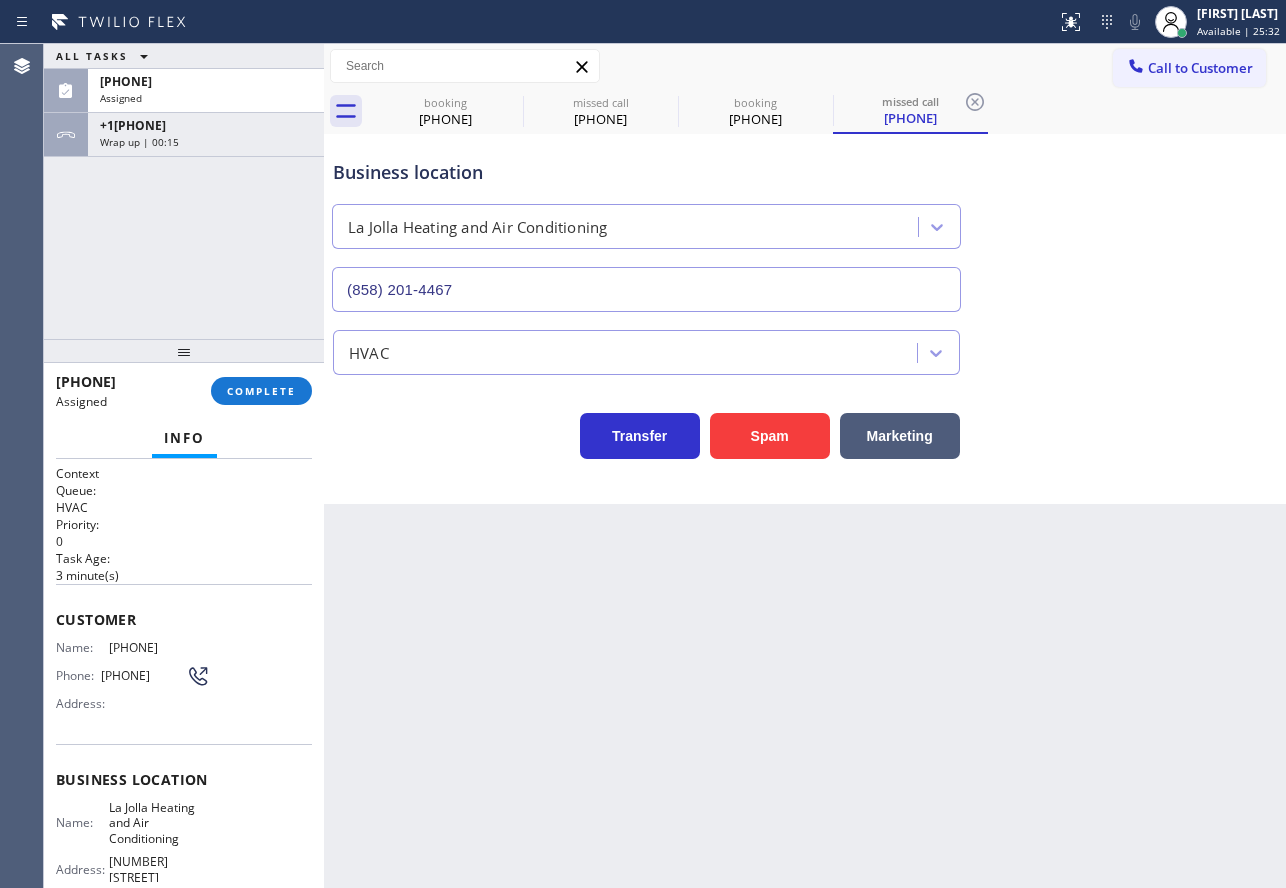 scroll, scrollTop: 200, scrollLeft: 0, axis: vertical 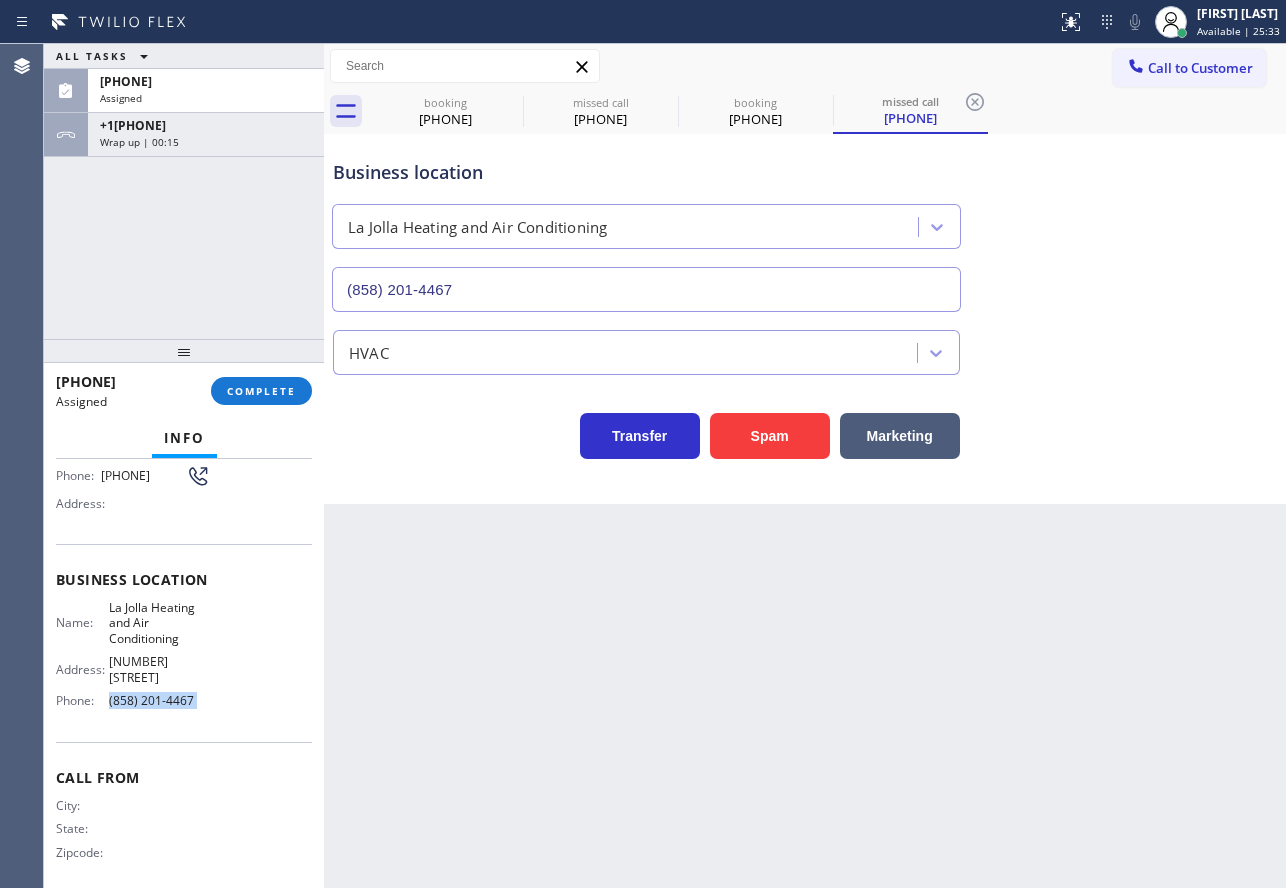 click on "Name: [BUSINESS_NAME] Address: [NUMBER] [STREET]  Phone: ([PHONE])" at bounding box center (184, 658) 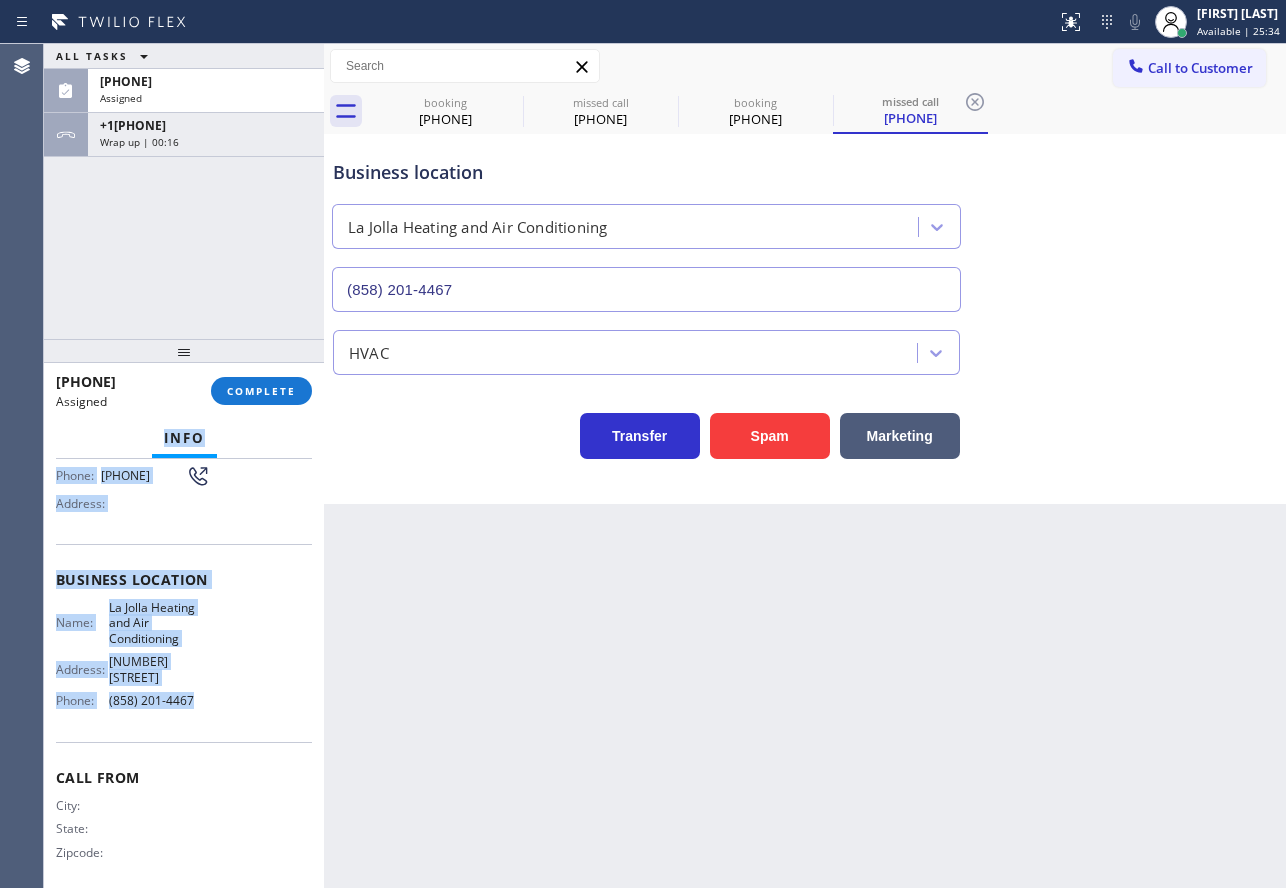 scroll, scrollTop: 0, scrollLeft: 0, axis: both 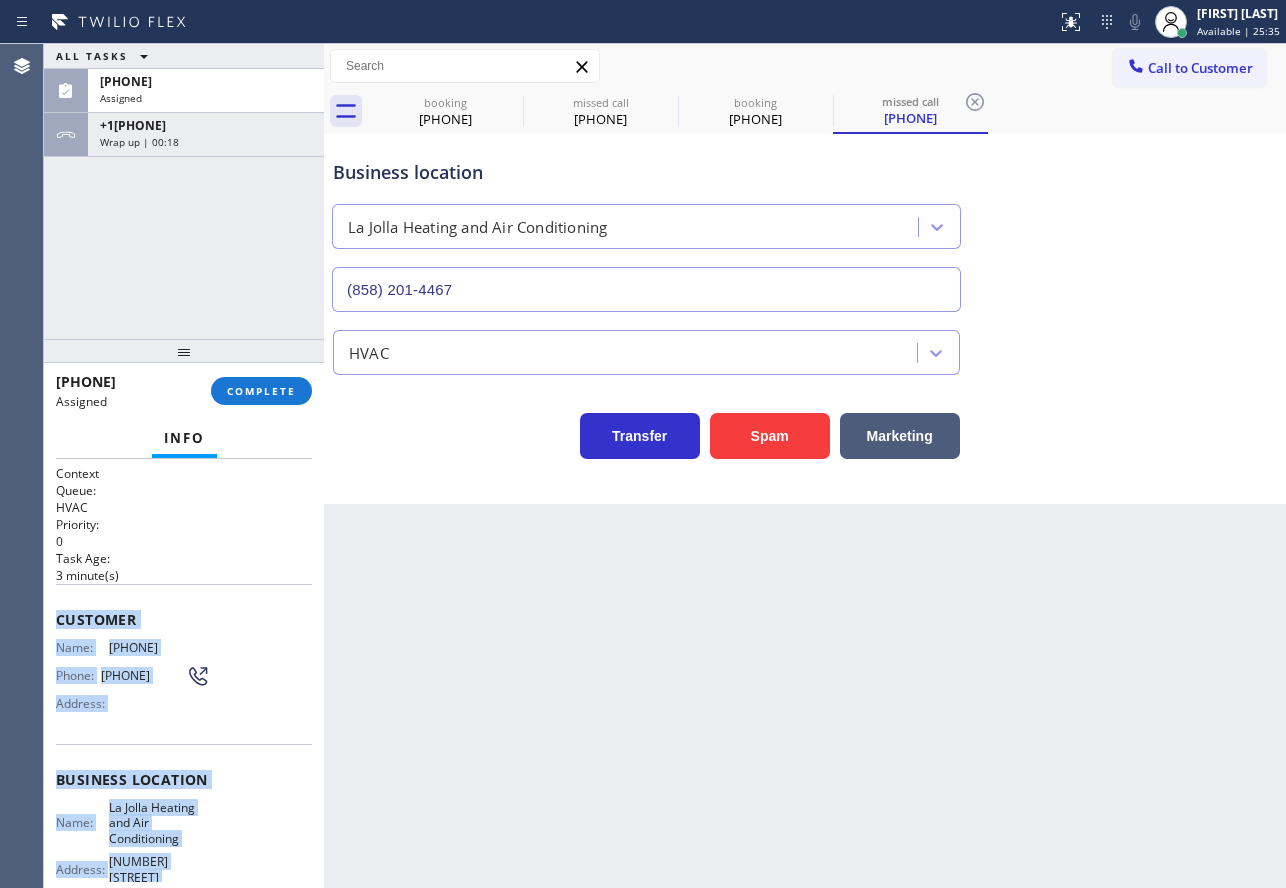 drag, startPoint x: 207, startPoint y: 707, endPoint x: 54, endPoint y: 628, distance: 172.19176 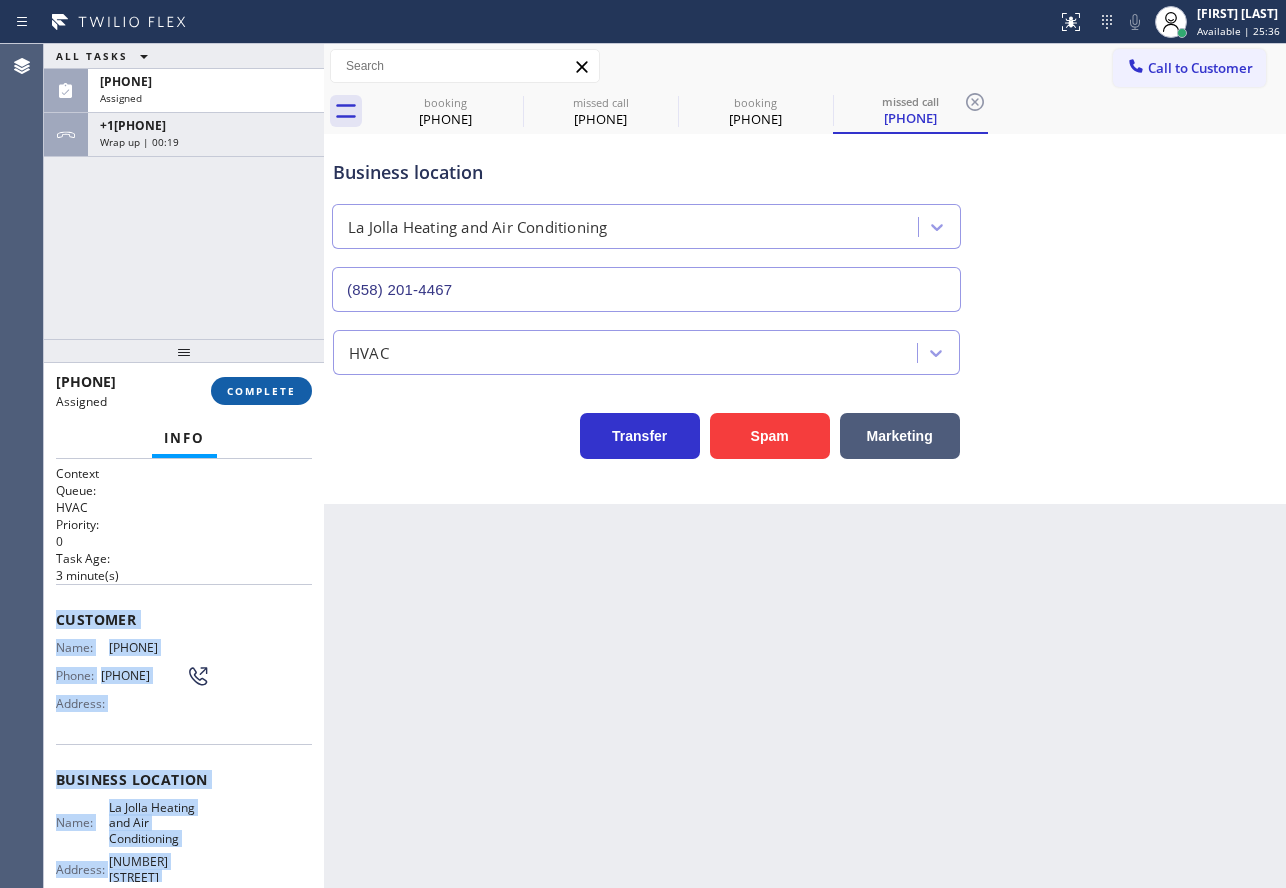 click on "COMPLETE" at bounding box center (261, 391) 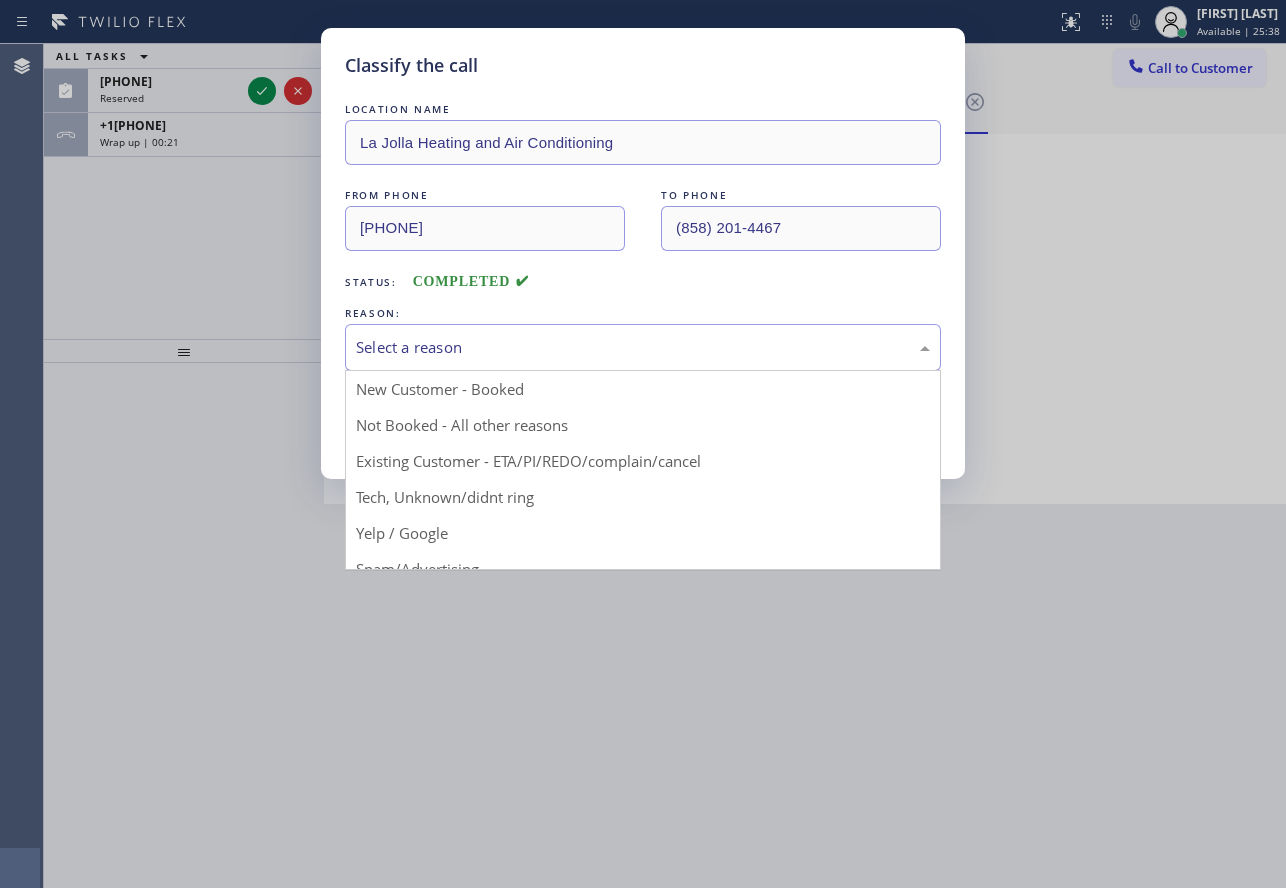 click on "Select a reason" at bounding box center (643, 347) 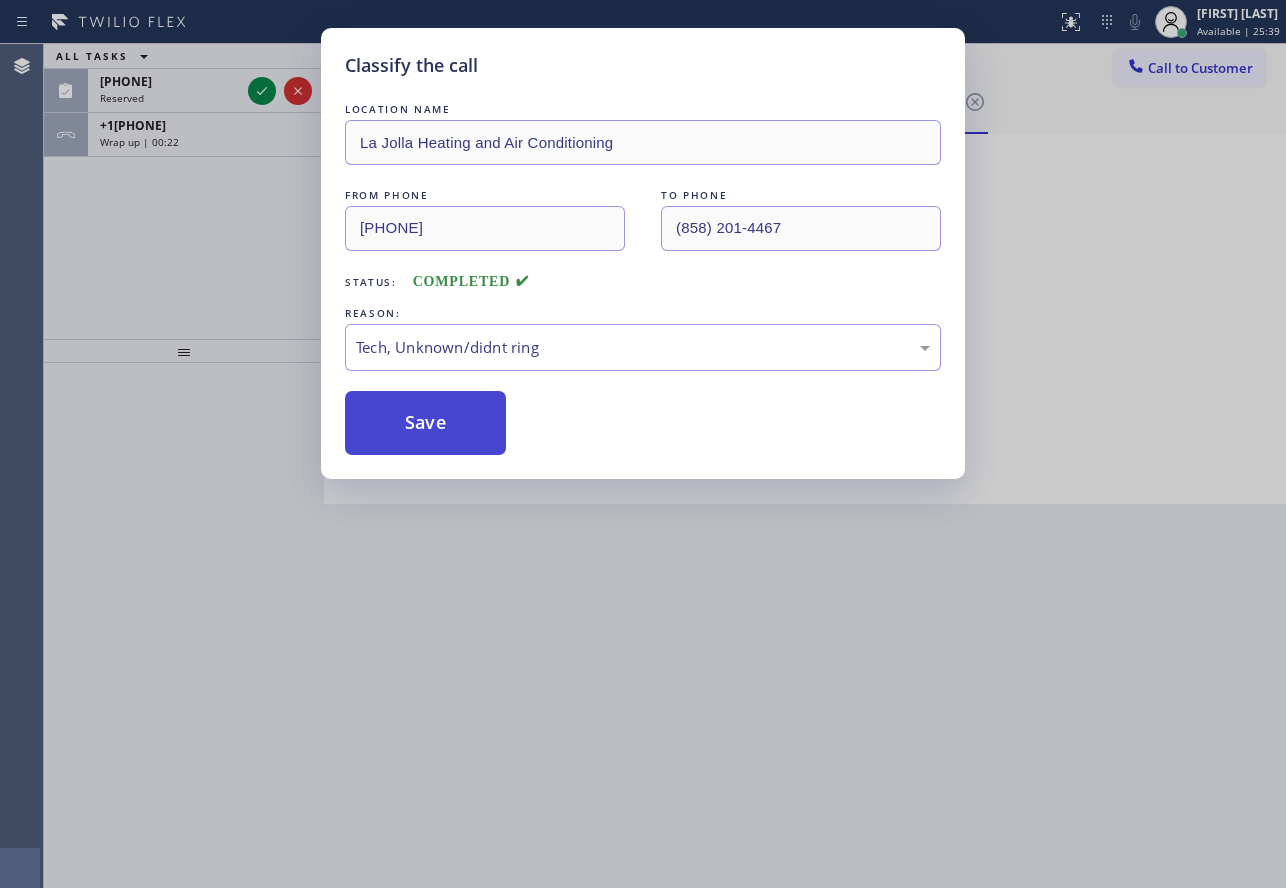 click on "Save" at bounding box center (425, 423) 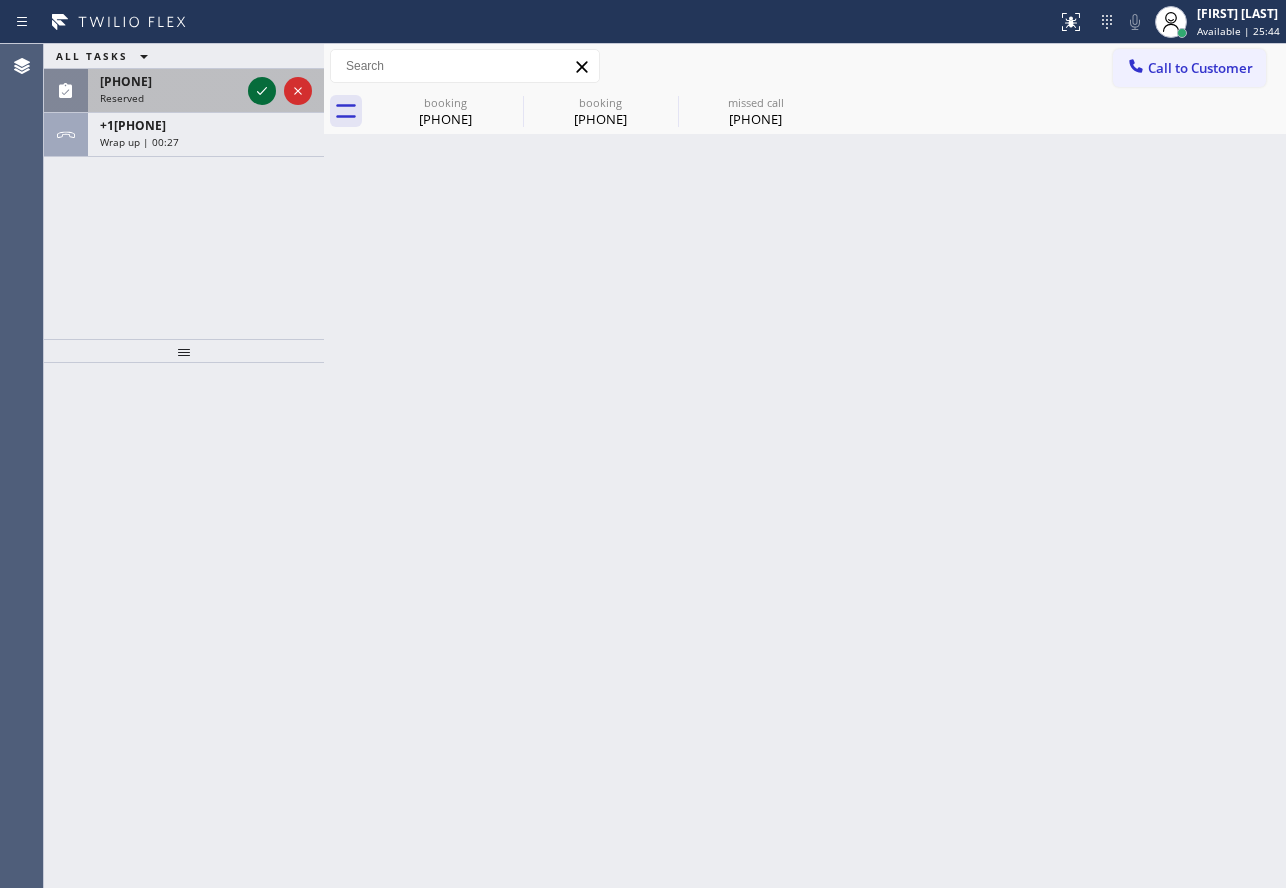 click 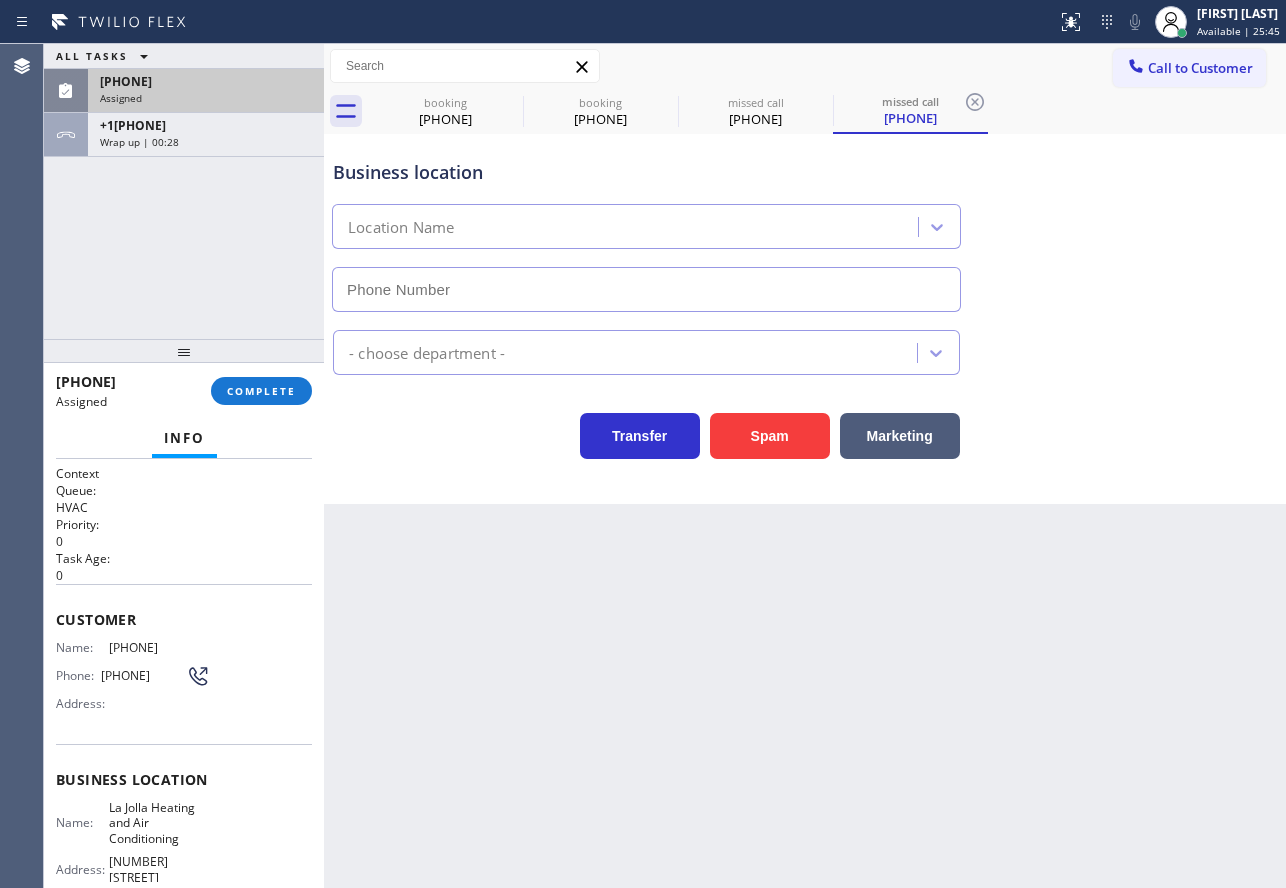 type on "(858) 201-4467" 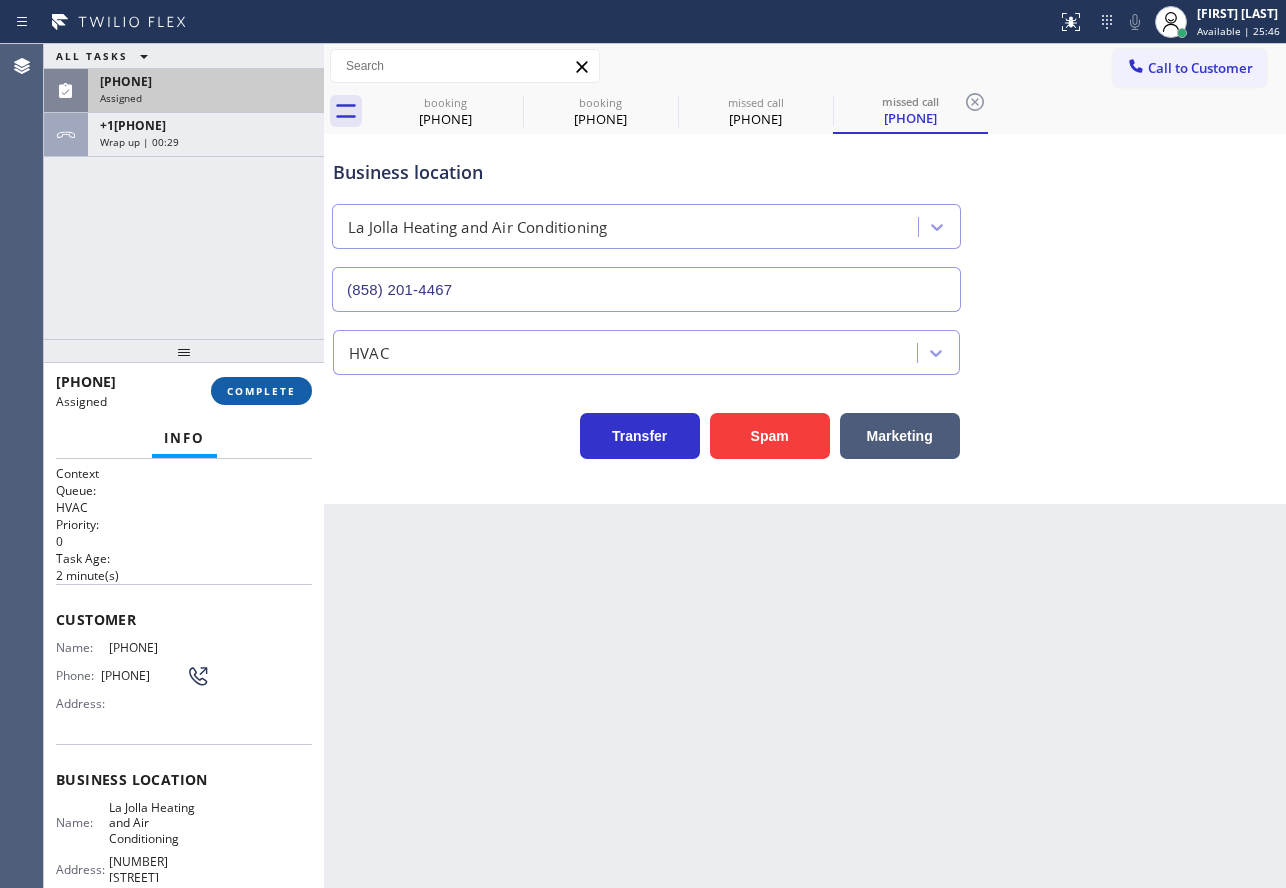 click on "COMPLETE" at bounding box center (261, 391) 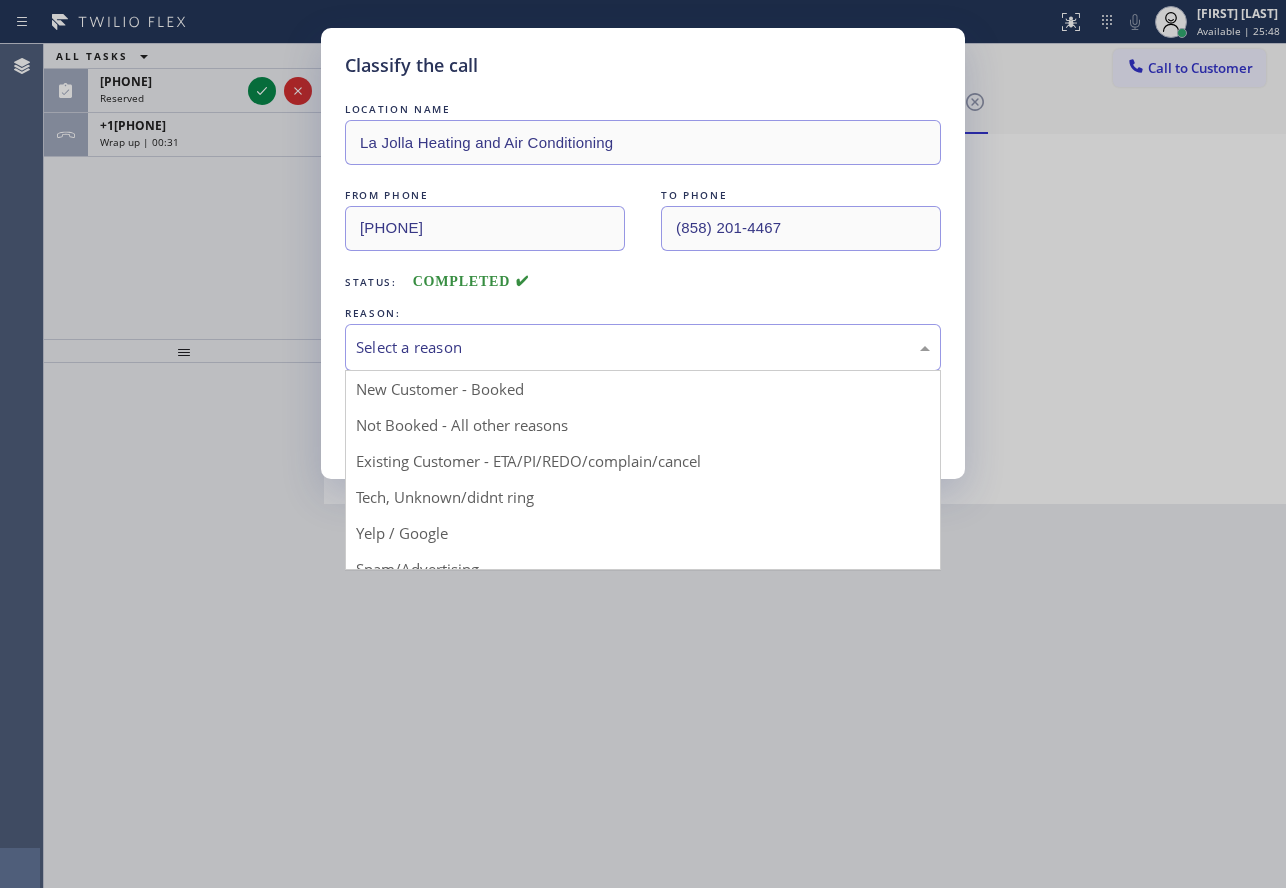 click on "Select a reason" at bounding box center (643, 347) 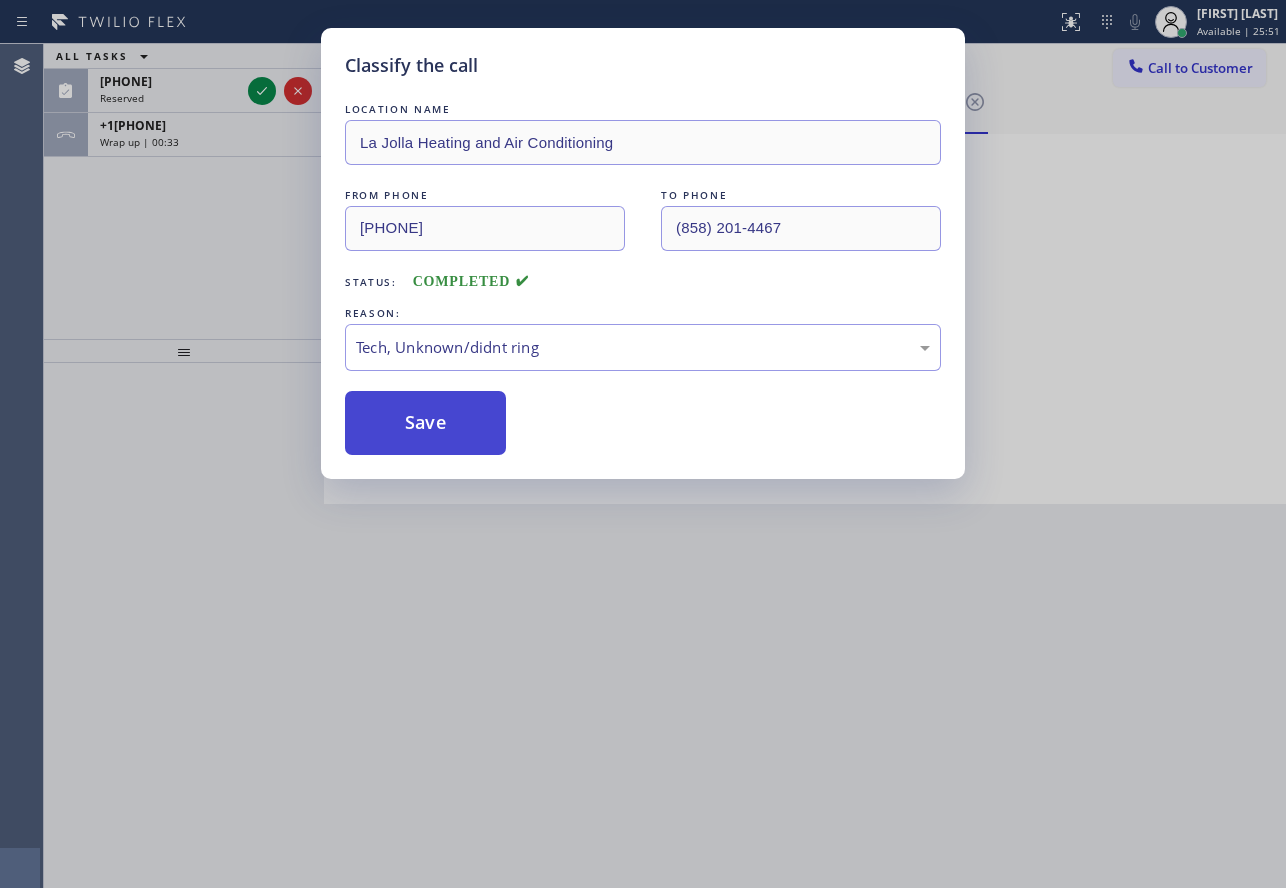 click on "Save" at bounding box center (425, 423) 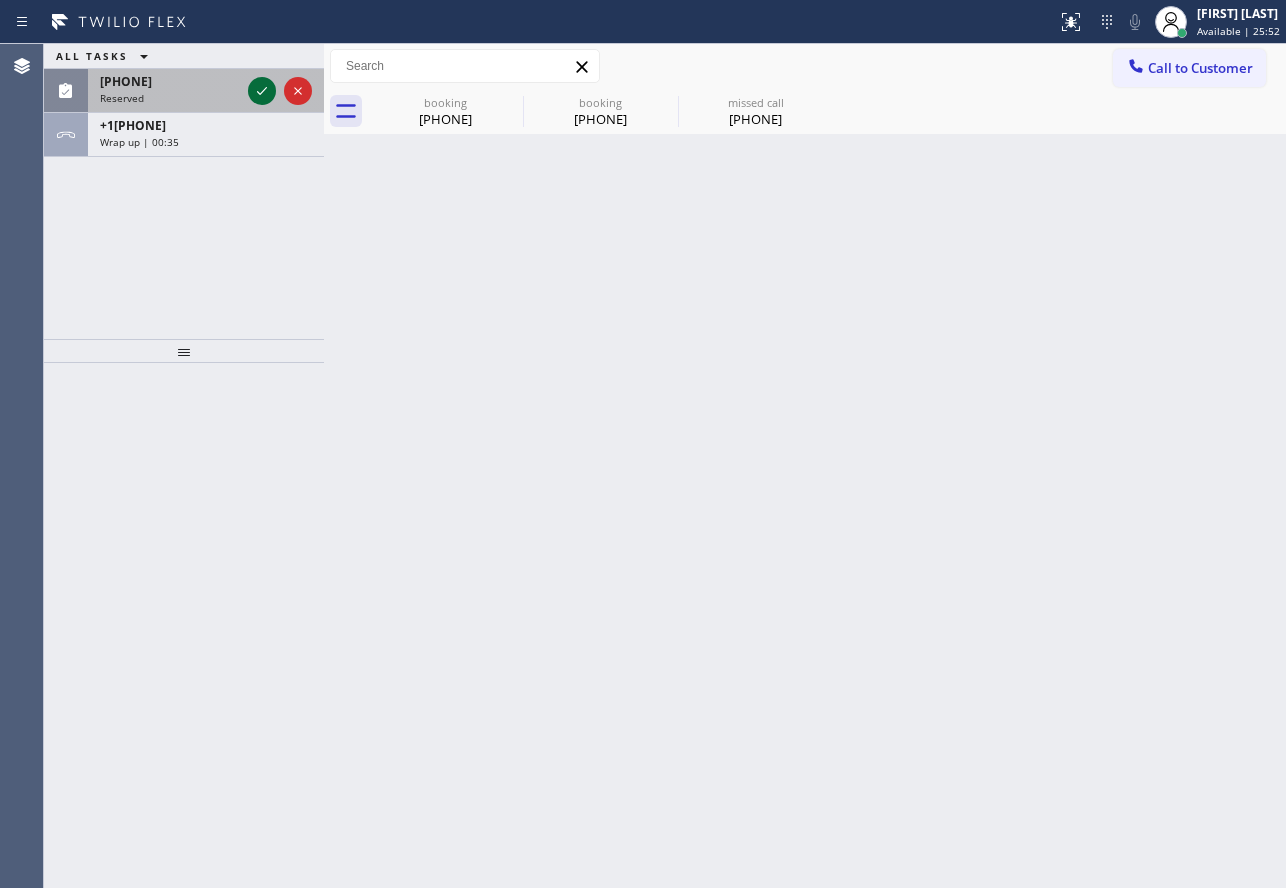 click 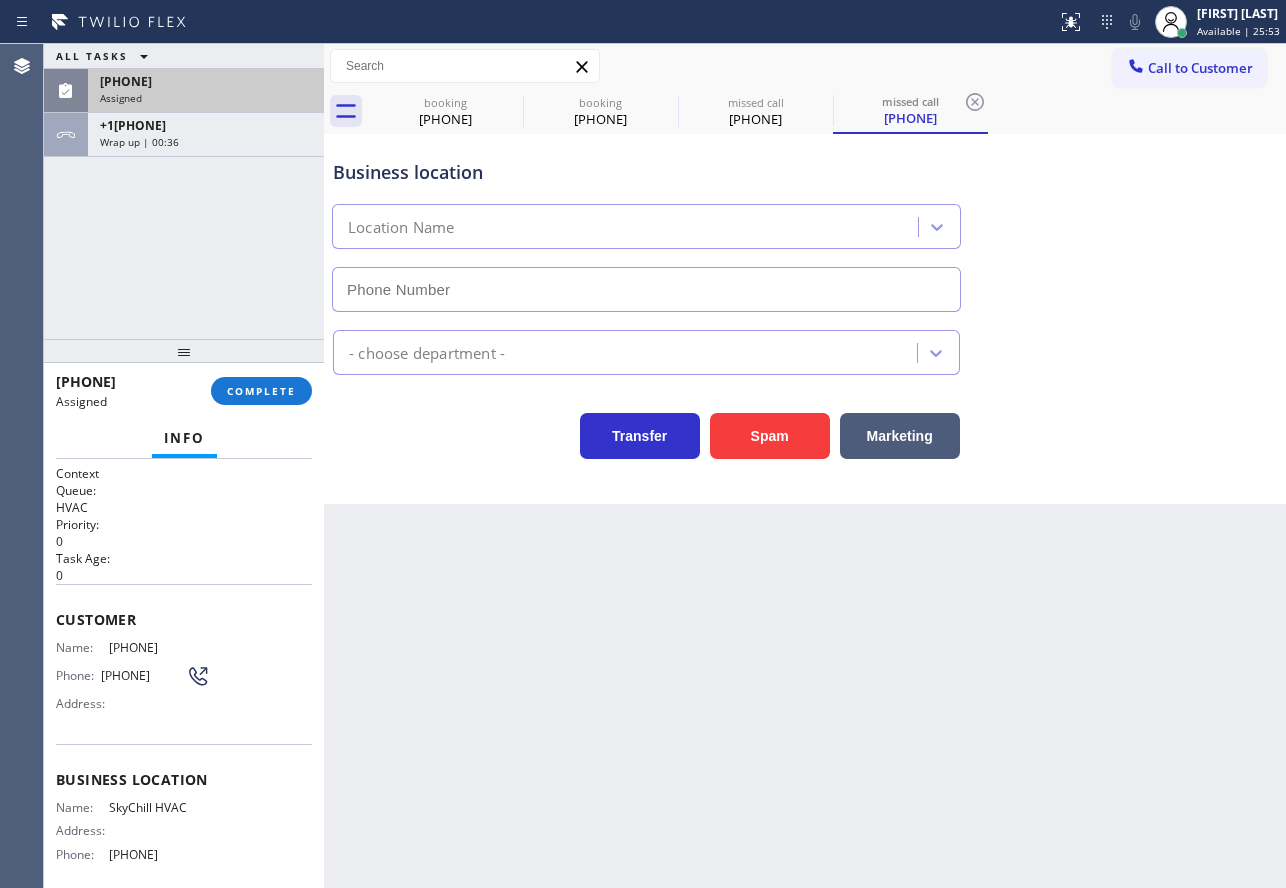 type on "[PHONE]" 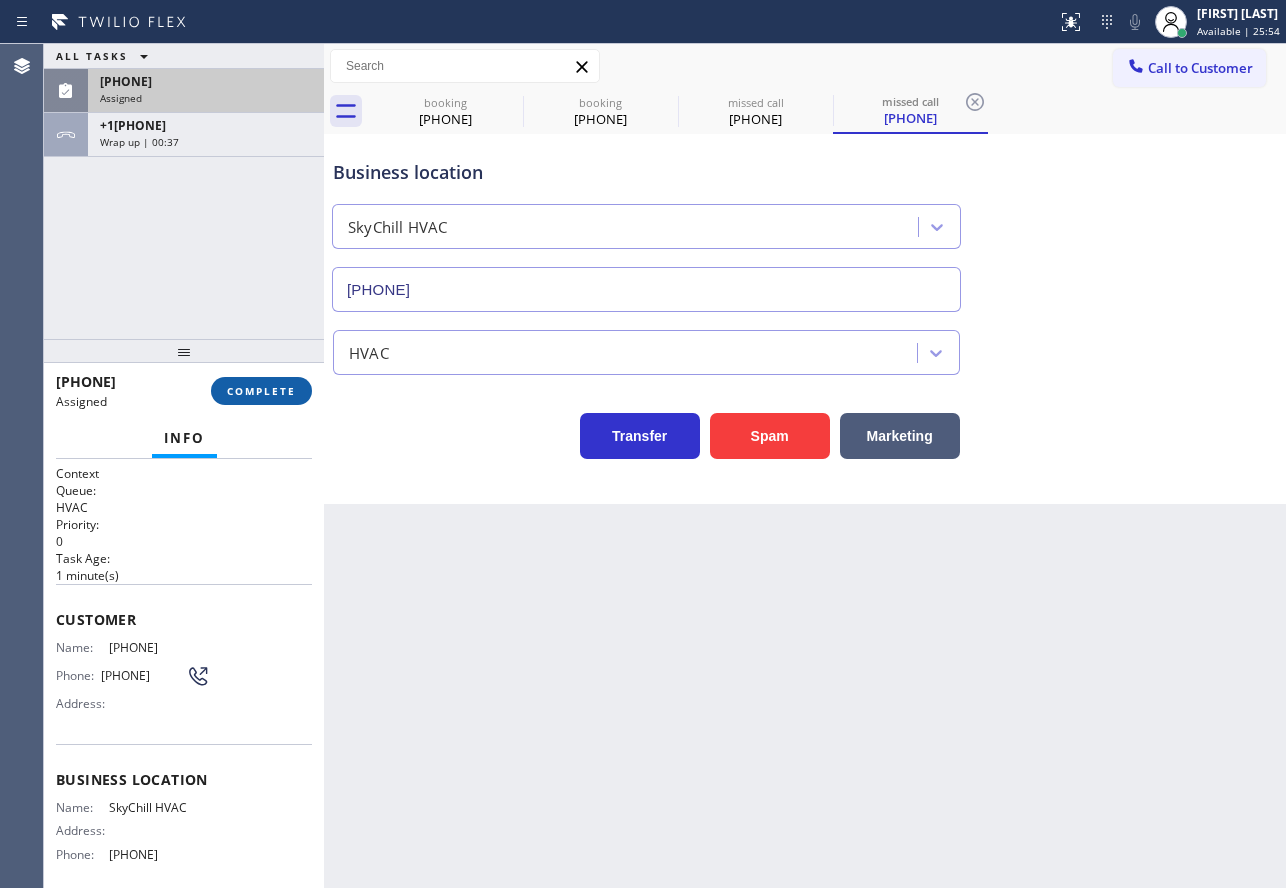 click on "COMPLETE" at bounding box center (261, 391) 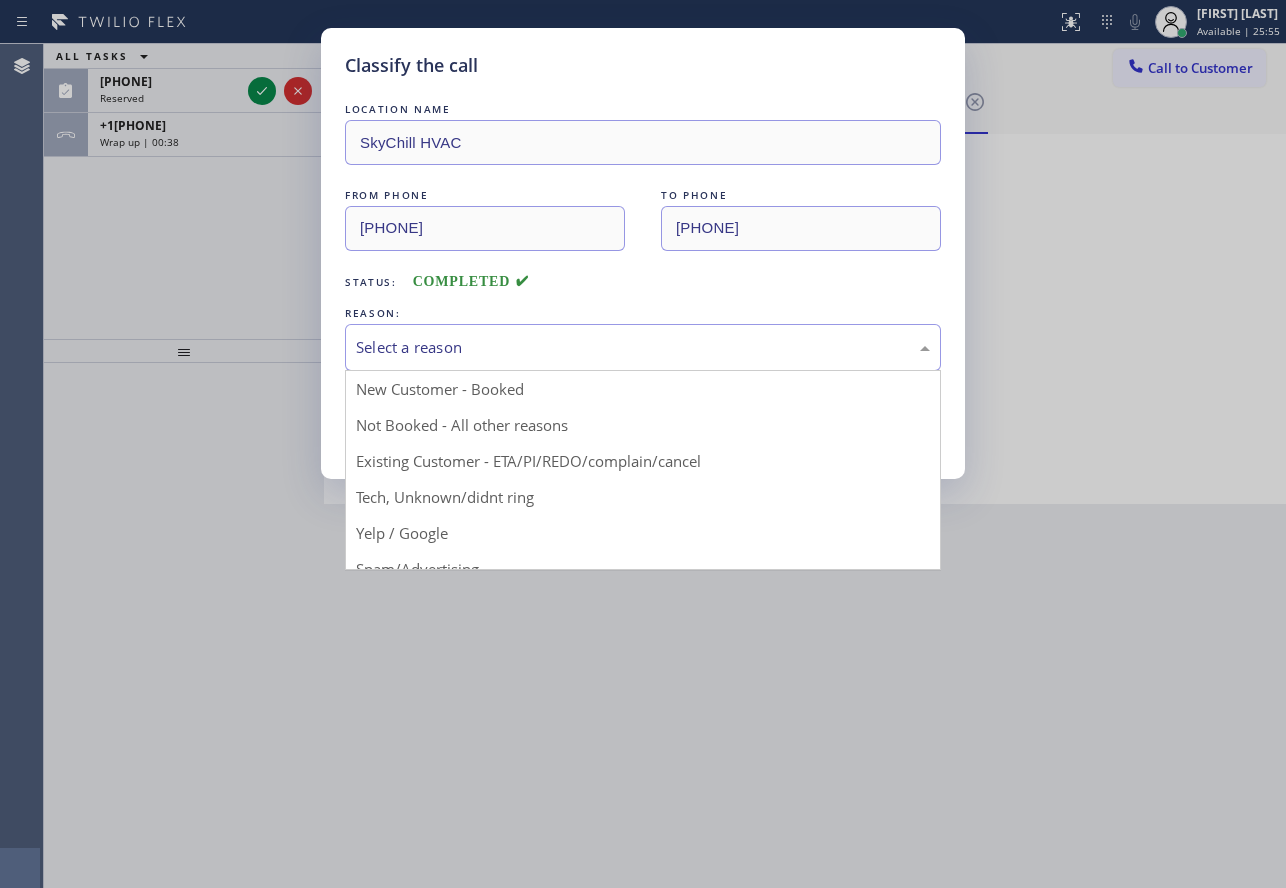 click on "Select a reason" at bounding box center [643, 347] 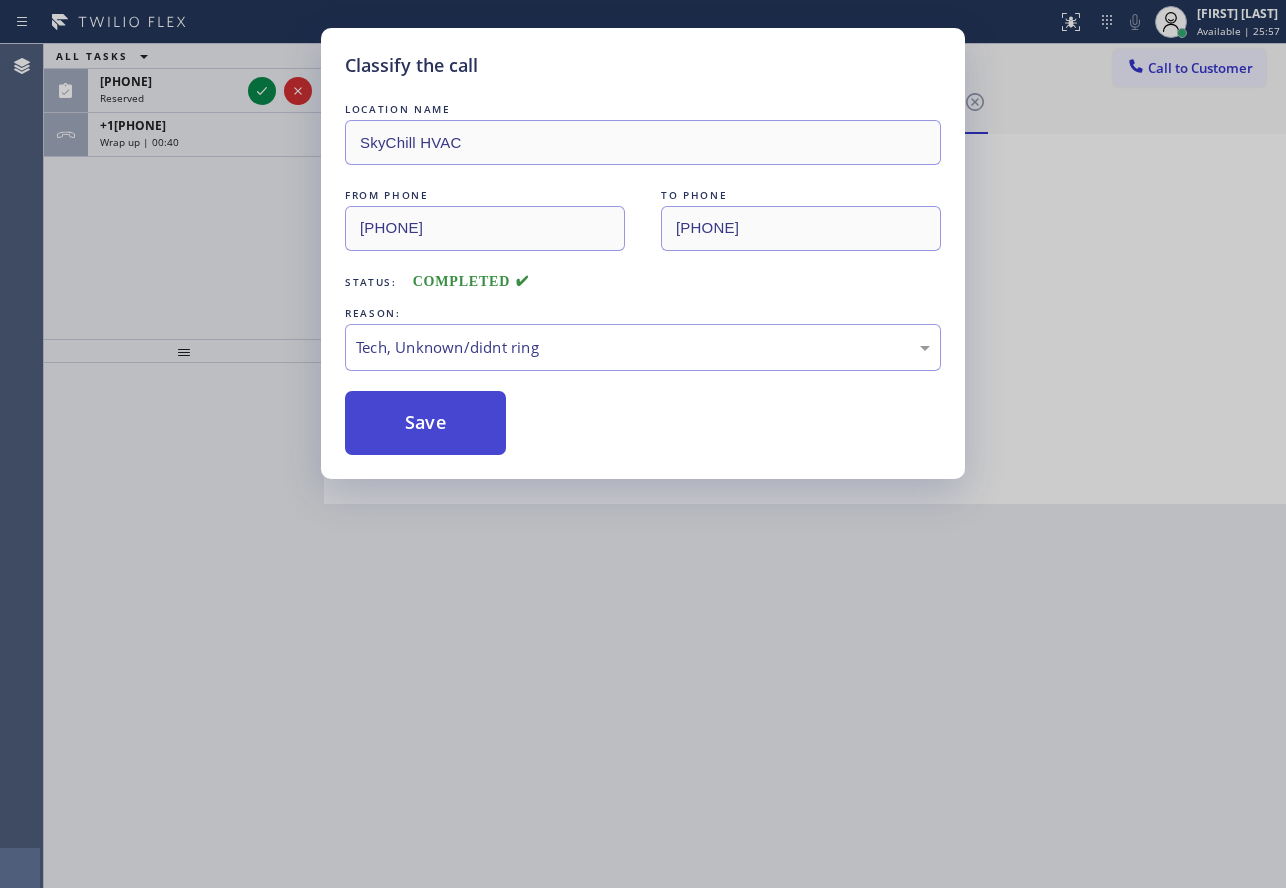 click on "Save" at bounding box center [425, 423] 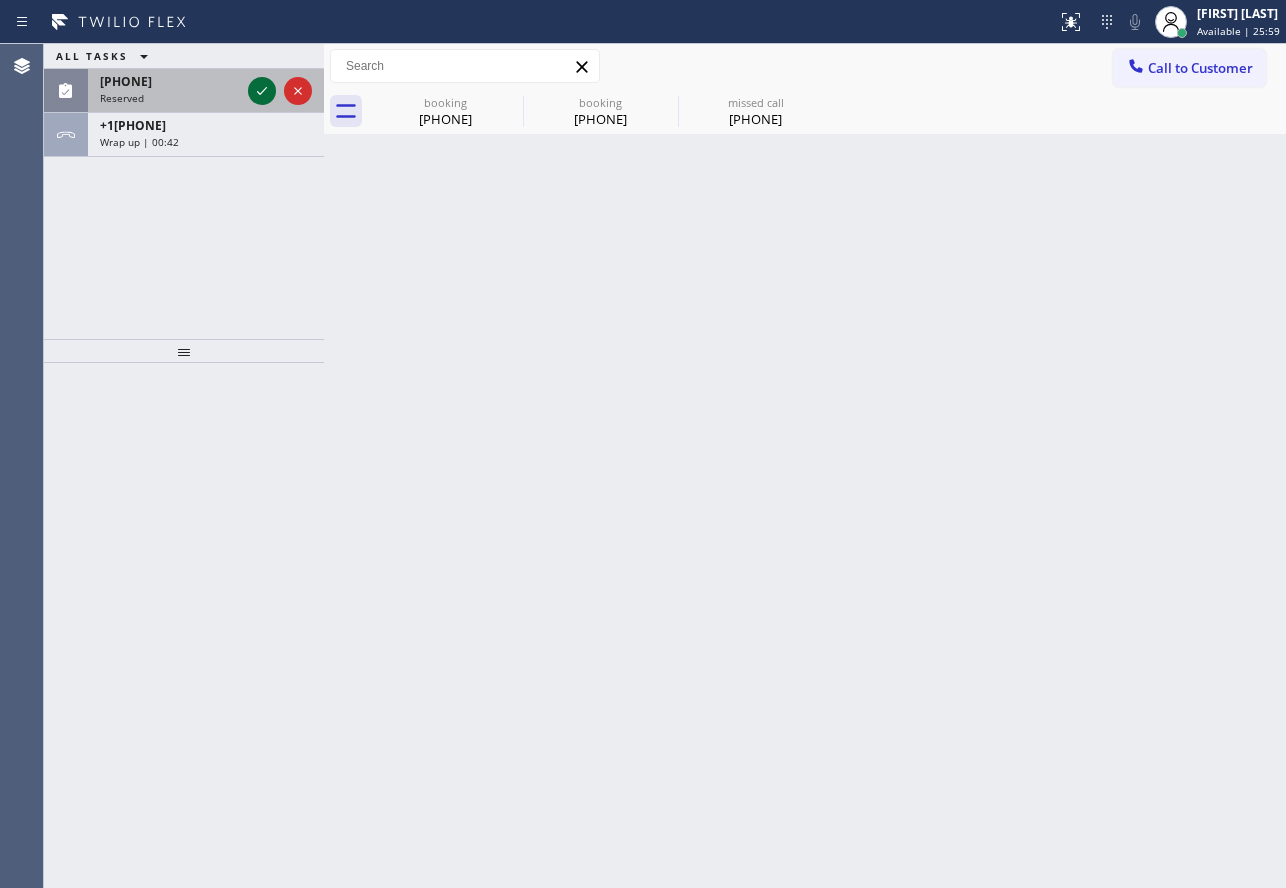 click 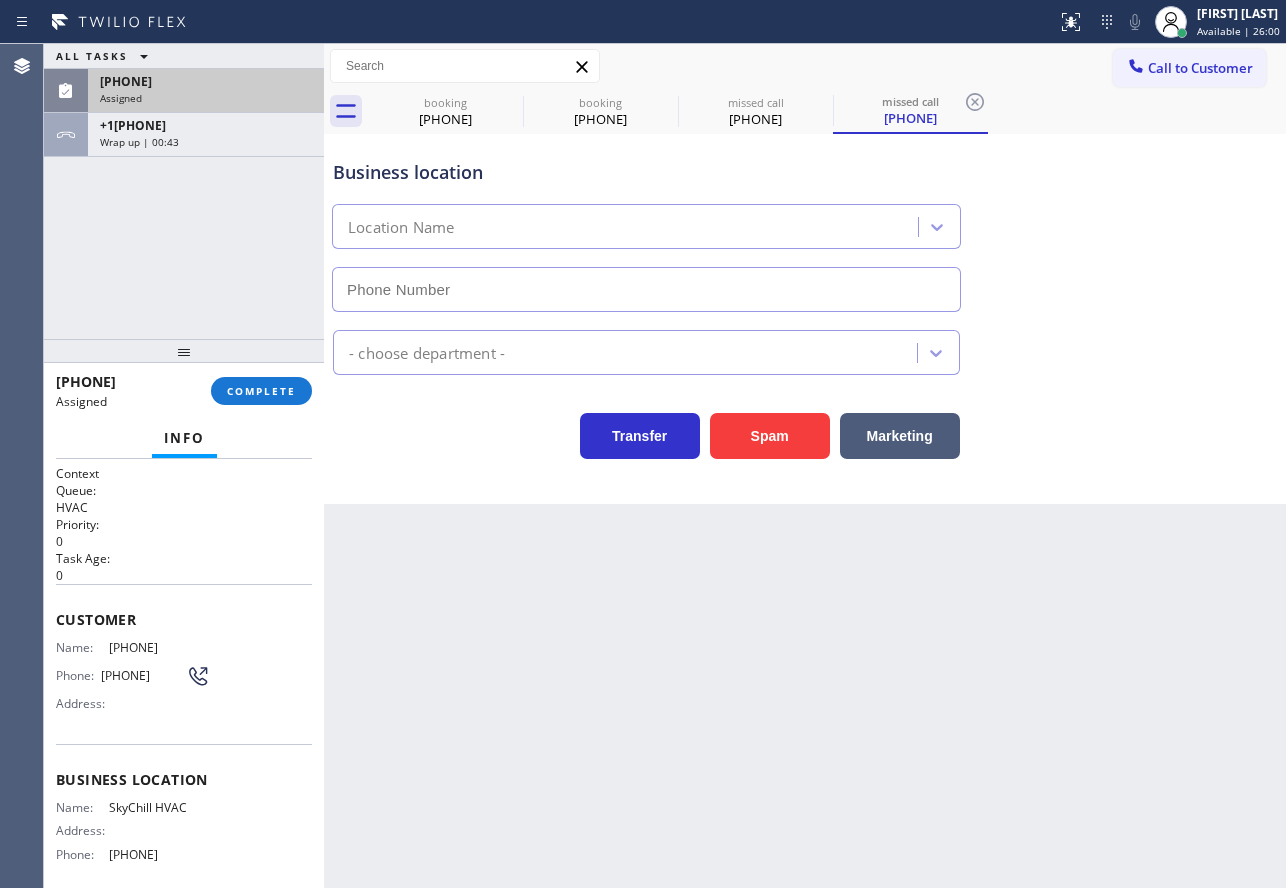 type on "[PHONE]" 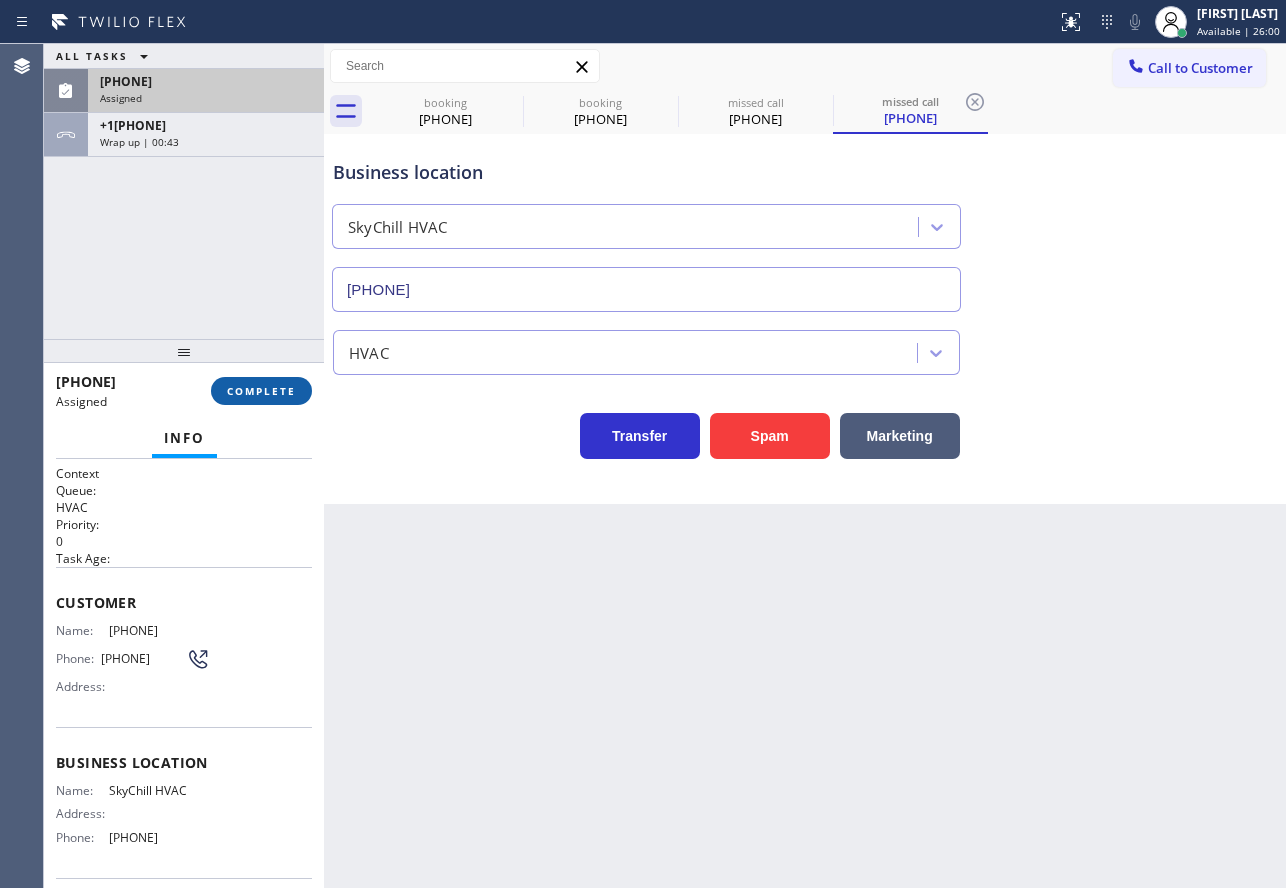 click on "COMPLETE" at bounding box center [261, 391] 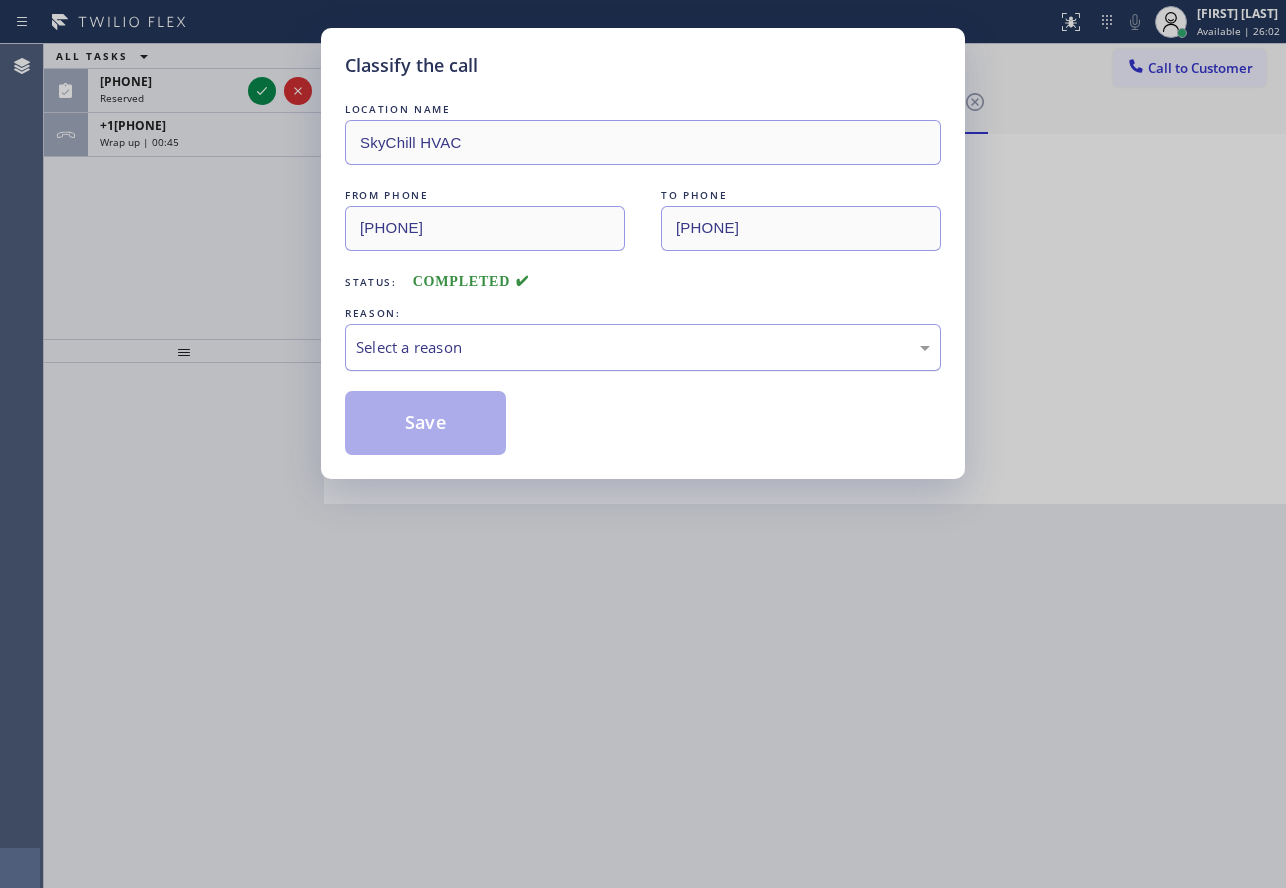 click on "Select a reason" at bounding box center [643, 347] 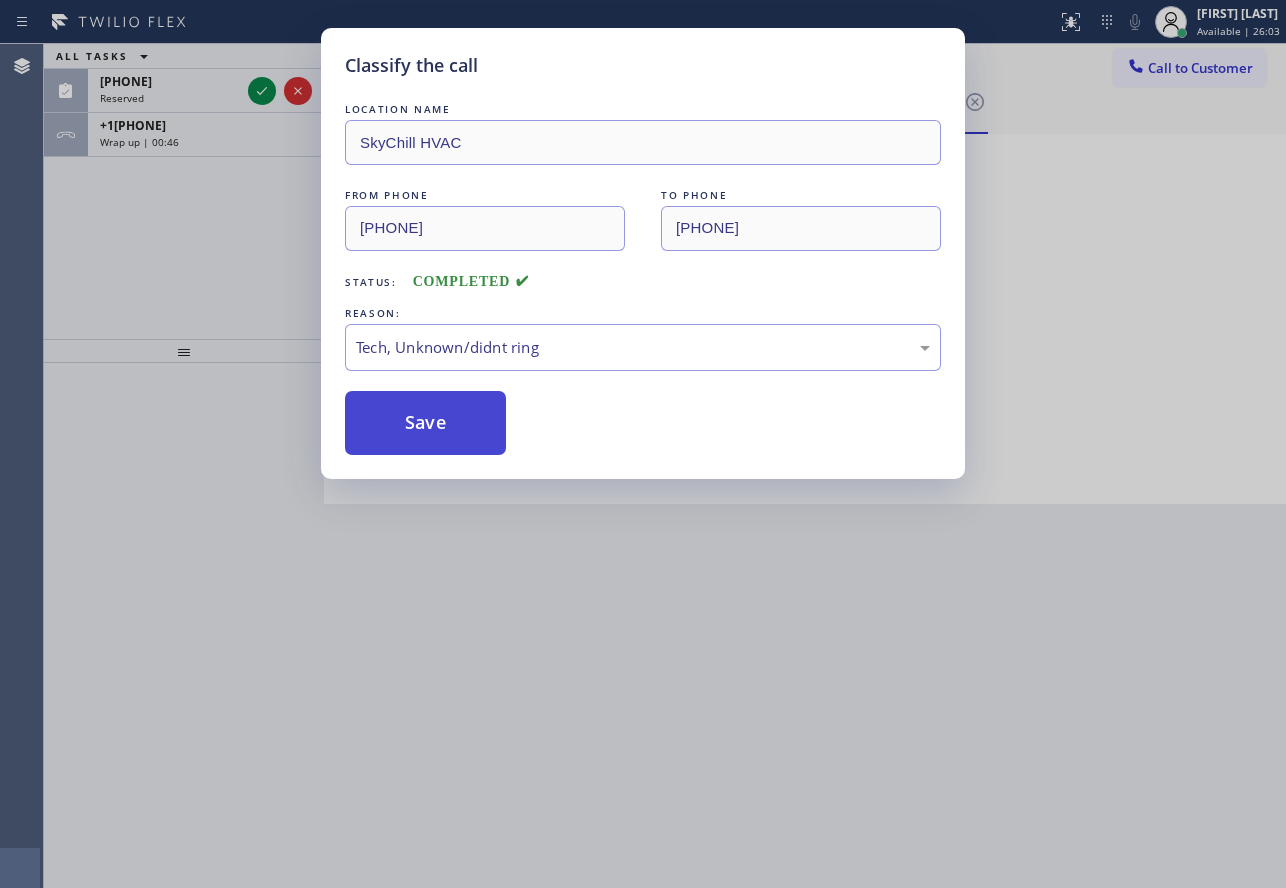 click on "Save" at bounding box center [425, 423] 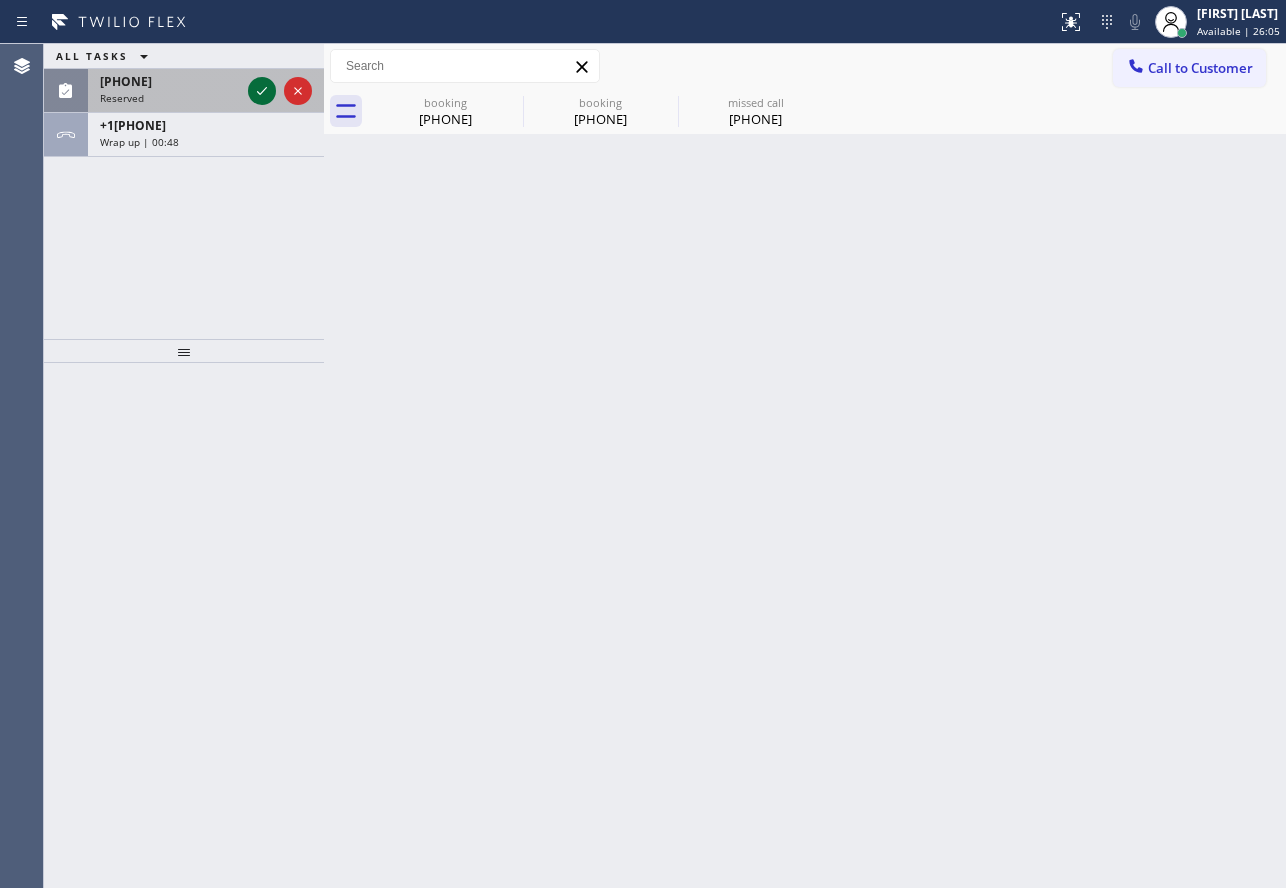 click 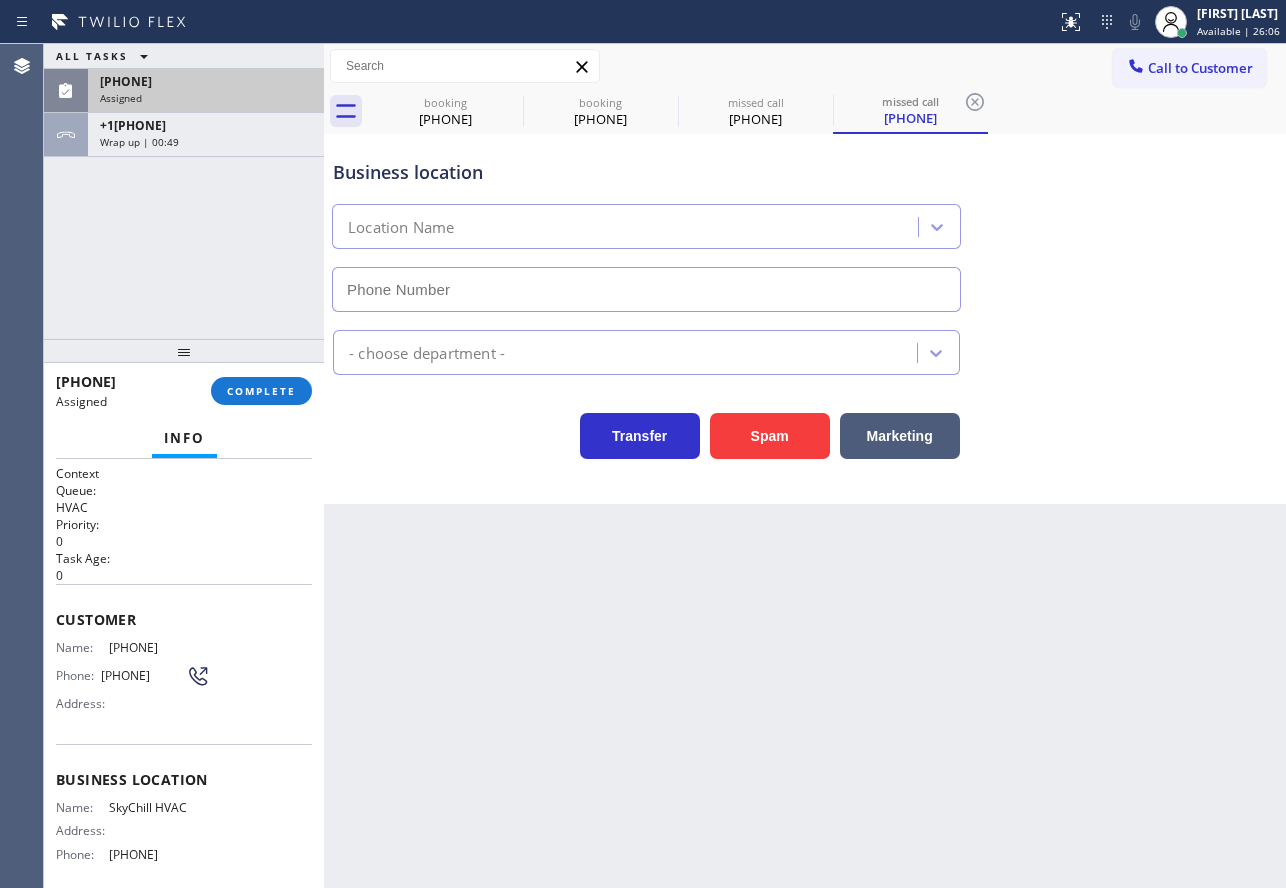 type on "[PHONE]" 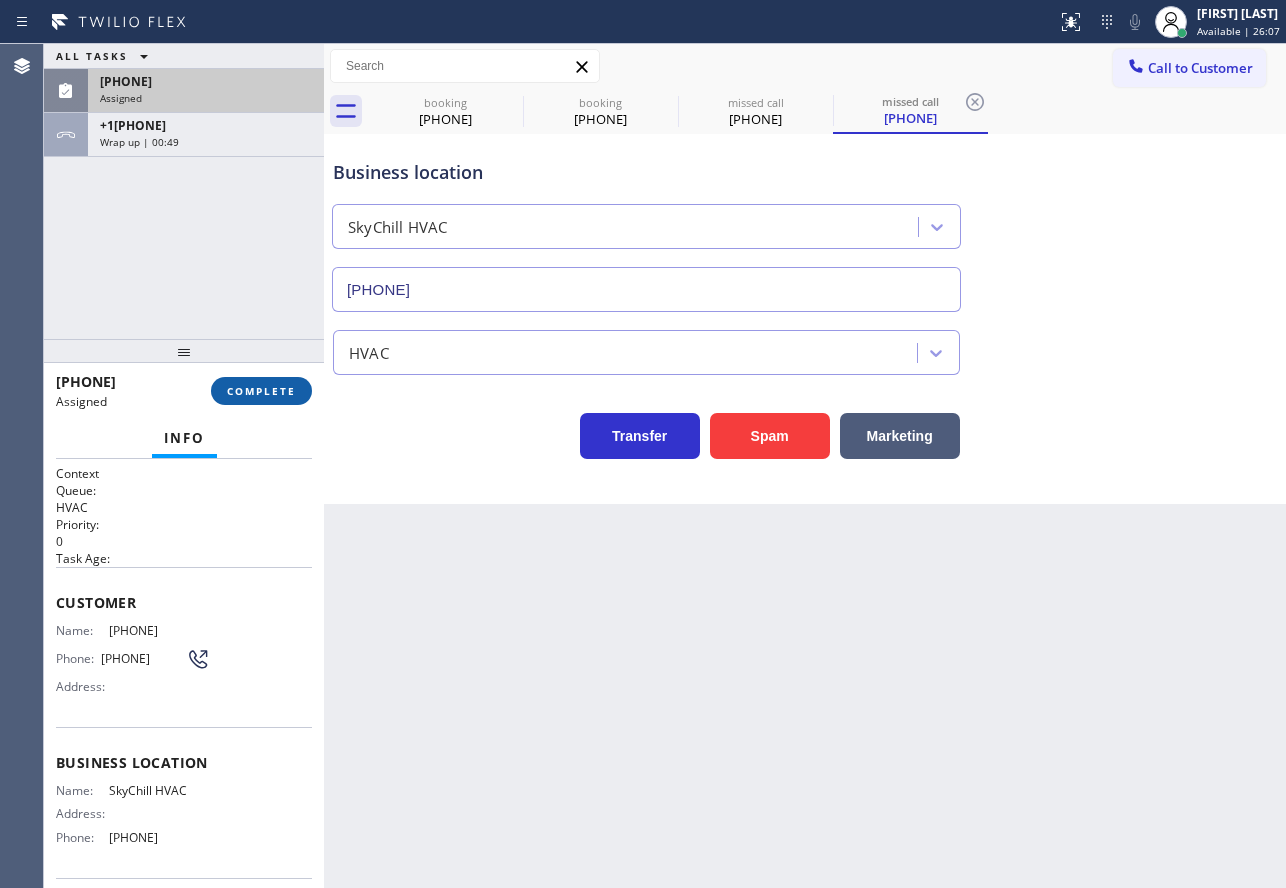 click on "COMPLETE" at bounding box center [261, 391] 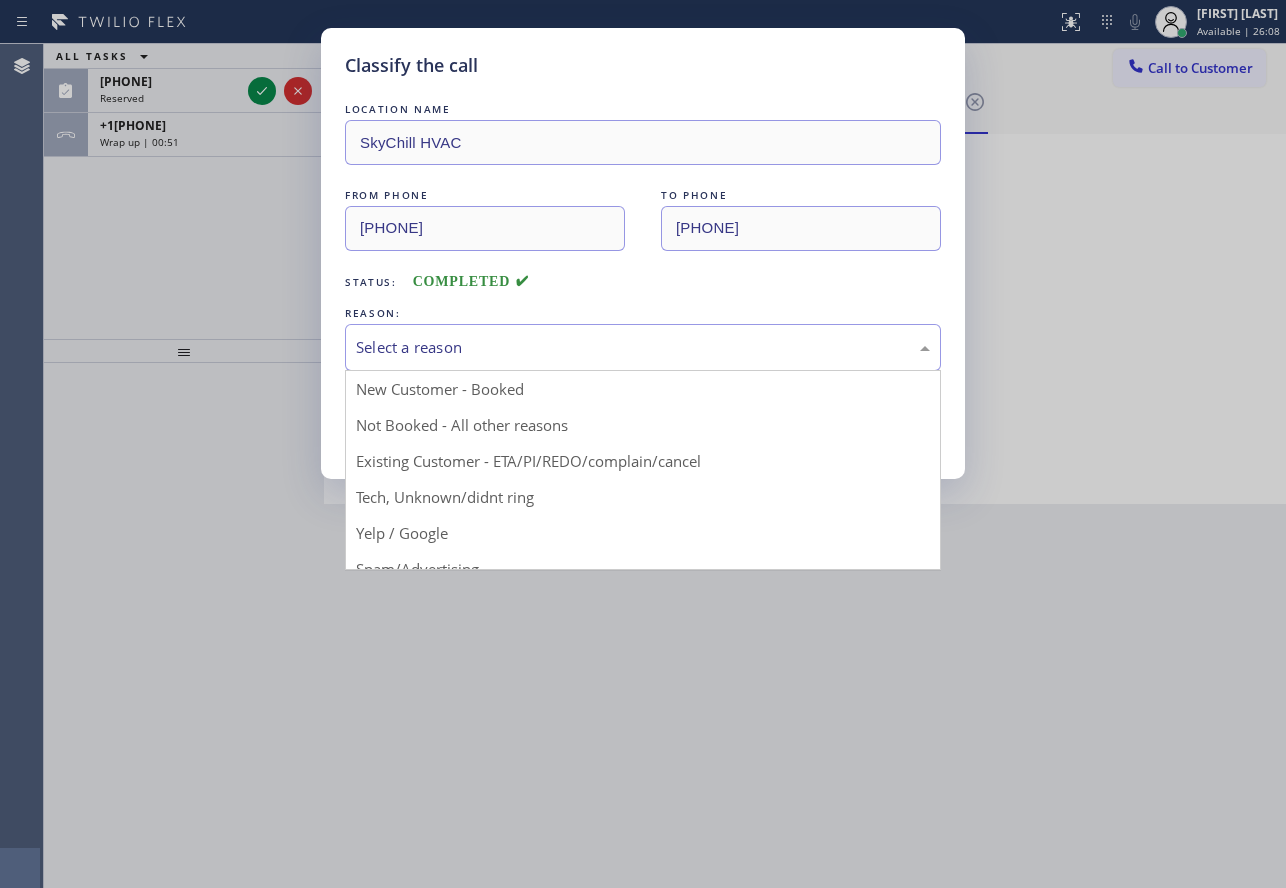 click on "Select a reason" at bounding box center (643, 347) 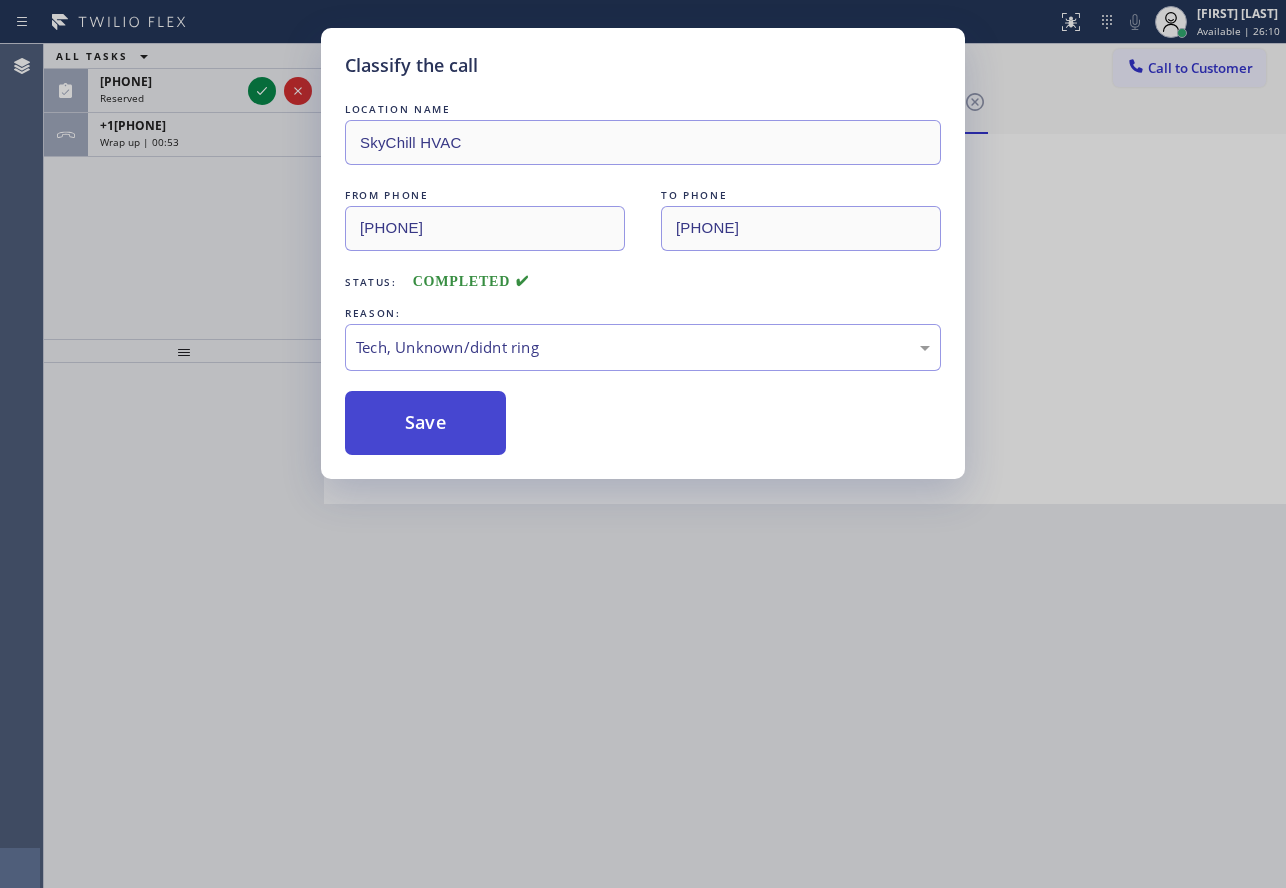 click on "Save" at bounding box center [425, 423] 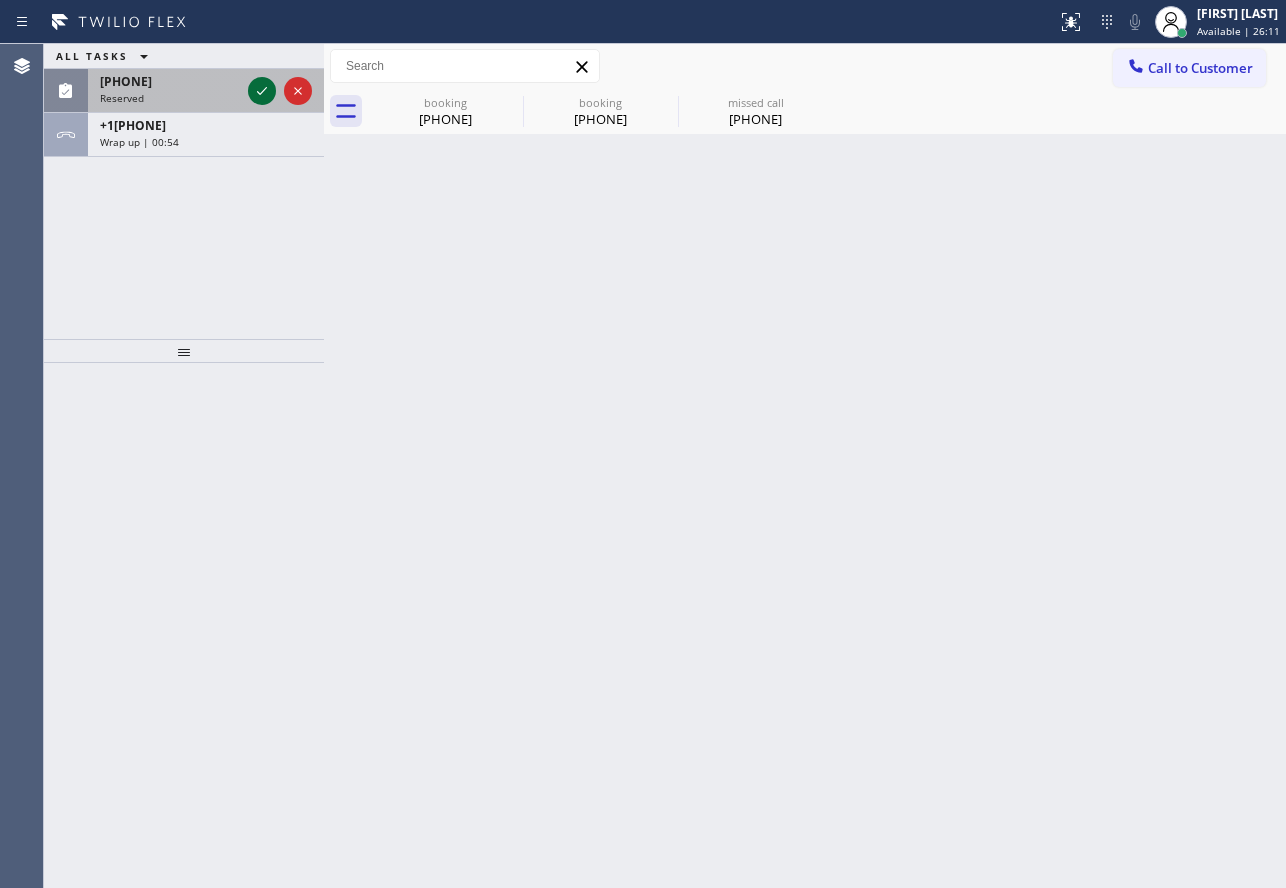 click 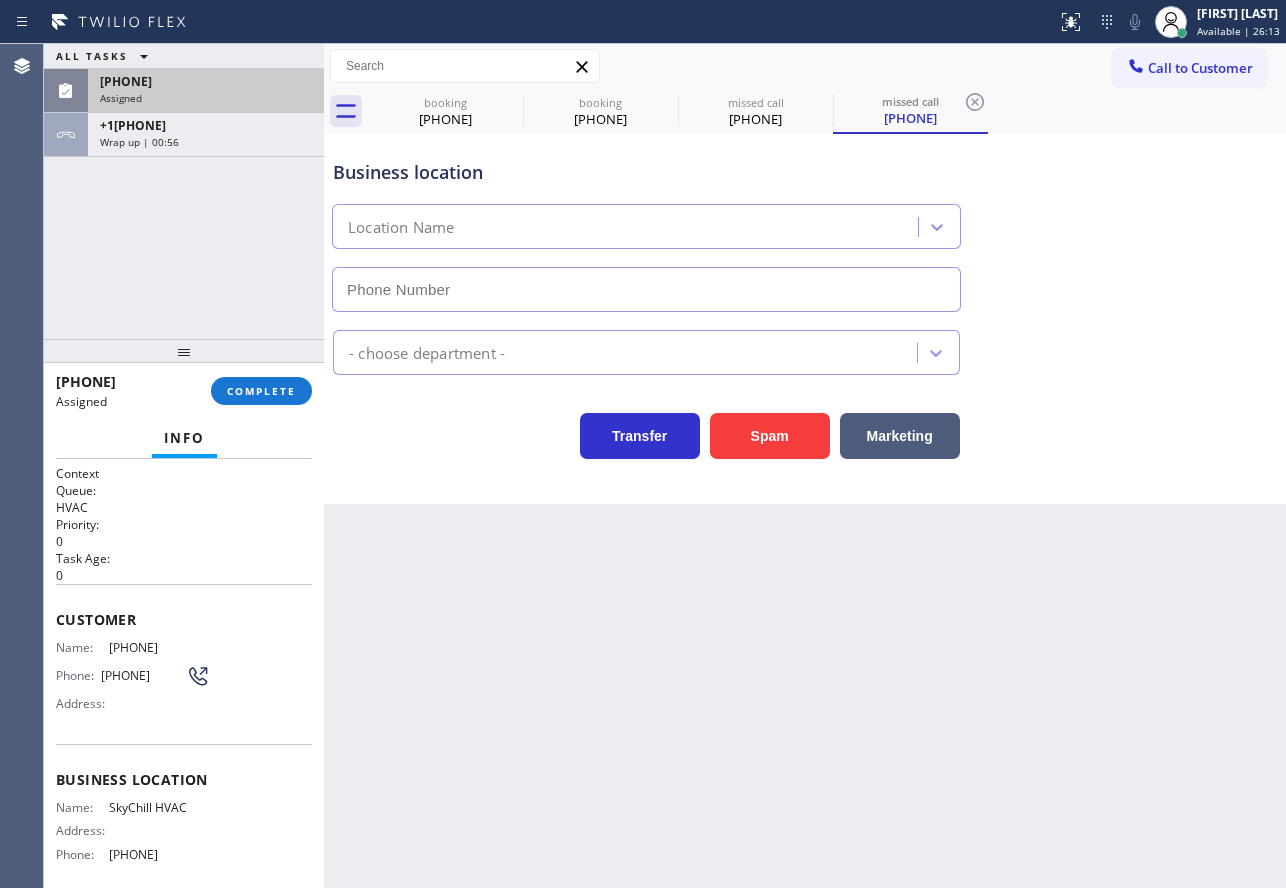 type on "[PHONE]" 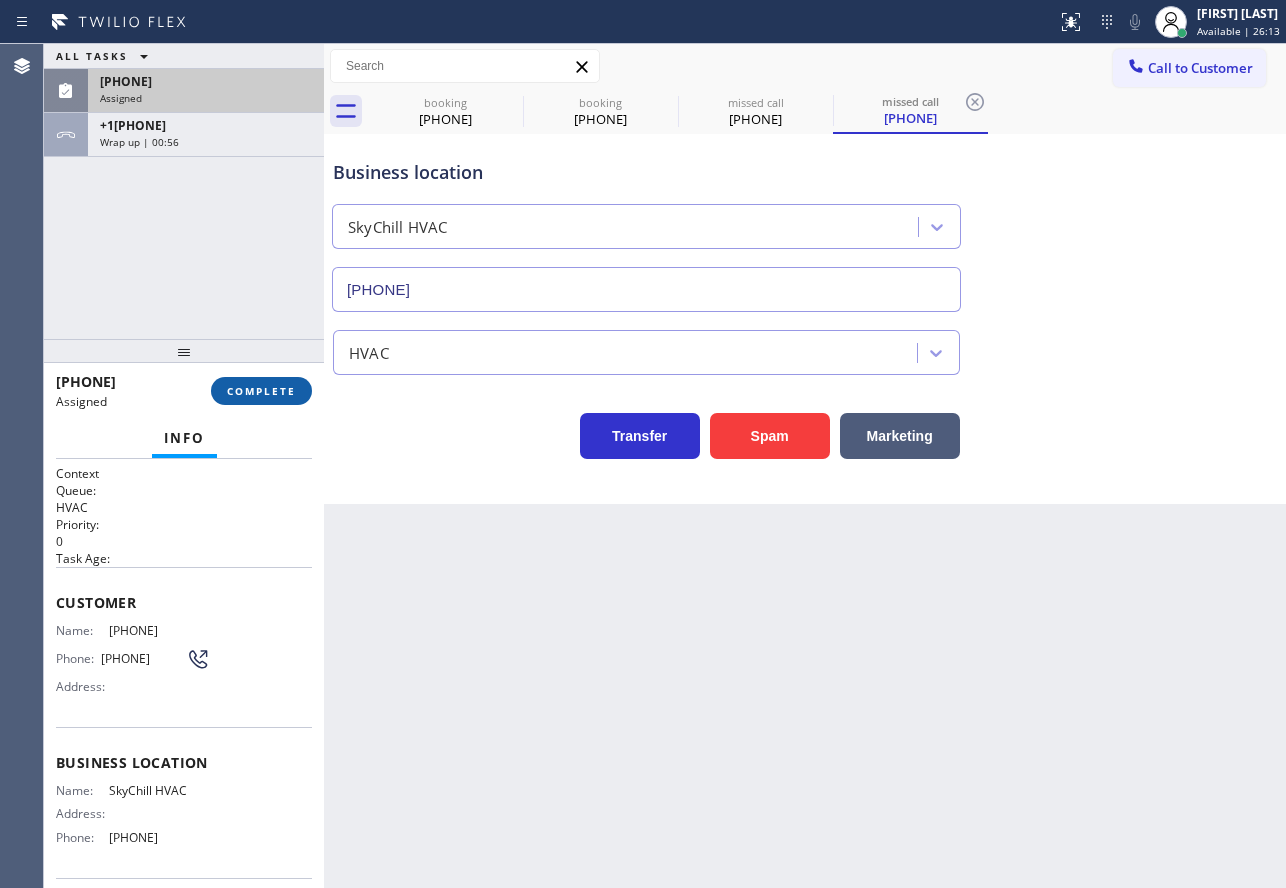 click on "COMPLETE" at bounding box center [261, 391] 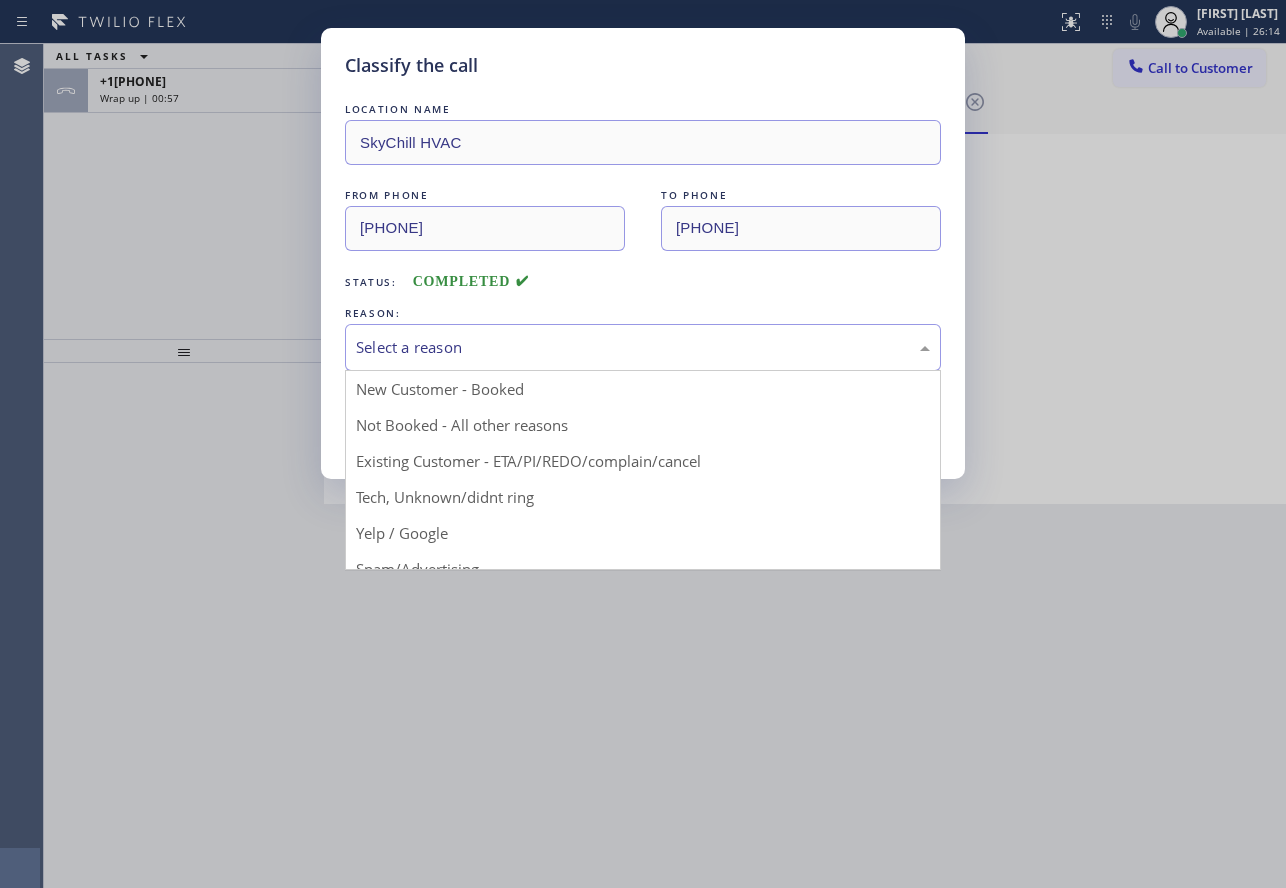click on "Select a reason" at bounding box center (643, 347) 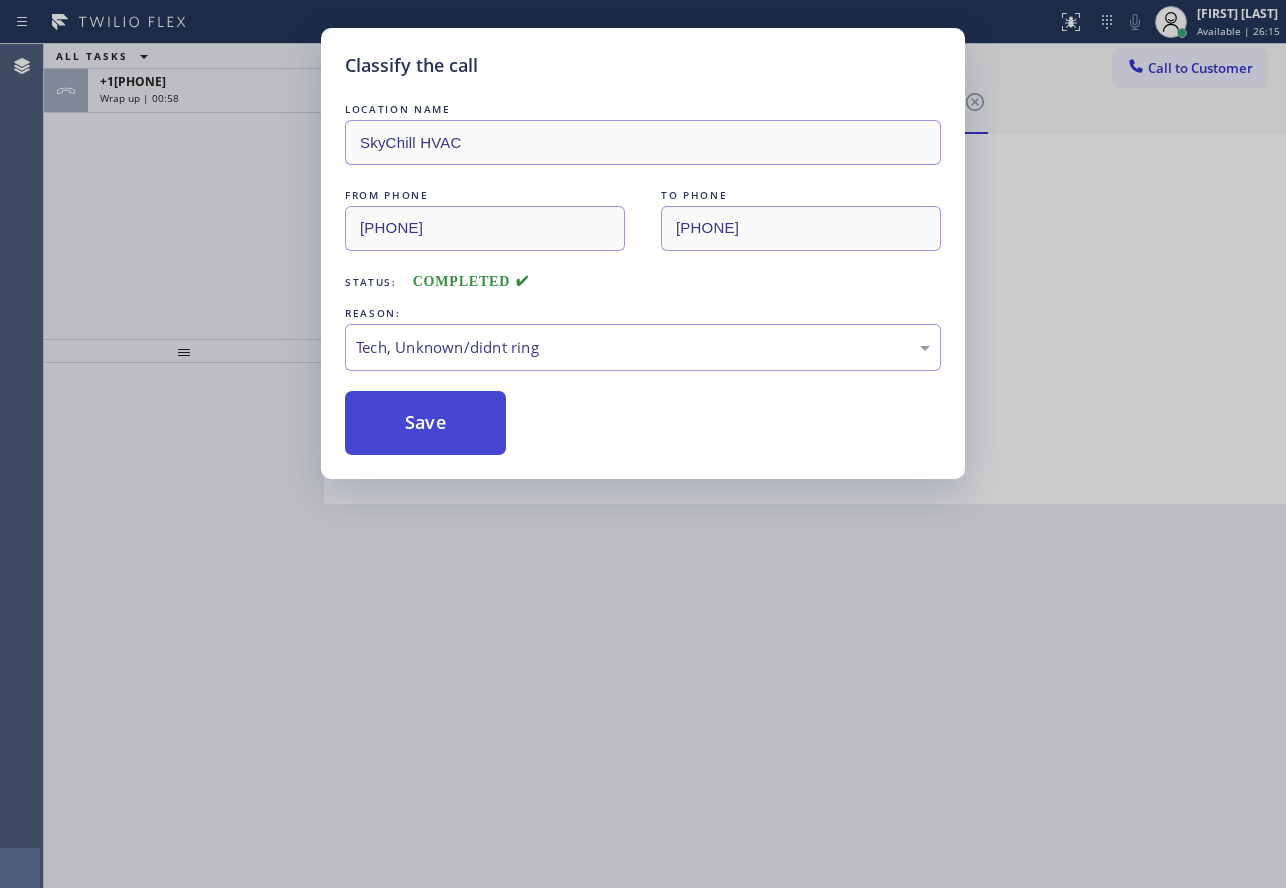 click on "Save" at bounding box center (425, 423) 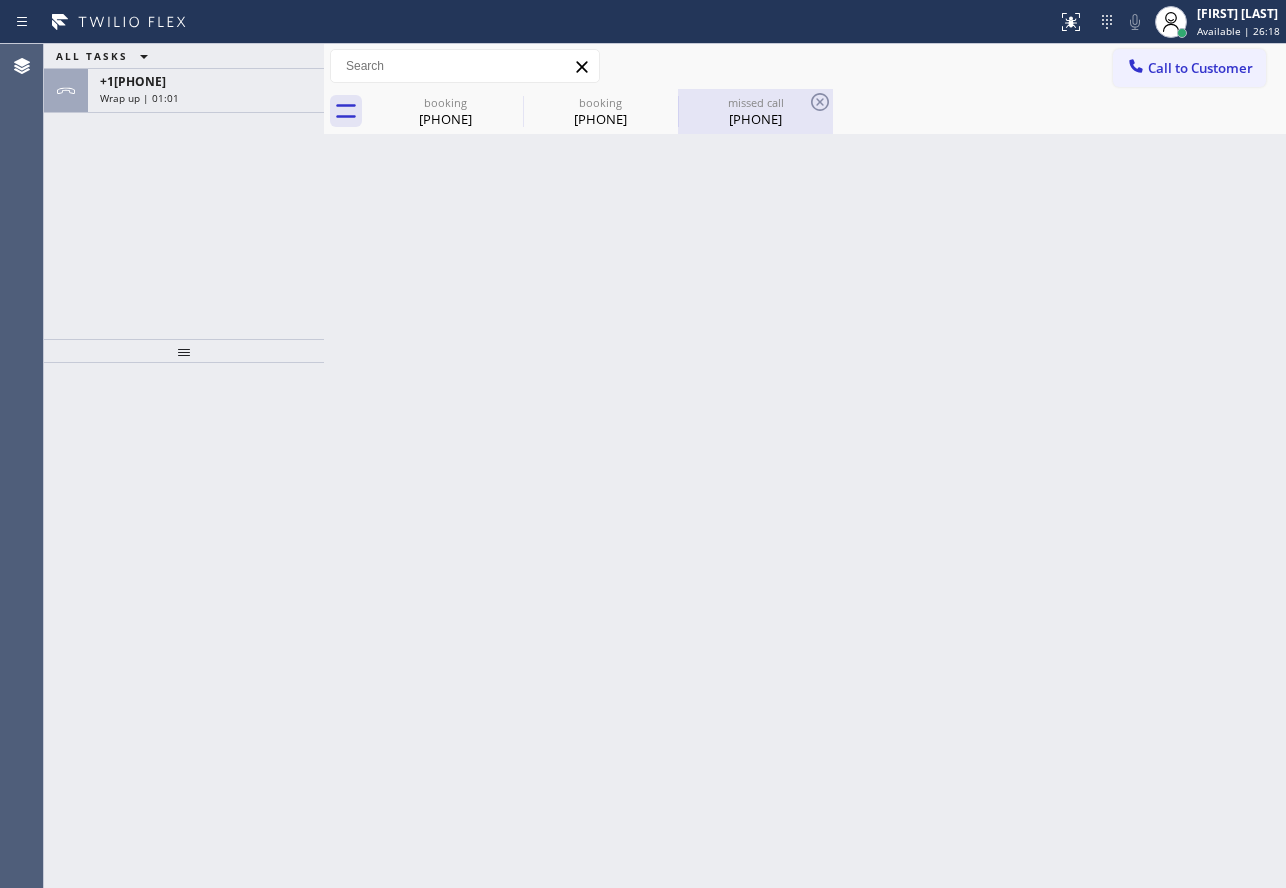 click on "[PHONE]" at bounding box center [755, 119] 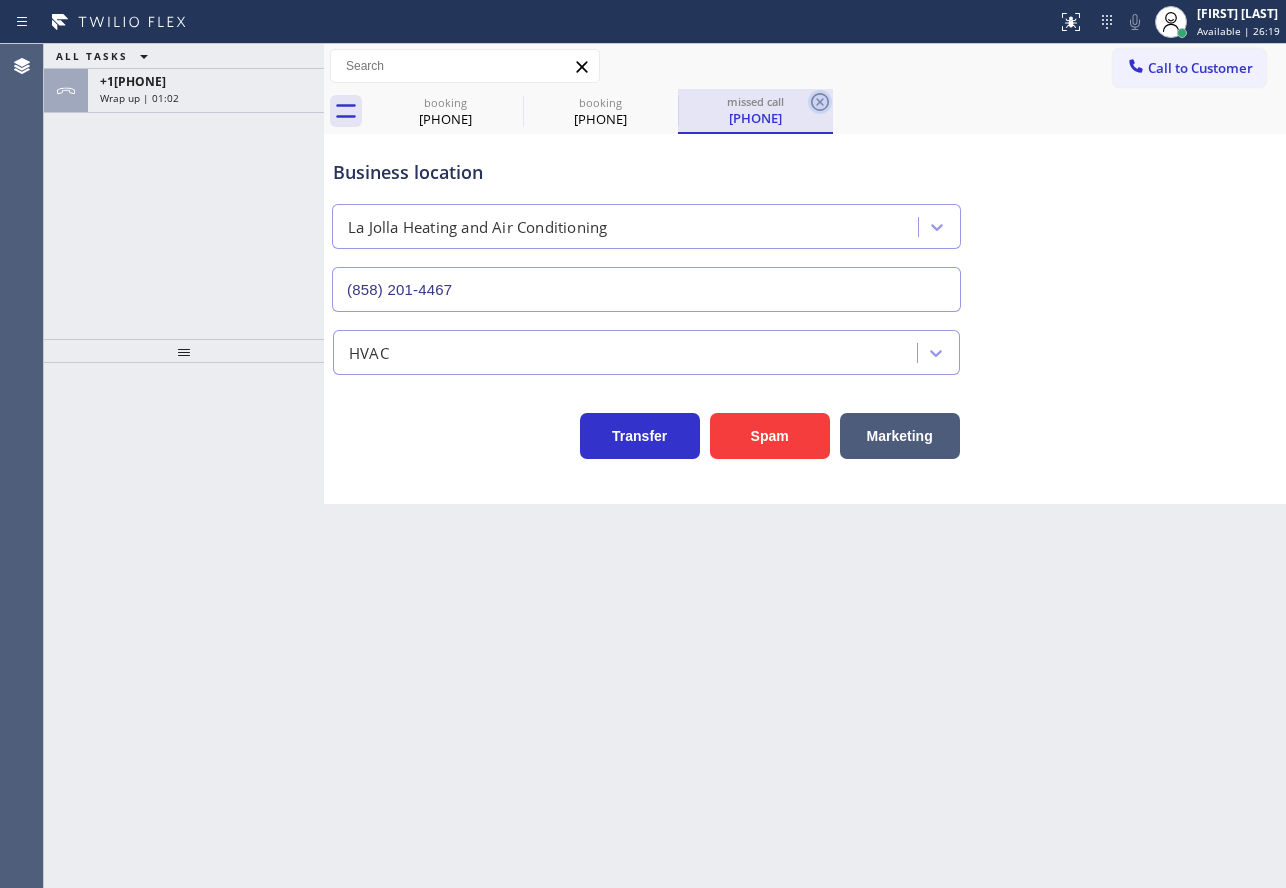 click 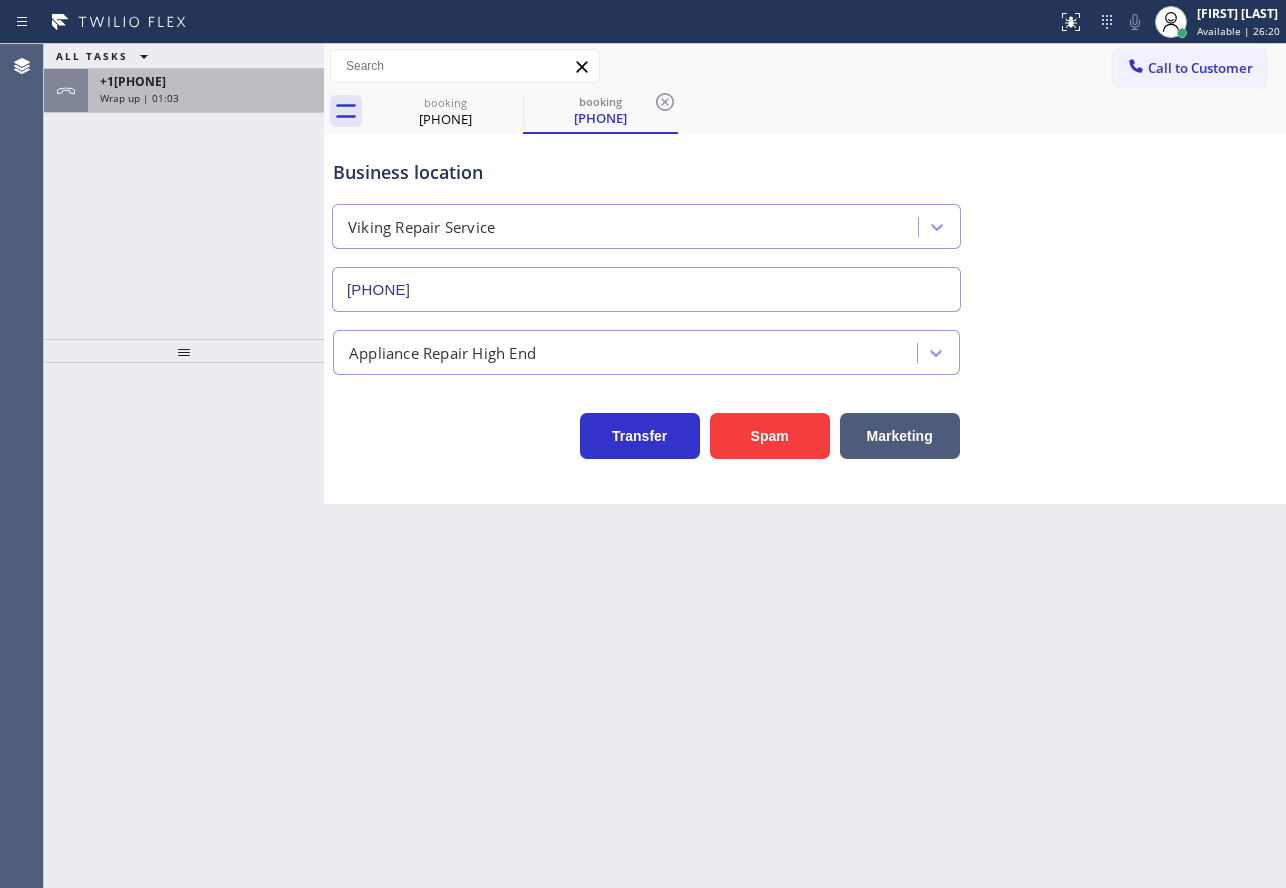 click on "+1[PHONE]" at bounding box center [206, 81] 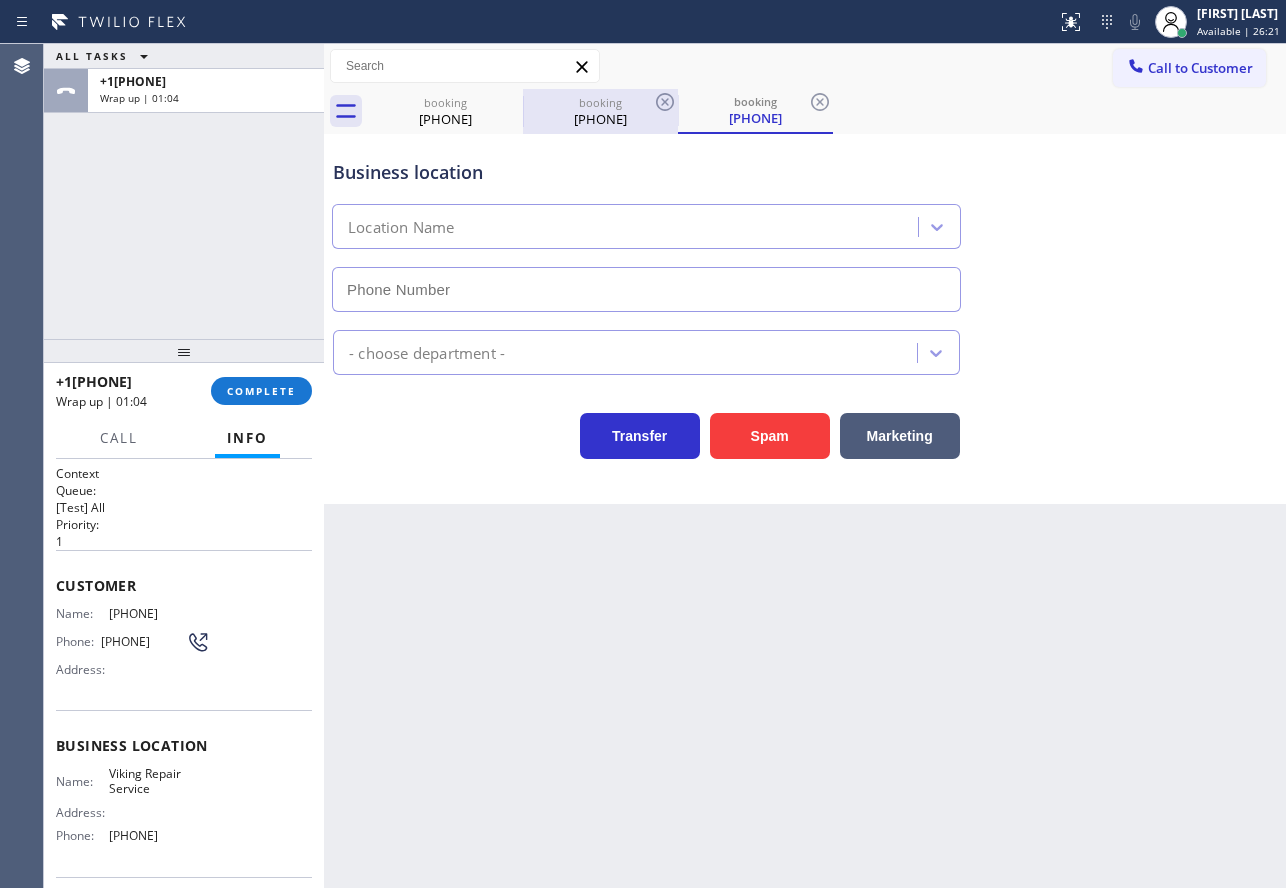 type on "[PHONE]" 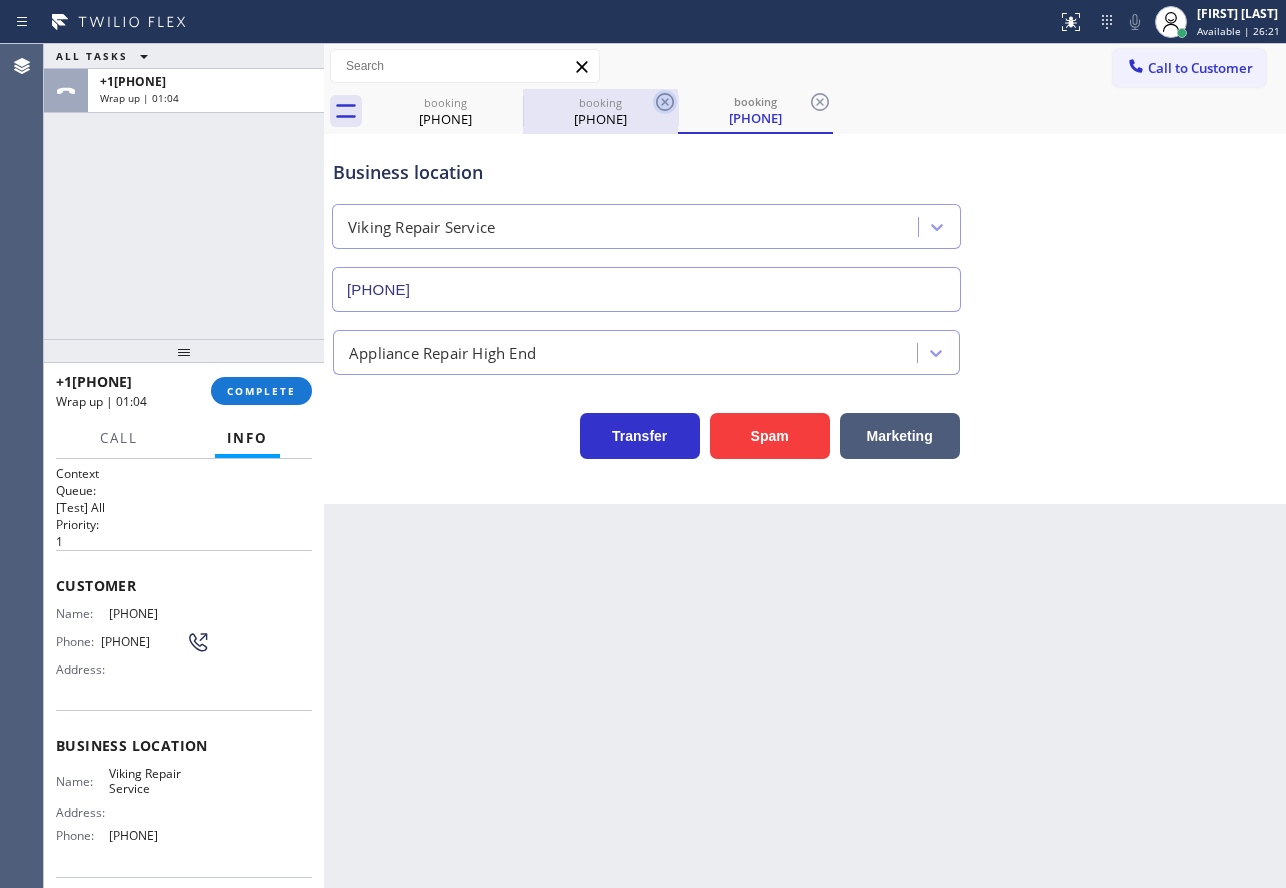 click 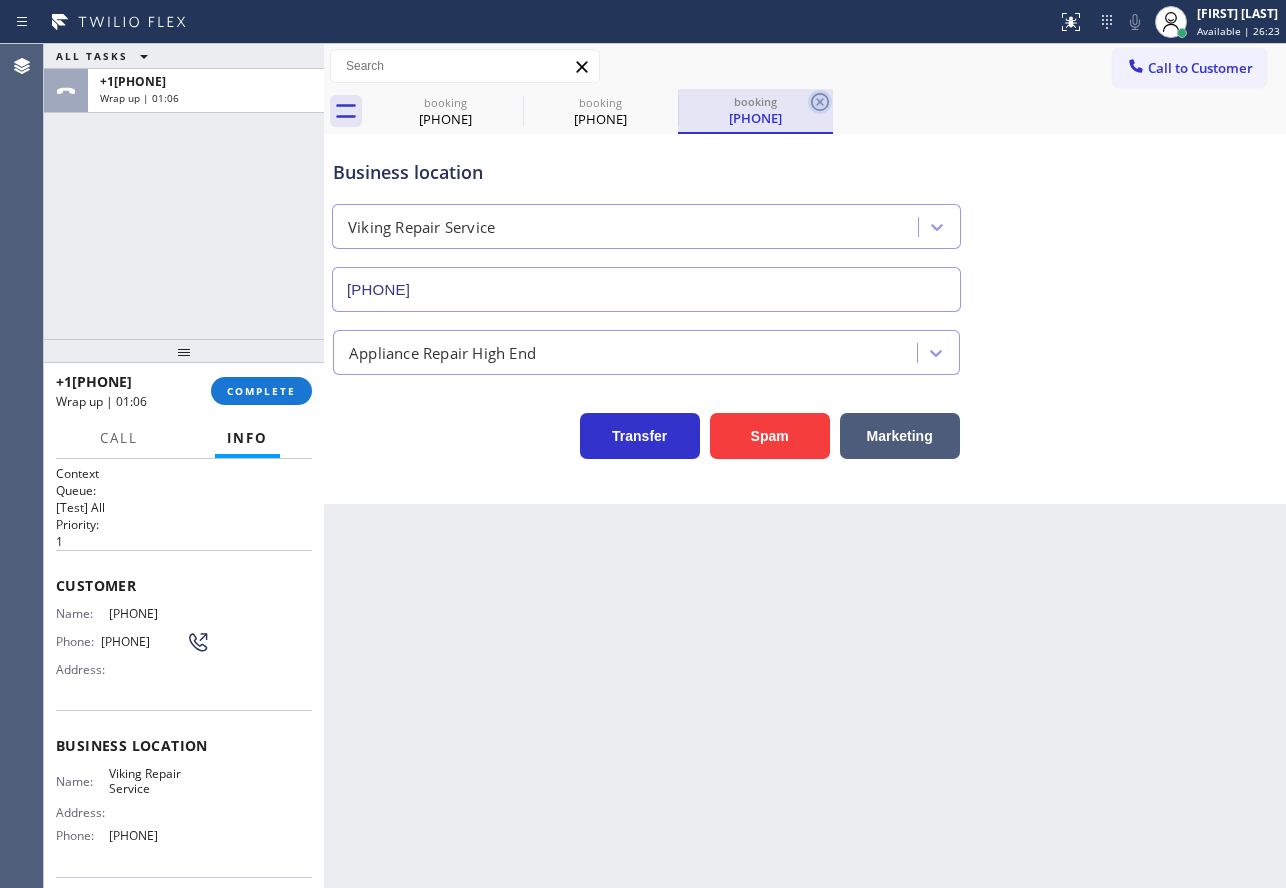 click 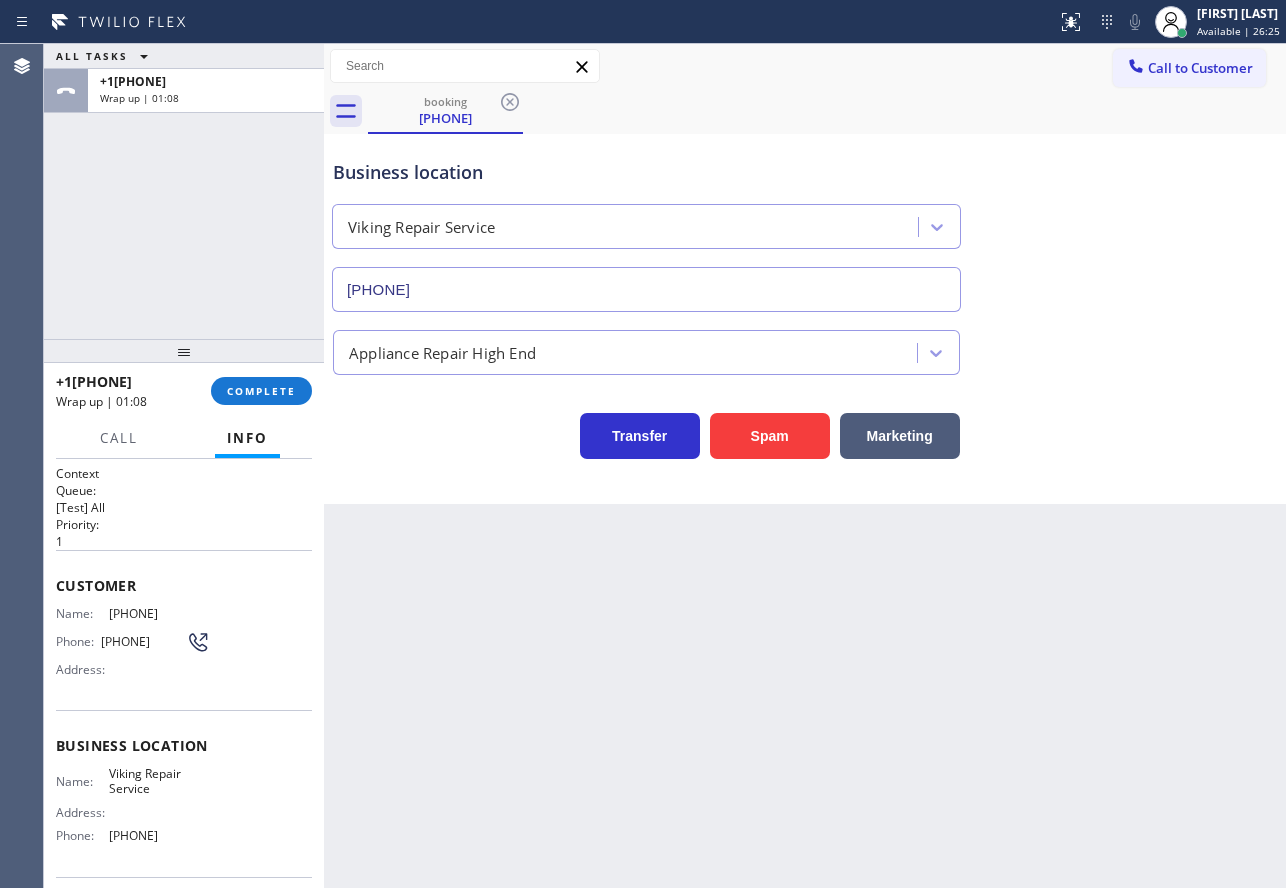 click on "Business location Name: Viking Repair Service Address: Phone: ([PHONE])" at bounding box center (184, 793) 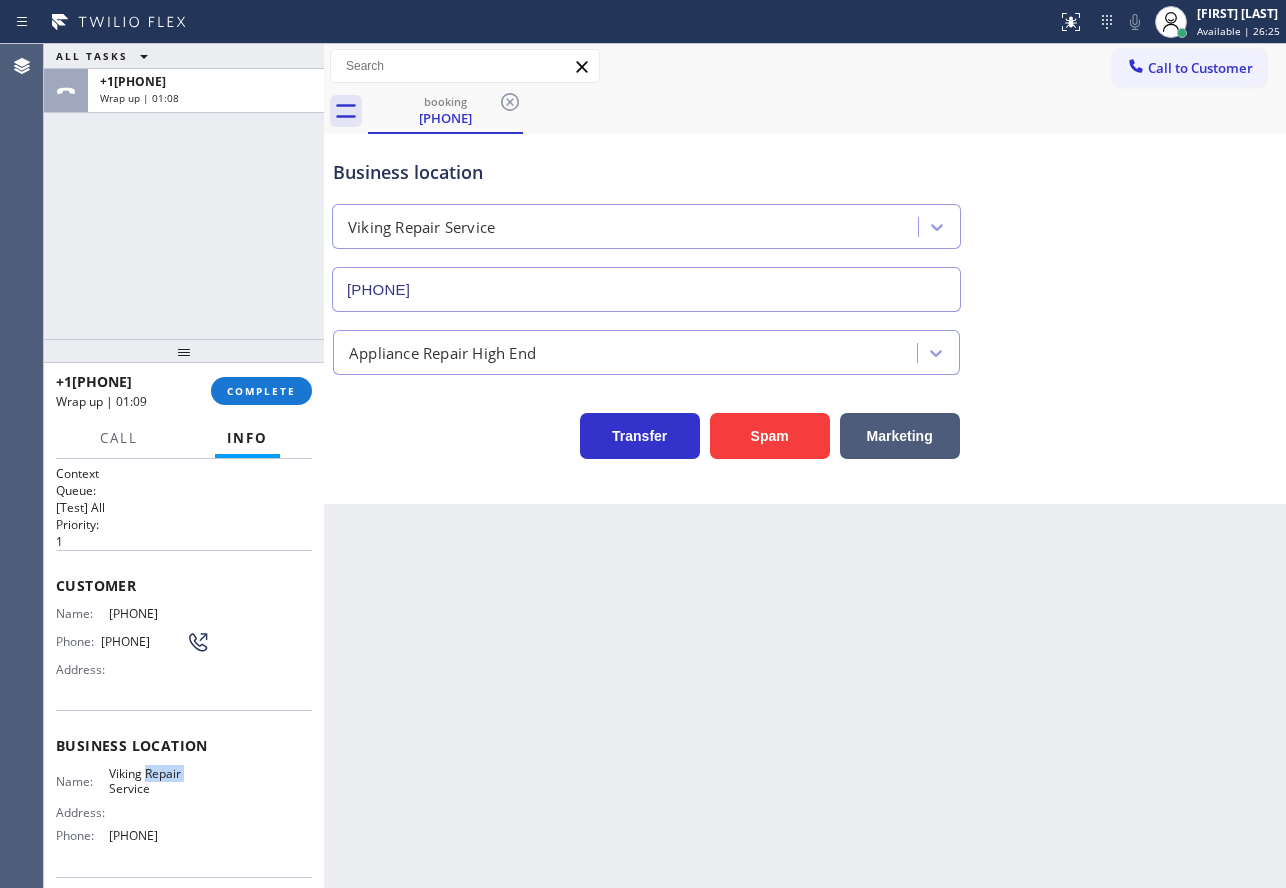 click on "Business location Name: Viking Repair Service Address: Phone: ([PHONE])" at bounding box center (184, 793) 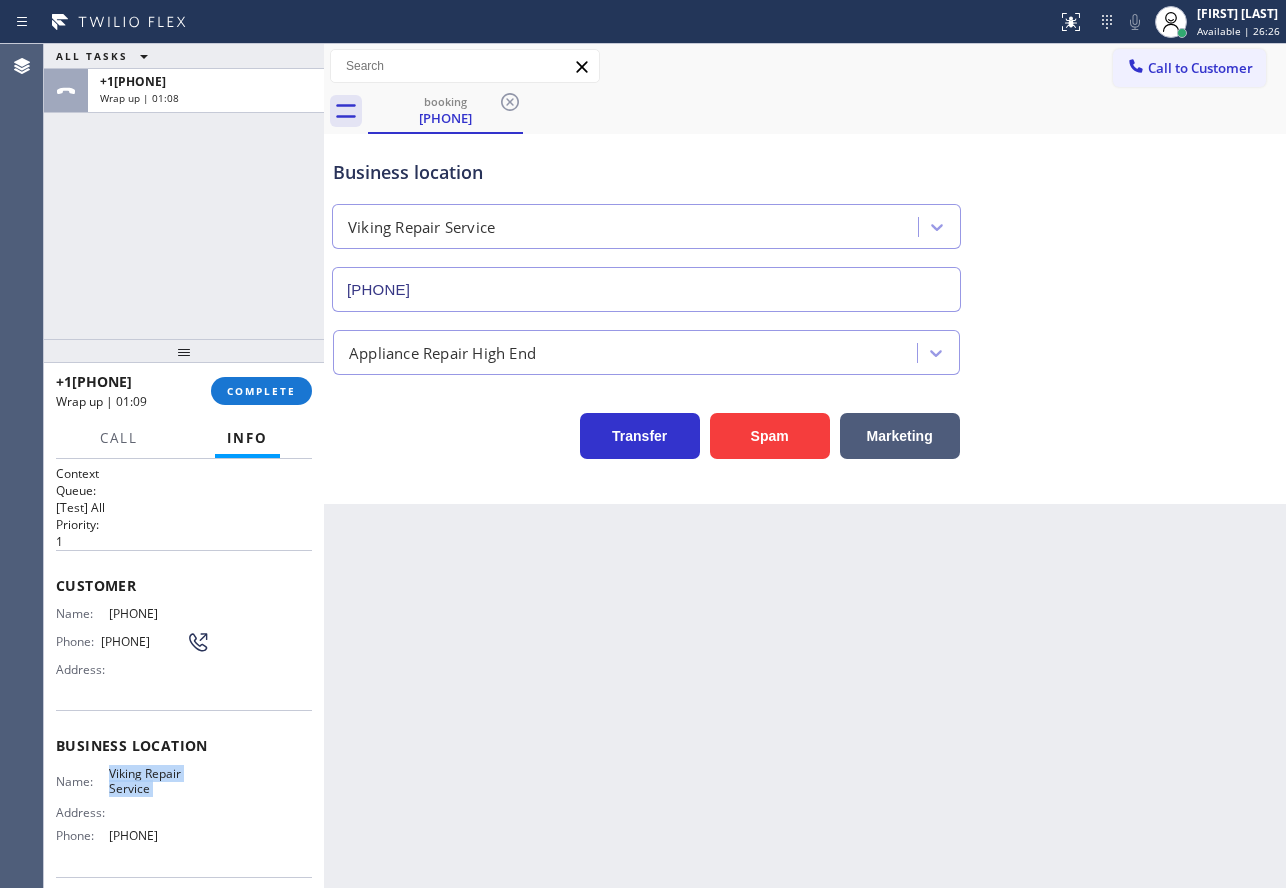 click on "Business location Name: Viking Repair Service Address: Phone: ([PHONE])" at bounding box center (184, 793) 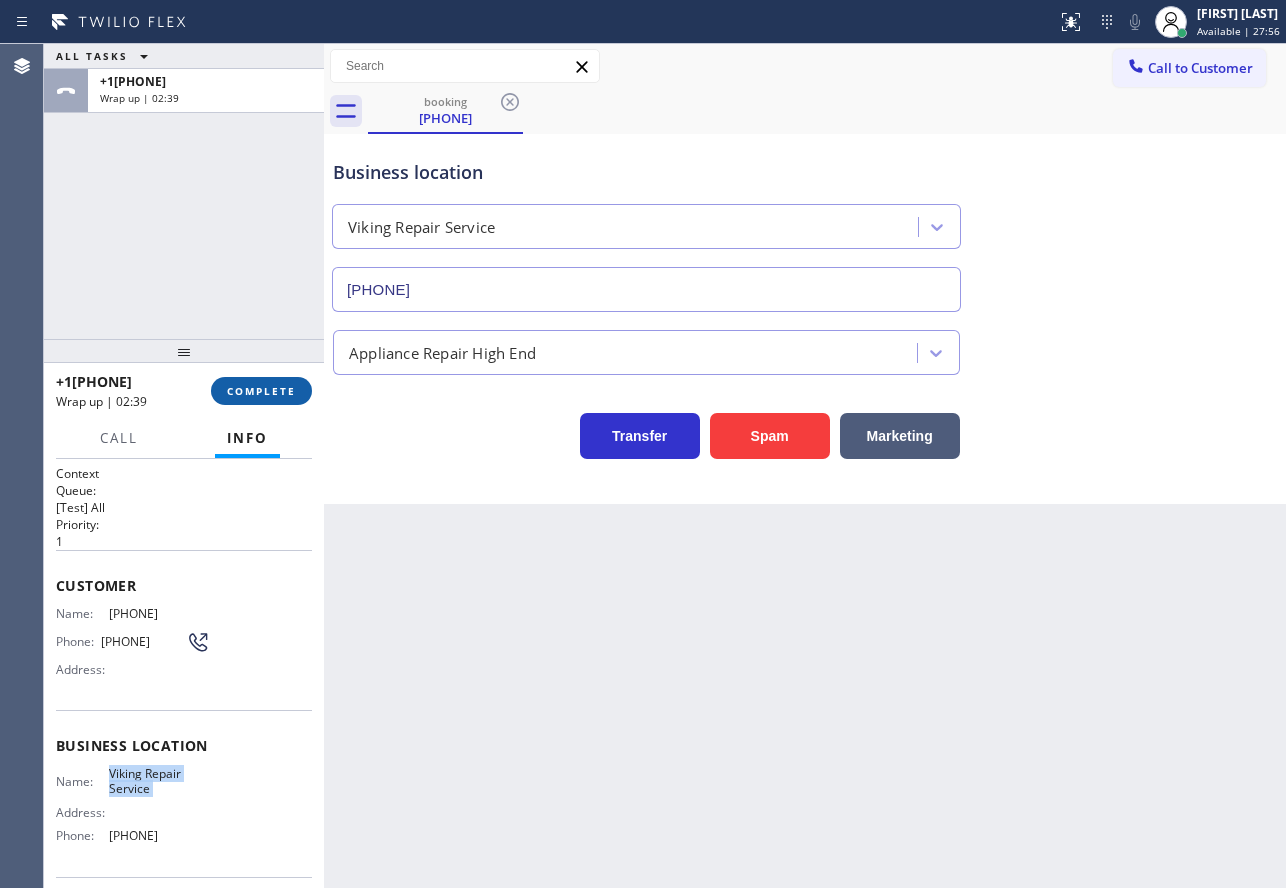 click on "COMPLETE" at bounding box center [261, 391] 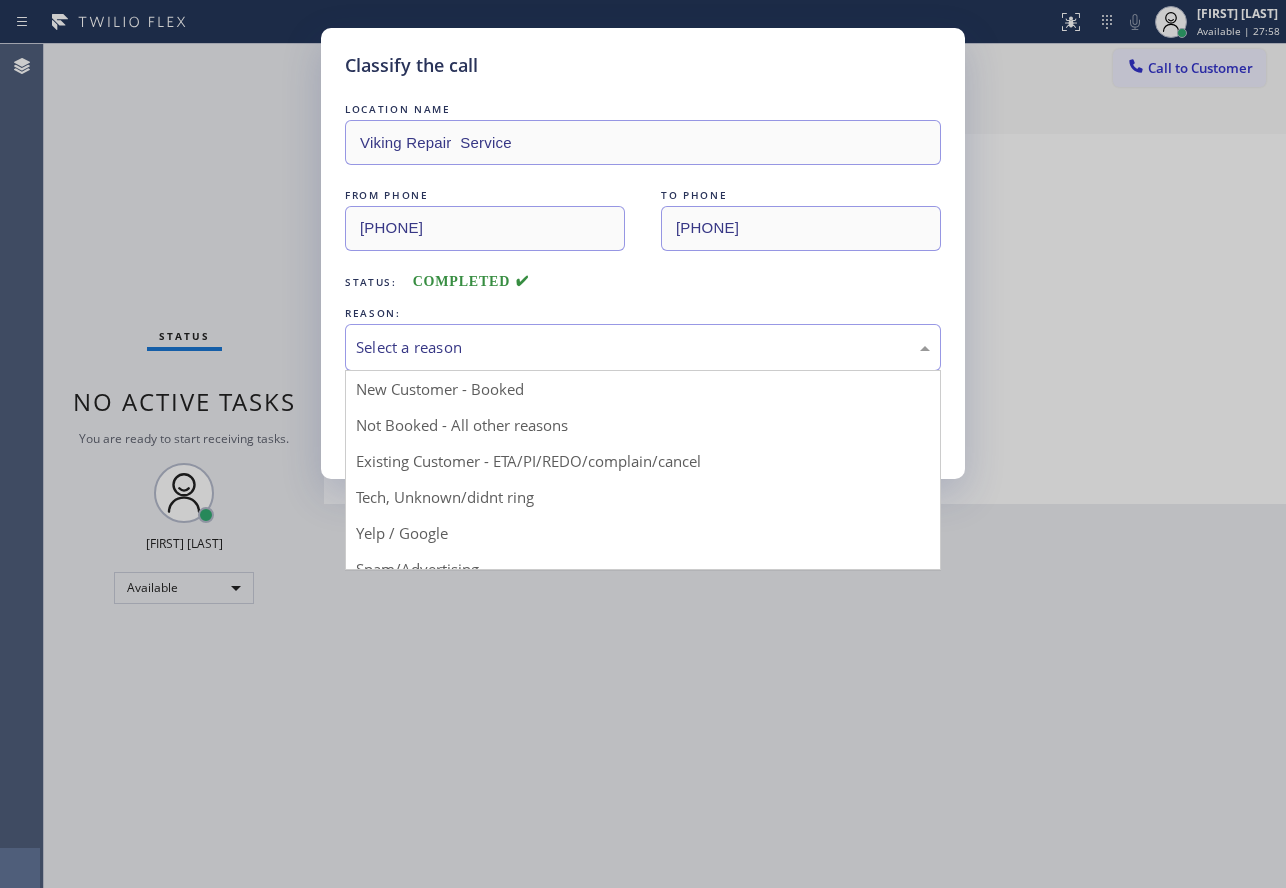 click on "Select a reason" at bounding box center [643, 347] 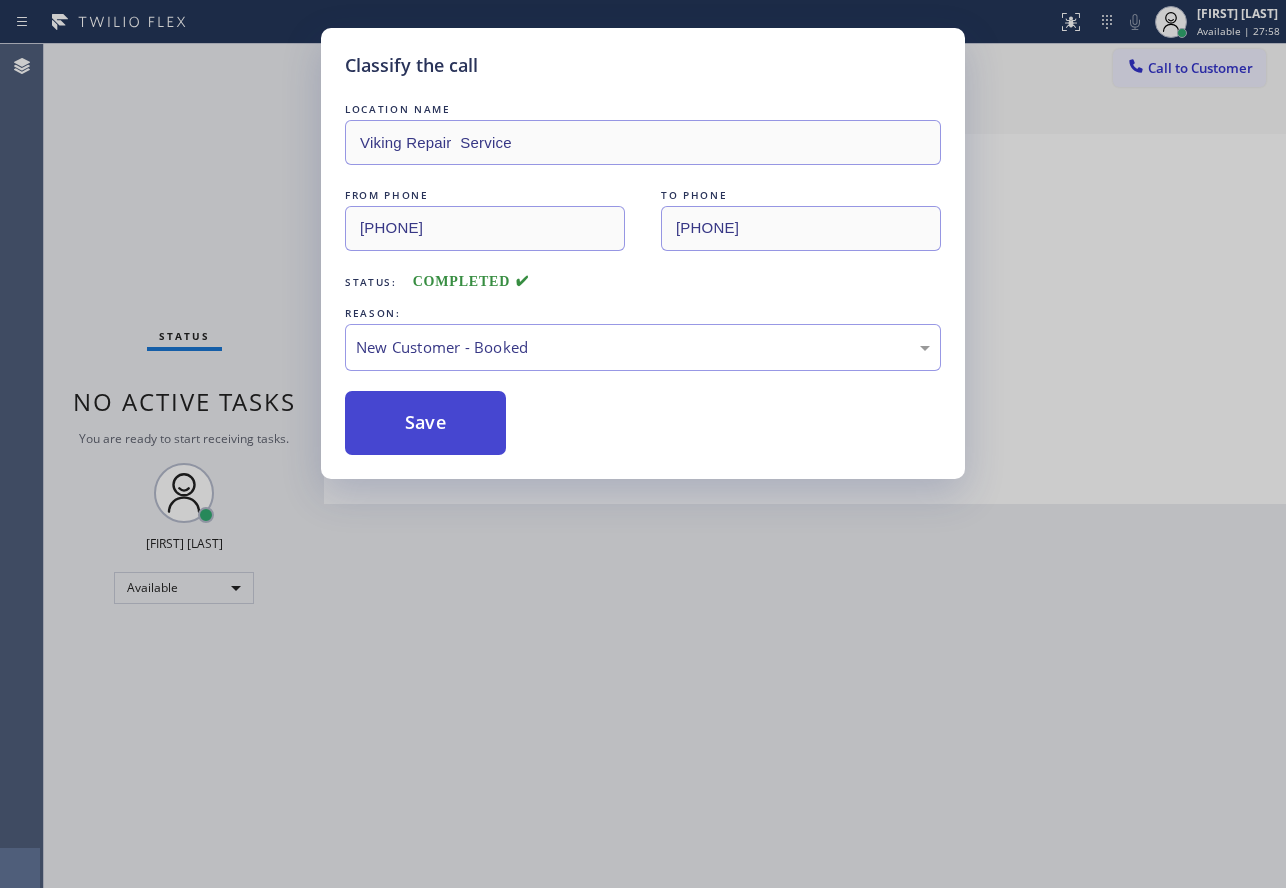 click on "Save" at bounding box center [425, 423] 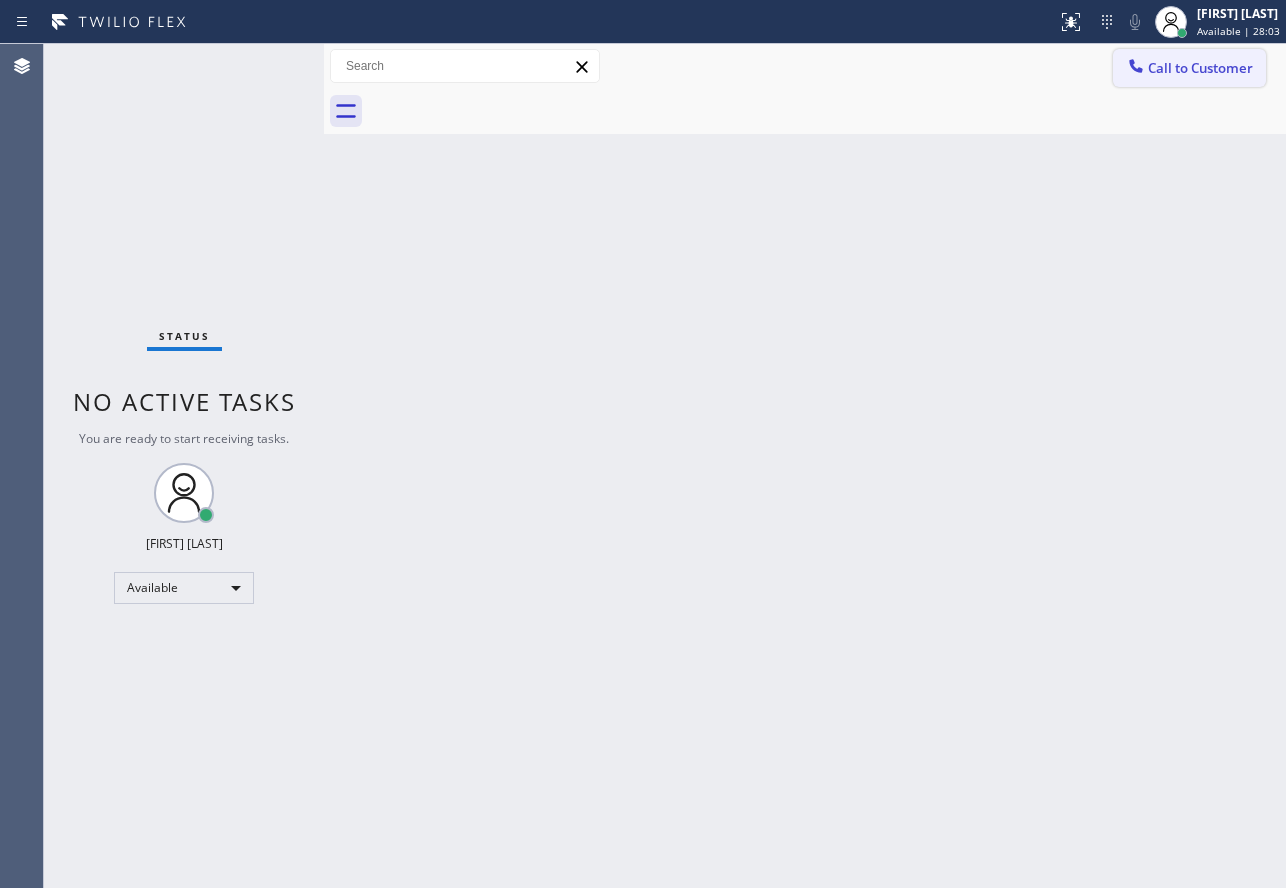 click on "Call to Customer" at bounding box center [1189, 68] 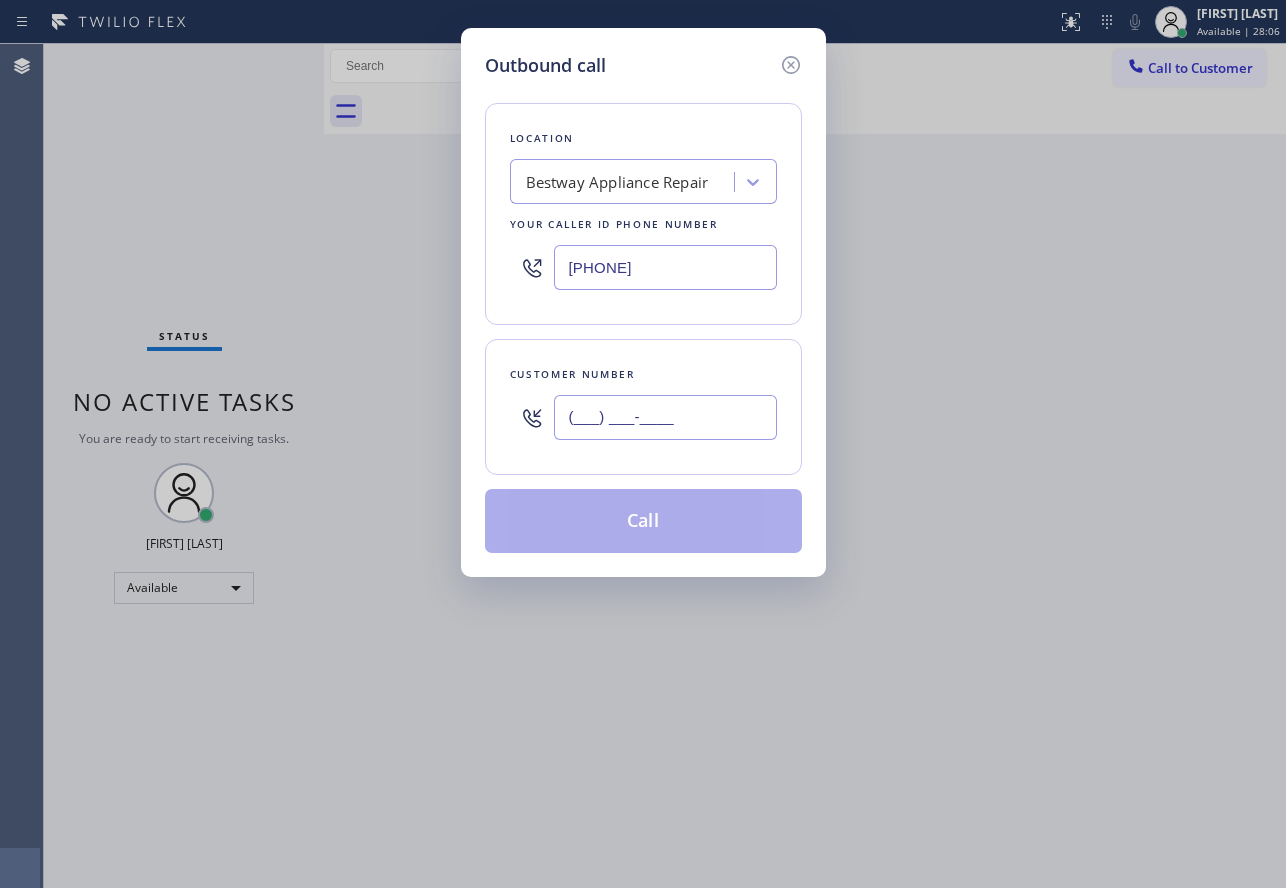 click on "(___) ___-____" at bounding box center (665, 417) 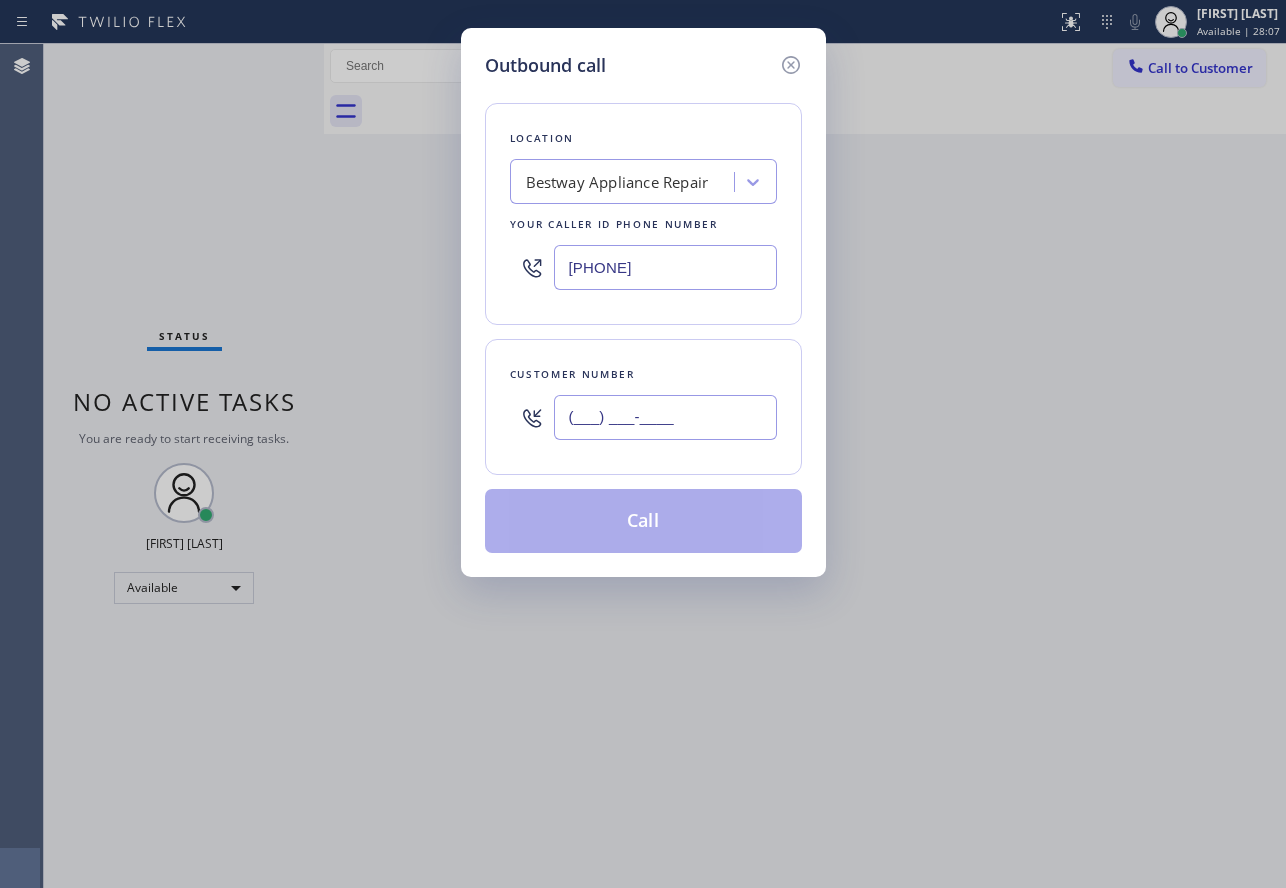 paste on "([PHONE]) [PHONE]-[PHONE]" 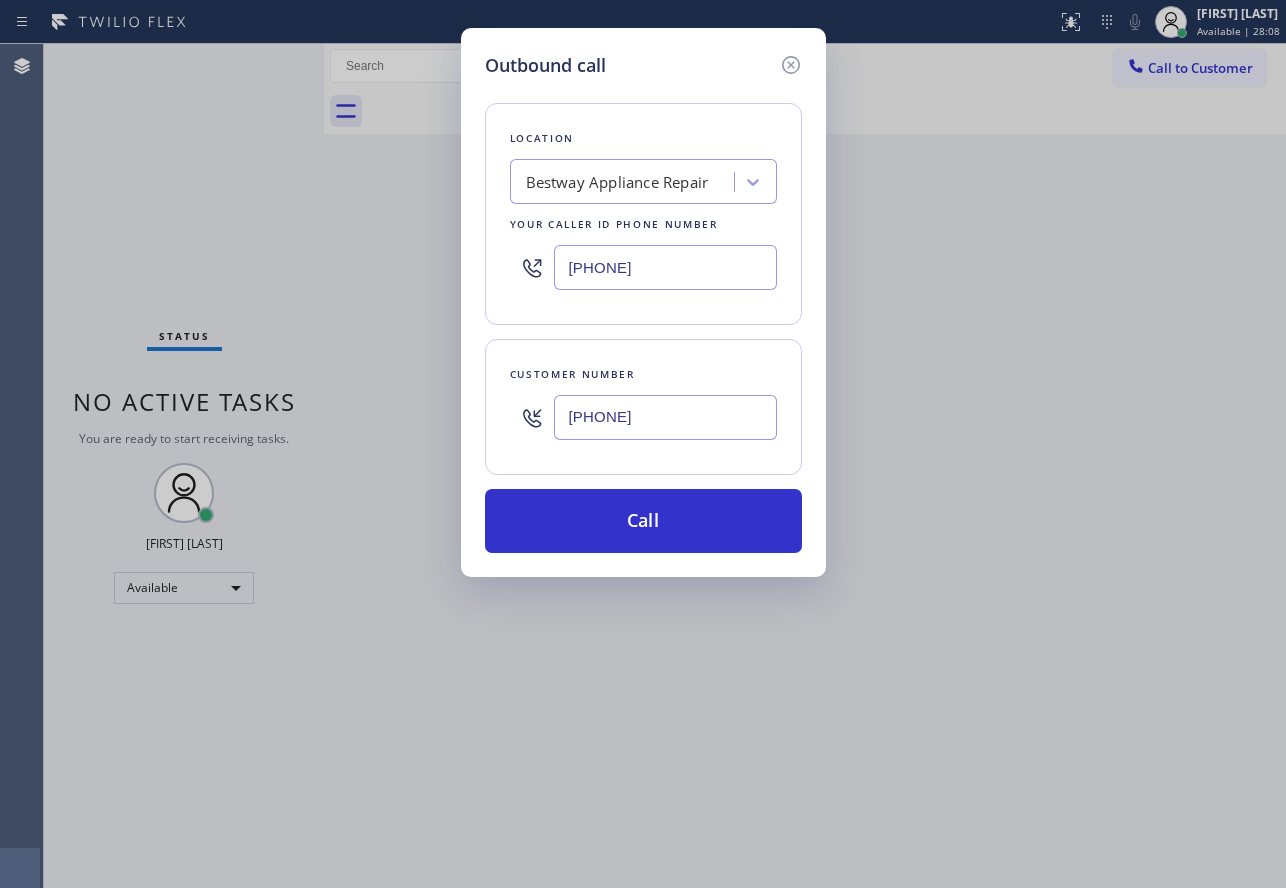 type on "[PHONE]" 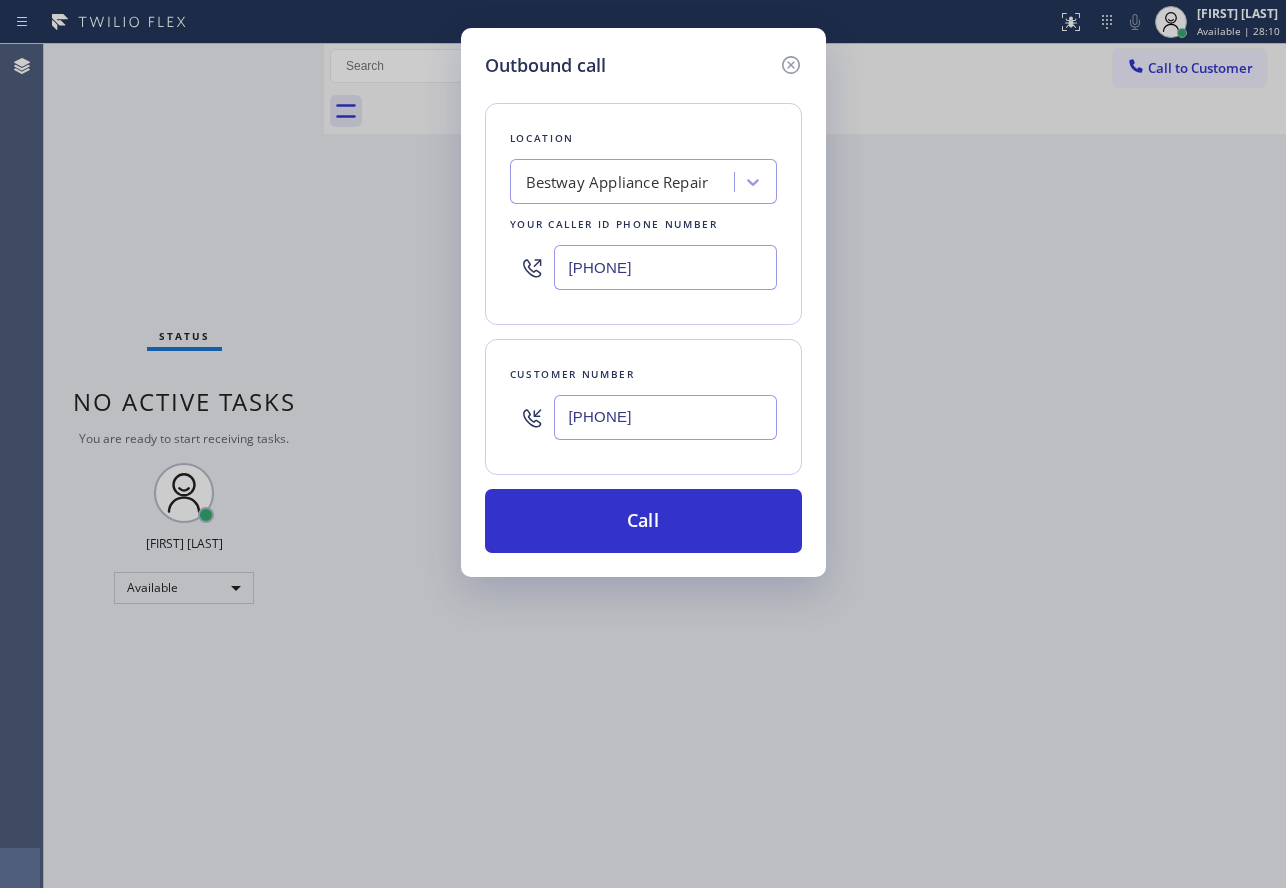 drag, startPoint x: 689, startPoint y: 271, endPoint x: 474, endPoint y: 274, distance: 215.02094 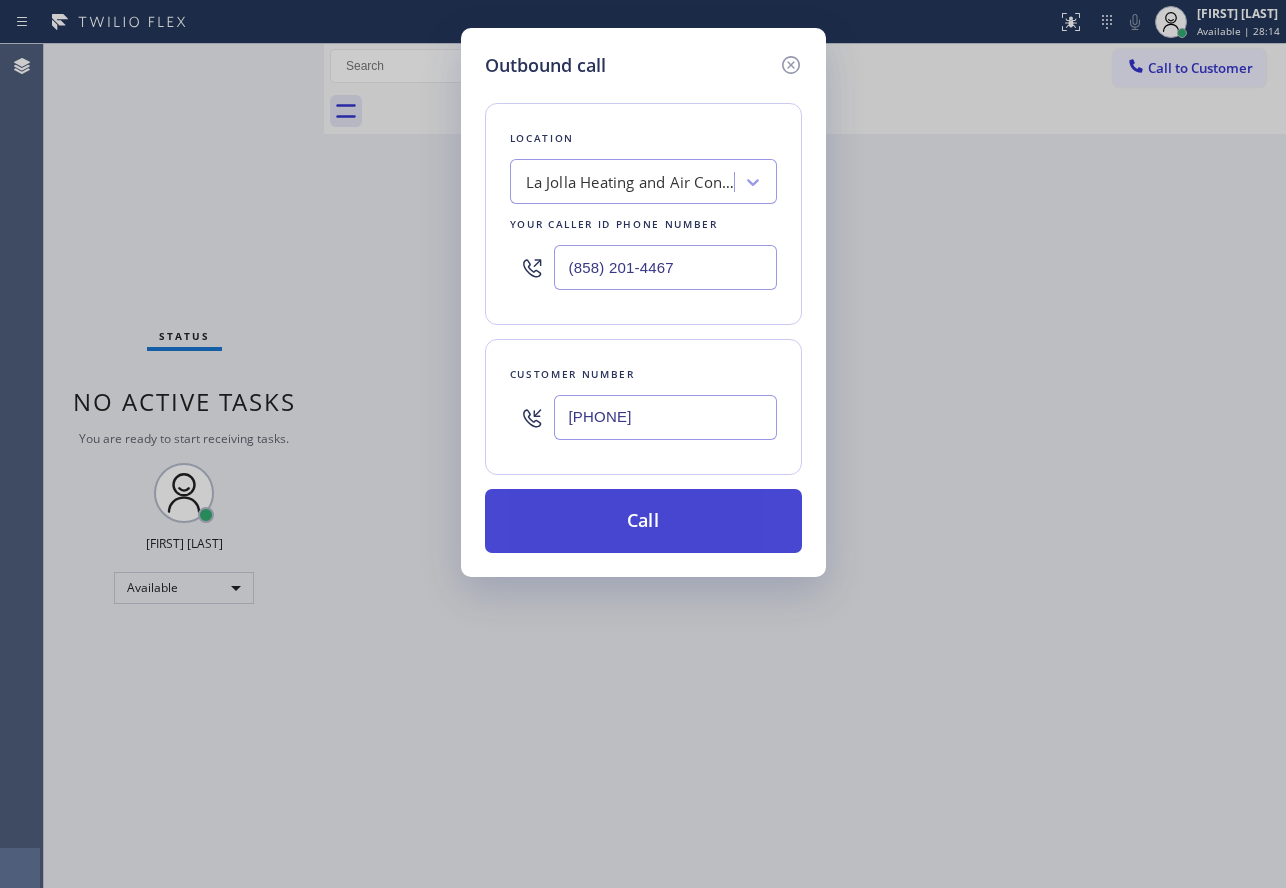 type on "(858) 201-4467" 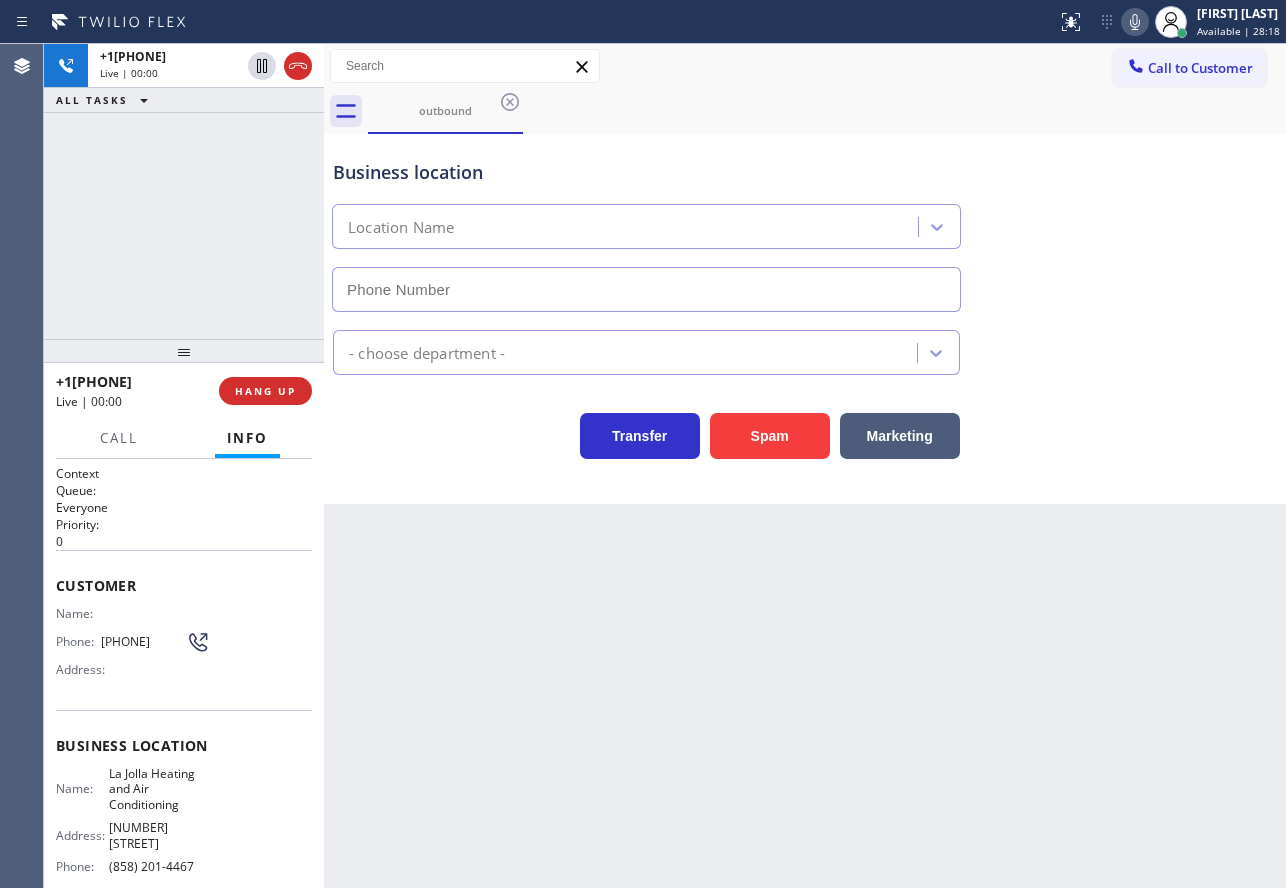 type on "(858) 201-4467" 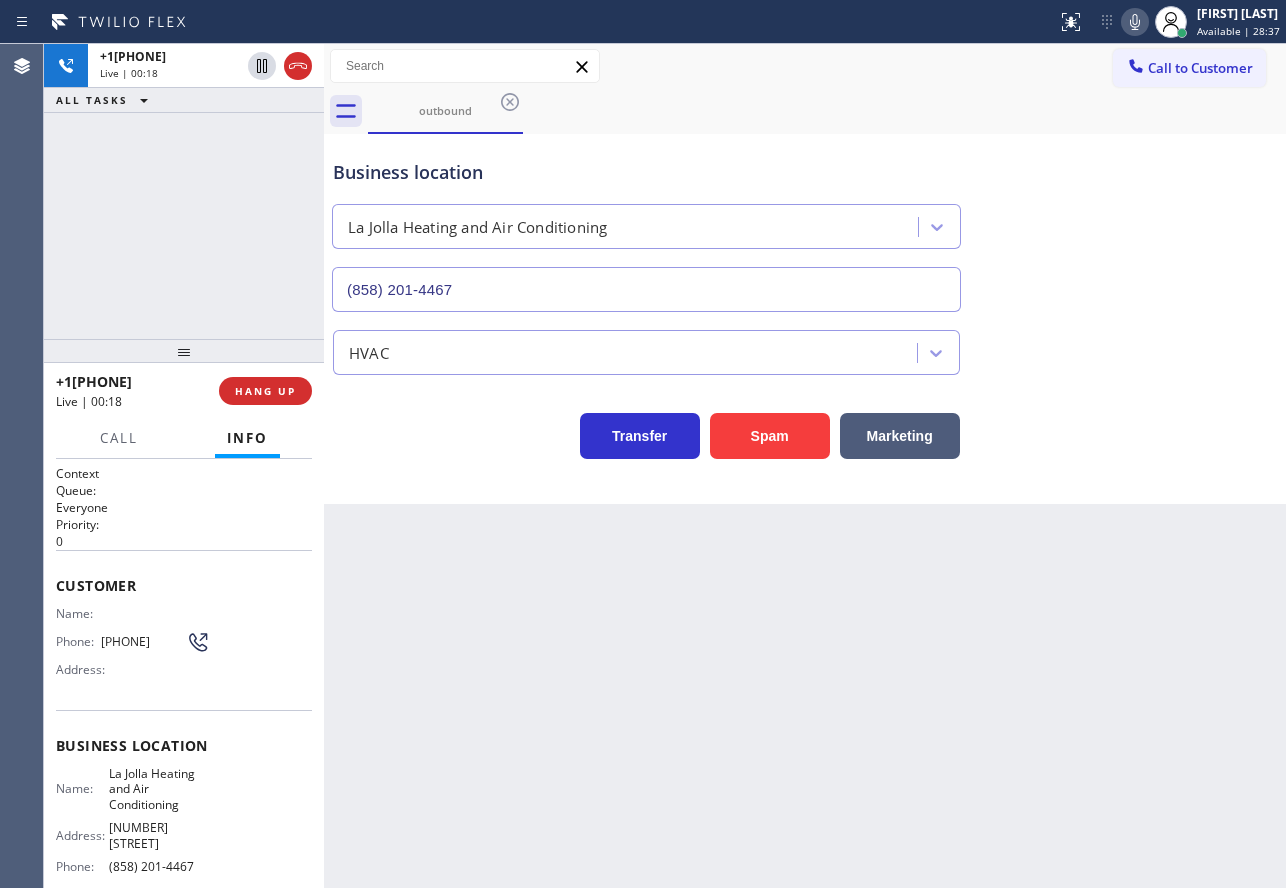 click 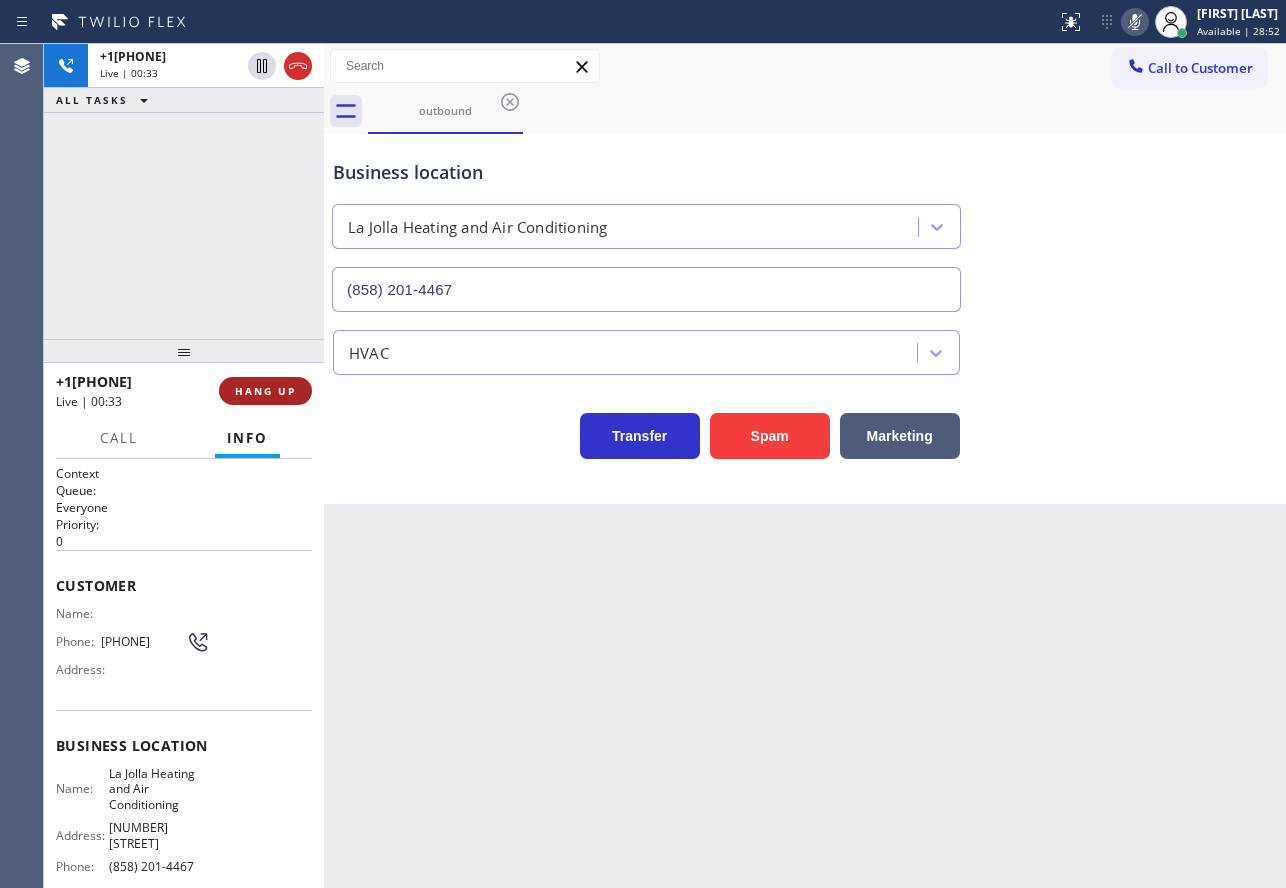 click on "HANG UP" at bounding box center (265, 391) 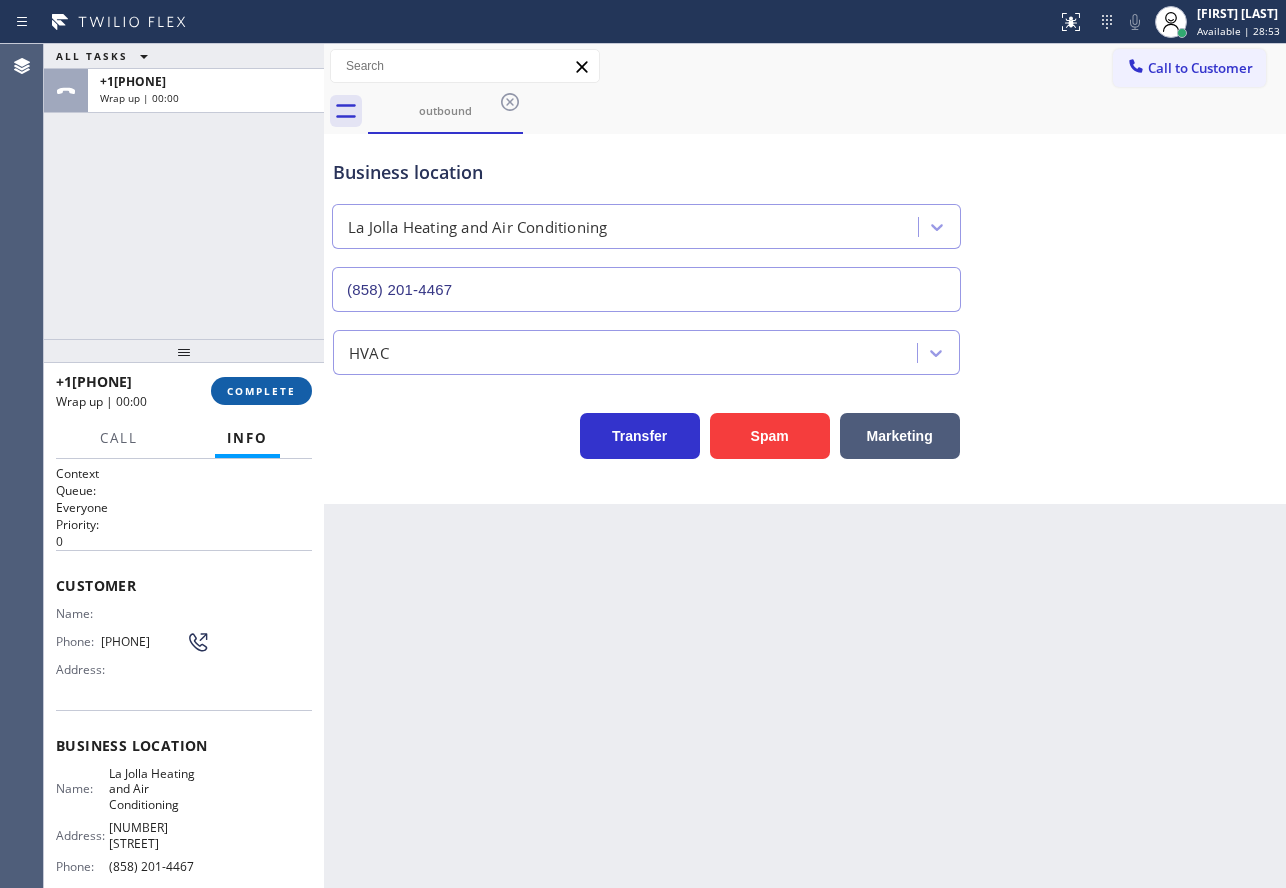 click on "COMPLETE" at bounding box center (261, 391) 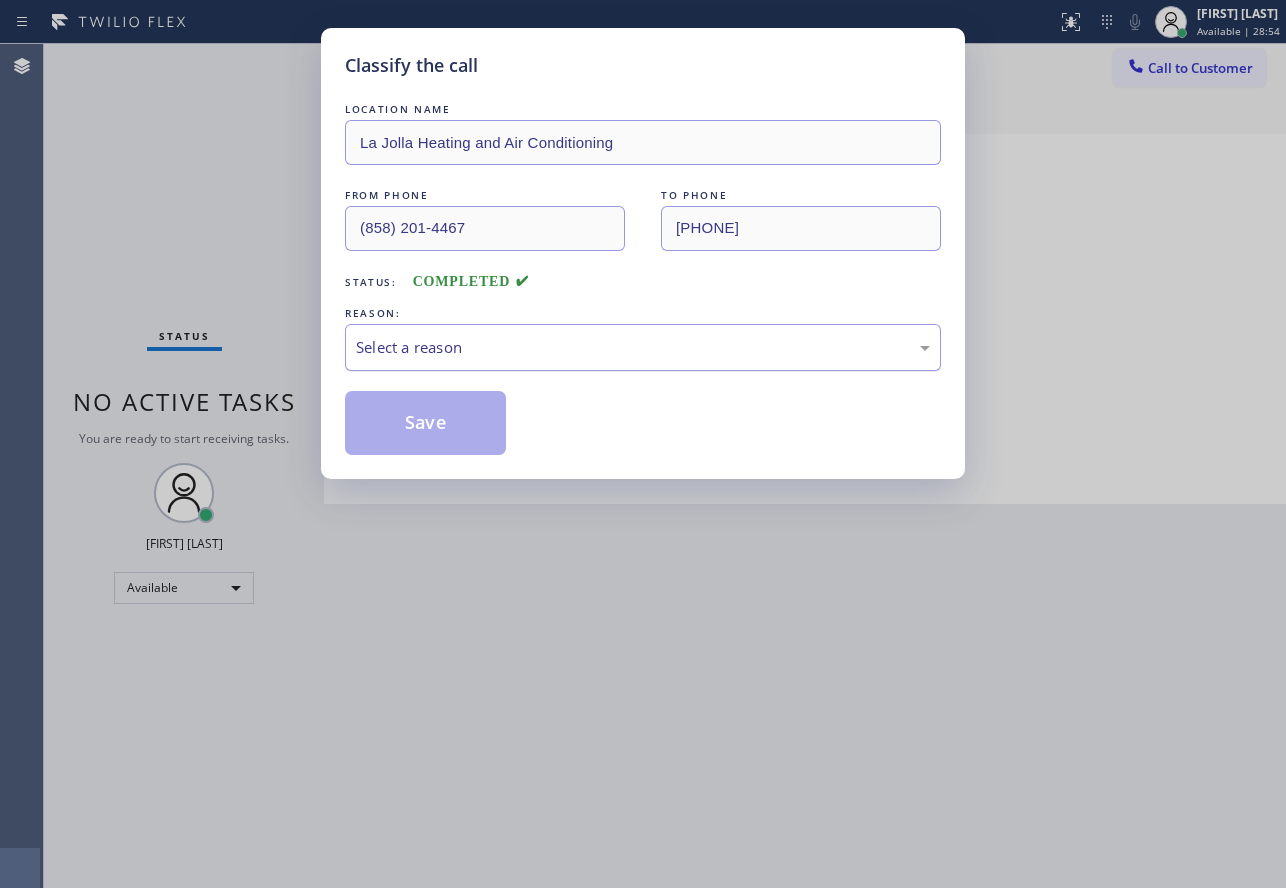 click on "Select a reason" at bounding box center (643, 347) 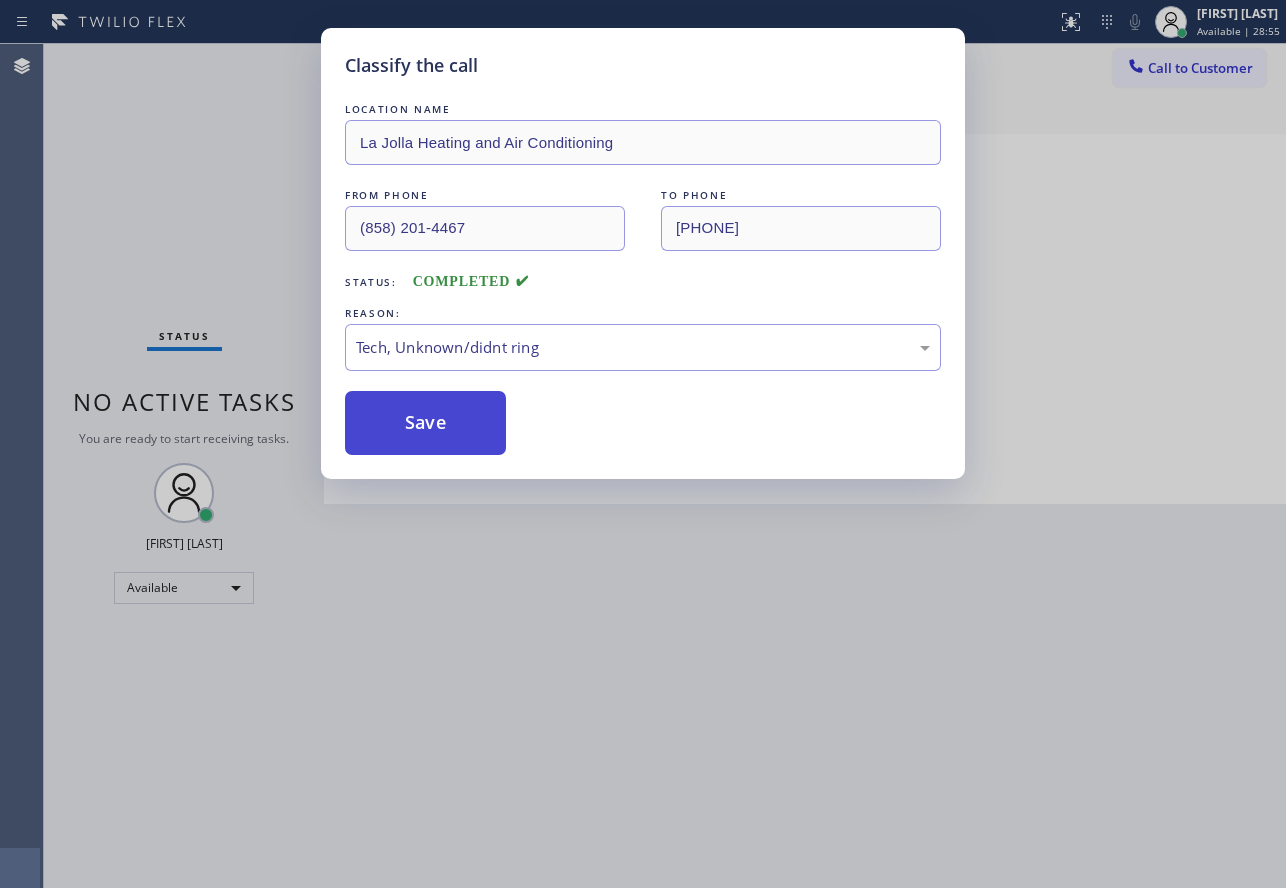 click on "Save" at bounding box center [425, 423] 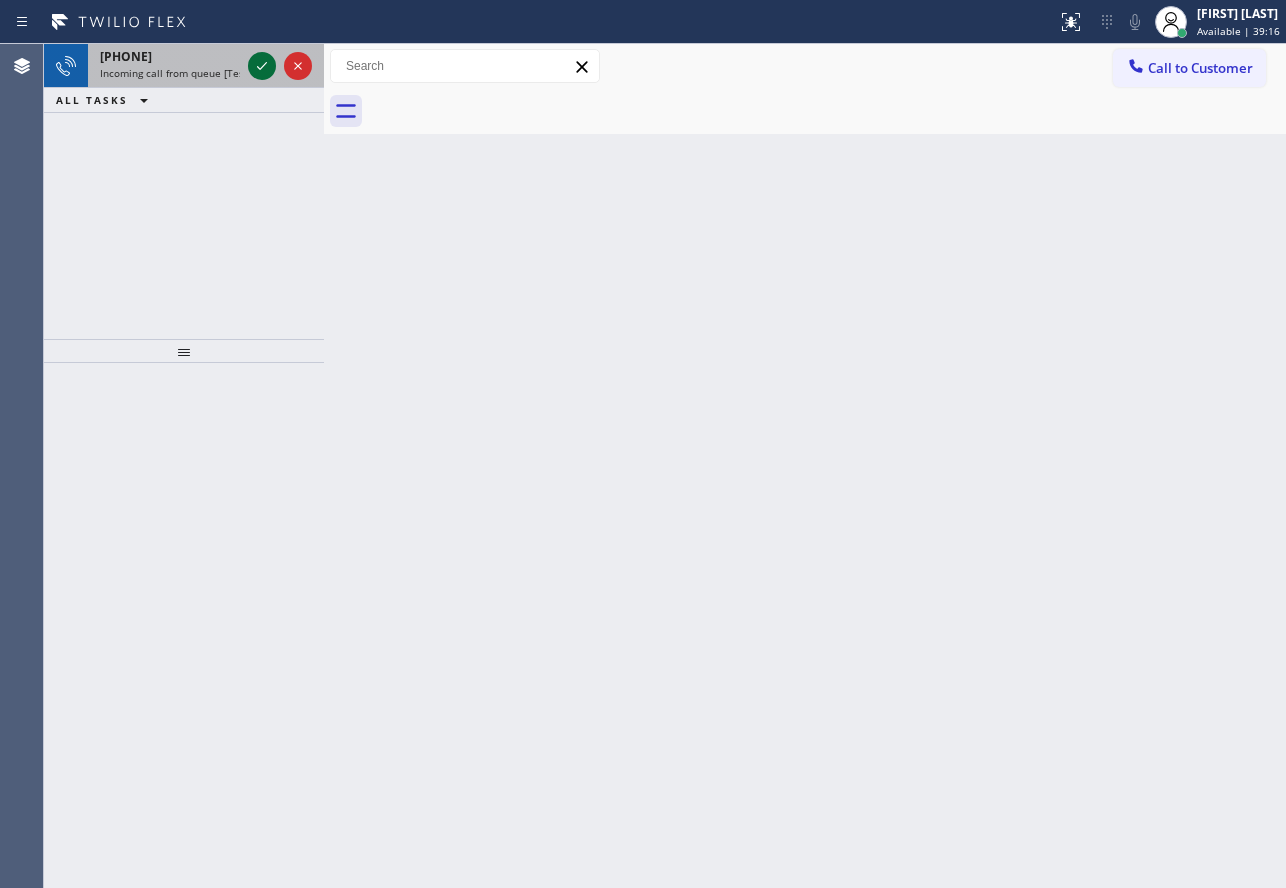 click 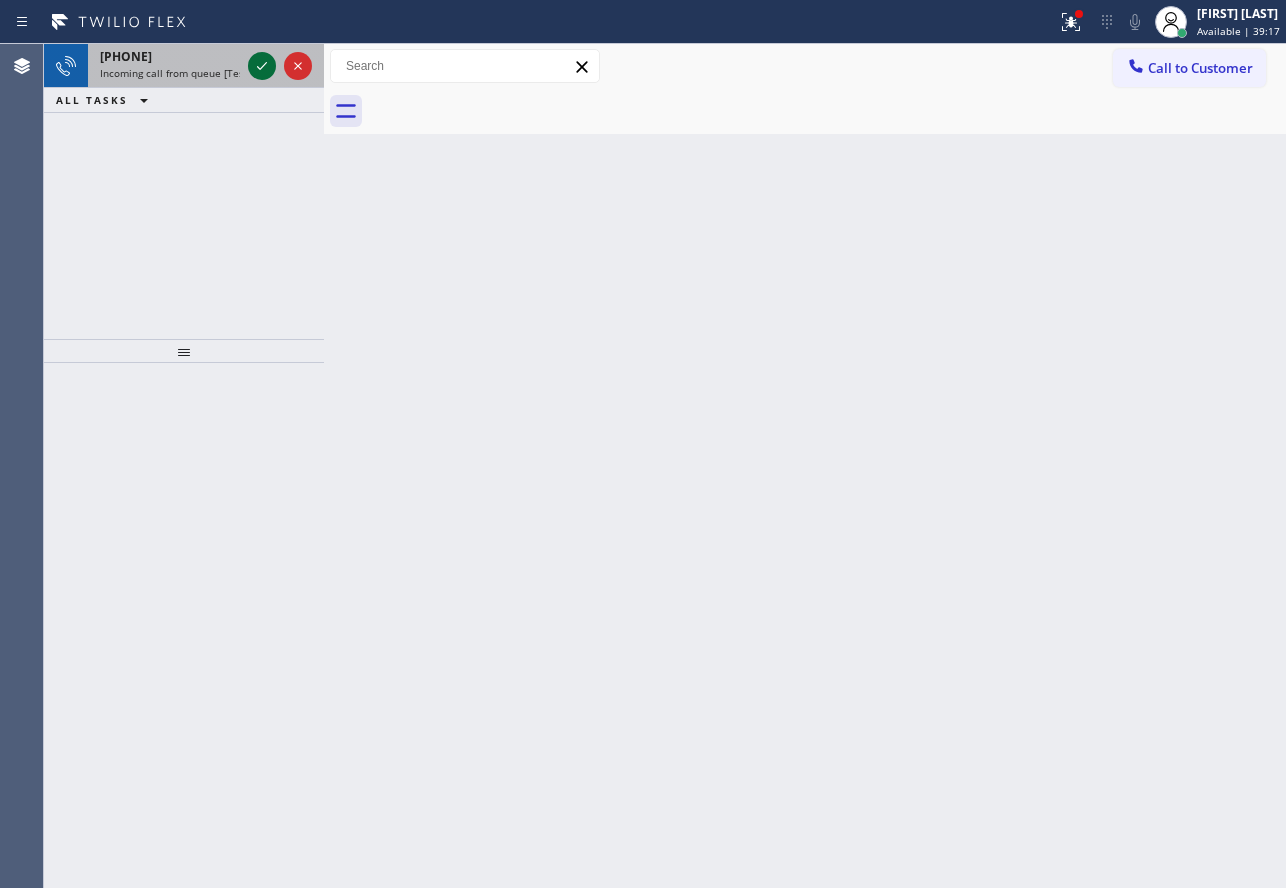 click 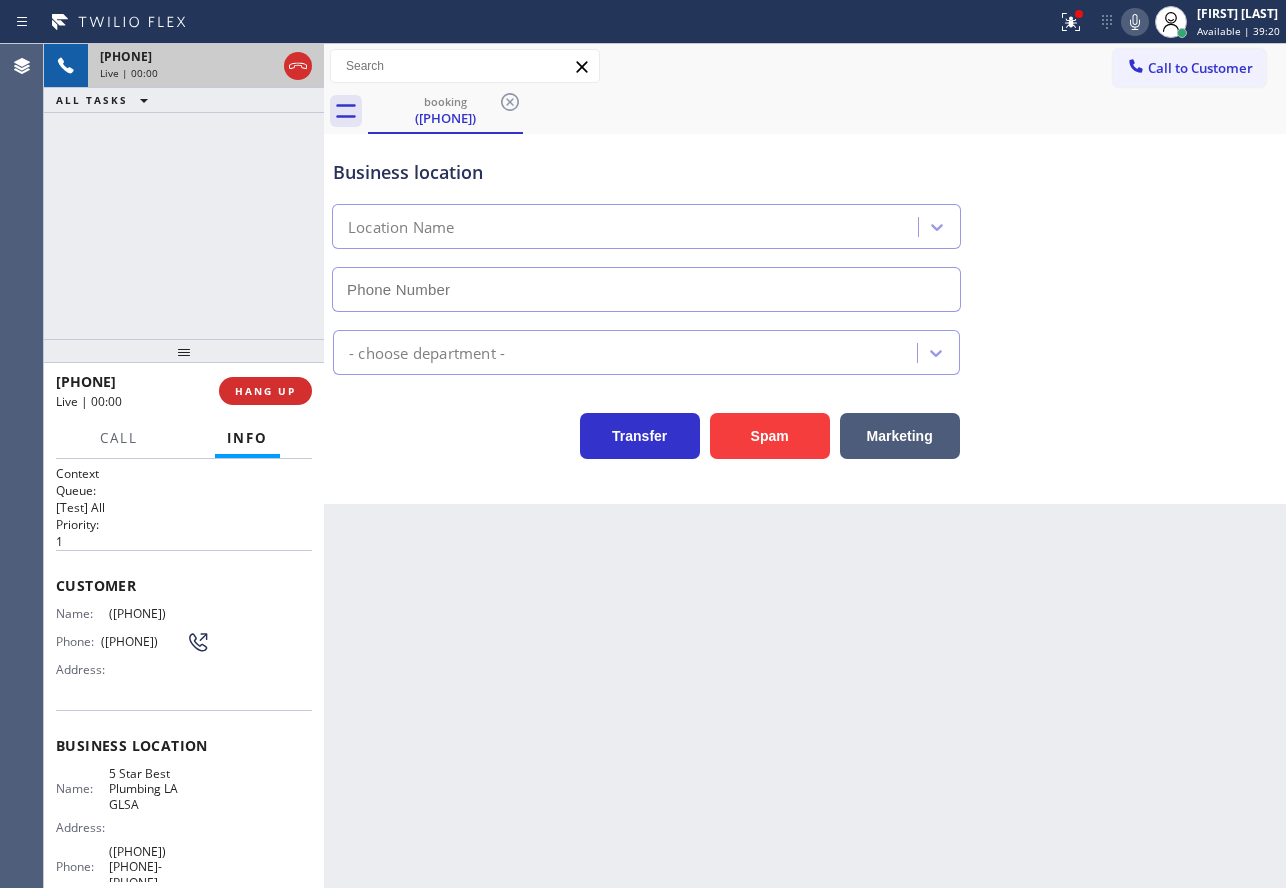 type on "([PHONE]) [PHONE]-[PHONE]" 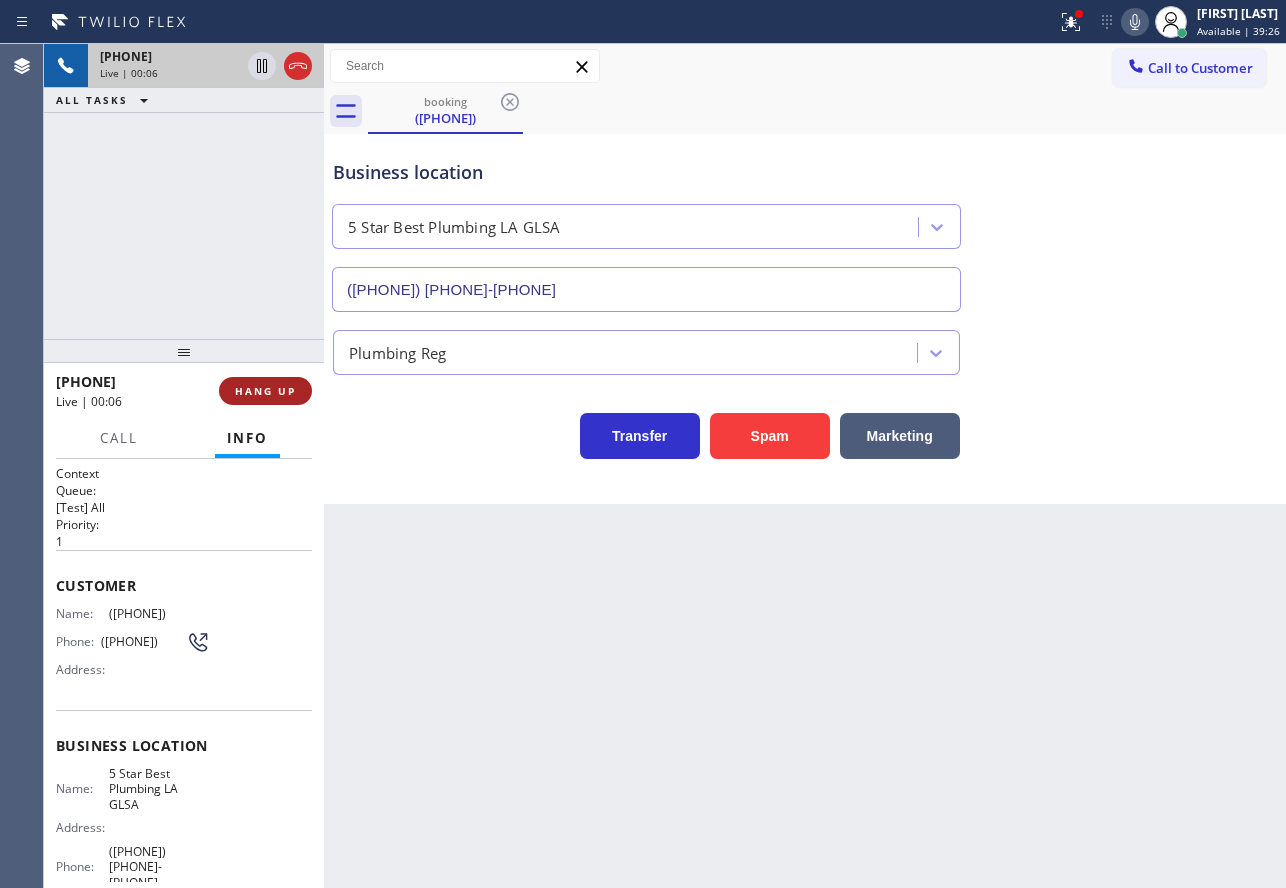 click on "HANG UP" at bounding box center [265, 391] 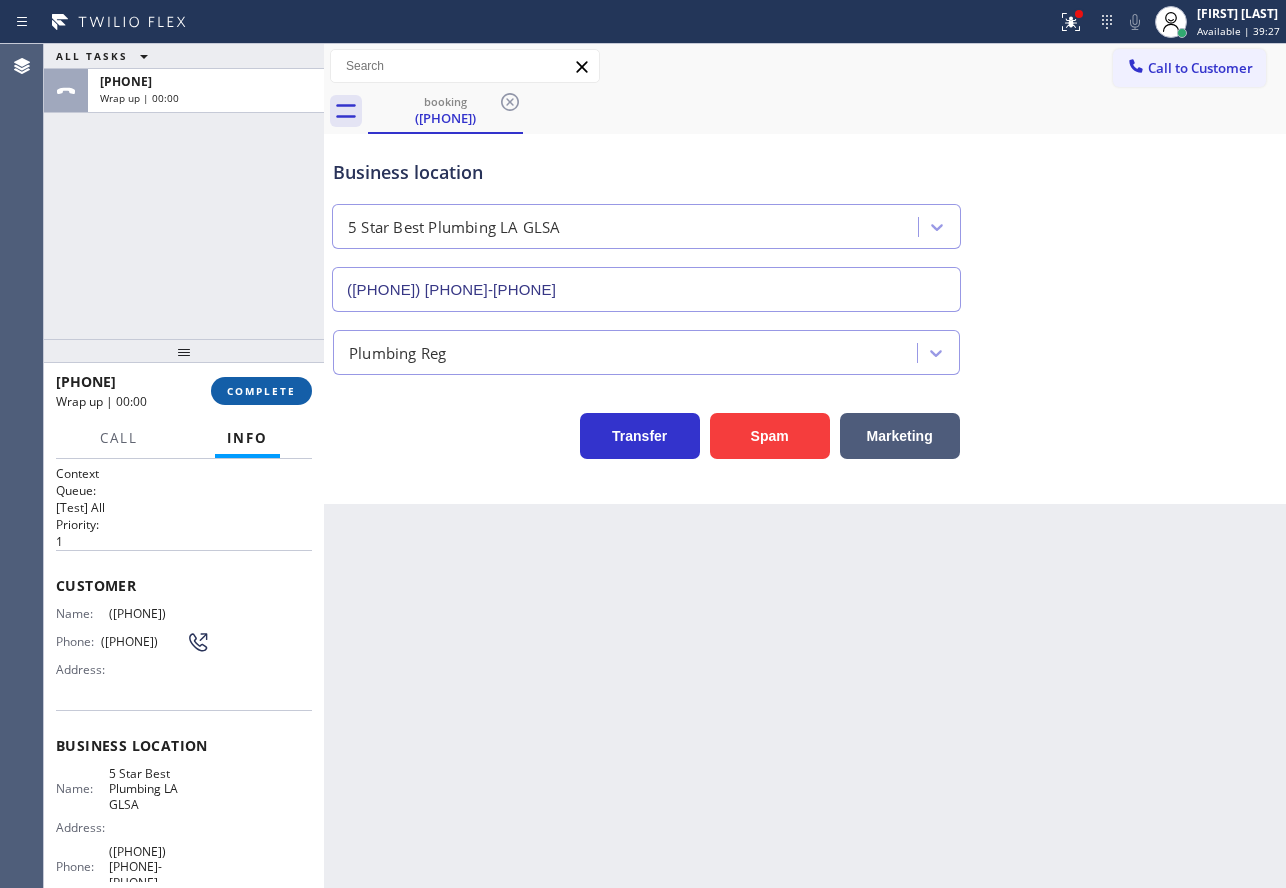 click on "COMPLETE" at bounding box center (261, 391) 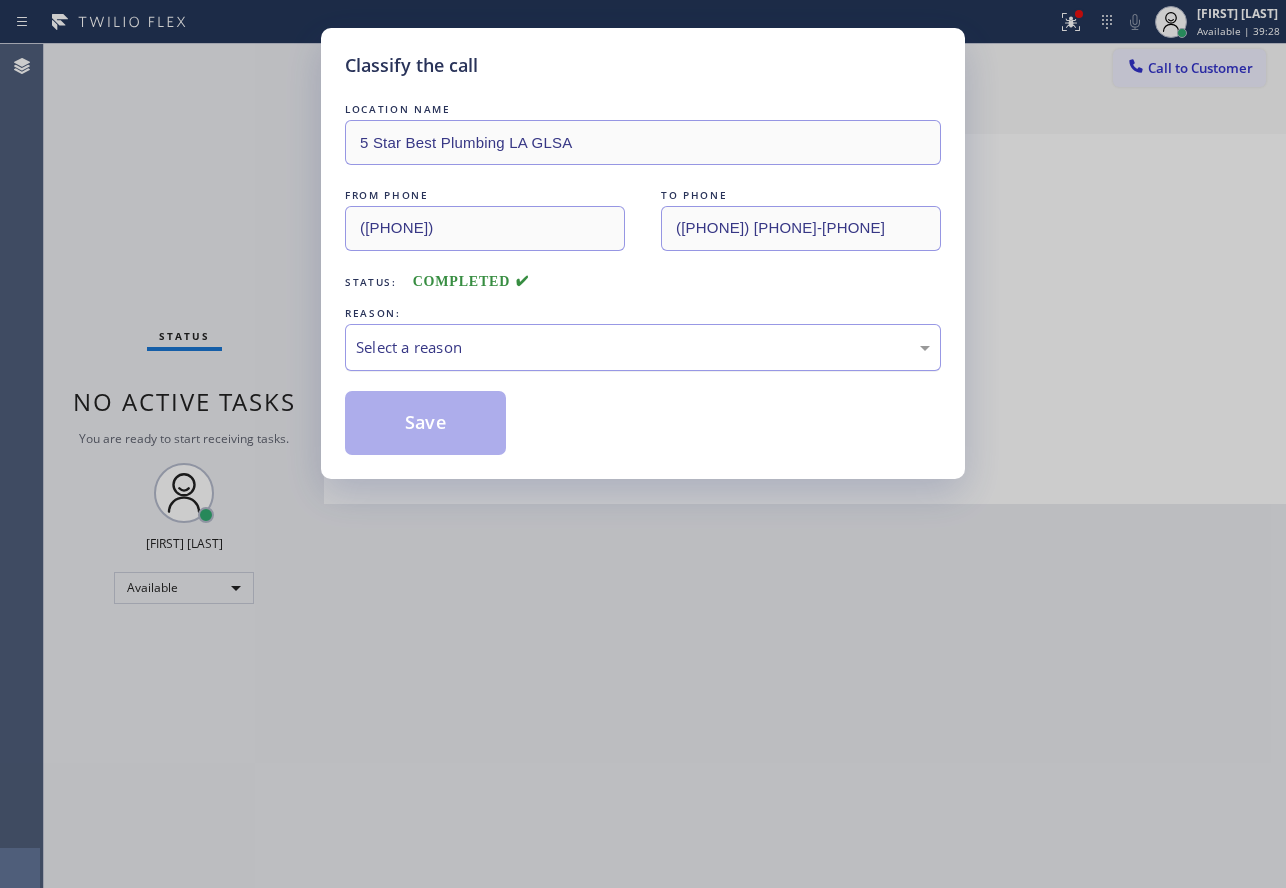 click on "Select a reason" at bounding box center (643, 347) 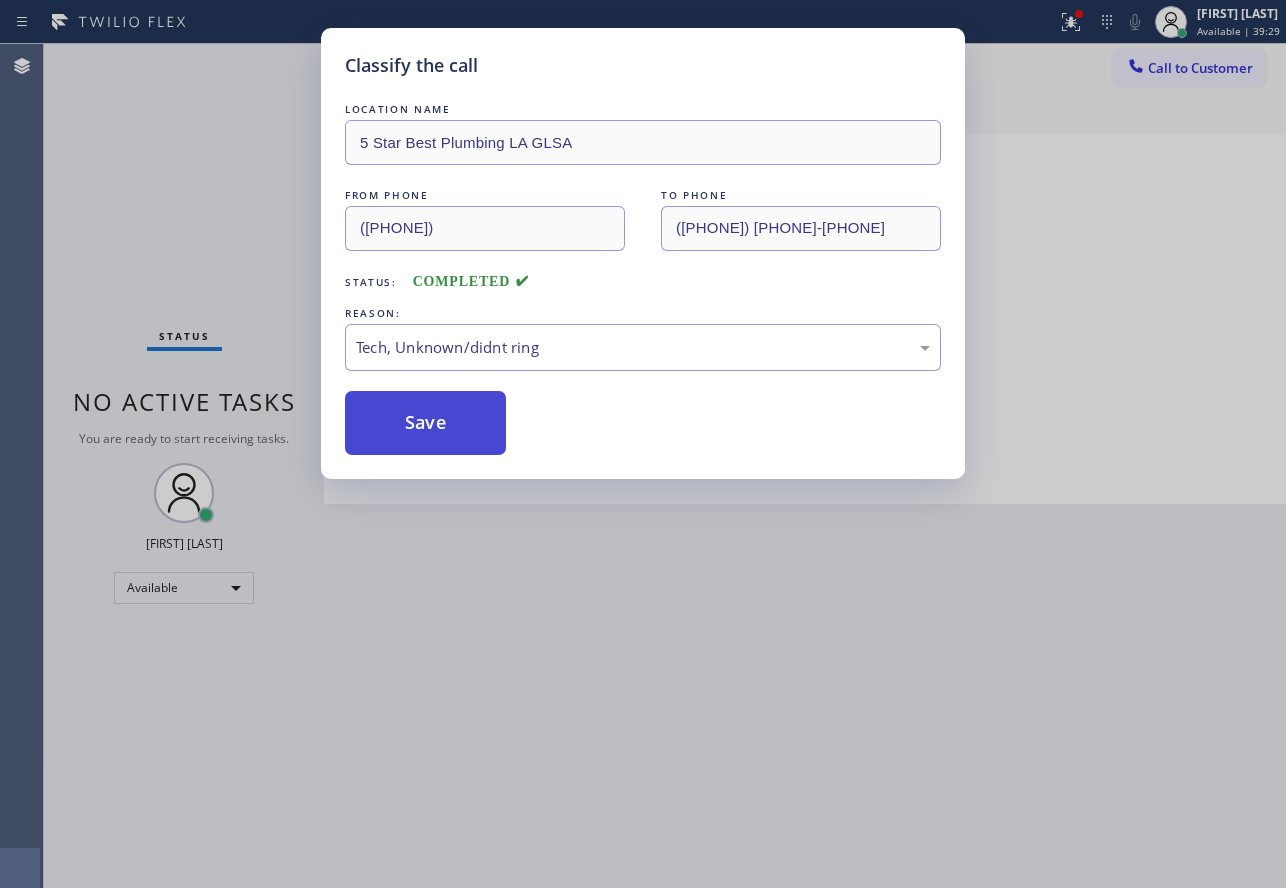 click on "Save" at bounding box center (425, 423) 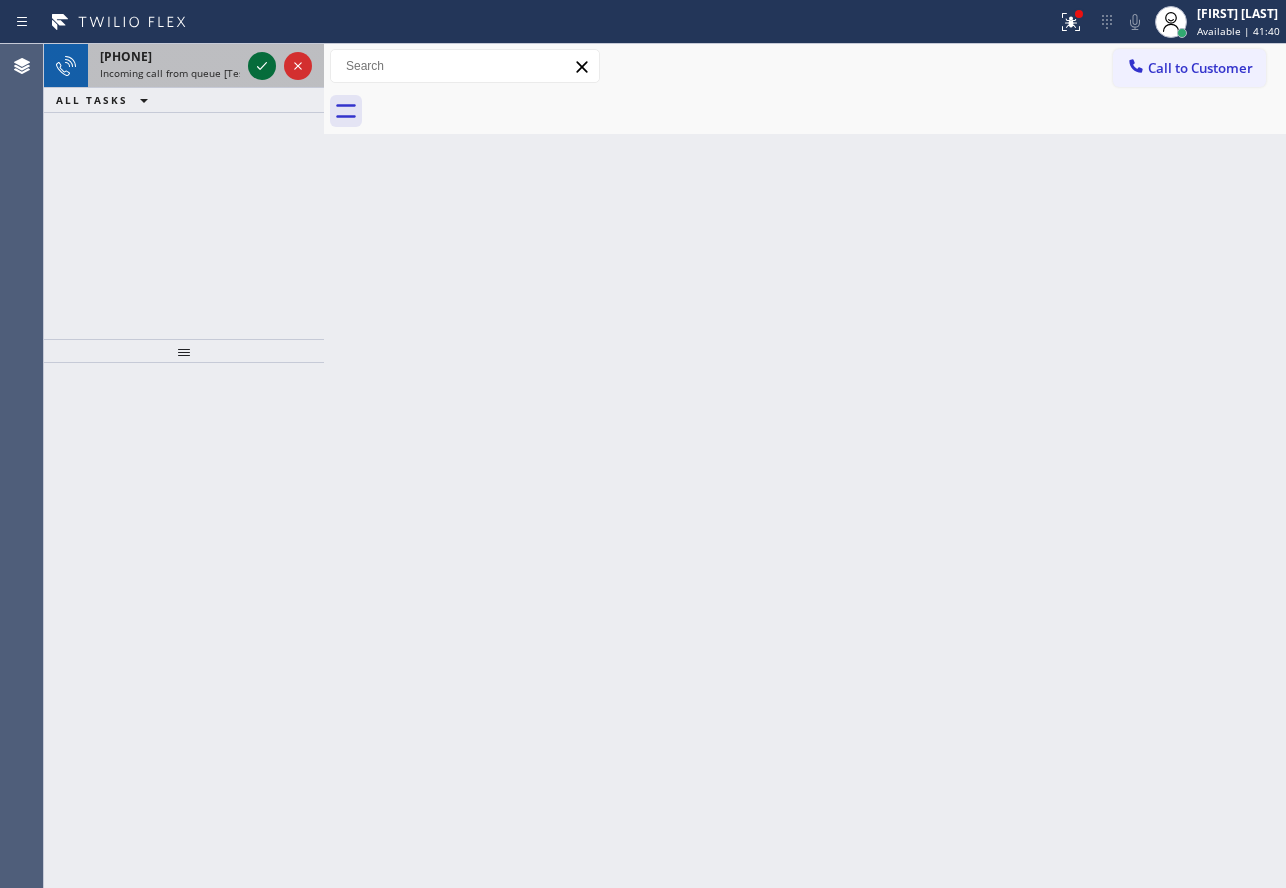 click 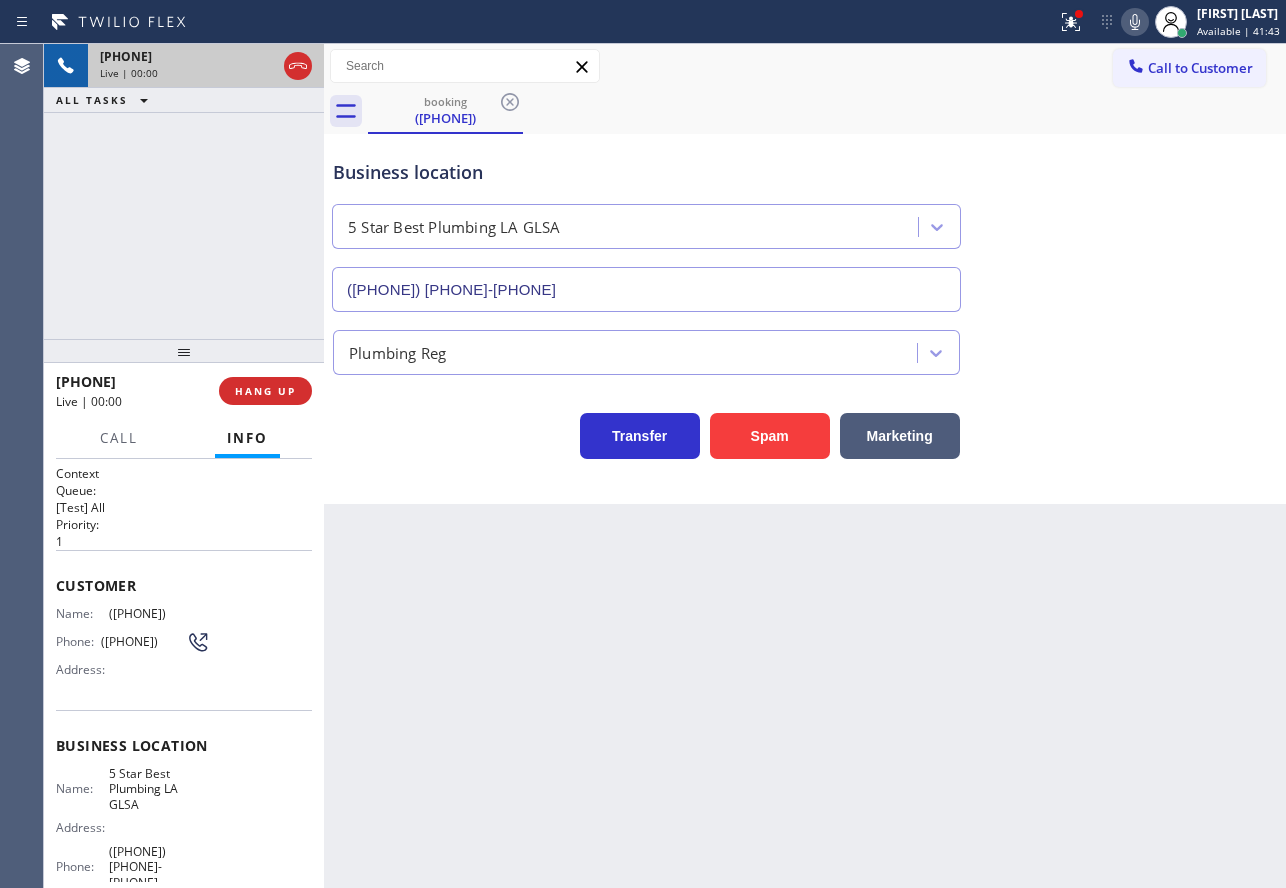 type on "([PHONE]) [PHONE]-[PHONE]" 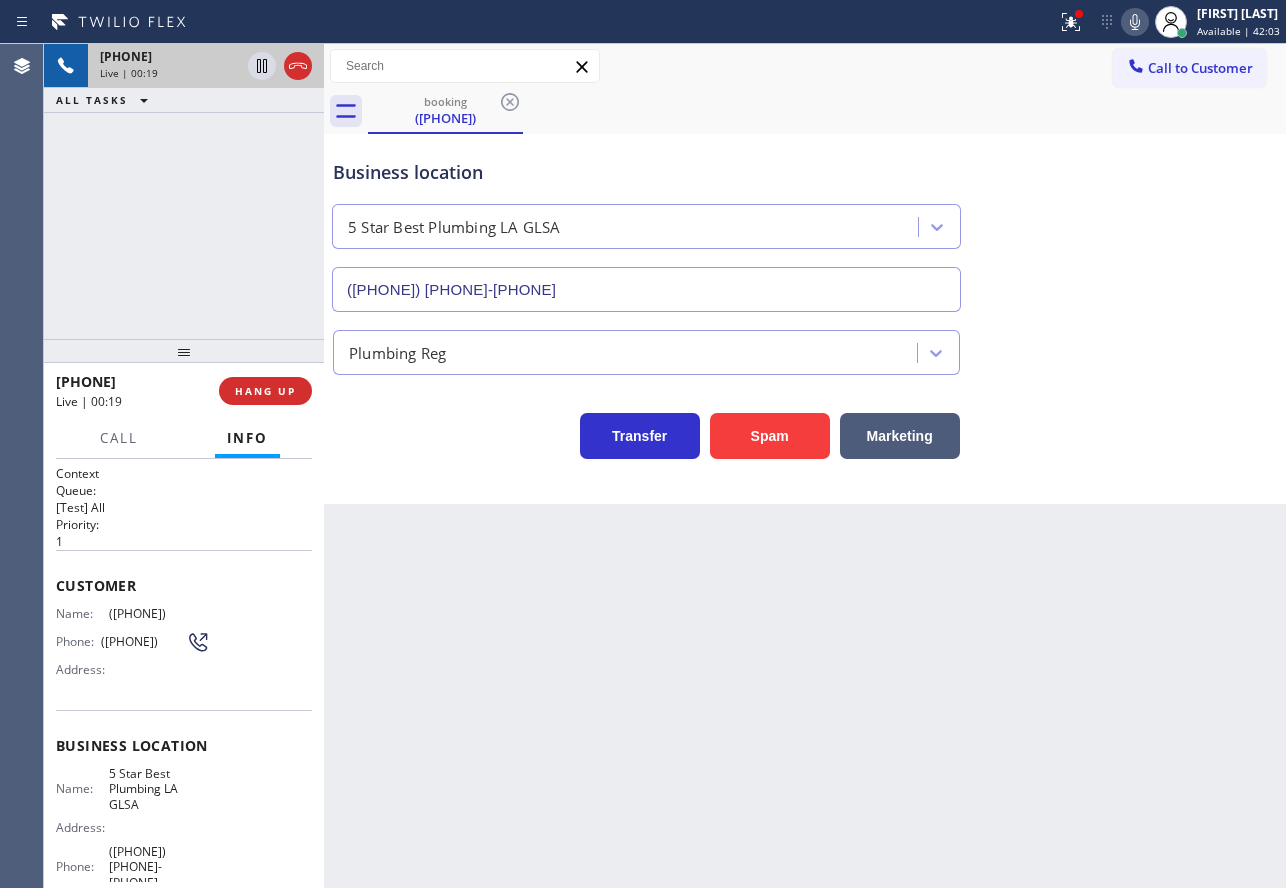click on "Plumbing Reg" at bounding box center (805, 348) 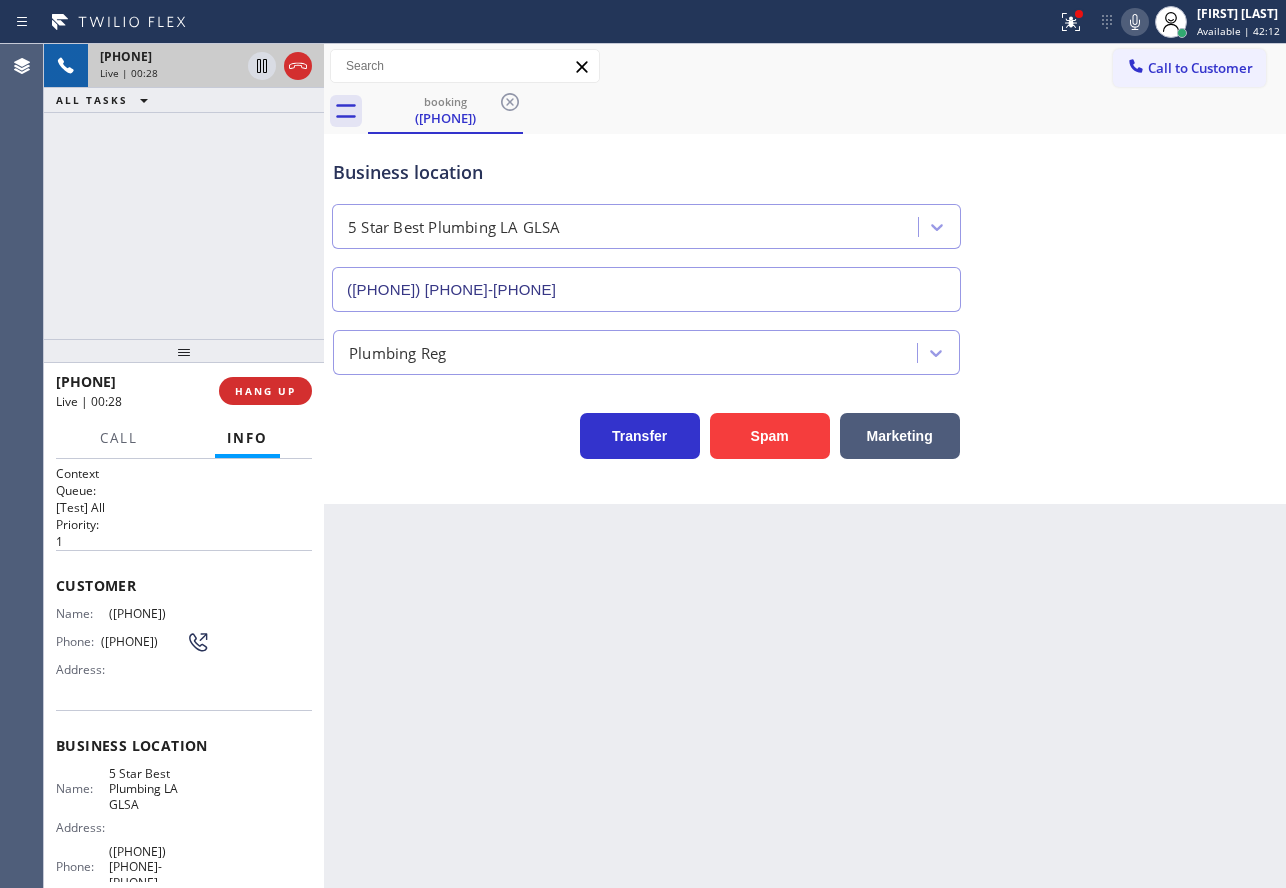 click on "Plumbing Reg" at bounding box center [805, 348] 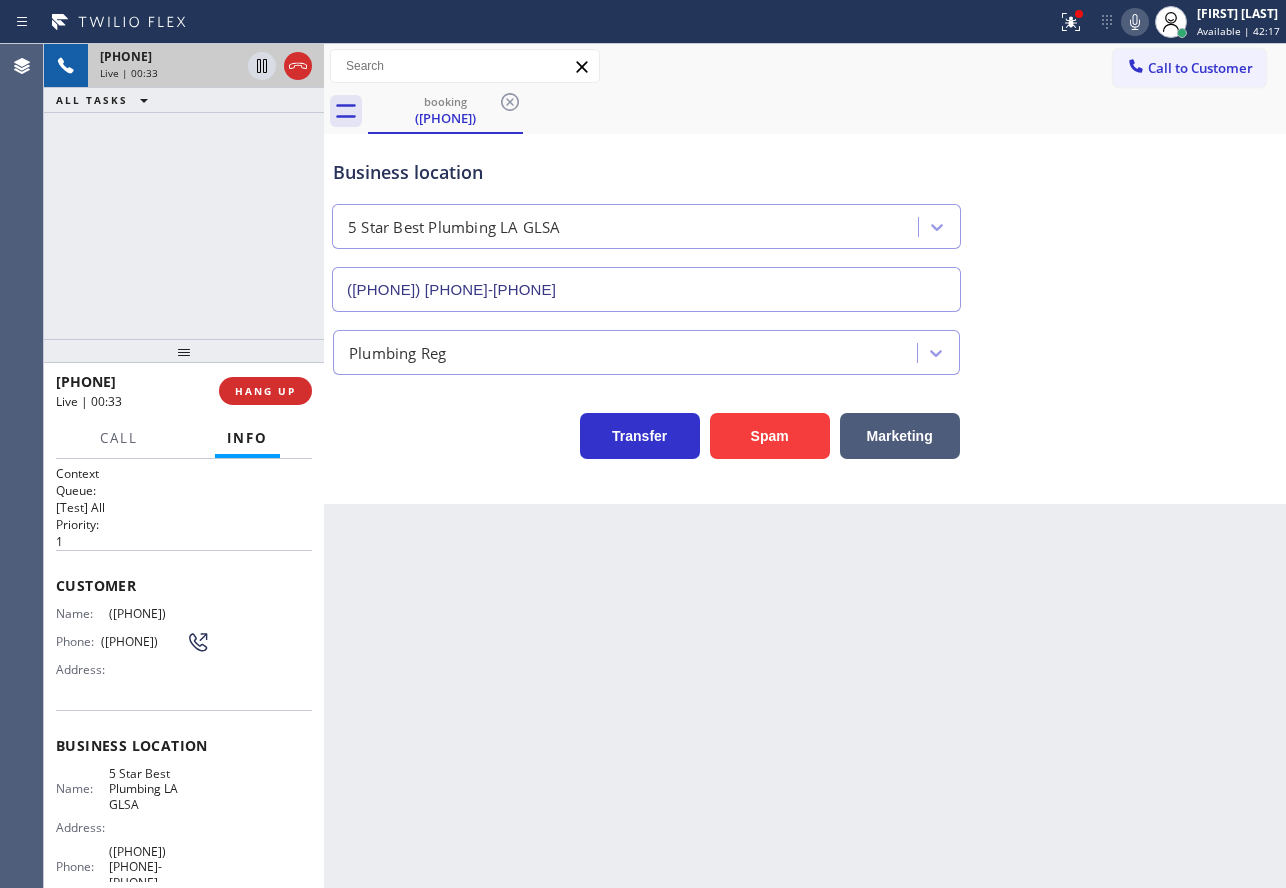 click on "Transfer Spam Marketing" at bounding box center (805, 427) 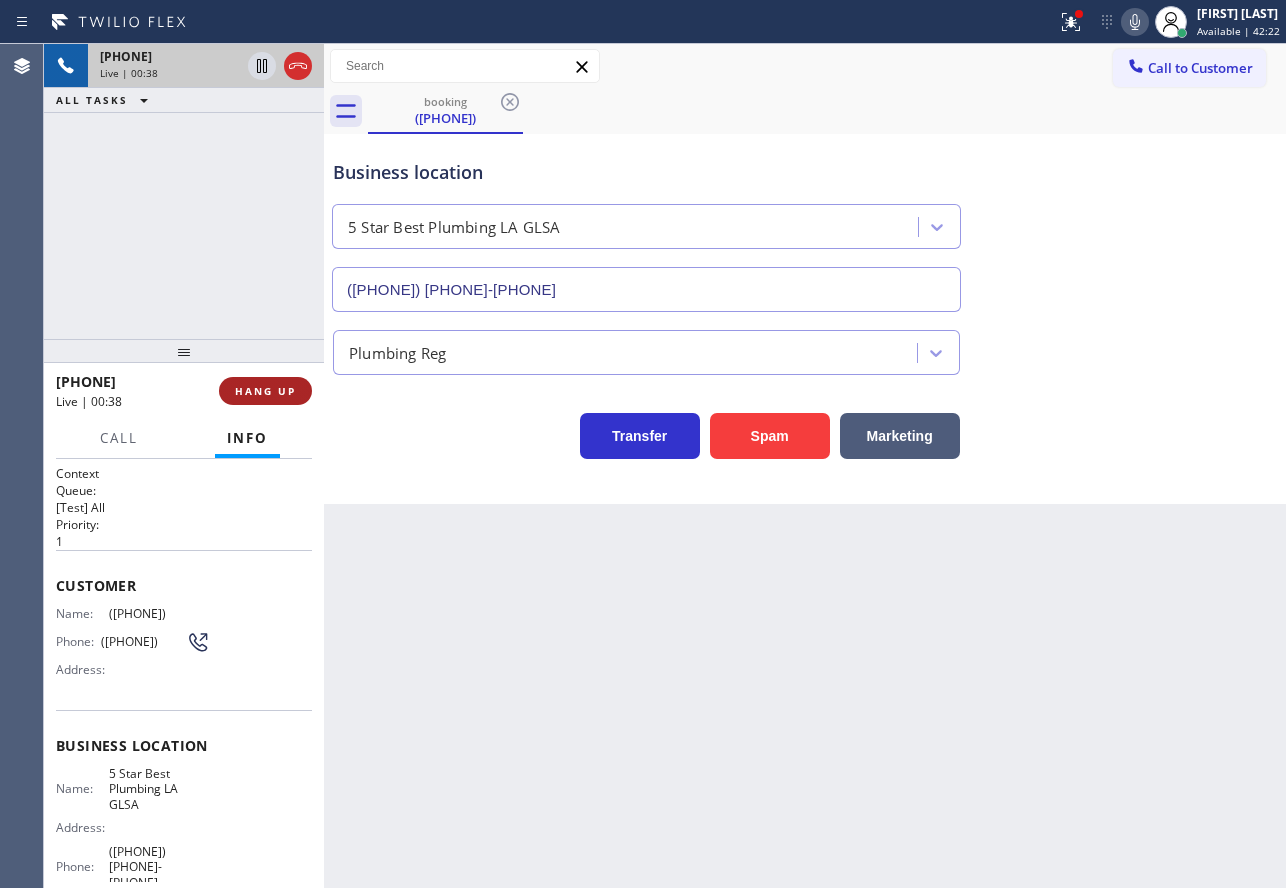 click on "HANG UP" at bounding box center [265, 391] 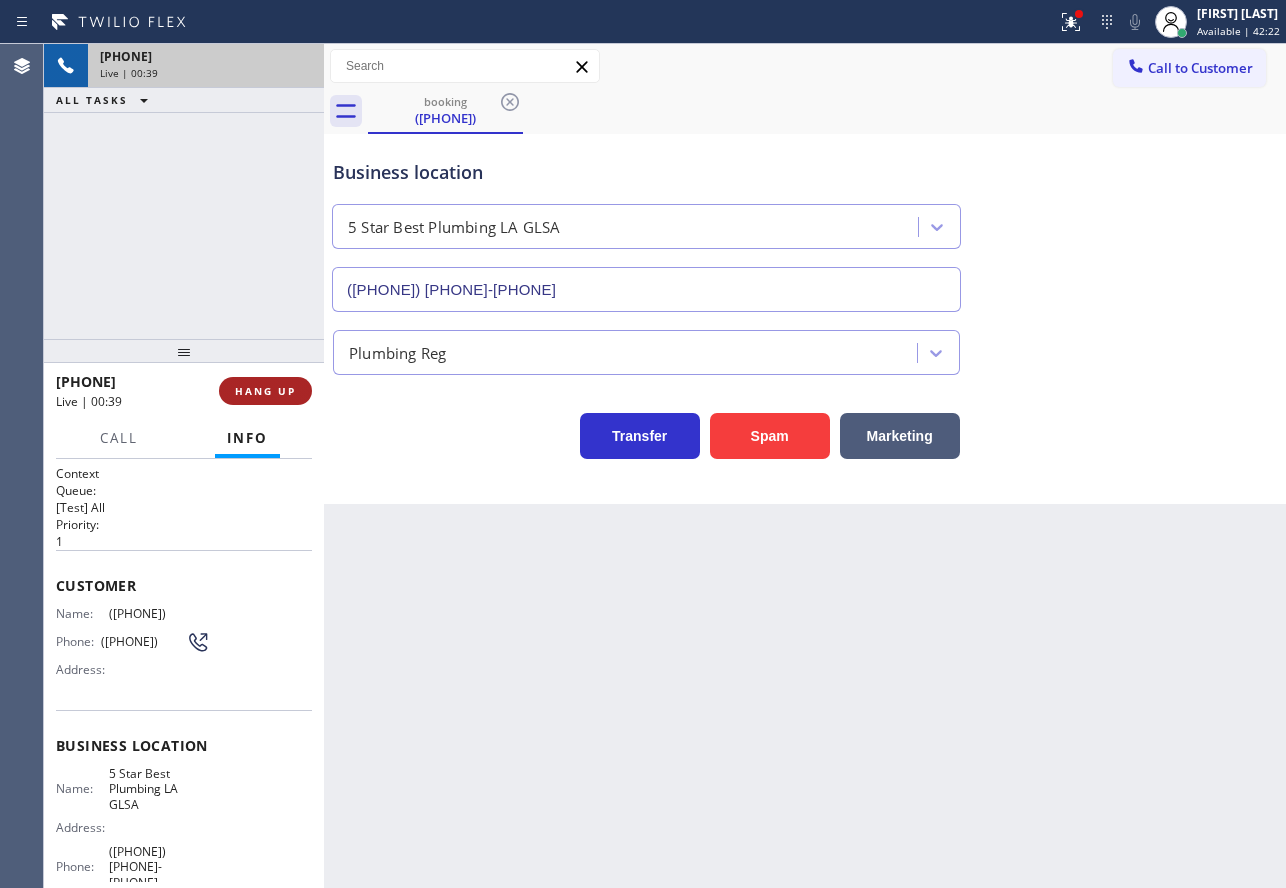 click on "HANG UP" at bounding box center (265, 391) 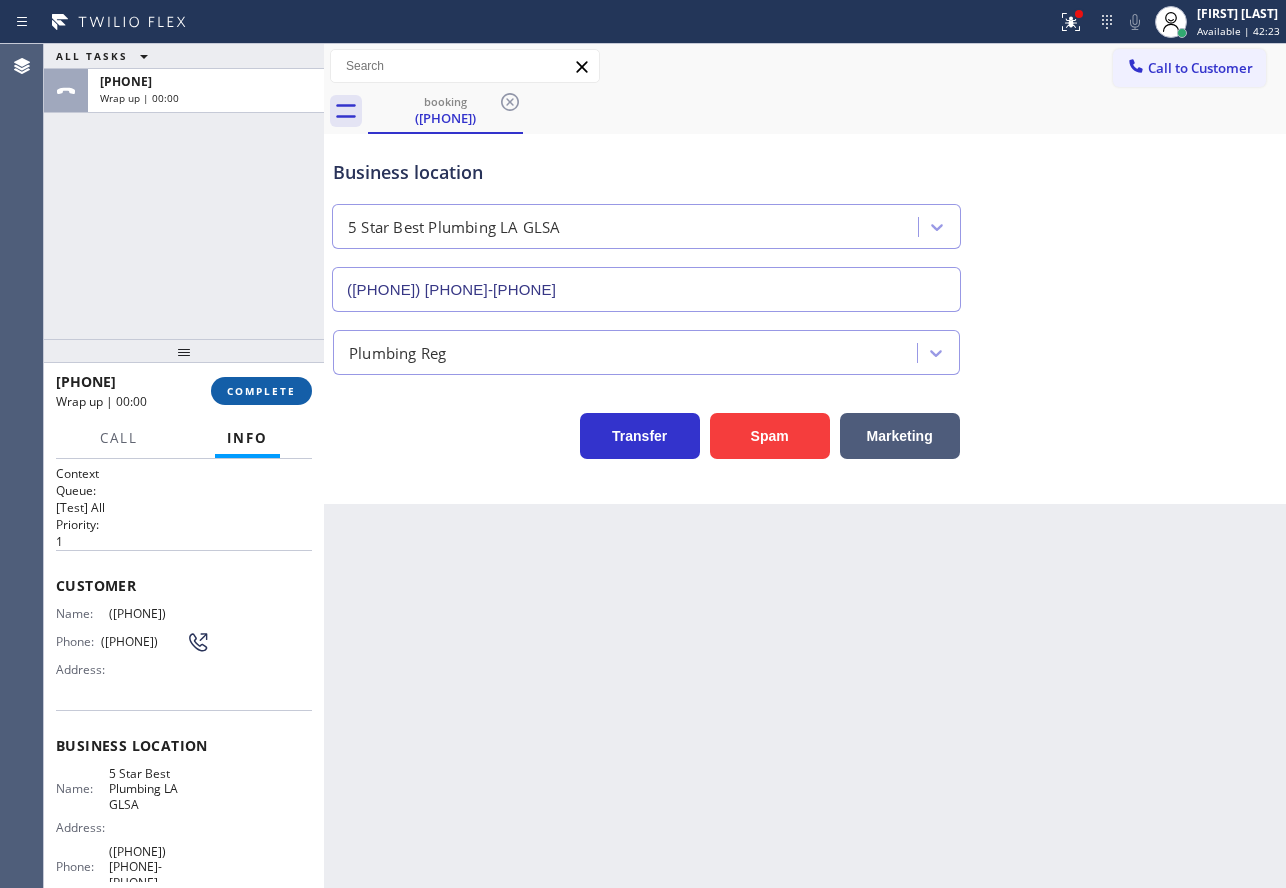 click on "COMPLETE" at bounding box center (261, 391) 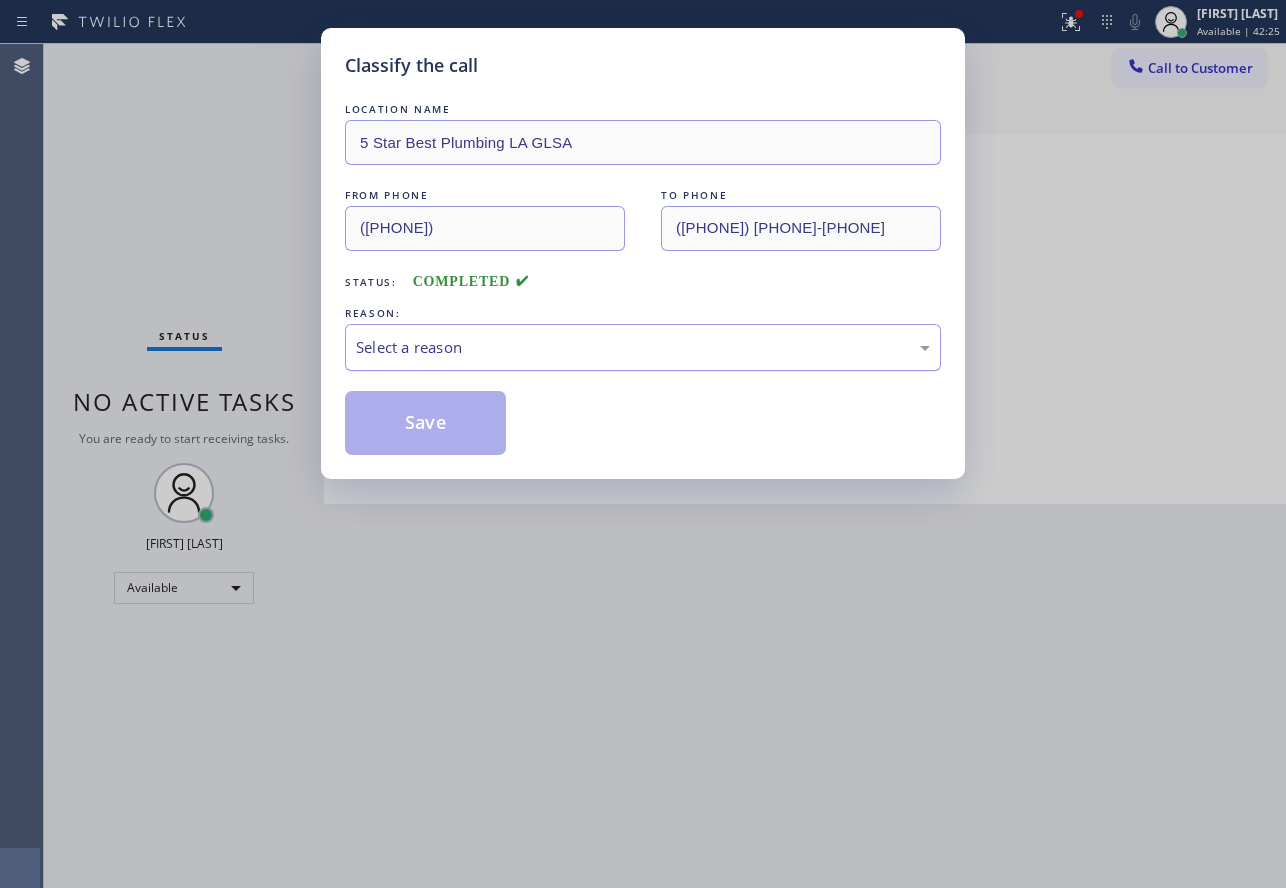 click on "Select a reason" at bounding box center [643, 347] 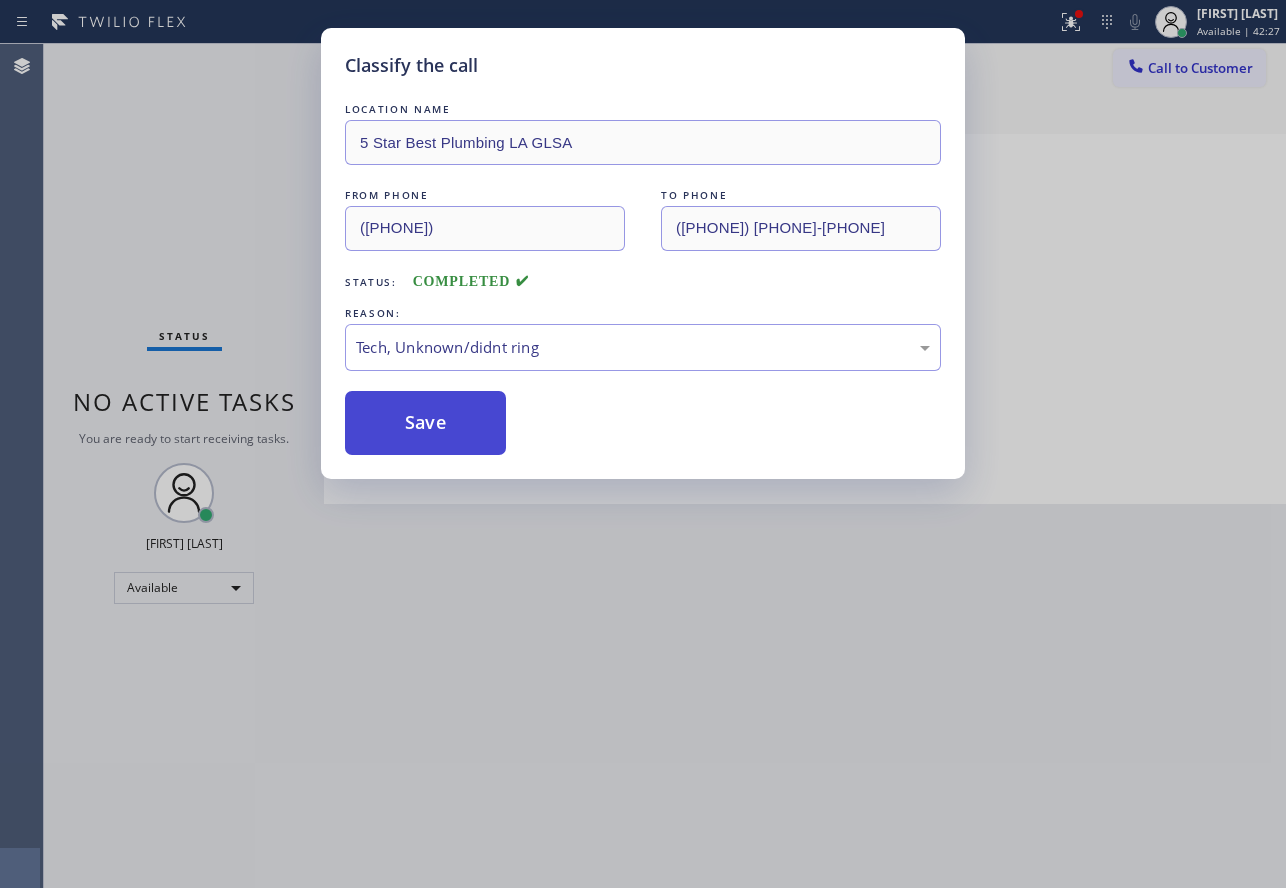 click on "Save" at bounding box center (425, 423) 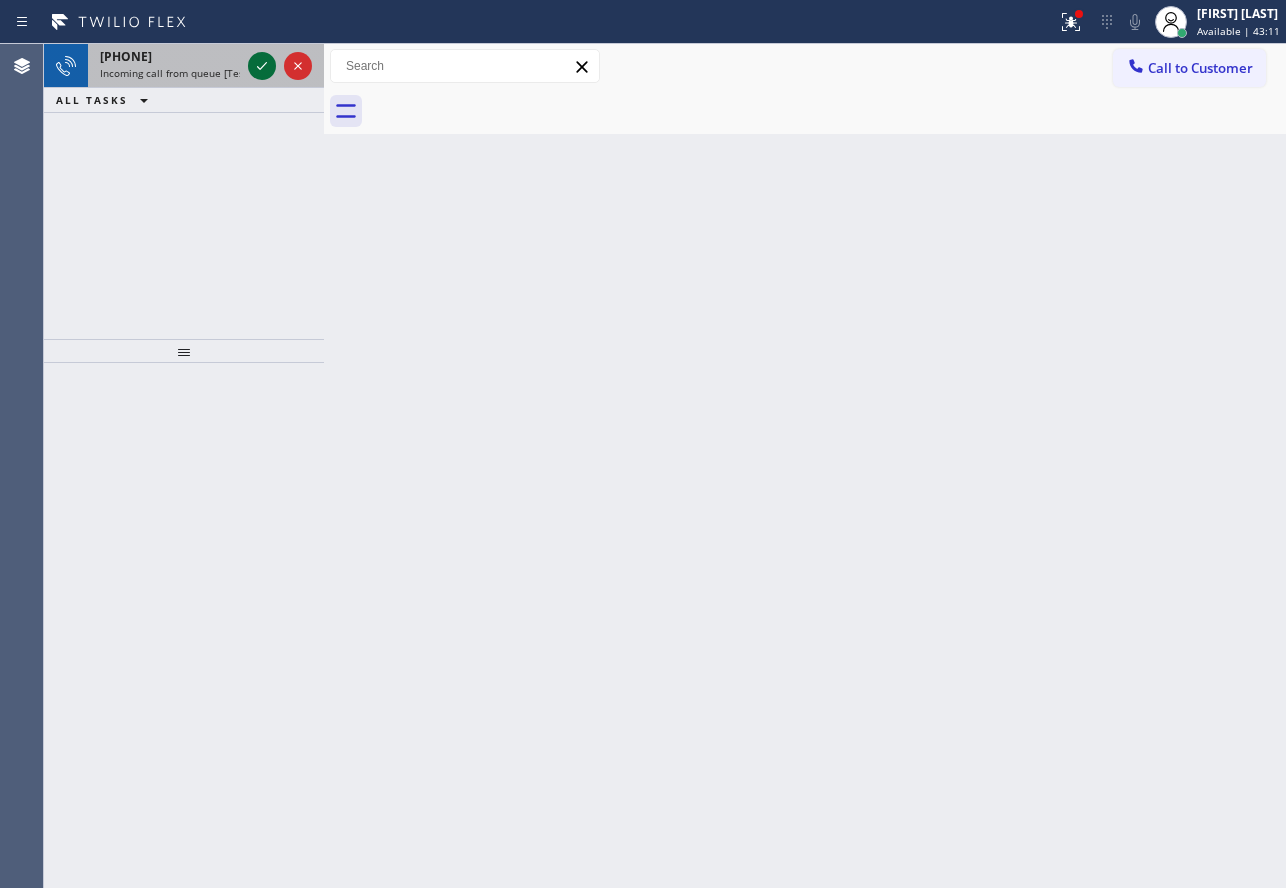 click 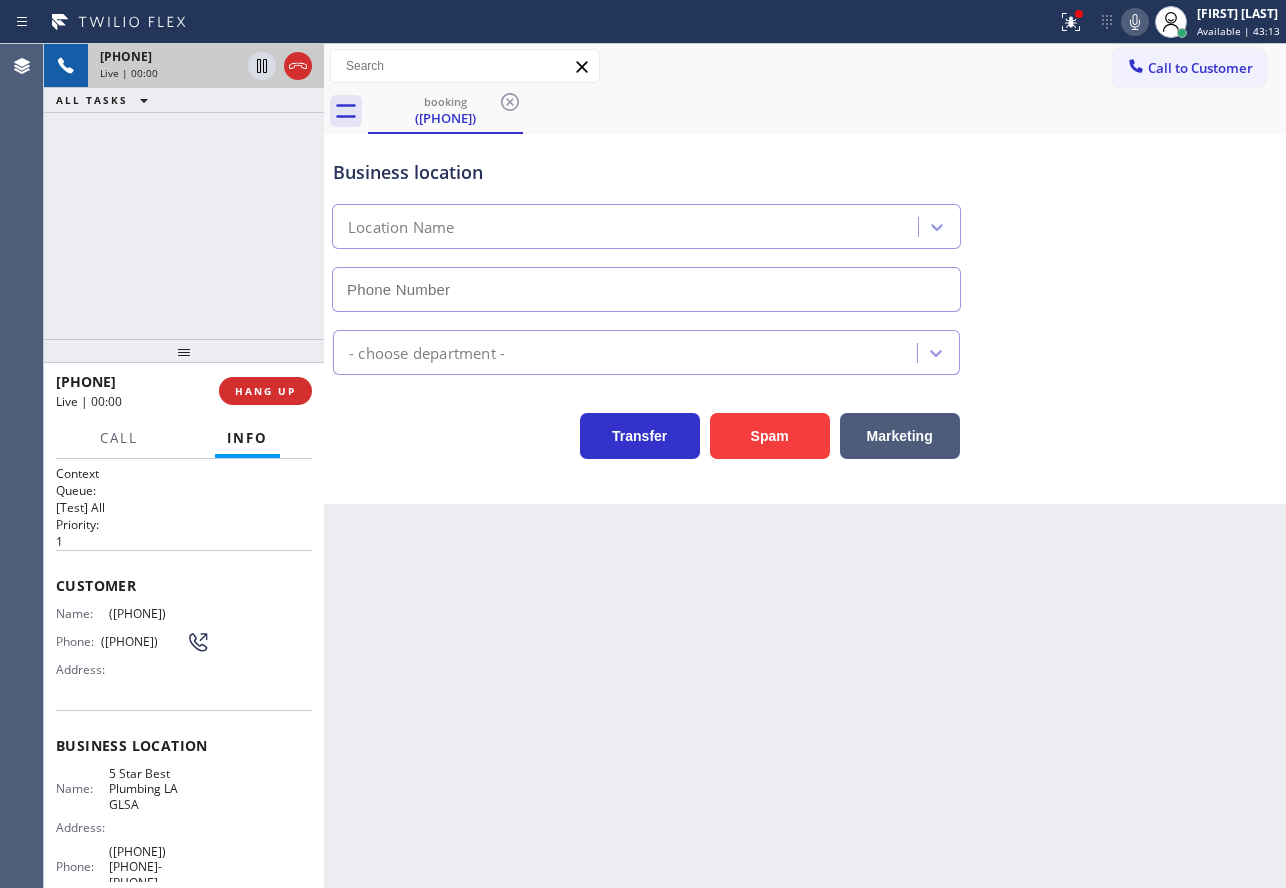 type on "([PHONE]) [PHONE]-[PHONE]" 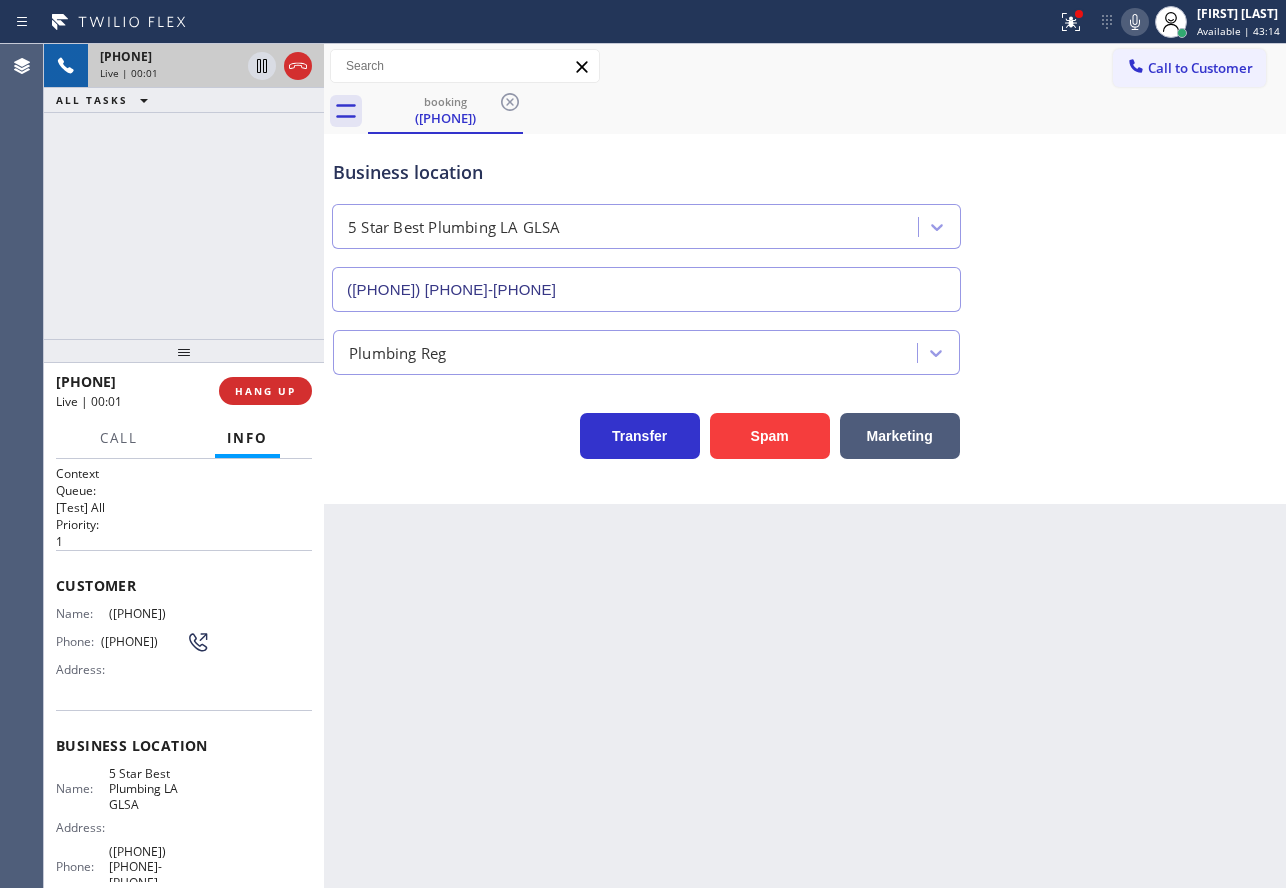 click on "Business location" at bounding box center (646, 172) 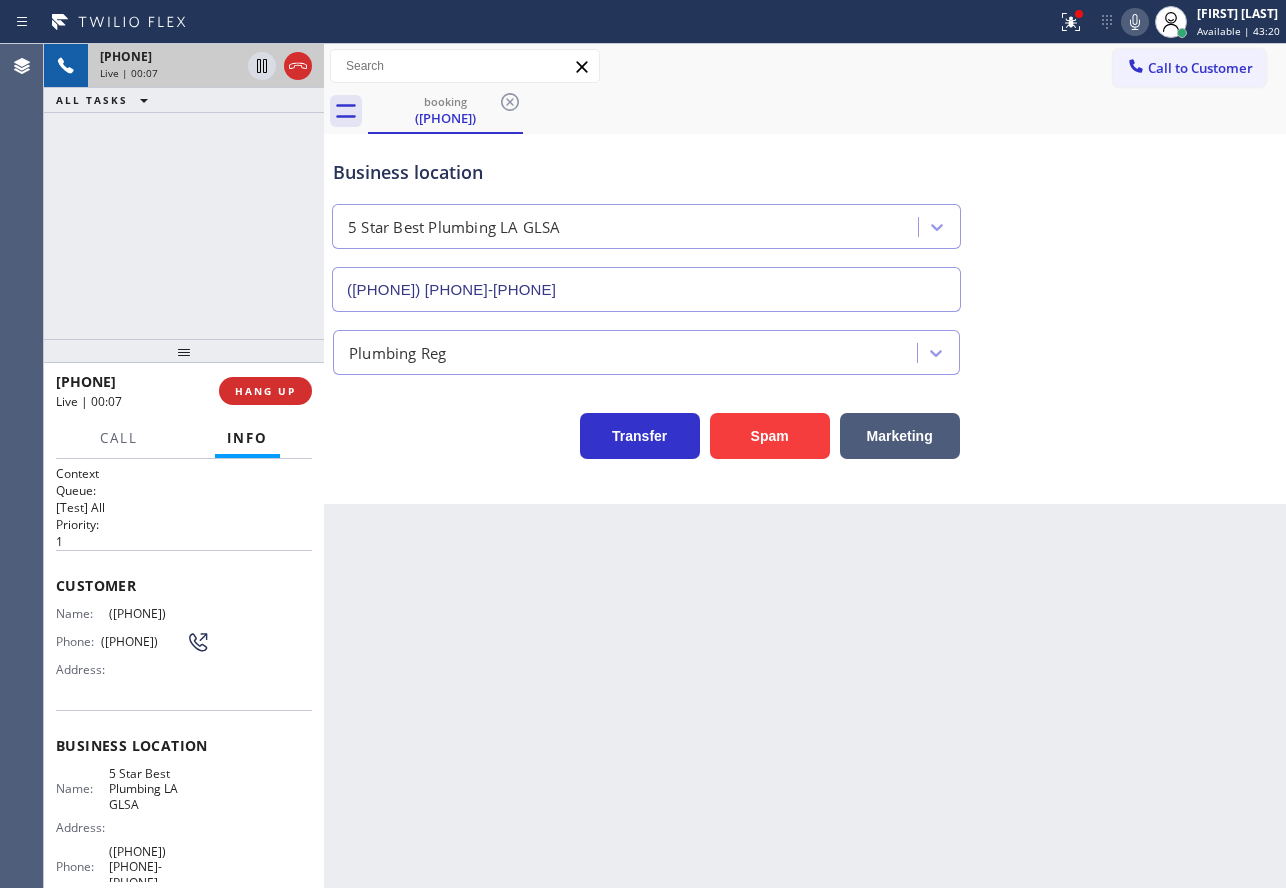 click on "Transfer Spam Marketing" at bounding box center (646, 431) 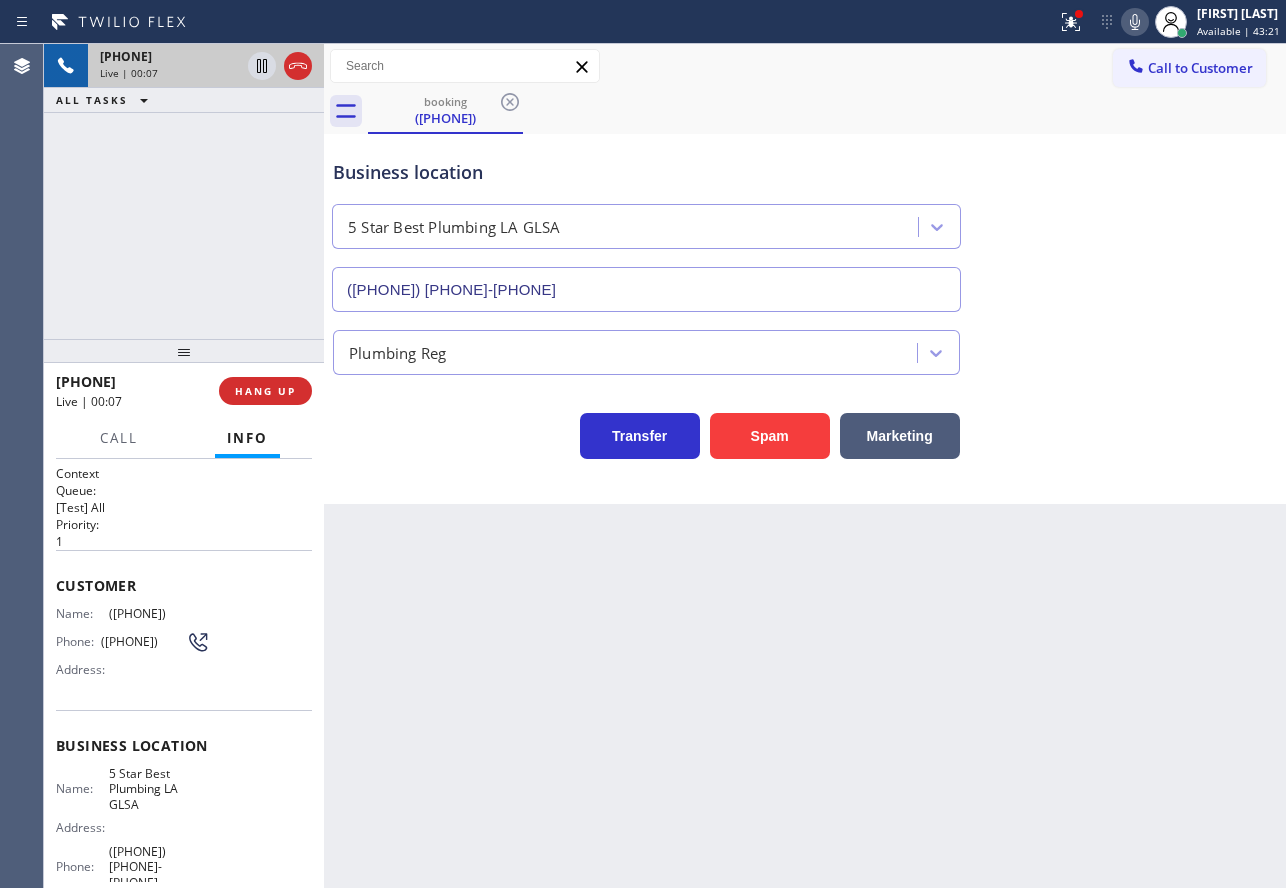 click on "Transfer Spam Marketing" at bounding box center [646, 431] 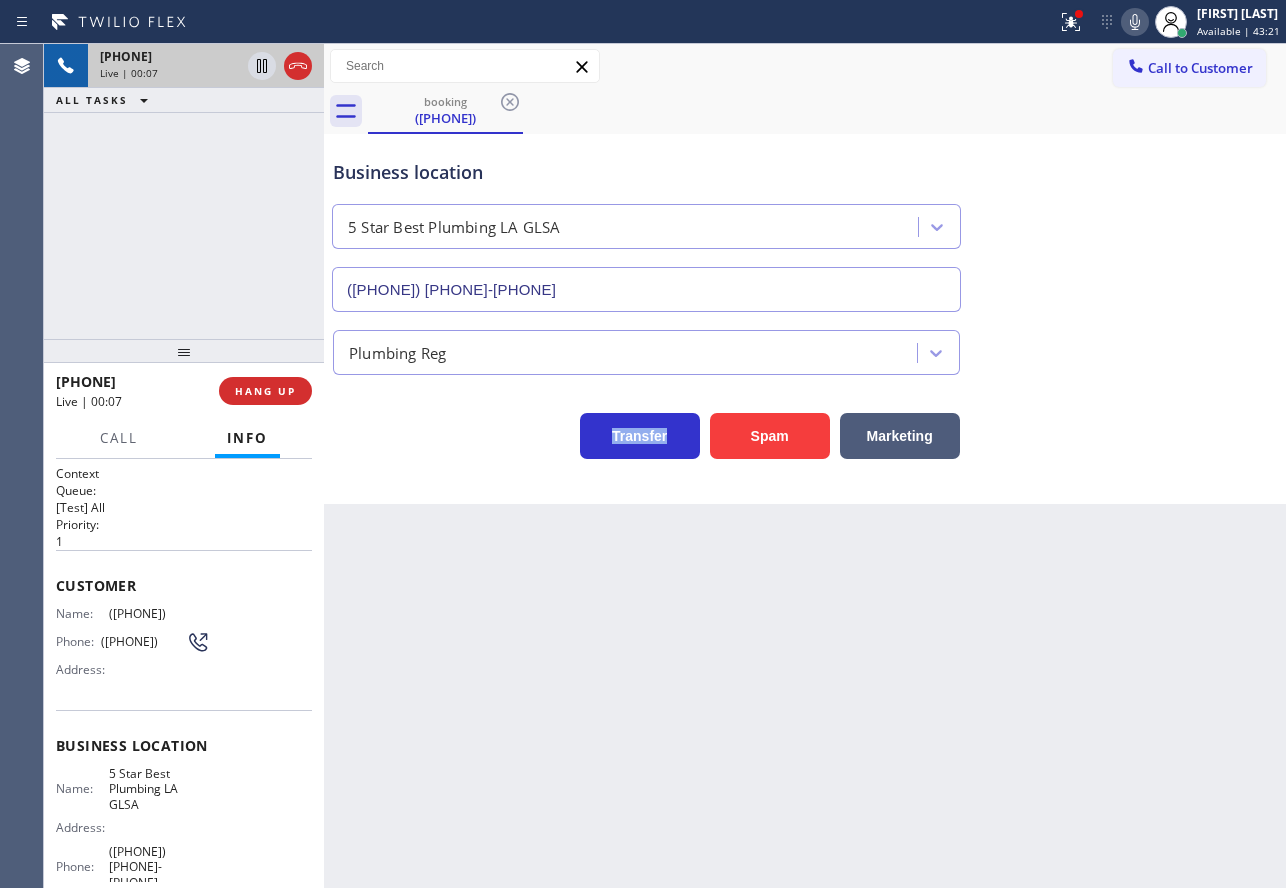 click on "Transfer Spam Marketing" at bounding box center (646, 431) 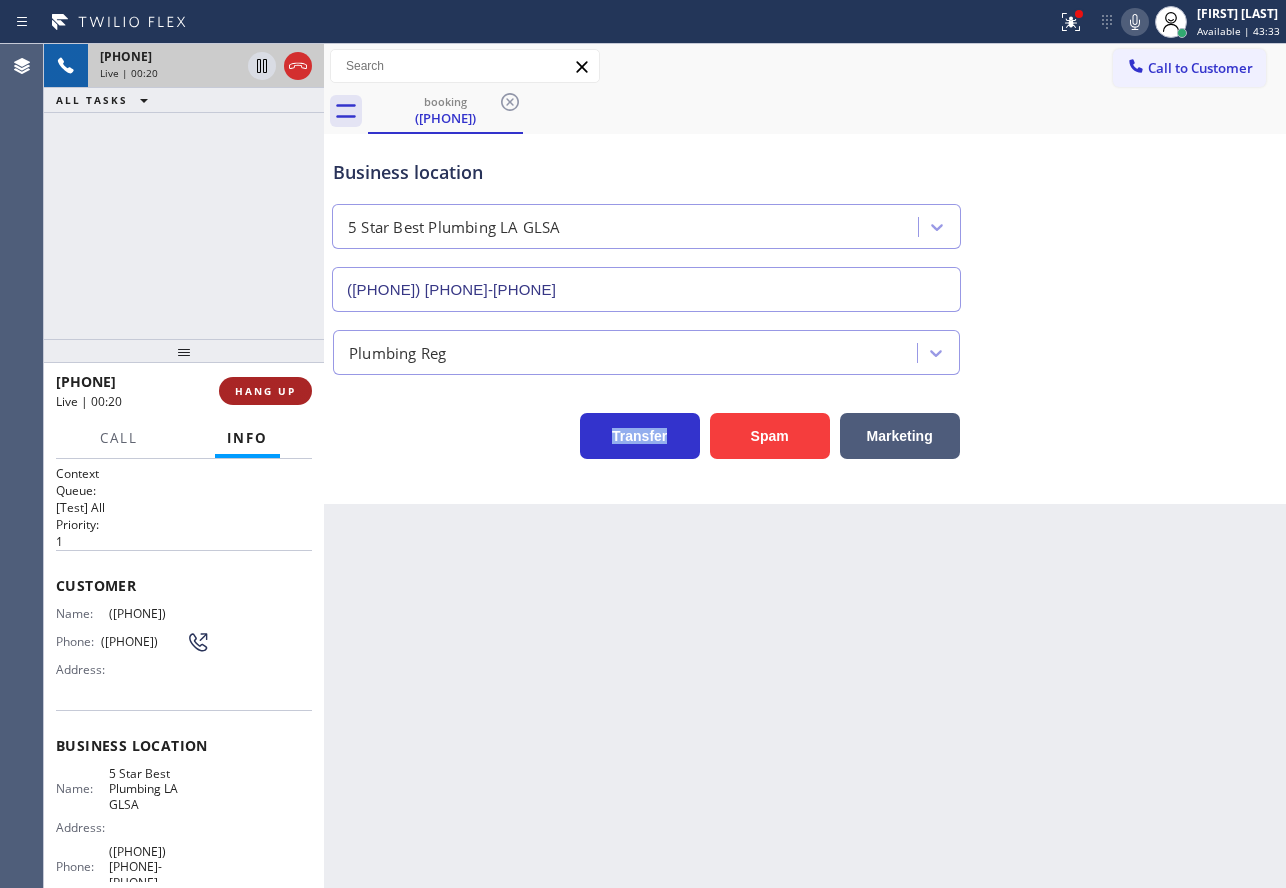 click on "HANG UP" at bounding box center [265, 391] 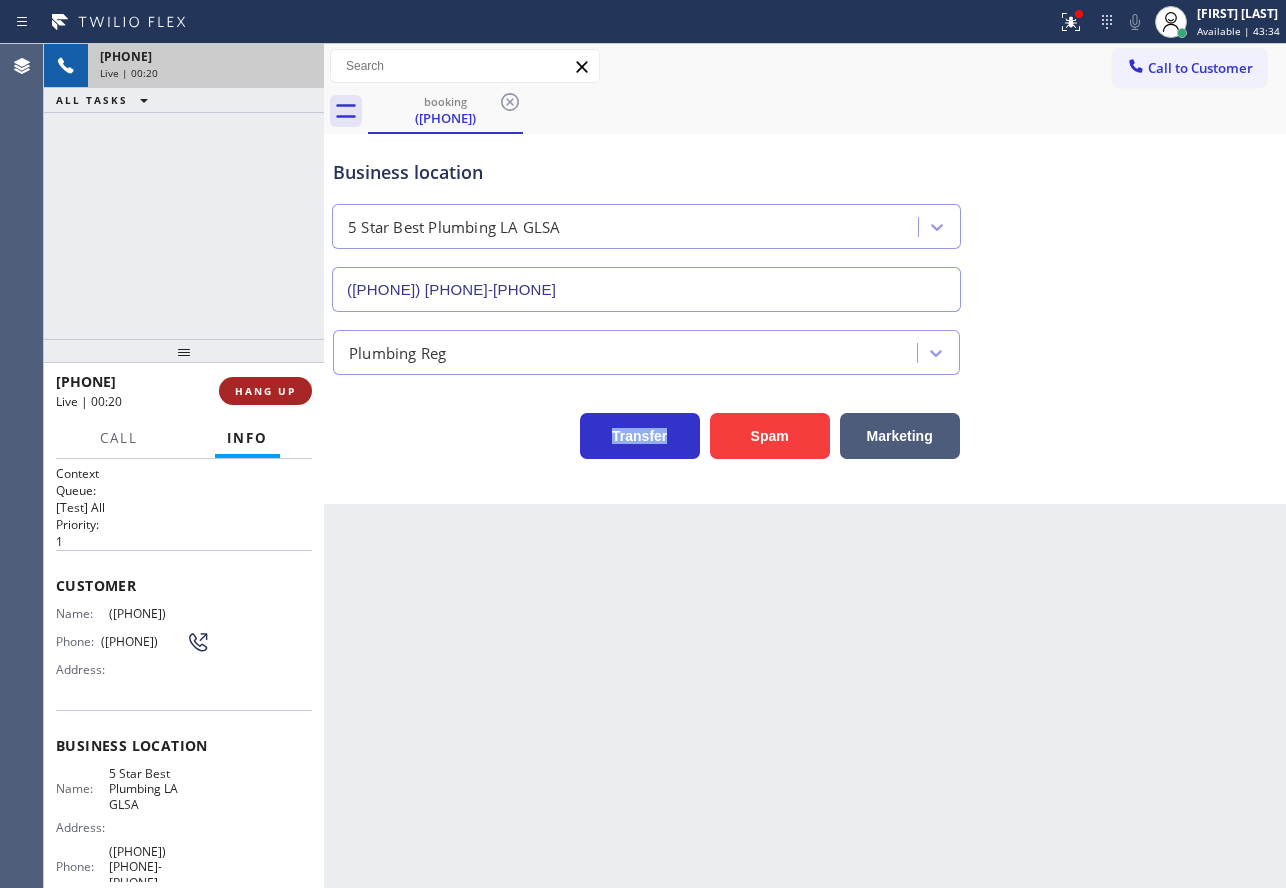 click on "HANG UP" at bounding box center [265, 391] 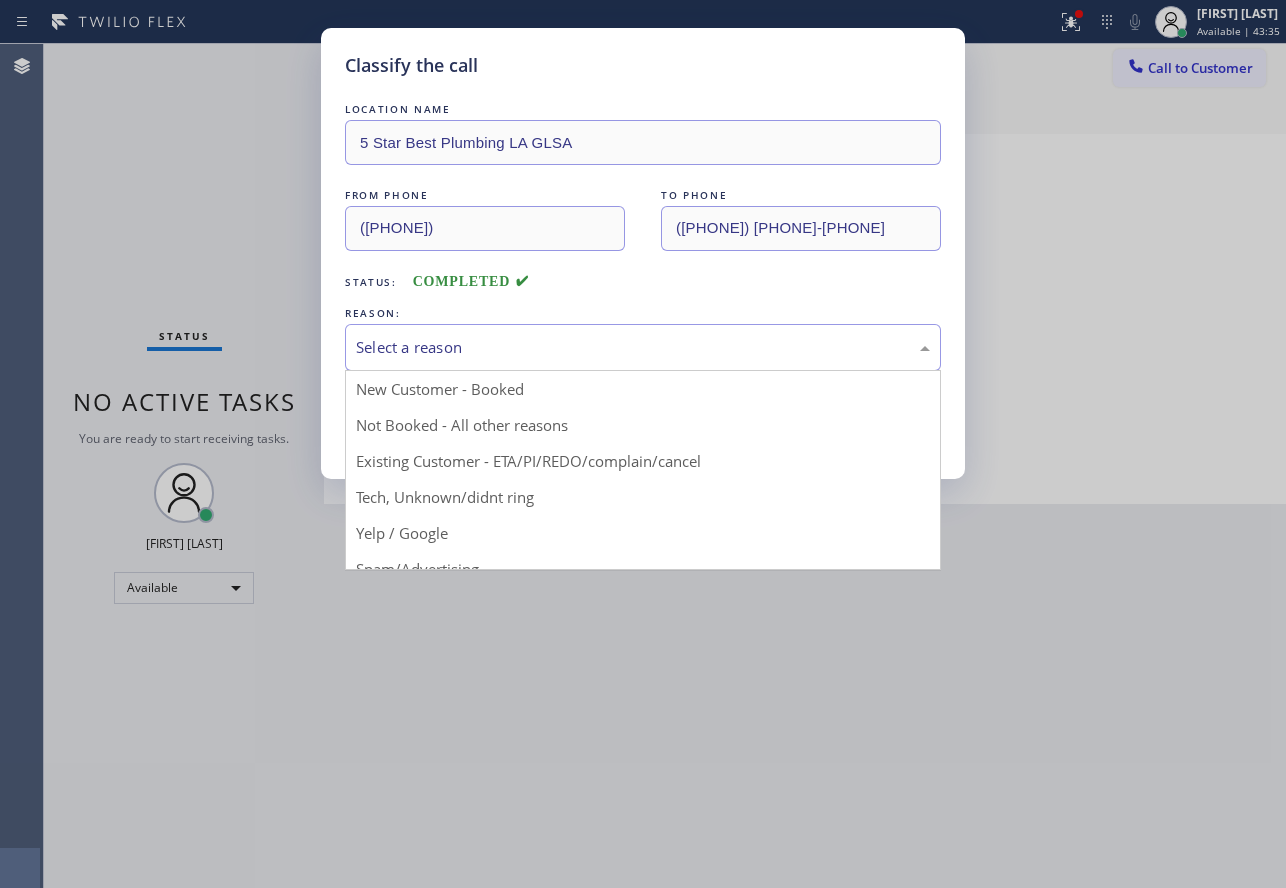 click on "Select a reason" at bounding box center (643, 347) 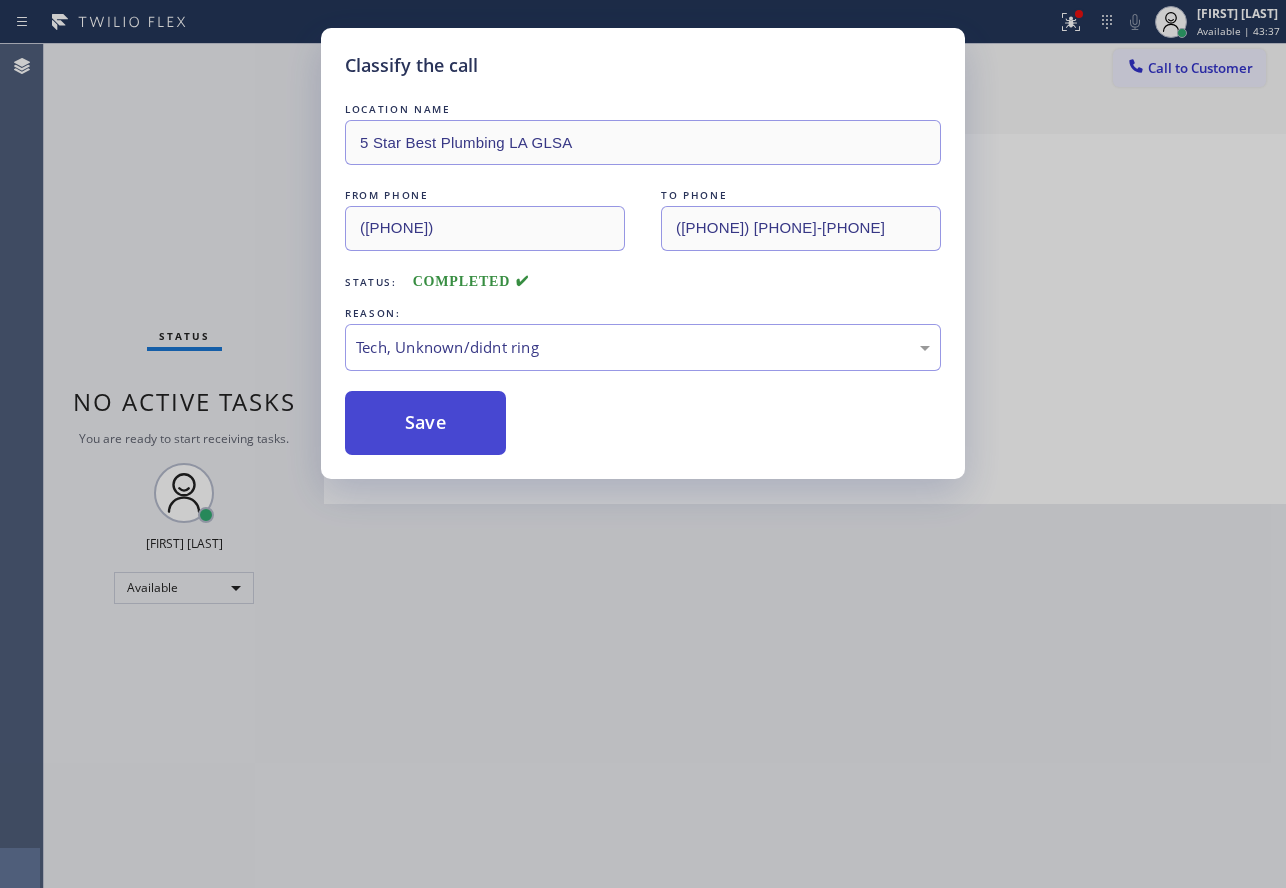 click on "Save" at bounding box center (425, 423) 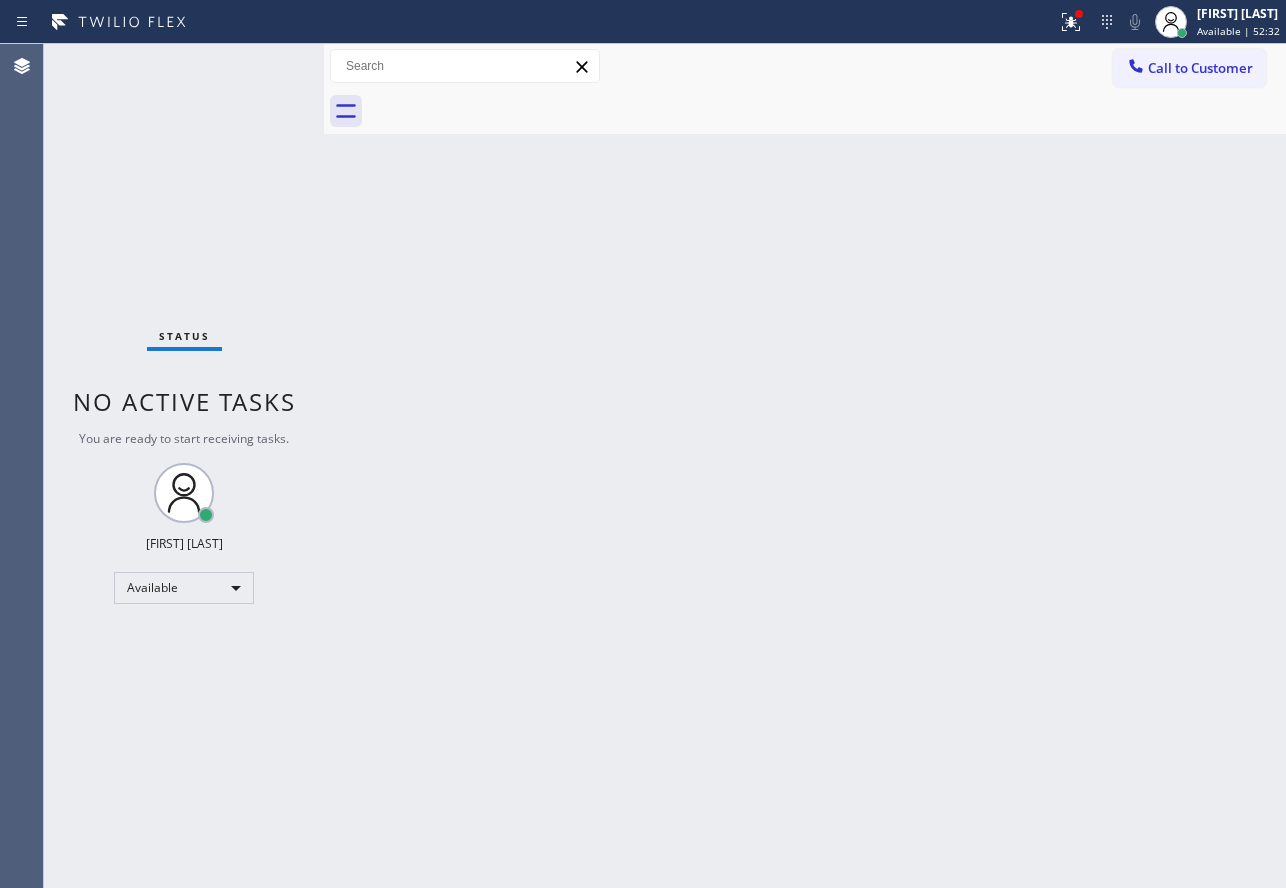 click on "Back to Dashboard Change Sender ID Customers Technicians Select a contact Outbound call Technician Search Technician Your caller id phone number Your caller id phone number Call Technician info Name   Phone none Address none Change Sender ID HVAC +1[PHONE] 5 Star Appliance +1[PHONE] Appliance Repair +1[PHONE] Plumbing +1[PHONE] Air Duct Cleaning +1[PHONE]  Electricians +1[PHONE] Cancel Change Check personal SMS Reset Change No tabs Call to Customer Outbound call Location [CITY] Heating and Air Conditioning Your caller id phone number ([PHONE]) [PHONE]-[PHONE] Customer number Call Outbound call Technician Search Technician Your caller id phone number Your caller id phone number Call" at bounding box center (805, 466) 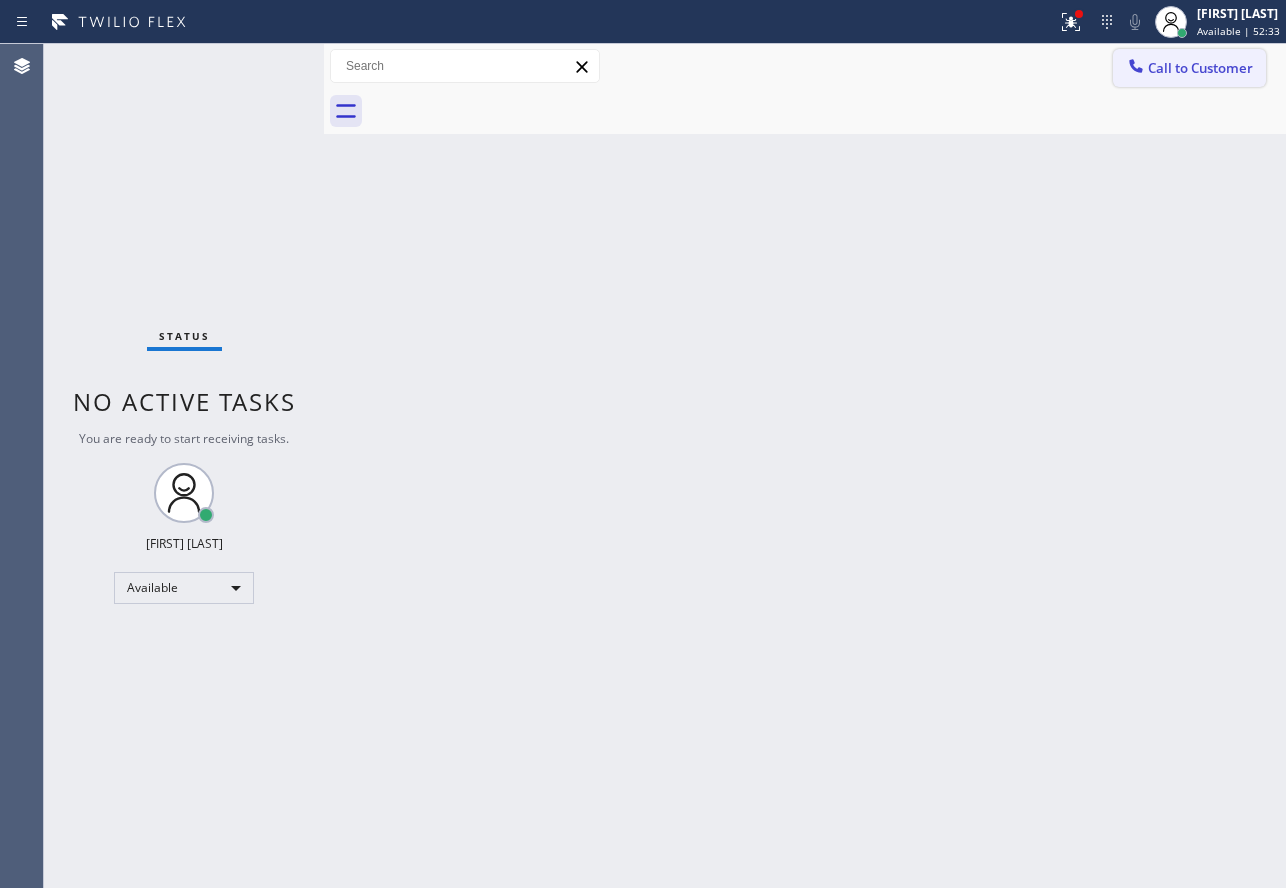 click on "Call to Customer" at bounding box center [1200, 68] 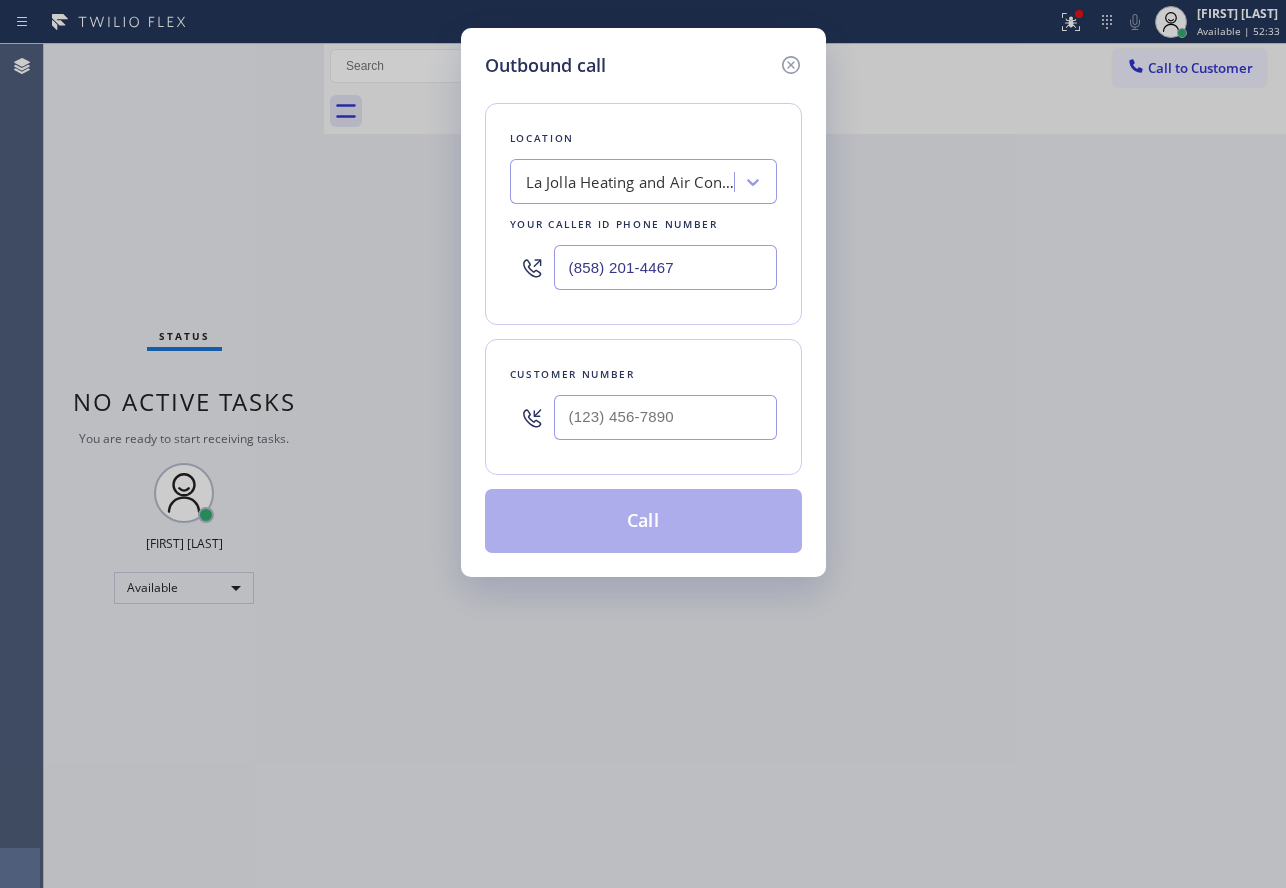drag, startPoint x: 666, startPoint y: 387, endPoint x: 645, endPoint y: 404, distance: 27.018513 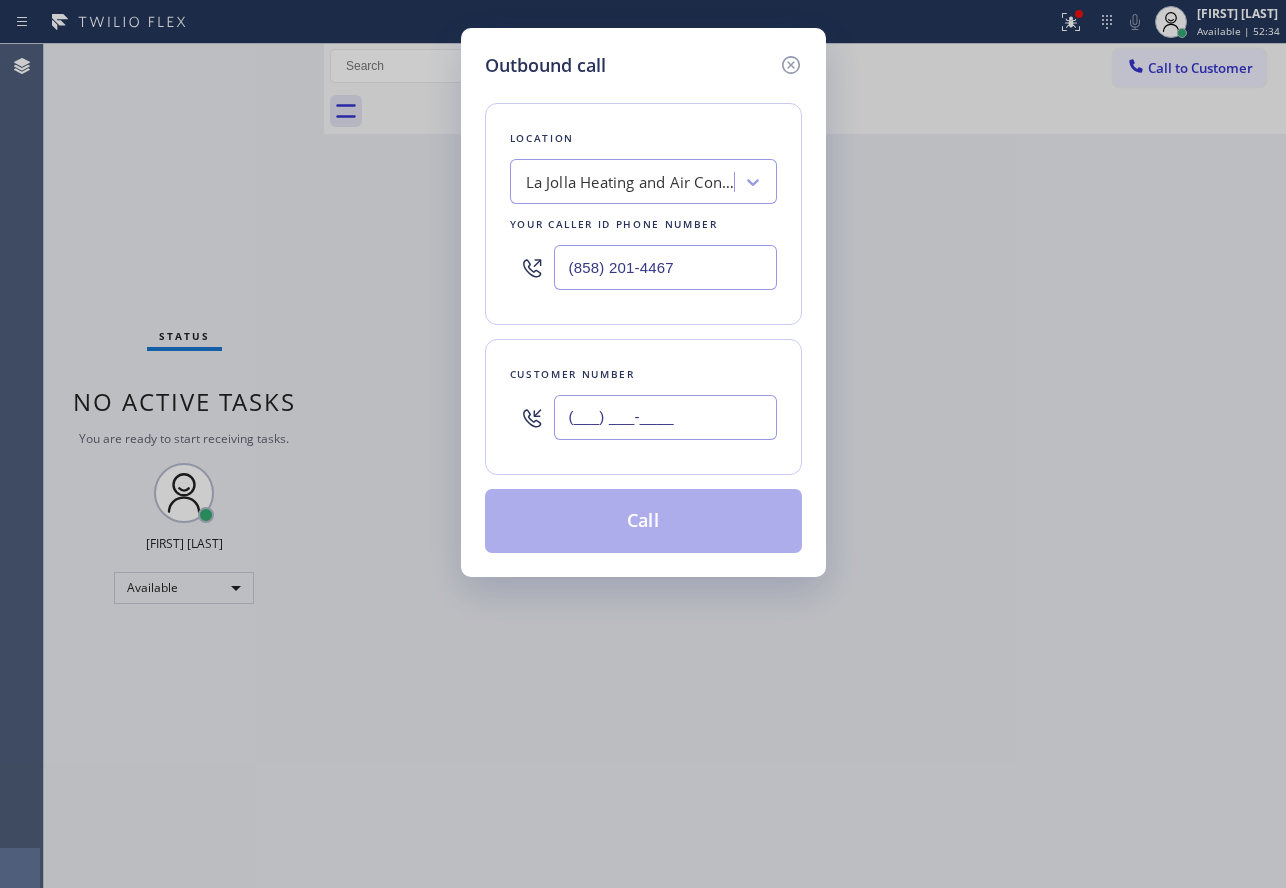 click on "(___) ___-____" at bounding box center (665, 417) 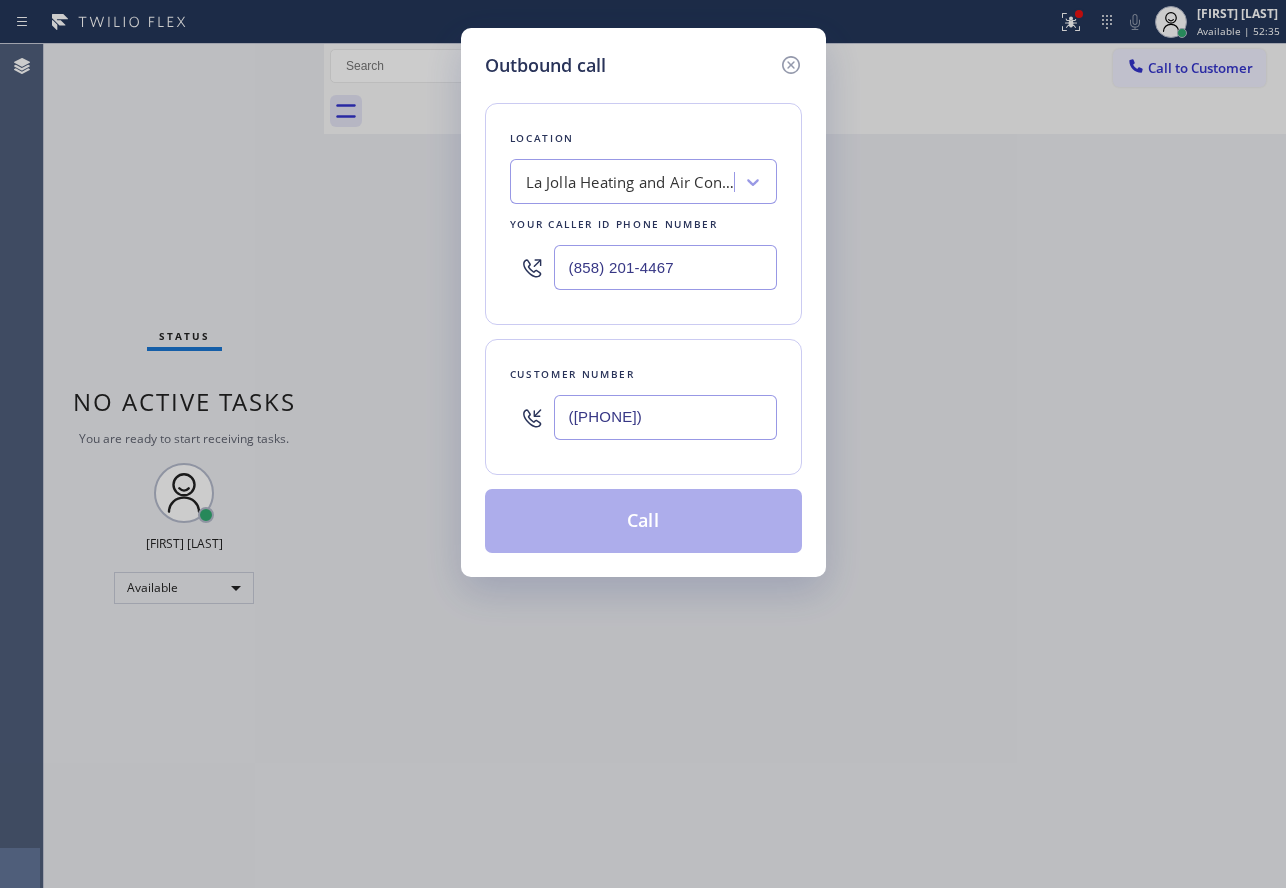 type on "([PHONE])" 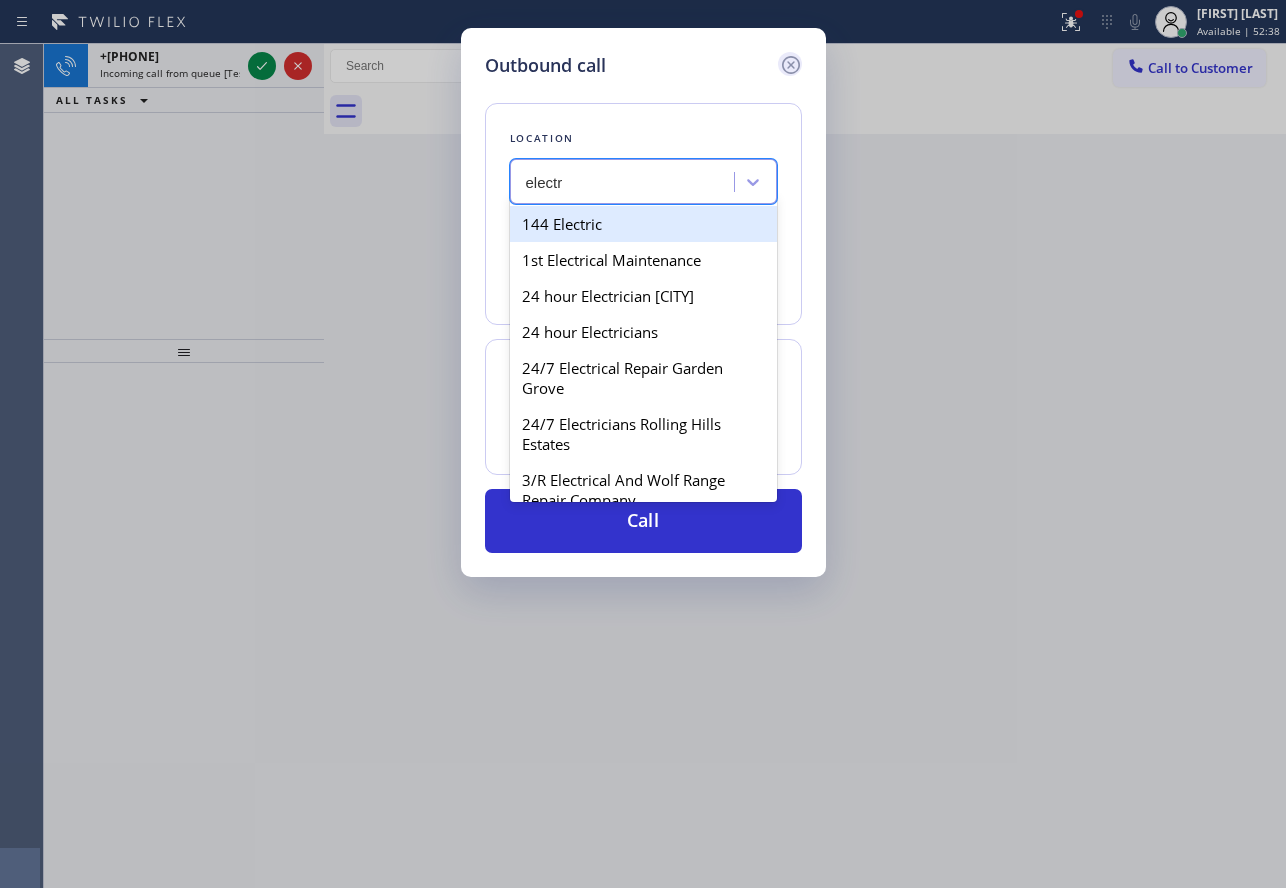 type on "electr" 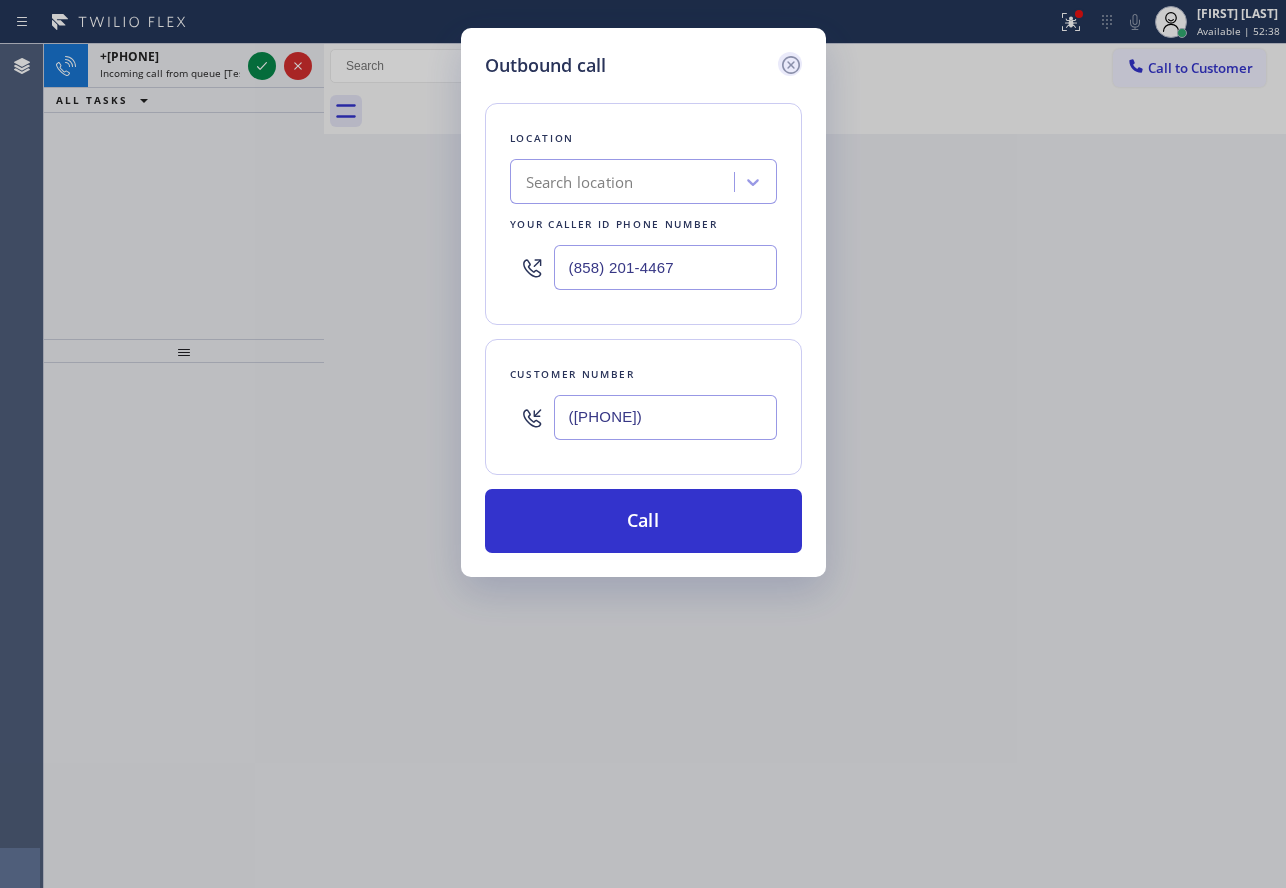 click 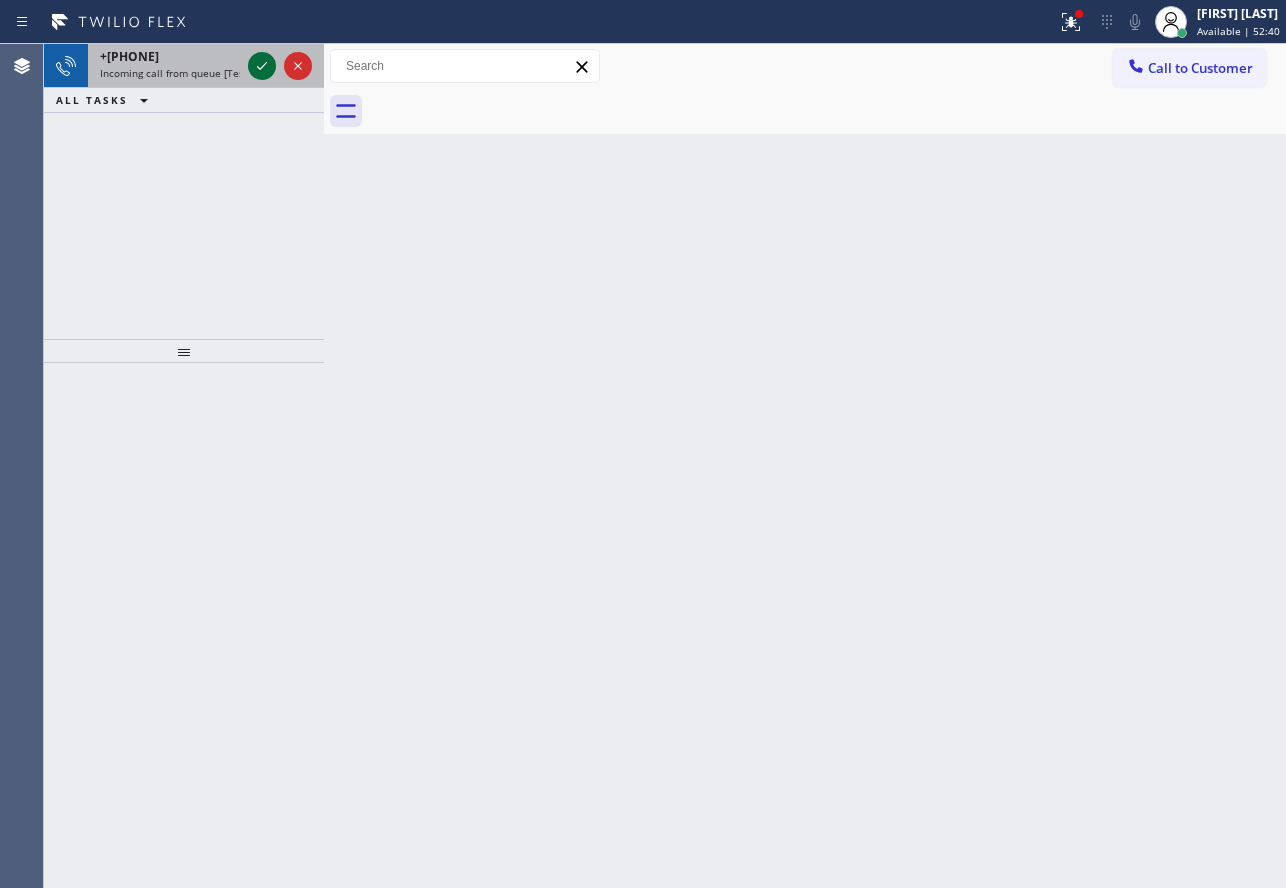 click 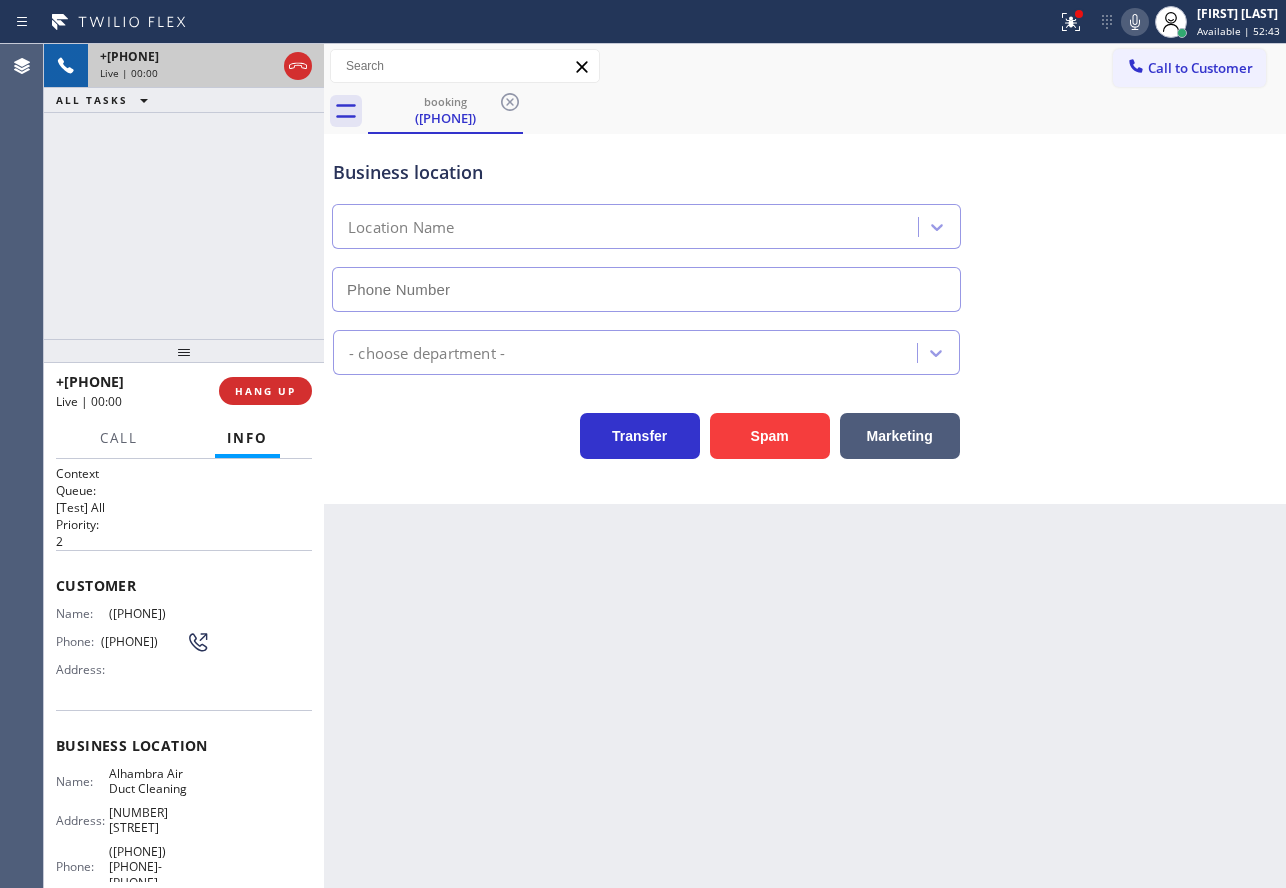 type on "([PHONE]) [PHONE]-[PHONE]" 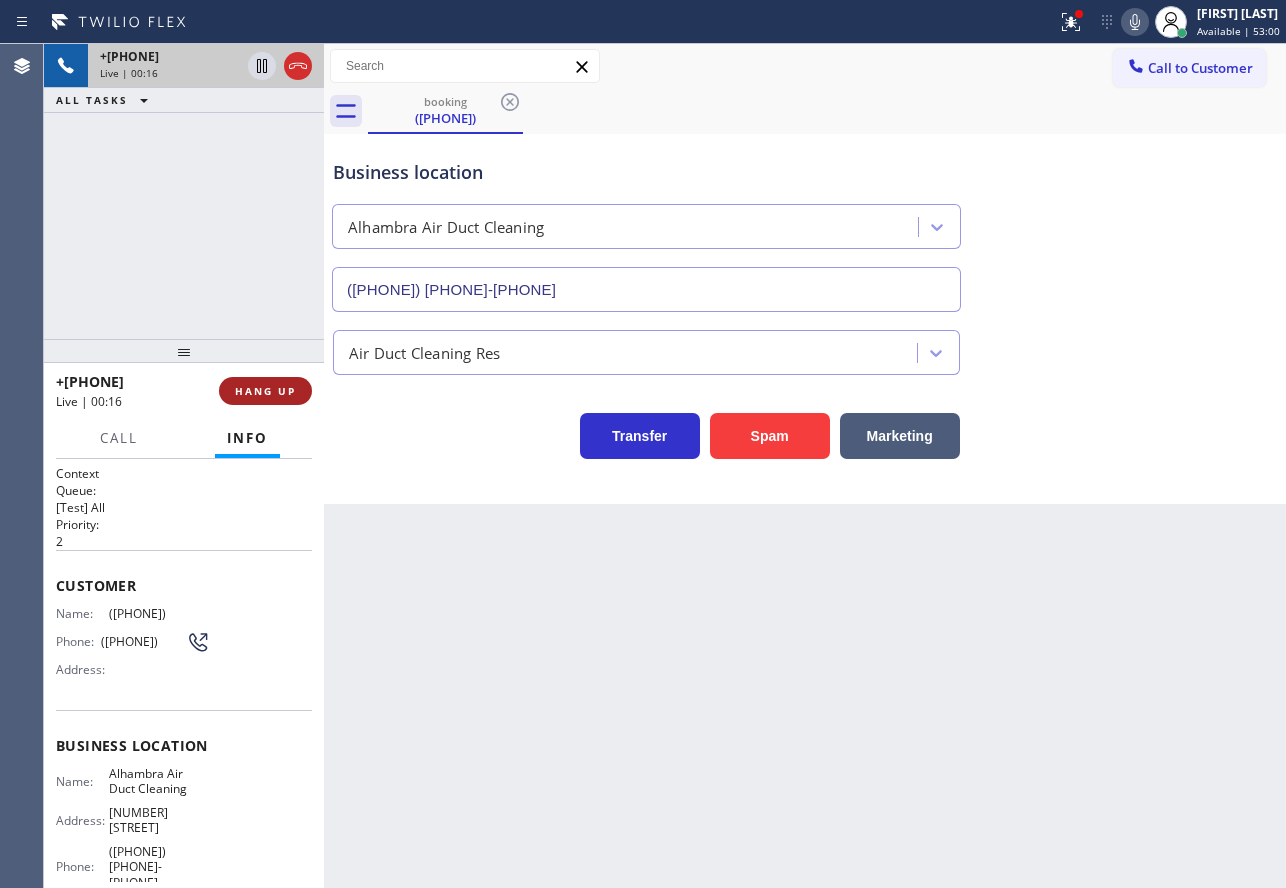 click on "HANG UP" at bounding box center [265, 391] 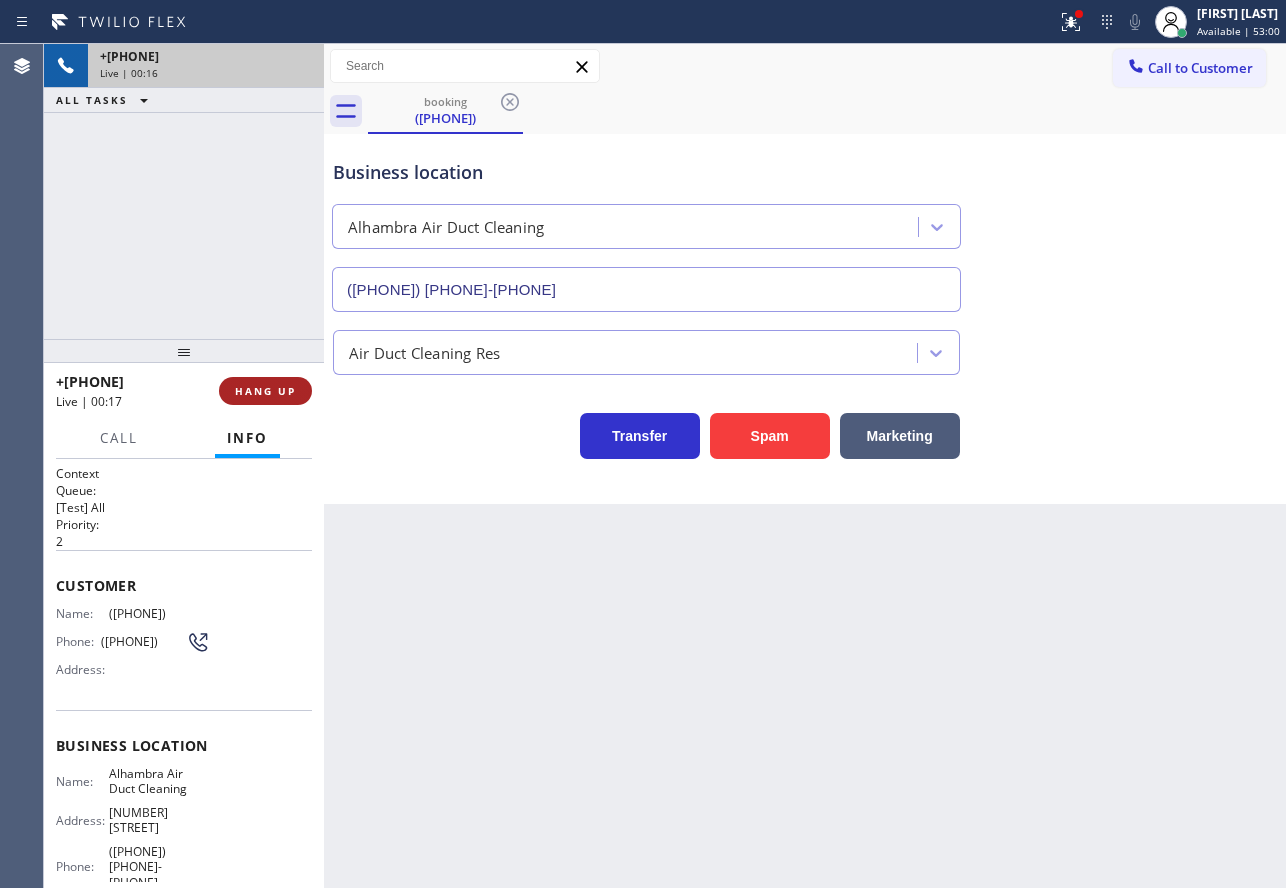 click on "HANG UP" at bounding box center [265, 391] 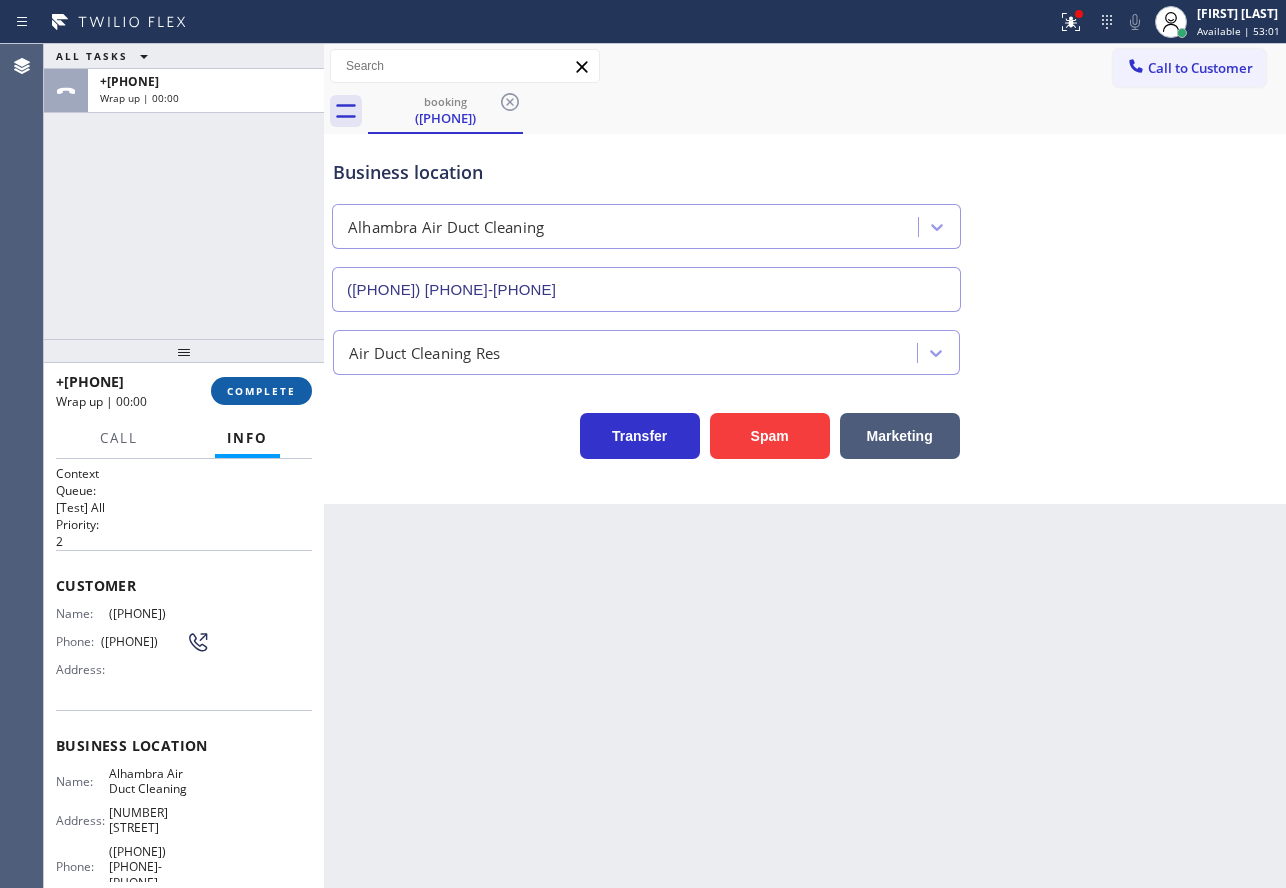 click on "COMPLETE" at bounding box center (261, 391) 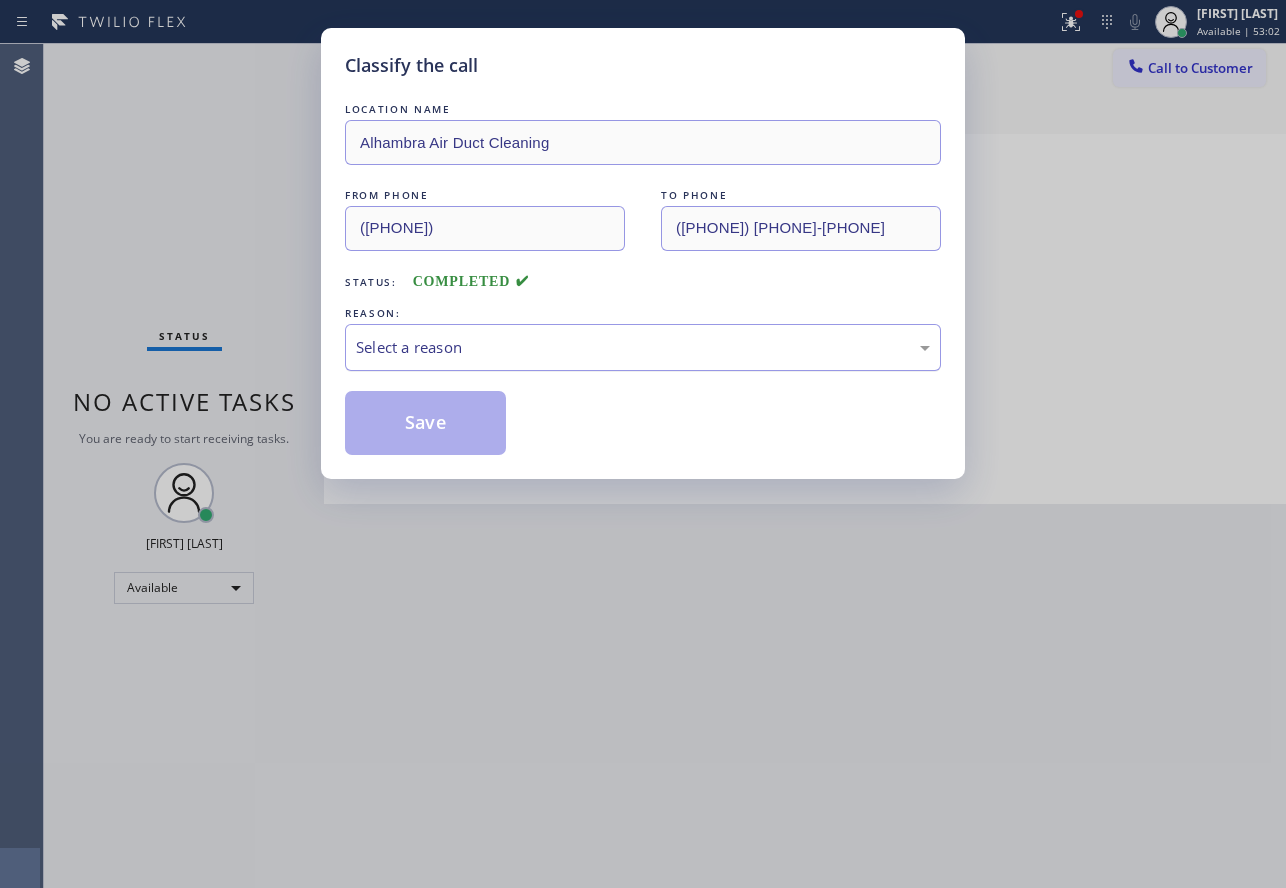 click on "Select a reason" at bounding box center (643, 347) 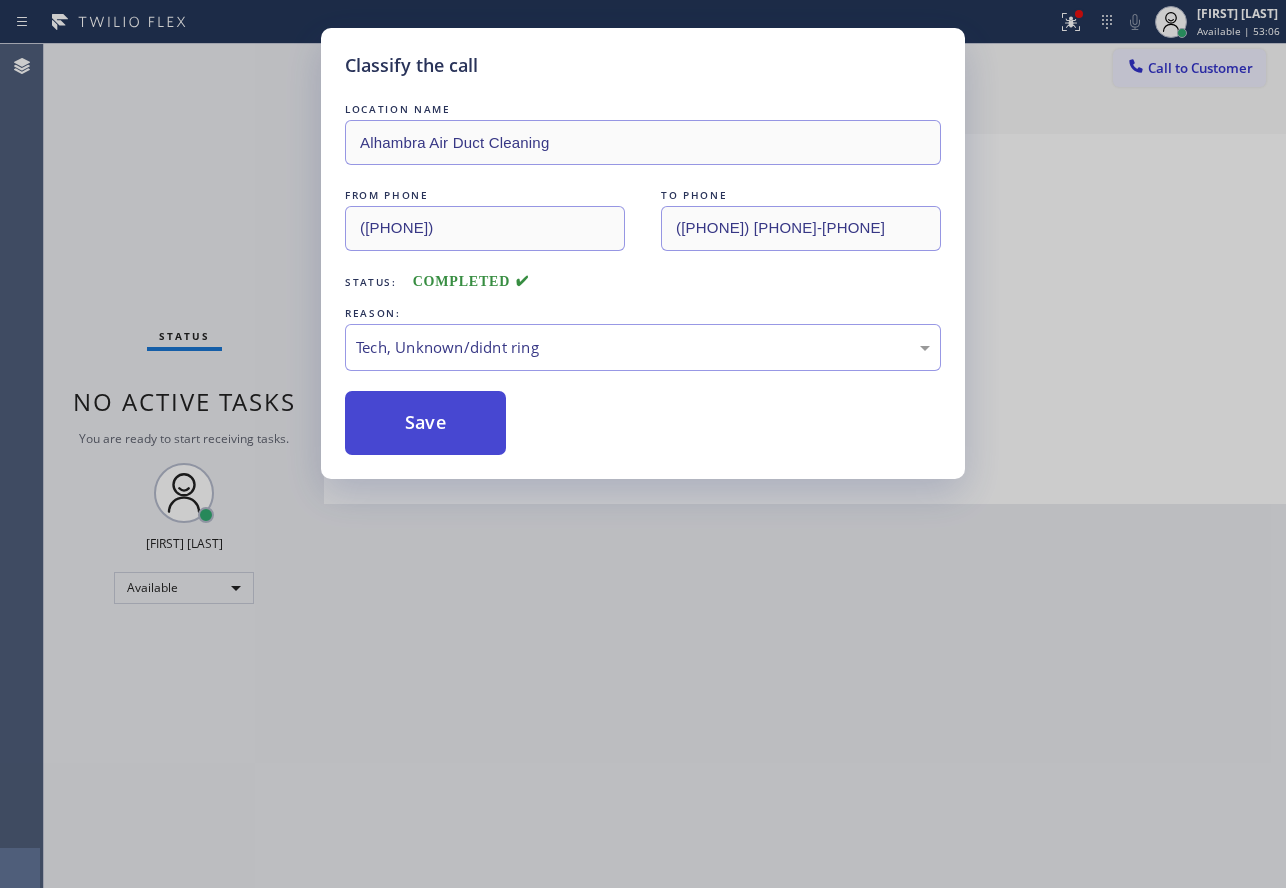 click on "Save" at bounding box center [425, 423] 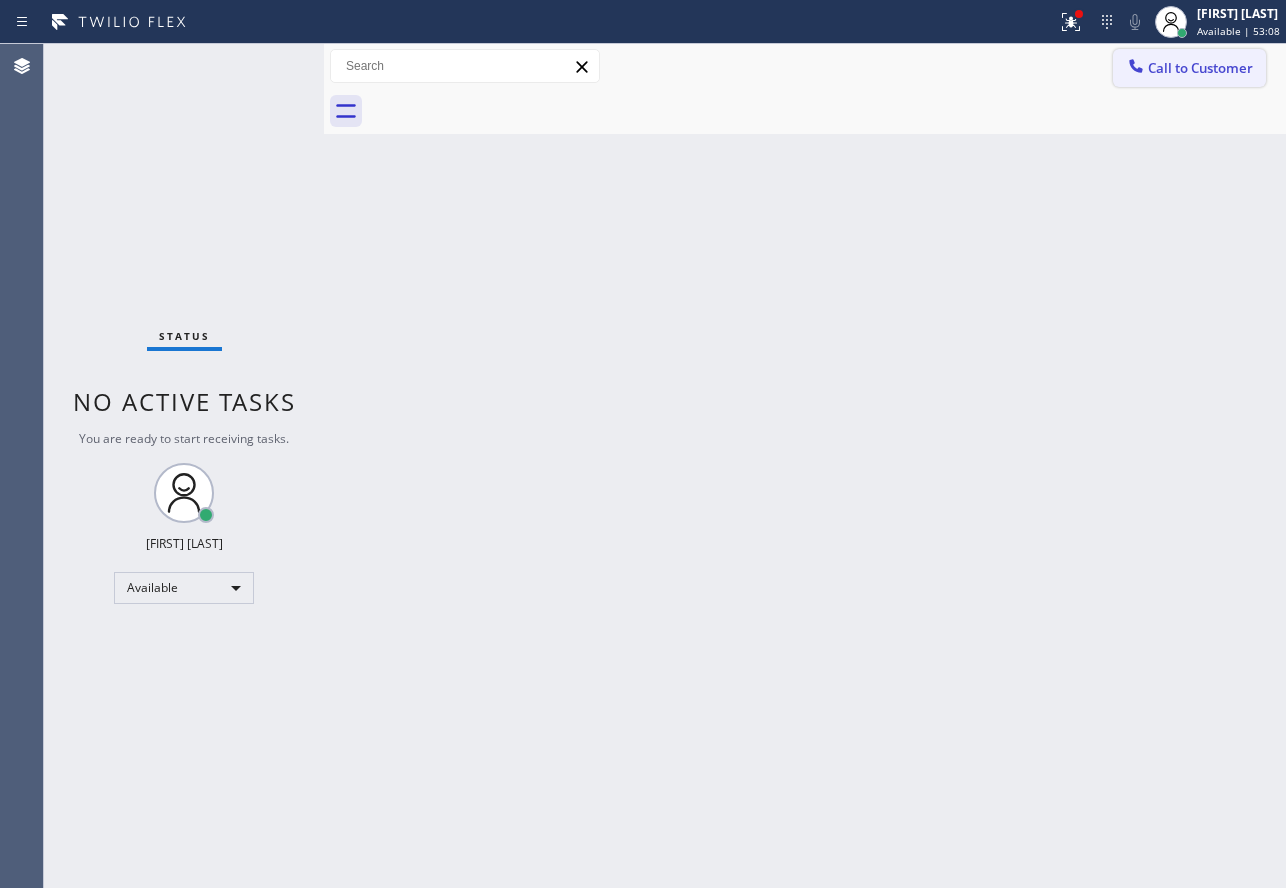 click on "Call to Customer" at bounding box center (1200, 68) 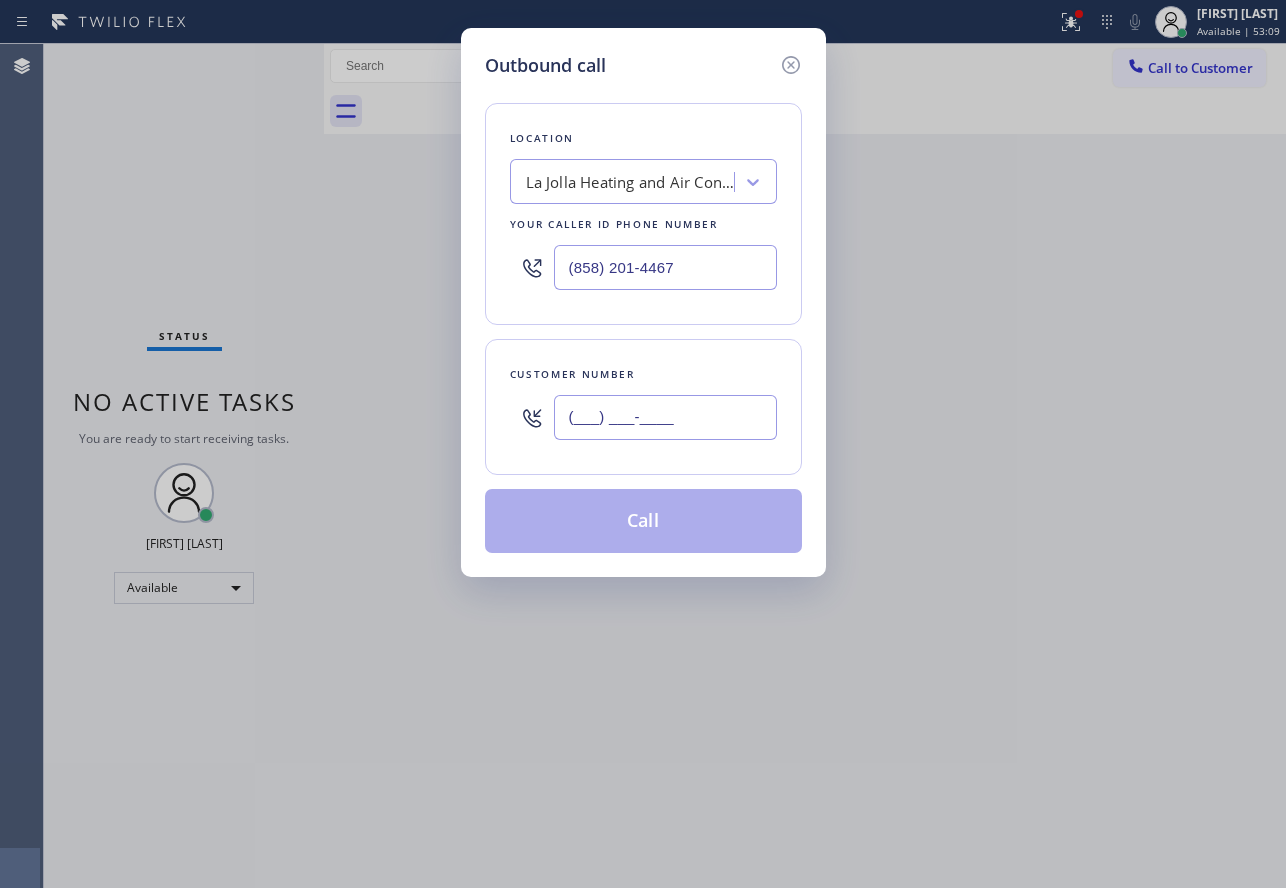 click on "(___) ___-____" at bounding box center [665, 417] 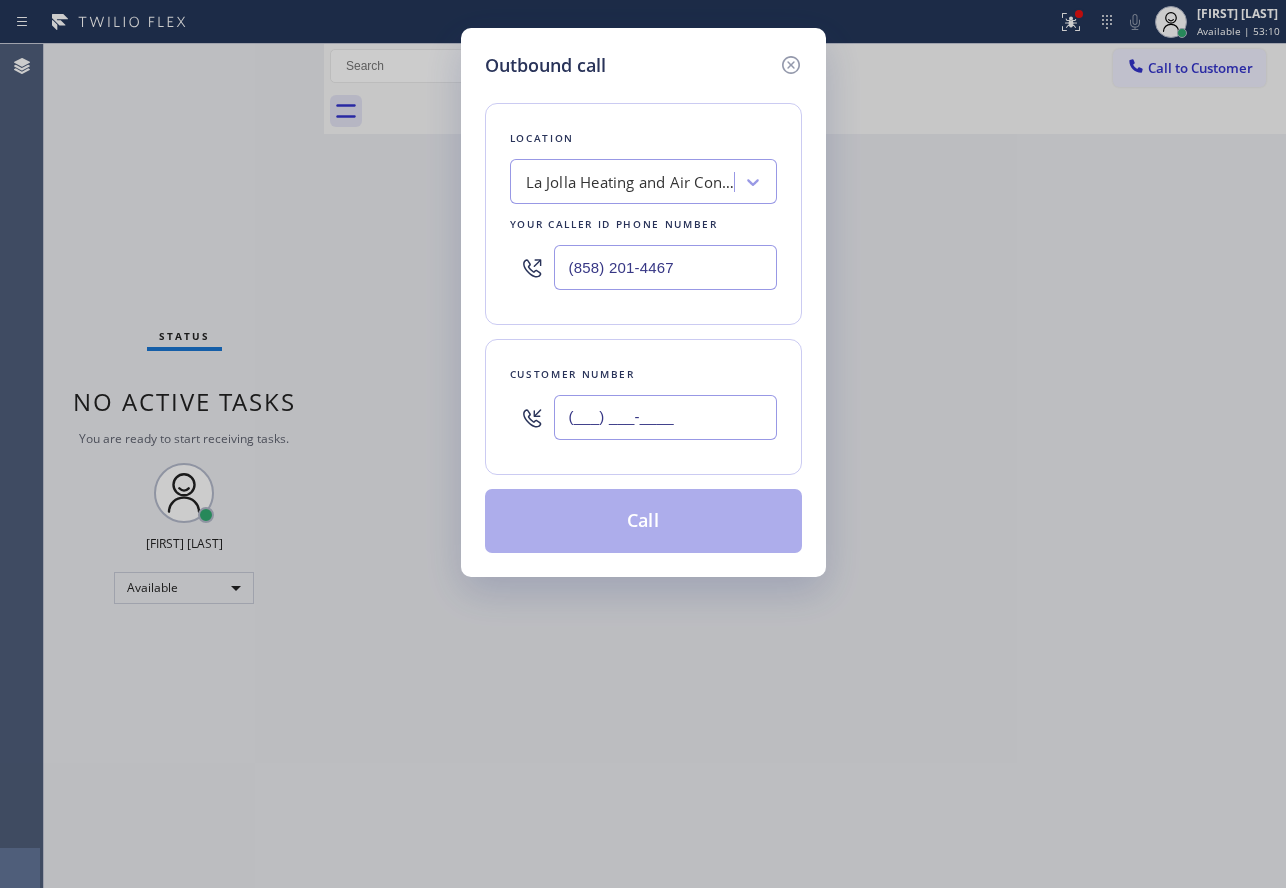 paste on "[PHONE]" 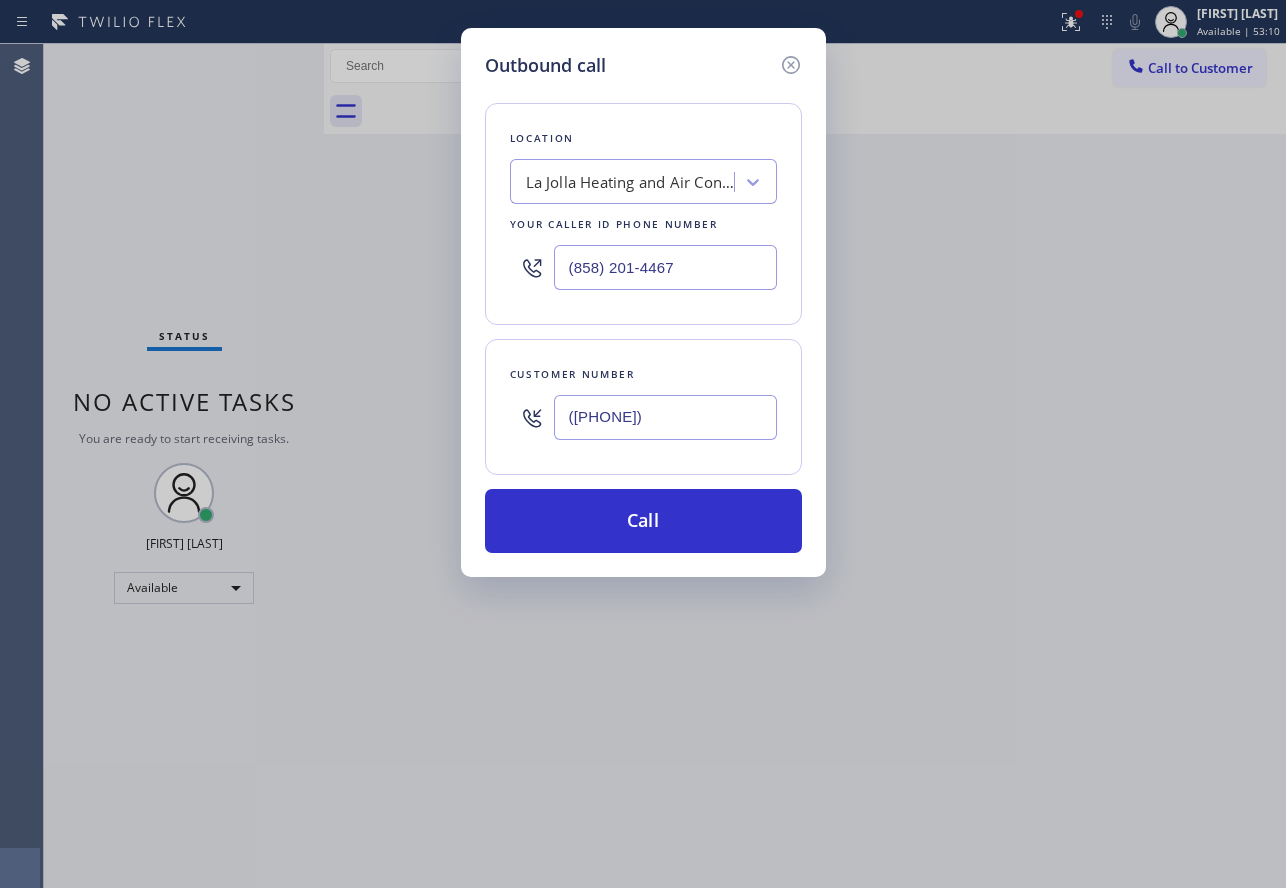 type on "([PHONE])" 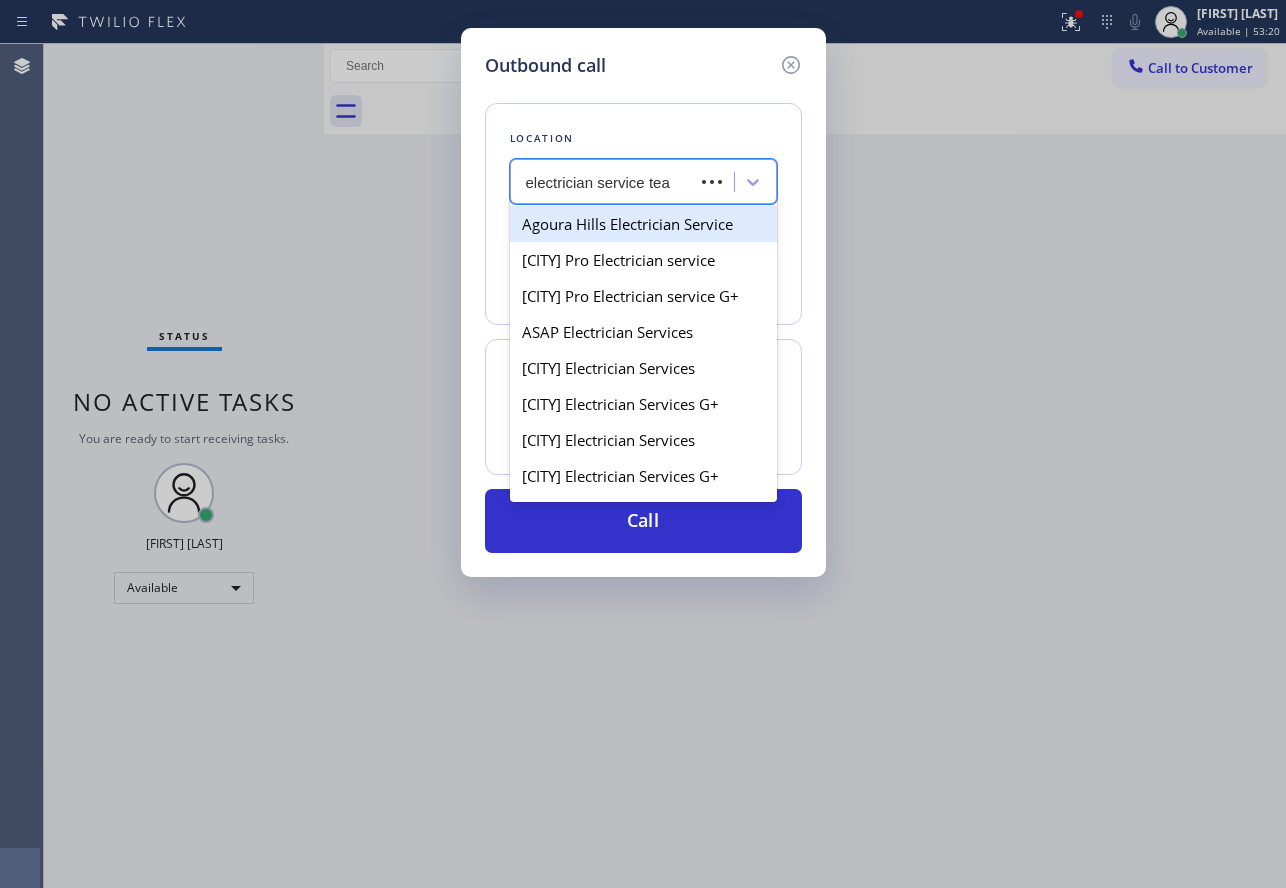 type on "electrician service team" 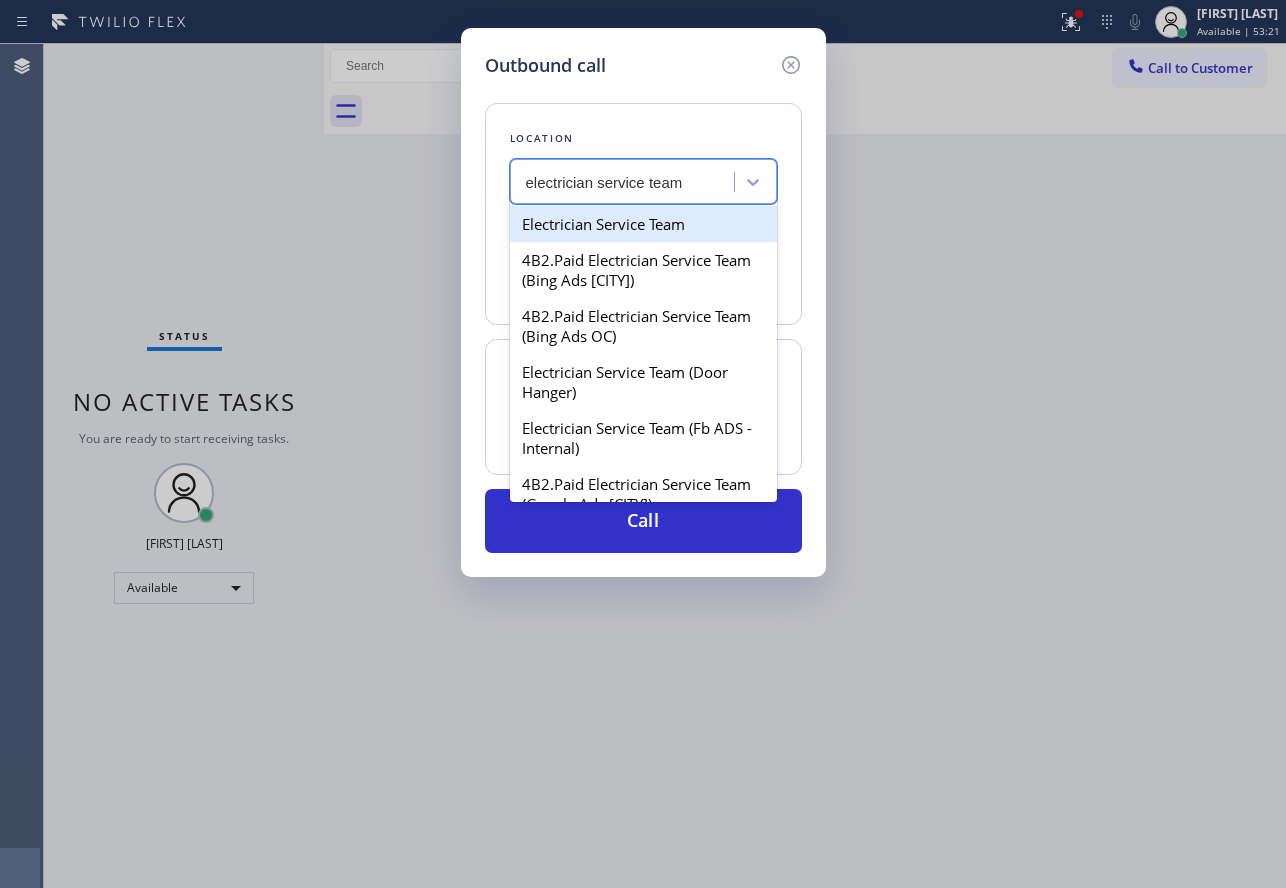 click on "Electrician Service Team" at bounding box center (643, 224) 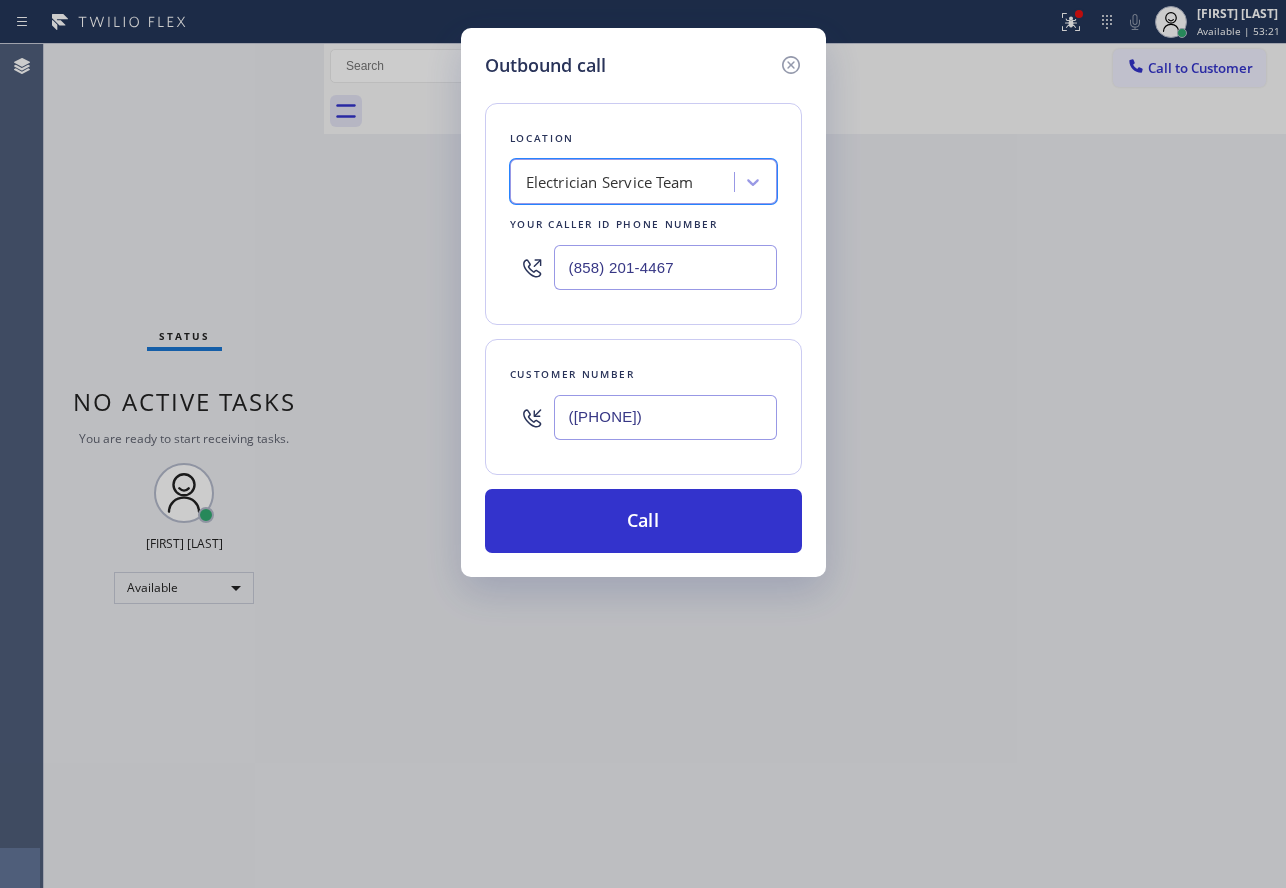 type 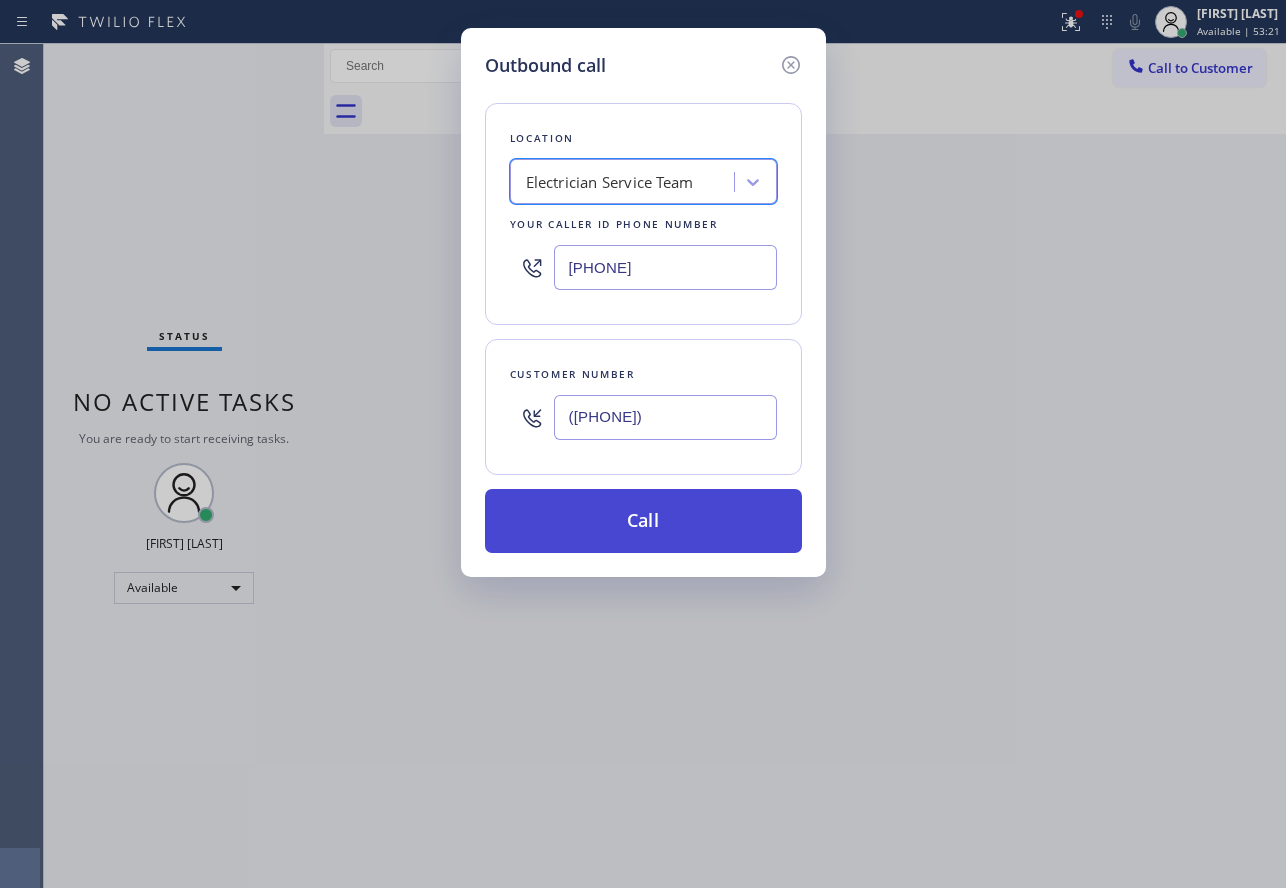 click on "Call" at bounding box center (643, 521) 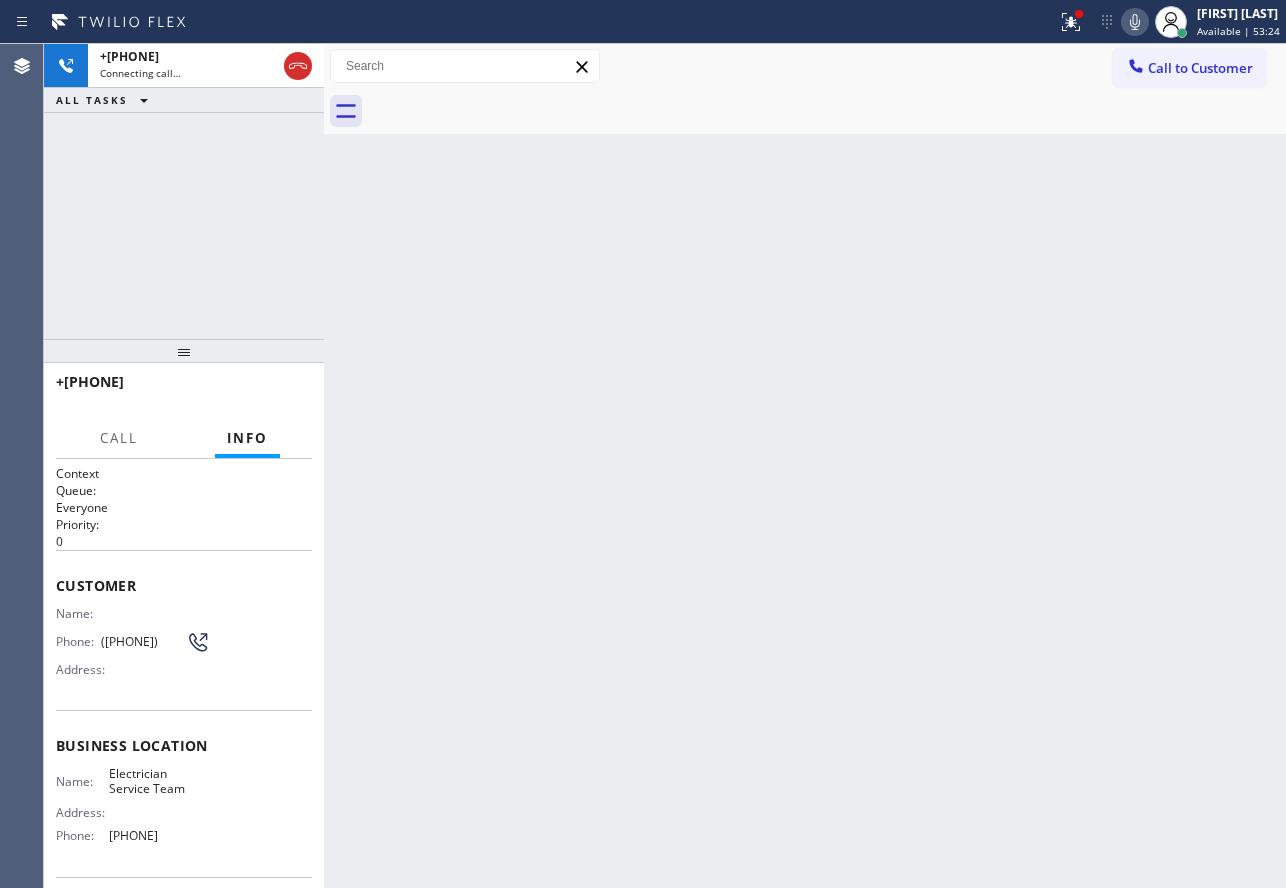 drag, startPoint x: 298, startPoint y: 71, endPoint x: 304, endPoint y: 93, distance: 22.803509 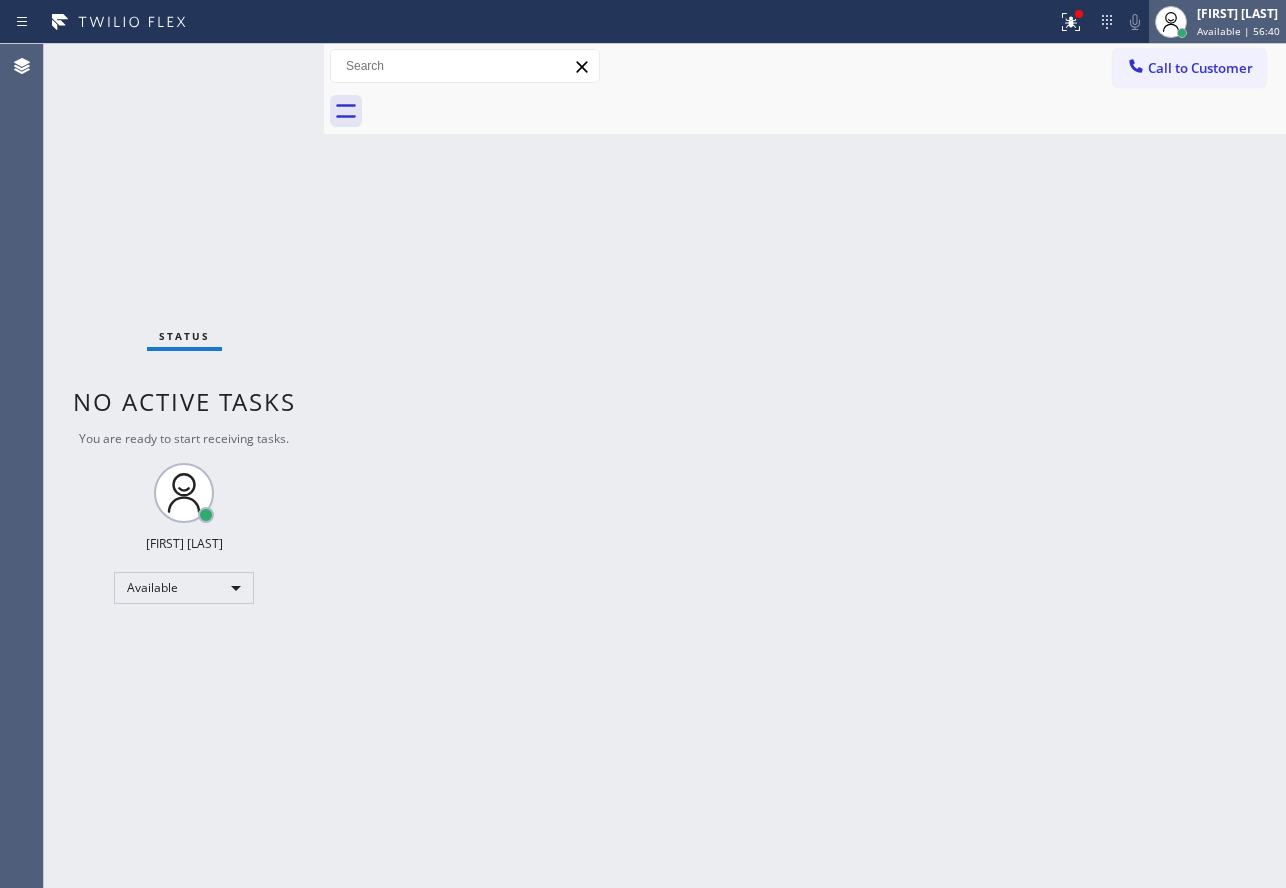 click on "[FIRST] [LAST]" at bounding box center (1238, 13) 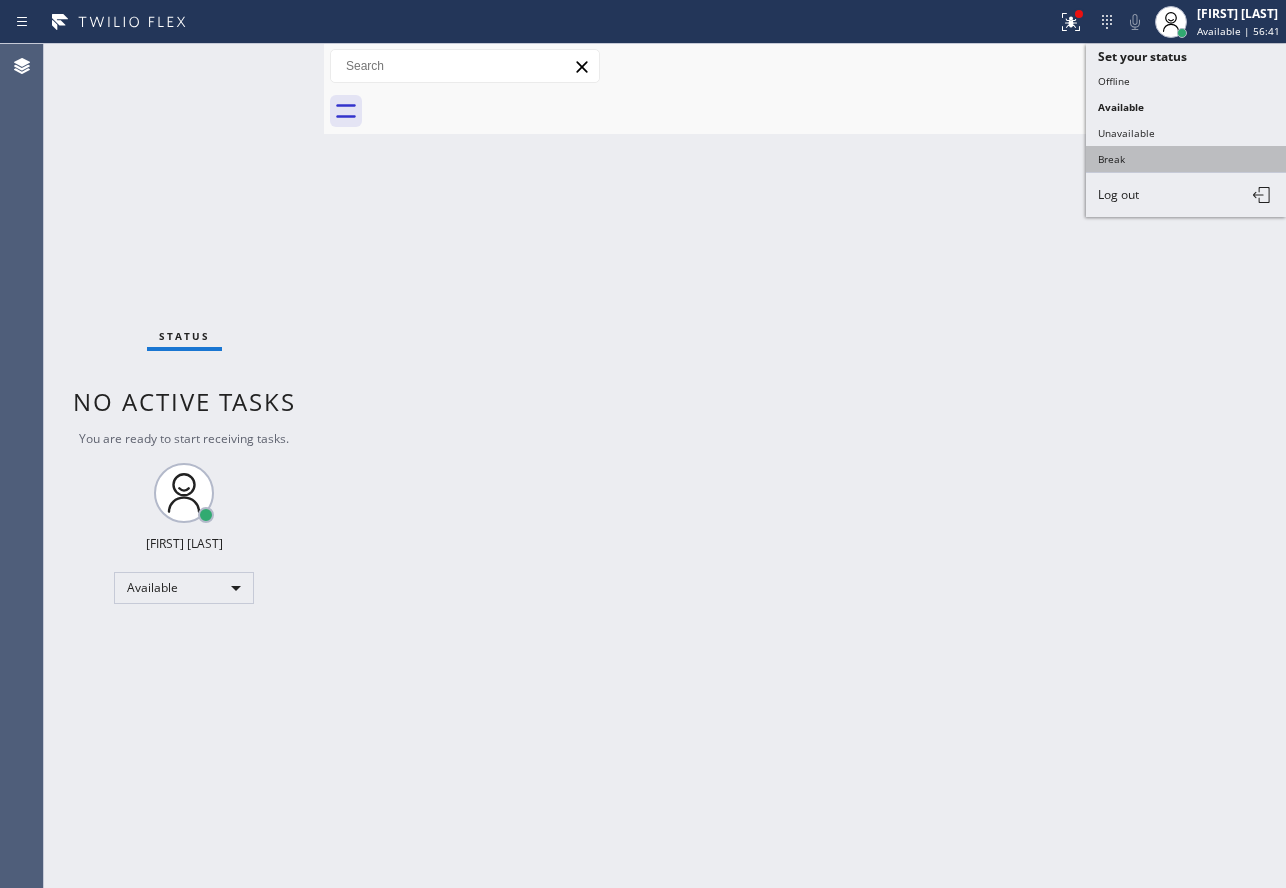 click on "Break" at bounding box center (1186, 159) 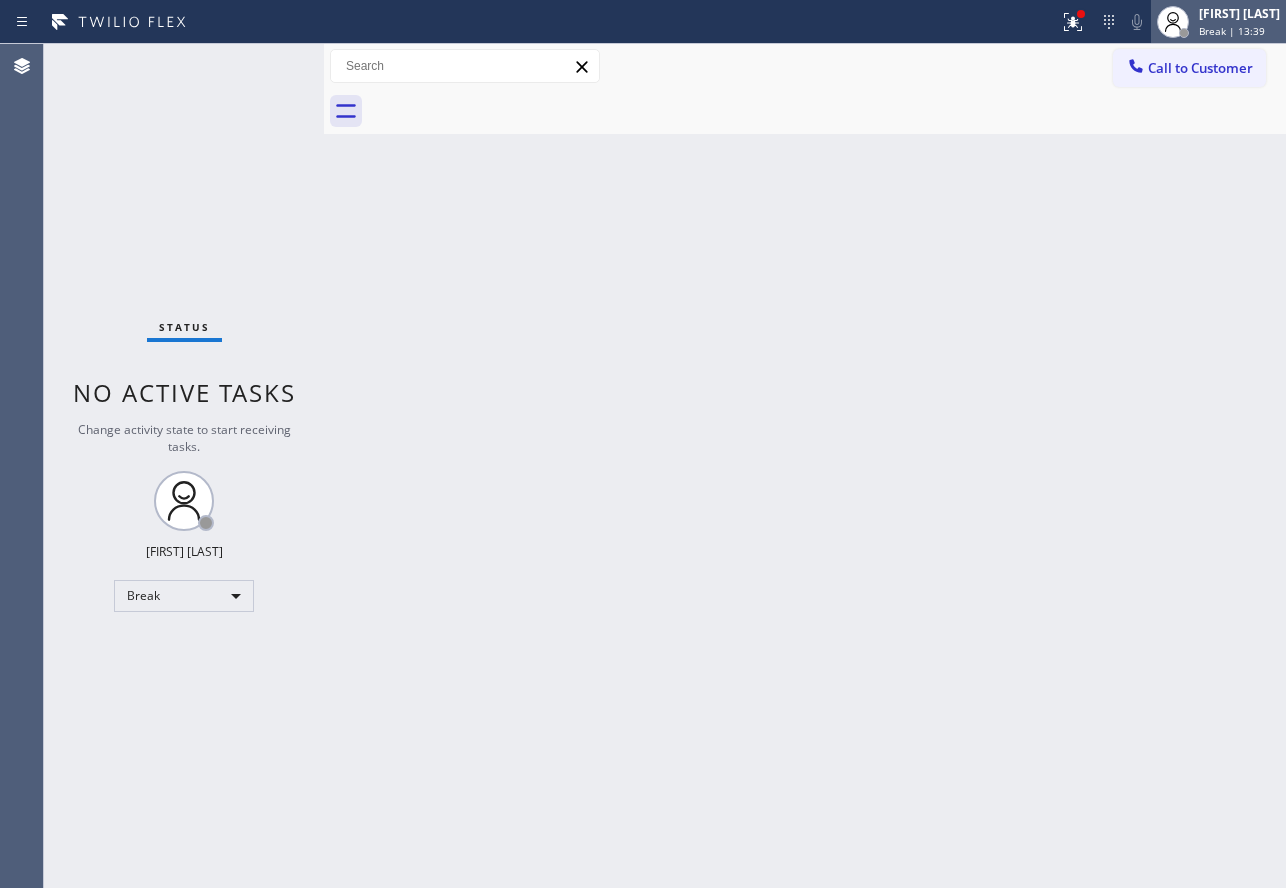 click 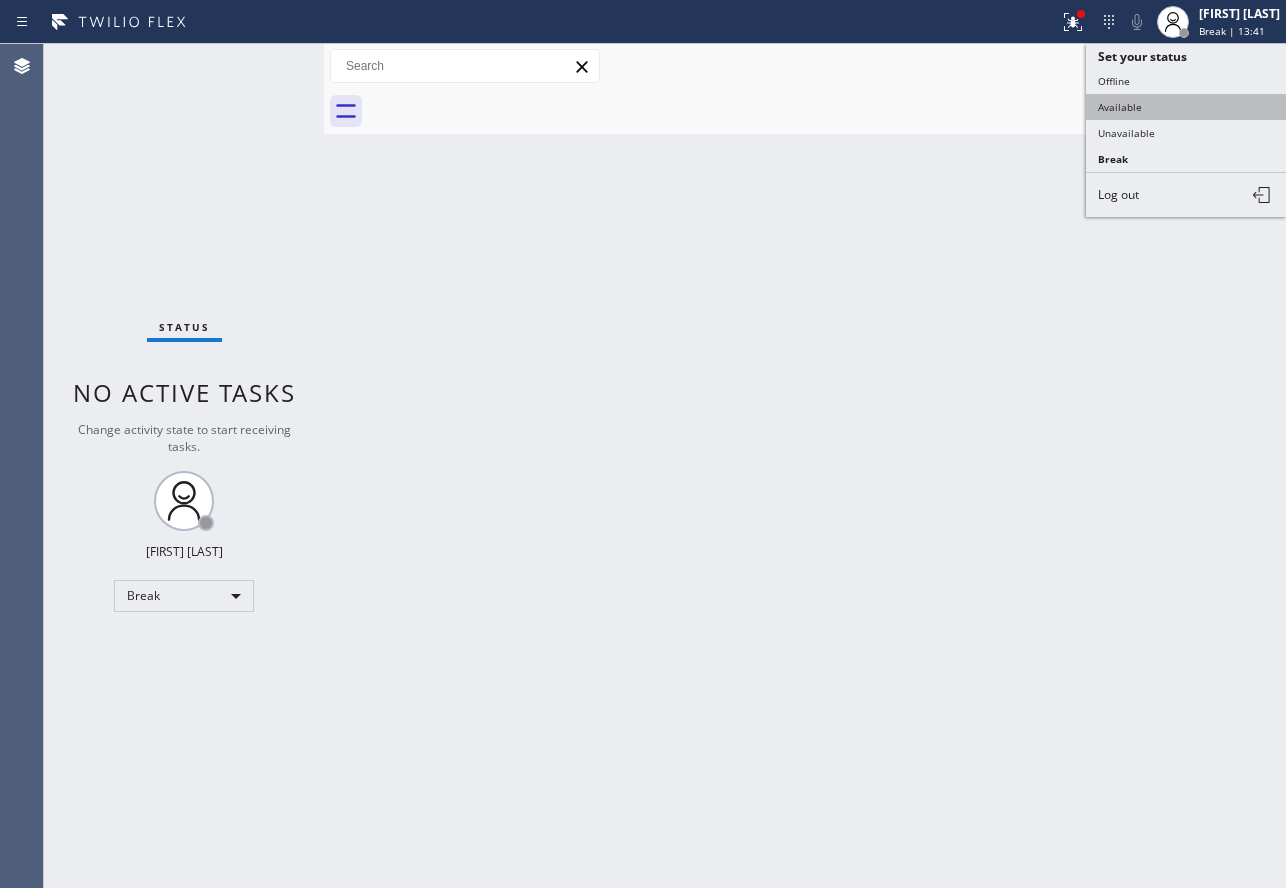 click on "Available" at bounding box center [1186, 107] 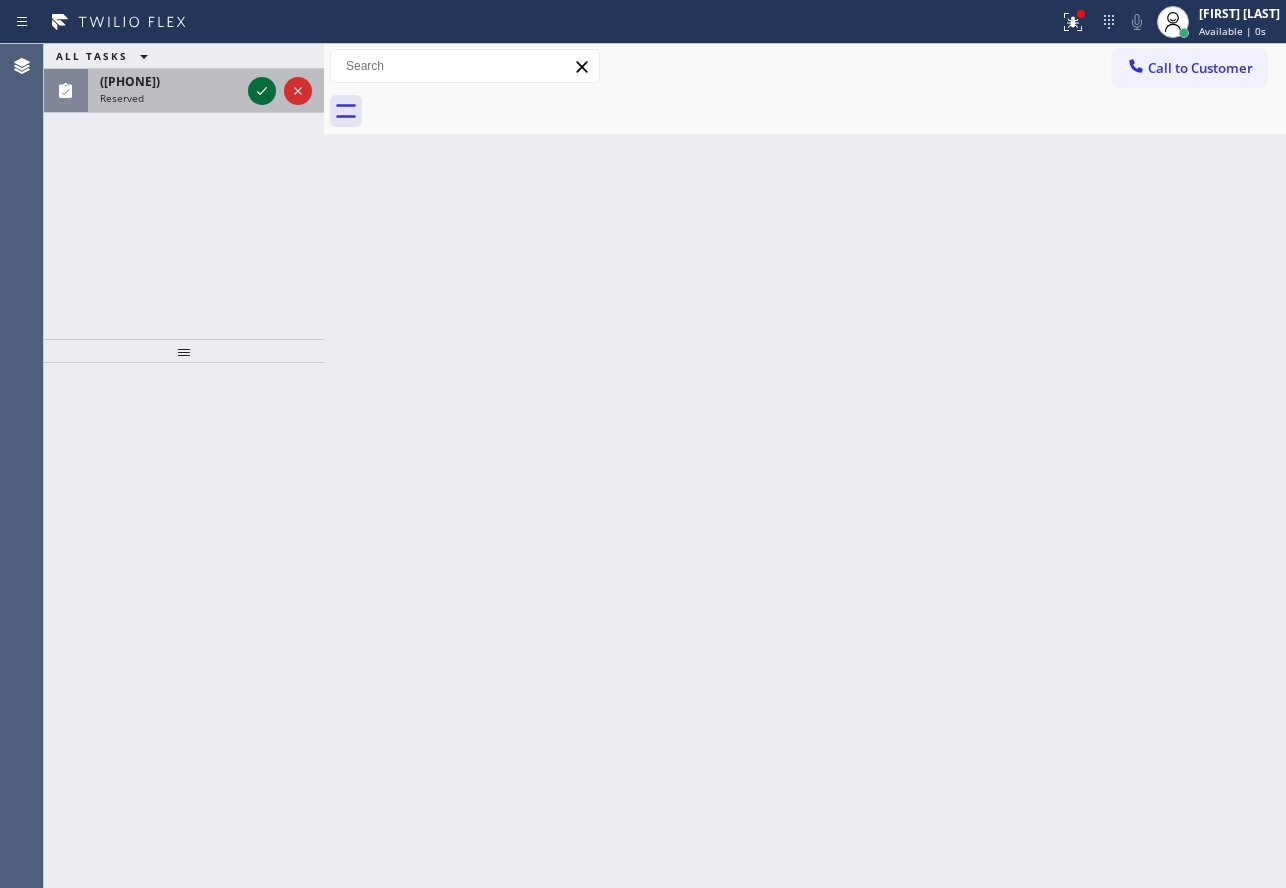 click 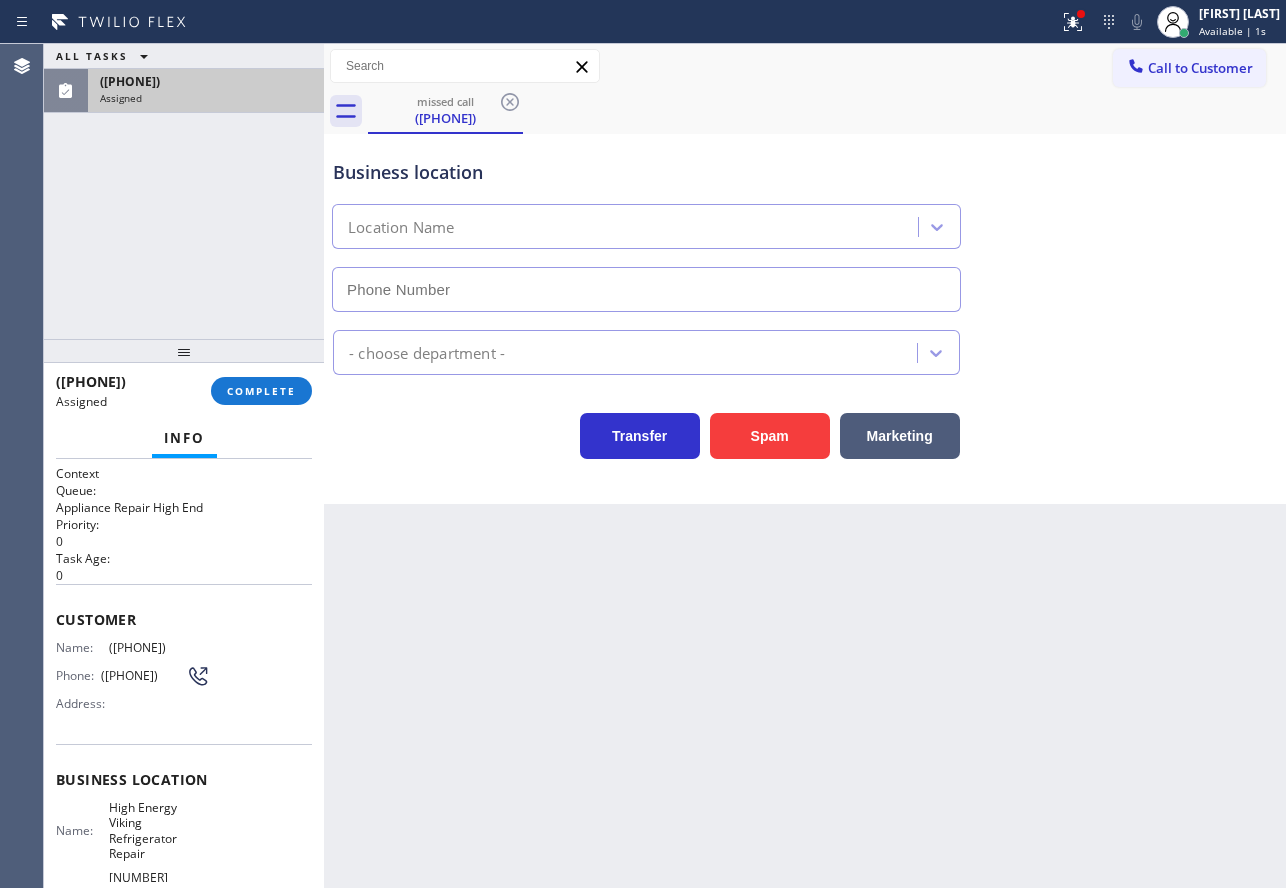 type on "[PHONE]" 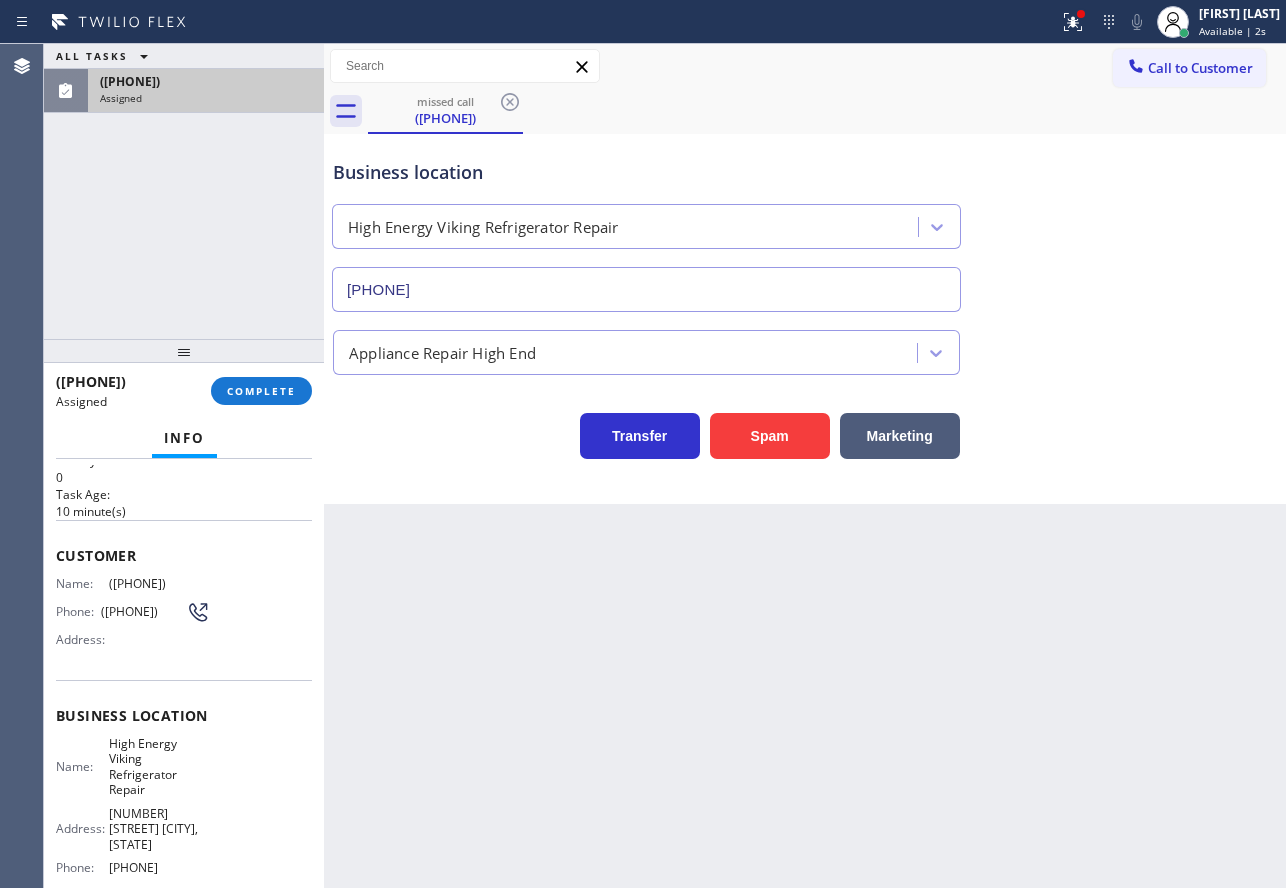 scroll, scrollTop: 200, scrollLeft: 0, axis: vertical 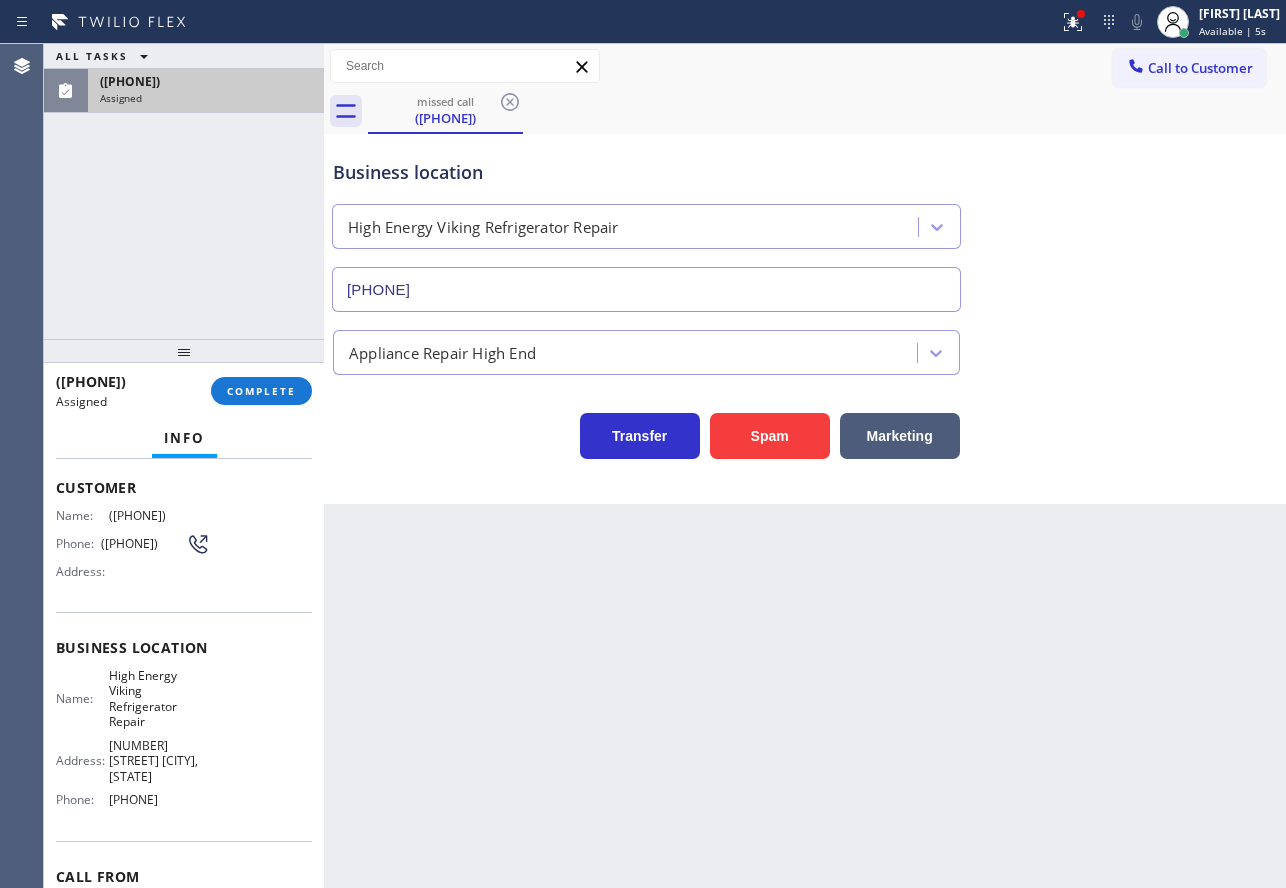 drag, startPoint x: 211, startPoint y: 728, endPoint x: 49, endPoint y: 499, distance: 280.50845 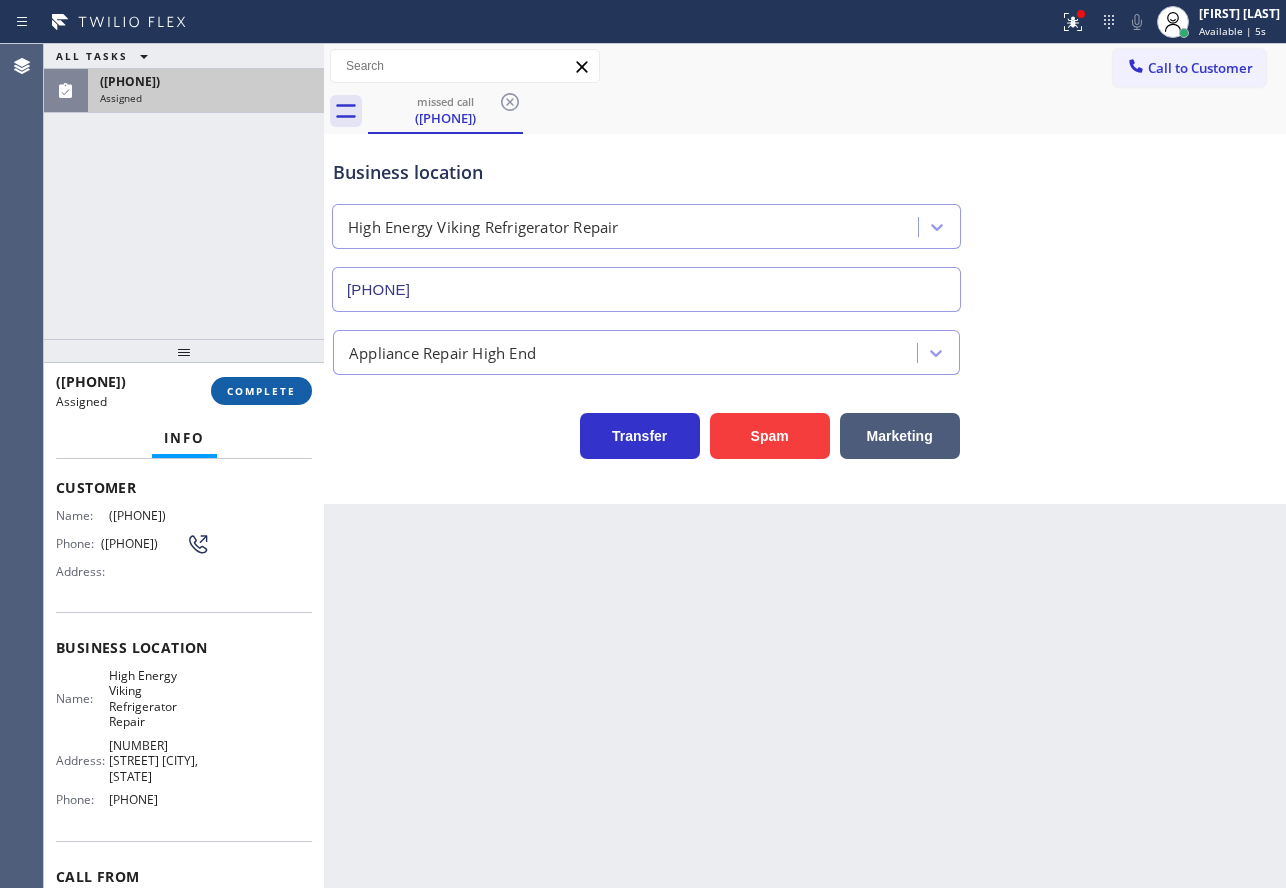 click on "COMPLETE" at bounding box center [261, 391] 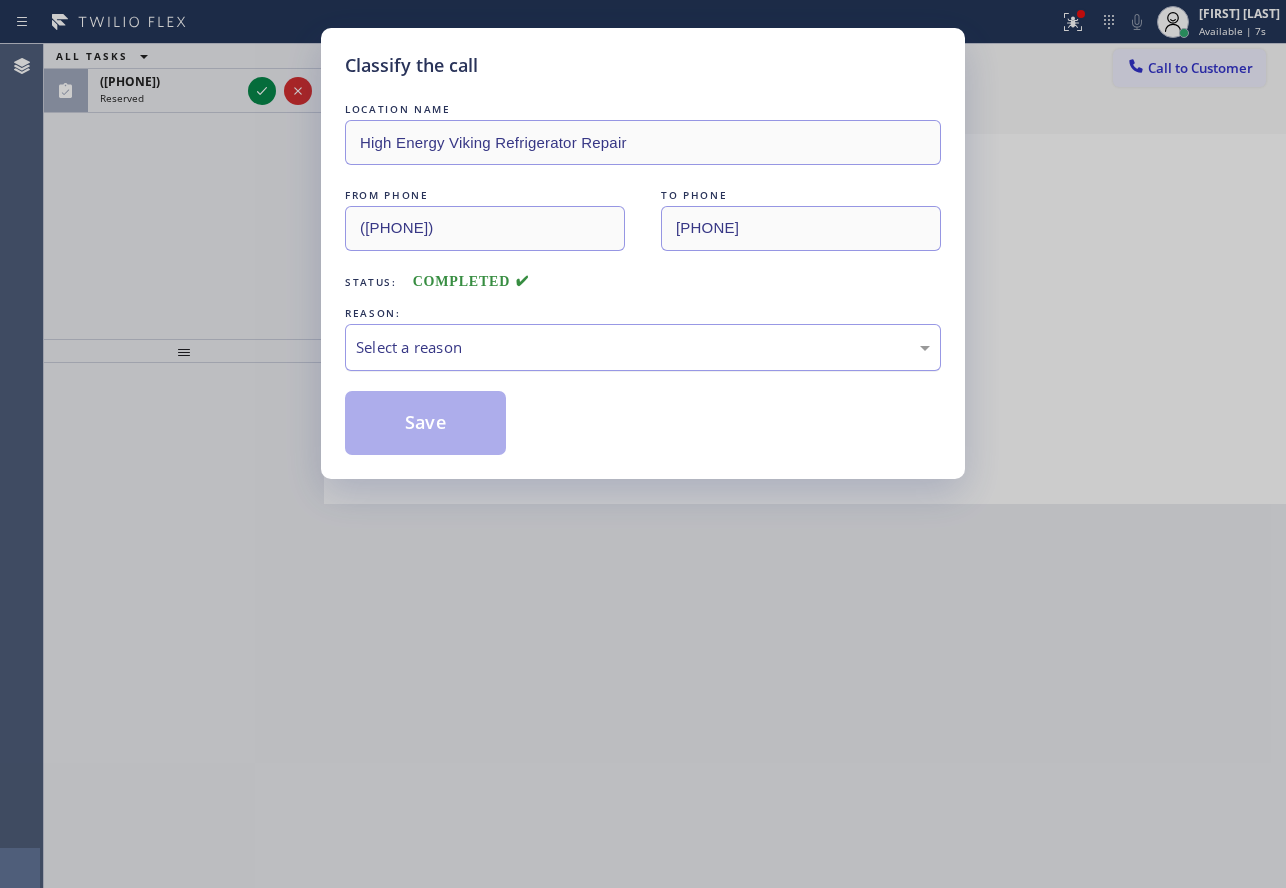 click on "Select a reason" at bounding box center (643, 347) 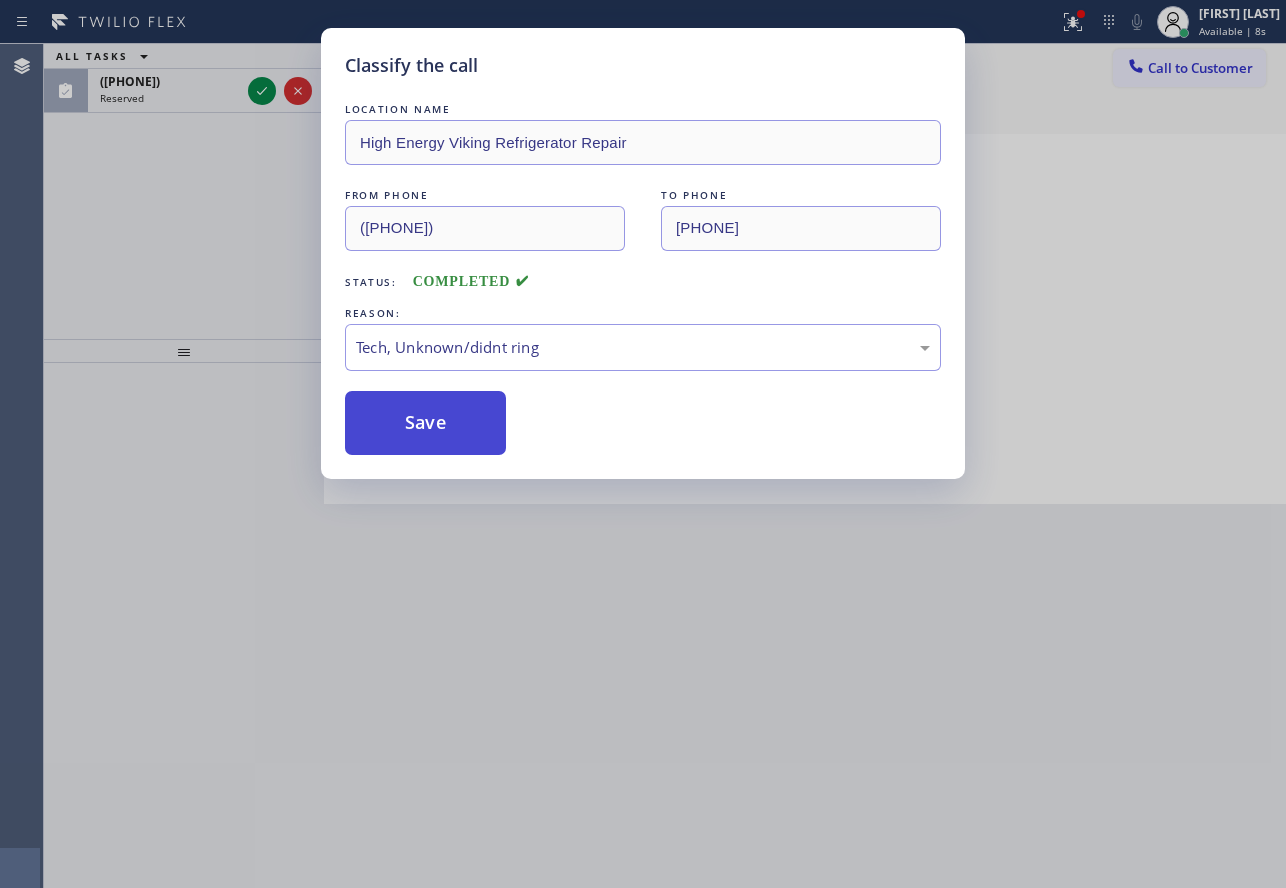 click on "Save" at bounding box center [425, 423] 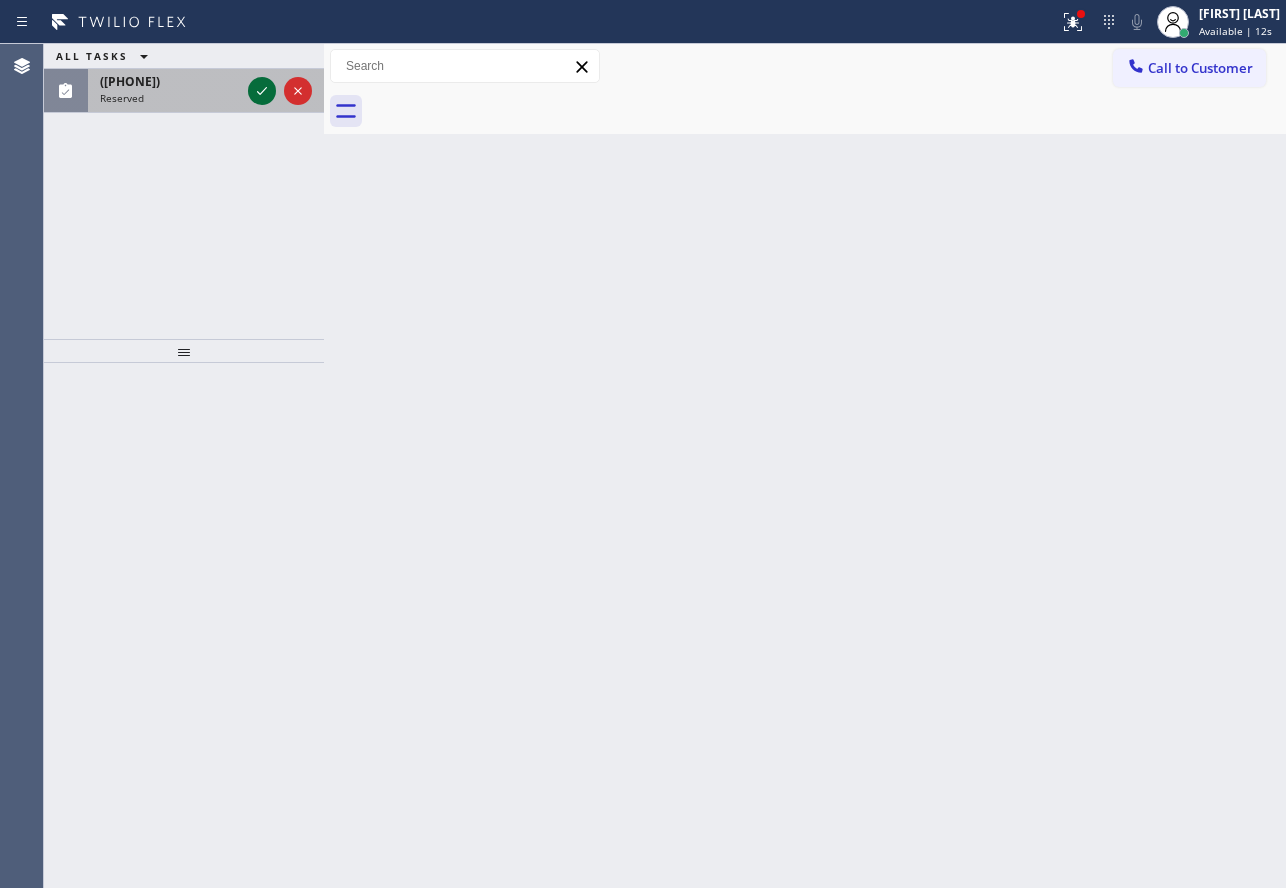click 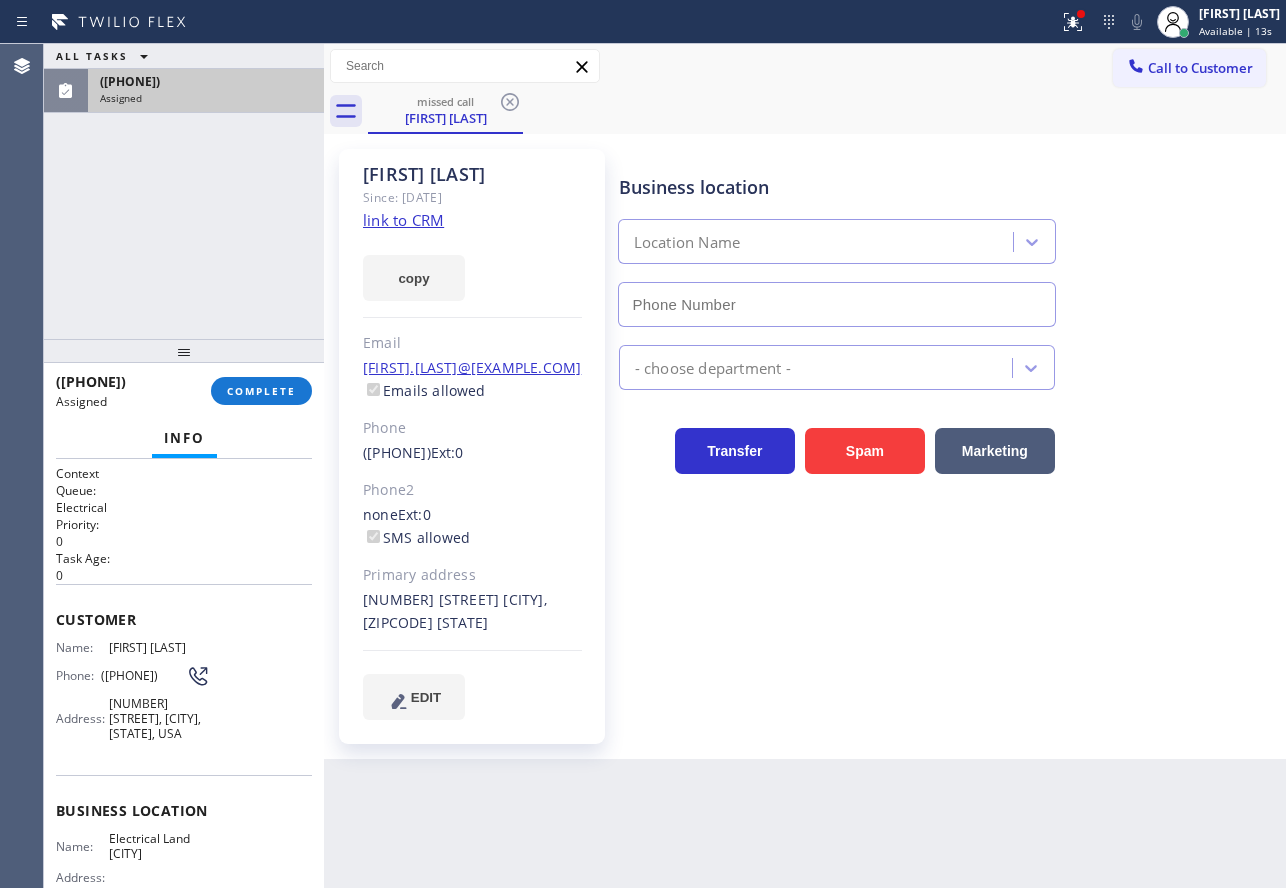 type on "[PHONE]" 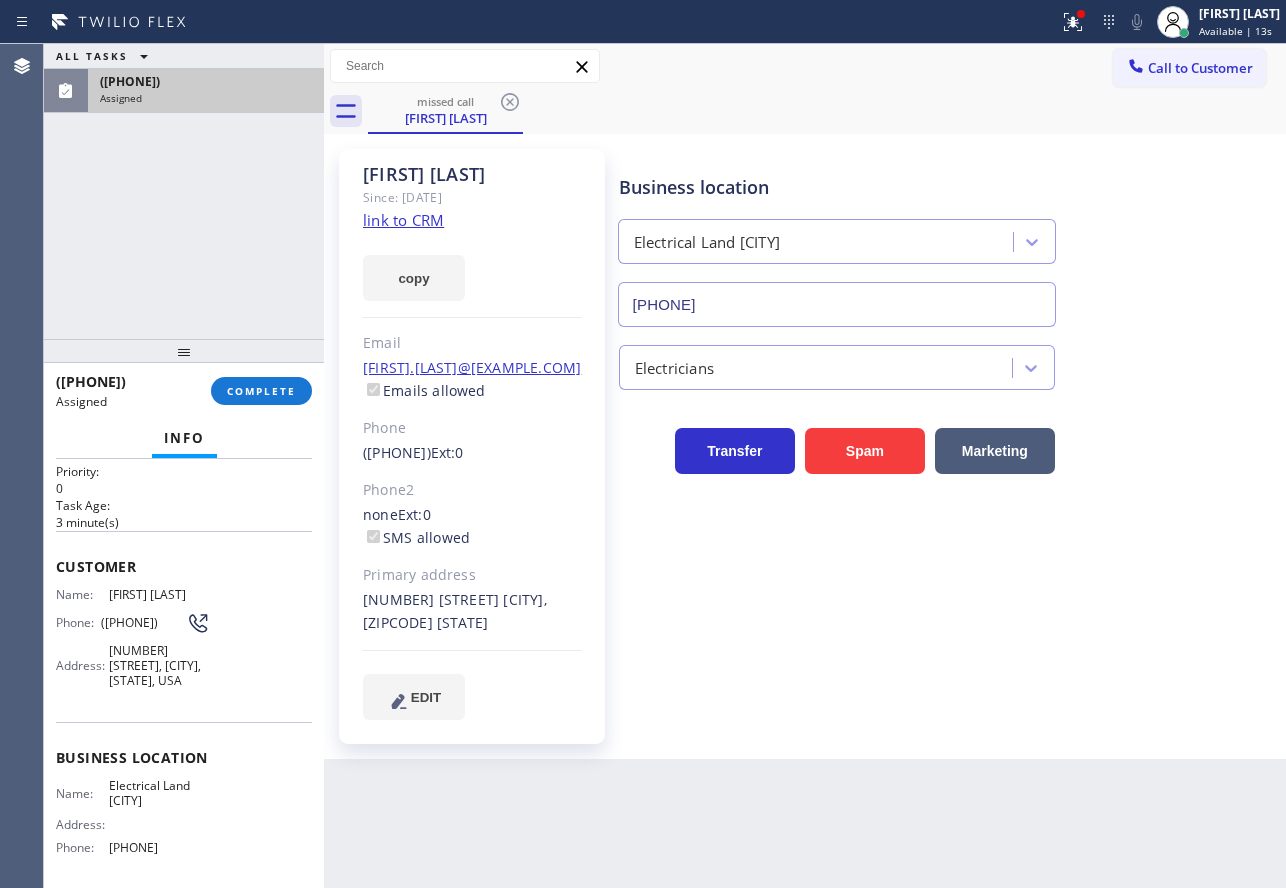 scroll, scrollTop: 100, scrollLeft: 0, axis: vertical 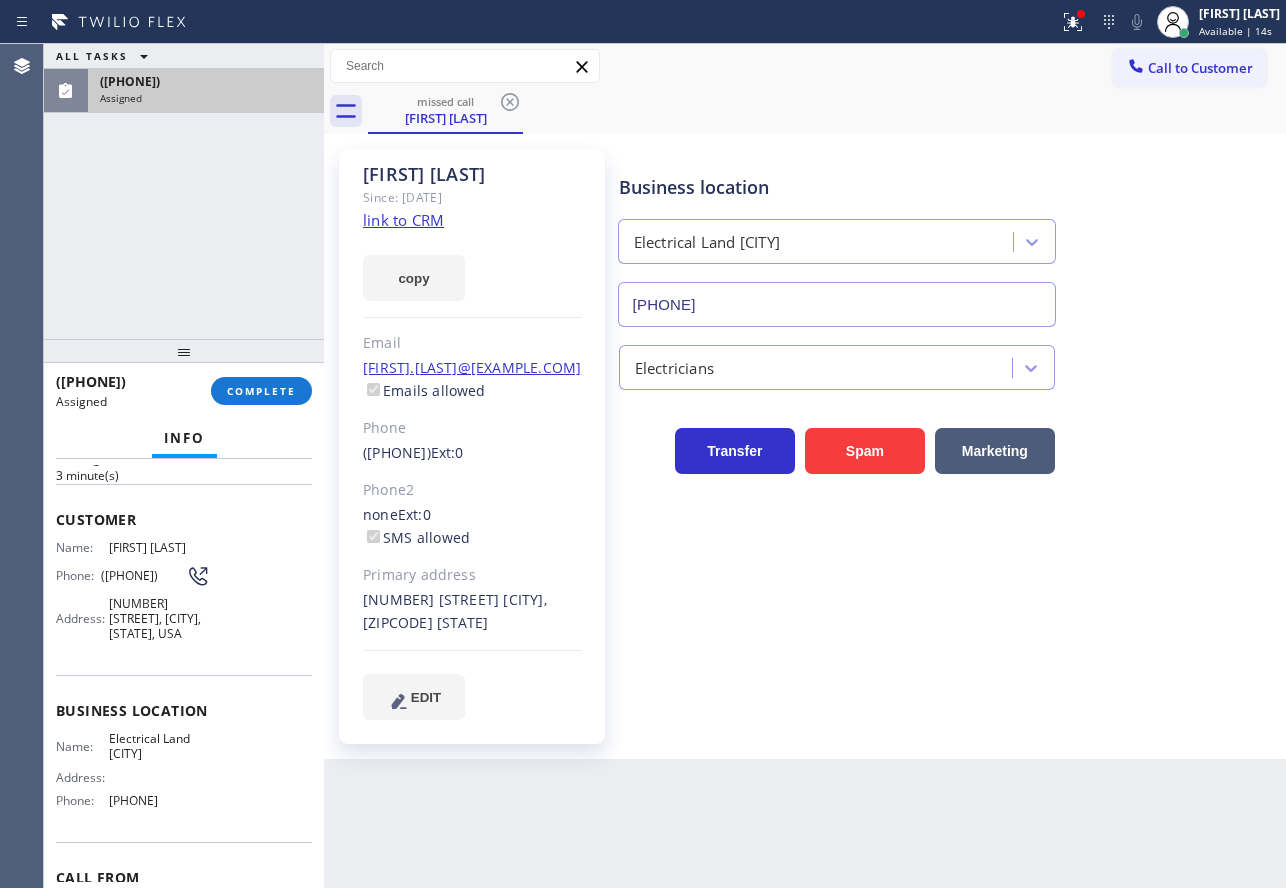 click on "link to CRM" 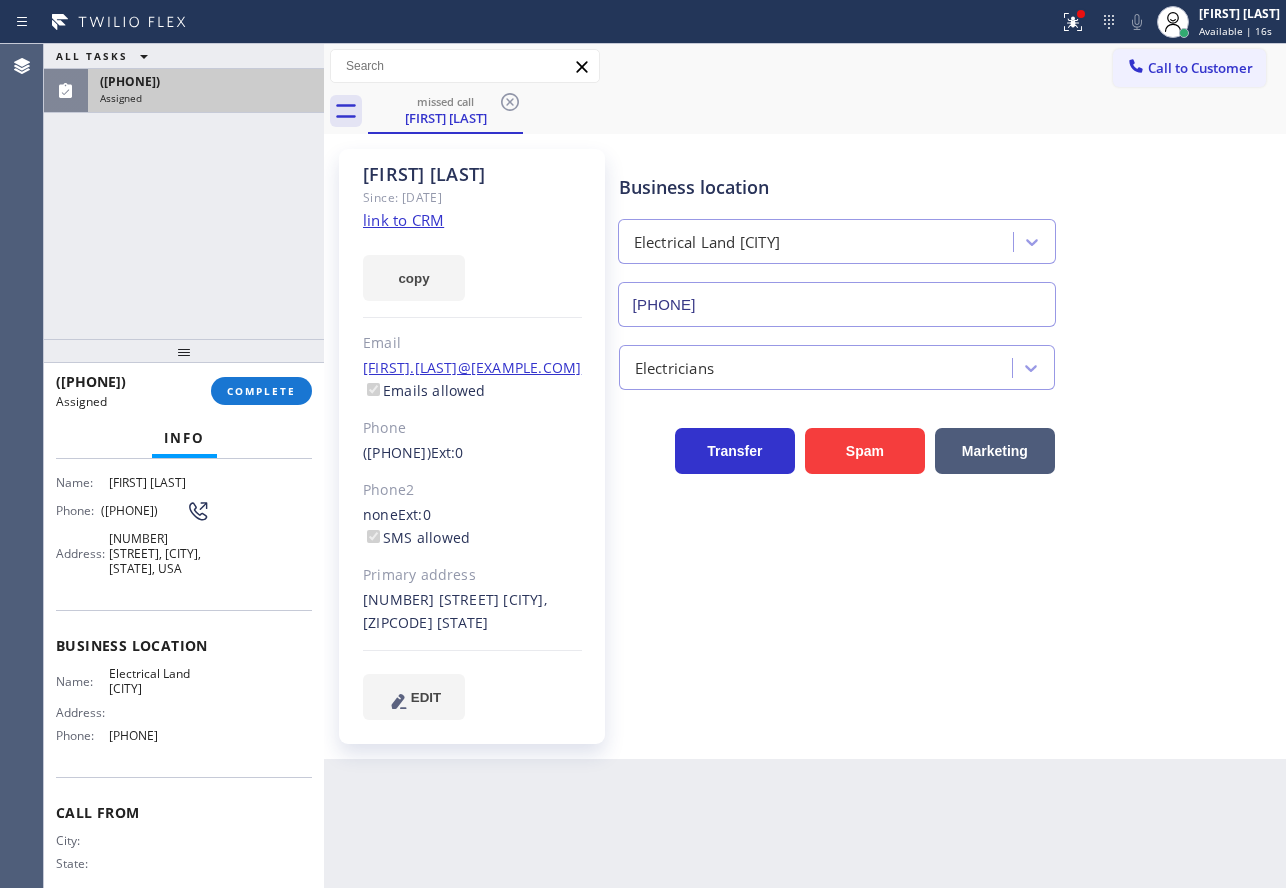 scroll, scrollTop: 200, scrollLeft: 0, axis: vertical 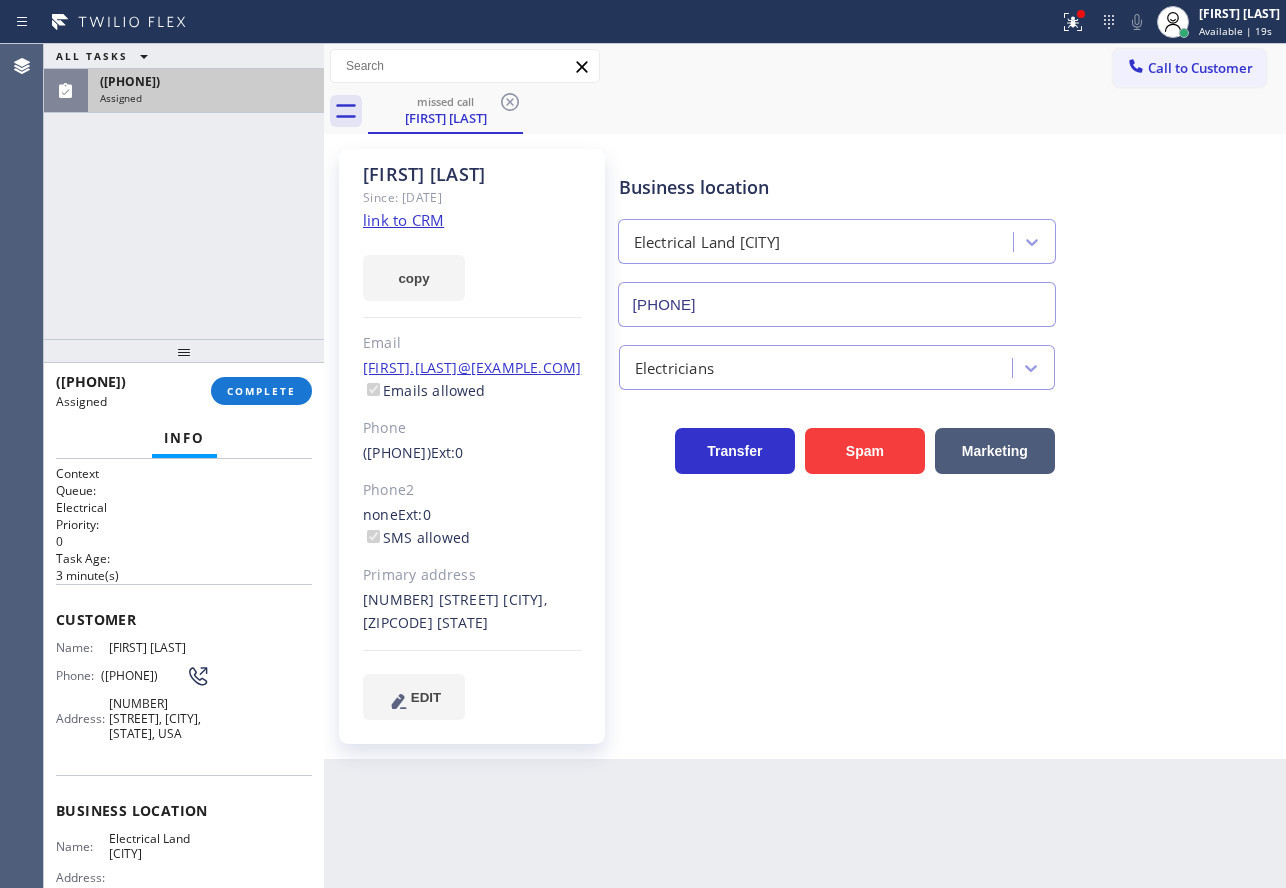 drag, startPoint x: 193, startPoint y: 710, endPoint x: 58, endPoint y: 627, distance: 158.47397 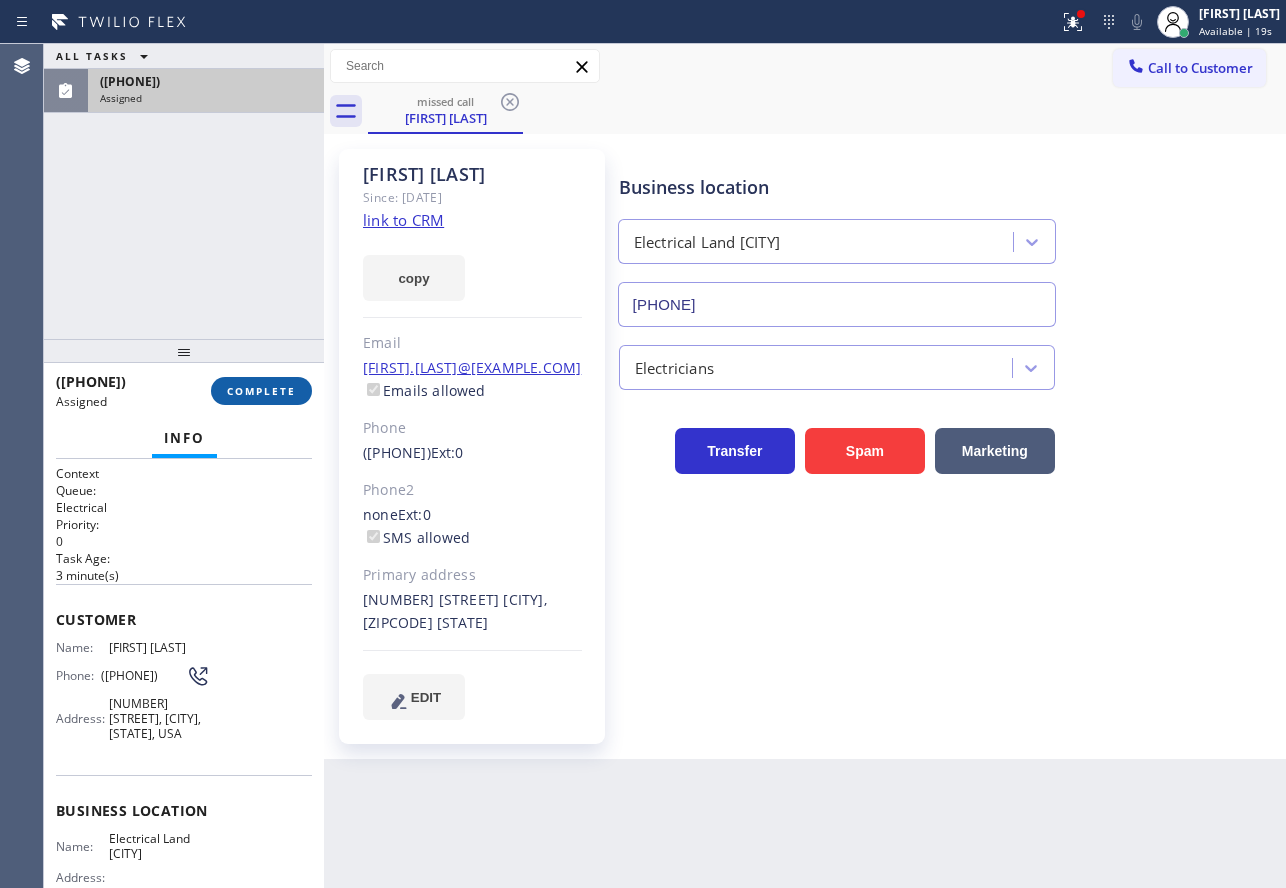 click on "COMPLETE" at bounding box center [261, 391] 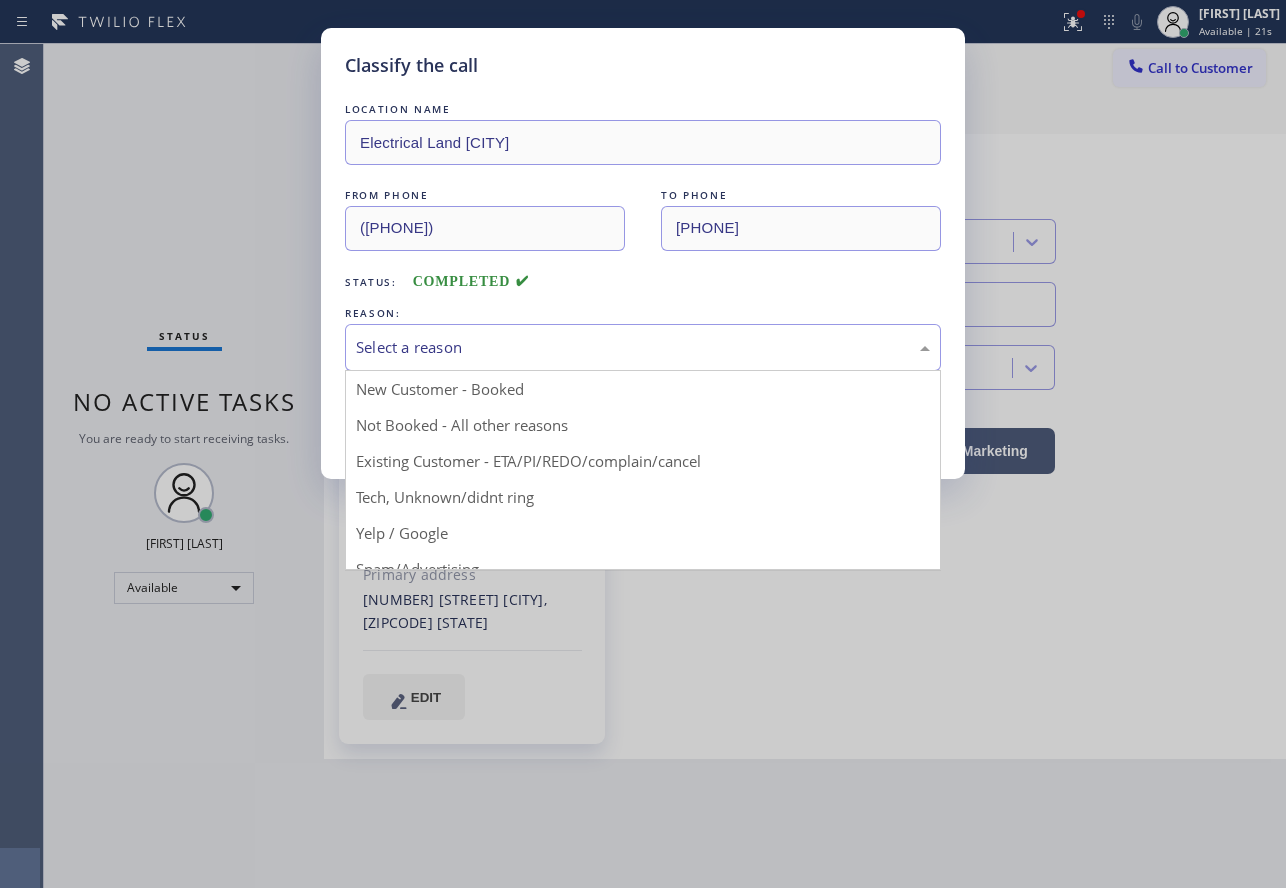 click on "Select a reason" at bounding box center [643, 347] 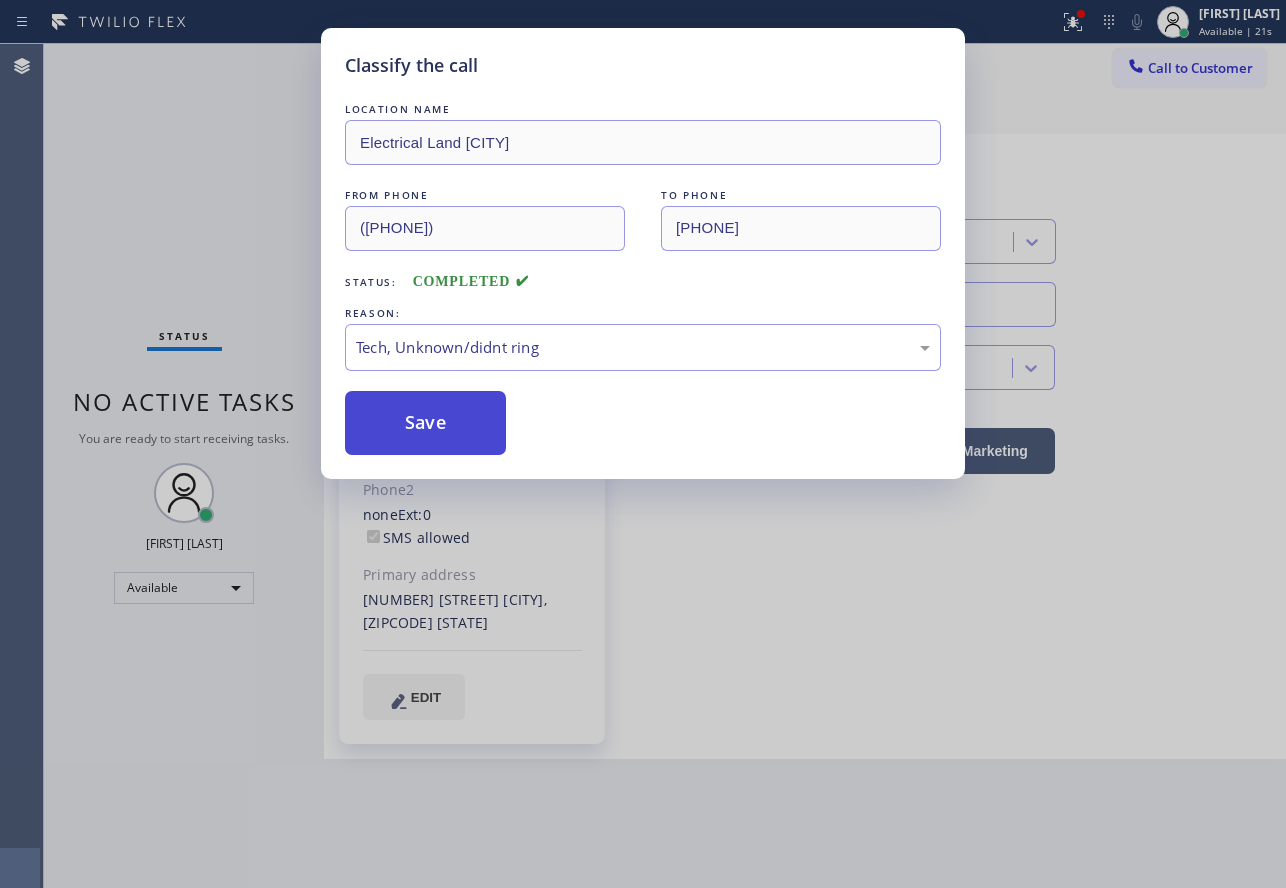 drag, startPoint x: 413, startPoint y: 493, endPoint x: 425, endPoint y: 425, distance: 69.050705 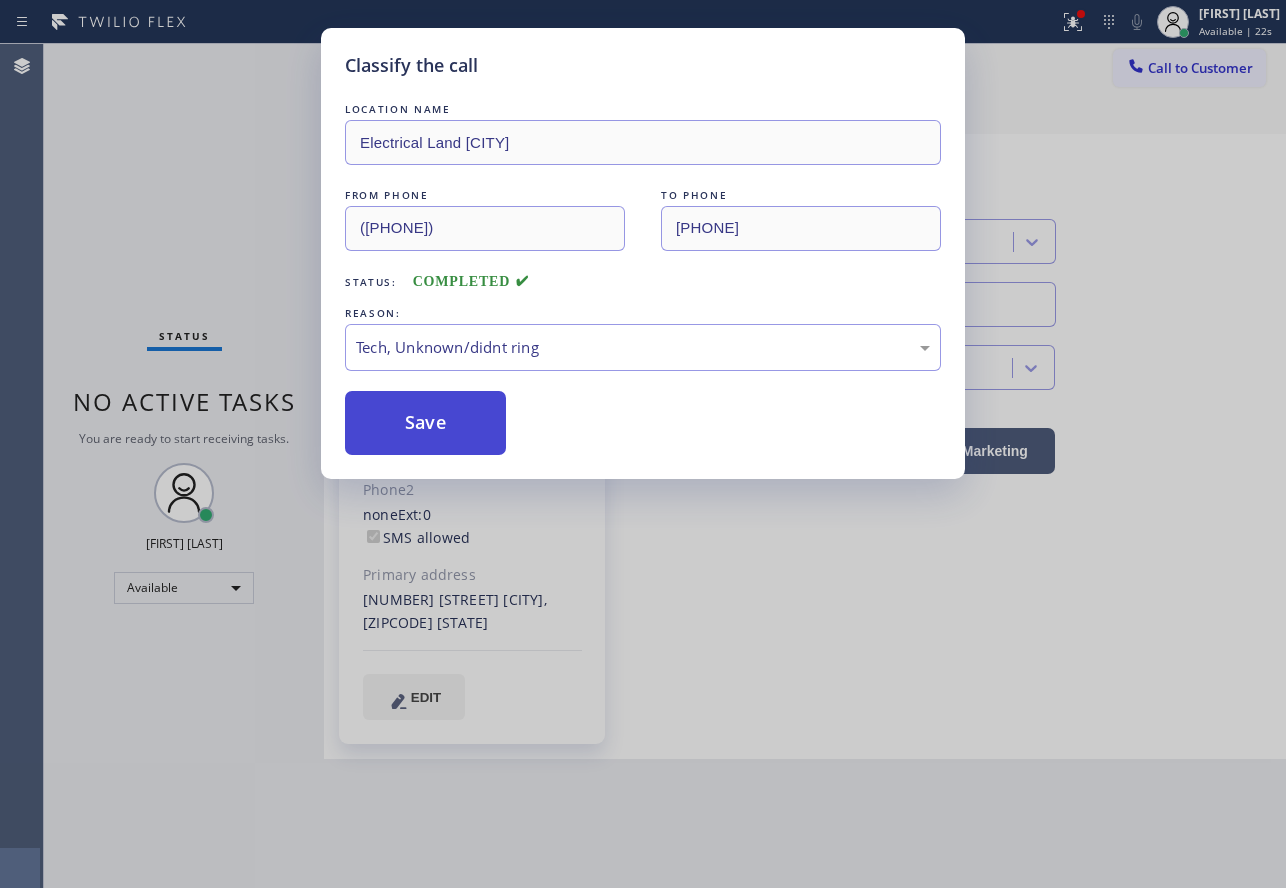 click on "Save" at bounding box center [425, 423] 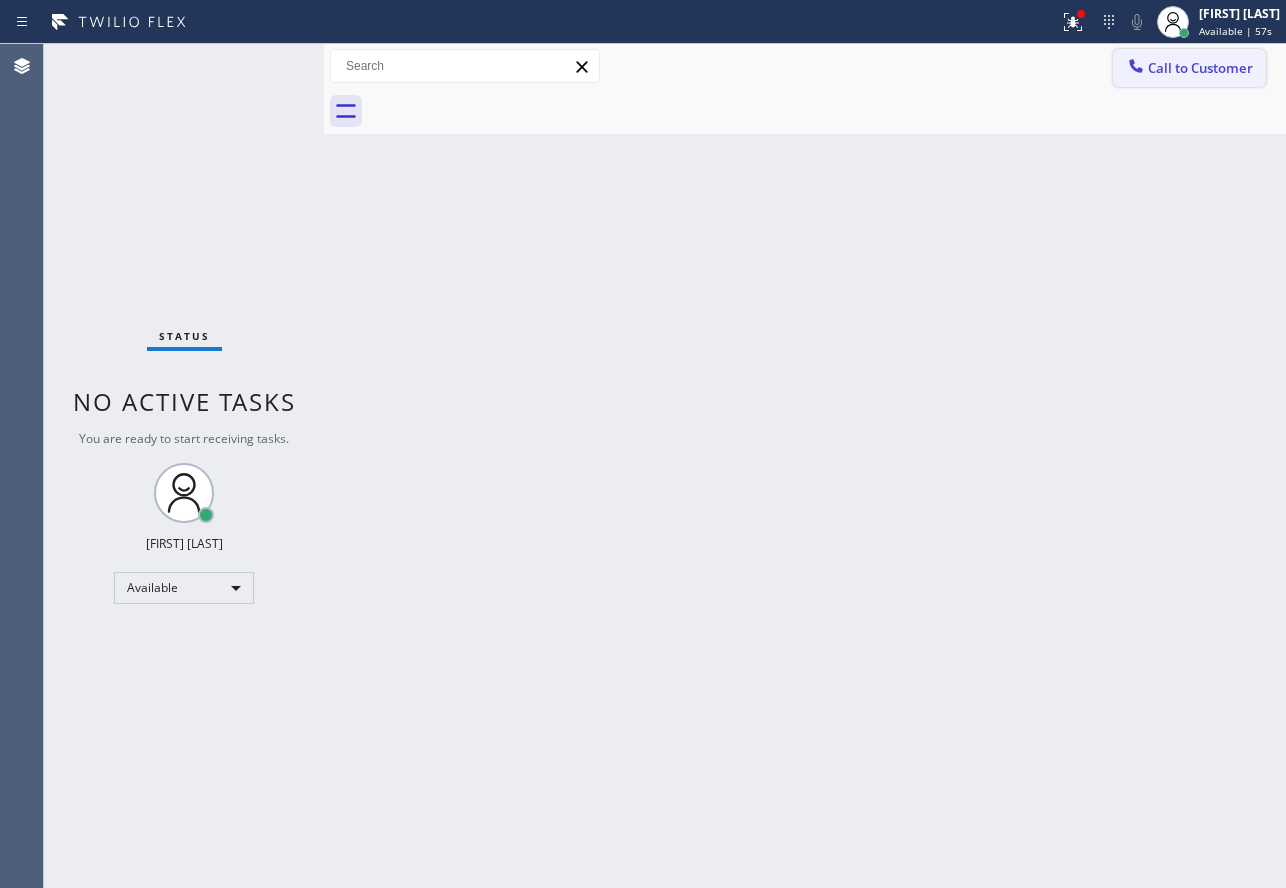 click on "Call to Customer" at bounding box center (1189, 68) 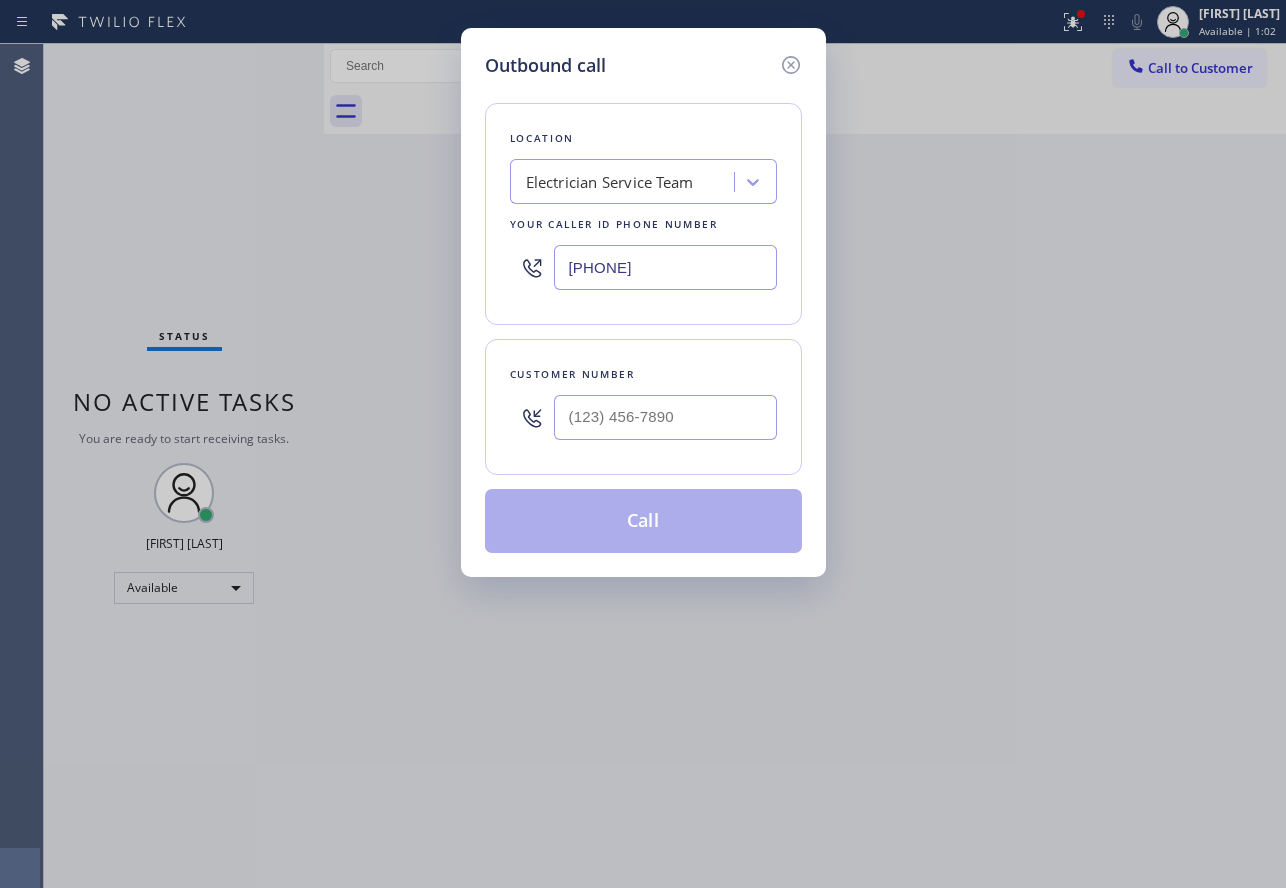 drag, startPoint x: 785, startPoint y: 67, endPoint x: 764, endPoint y: 81, distance: 25.23886 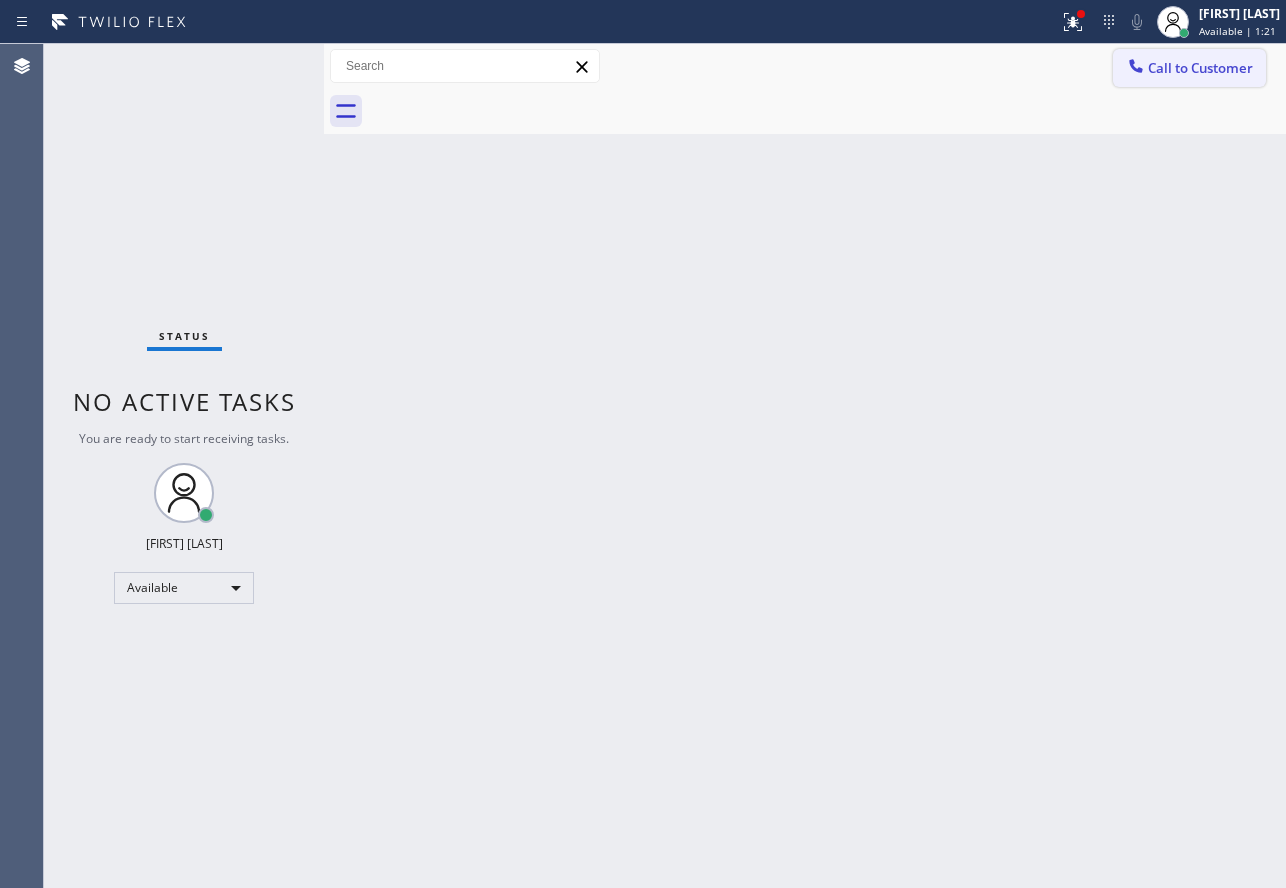 click 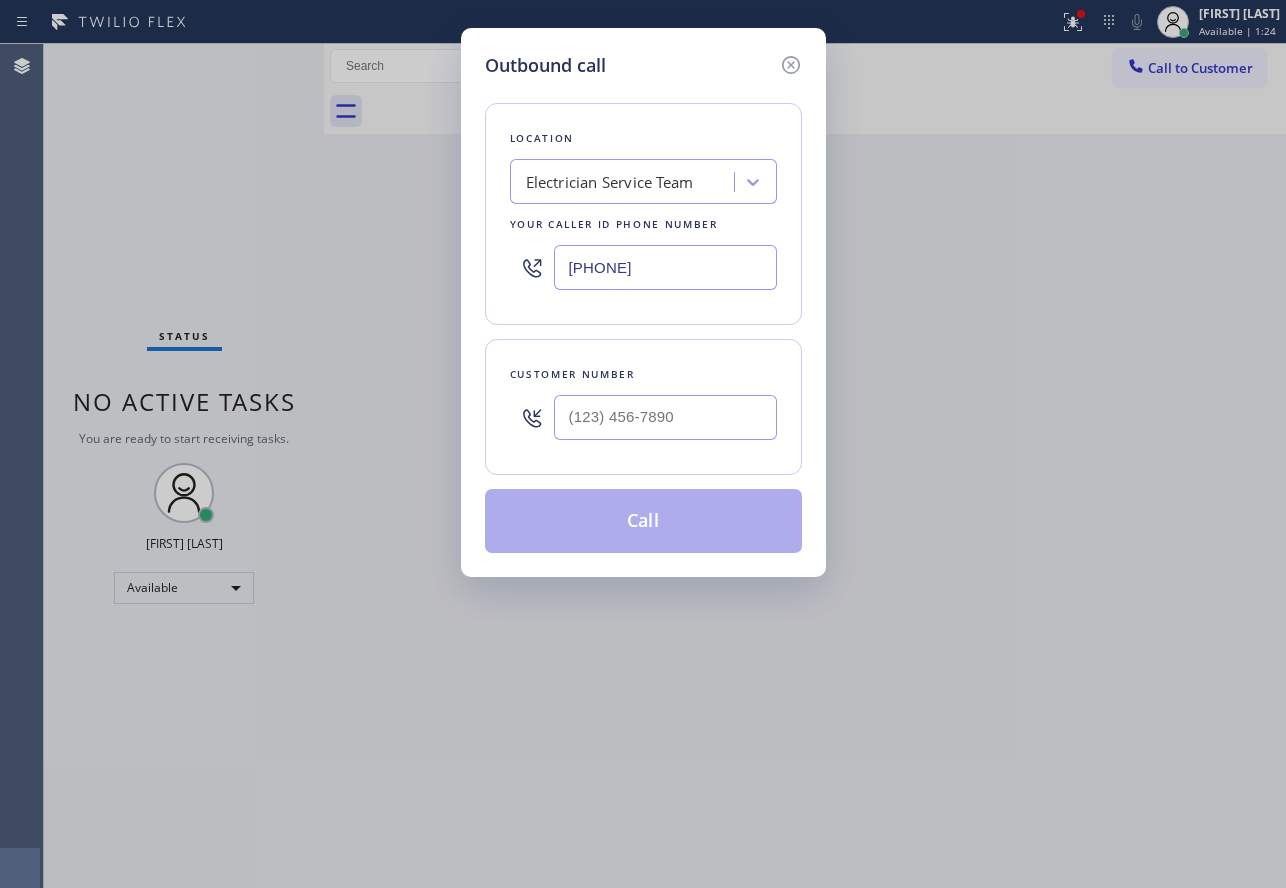 drag, startPoint x: 686, startPoint y: 268, endPoint x: 499, endPoint y: 262, distance: 187.09624 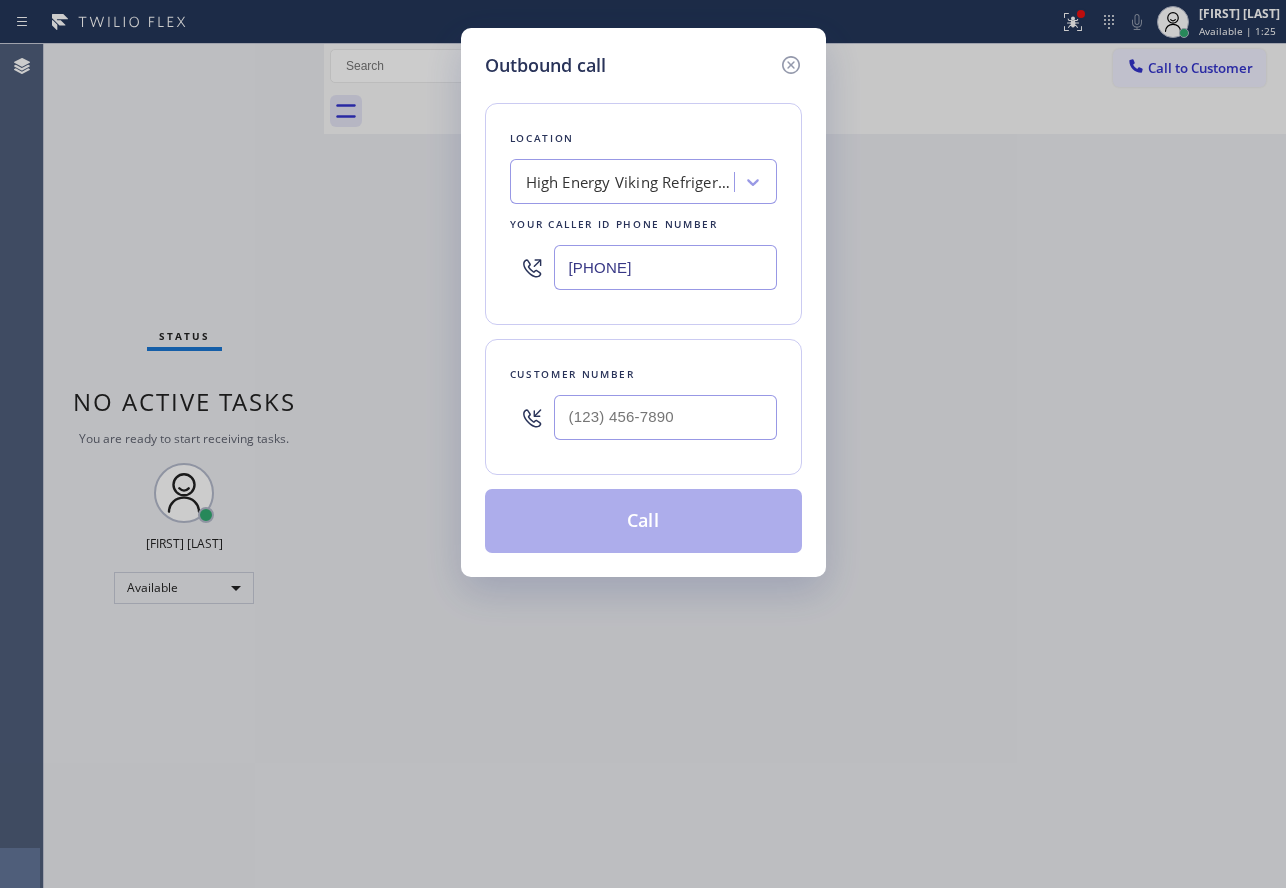 type on "[PHONE]" 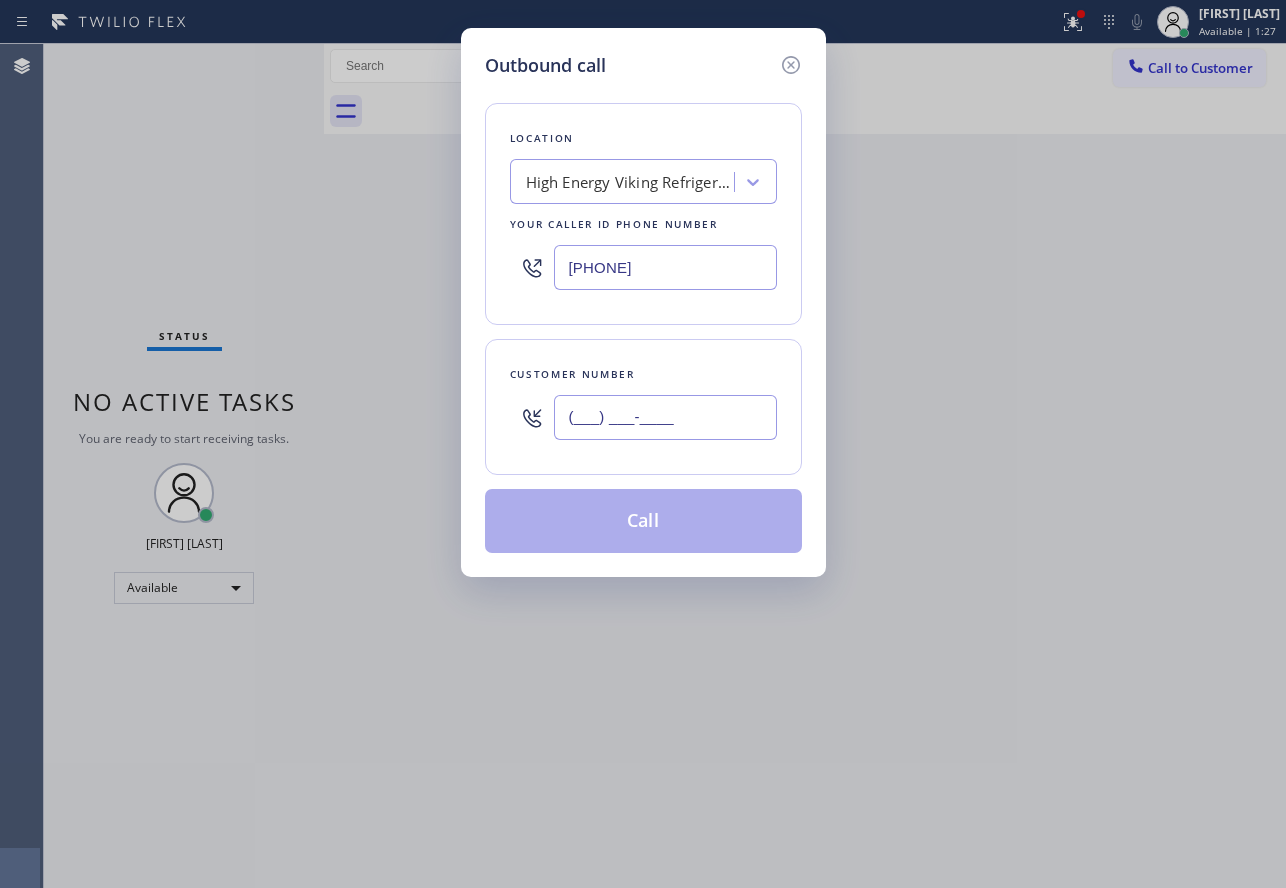 click on "(___) ___-____" at bounding box center (665, 417) 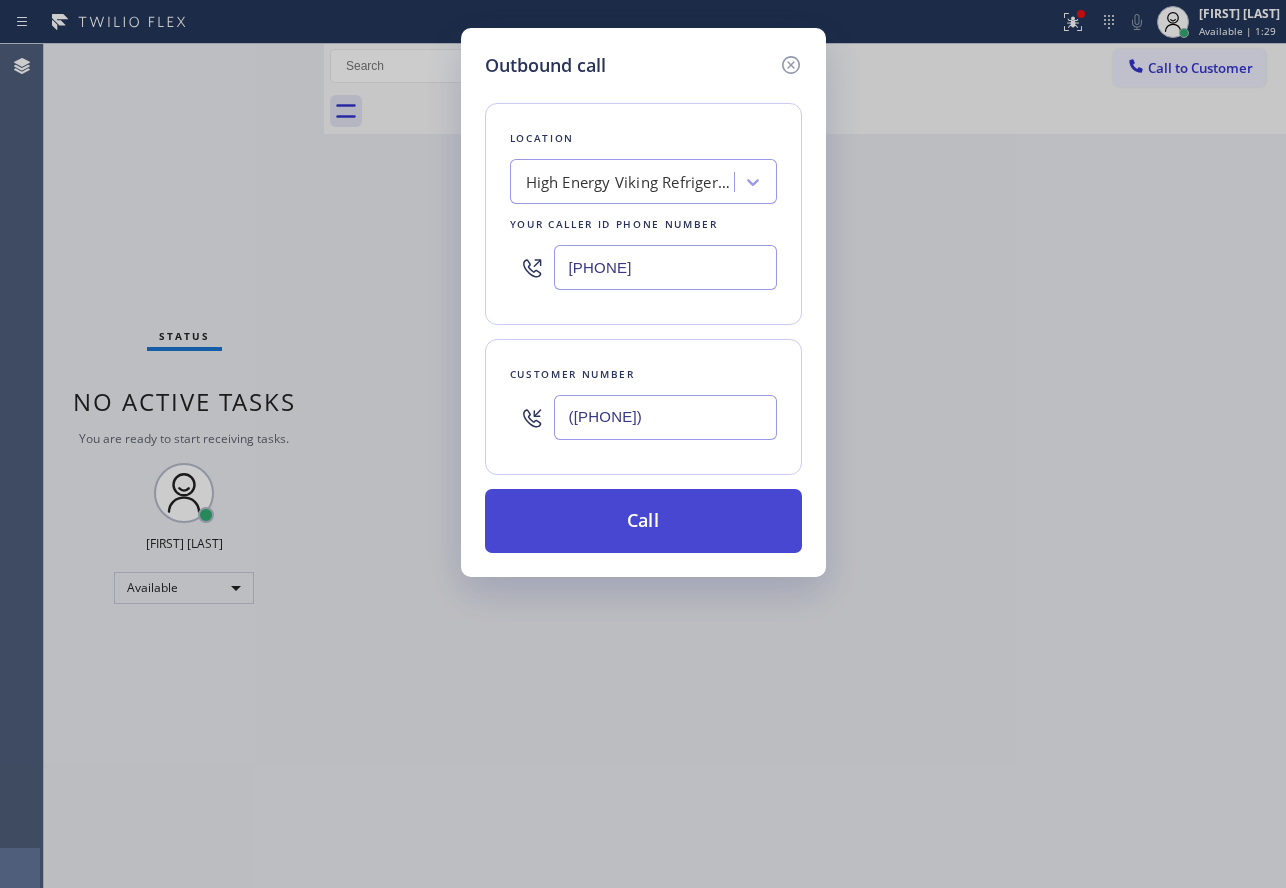 type on "([PHONE])" 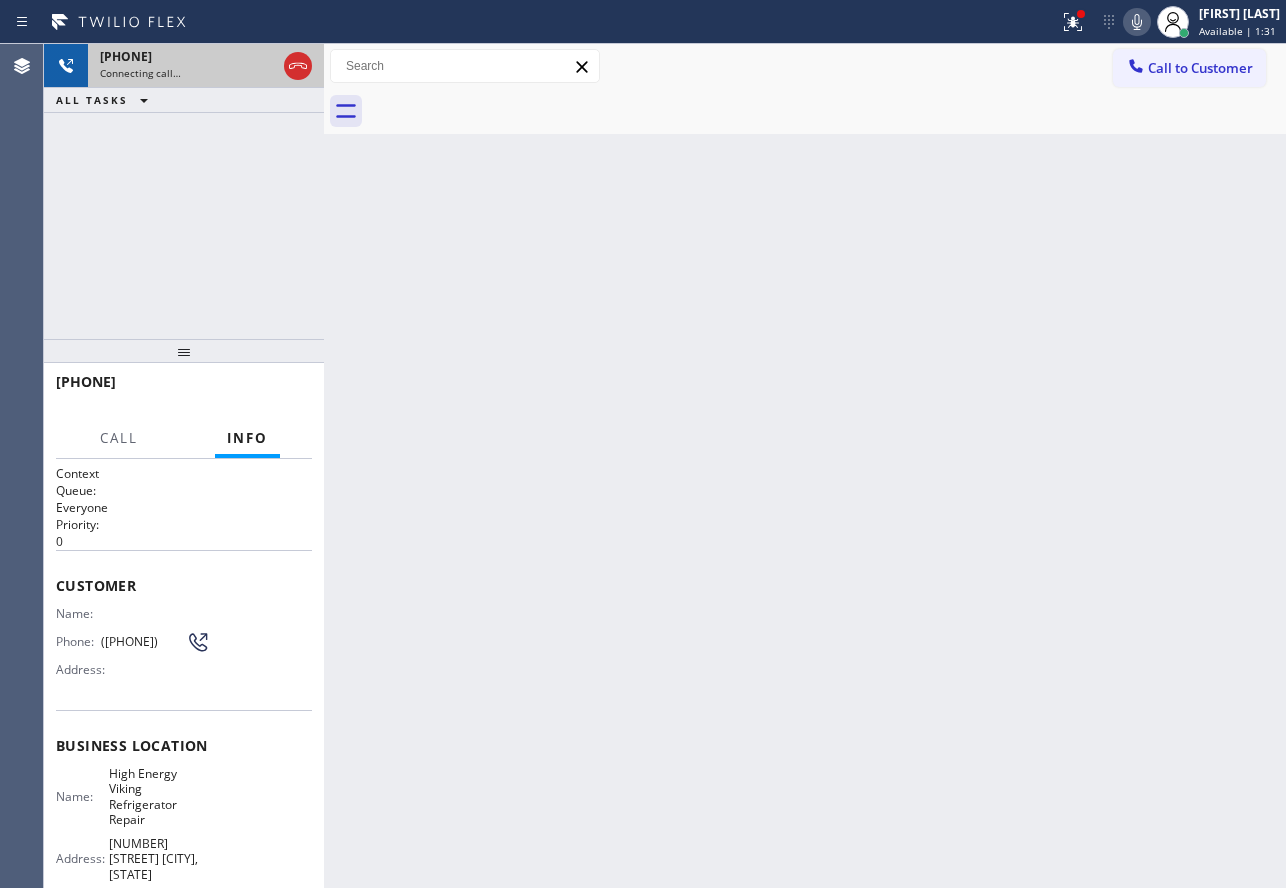 click 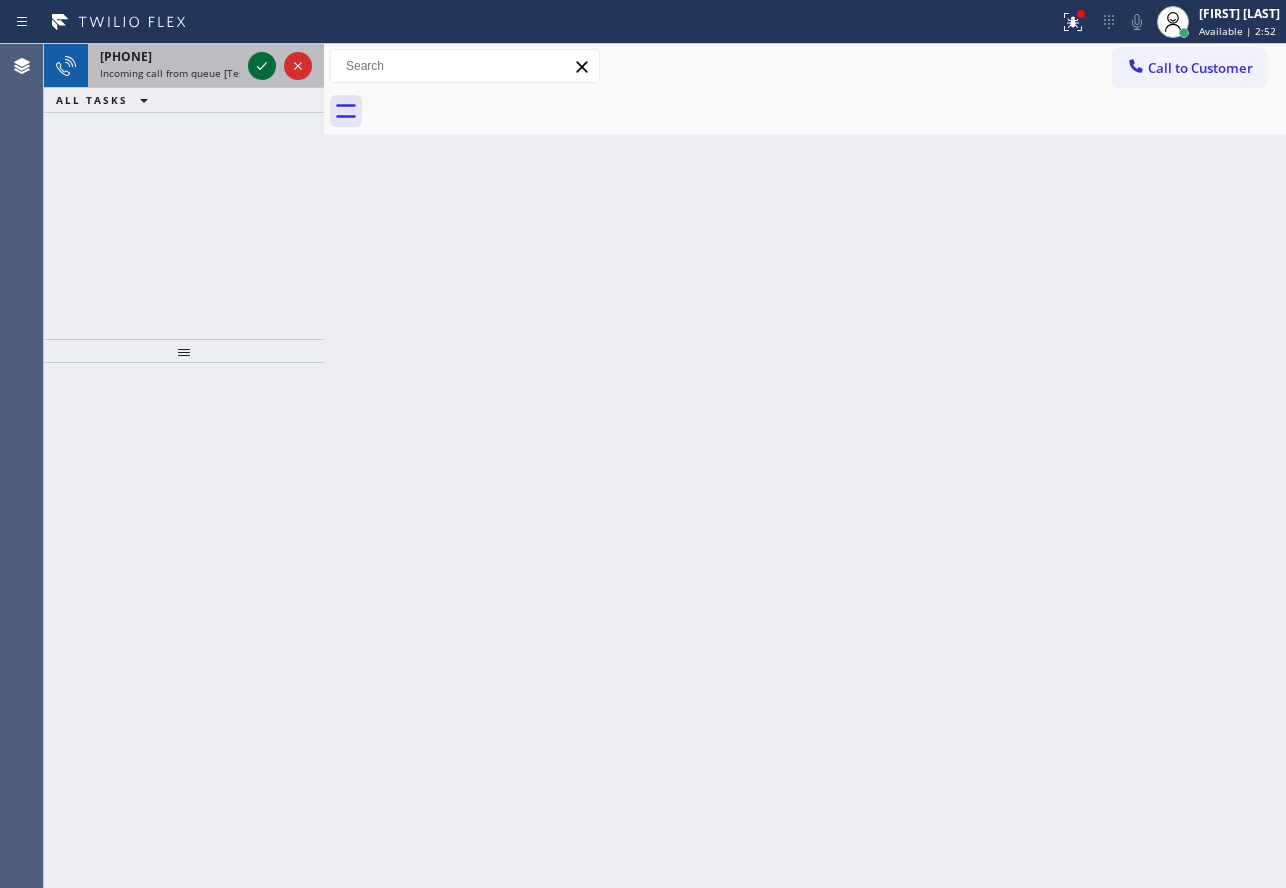 click 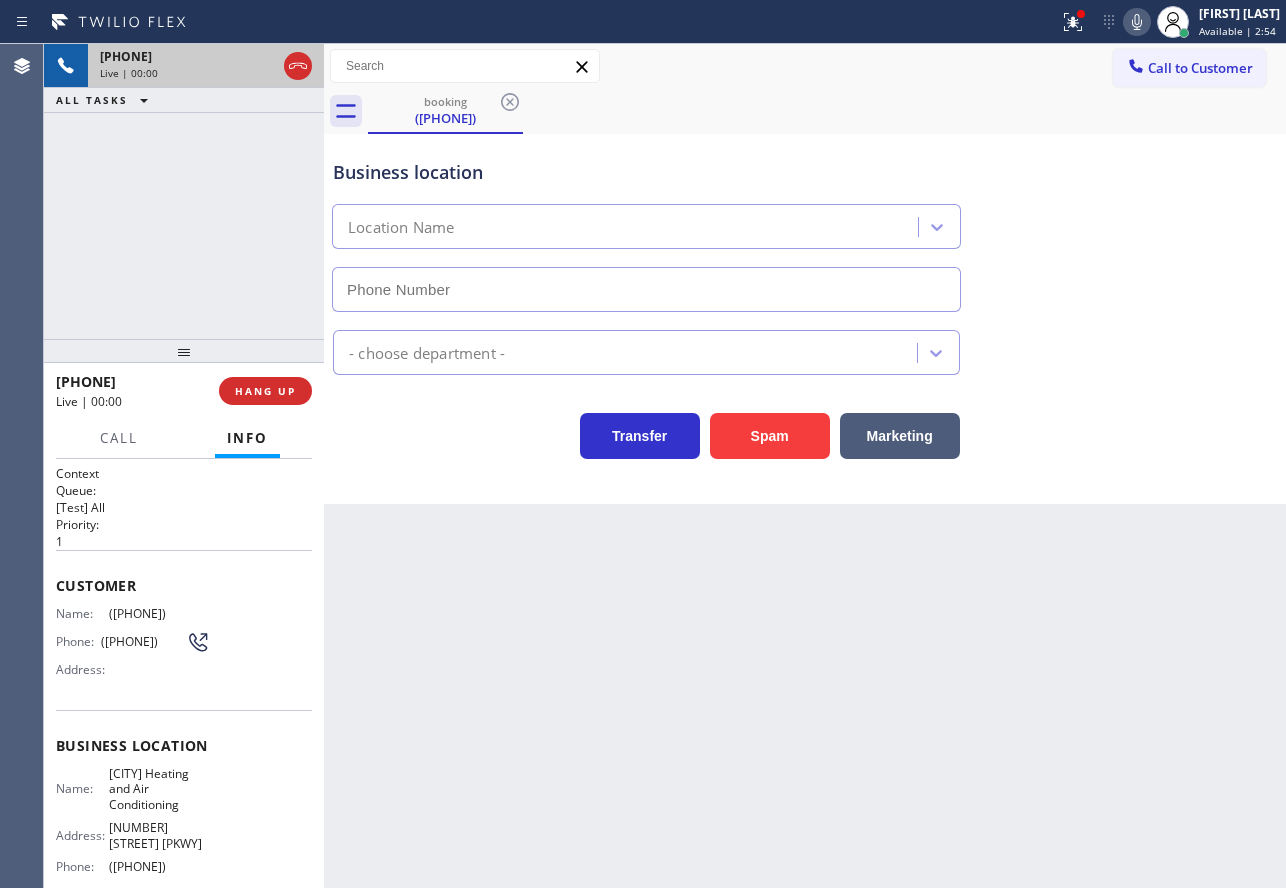 type on "([PHONE])" 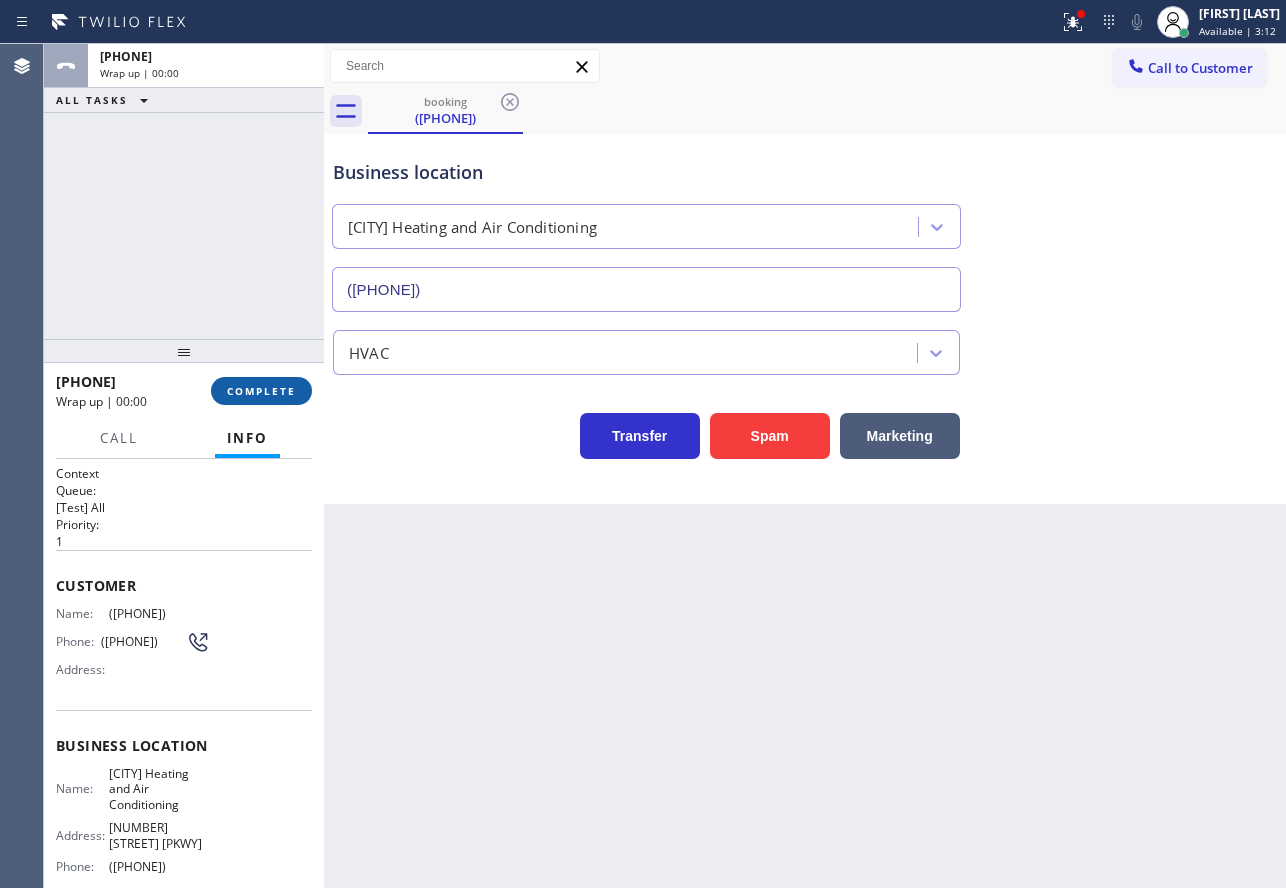 click on "COMPLETE" at bounding box center [261, 391] 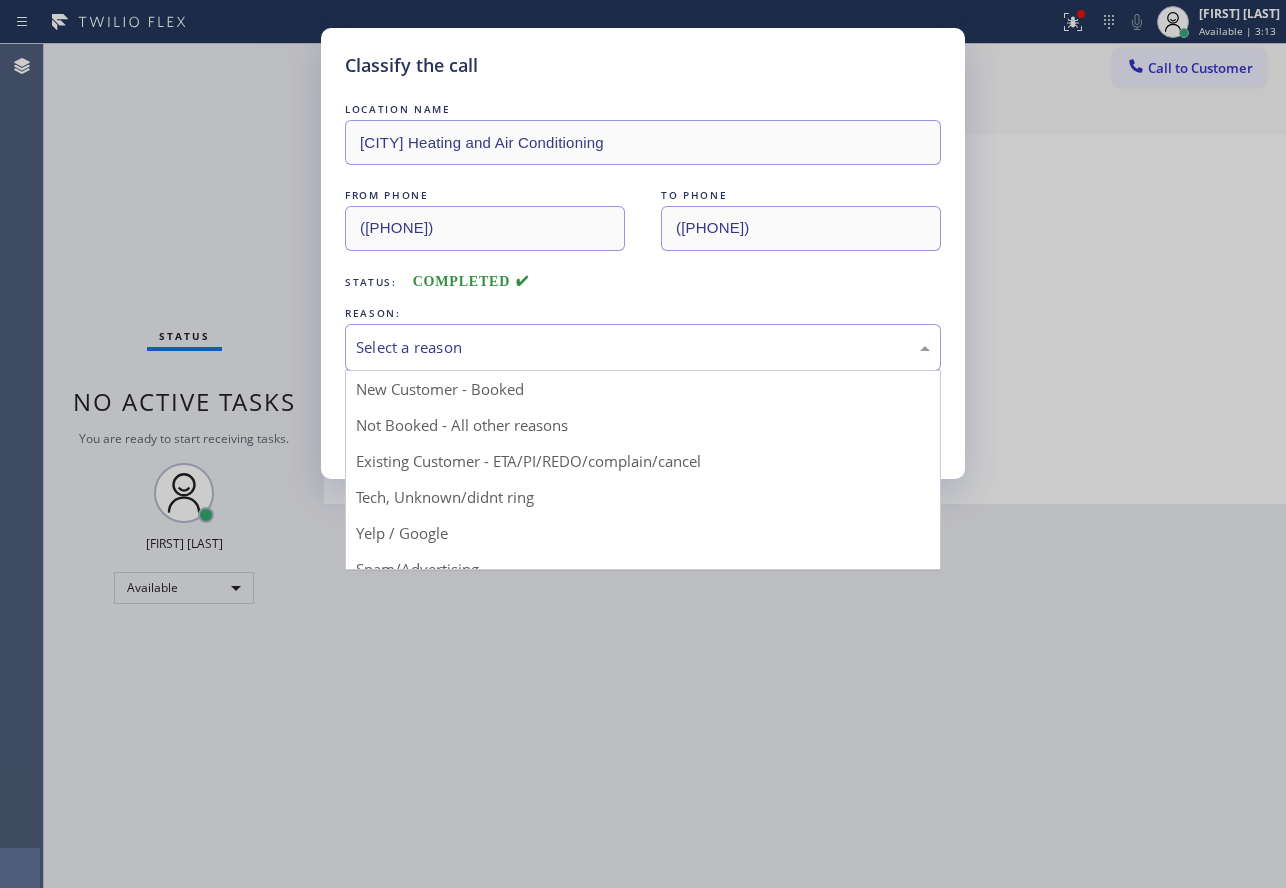 click on "Select a reason" at bounding box center [643, 347] 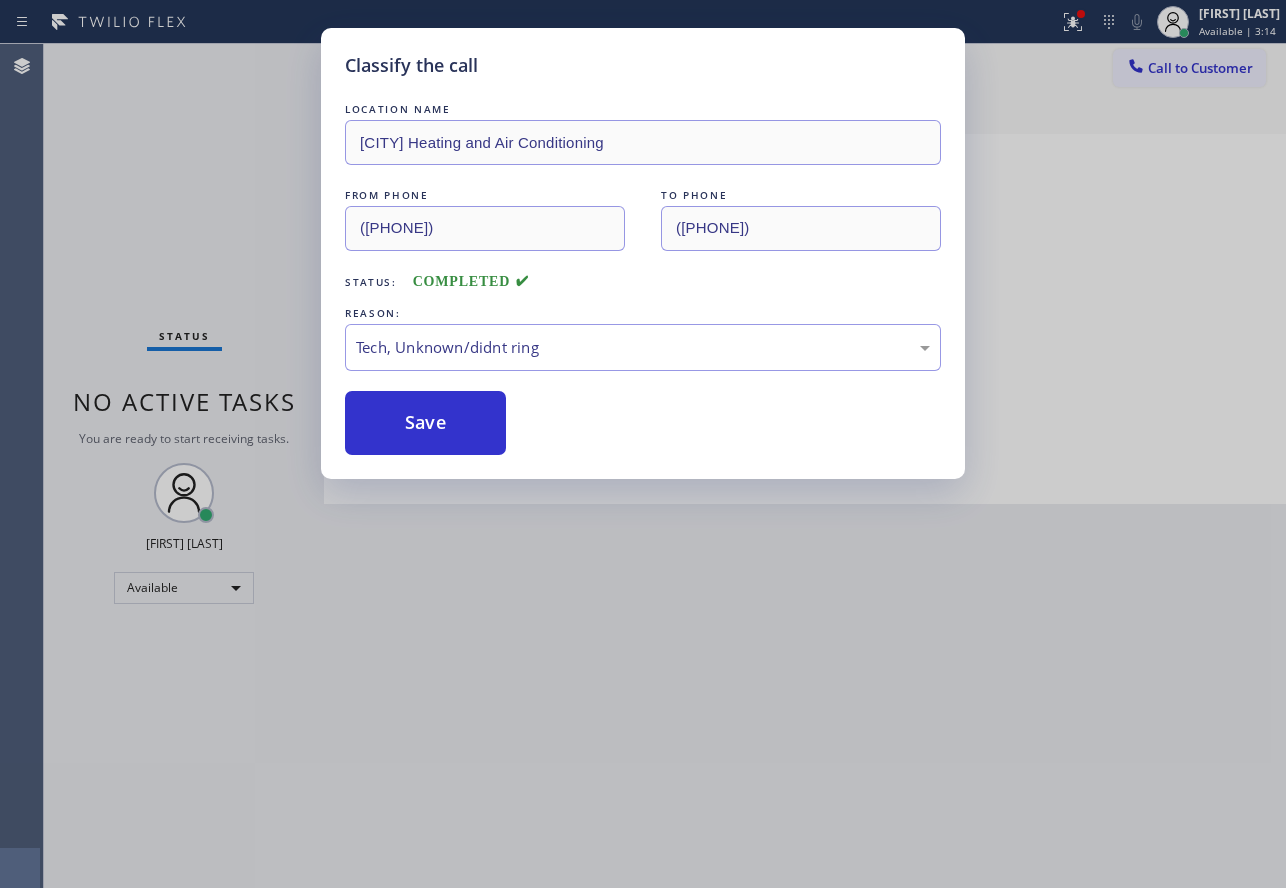 drag, startPoint x: 434, startPoint y: 504, endPoint x: 426, endPoint y: 457, distance: 47.67599 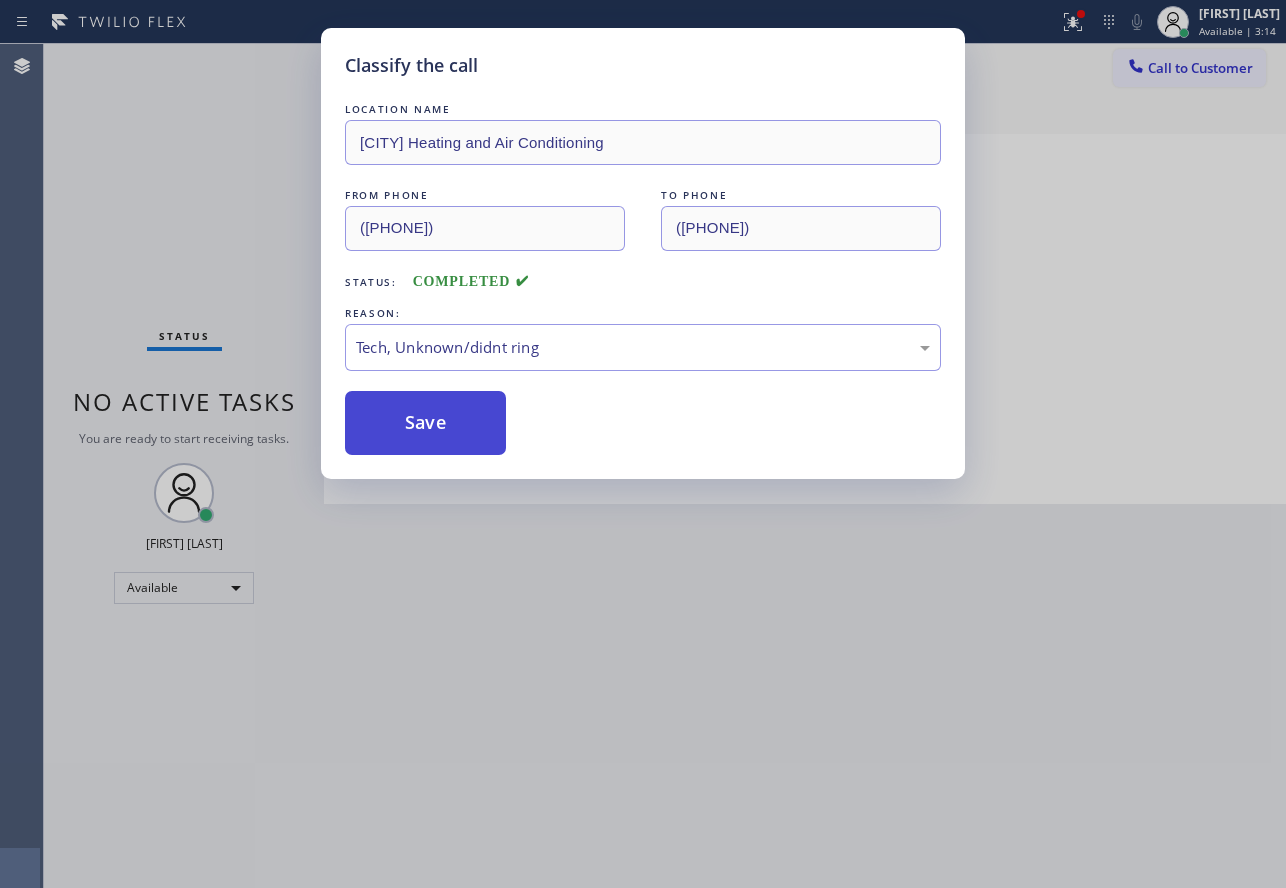 click on "Save" at bounding box center (425, 423) 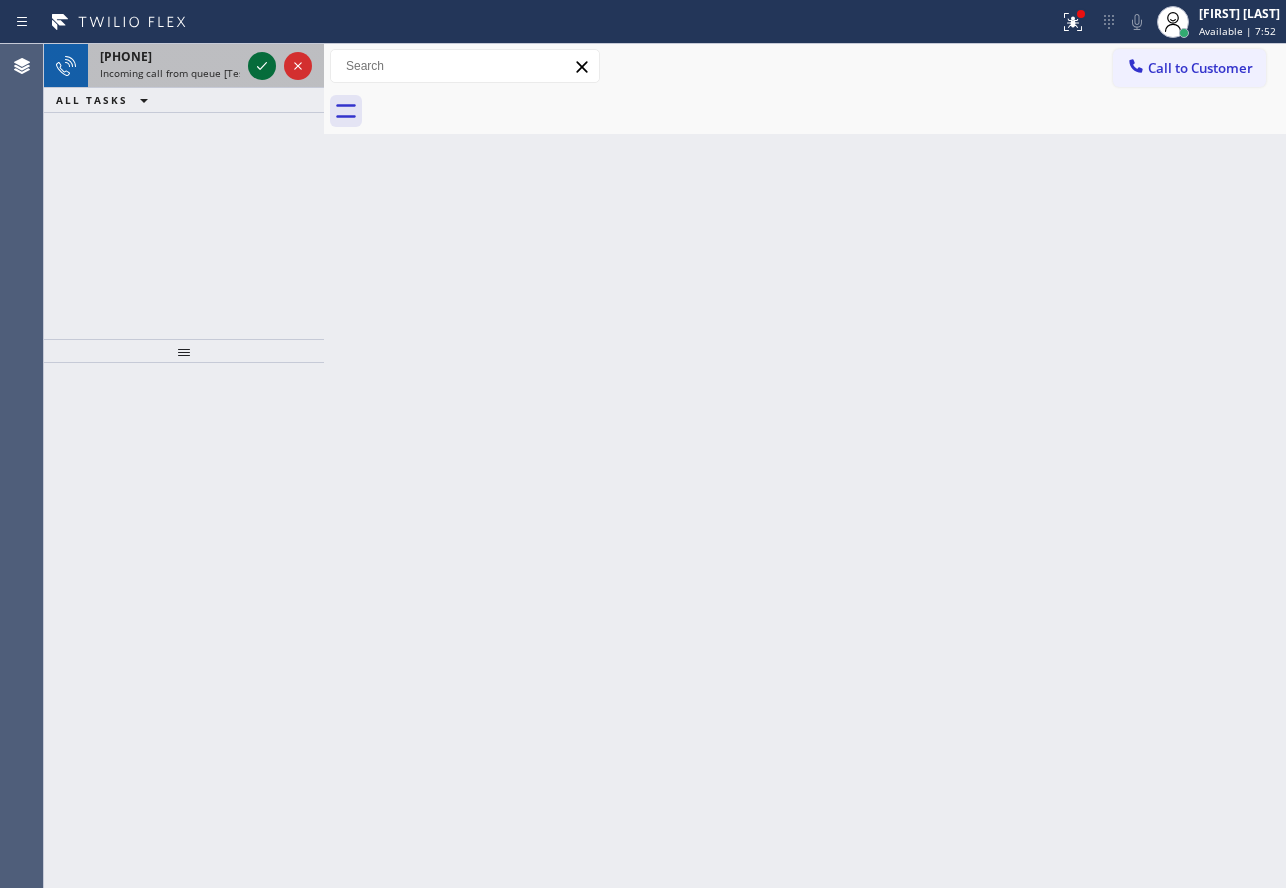 click 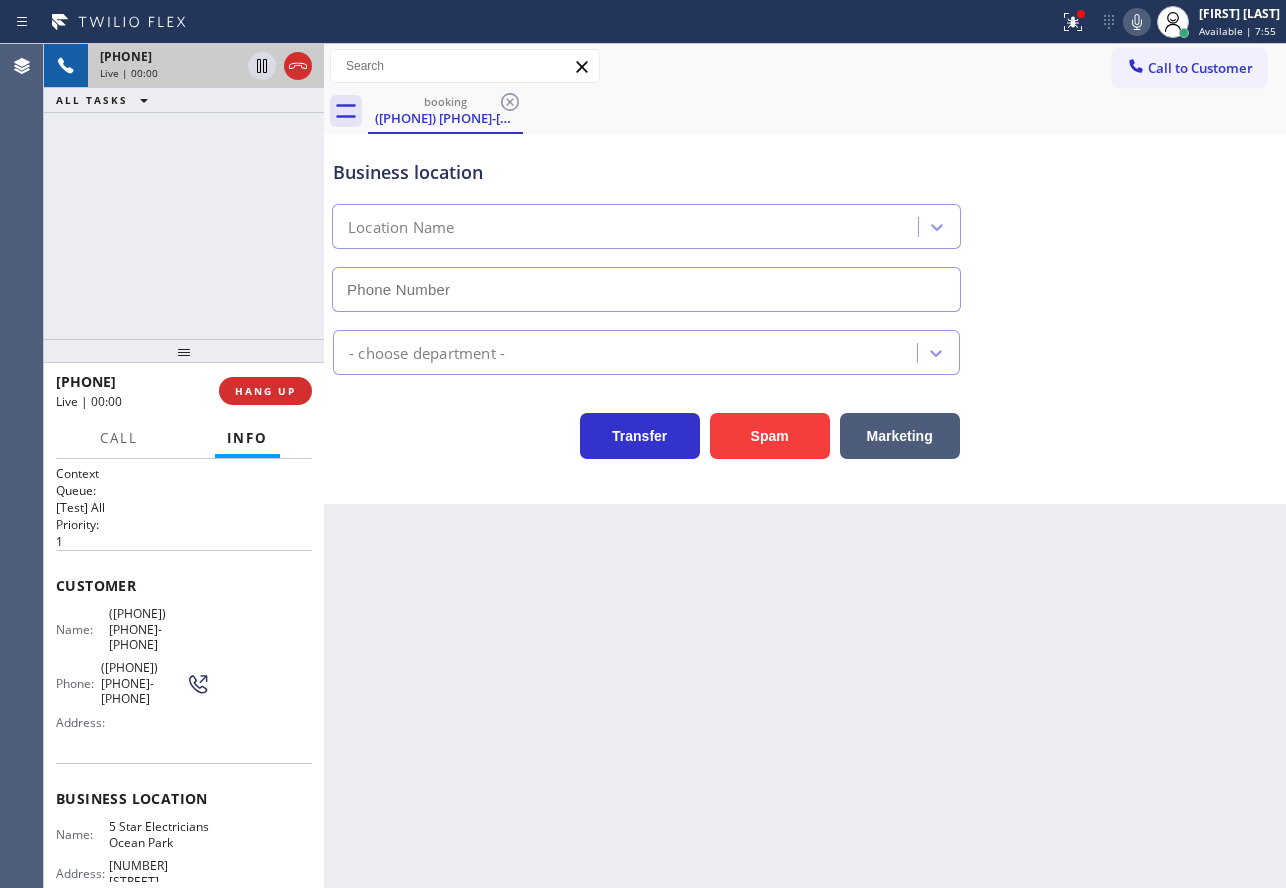 type on "([PHONE])" 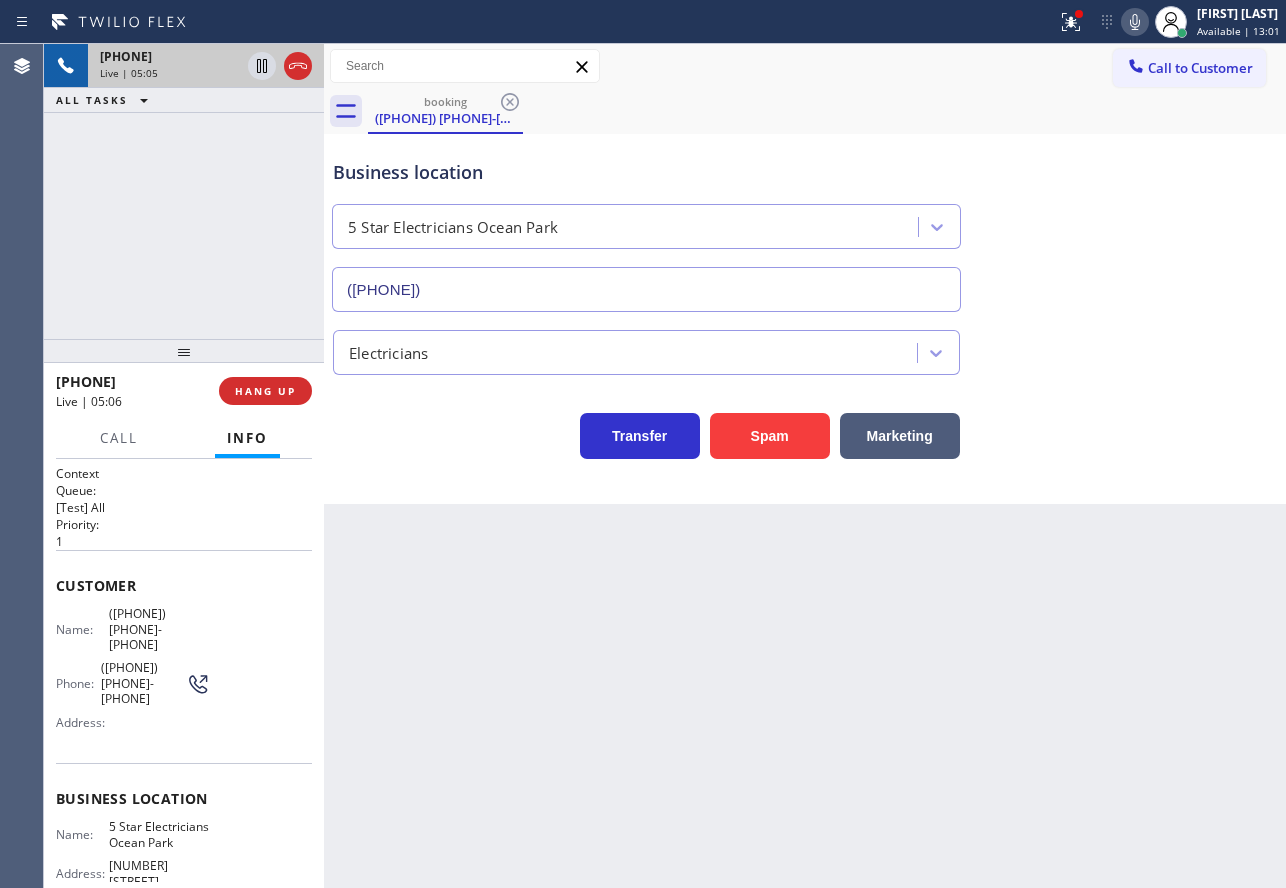 click on "([PHONE]) [PHONE]-[PHONE]" at bounding box center (159, 629) 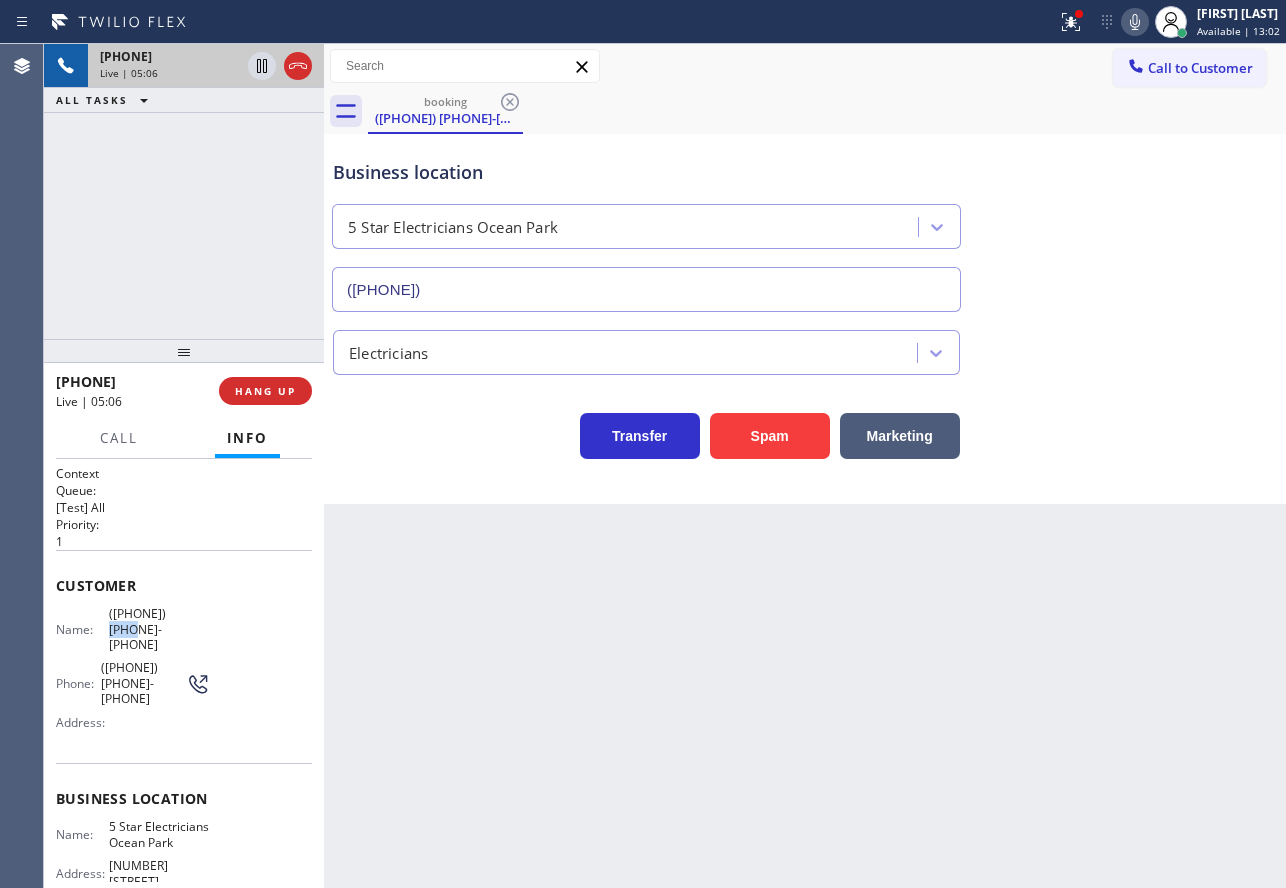 click on "([PHONE]) [PHONE]-[PHONE]" at bounding box center [159, 629] 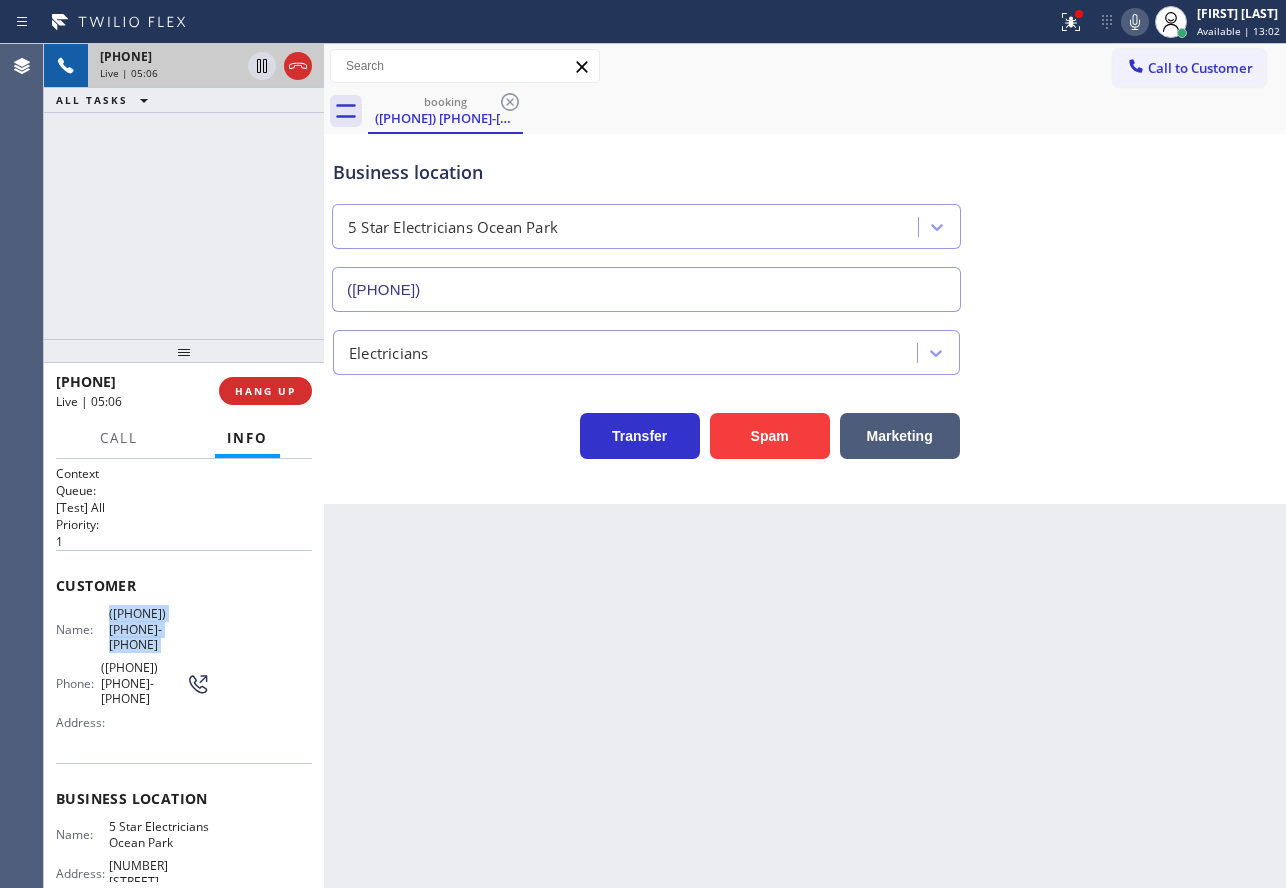 click on "([PHONE]) [PHONE]-[PHONE]" at bounding box center [159, 629] 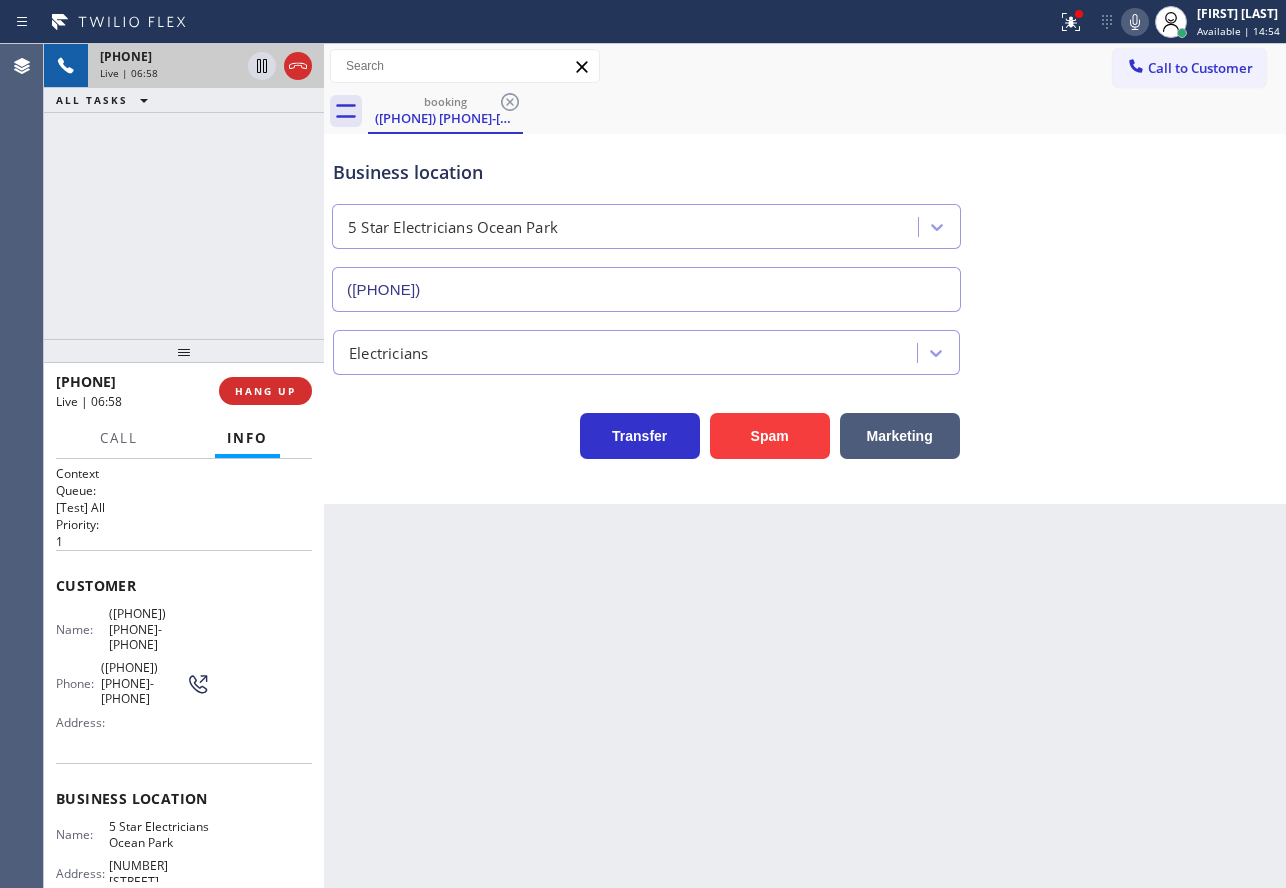 click on "([PHONE])" at bounding box center (159, 904) 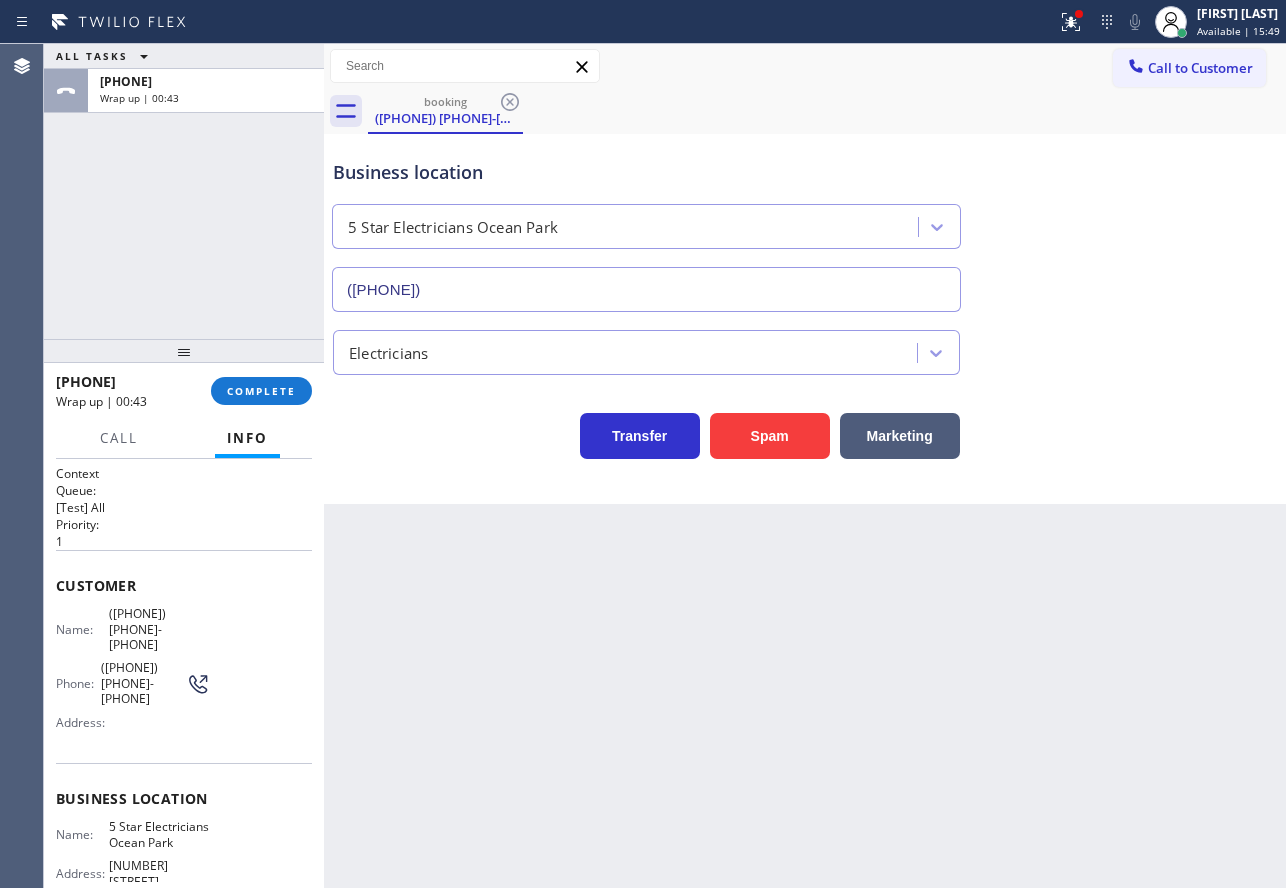 click on "5 Star Electricians Ocean Park" at bounding box center (159, 834) 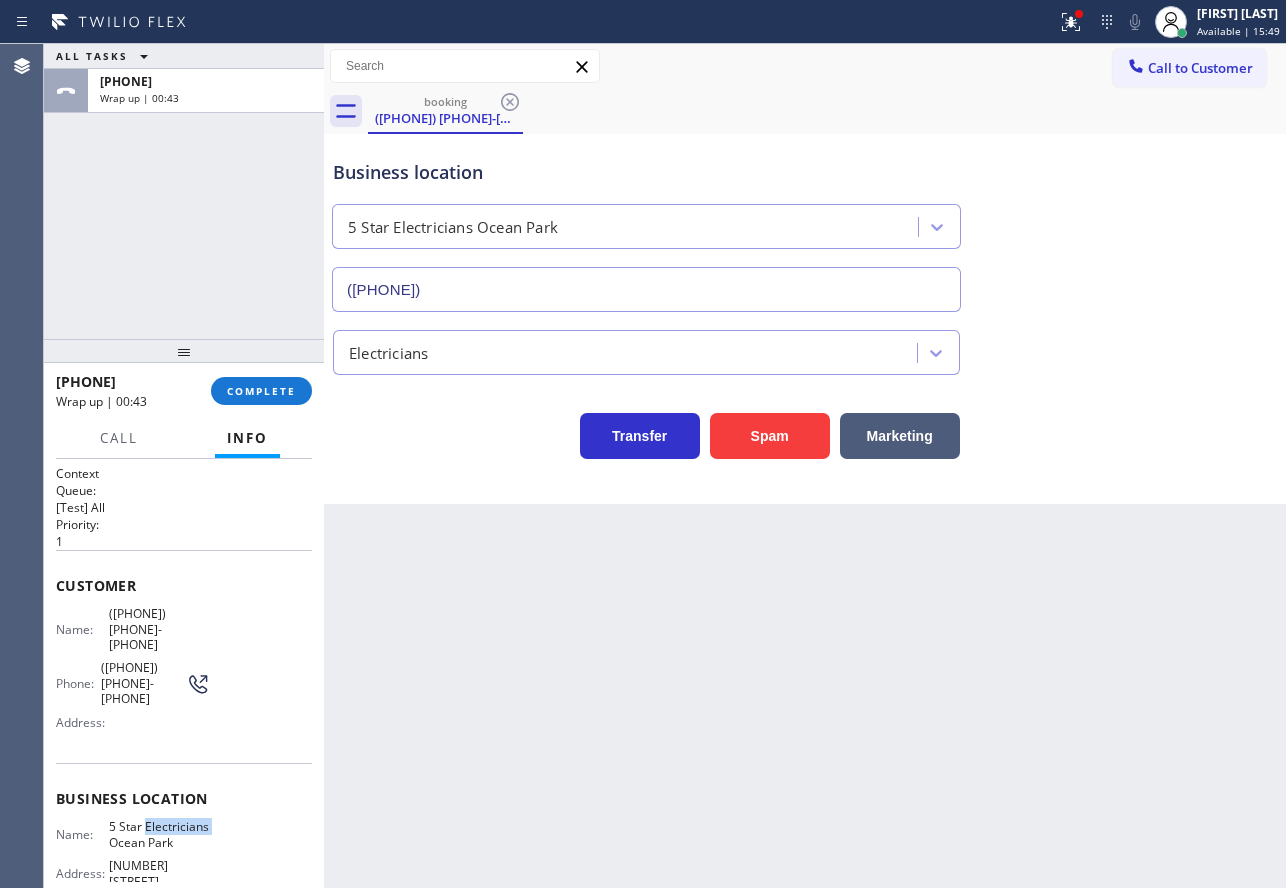 click on "5 Star Electricians Ocean Park" at bounding box center [159, 834] 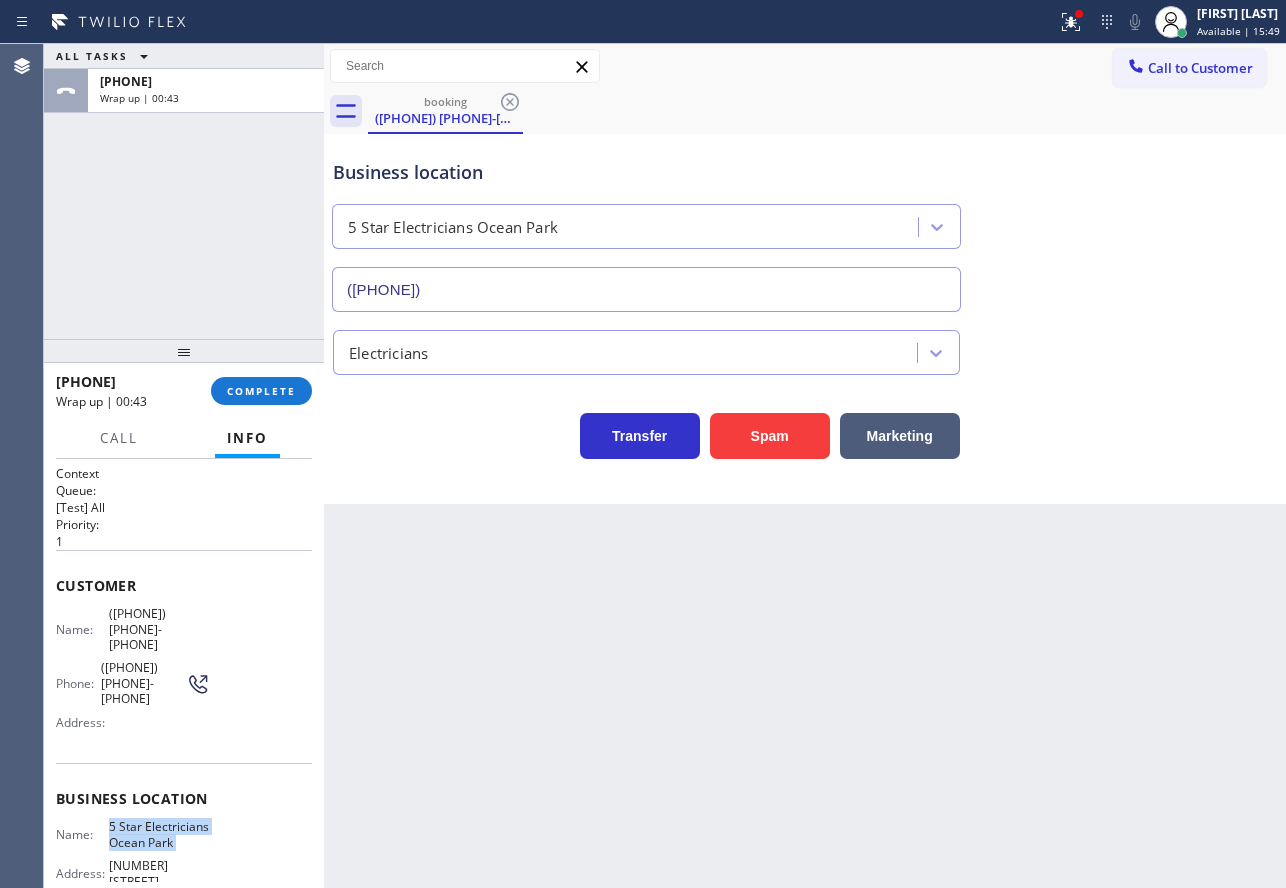 click on "5 Star Electricians Ocean Park" at bounding box center (159, 834) 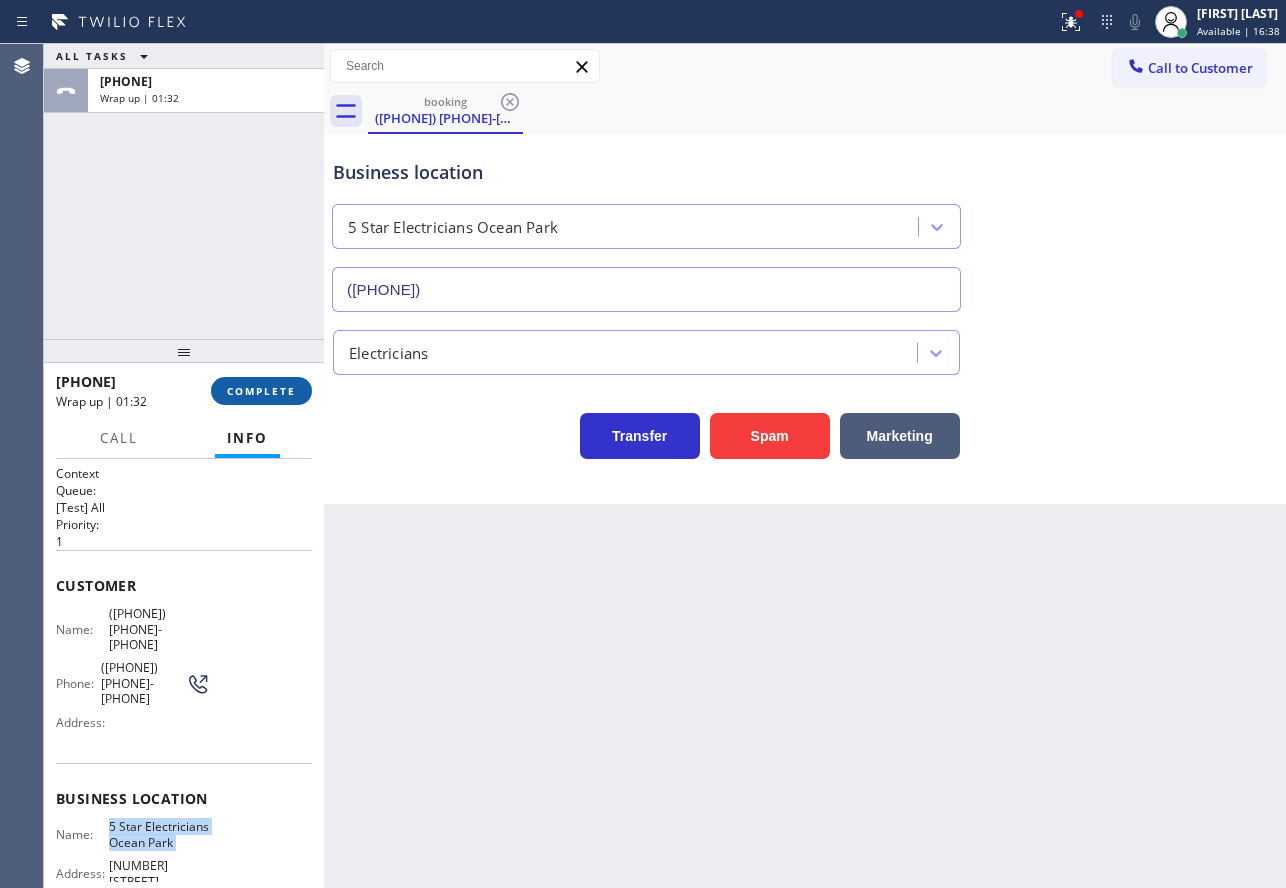 click on "COMPLETE" at bounding box center (261, 391) 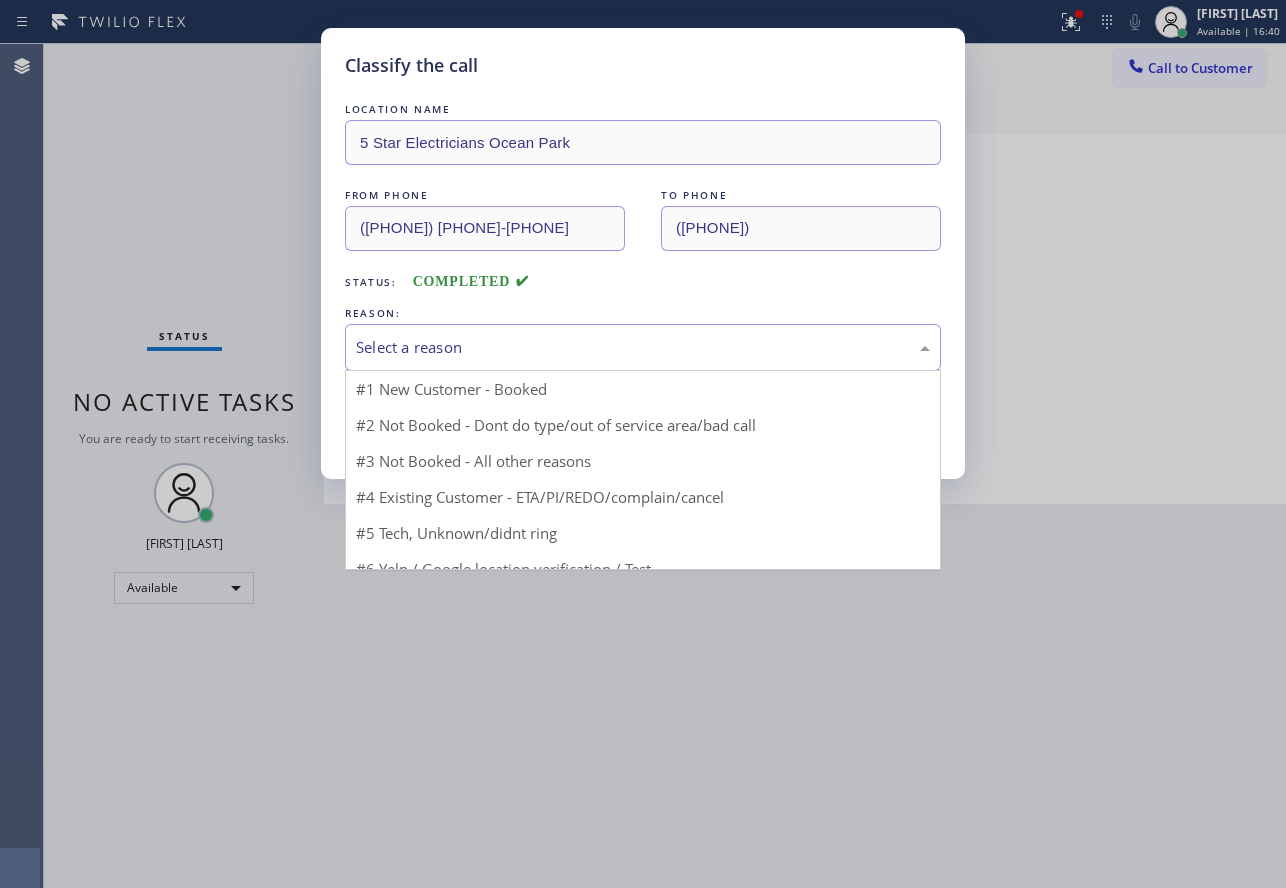 click on "Select a reason" at bounding box center (643, 347) 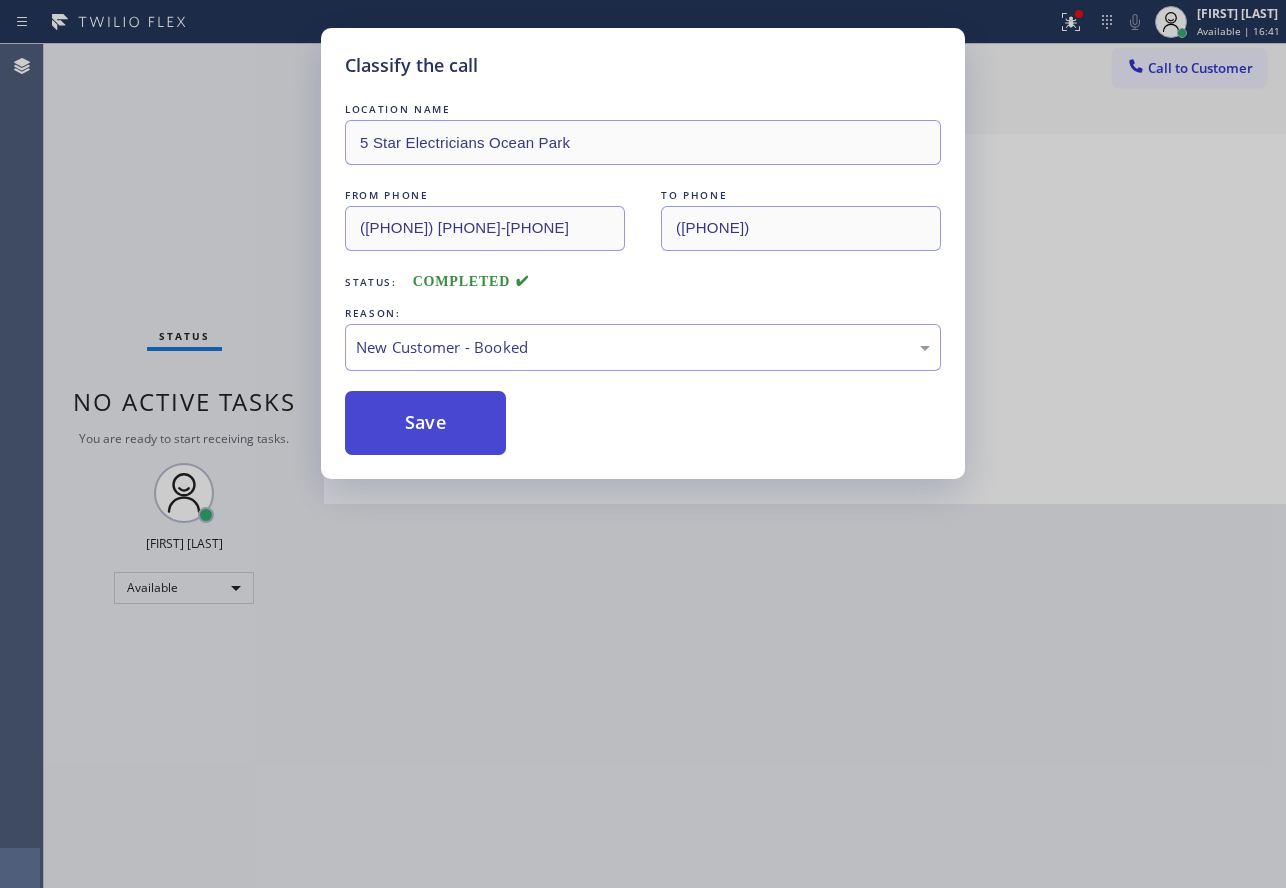 click on "Save" at bounding box center (425, 423) 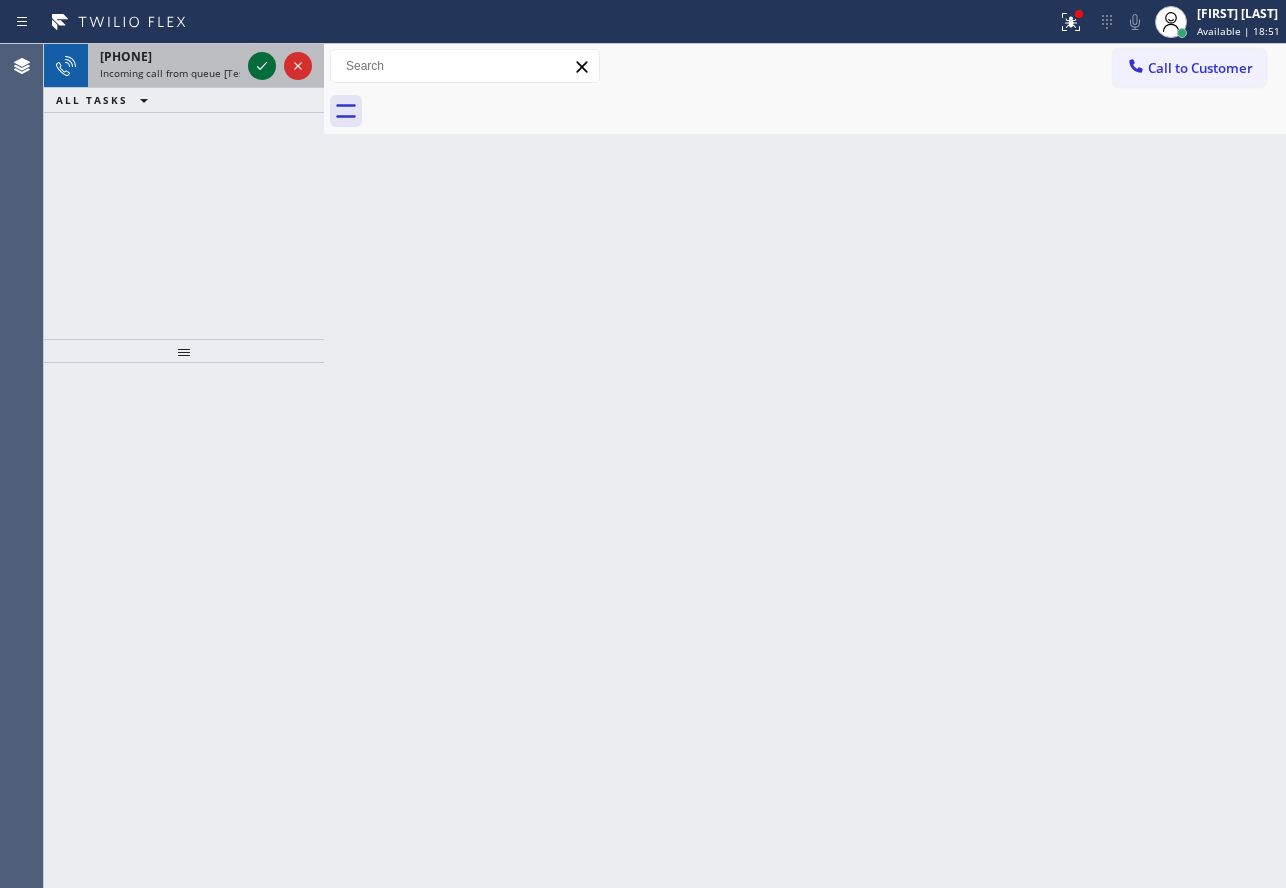 click 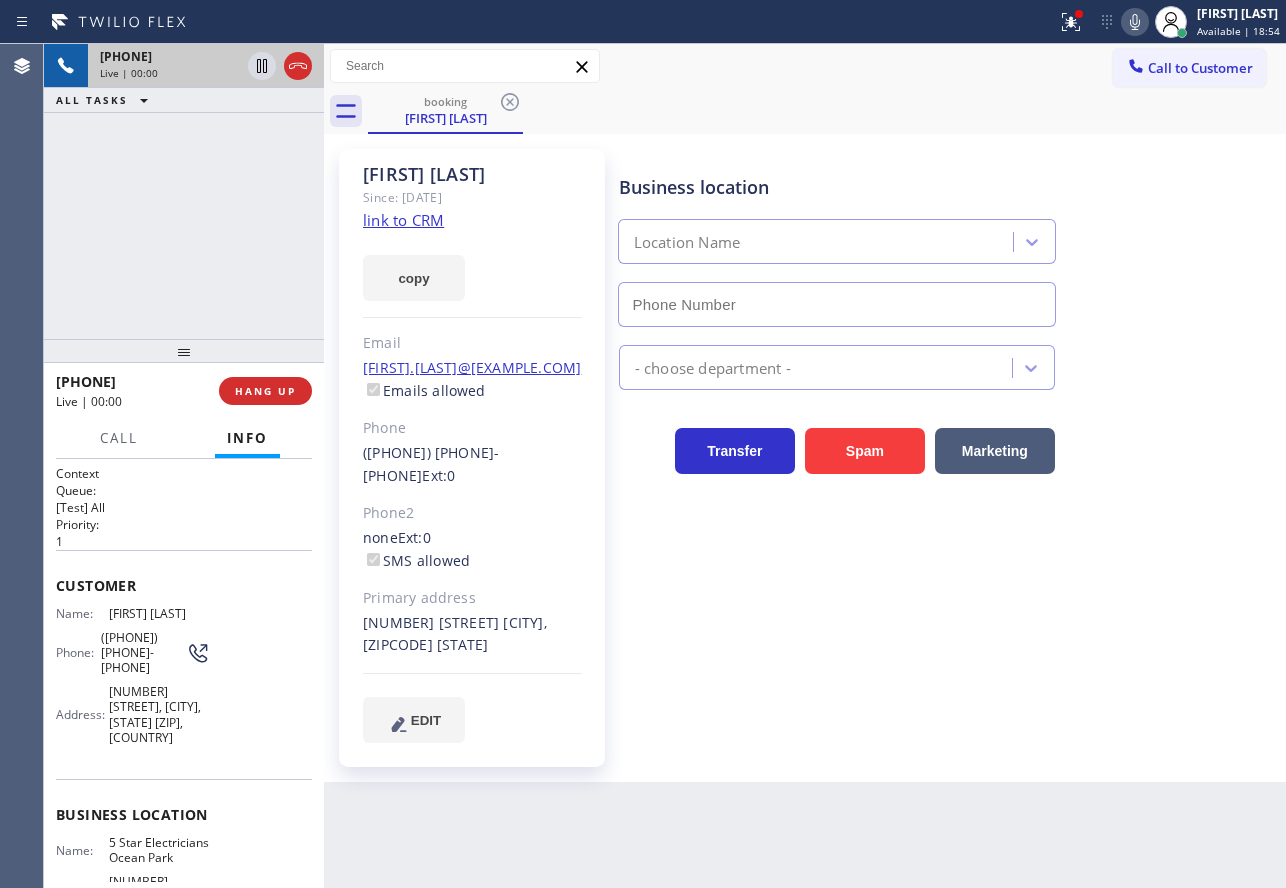 type on "([PHONE])" 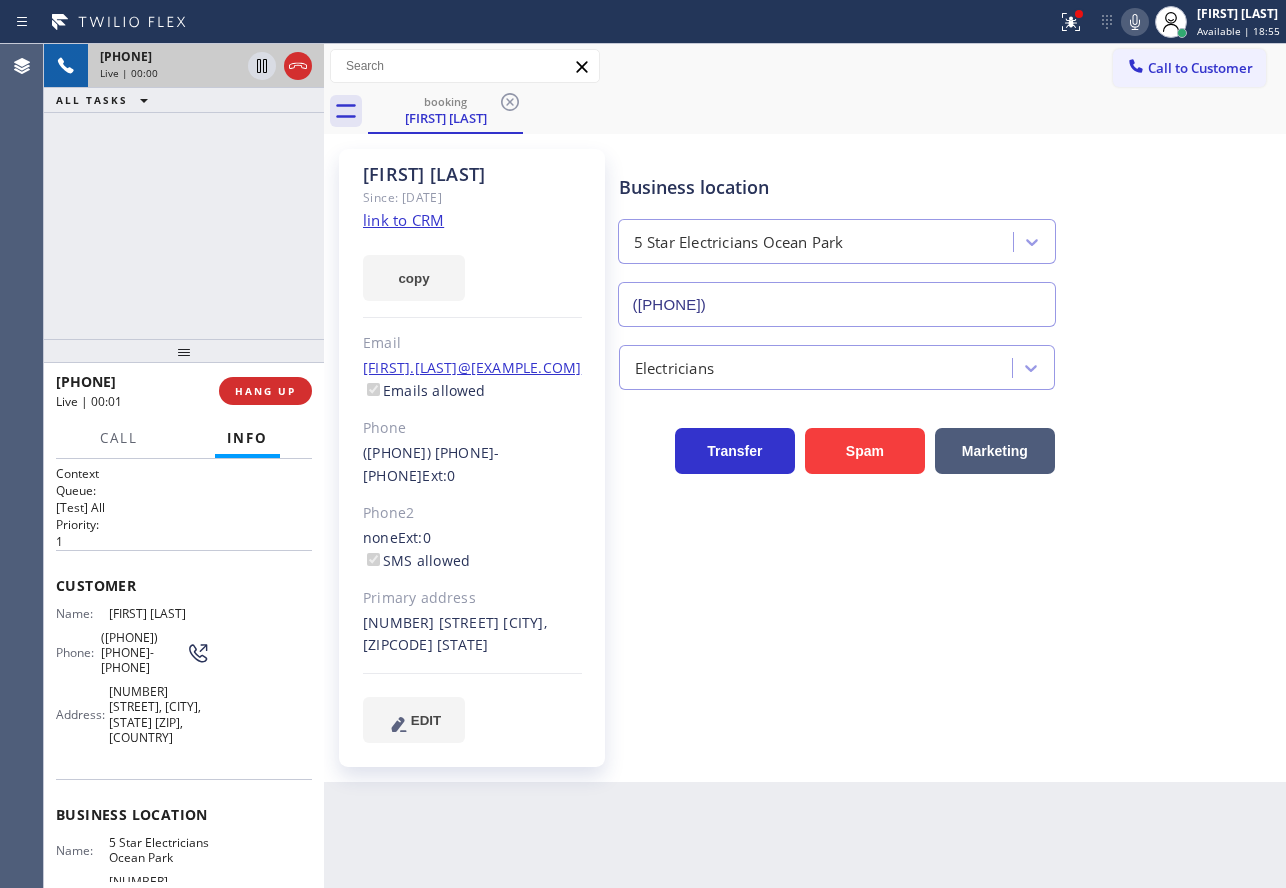 click on "link to CRM" 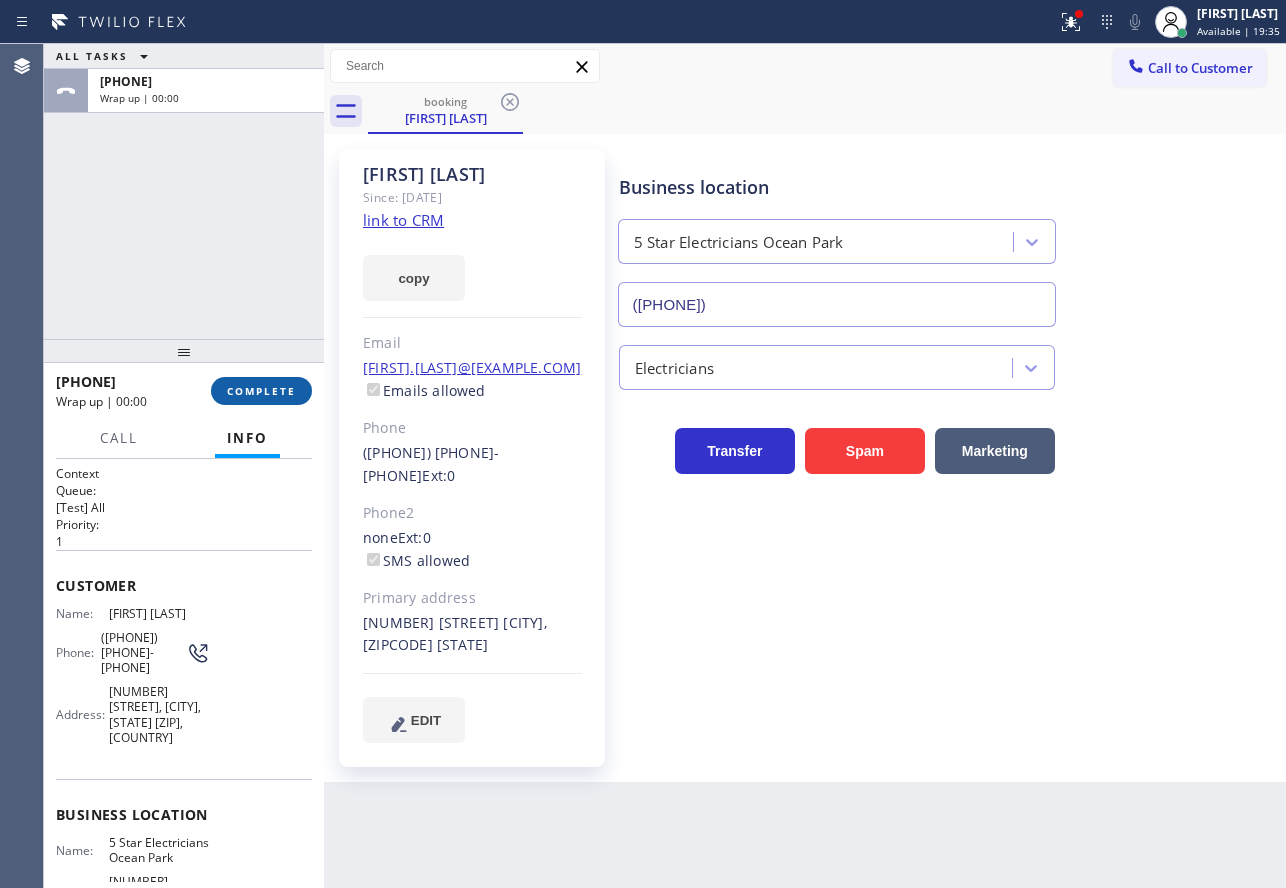 click on "COMPLETE" at bounding box center [261, 391] 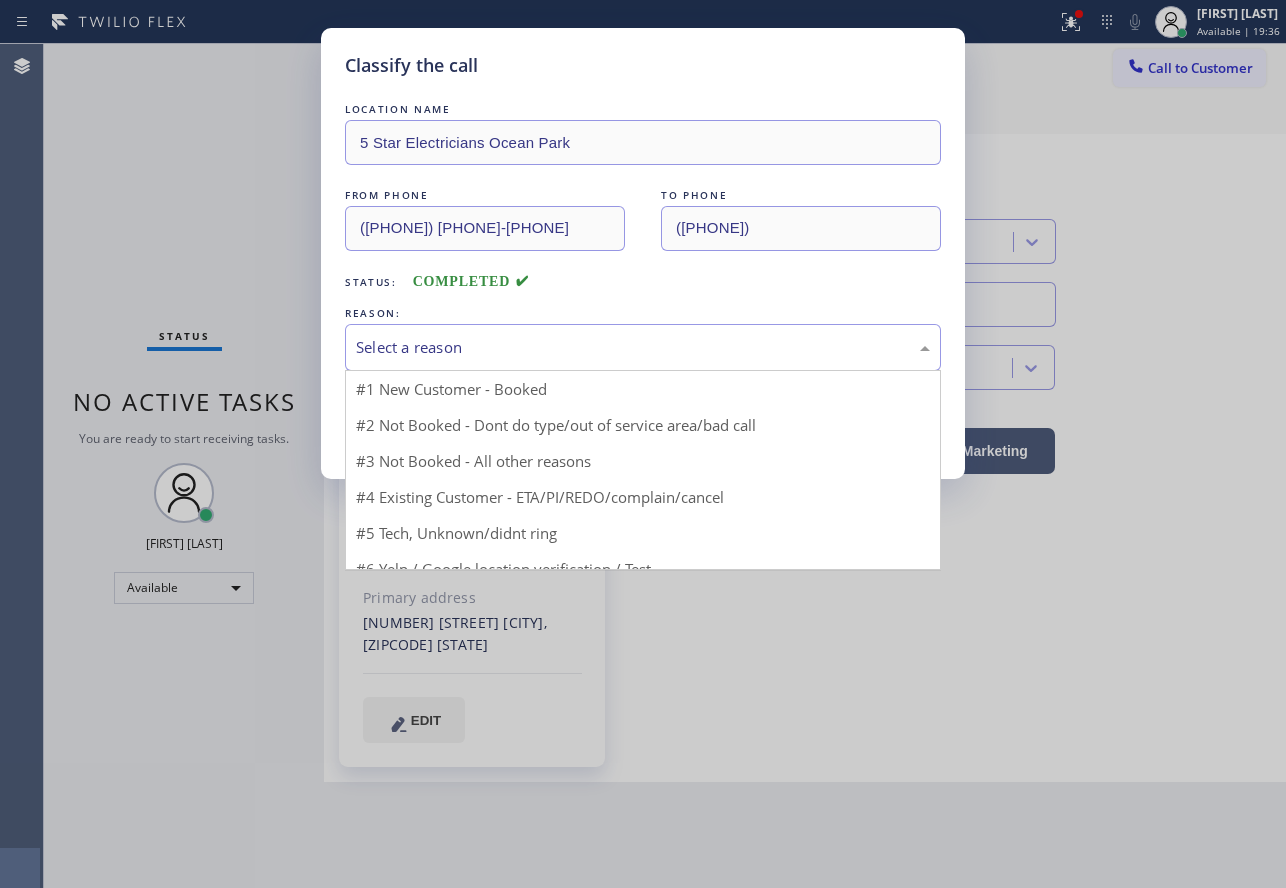 click on "Select a reason" at bounding box center (643, 347) 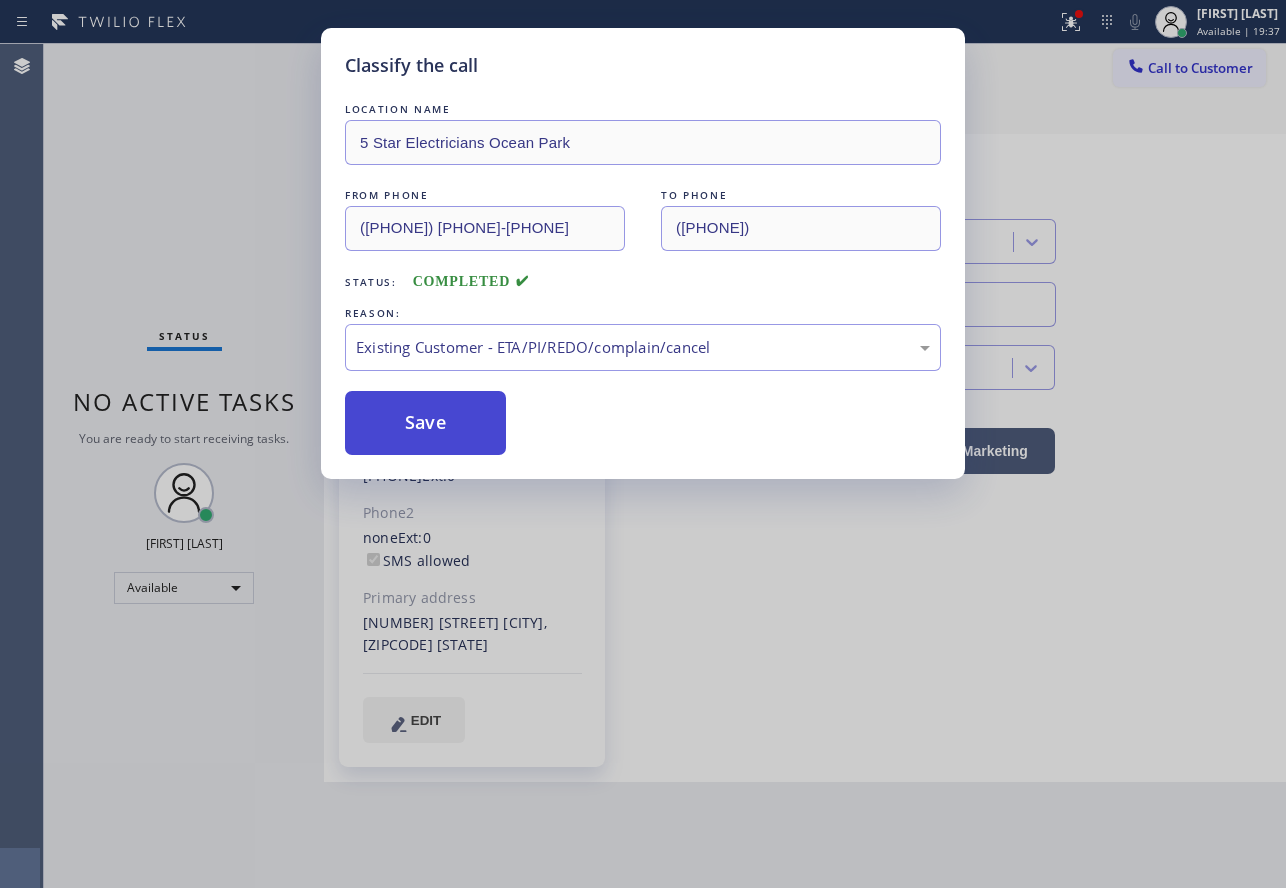 click on "Save" at bounding box center (425, 423) 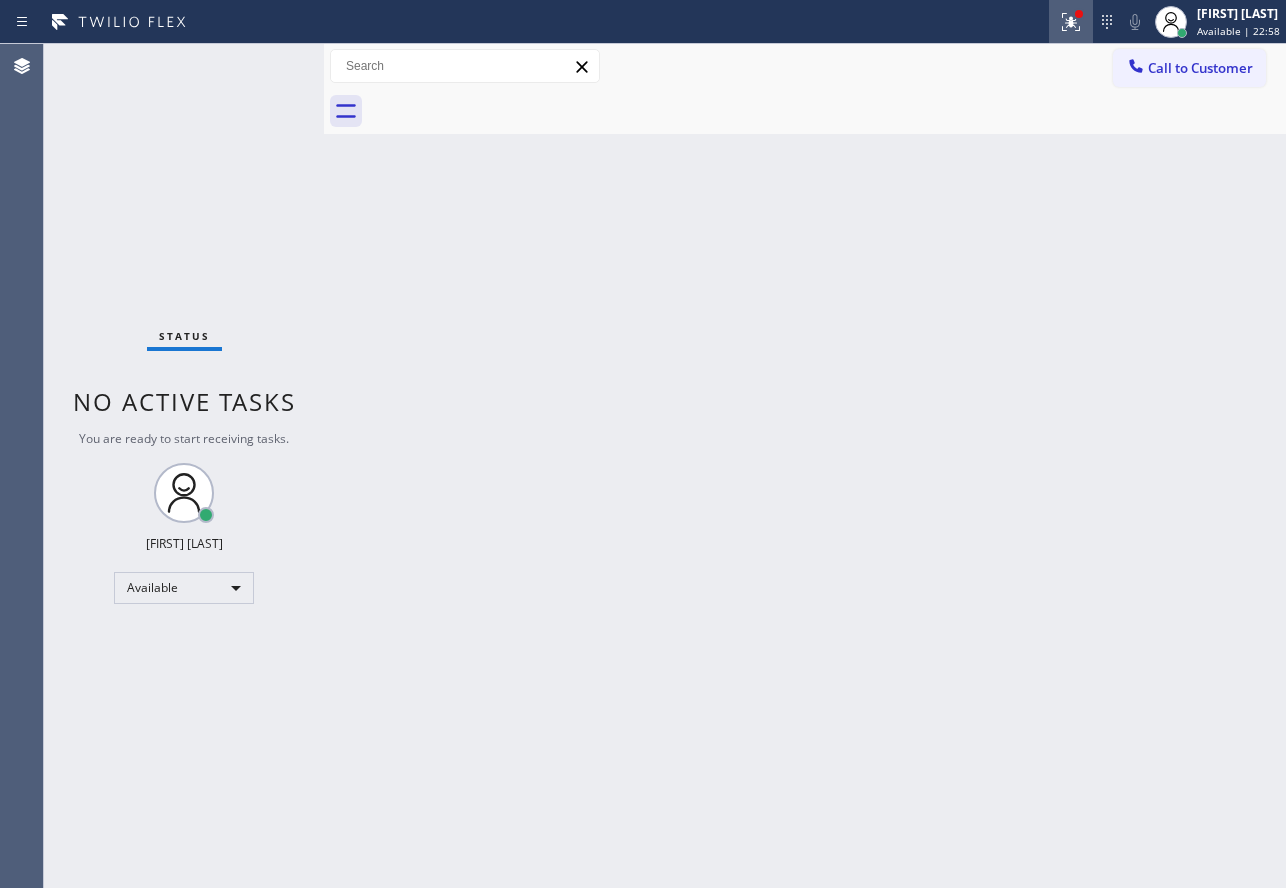 click 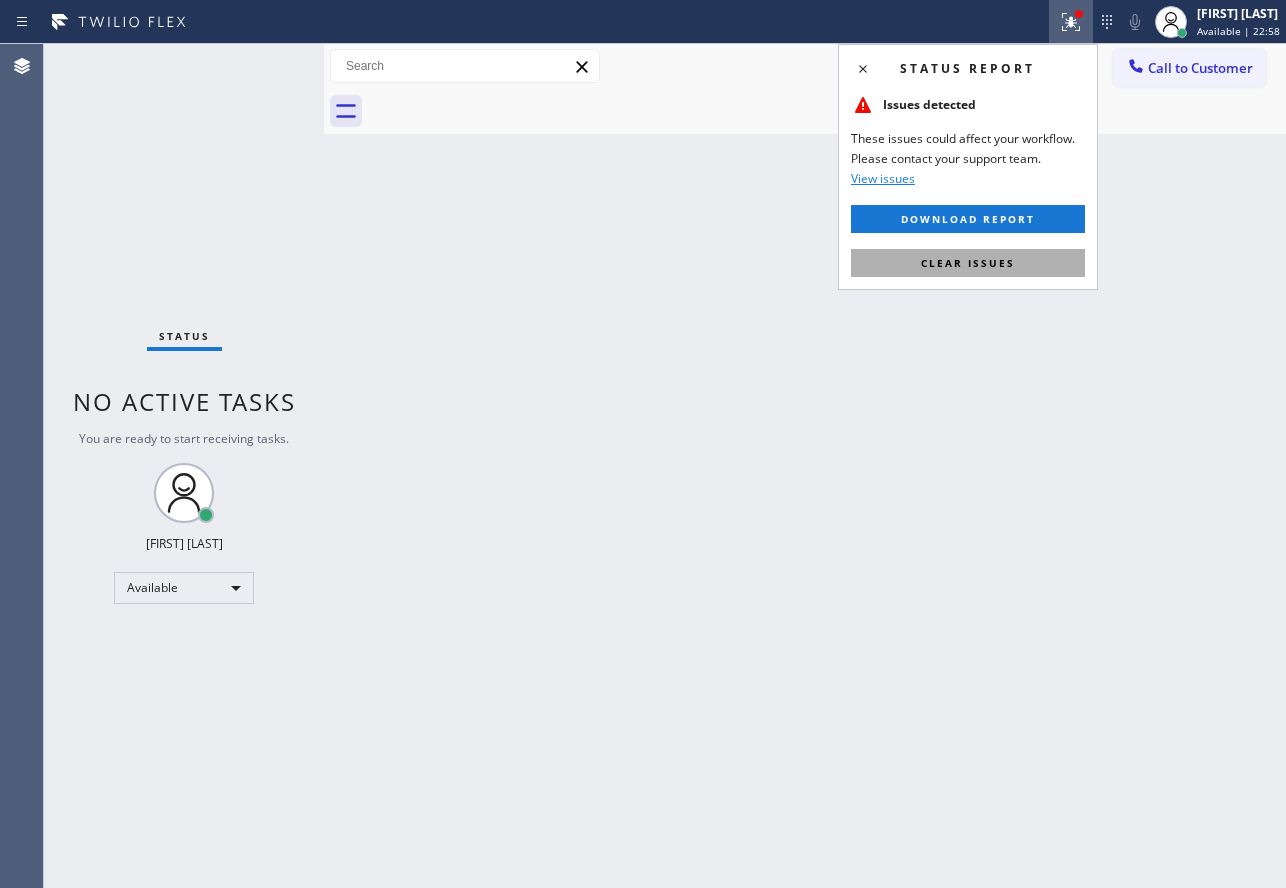 click on "Clear issues" at bounding box center (968, 263) 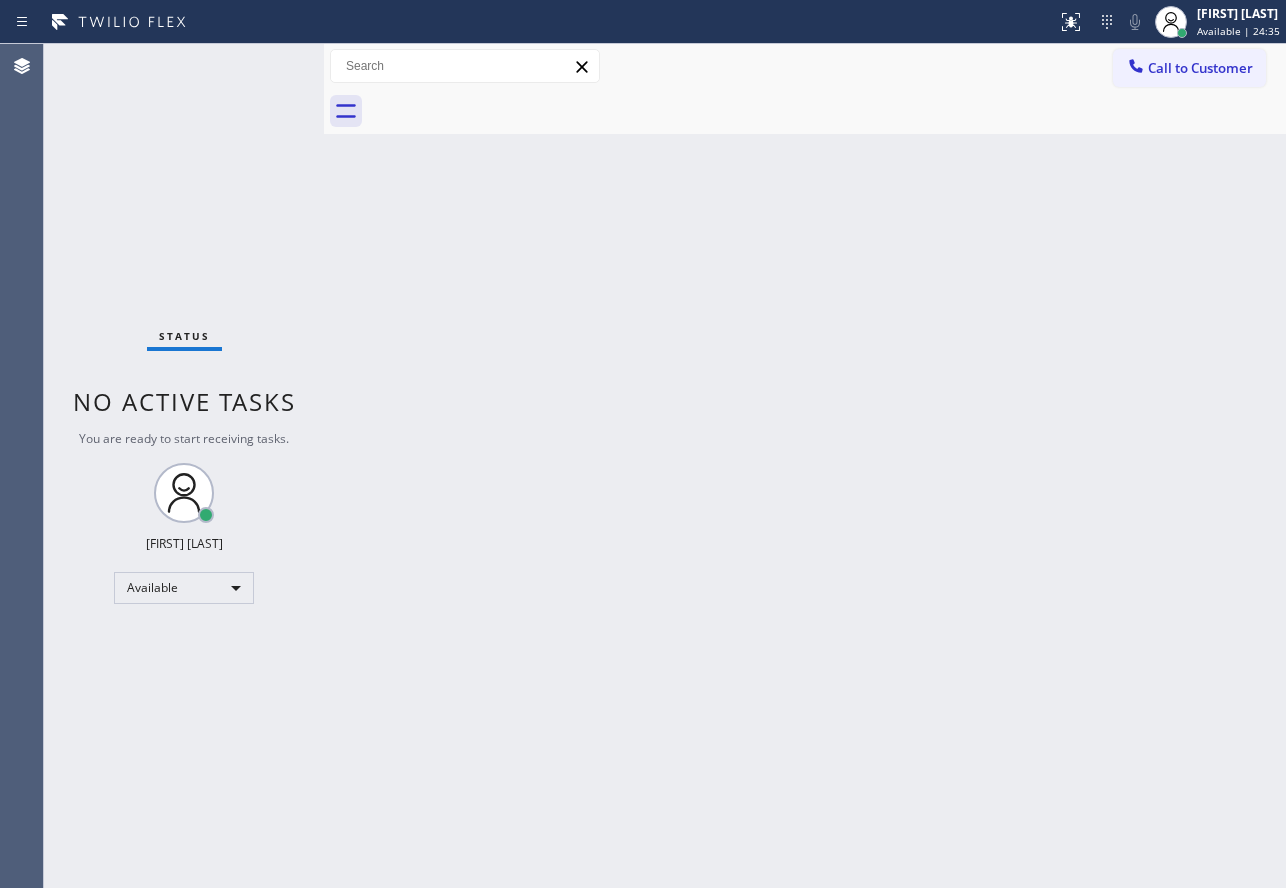 click on "Back to Dashboard Change Sender ID Customers Technicians Select a contact Outbound call Technician Search Technician Your caller id phone number Your caller id phone number Call Technician info Name   Phone none Address none Change Sender ID HVAC [PHONE] 5 Star Appliance [PHONE] Appliance Repair [PHONE] Plumbing [PHONE] Air Duct Cleaning [PHONE]  Electricians [PHONE] Cancel Change Check personal SMS Reset Change No tabs Call to Customer Outbound call Location High Energy Viking Refrigerator Repair Your caller id phone number ([PHONE]) Customer number Call Outbound call Technician Search Technician Your caller id phone number Your caller id phone number Call" at bounding box center [805, 466] 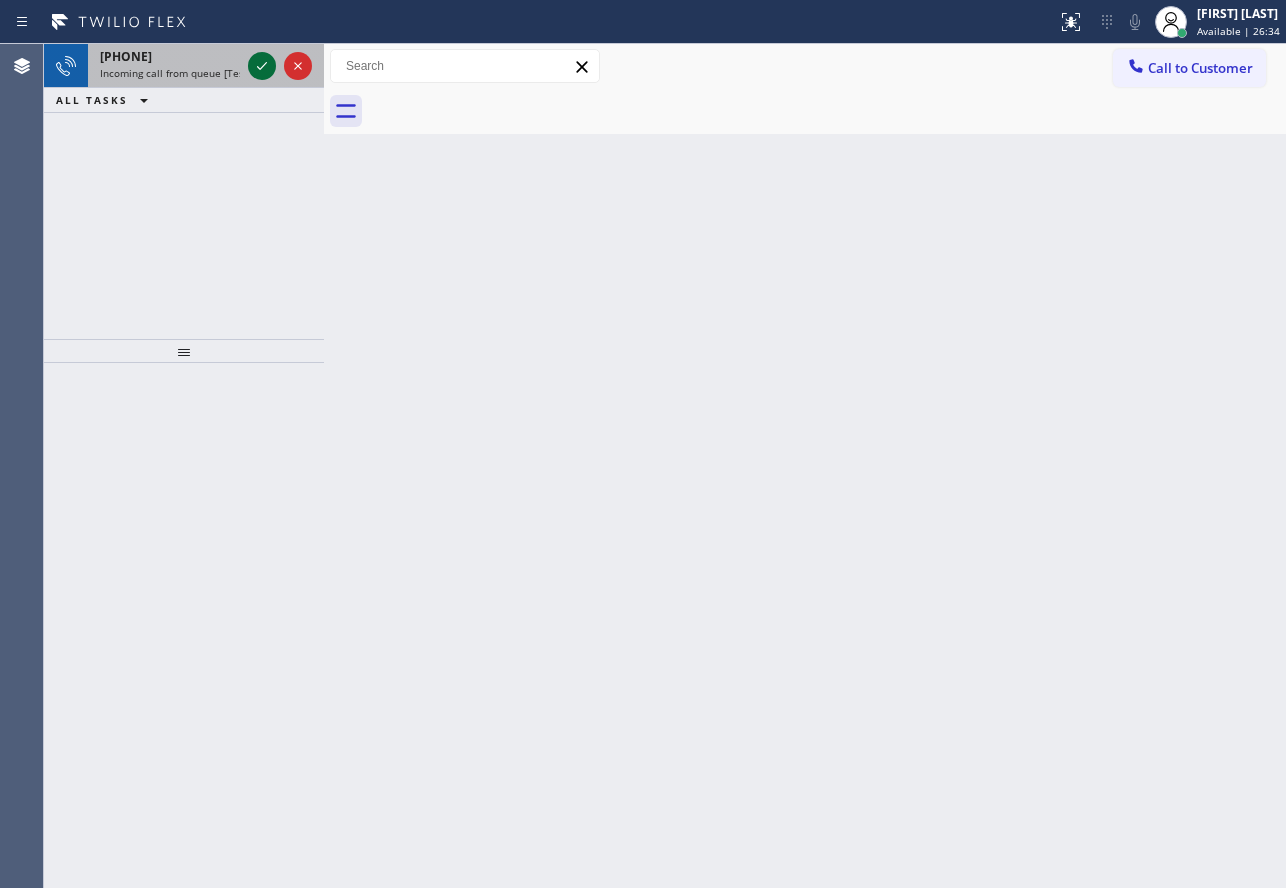 click 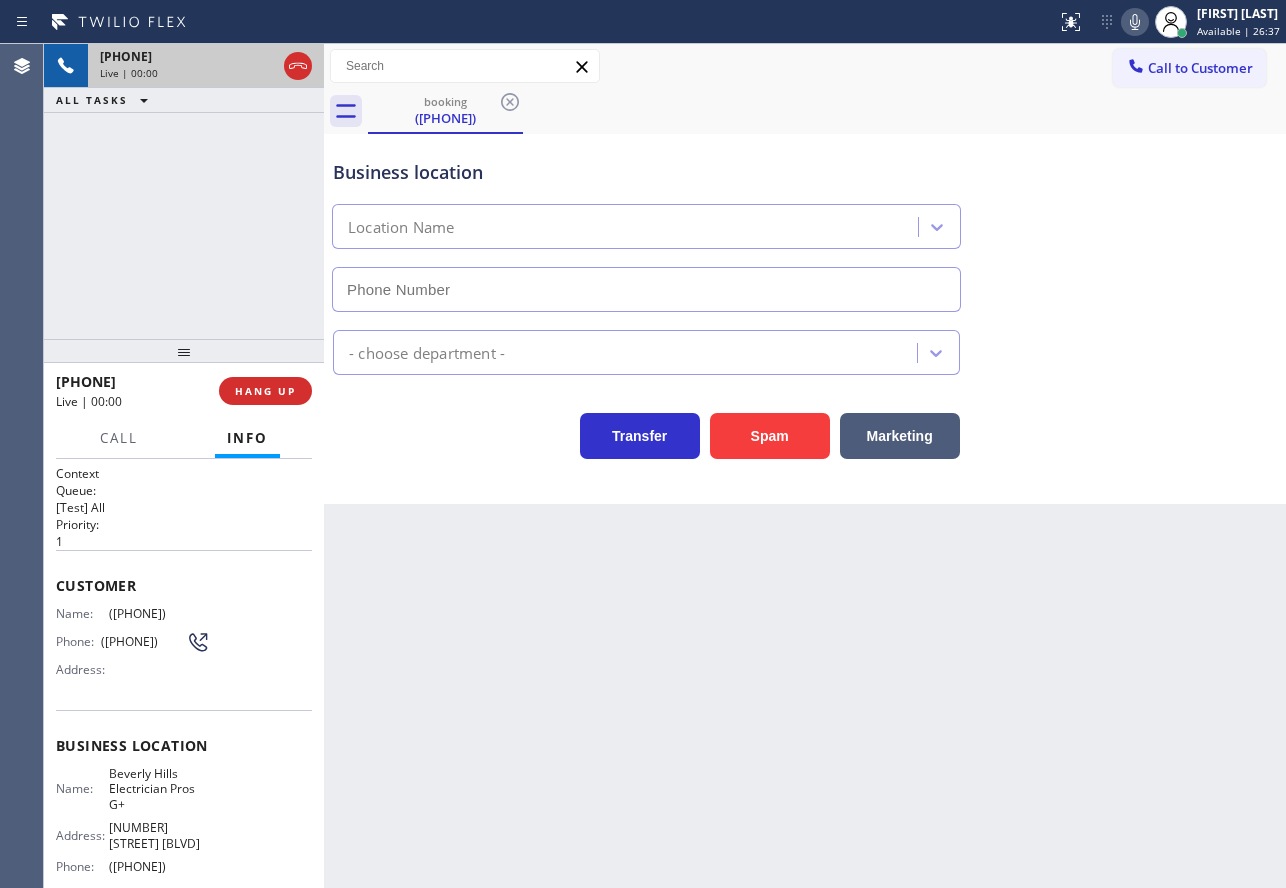 type on "([PHONE])" 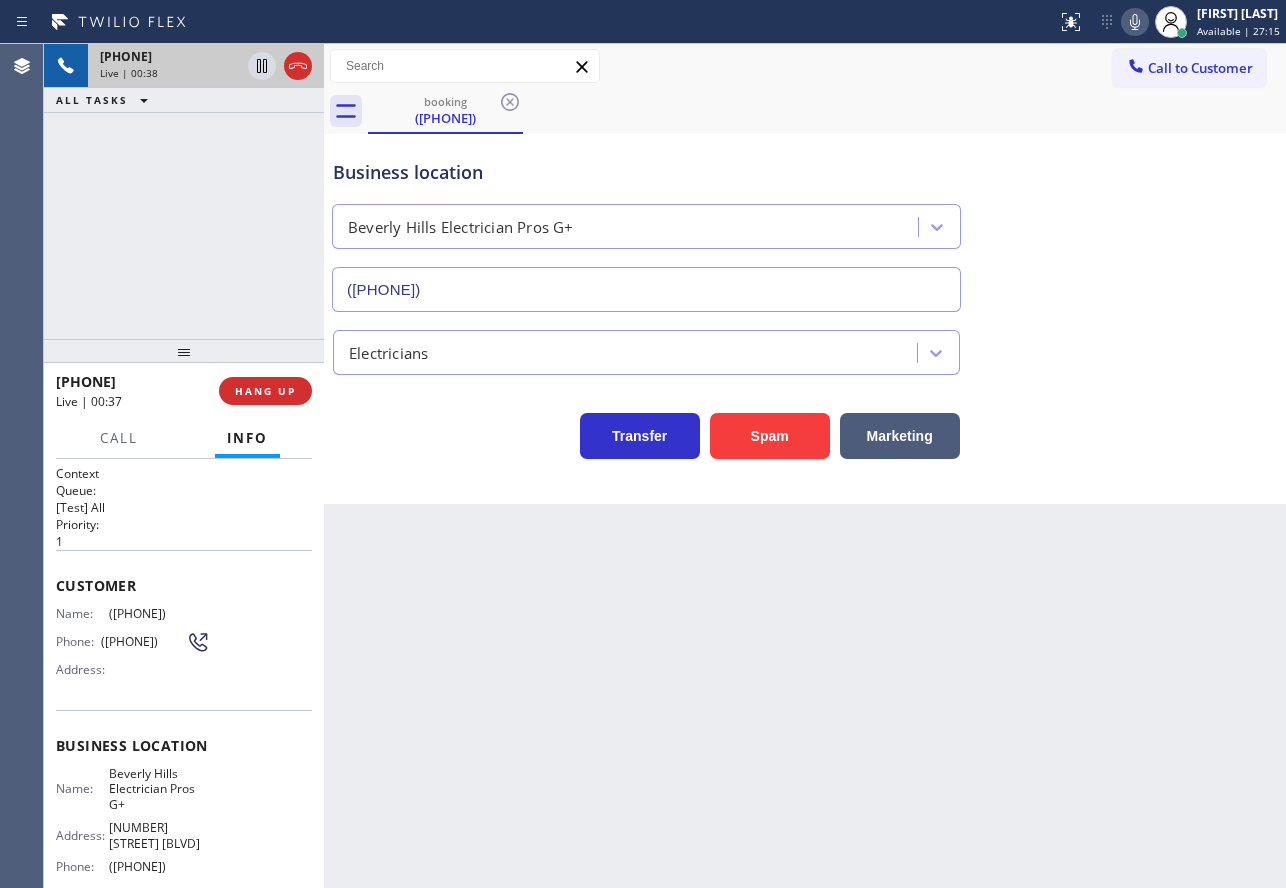 click on "Transfer Spam Marketing" at bounding box center [805, 427] 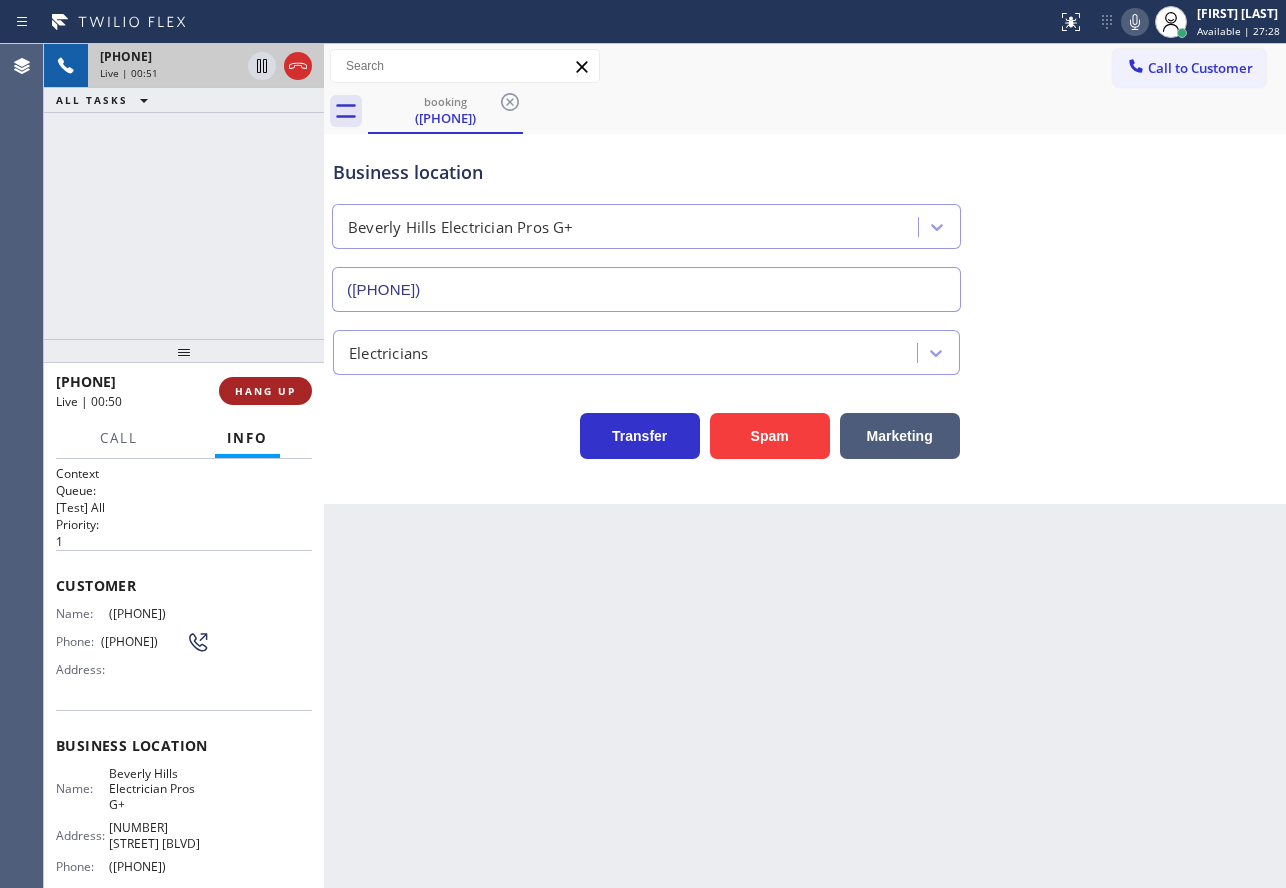 click on "HANG UP" at bounding box center (265, 391) 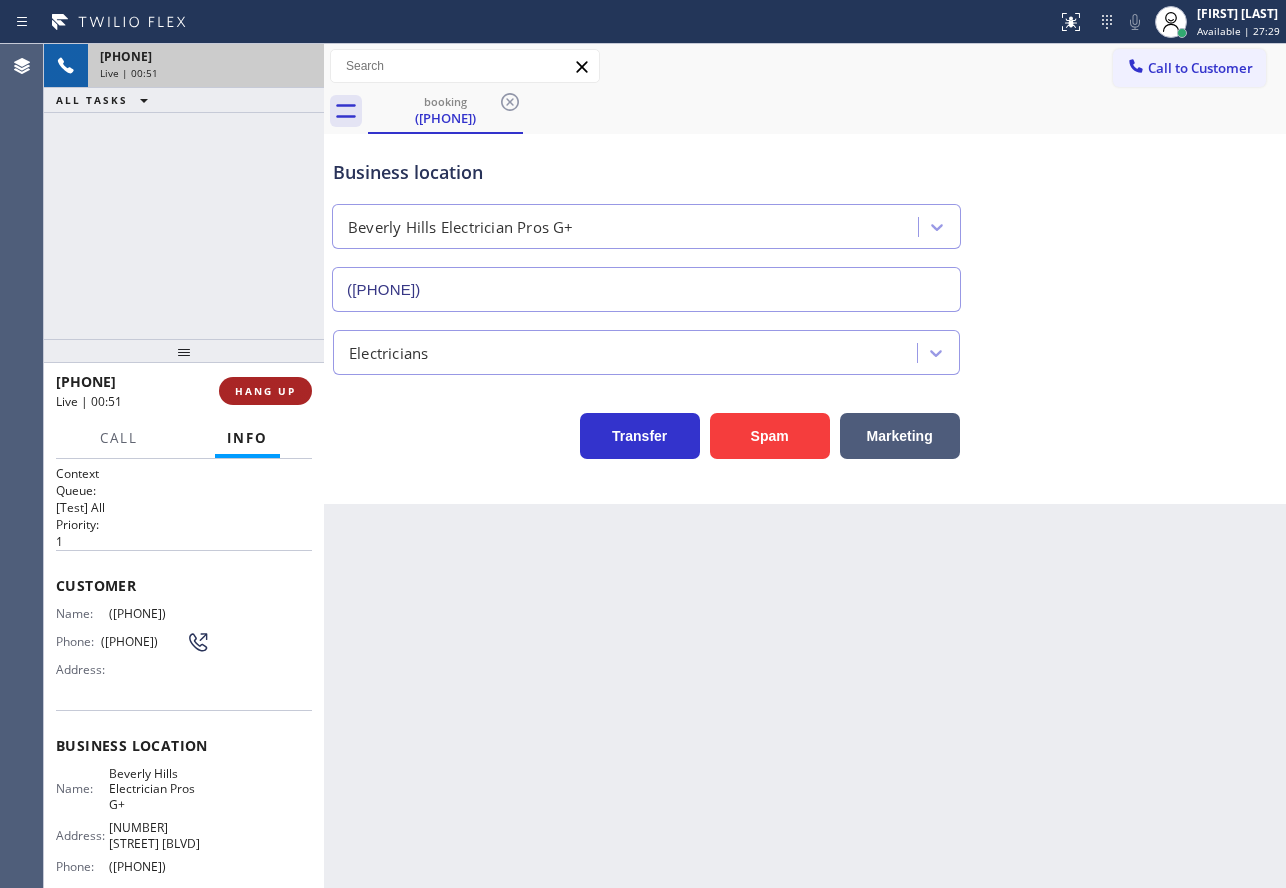 click on "HANG UP" at bounding box center (265, 391) 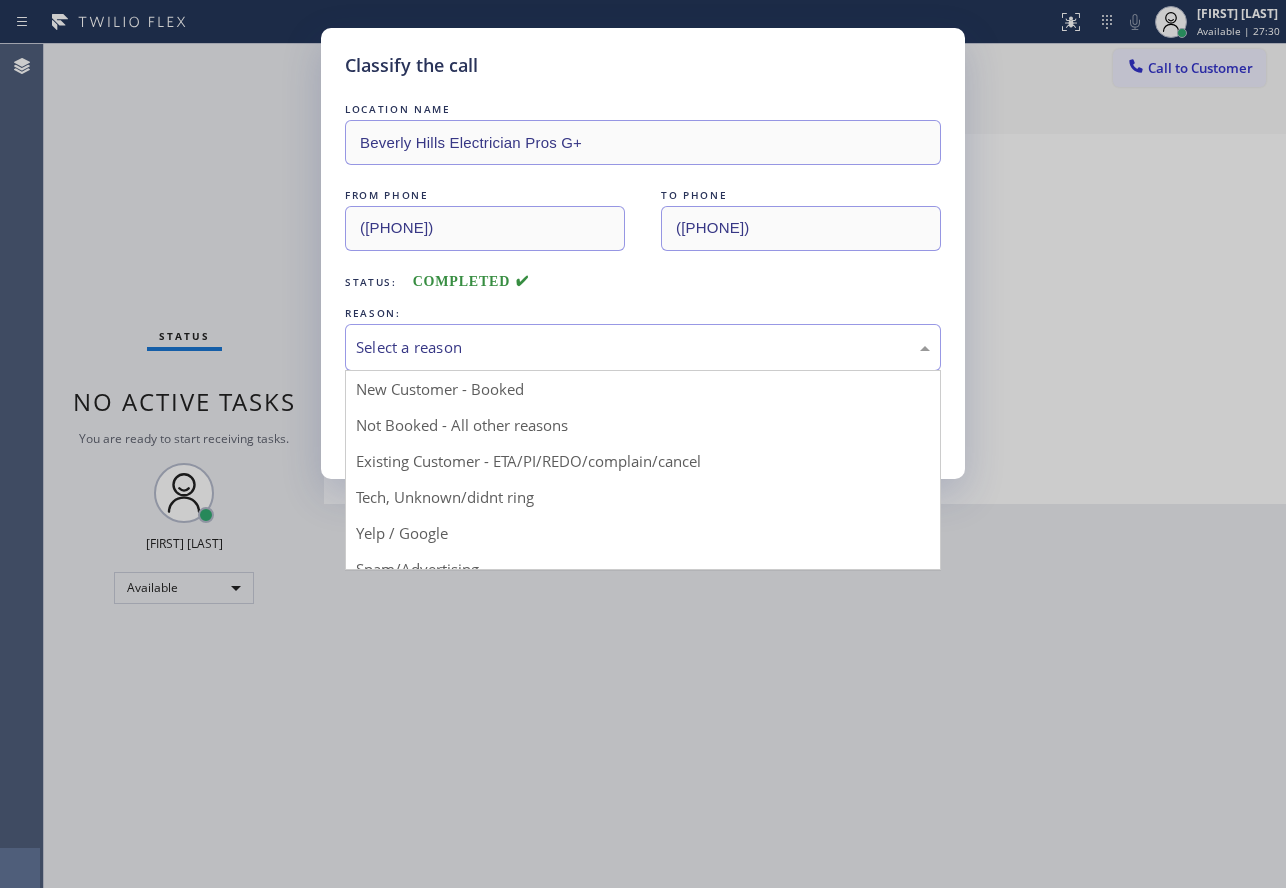 click on "Select a reason" at bounding box center [643, 347] 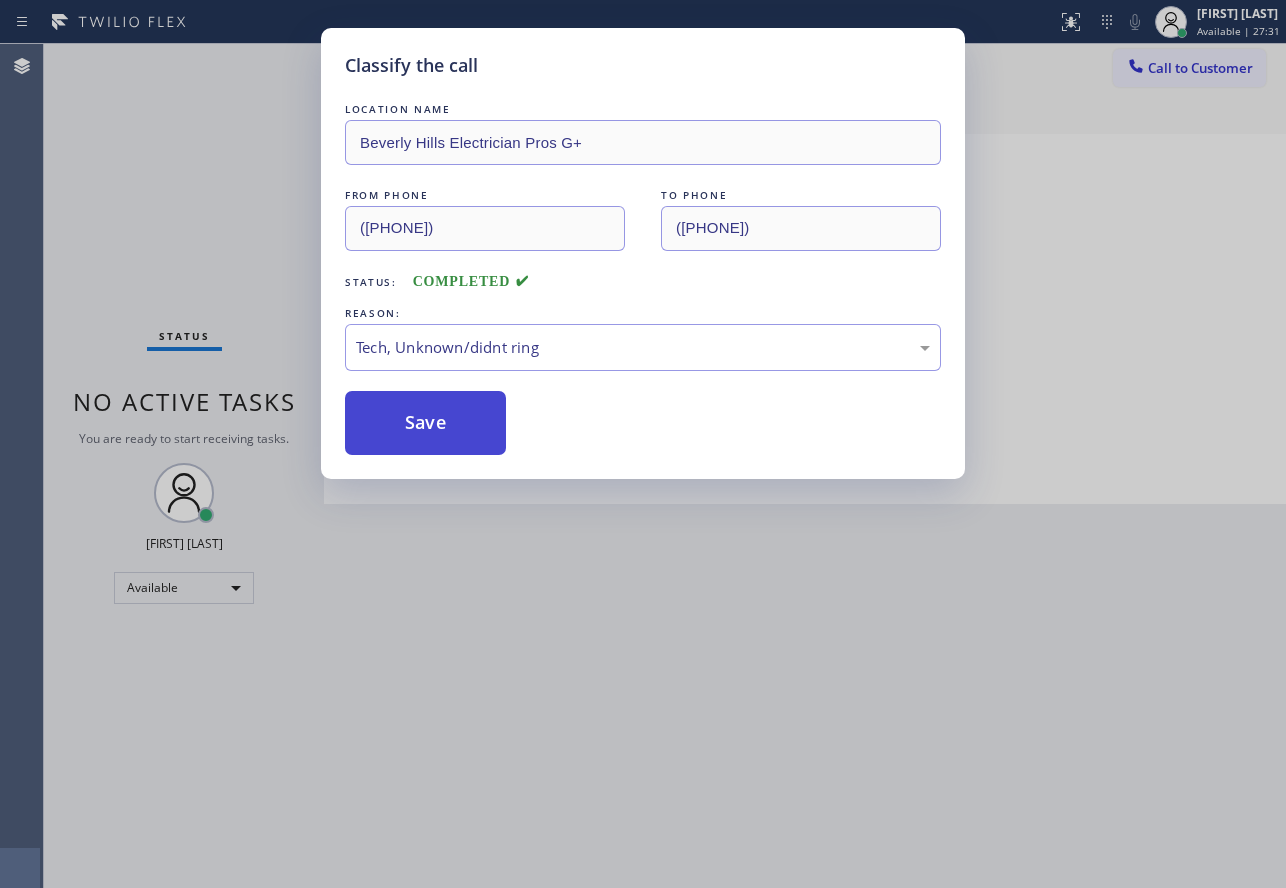 click on "Save" at bounding box center [425, 423] 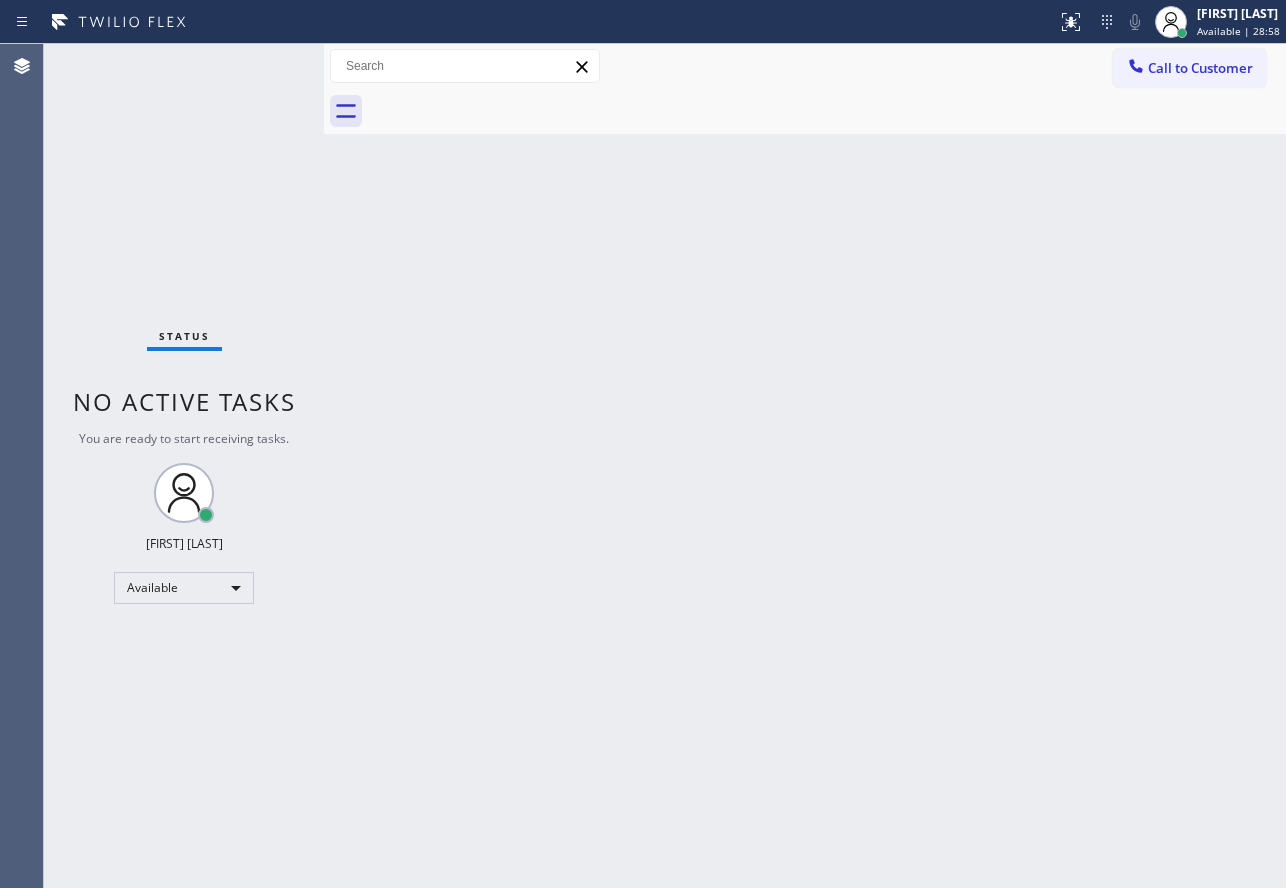 click on "Back to Dashboard Change Sender ID Customers Technicians Select a contact Outbound call Technician Search Technician Your caller id phone number Your caller id phone number Call Technician info Name   Phone none Address none Change Sender ID HVAC [PHONE] 5 Star Appliance [PHONE] Appliance Repair [PHONE] Plumbing [PHONE] Air Duct Cleaning [PHONE]  Electricians [PHONE] Cancel Change Check personal SMS Reset Change No tabs Call to Customer Outbound call Location High Energy Viking Refrigerator Repair Your caller id phone number ([PHONE]) Customer number Call Outbound call Technician Search Technician Your caller id phone number Your caller id phone number Call" at bounding box center [805, 466] 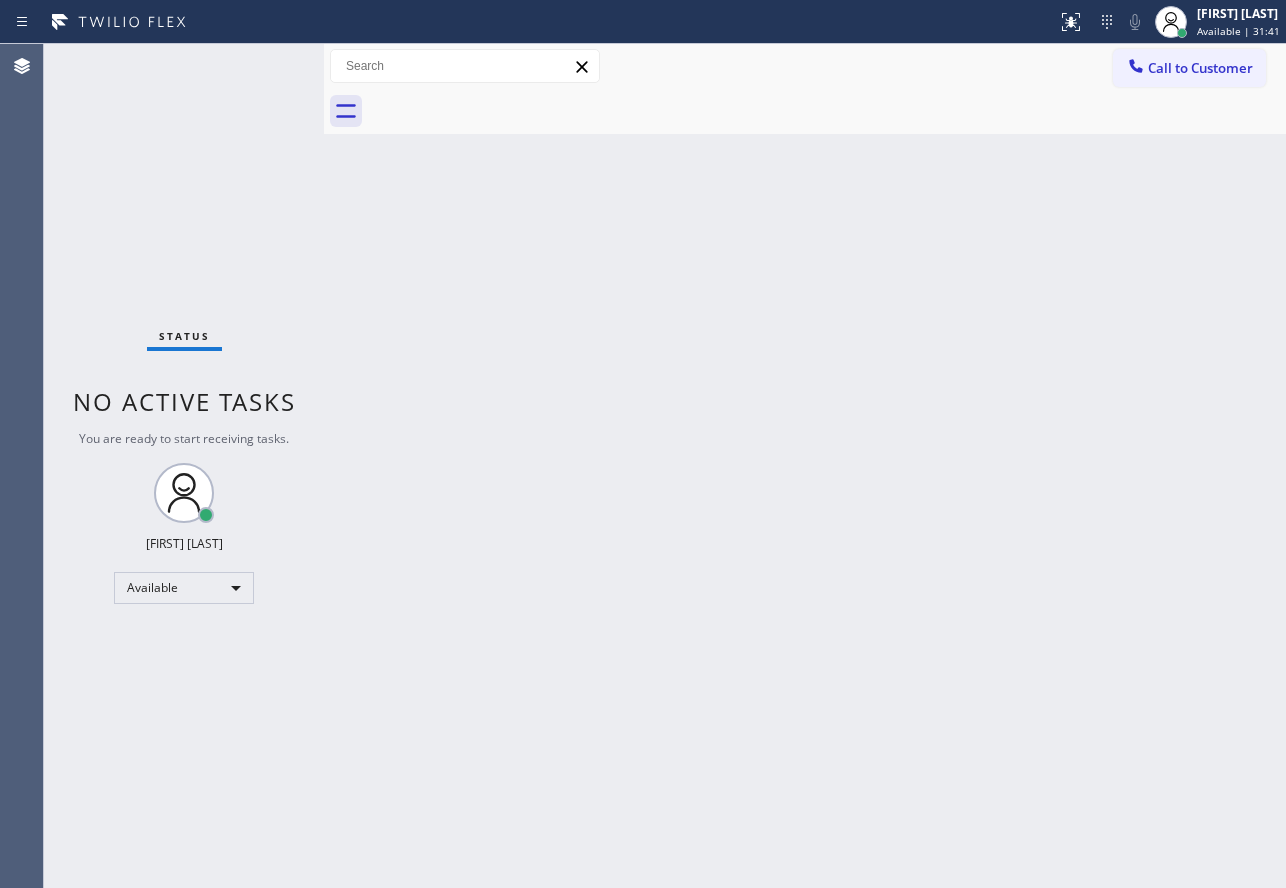 click on "Back to Dashboard Change Sender ID Customers Technicians Select a contact Outbound call Technician Search Technician Your caller id phone number Your caller id phone number Call Technician info Name   Phone none Address none Change Sender ID HVAC [PHONE] 5 Star Appliance [PHONE] Appliance Repair [PHONE] Plumbing [PHONE] Air Duct Cleaning [PHONE]  Electricians [PHONE] Cancel Change Check personal SMS Reset Change No tabs Call to Customer Outbound call Location High Energy Viking Refrigerator Repair Your caller id phone number ([PHONE]) Customer number Call Outbound call Technician Search Technician Your caller id phone number Your caller id phone number Call" at bounding box center (805, 466) 